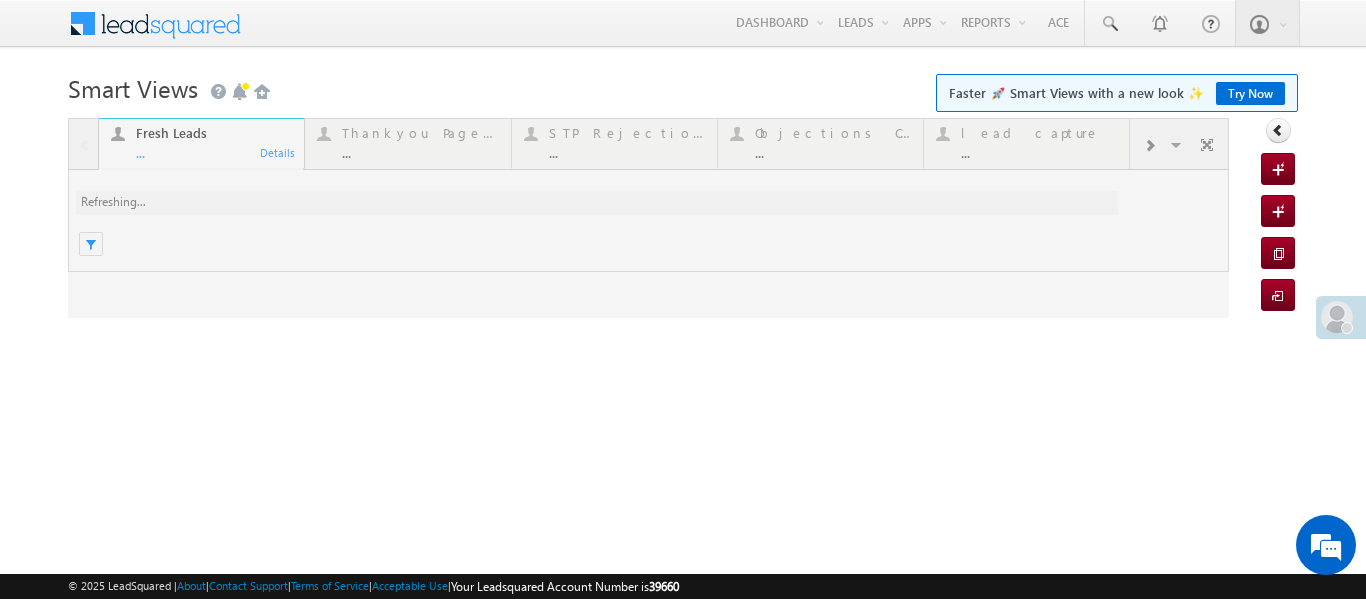scroll, scrollTop: 0, scrollLeft: 0, axis: both 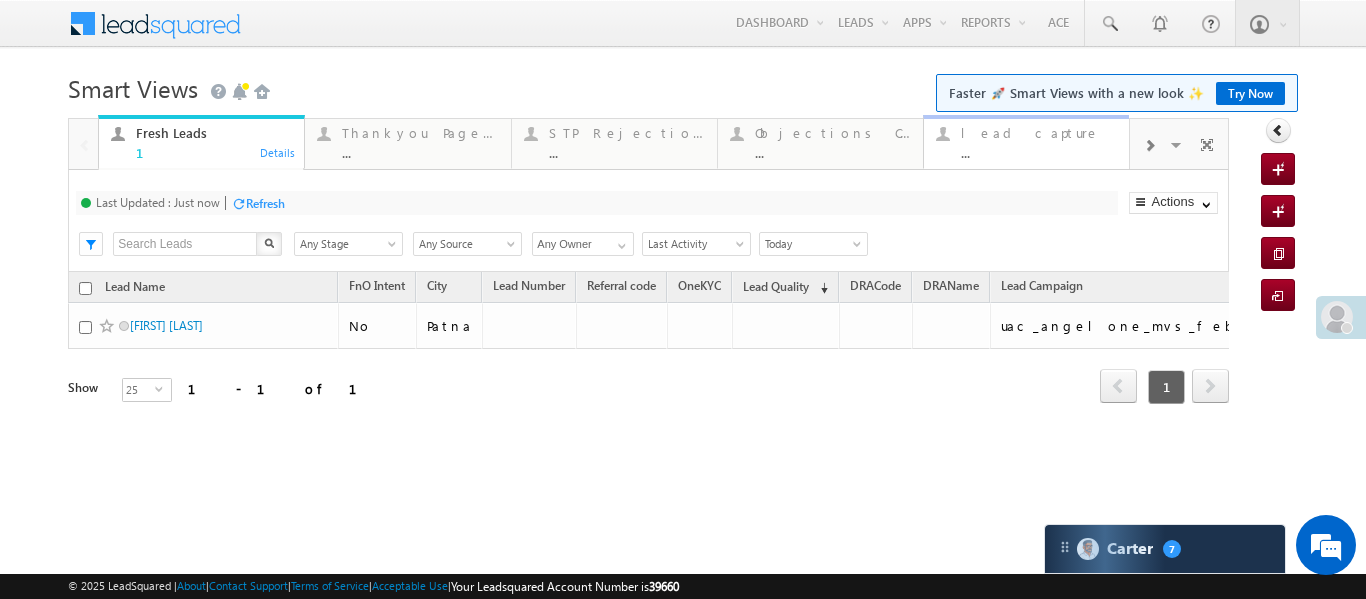 click on "lead capture" at bounding box center (1039, 133) 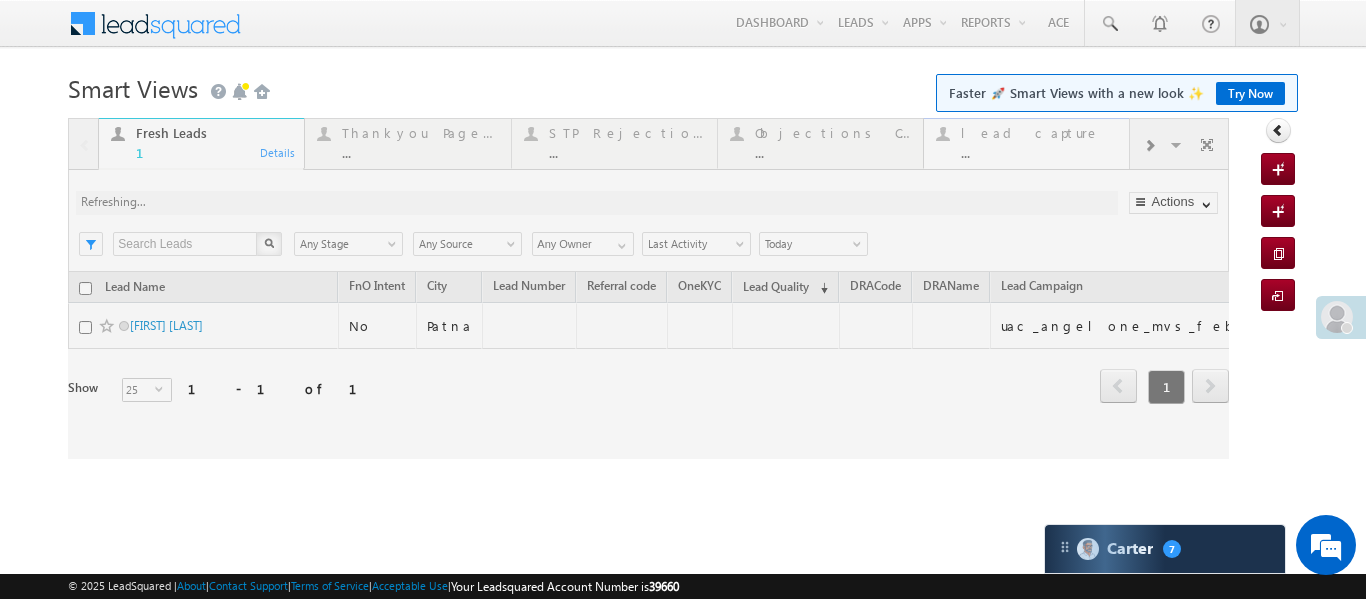 click at bounding box center (648, 288) 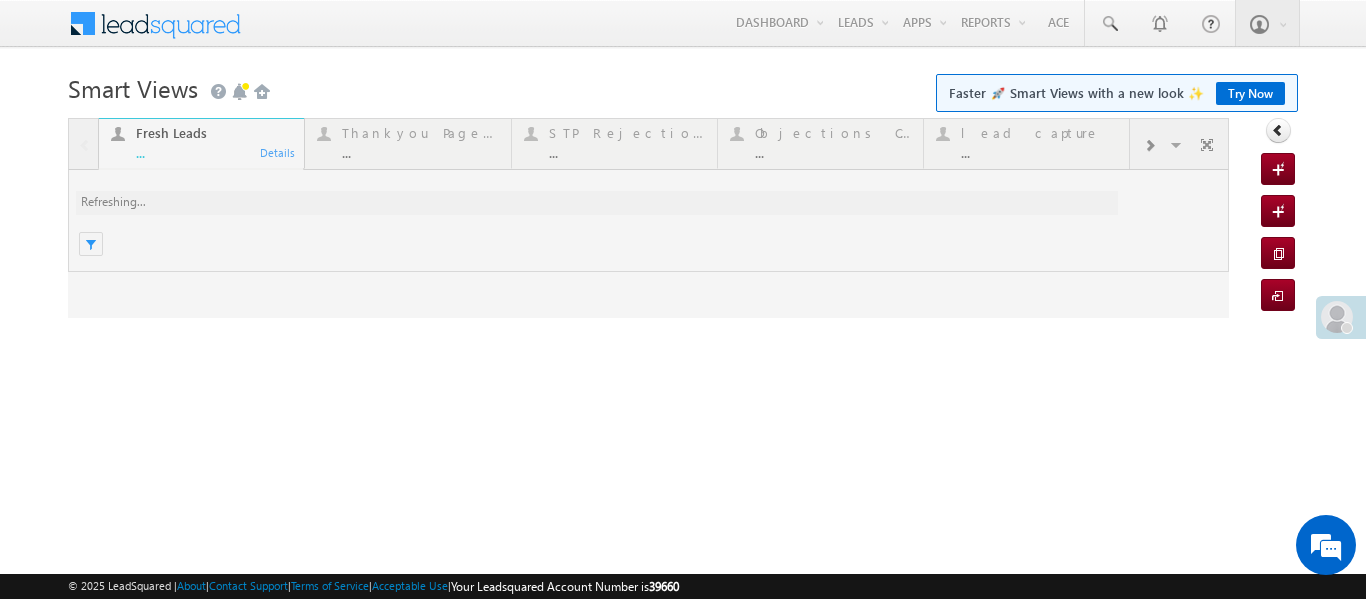 scroll, scrollTop: 0, scrollLeft: 0, axis: both 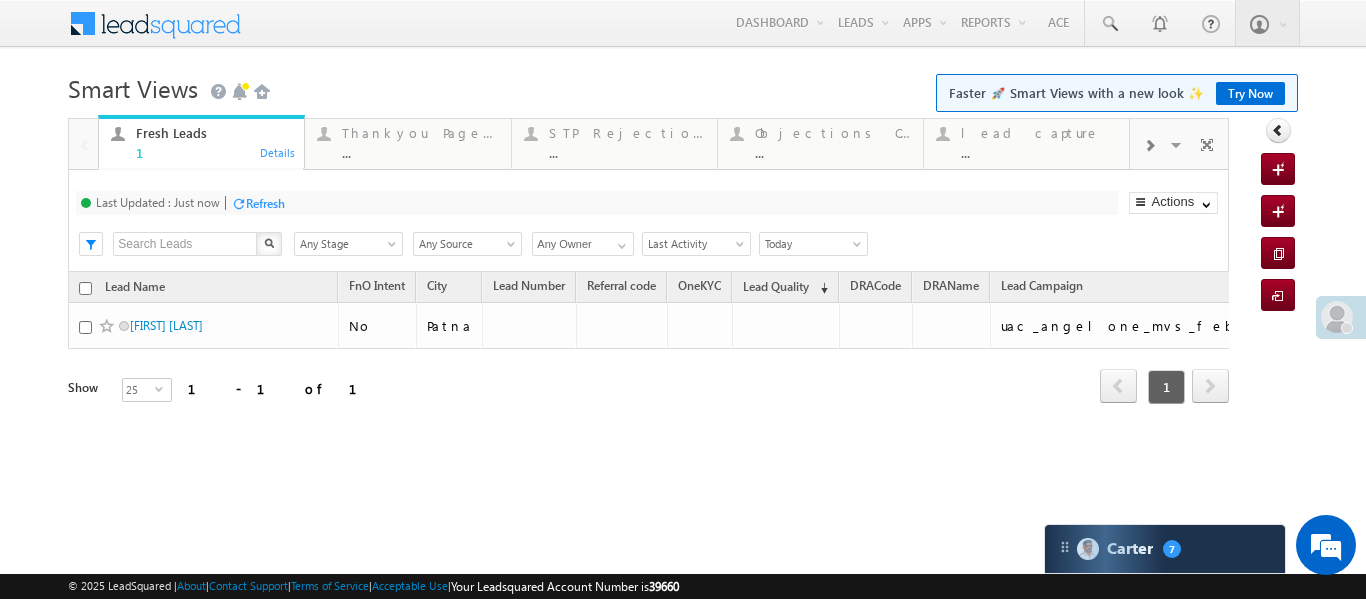 click at bounding box center [1337, 317] 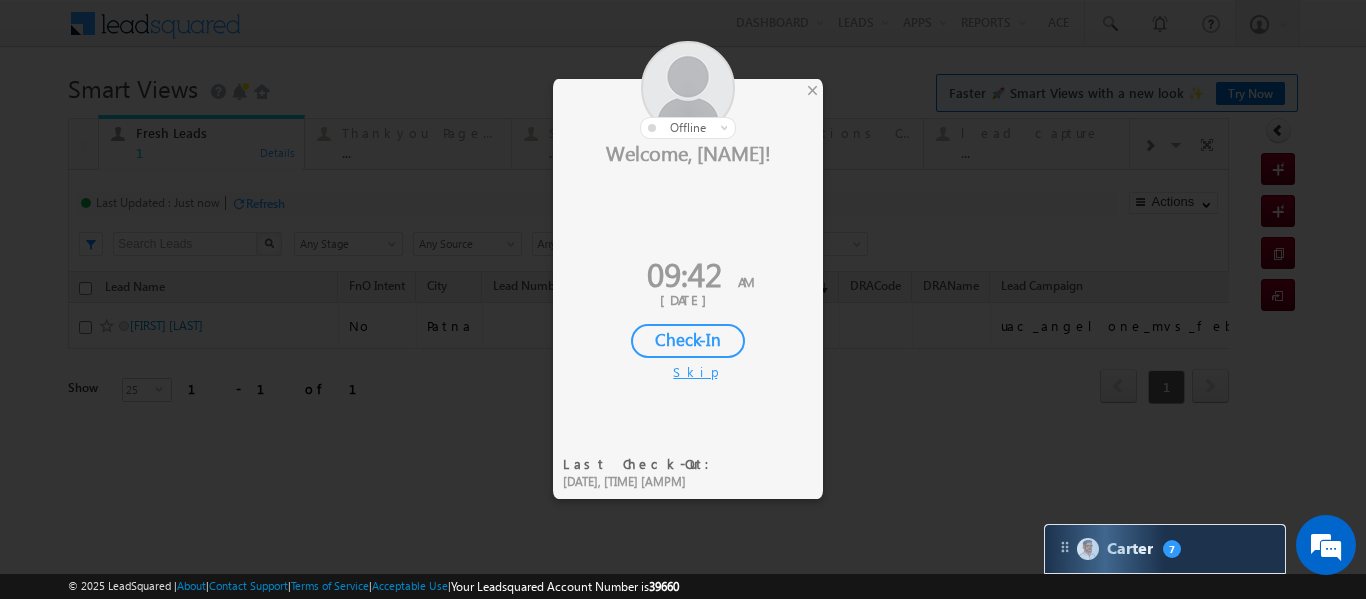 click on "Check-In" at bounding box center (688, 341) 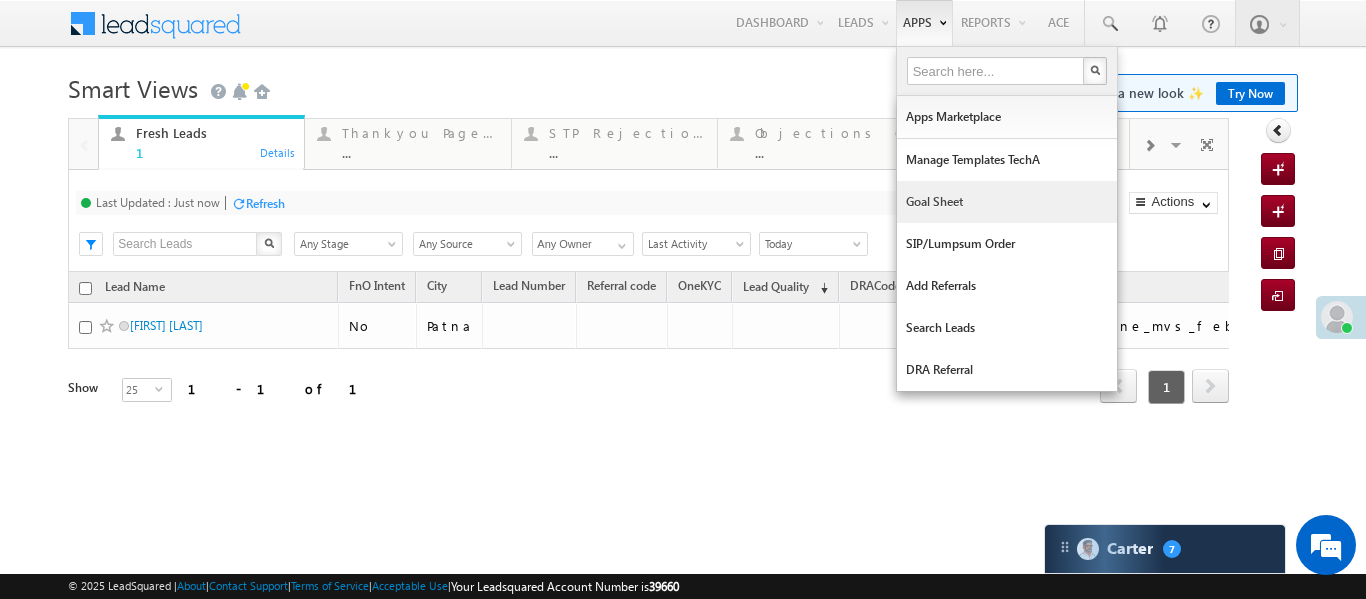 click on "Goal Sheet" at bounding box center [1007, 202] 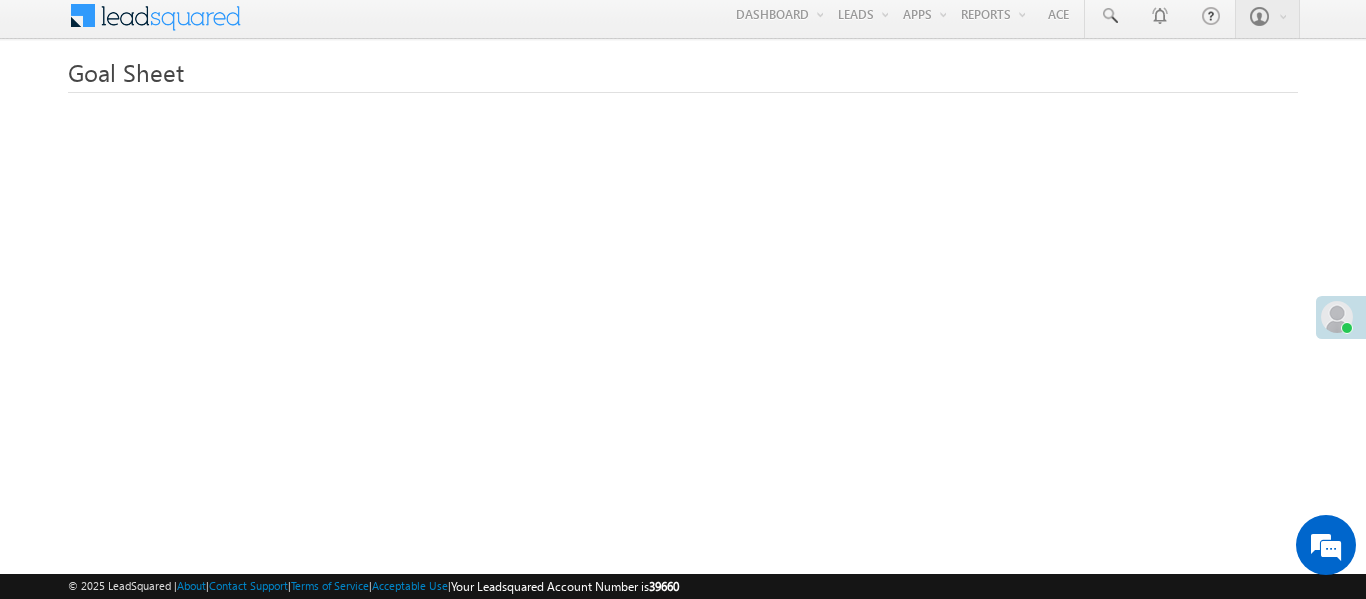 scroll, scrollTop: 142, scrollLeft: 0, axis: vertical 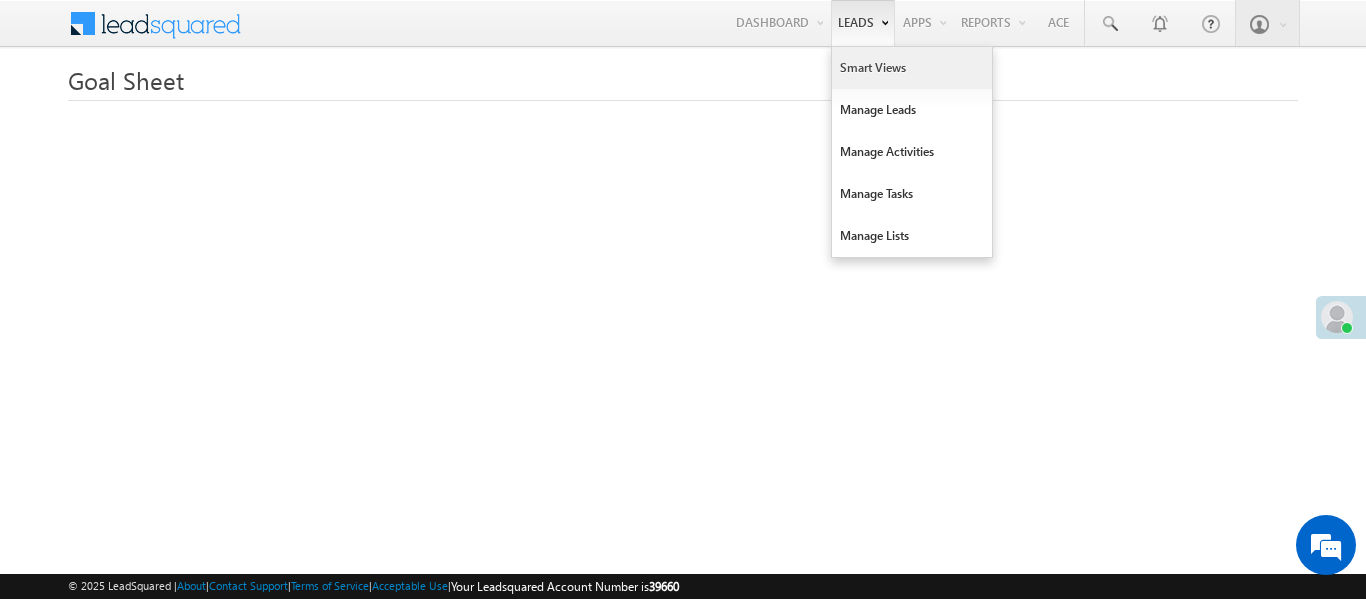 click on "Smart Views" at bounding box center (912, 68) 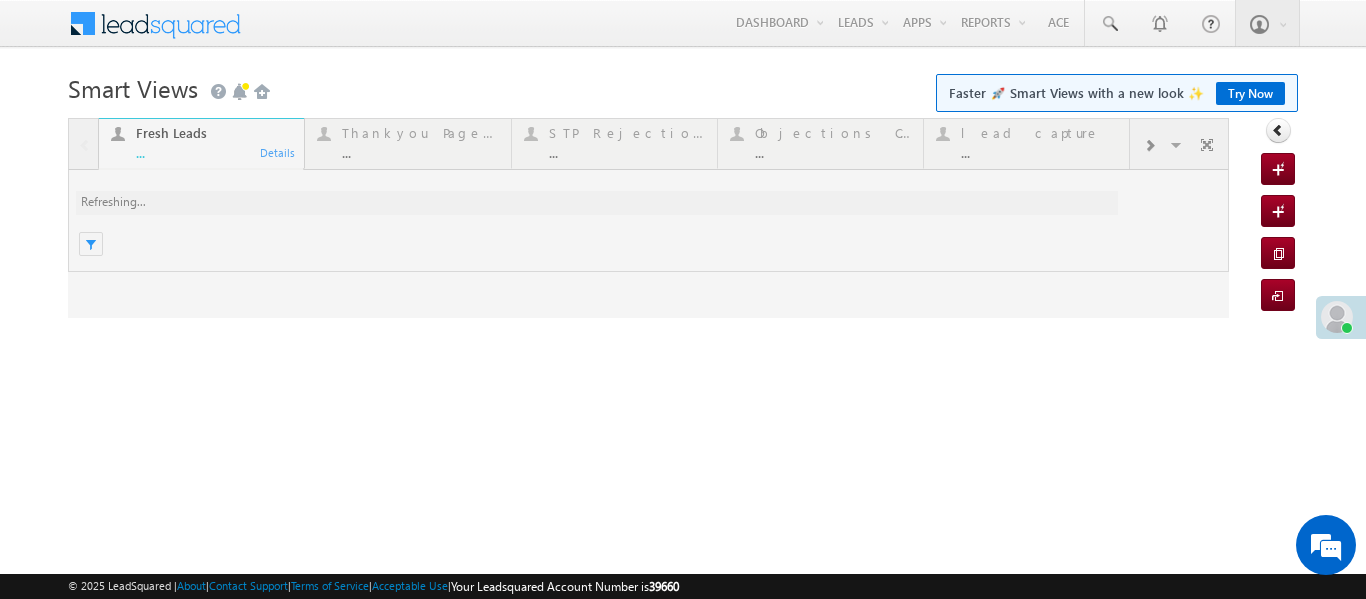 scroll, scrollTop: 0, scrollLeft: 0, axis: both 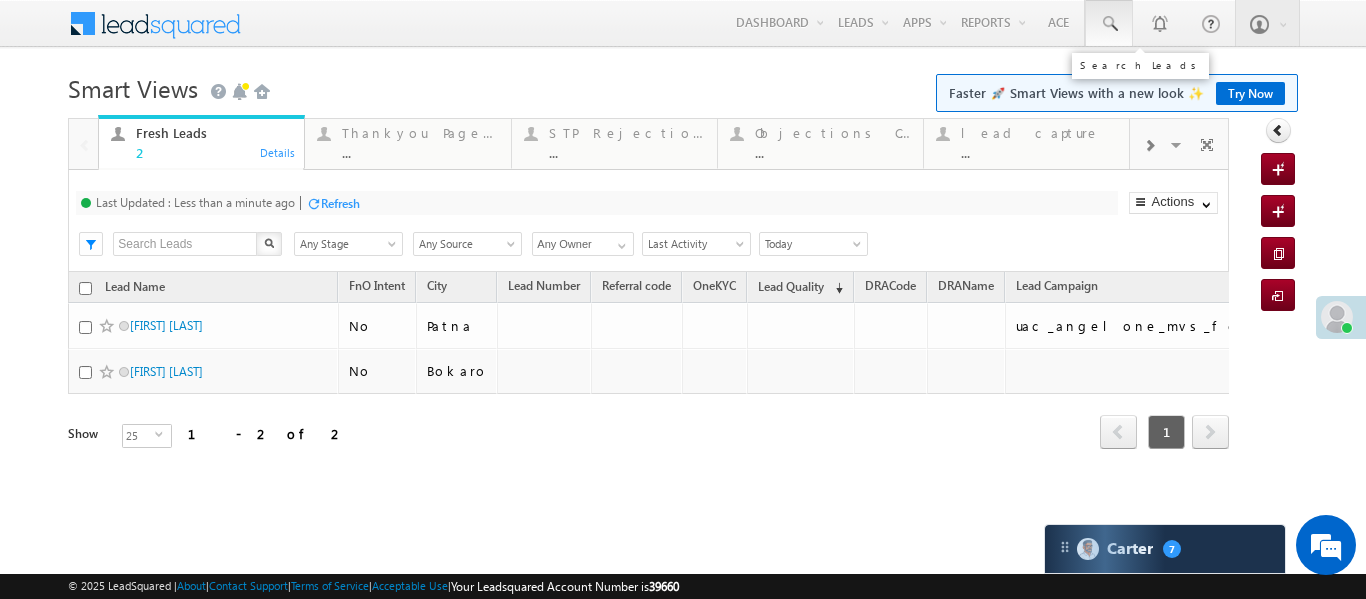 click at bounding box center [1109, 24] 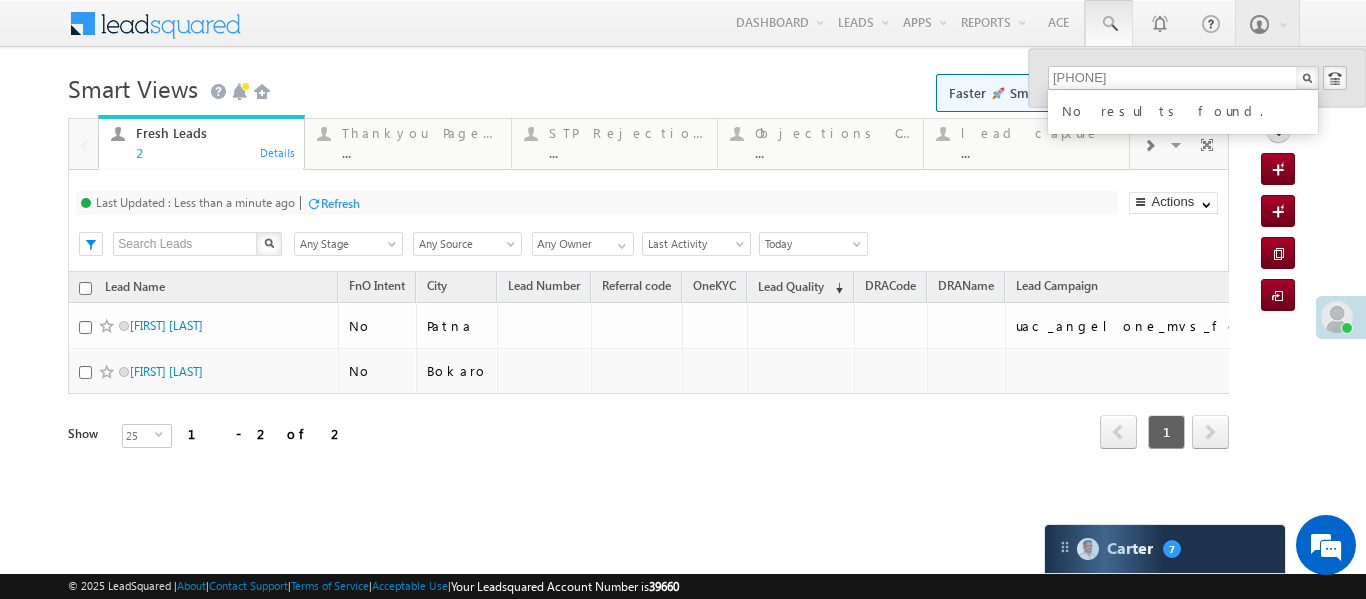 click on "Smart Views Getting Started Faster 🚀 Smart Views with a new look ✨ Try Now" at bounding box center [682, 86] 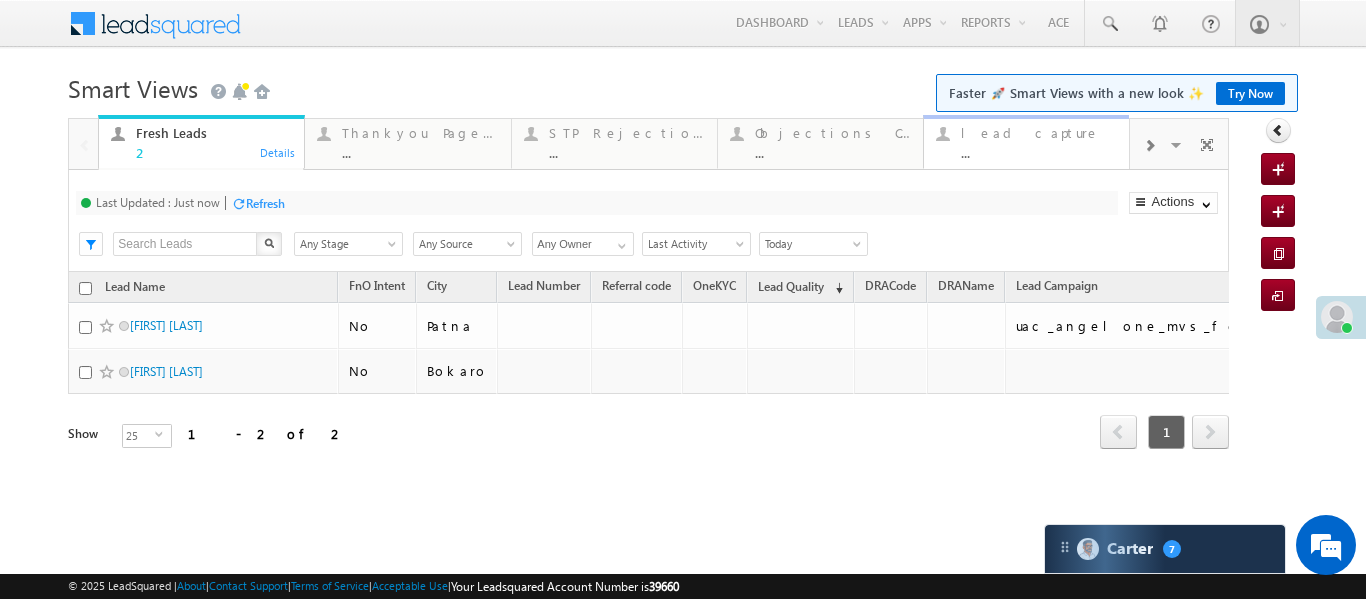 click on "lead capture" at bounding box center [1039, 133] 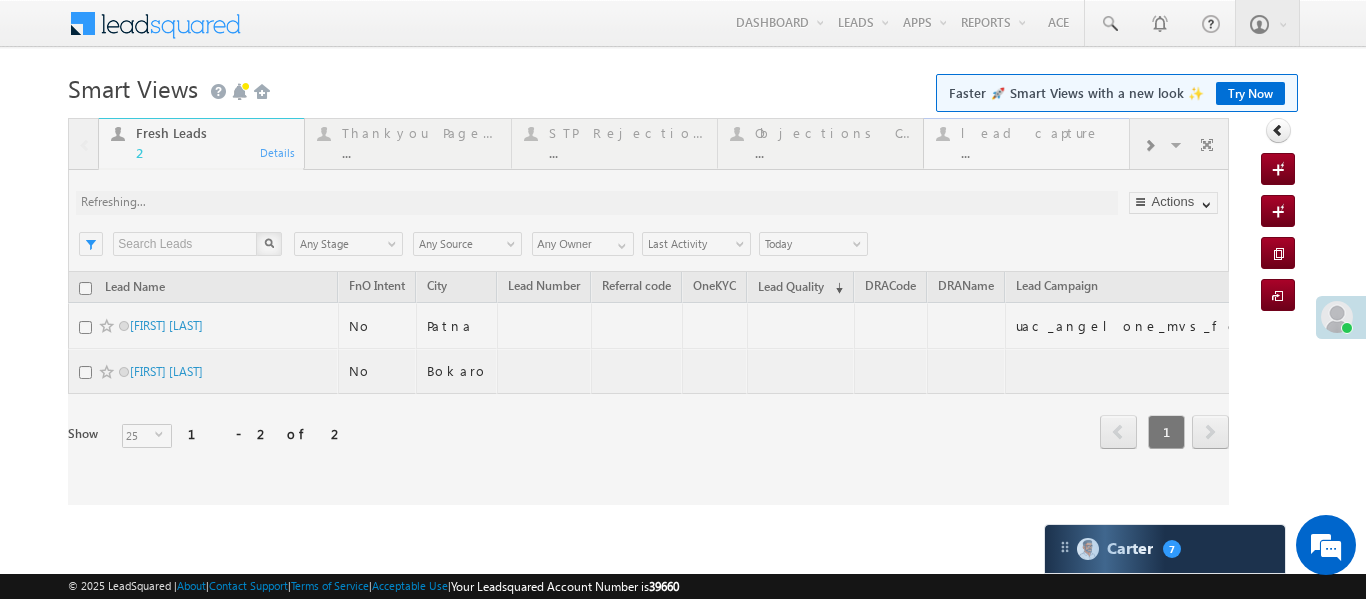 click at bounding box center [648, 311] 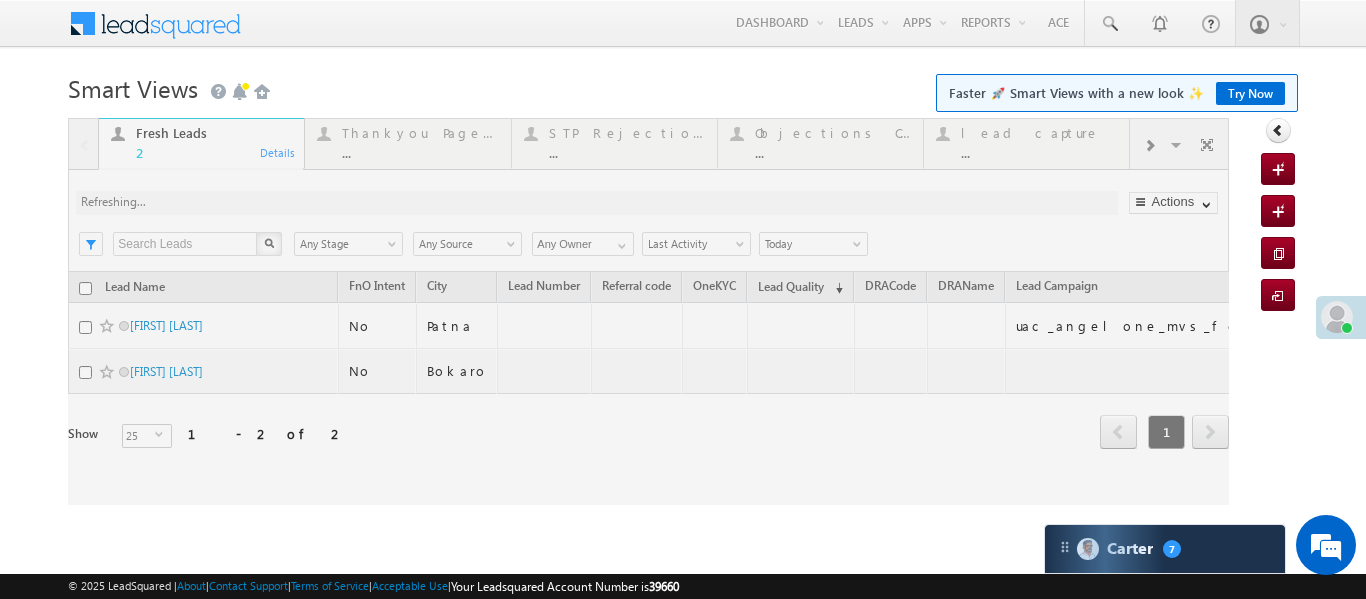 drag, startPoint x: 1019, startPoint y: 139, endPoint x: 595, endPoint y: 4, distance: 444.97302 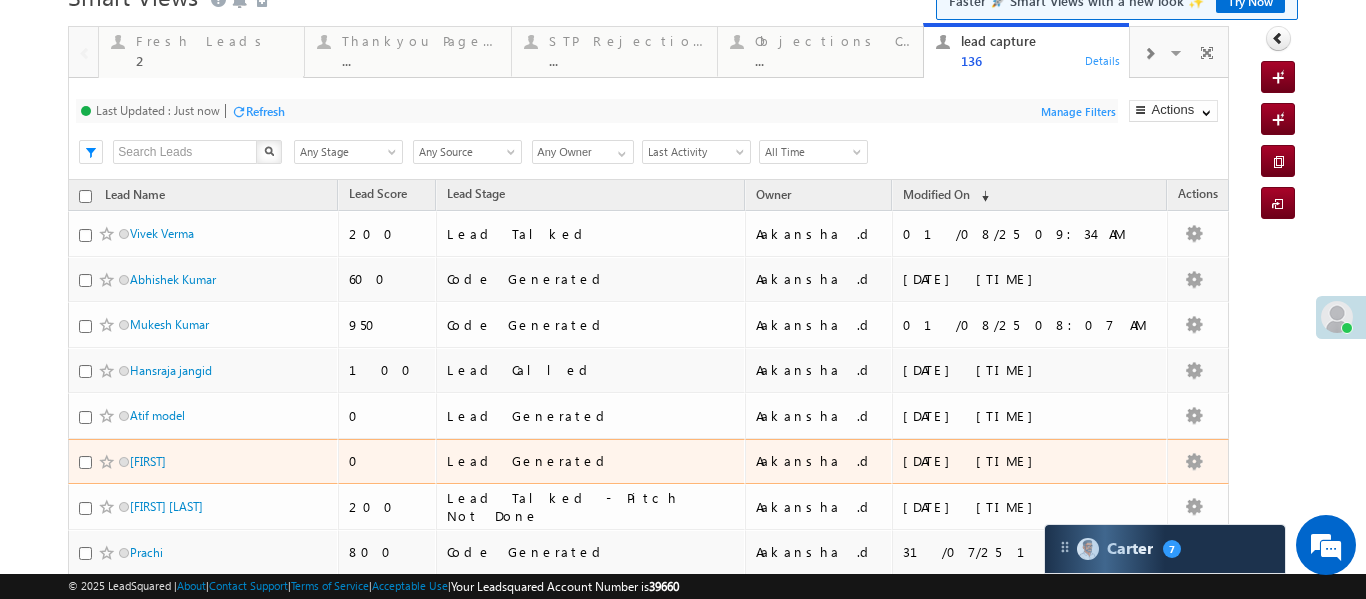 scroll, scrollTop: 154, scrollLeft: 0, axis: vertical 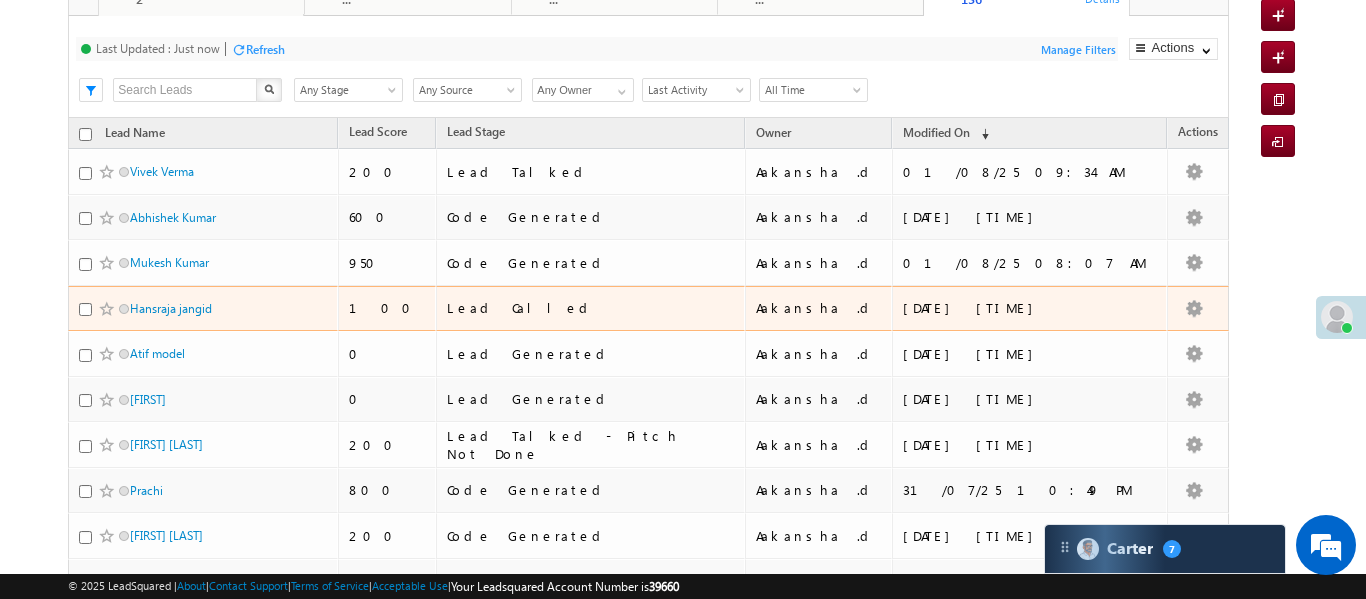 click on "Menu
Aakansha .d
Aakan sha.D @ange lbrok ing.c om" at bounding box center (683, 621) 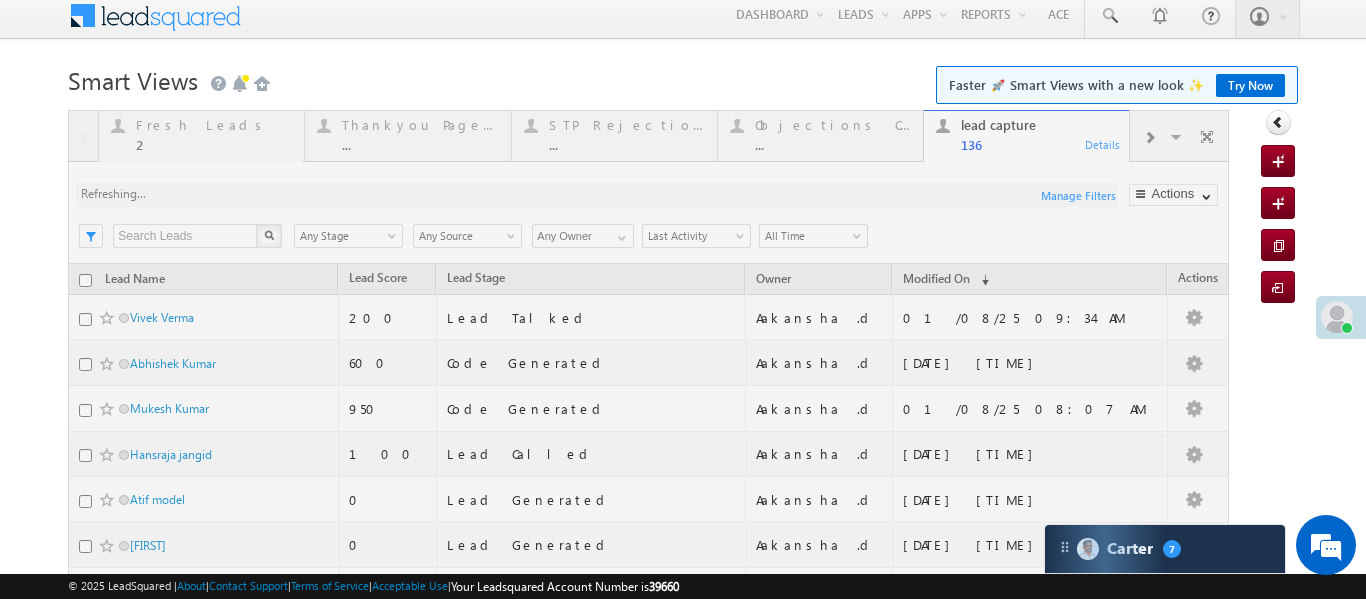 scroll, scrollTop: 10, scrollLeft: 0, axis: vertical 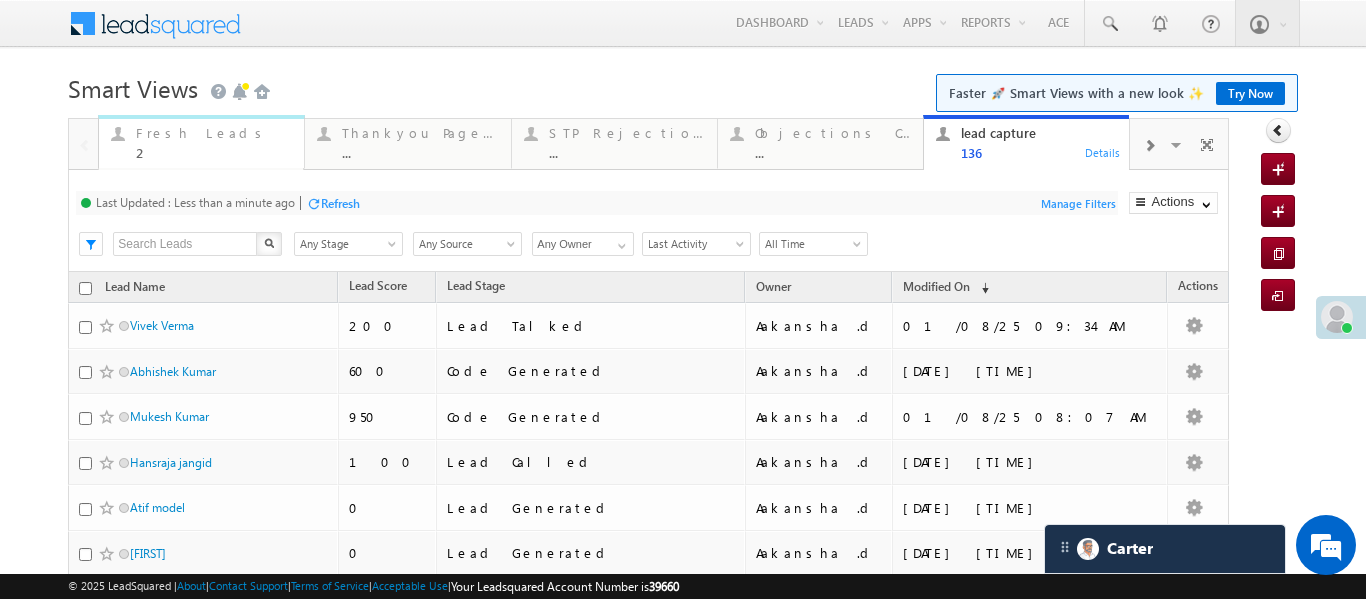 click on "Fresh Leads 2 Details" 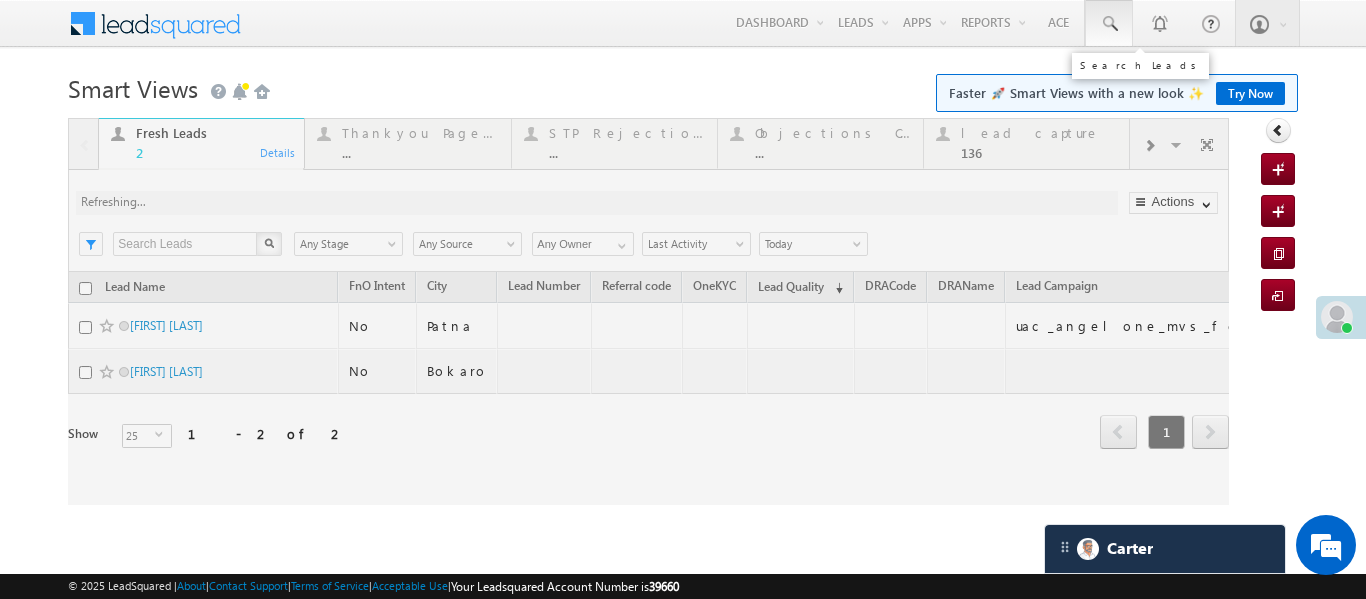 click 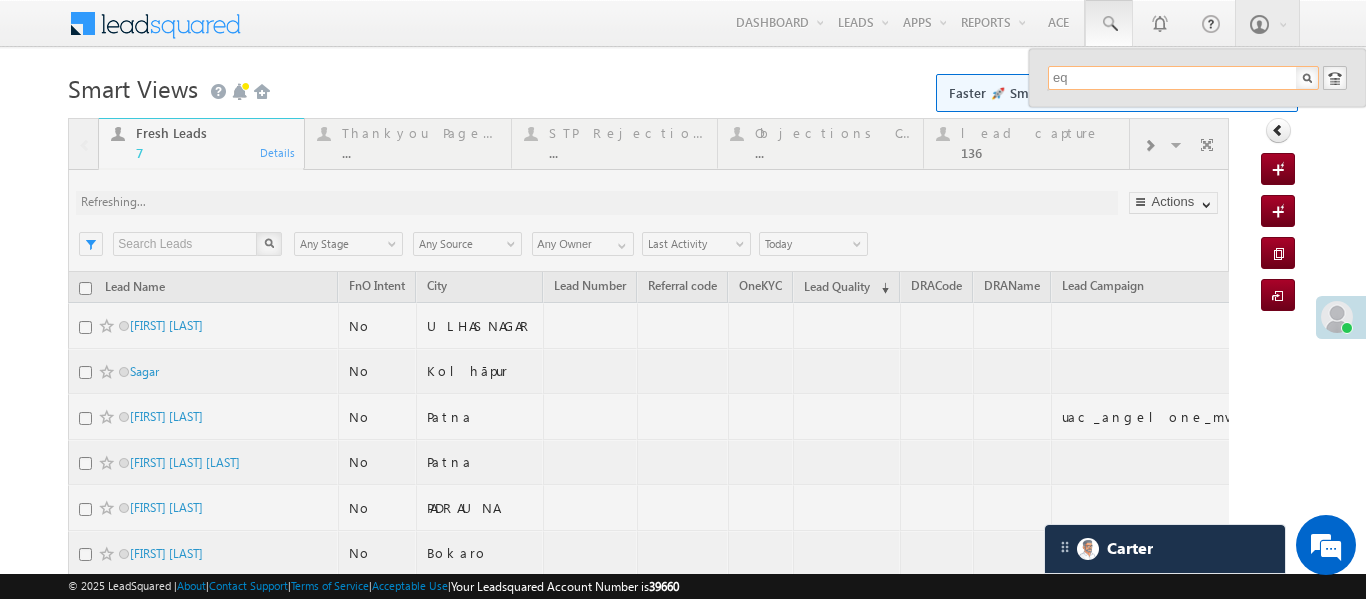 type on "eq" 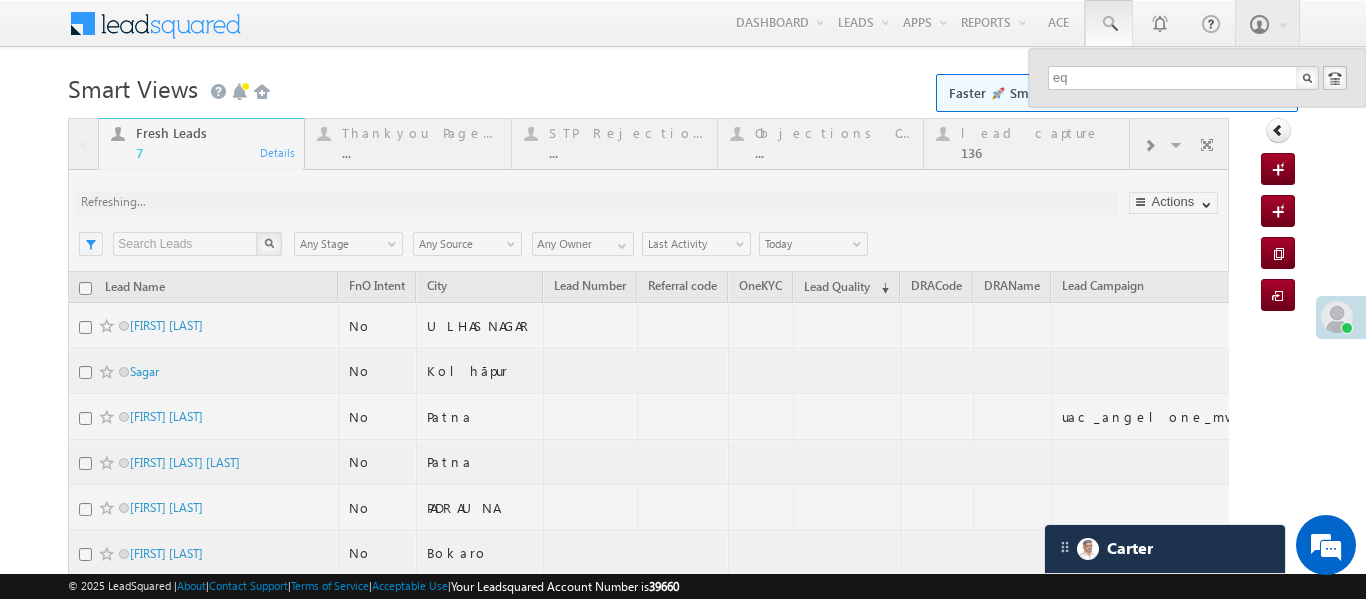 click on "Smart Views Getting Started Faster 🚀 Smart Views with a new look ✨ Try Now" 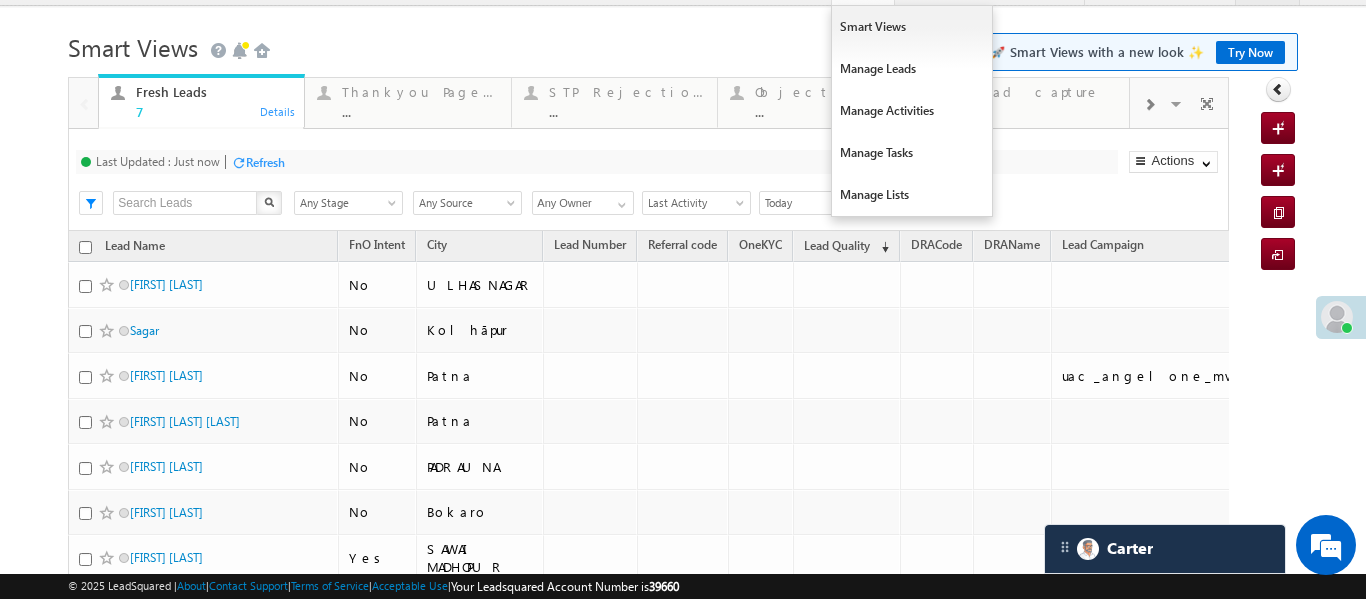 scroll, scrollTop: 0, scrollLeft: 0, axis: both 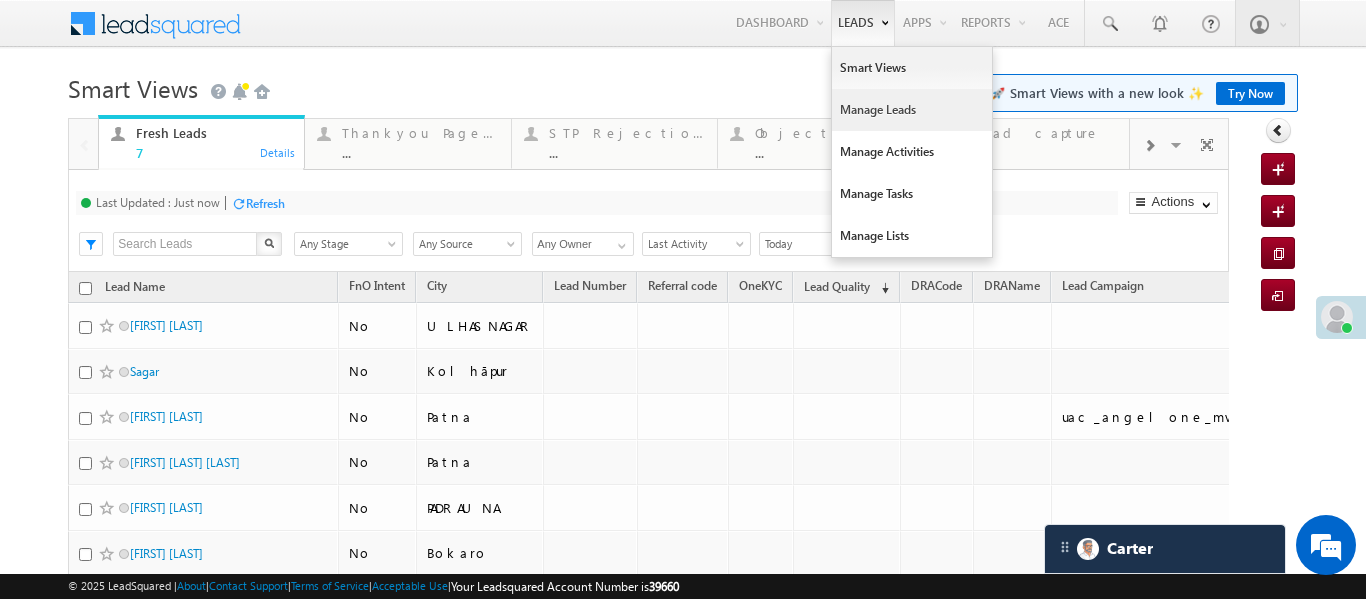 click on "Manage Leads" 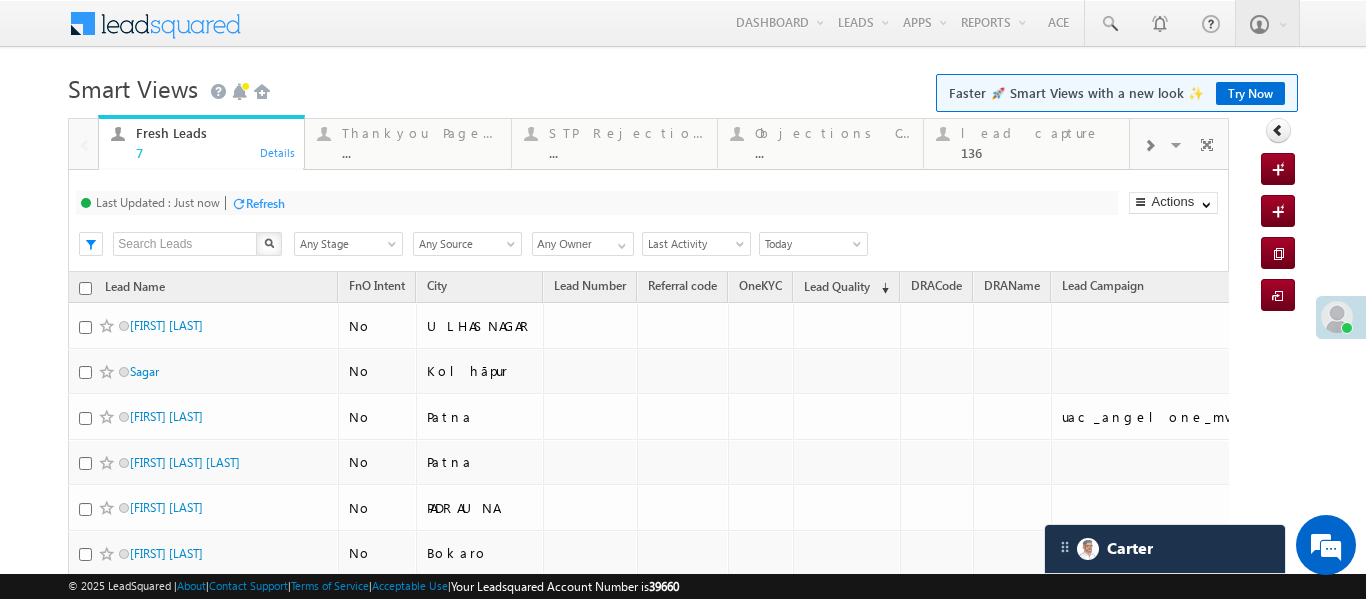drag, startPoint x: 877, startPoint y: 119, endPoint x: 427, endPoint y: 10, distance: 463.01297 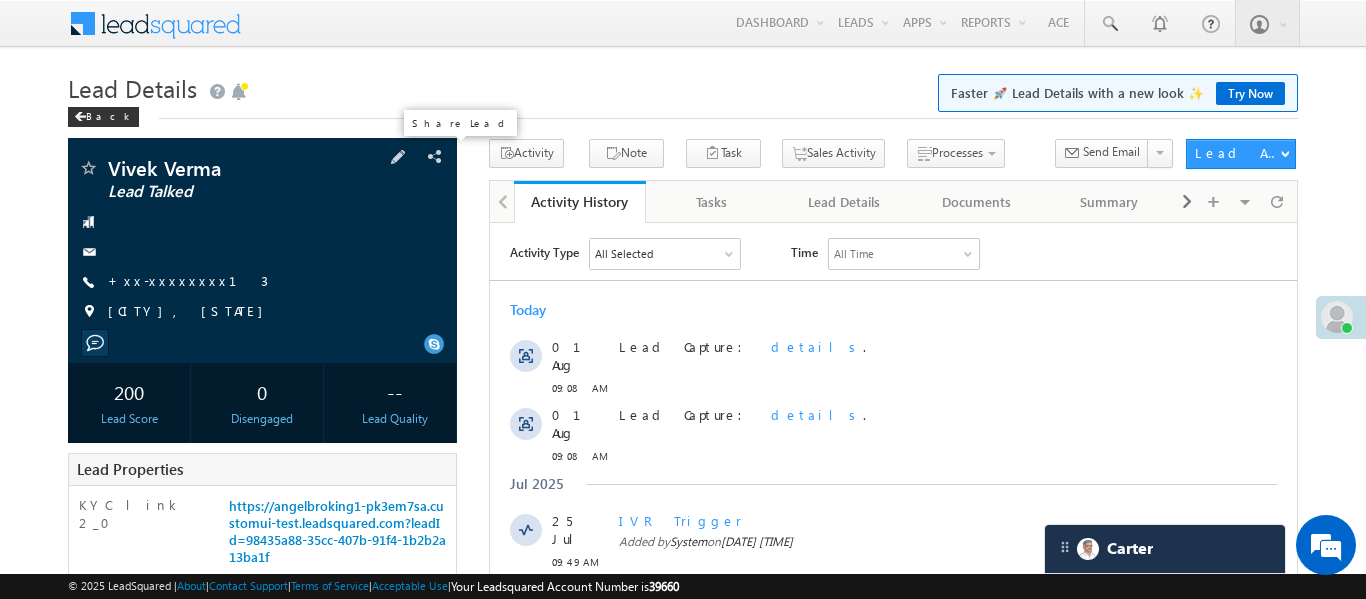 scroll, scrollTop: 0, scrollLeft: 0, axis: both 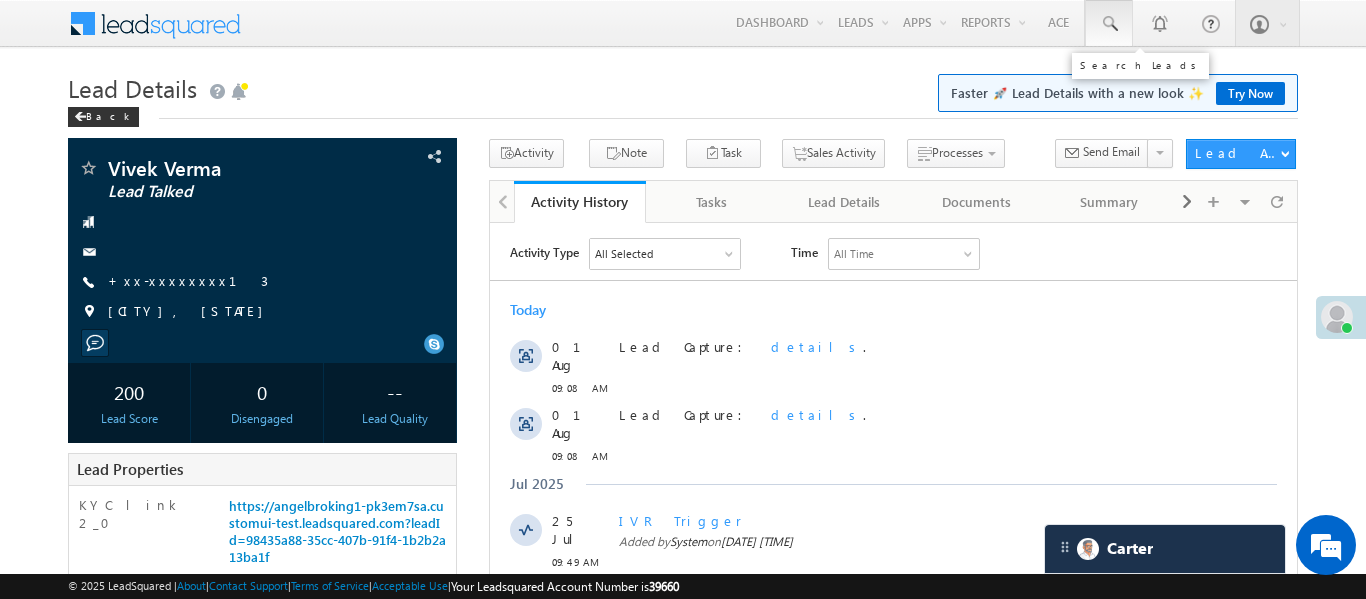 click at bounding box center (1109, 23) 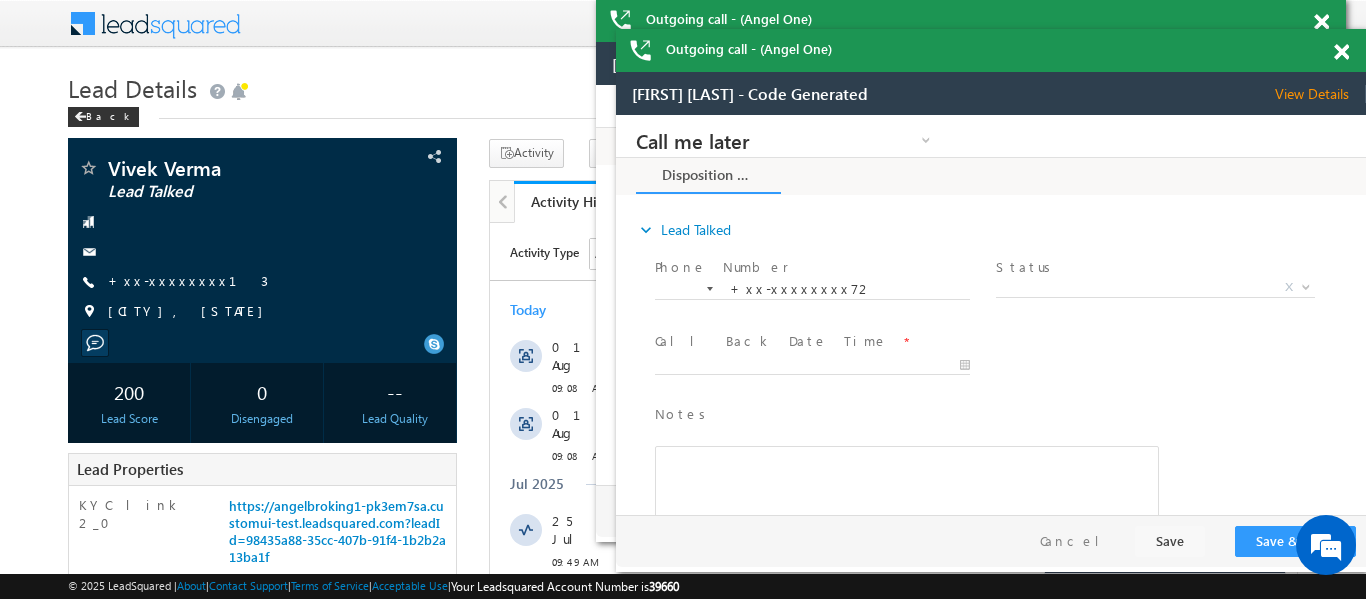 scroll, scrollTop: 0, scrollLeft: 0, axis: both 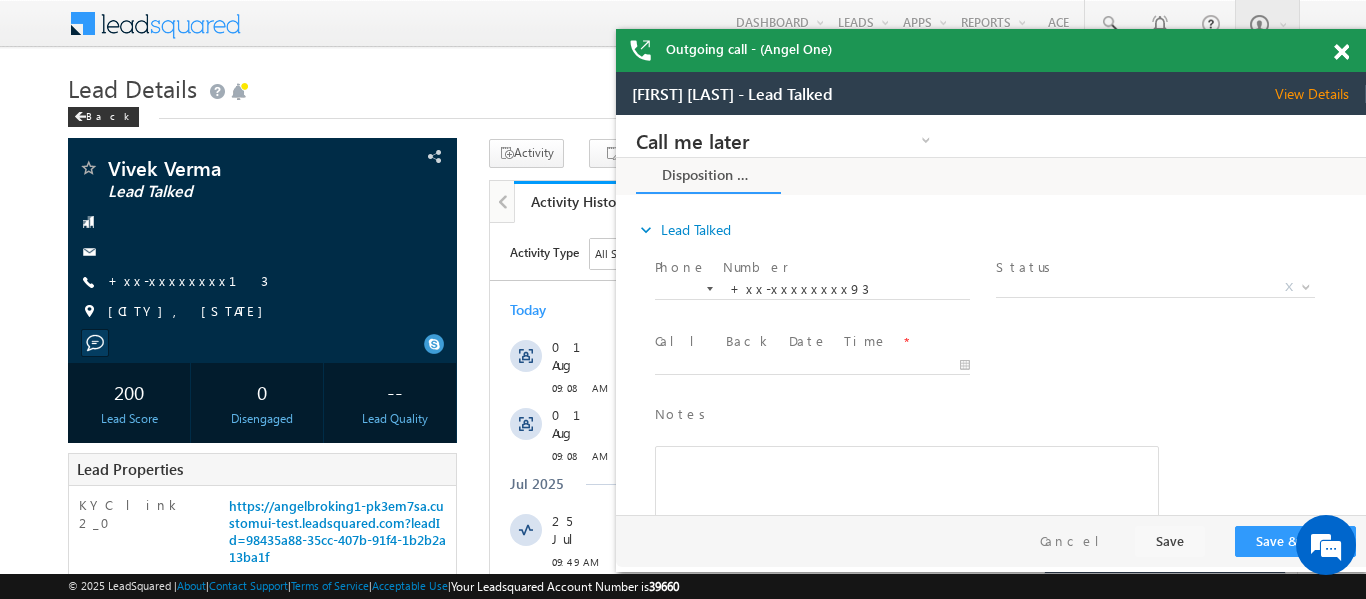 drag, startPoint x: 742, startPoint y: 1, endPoint x: 1310, endPoint y: 42, distance: 569.47784 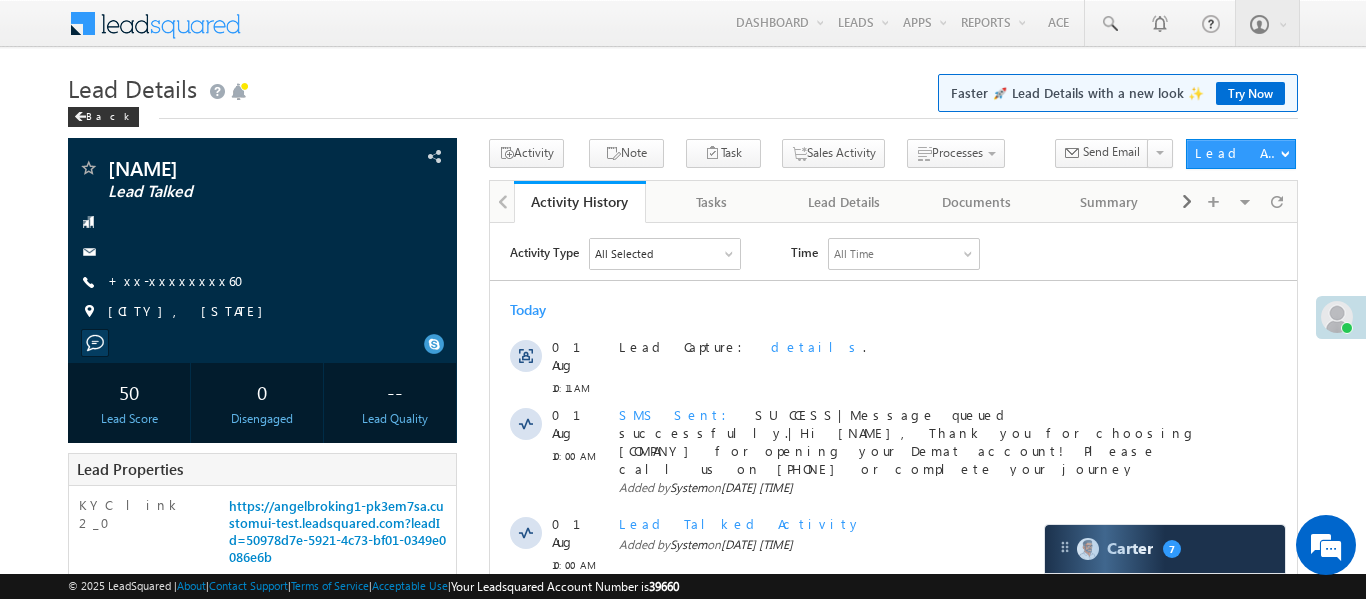scroll, scrollTop: 0, scrollLeft: 0, axis: both 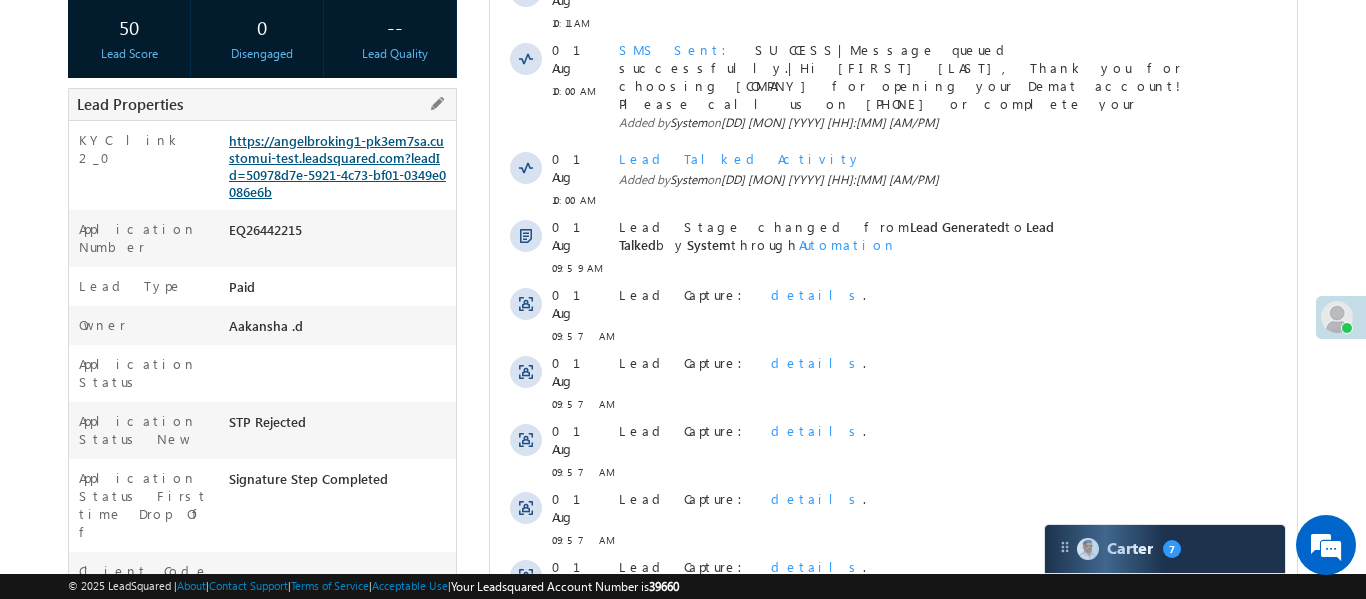 click on "https://angelbroking1-pk3em7sa.customui-test.leadsquared.com?leadId=50978d7e-5921-4c73-bf01-0349e0086e6b" at bounding box center [337, 166] 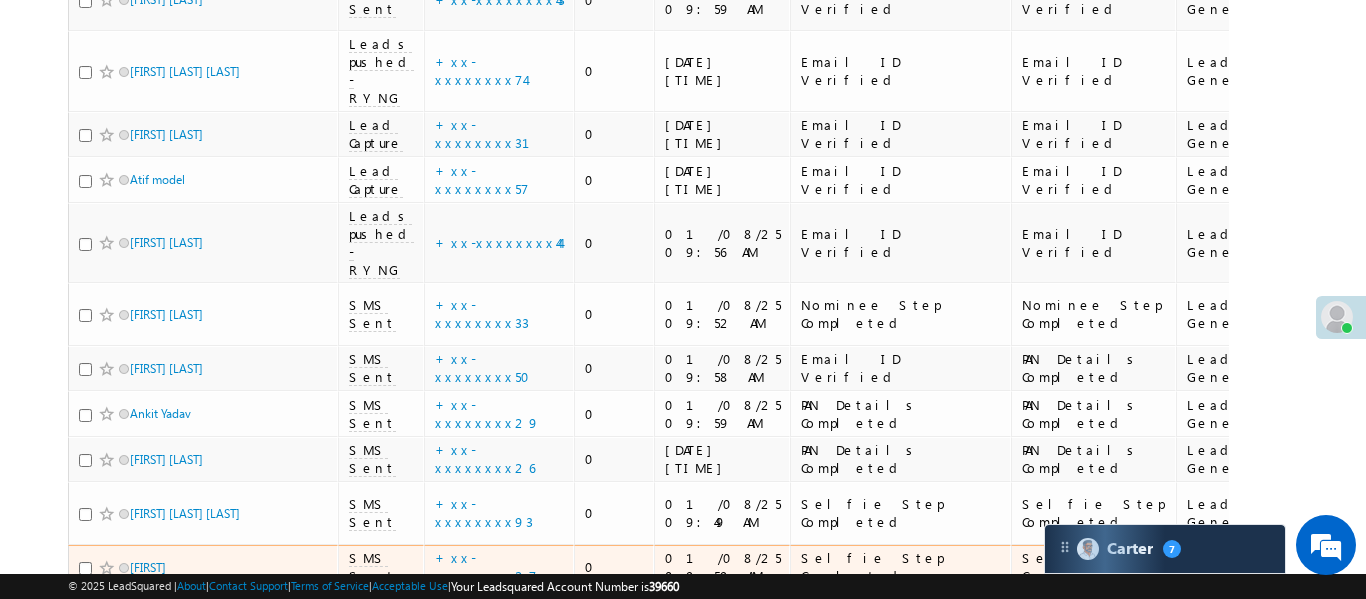 scroll, scrollTop: 624, scrollLeft: 0, axis: vertical 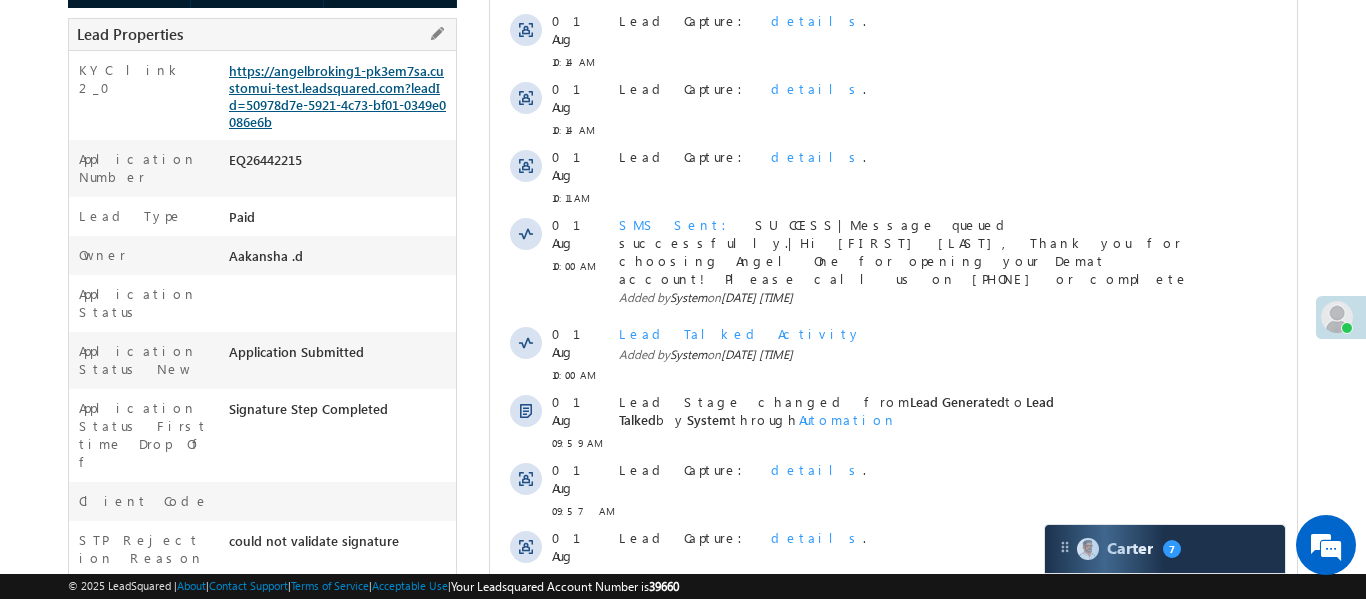 click on "https://angelbroking1-pk3em7sa.customui-test.leadsquared.com?leadId=50978d7e-5921-4c73-bf01-0349e0086e6b" at bounding box center [337, 96] 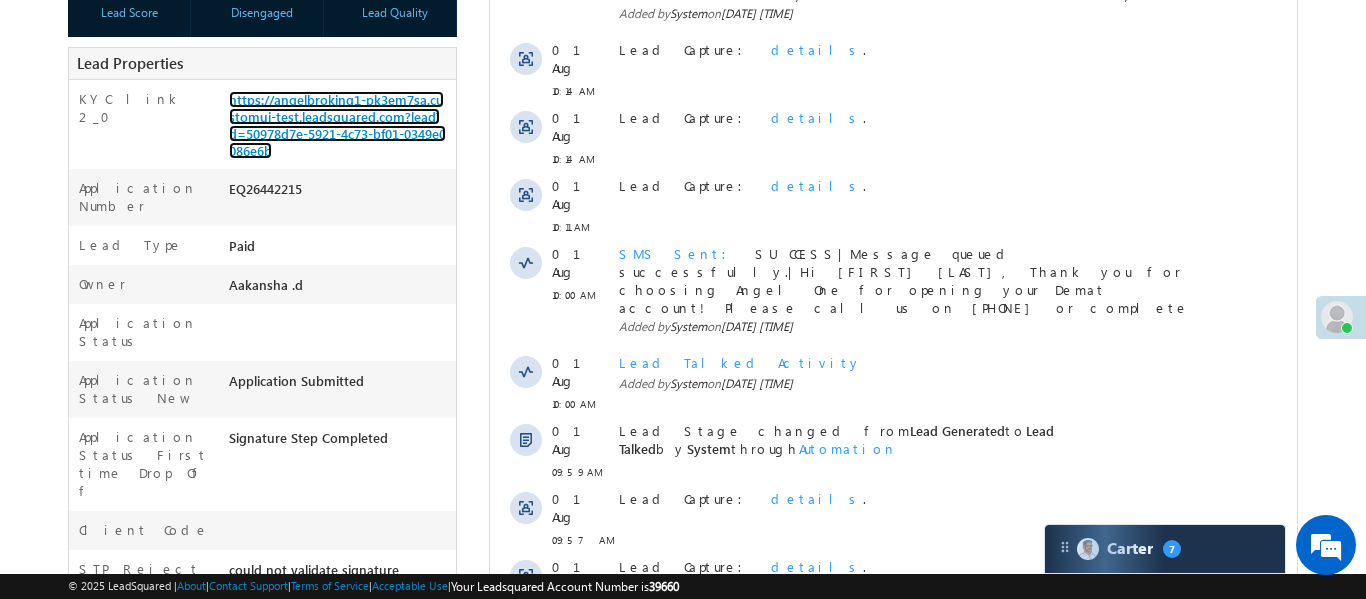 scroll, scrollTop: 0, scrollLeft: 0, axis: both 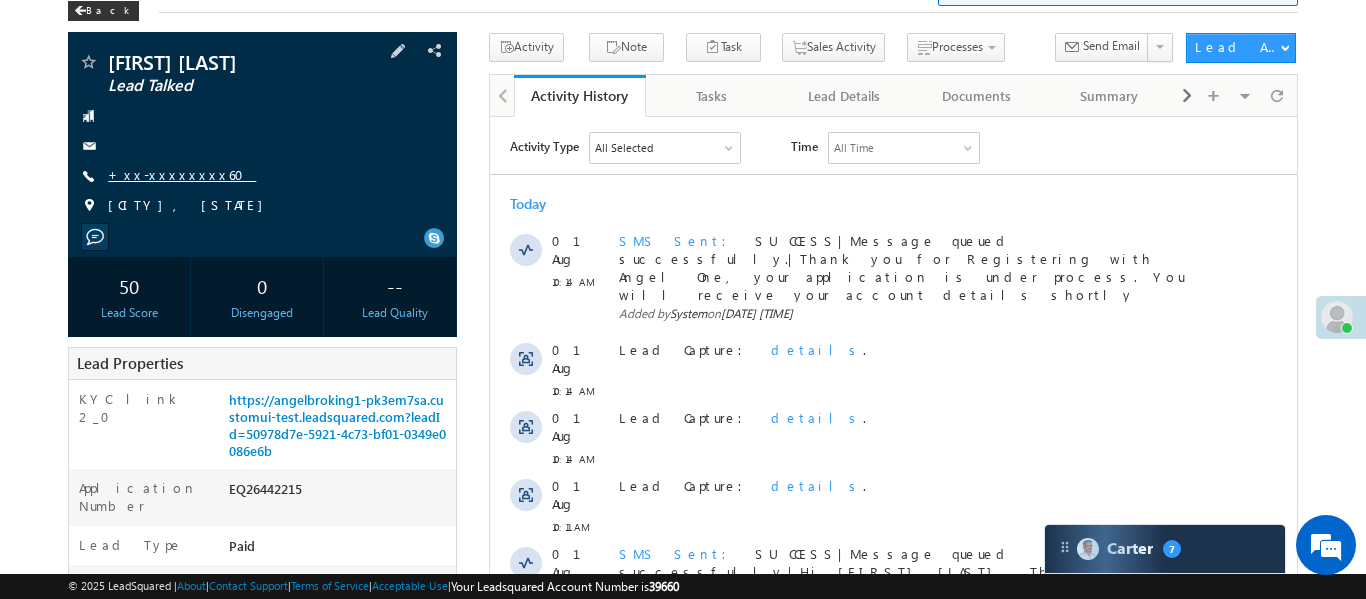 click on "+xx-xxxxxxxx60" at bounding box center (182, 174) 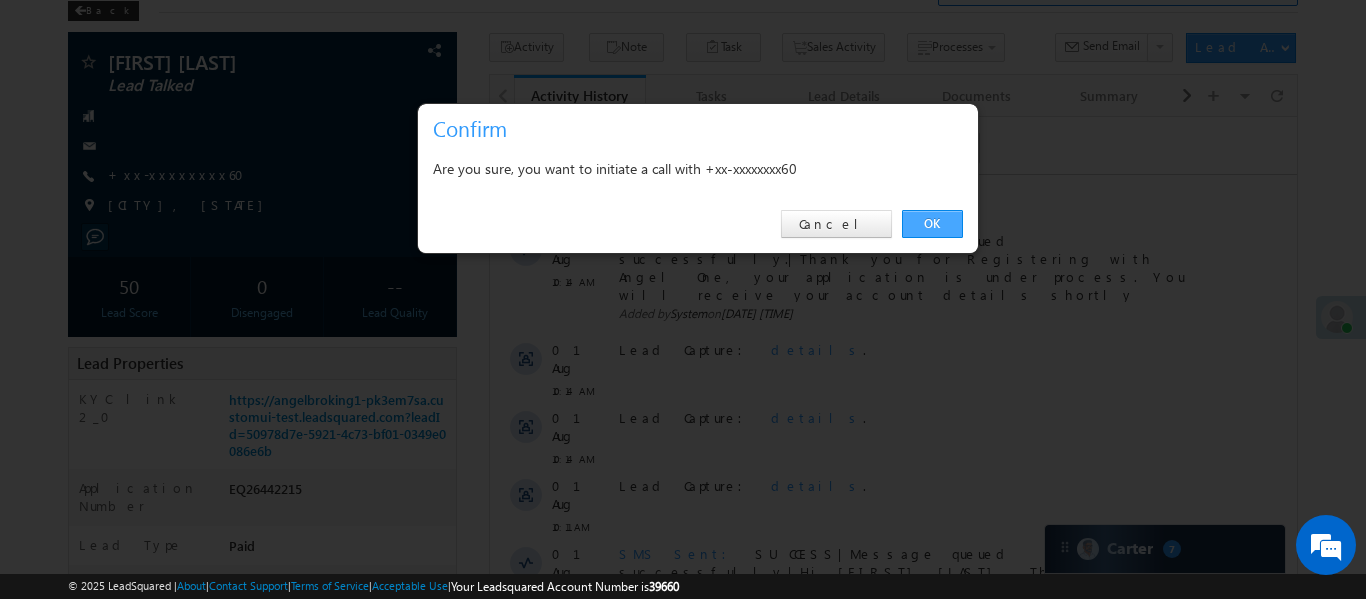 click on "OK" at bounding box center (932, 224) 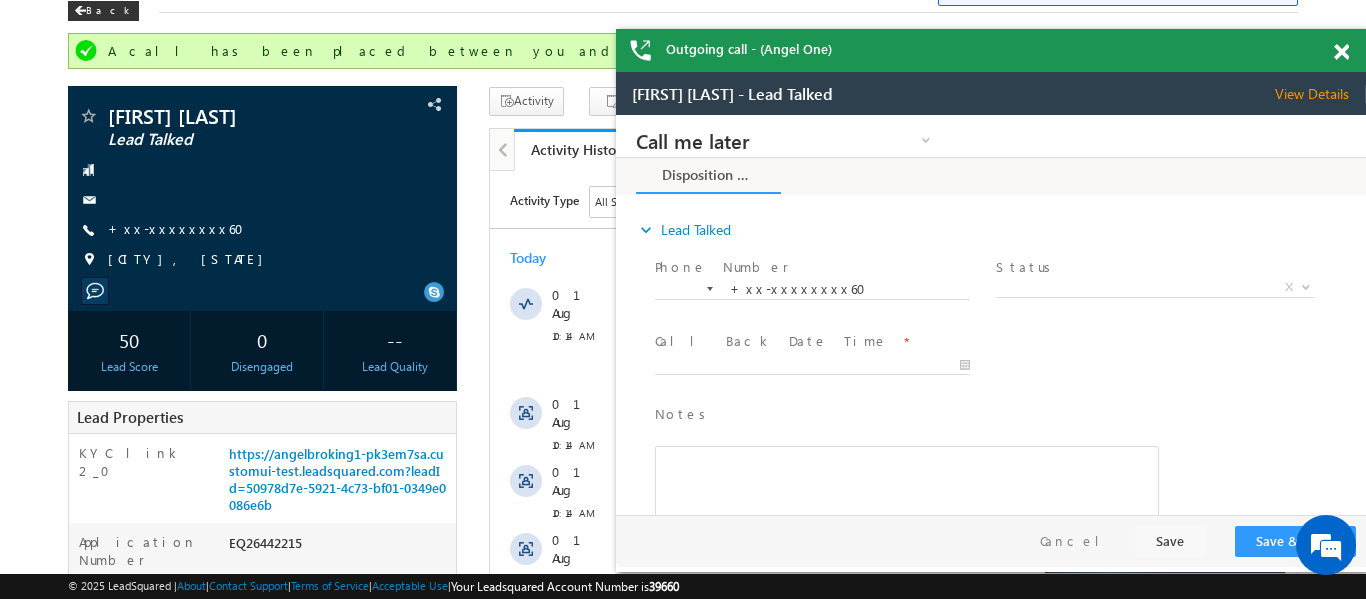 scroll, scrollTop: 0, scrollLeft: 0, axis: both 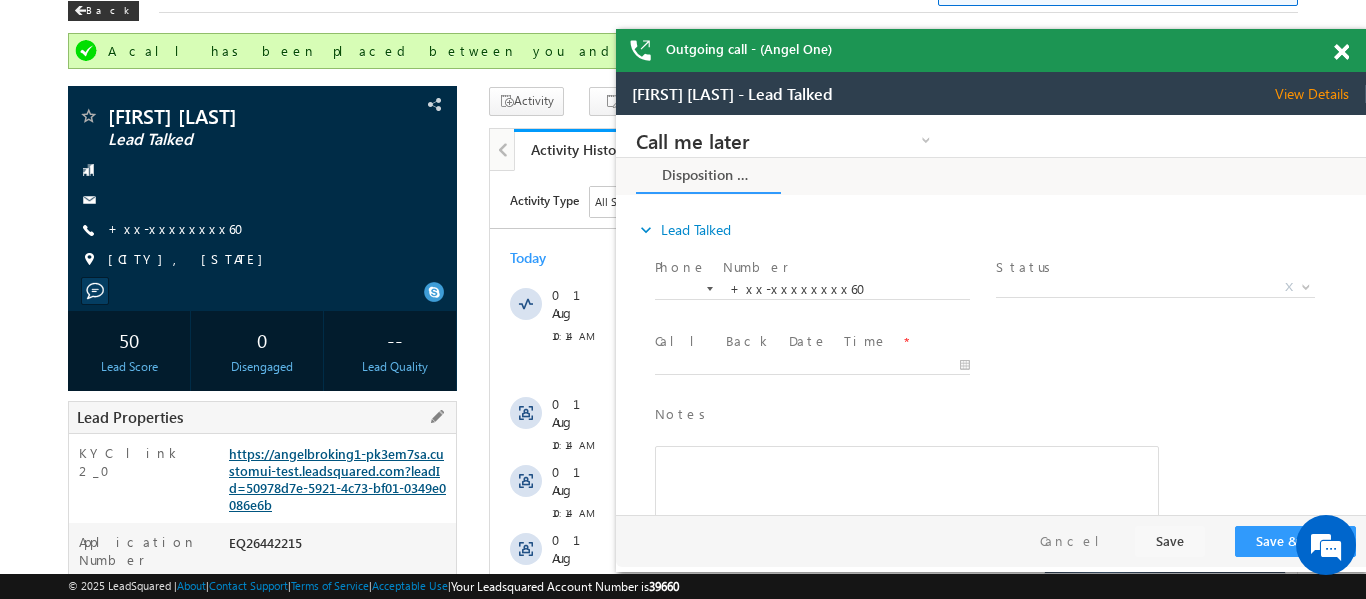 click on "https://angelbroking1-pk3em7sa.customui-test.leadsquared.com?leadId=50978d7e-5921-4c73-bf01-0349e0086e6b" at bounding box center [337, 479] 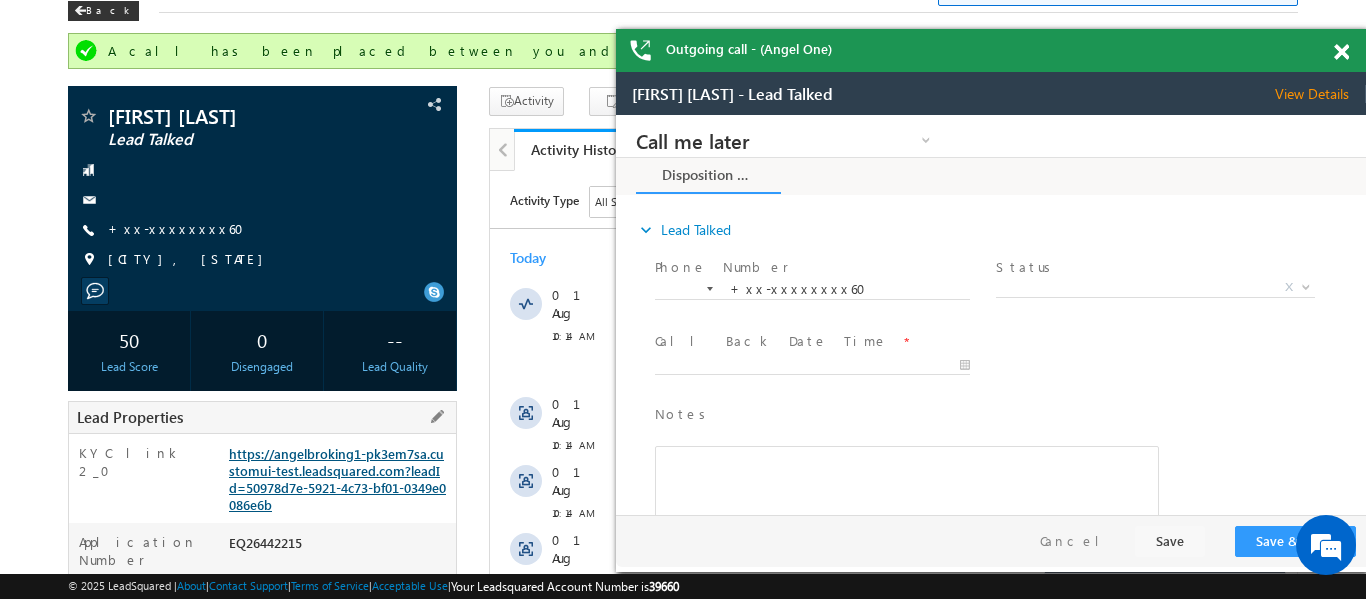 scroll, scrollTop: 0, scrollLeft: 0, axis: both 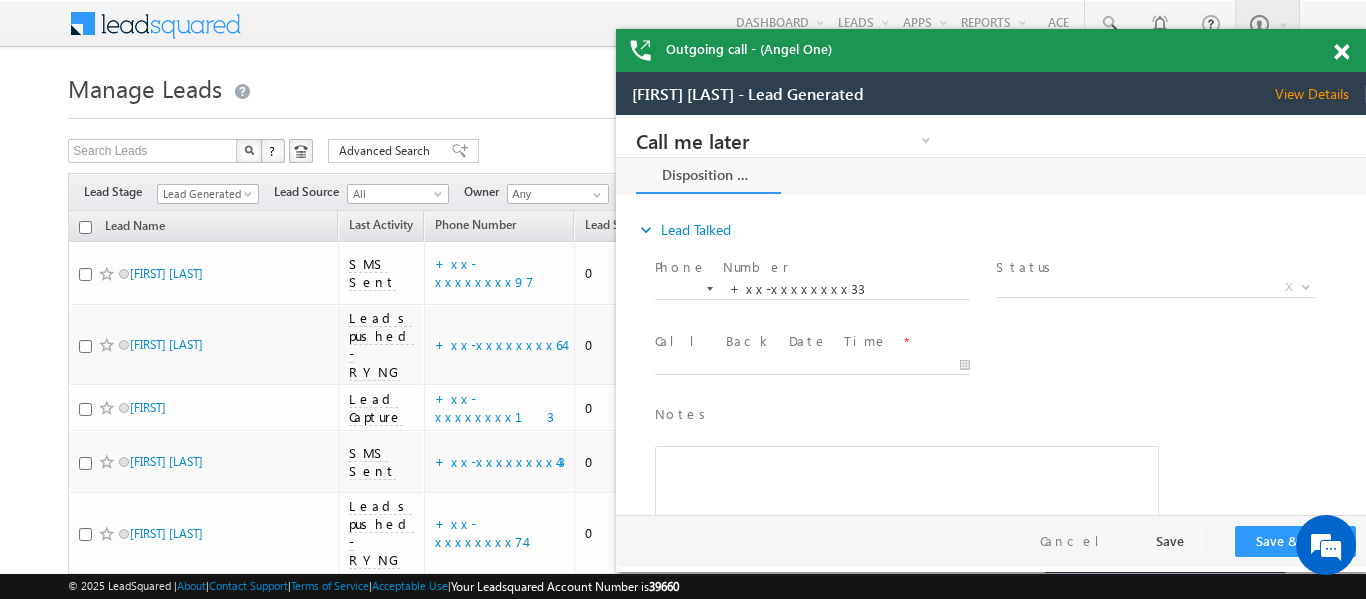 click at bounding box center (1341, 52) 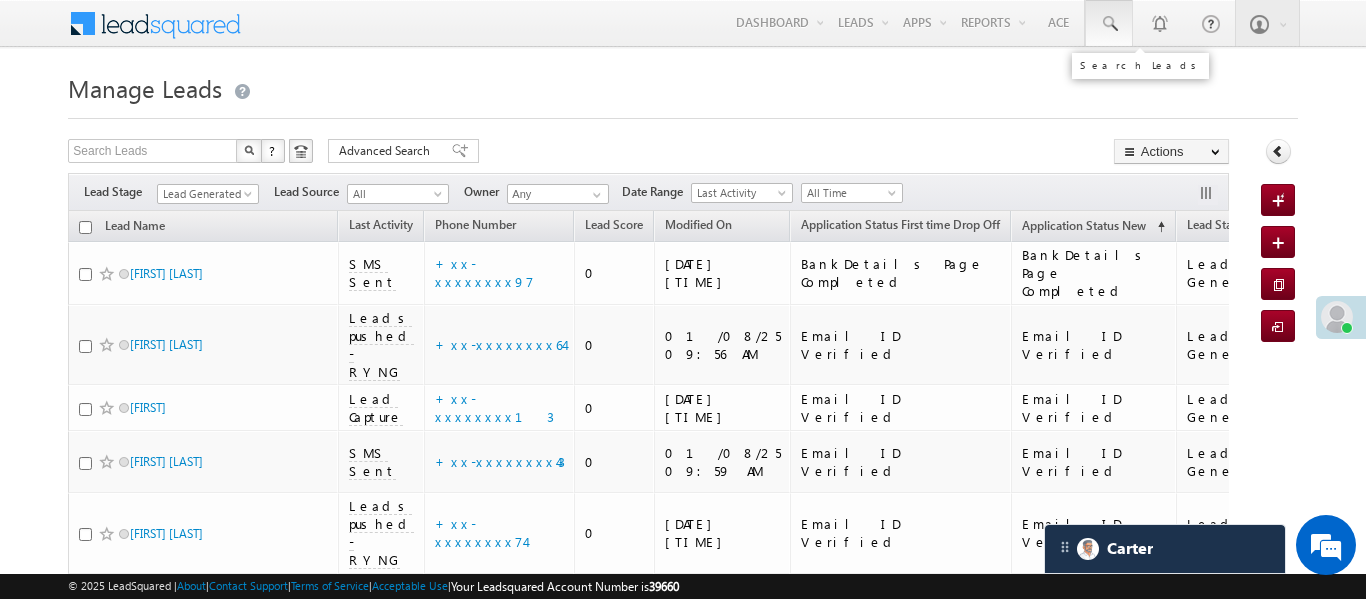click at bounding box center [1109, 23] 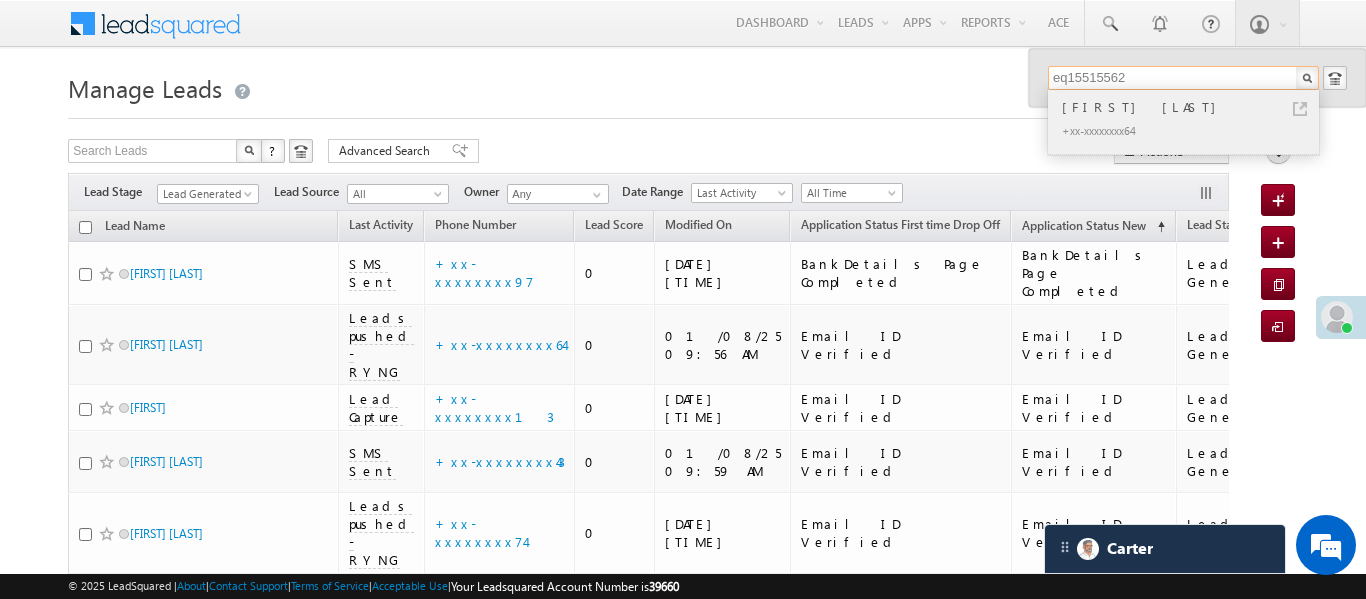 type on "eq15515562" 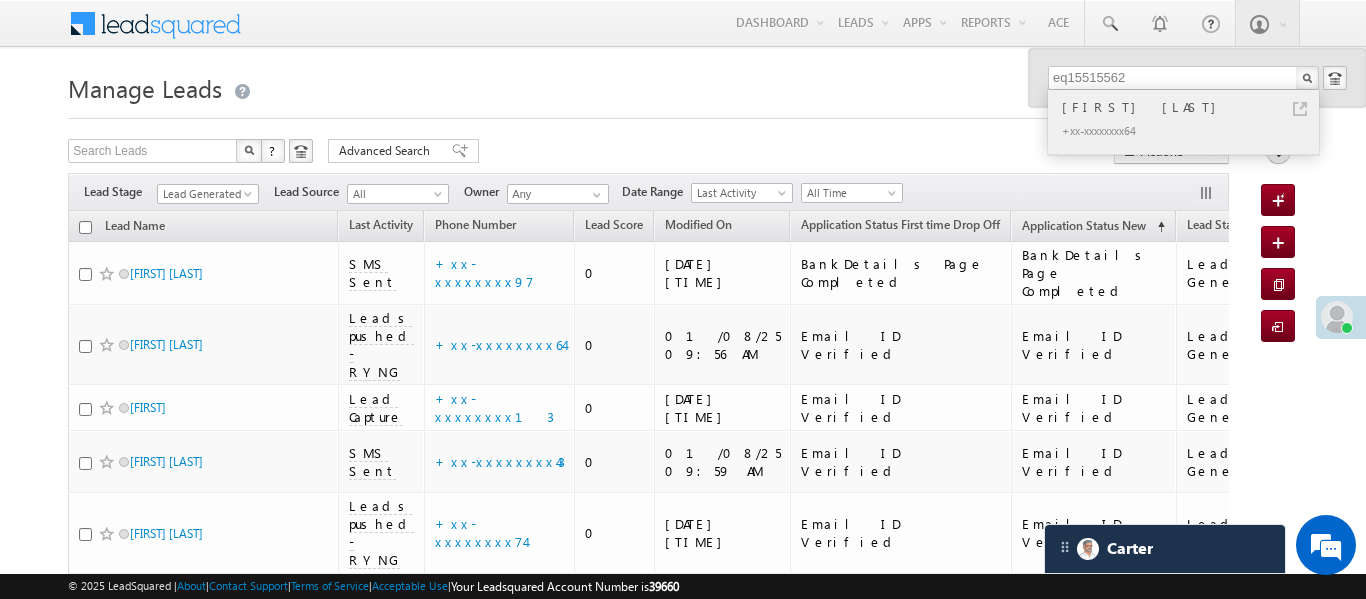 click on "Niraj Pawar" at bounding box center (1192, 107) 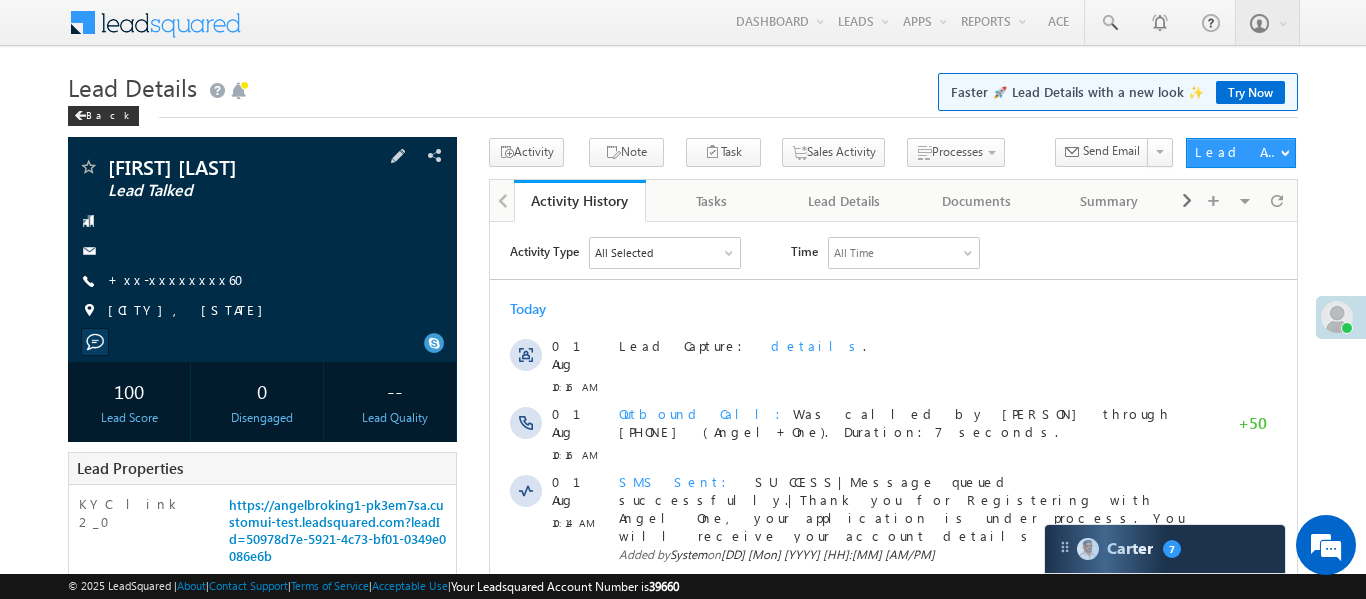 scroll, scrollTop: 0, scrollLeft: 0, axis: both 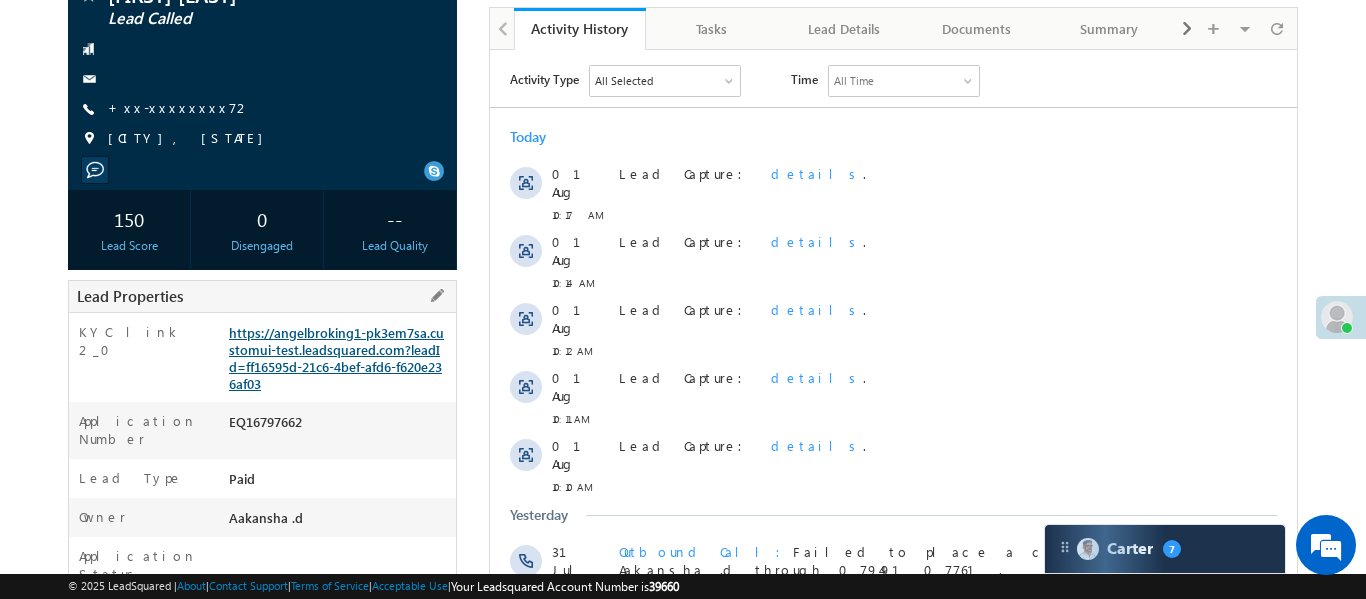 click on "https://angelbroking1-pk3em7sa.customui-test.leadsquared.com?leadId=ff16595d-21c6-4bef-afd6-f620e236af03" at bounding box center (336, 358) 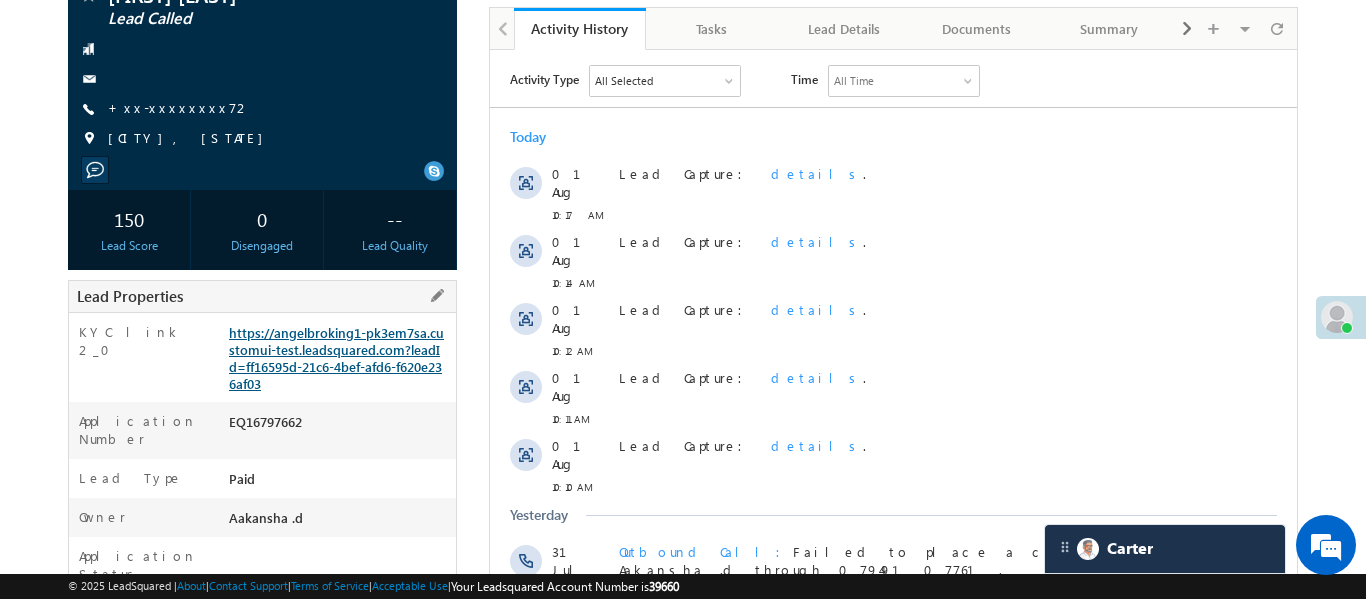 scroll, scrollTop: 283, scrollLeft: 0, axis: vertical 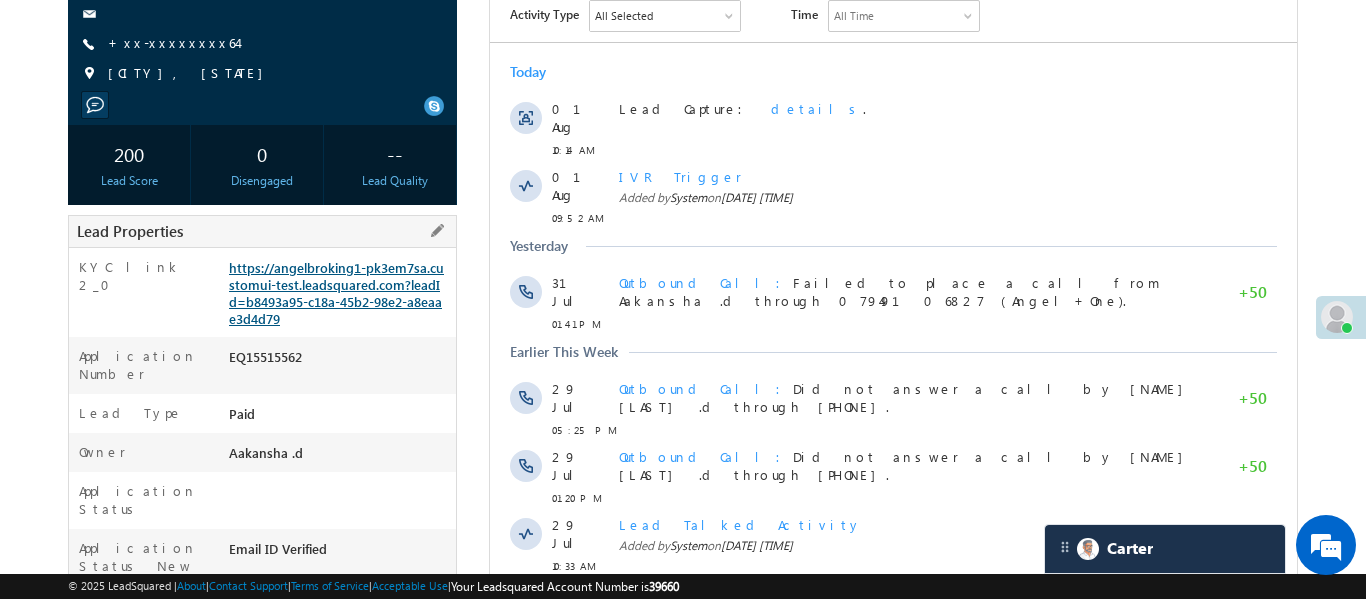 click on "https://angelbroking1-pk3em7sa.customui-test.leadsquared.com?leadId=b8493a95-c18a-45b2-98e2-a8eaae3d4d79" at bounding box center [336, 293] 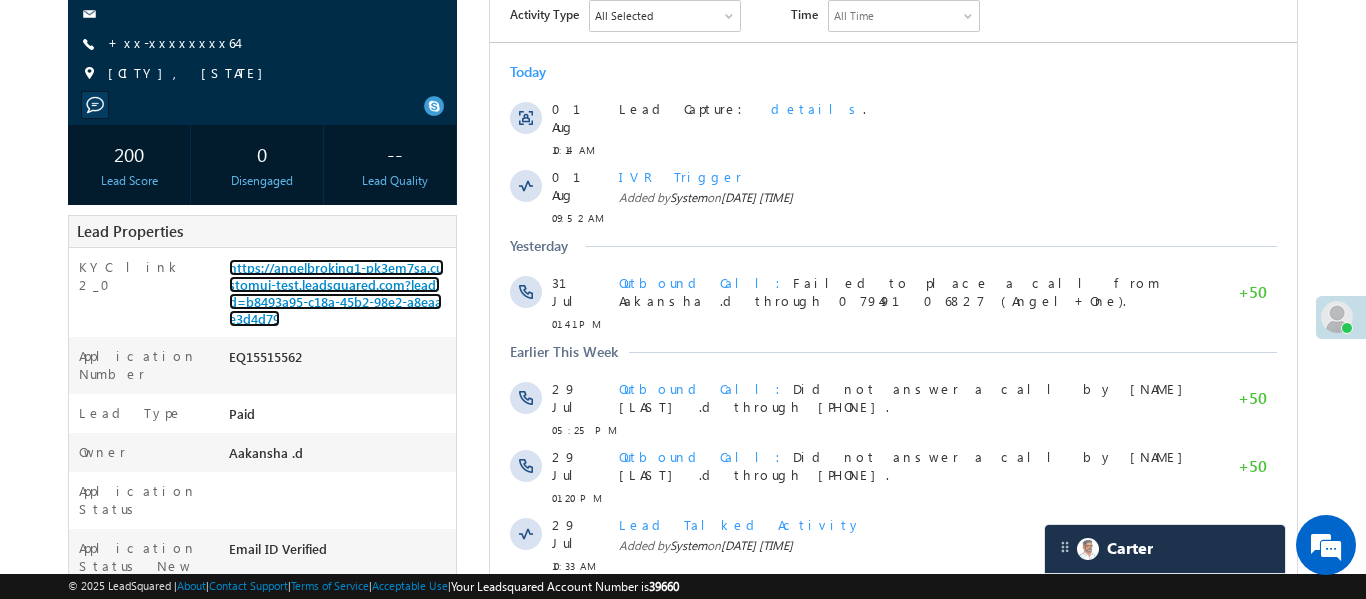 scroll, scrollTop: 73, scrollLeft: 0, axis: vertical 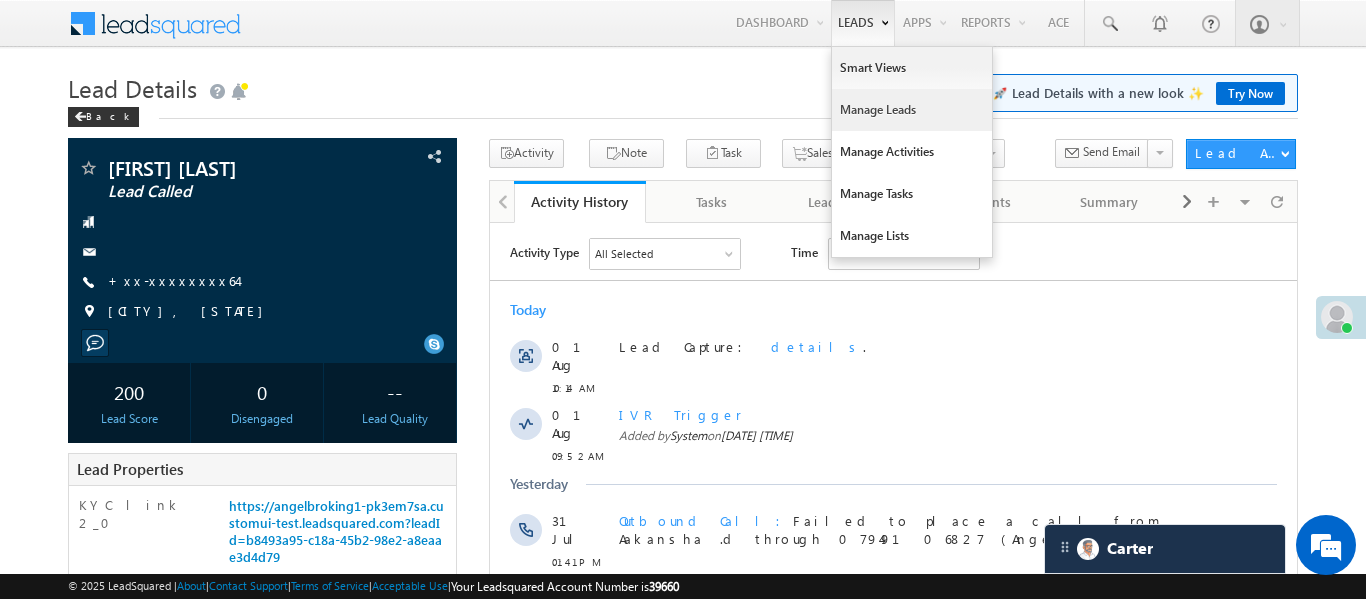 click on "Manage Leads" at bounding box center (912, 110) 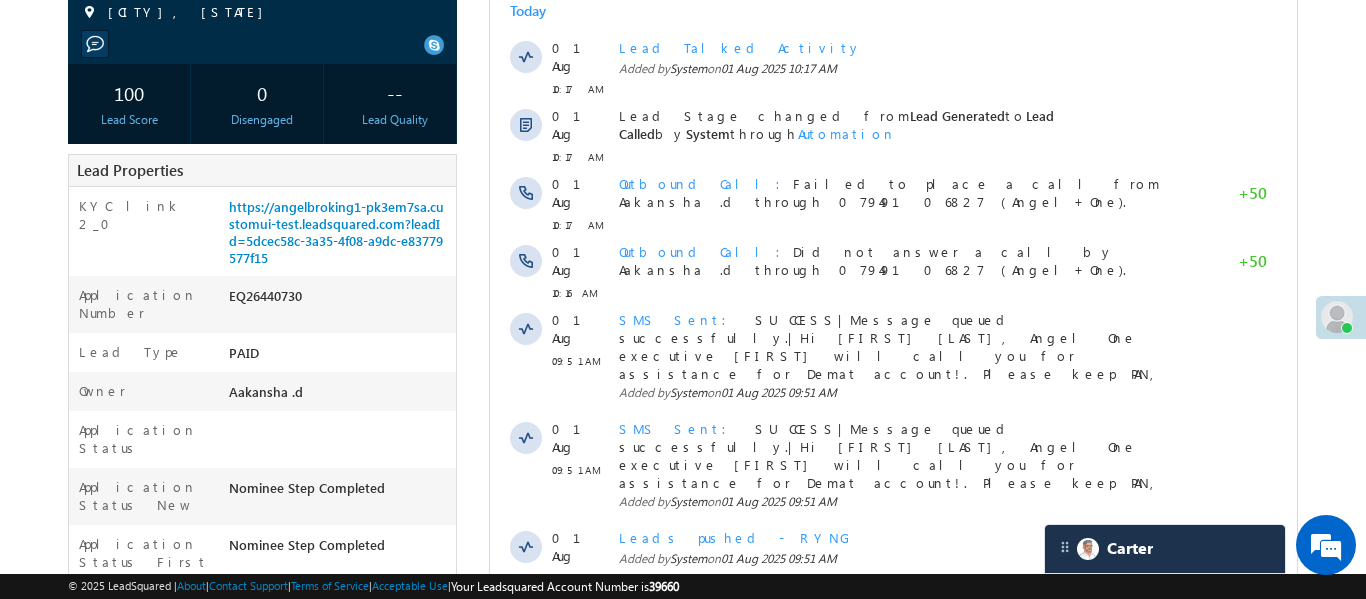 scroll, scrollTop: 0, scrollLeft: 0, axis: both 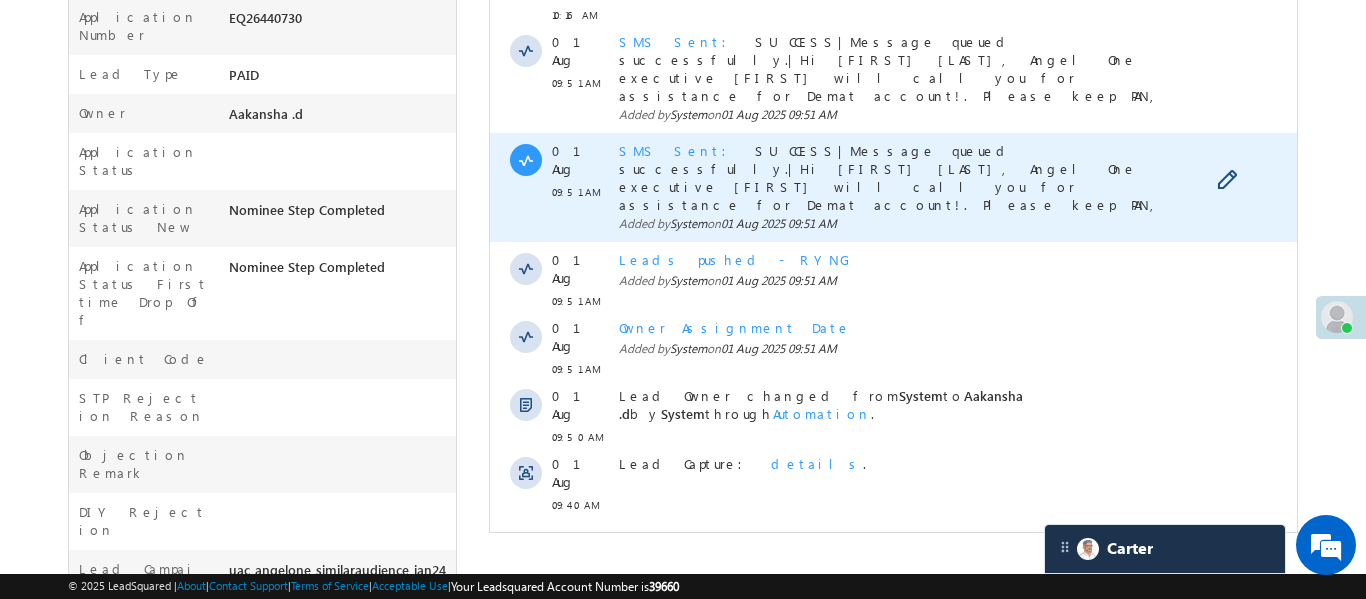 click on "SMS Sent" at bounding box center [678, 150] 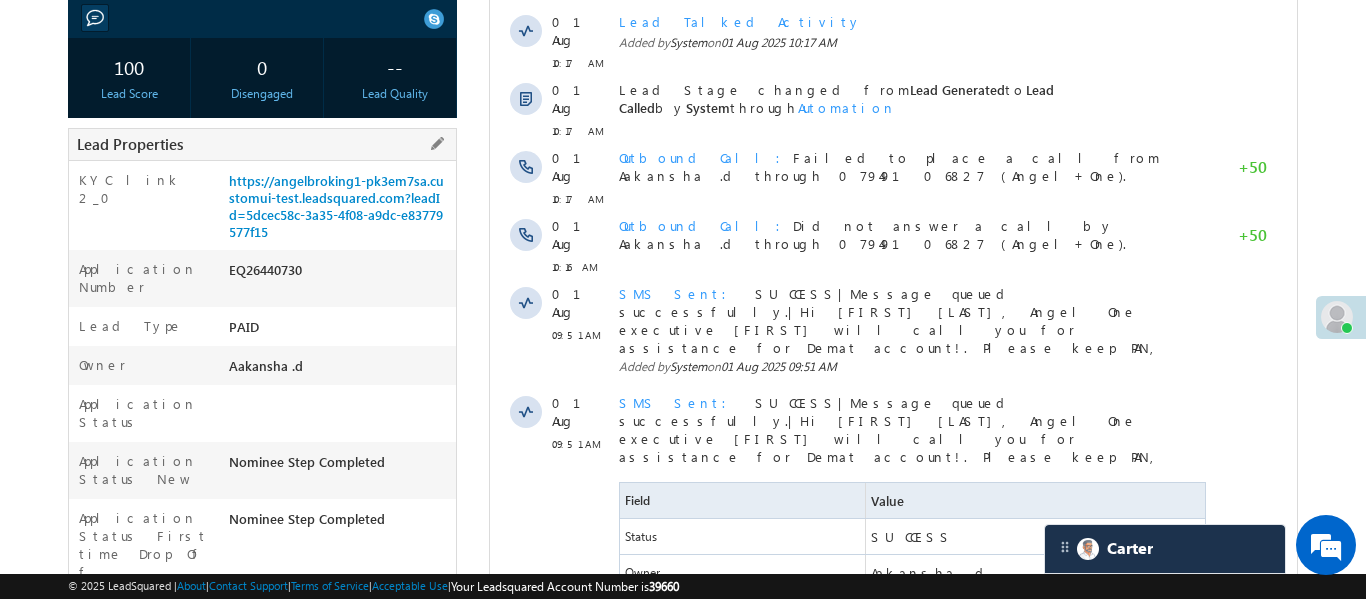 scroll, scrollTop: 229, scrollLeft: 0, axis: vertical 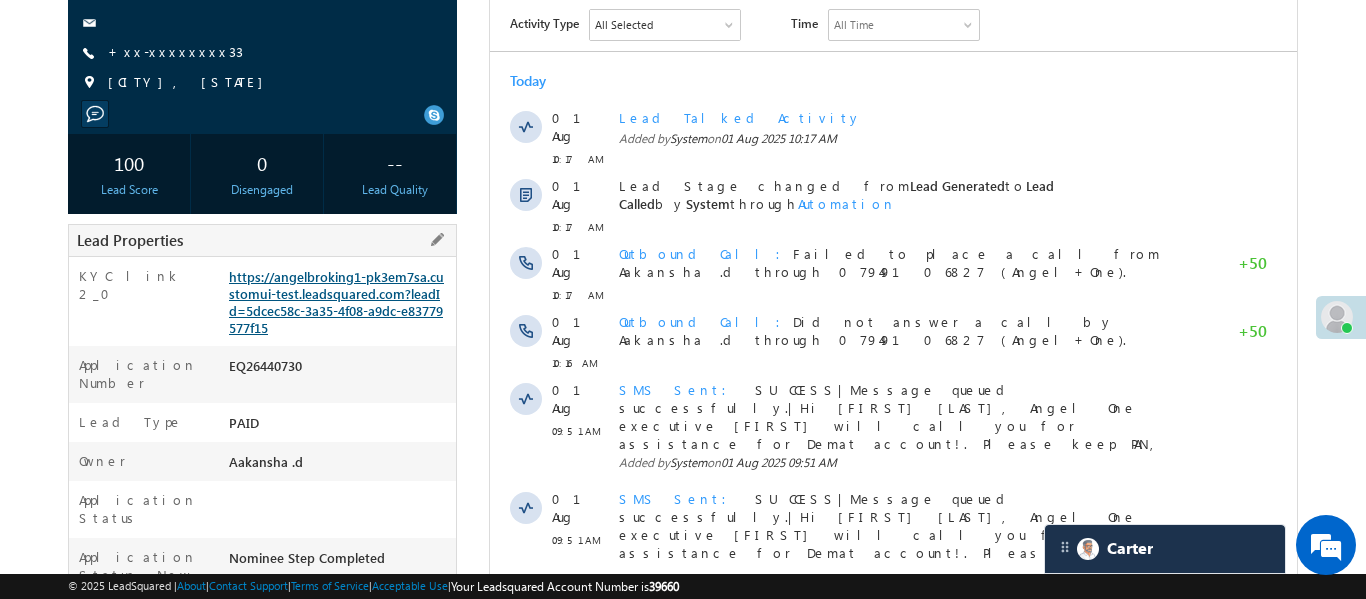 click on "https://angelbroking1-pk3em7sa.customui-test.leadsquared.com?leadId=5dcec58c-3a35-4f08-a9dc-e83779577f15" at bounding box center [336, 302] 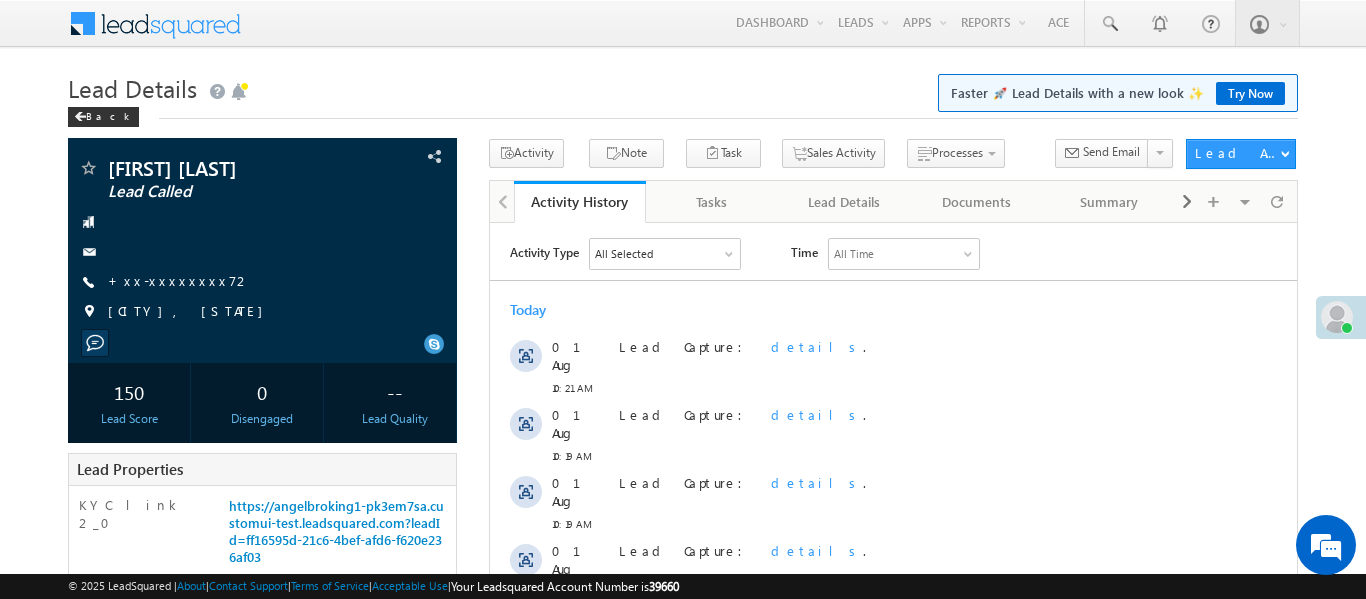 scroll, scrollTop: 0, scrollLeft: 0, axis: both 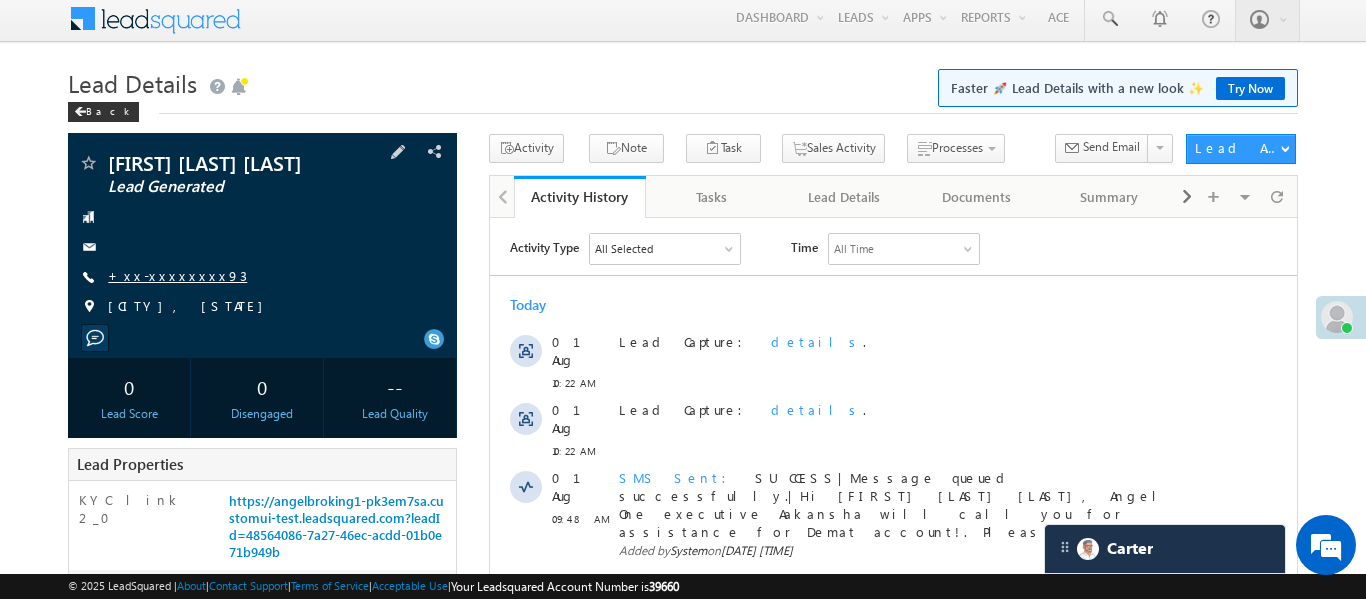 click on "+xx-xxxxxxxx93" at bounding box center [177, 275] 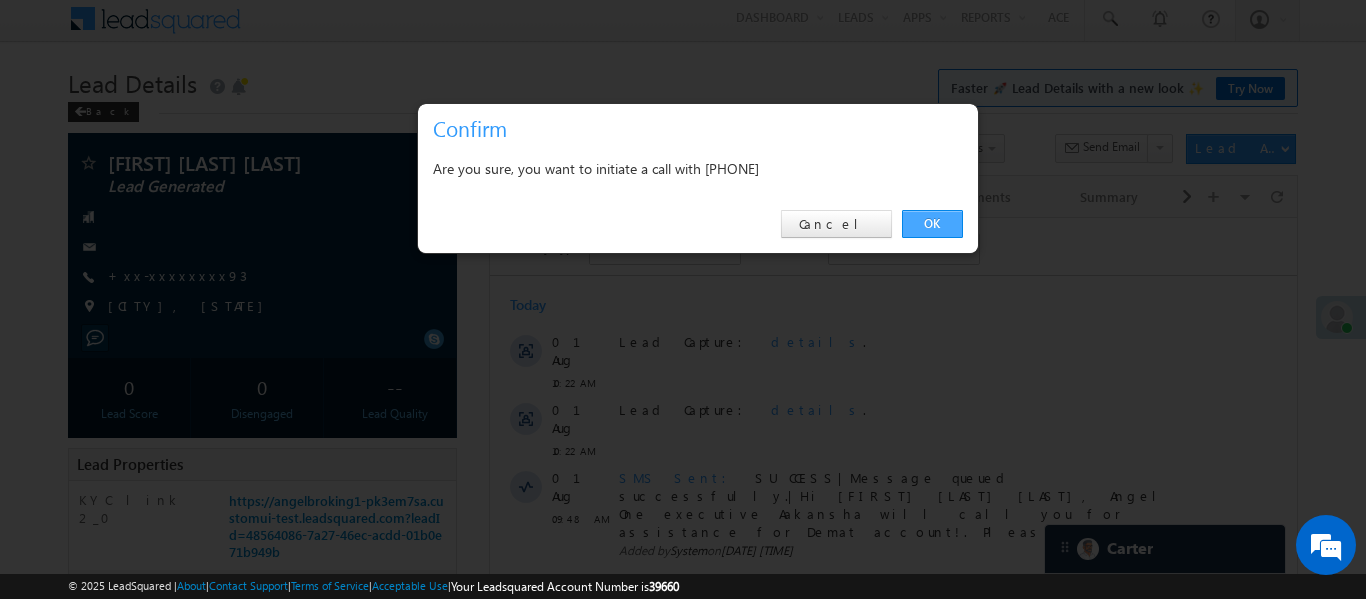 click on "OK" at bounding box center (932, 224) 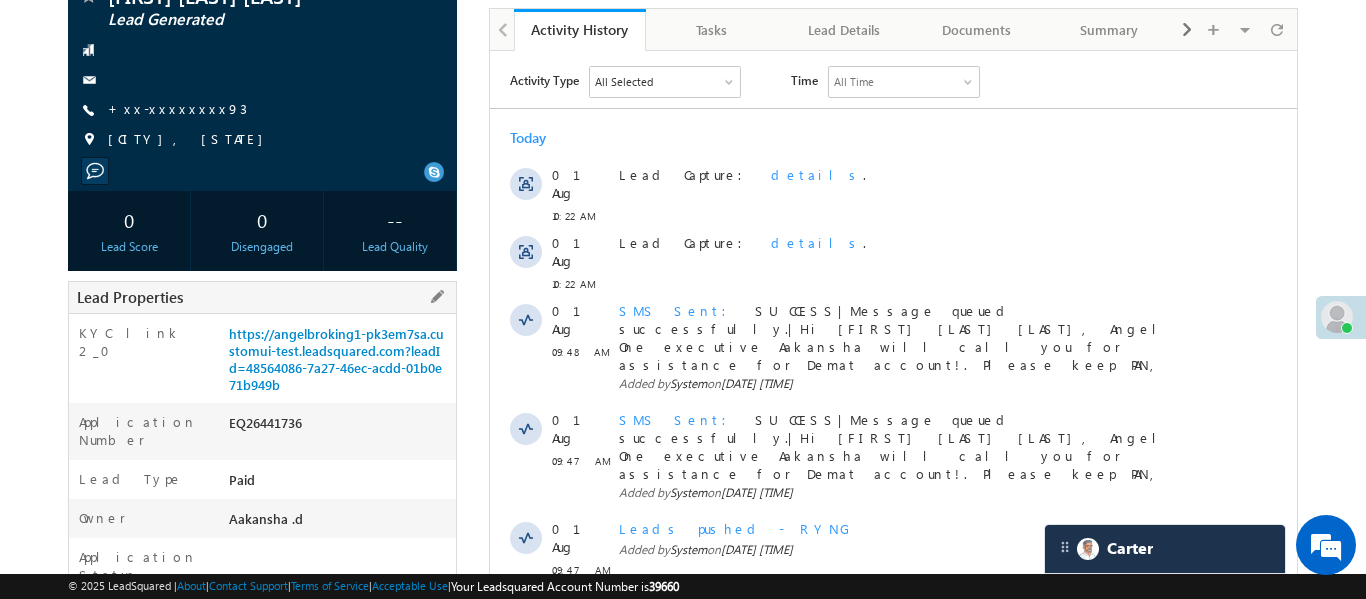 scroll, scrollTop: 315, scrollLeft: 0, axis: vertical 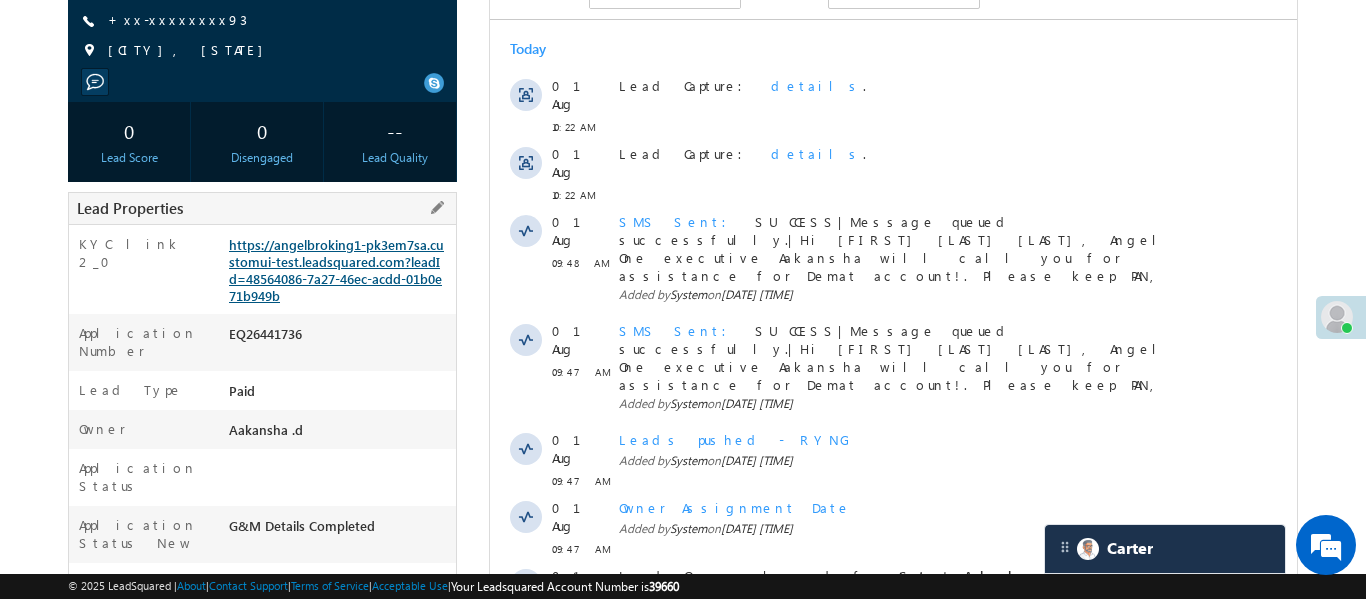 click on "https://angelbroking1-pk3em7sa.customui-test.leadsquared.com?leadId=48564086-7a27-46ec-acdd-01b0e71b949b" at bounding box center [336, 270] 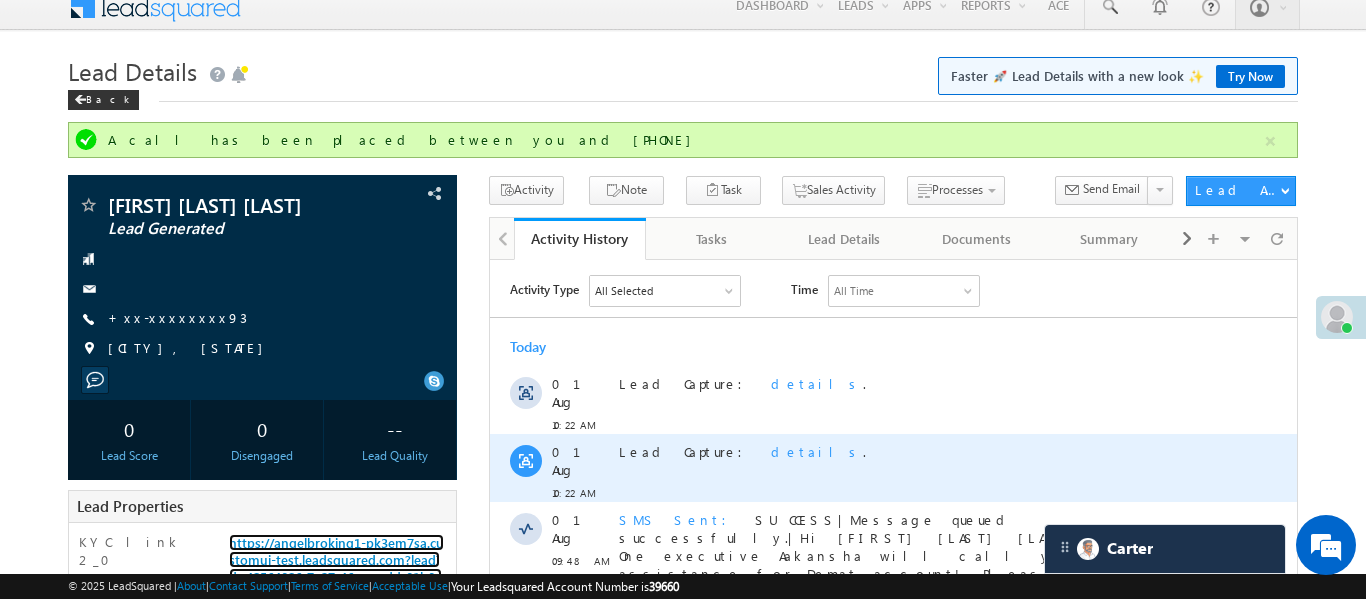 scroll, scrollTop: 173, scrollLeft: 0, axis: vertical 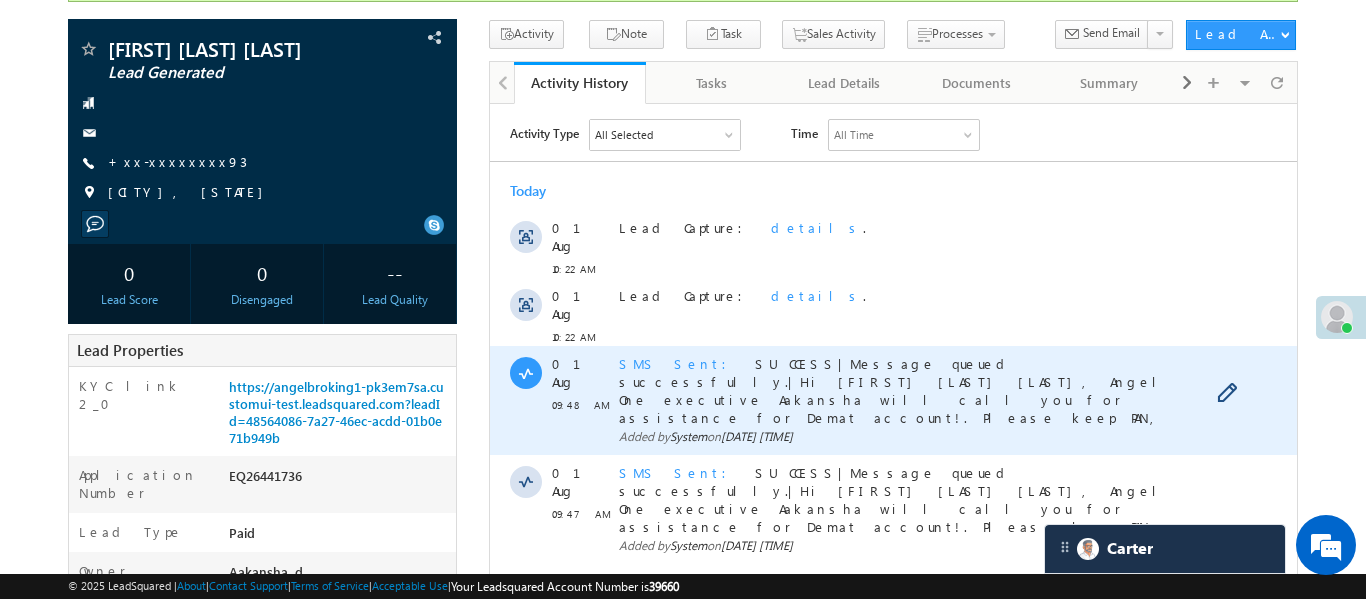 click on "SMS Sent" at bounding box center [678, 362] 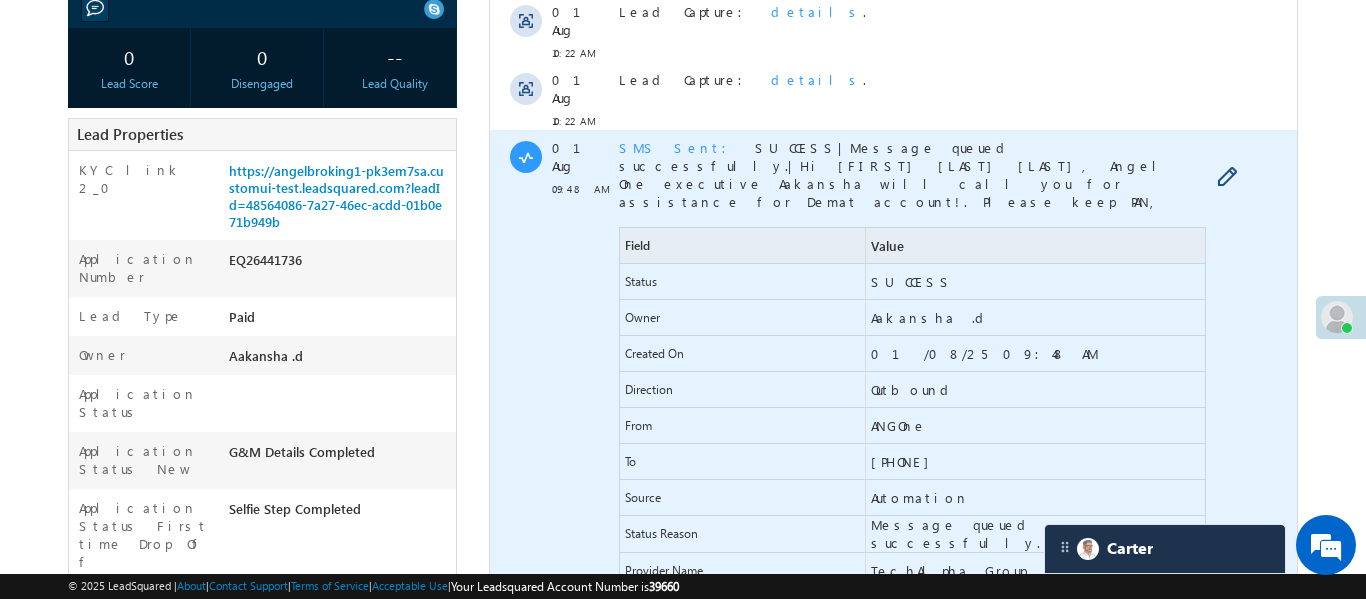 scroll, scrollTop: 333, scrollLeft: 0, axis: vertical 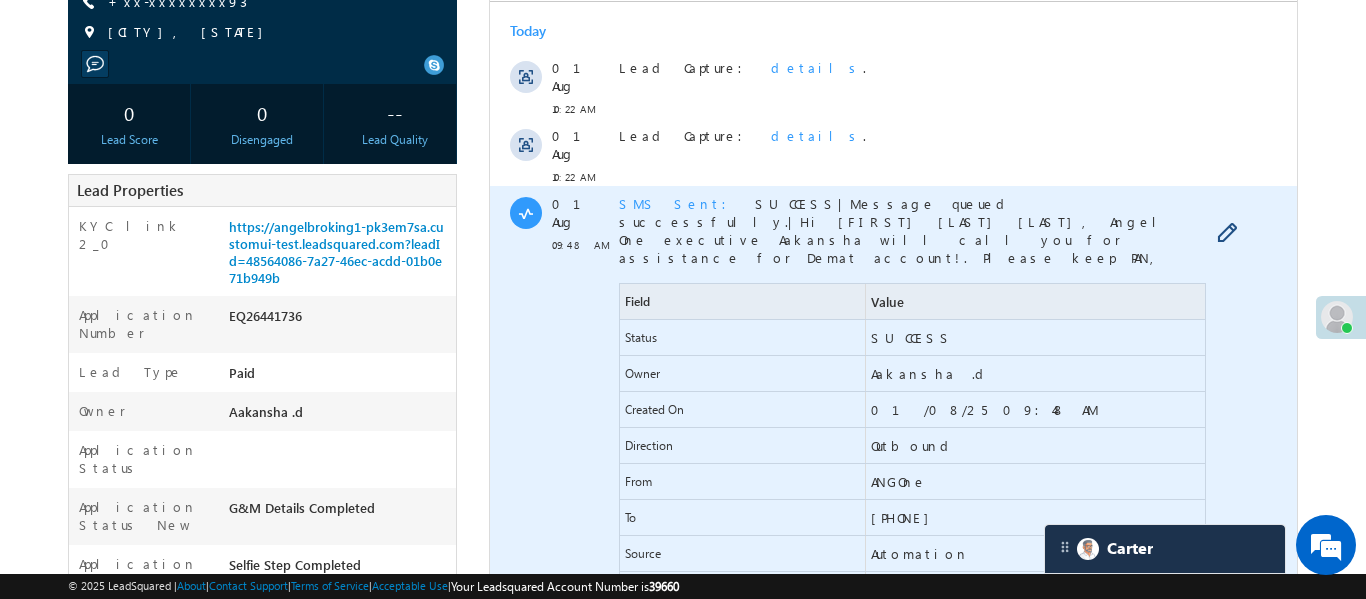 click on "SMS Sent" at bounding box center [678, 203] 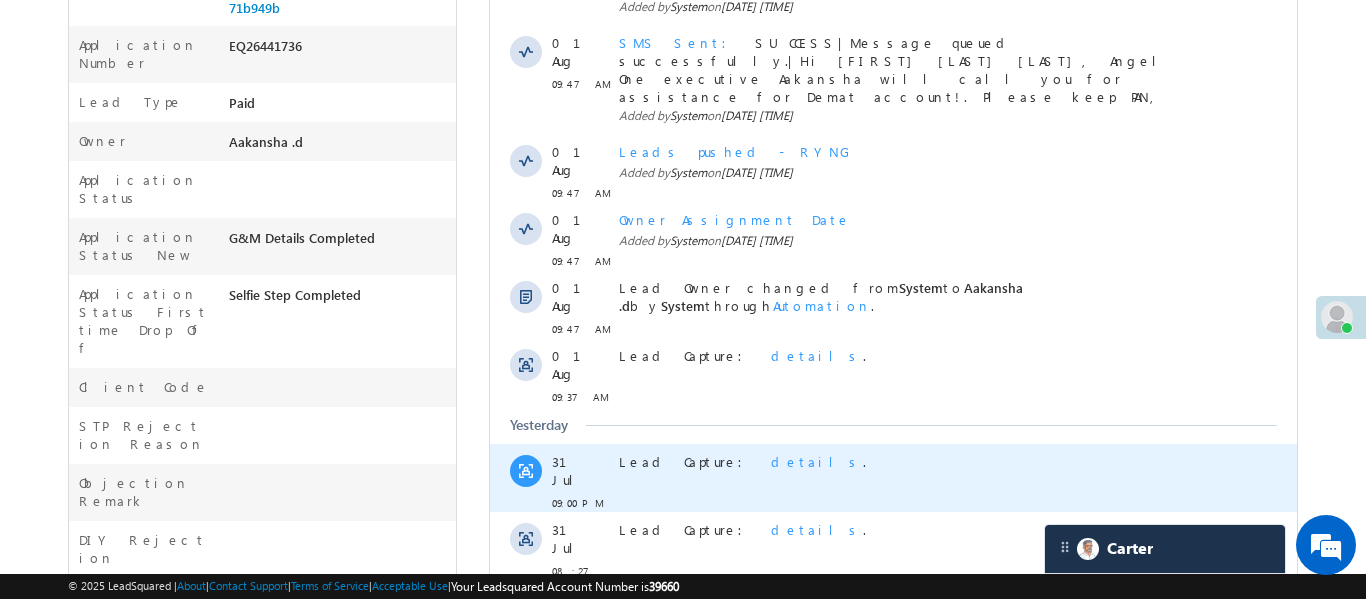 scroll, scrollTop: 722, scrollLeft: 0, axis: vertical 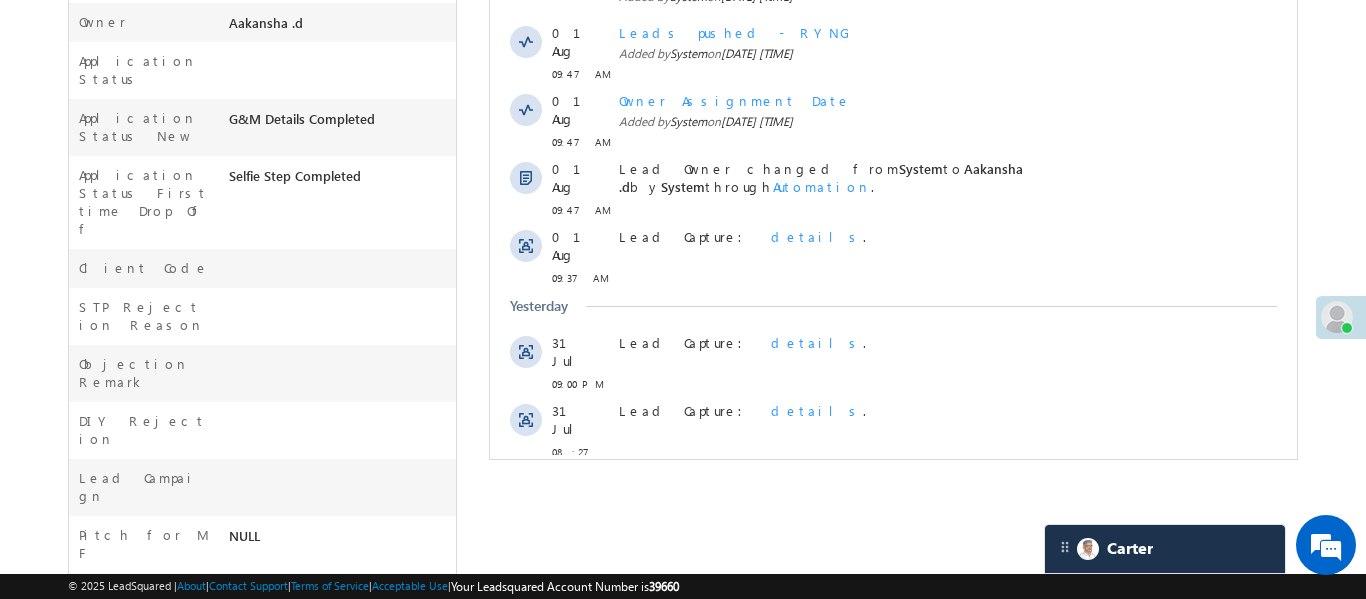 click on "Show More" at bounding box center (892, 514) 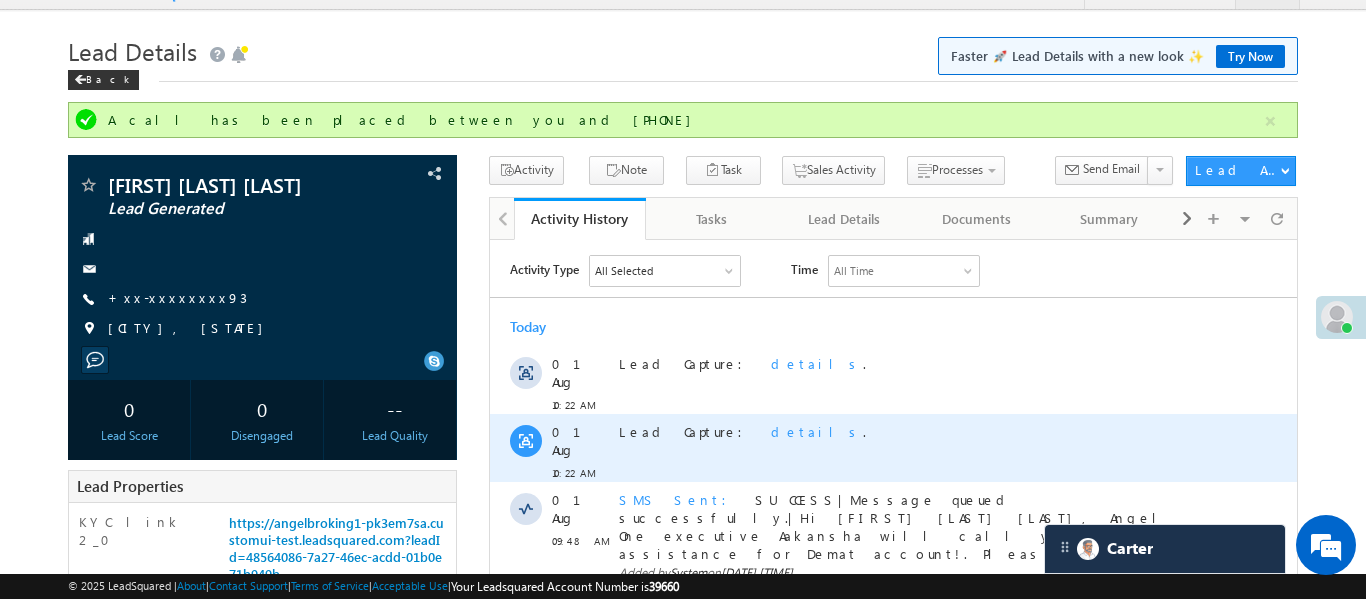 scroll, scrollTop: 0, scrollLeft: 0, axis: both 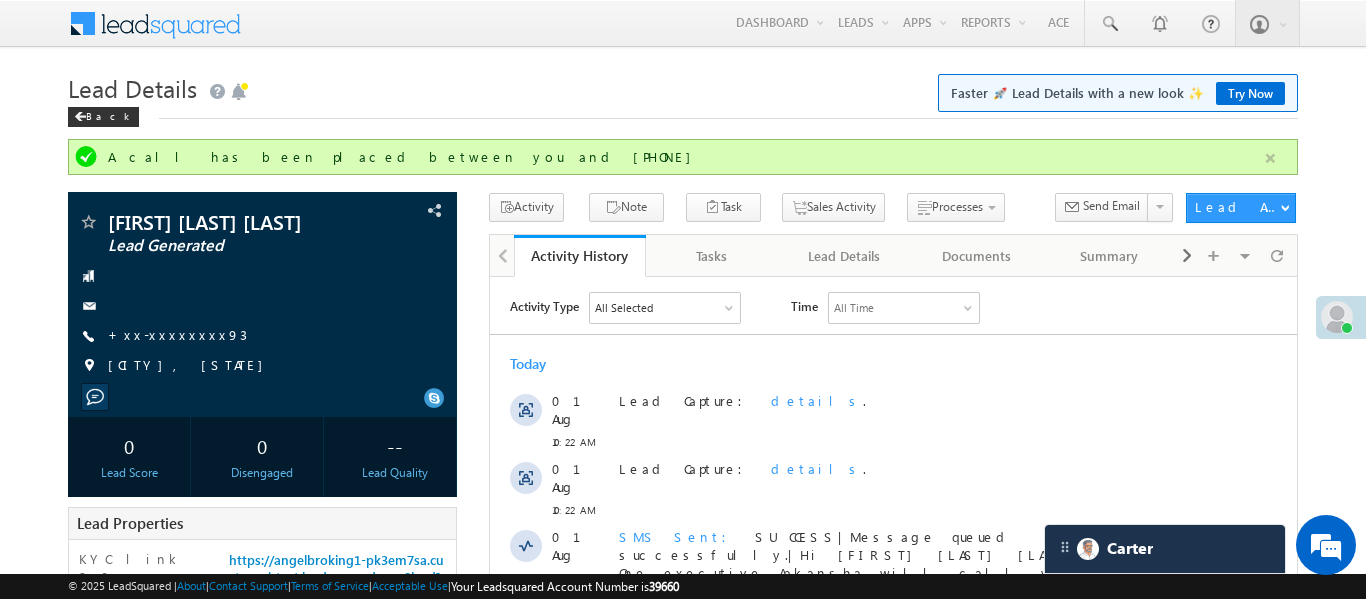 click at bounding box center [1270, 158] 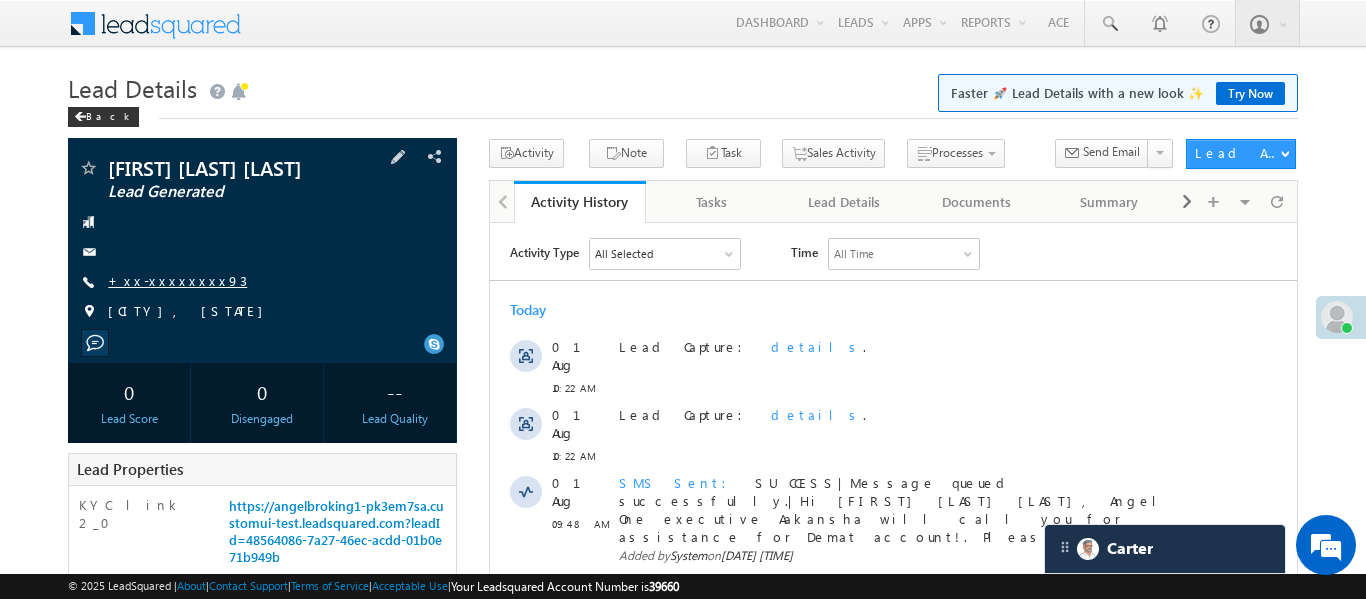 click on "+xx-xxxxxxxx93" at bounding box center [177, 280] 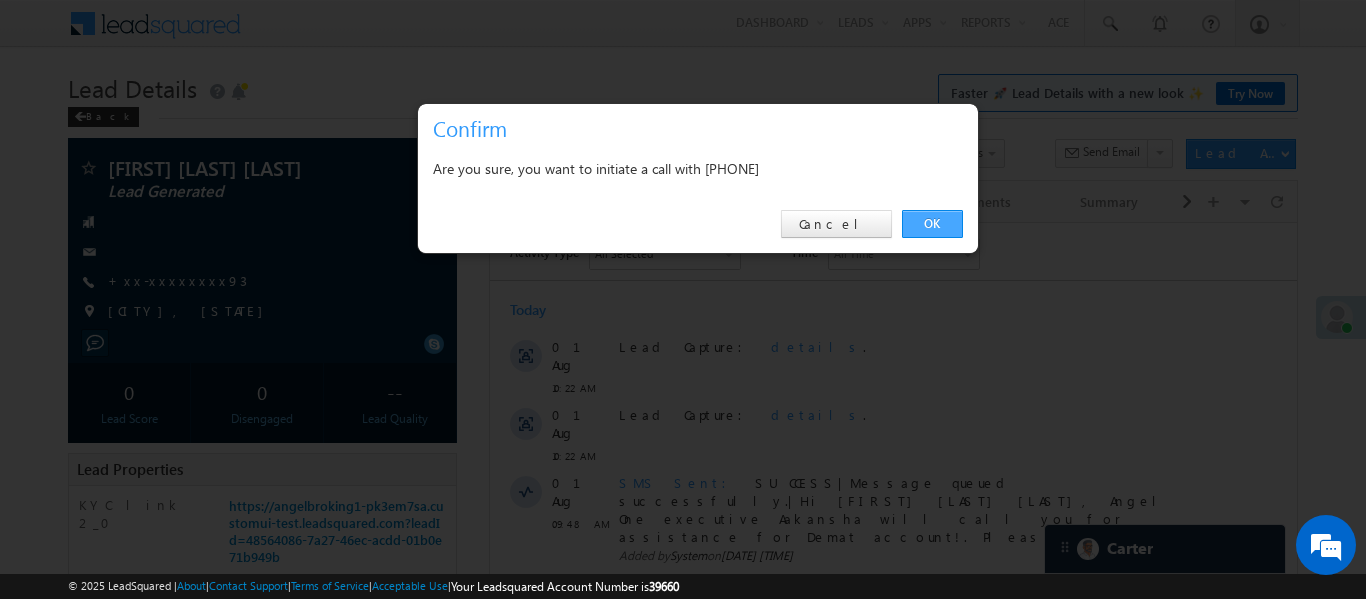 drag, startPoint x: 943, startPoint y: 228, endPoint x: 452, endPoint y: 4, distance: 539.6823 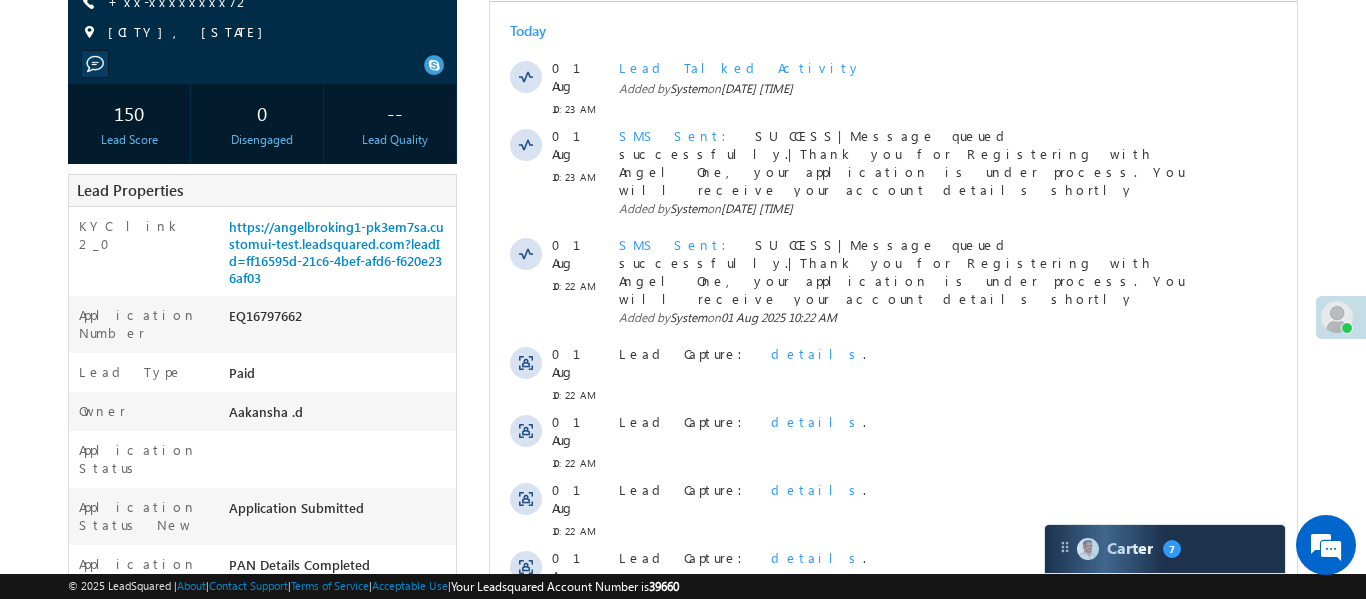 scroll, scrollTop: 0, scrollLeft: 0, axis: both 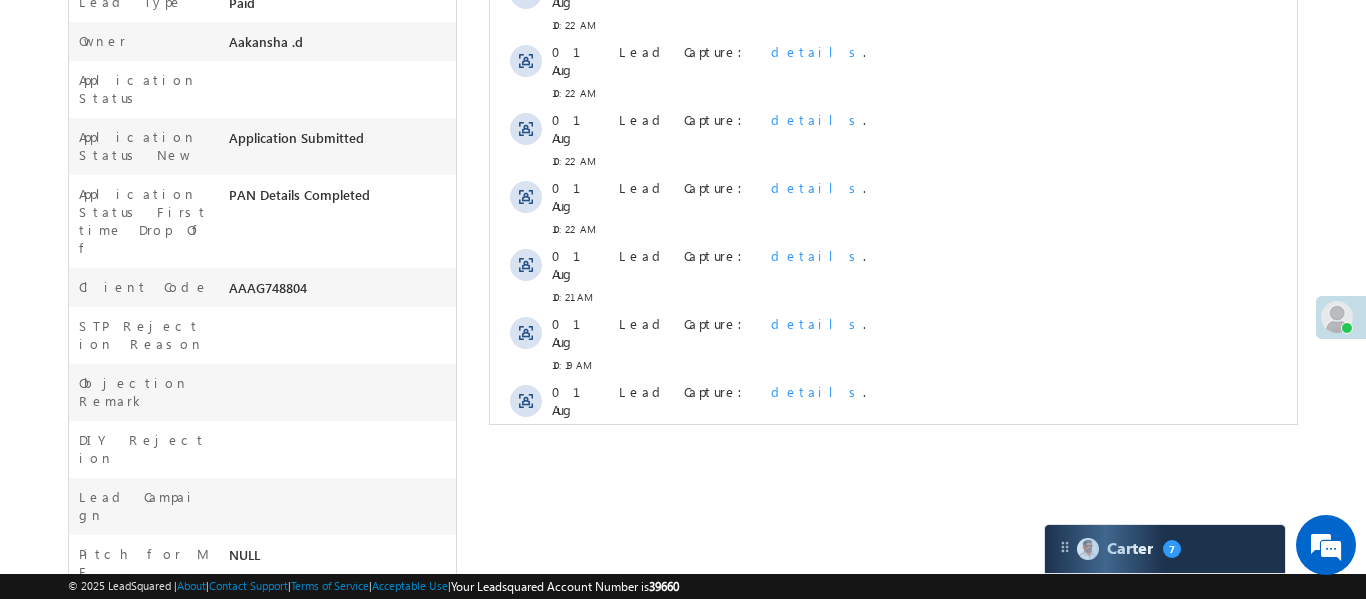 click on "Show More" at bounding box center [902, 477] 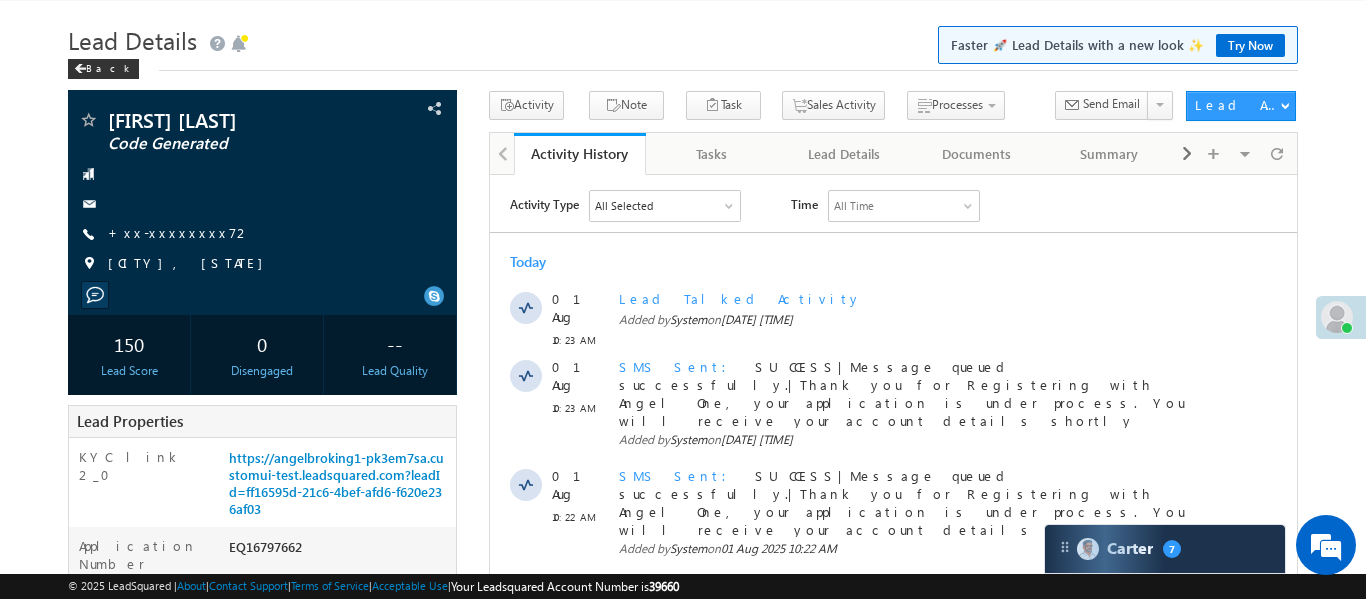 scroll, scrollTop: 0, scrollLeft: 0, axis: both 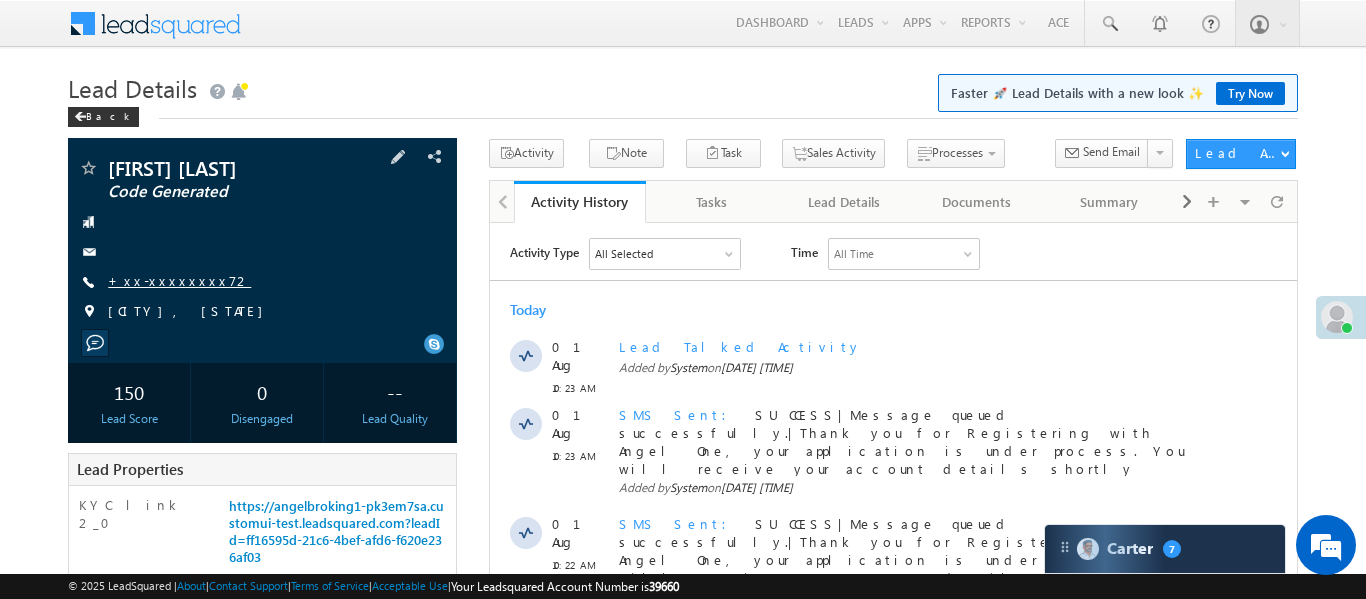 click on "+xx-xxxxxxxx72" at bounding box center (179, 280) 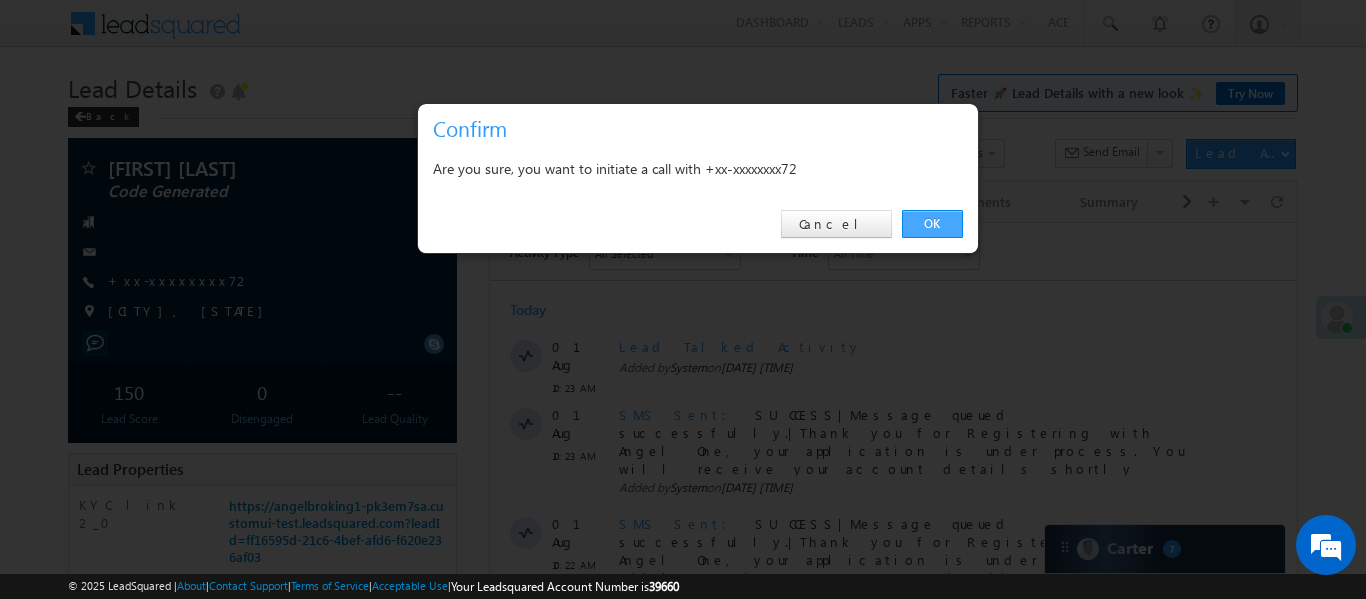 click on "OK" at bounding box center [932, 224] 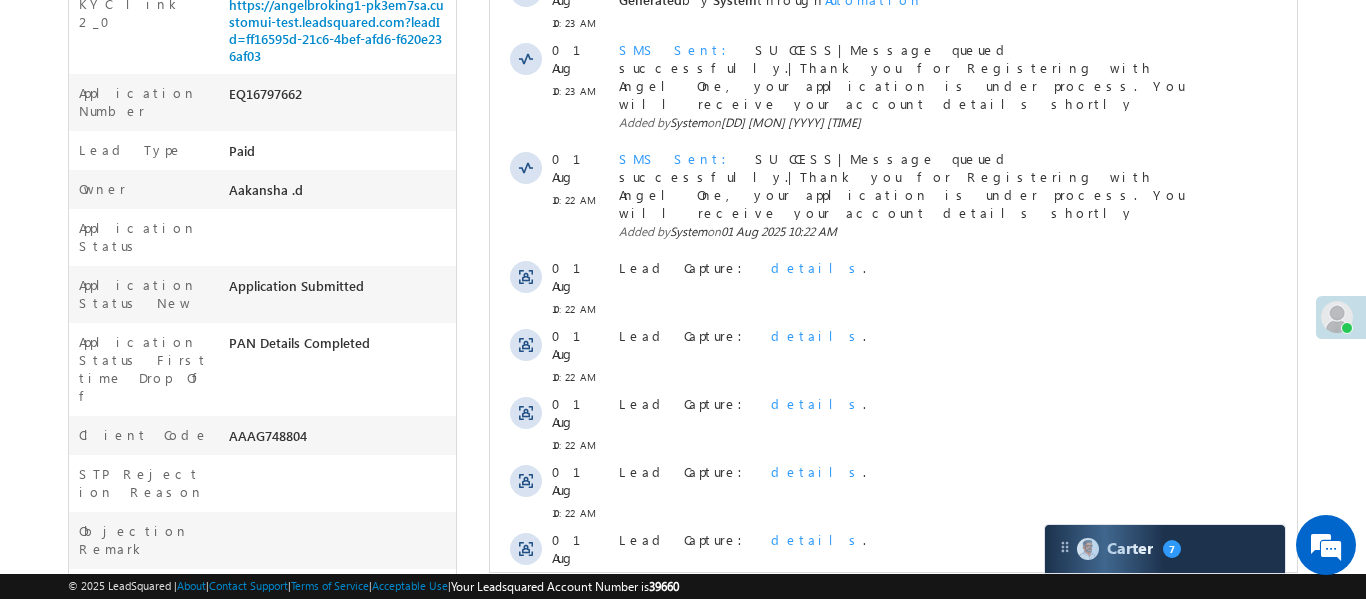 scroll, scrollTop: 0, scrollLeft: 0, axis: both 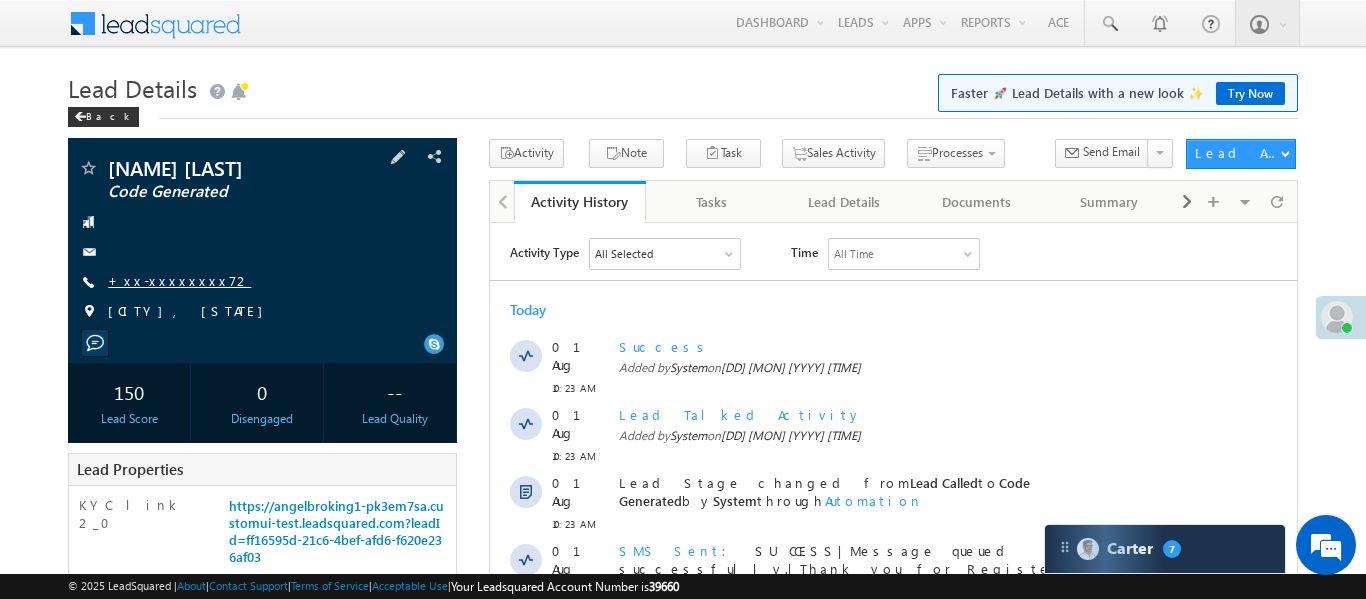 click on "+xx-xxxxxxxx72" at bounding box center [179, 280] 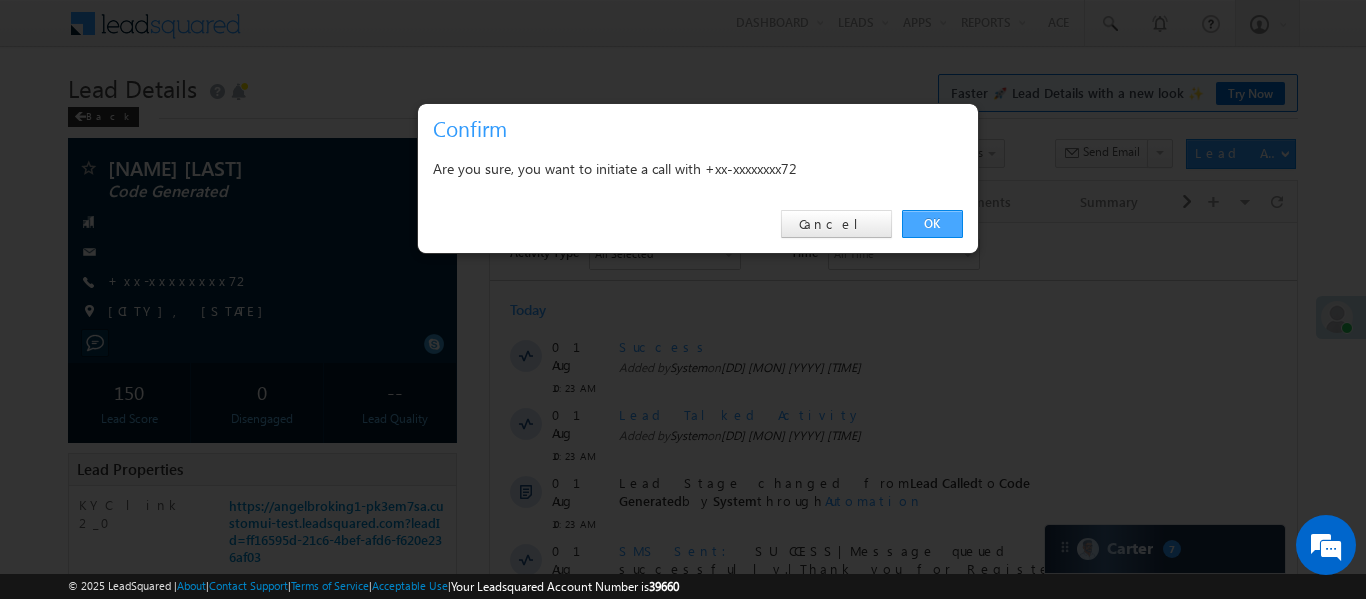 click on "OK" at bounding box center (932, 224) 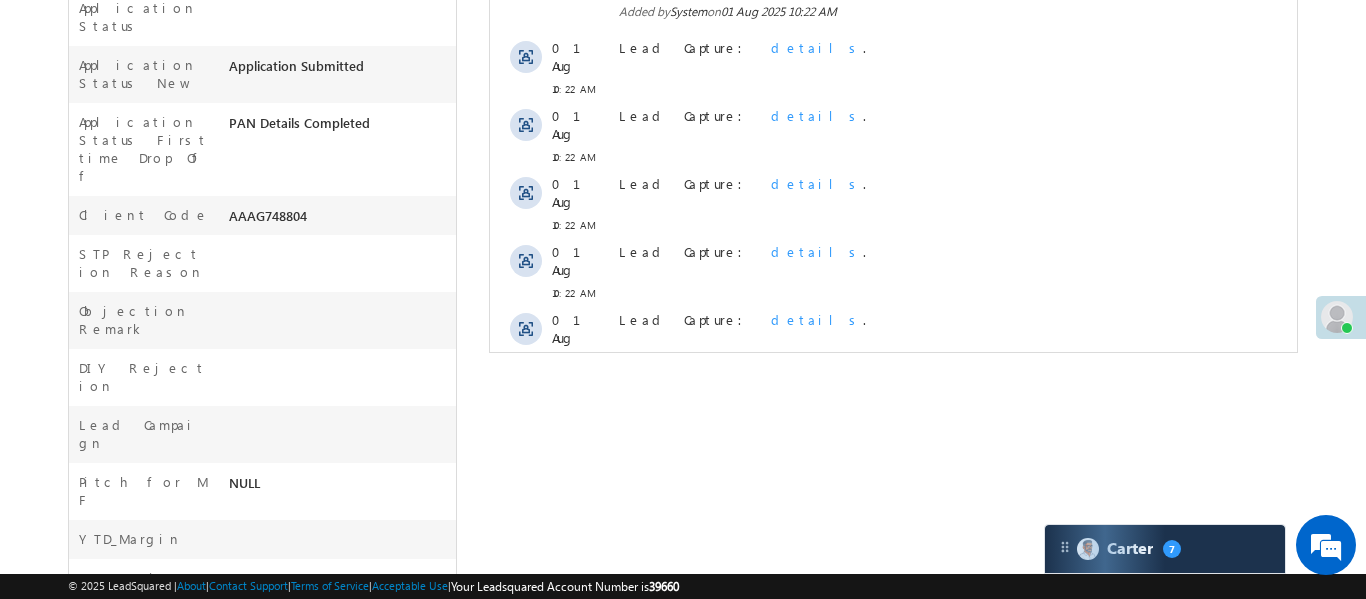 scroll, scrollTop: 775, scrollLeft: 0, axis: vertical 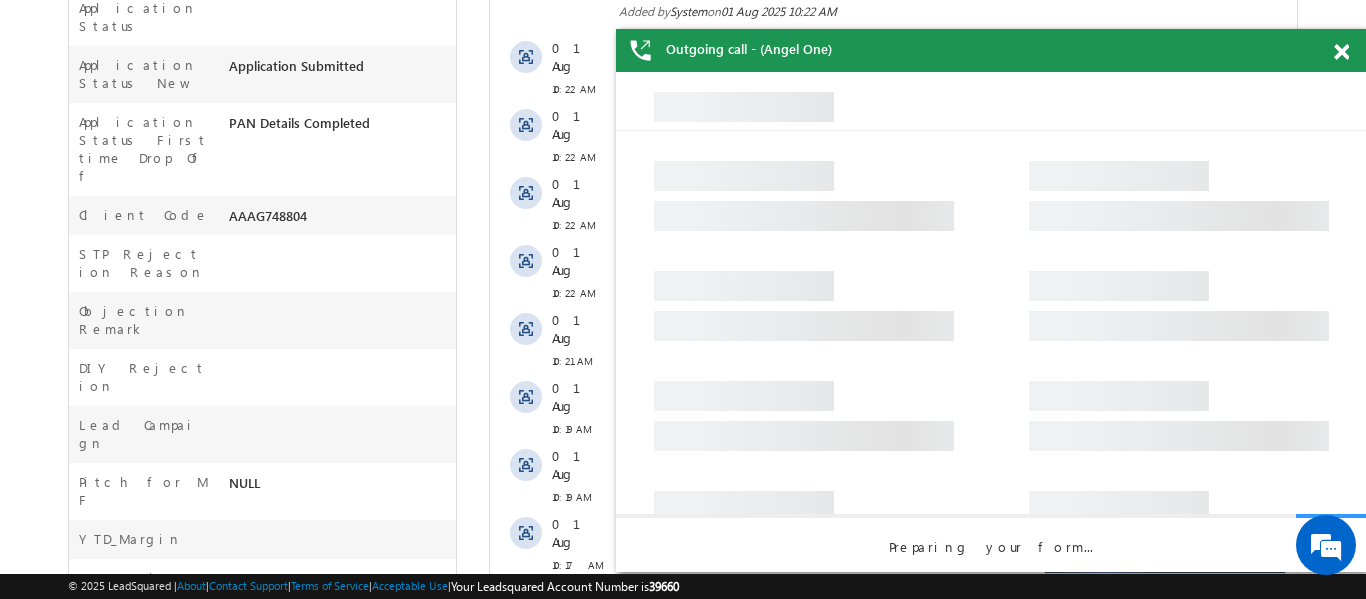 drag, startPoint x: 1343, startPoint y: 64, endPoint x: 373, endPoint y: 27, distance: 970.7054 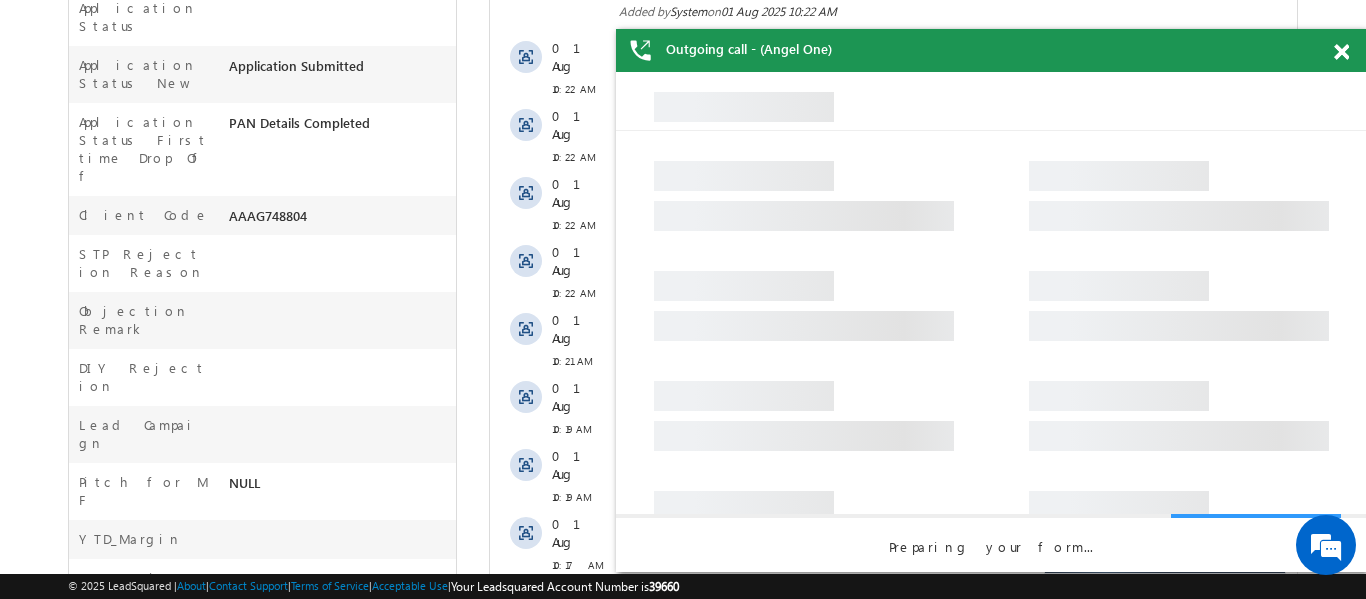 click at bounding box center [1352, 48] 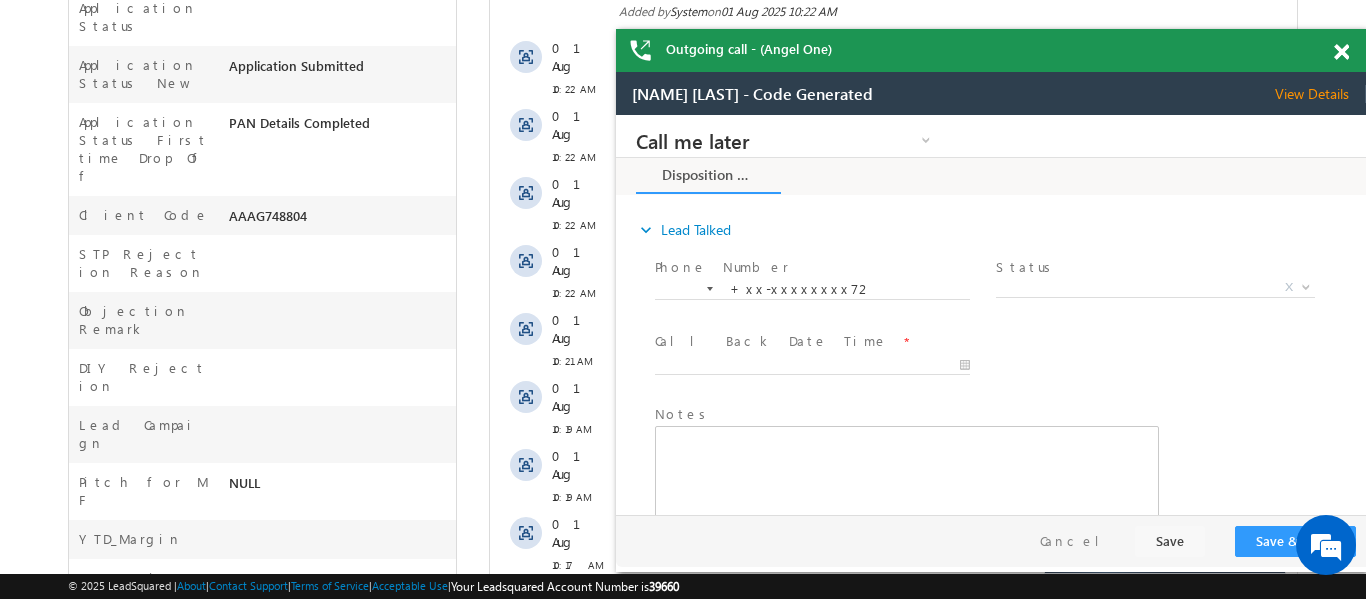 scroll, scrollTop: 0, scrollLeft: 0, axis: both 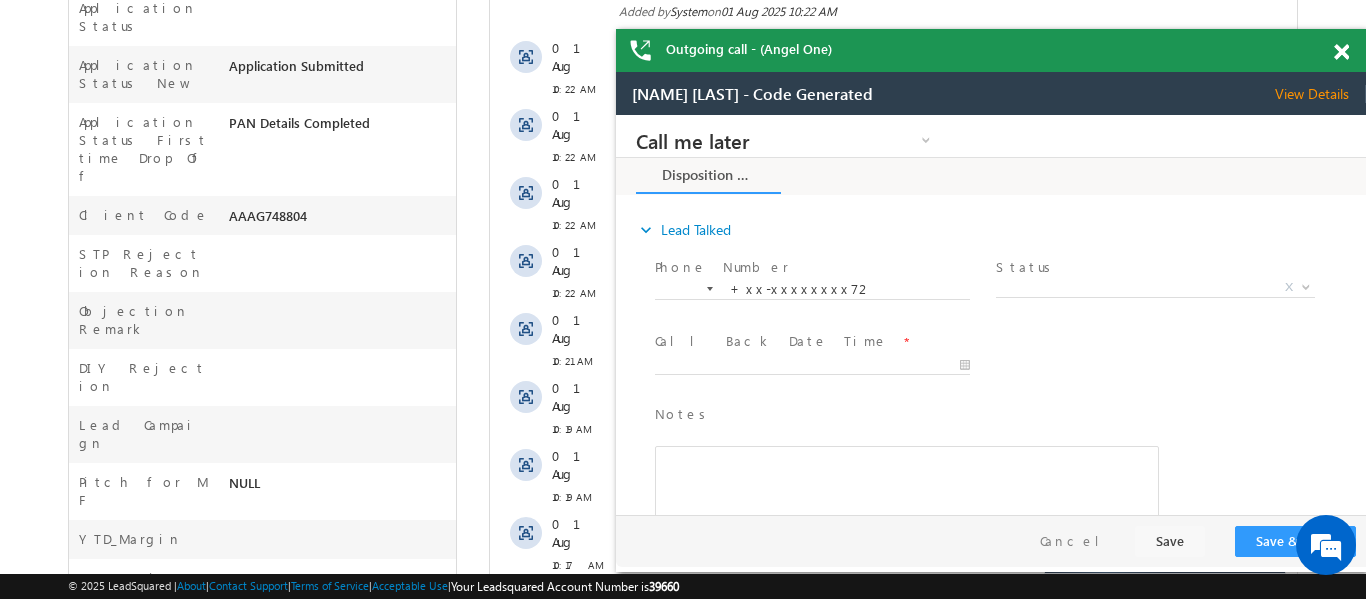 click at bounding box center (1341, 52) 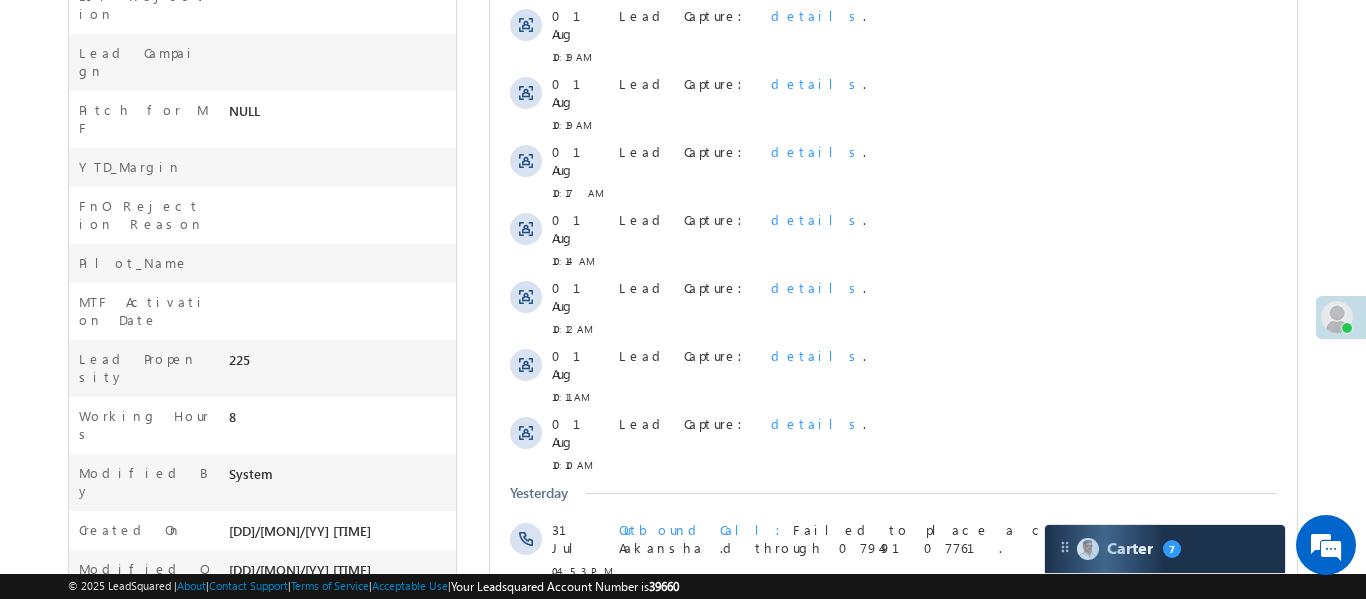 scroll, scrollTop: 1190, scrollLeft: 0, axis: vertical 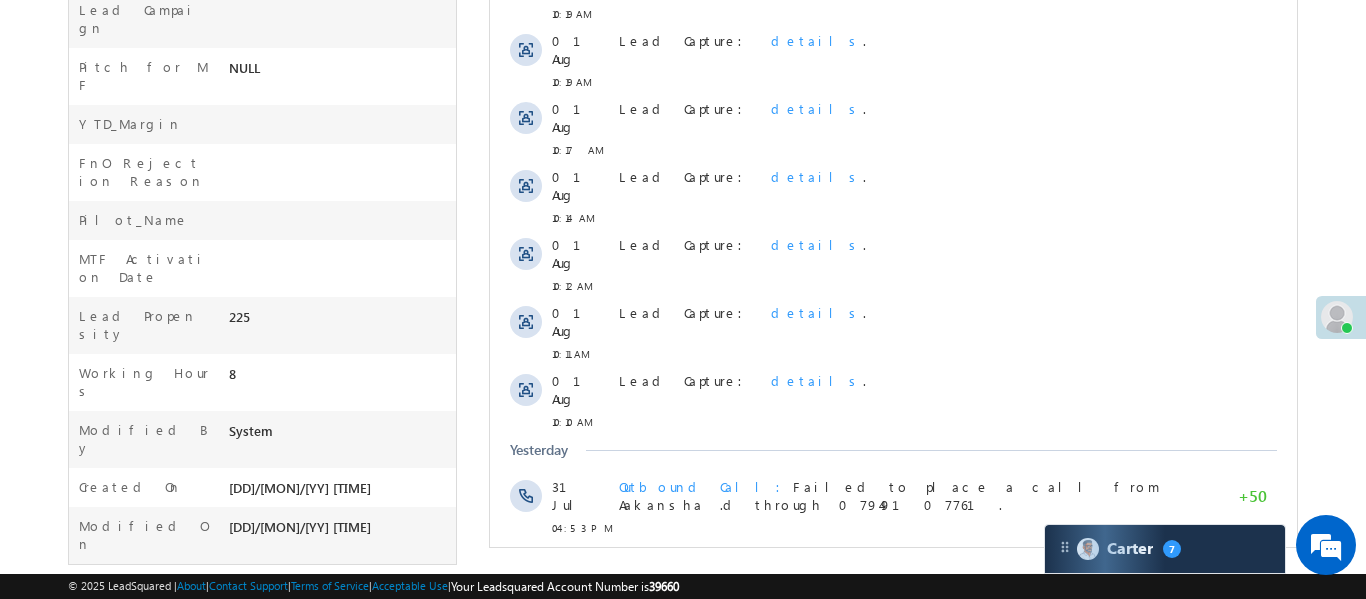click on "Show More" at bounding box center [902, 708] 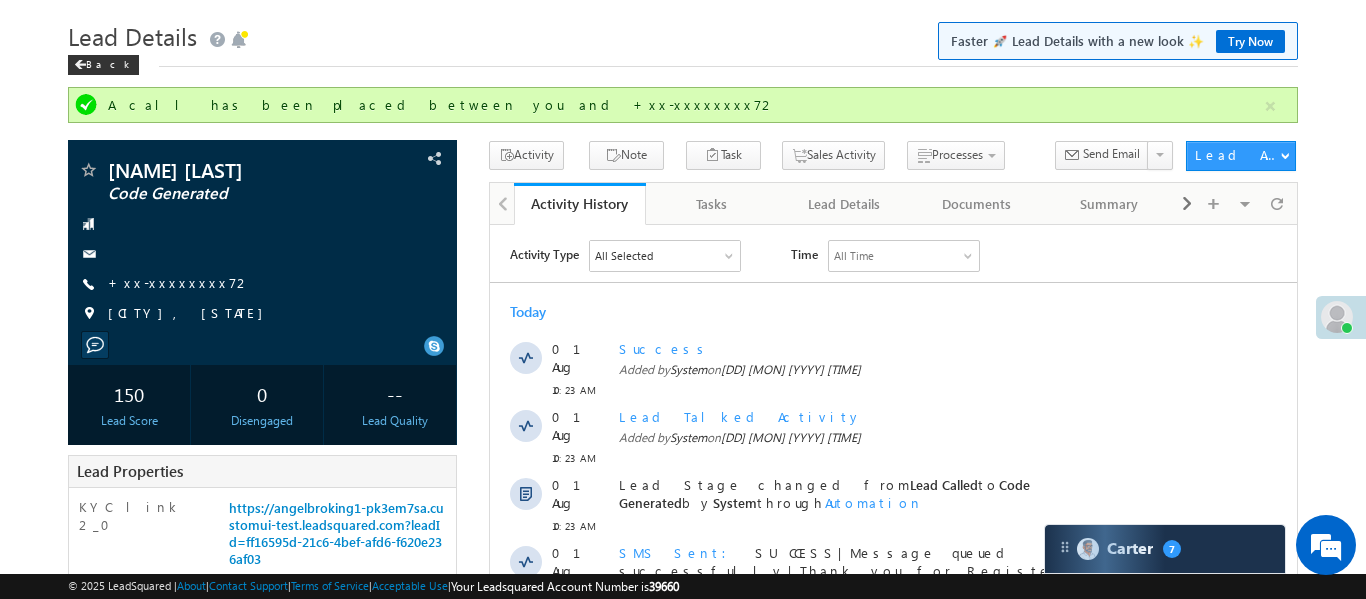 scroll, scrollTop: 0, scrollLeft: 0, axis: both 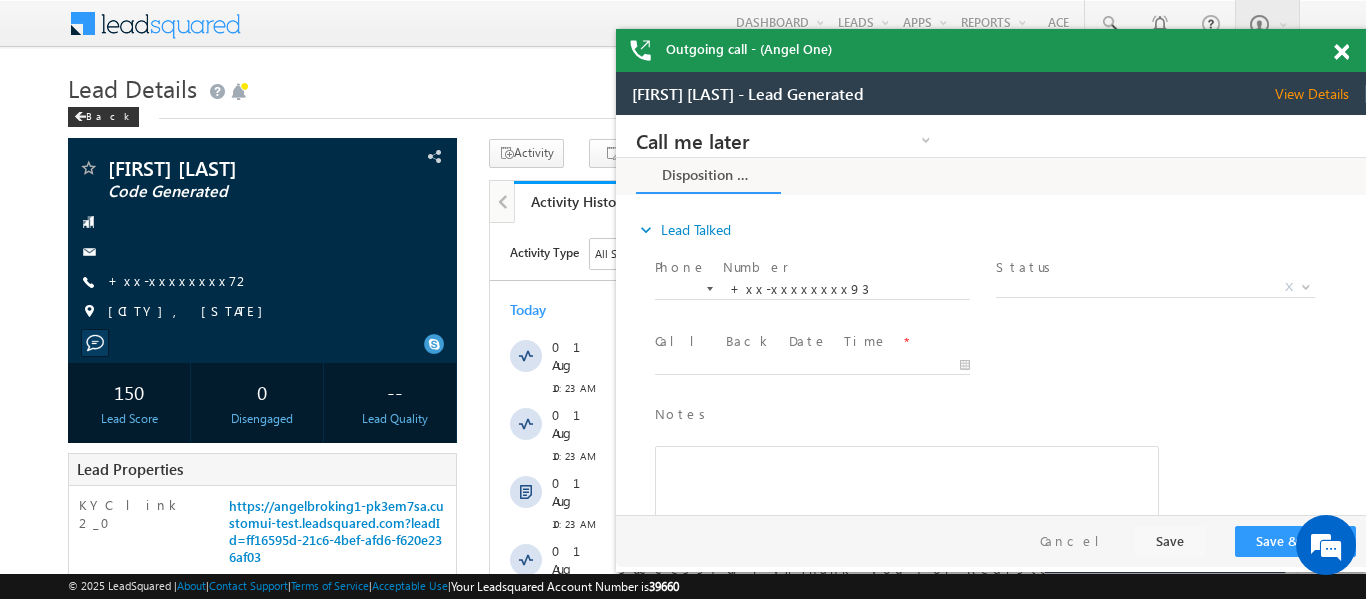click at bounding box center (1341, 52) 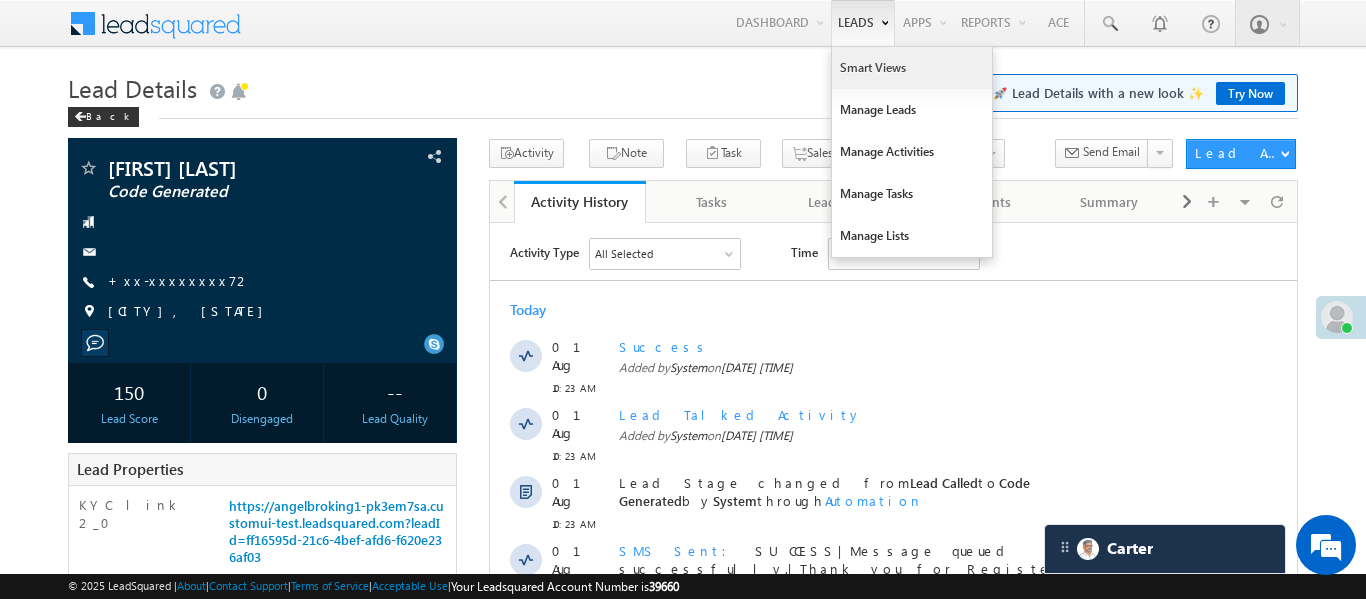 click on "Smart Views" at bounding box center (912, 68) 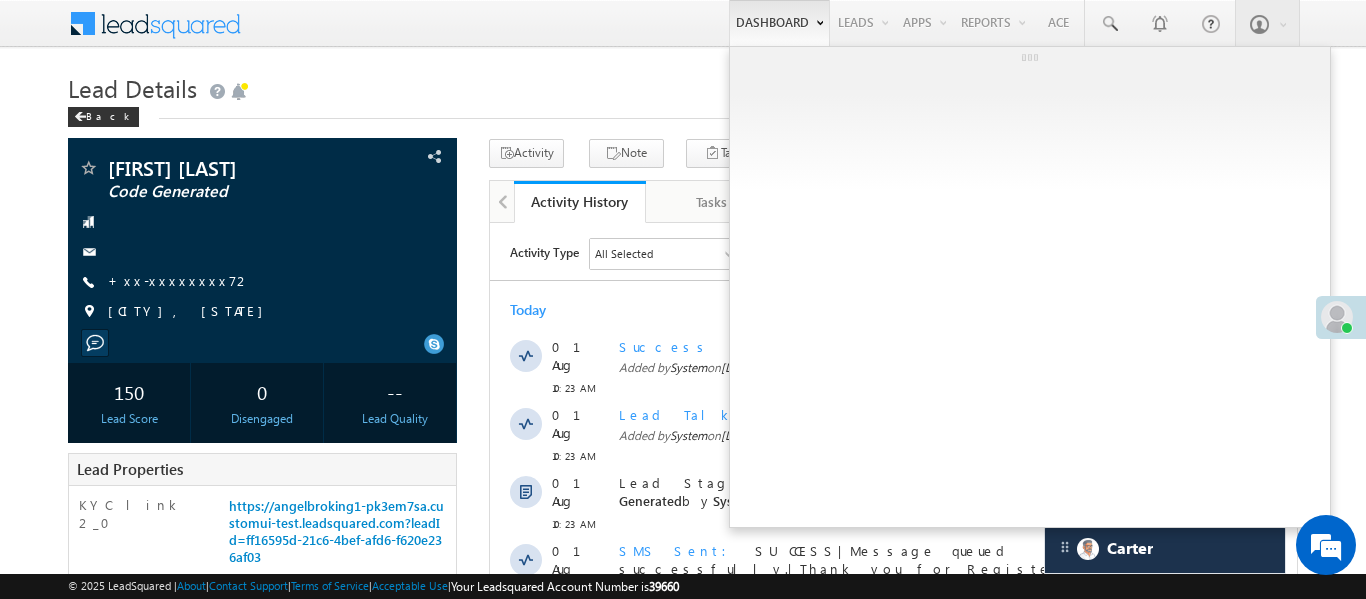 drag, startPoint x: 874, startPoint y: 75, endPoint x: 805, endPoint y: 12, distance: 93.43447 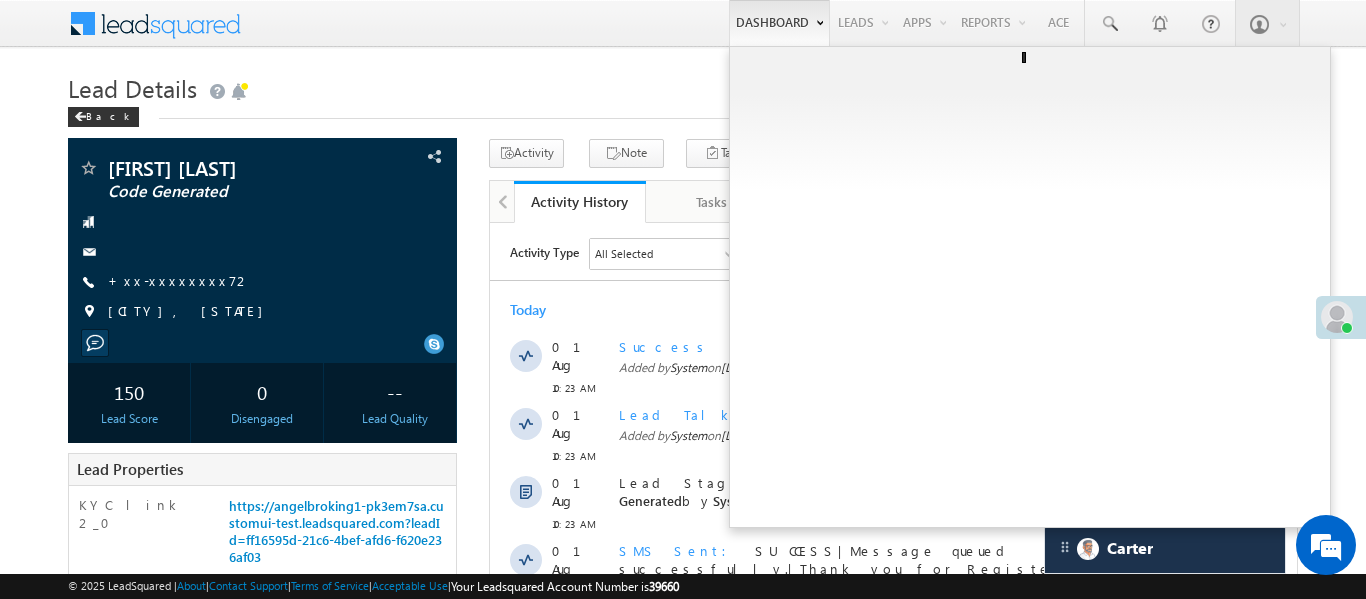 click on "Smart Views" at bounding box center [0, 0] 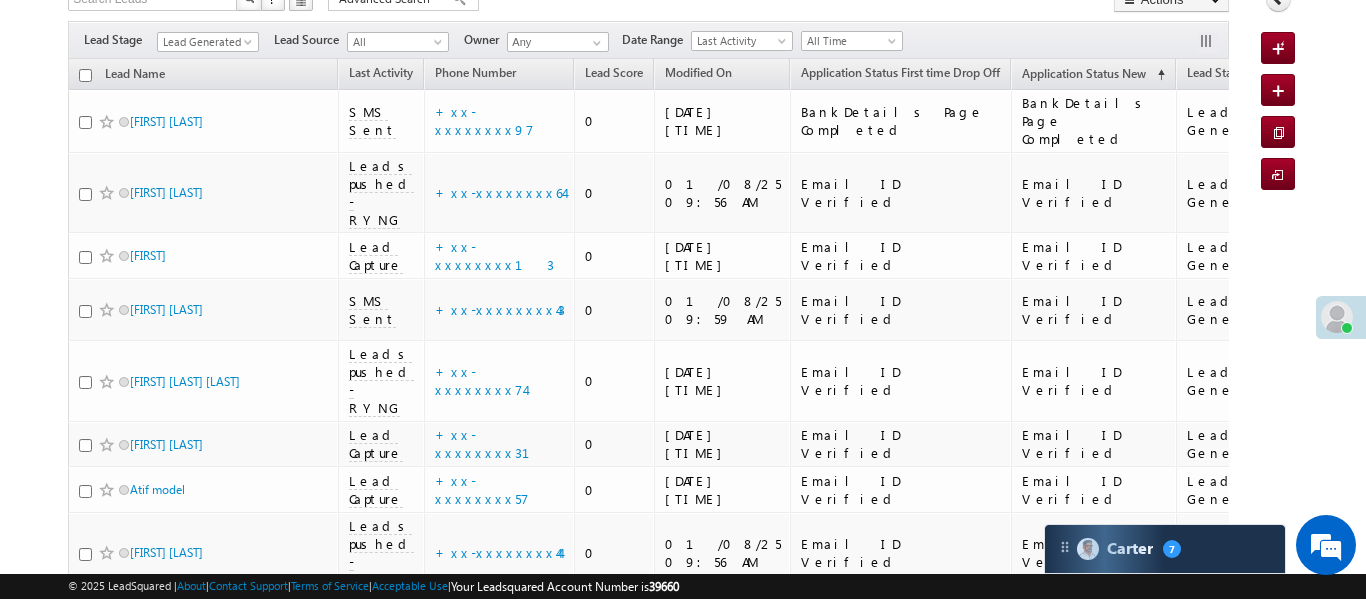 scroll, scrollTop: 608, scrollLeft: 0, axis: vertical 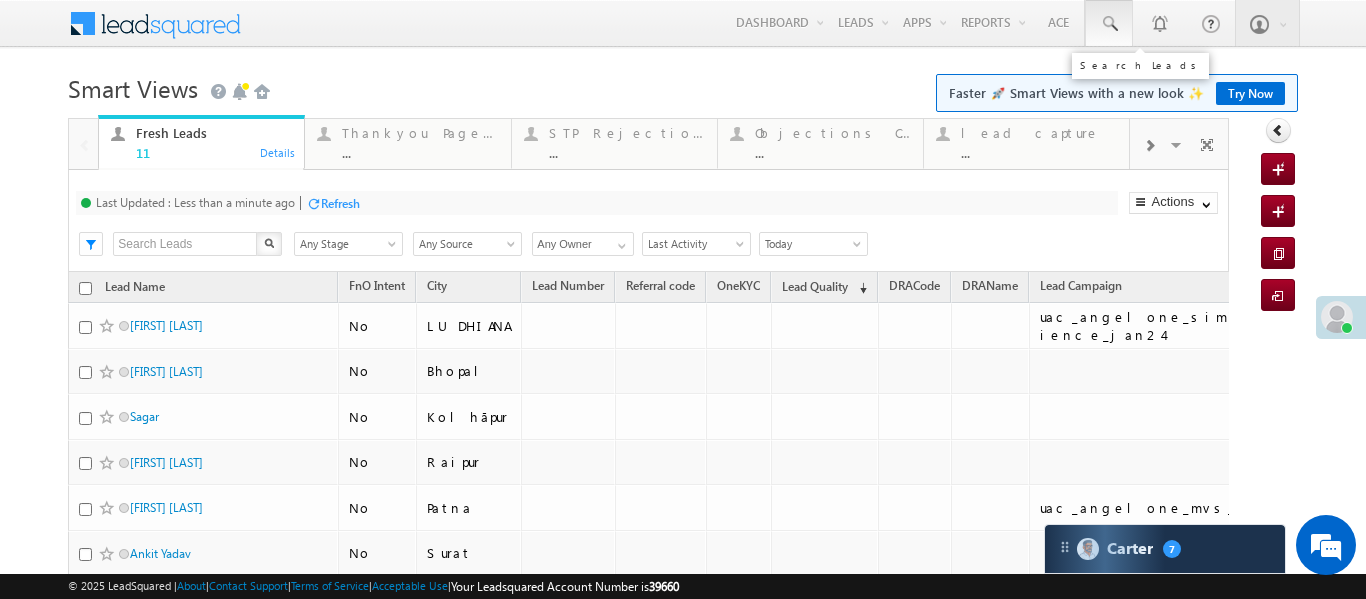 click at bounding box center (1109, 24) 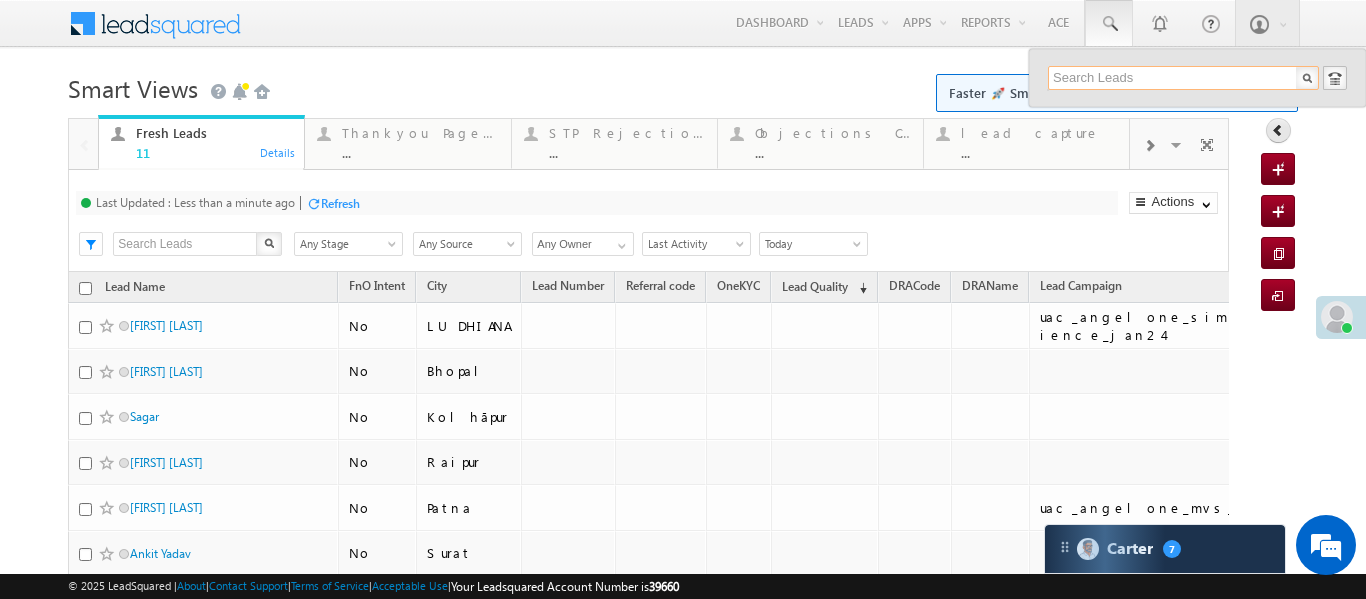 paste on "EQ26440730" 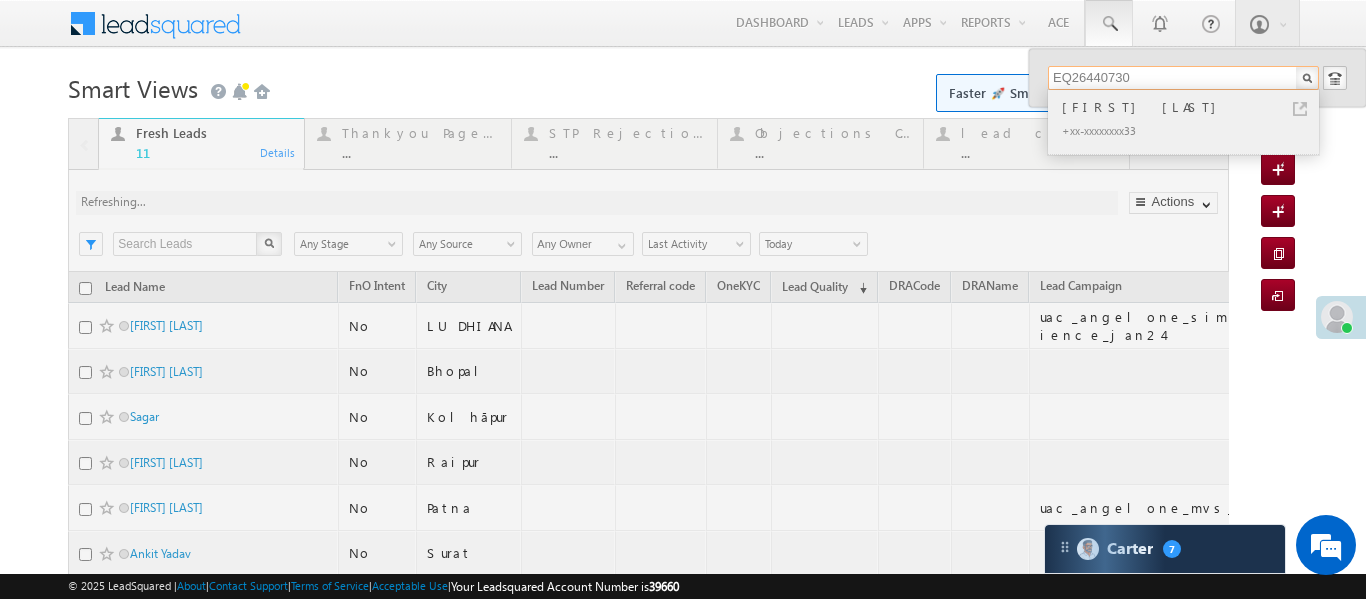 type on "EQ26440730" 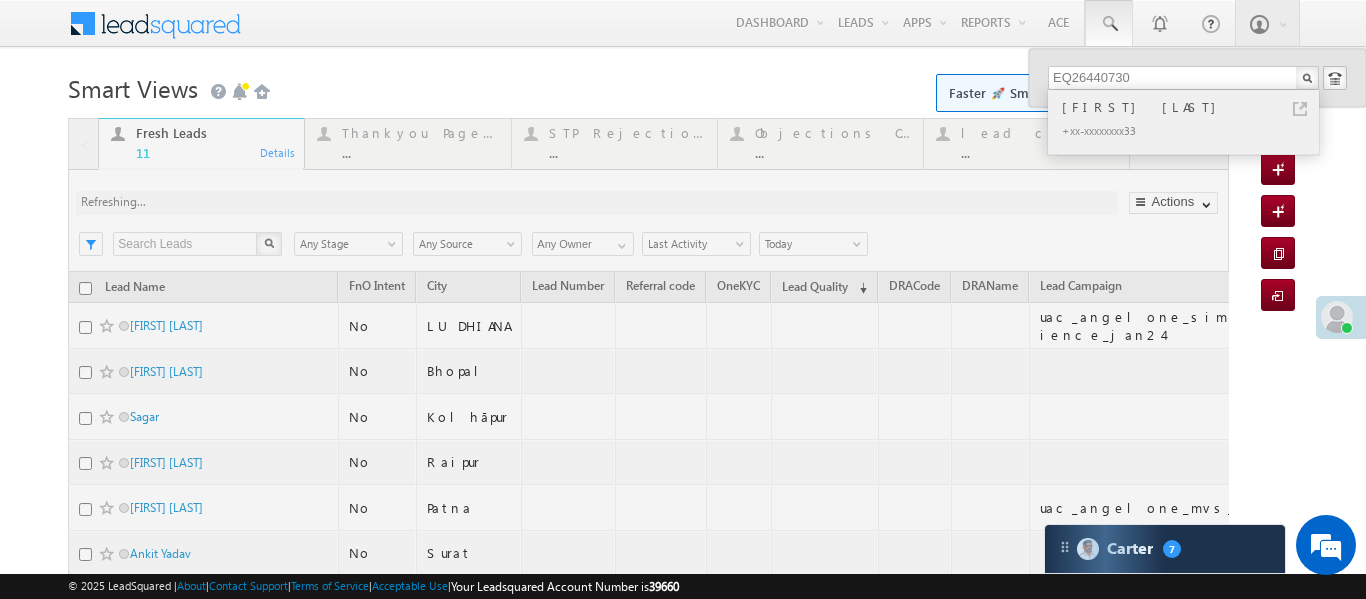 click on "Ram Kishore" at bounding box center (1192, 107) 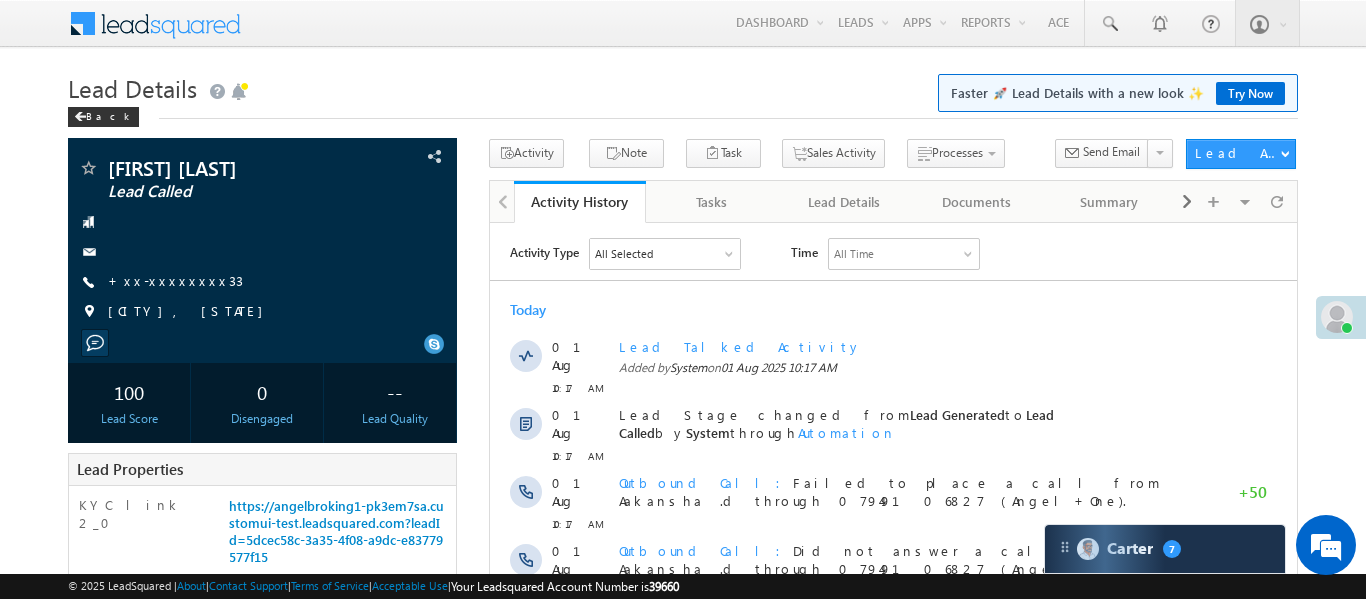 scroll, scrollTop: 0, scrollLeft: 0, axis: both 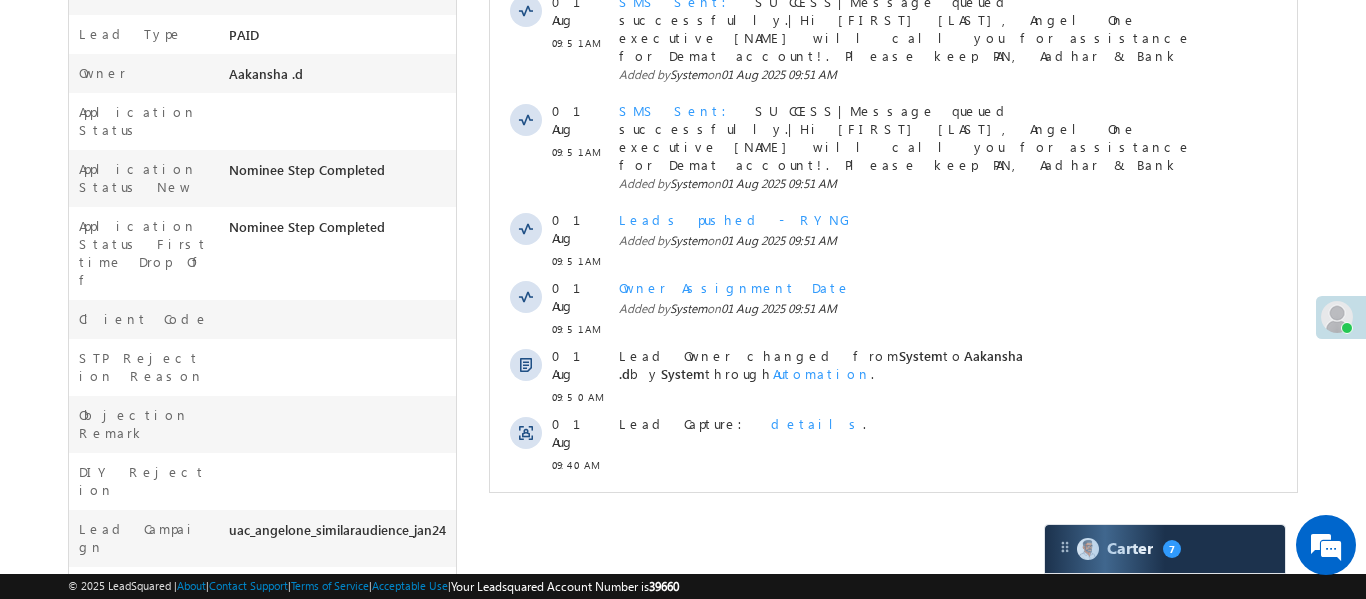 click on "Show More" at bounding box center [892, 509] 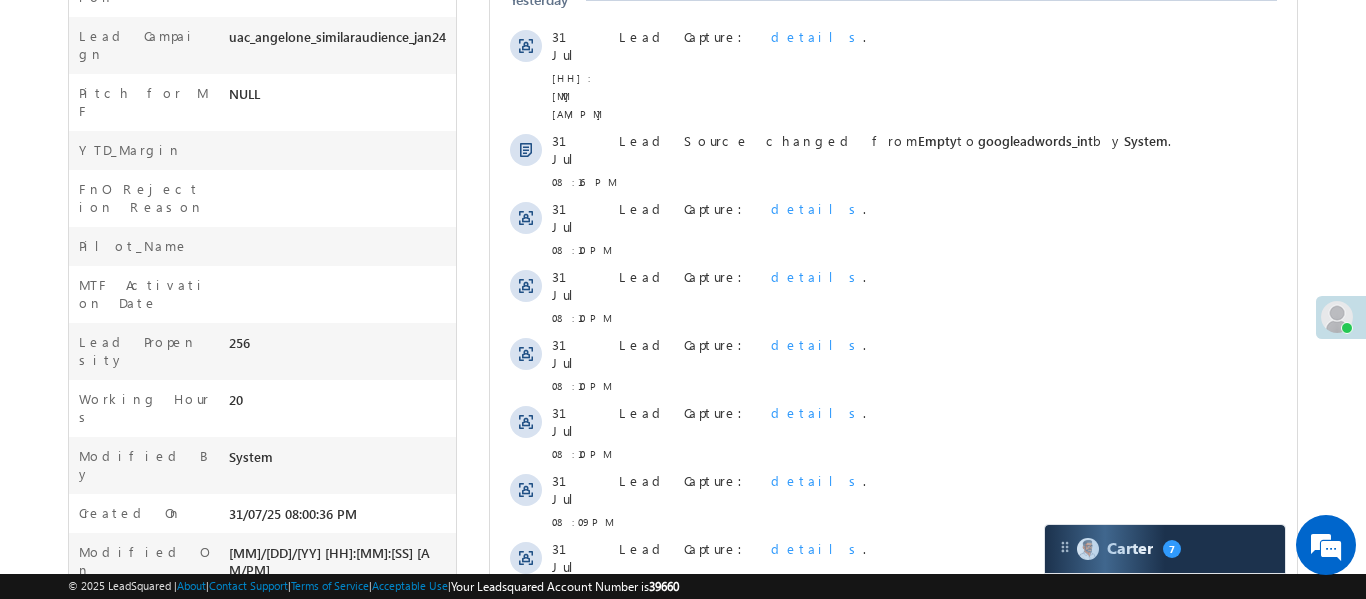 scroll, scrollTop: 1172, scrollLeft: 0, axis: vertical 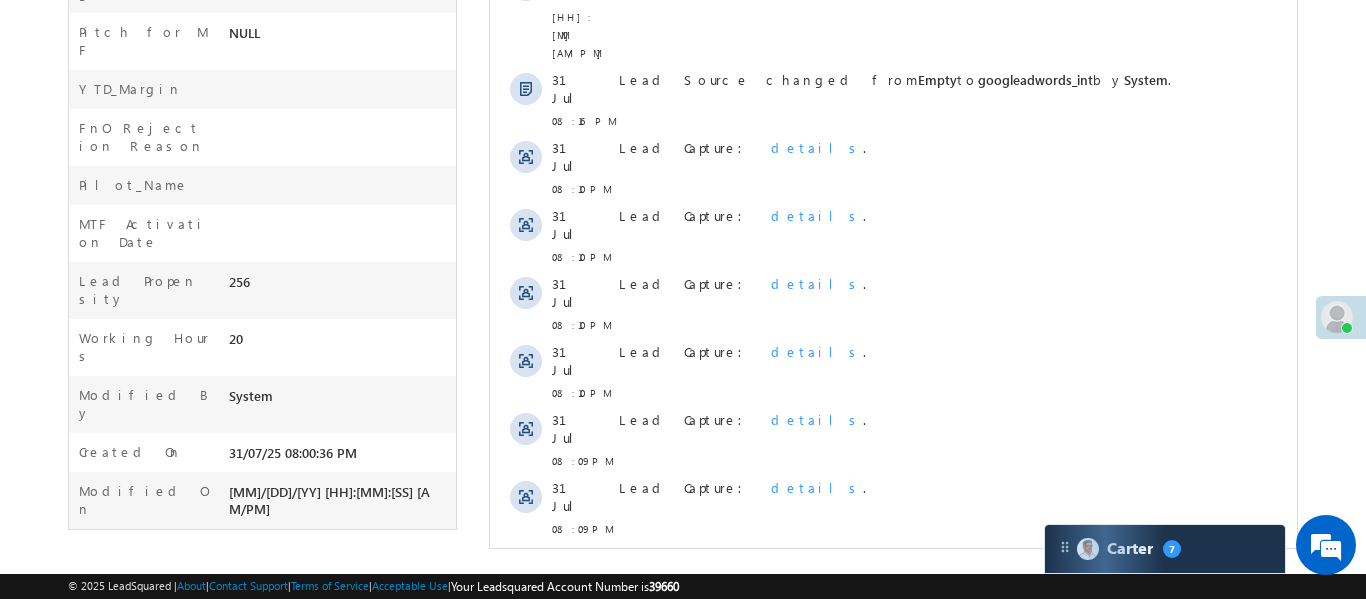 click on "Show More" at bounding box center (892, 763) 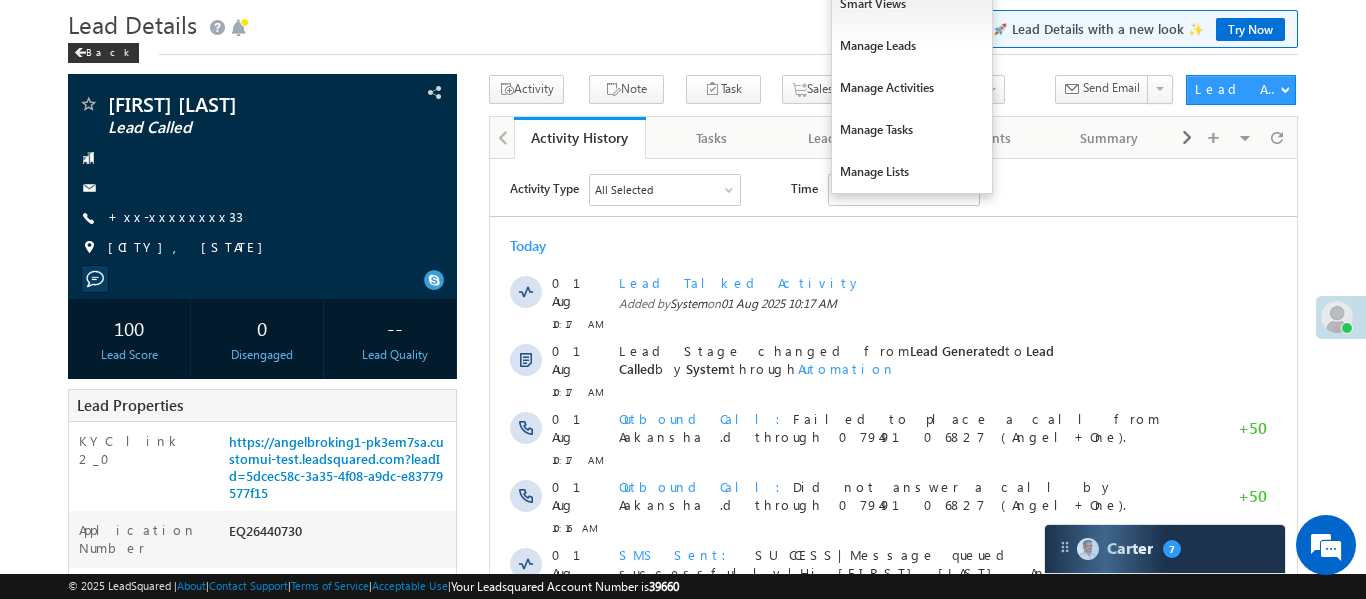 scroll, scrollTop: 0, scrollLeft: 0, axis: both 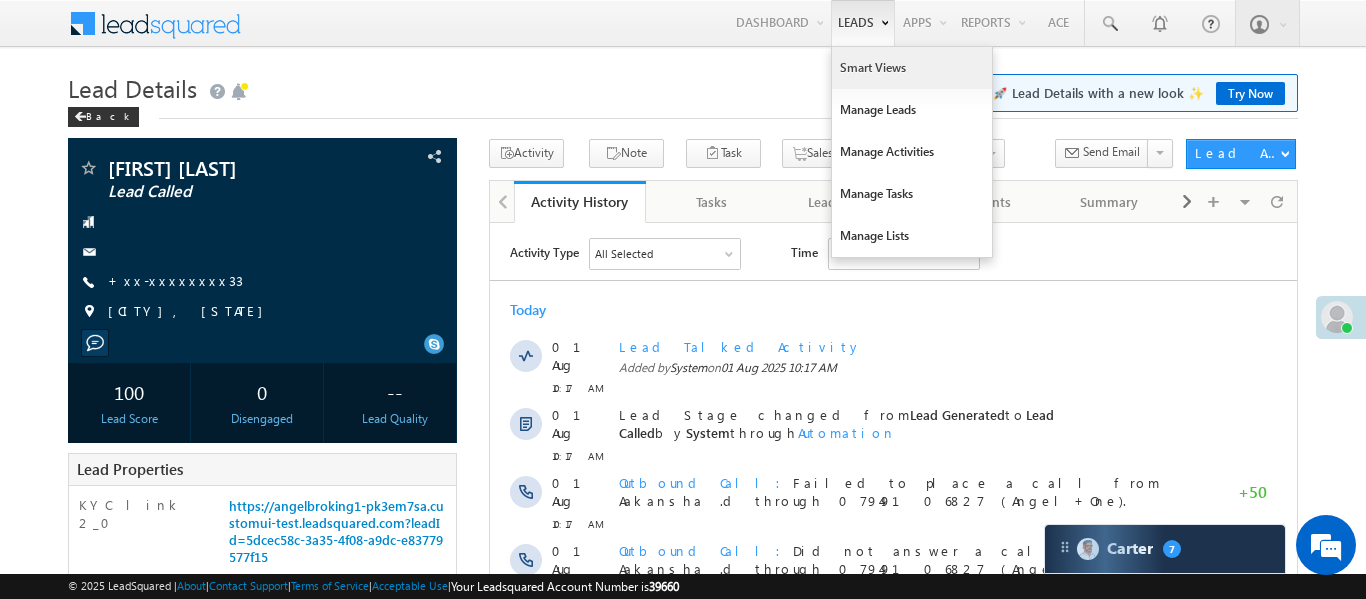 click on "Smart Views" at bounding box center [912, 68] 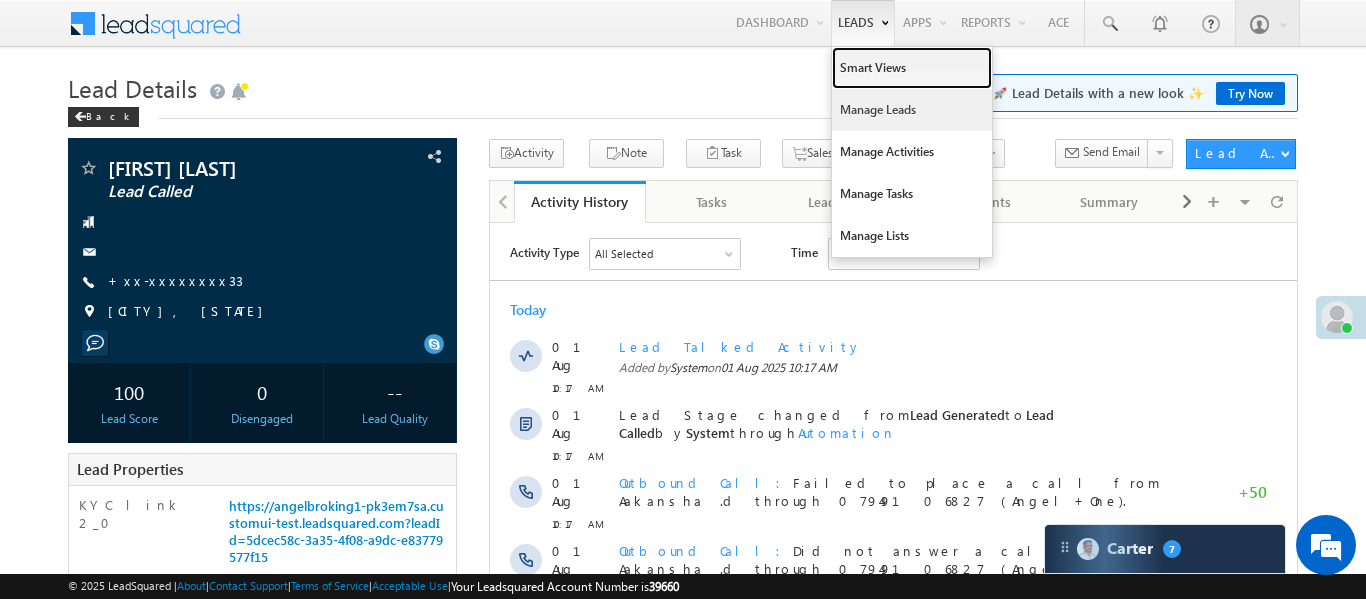 drag, startPoint x: 875, startPoint y: 81, endPoint x: 891, endPoint y: 104, distance: 28.01785 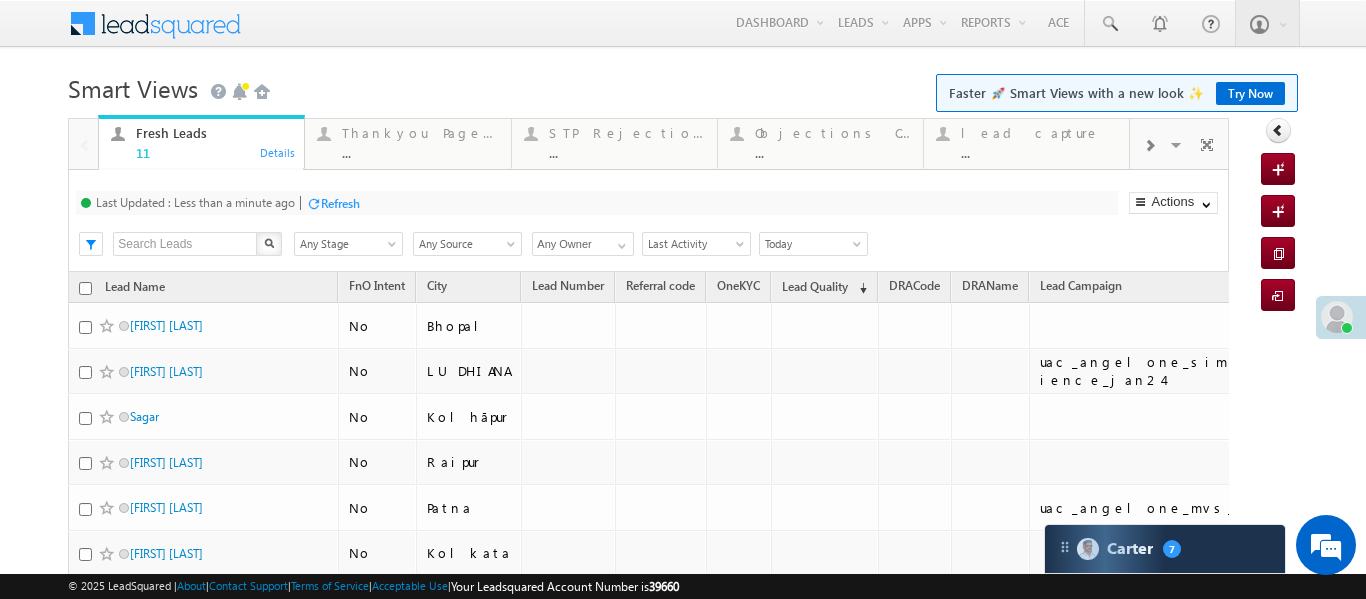 scroll, scrollTop: 0, scrollLeft: 0, axis: both 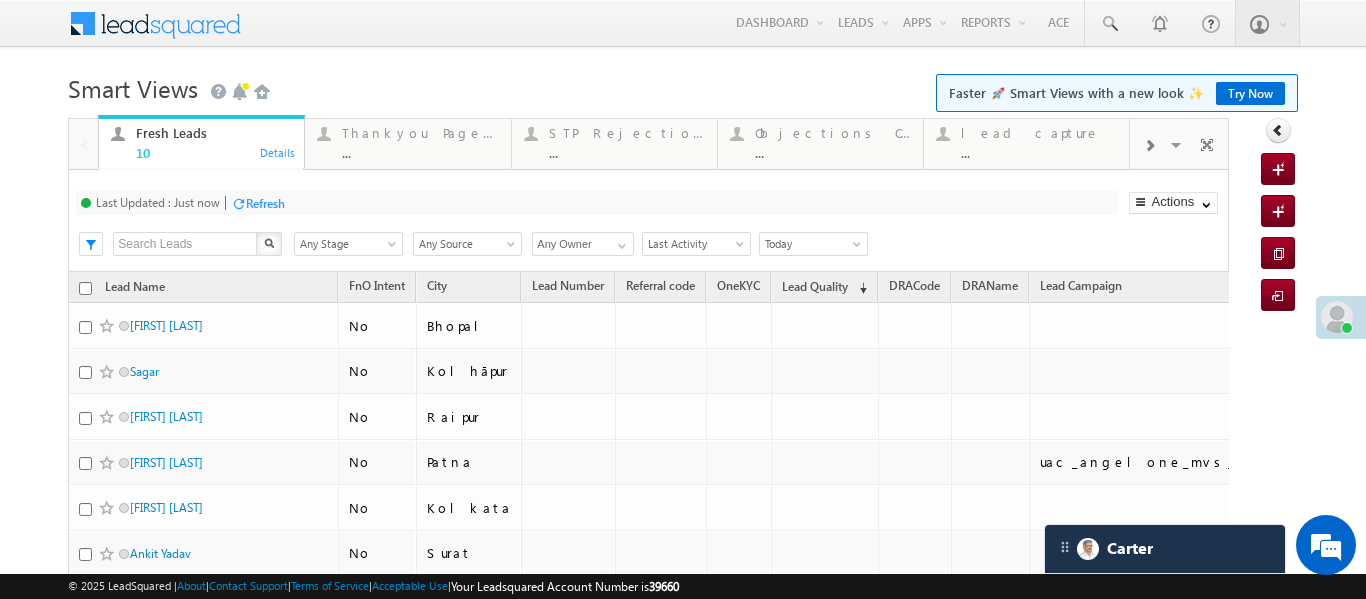 click at bounding box center (1149, 144) 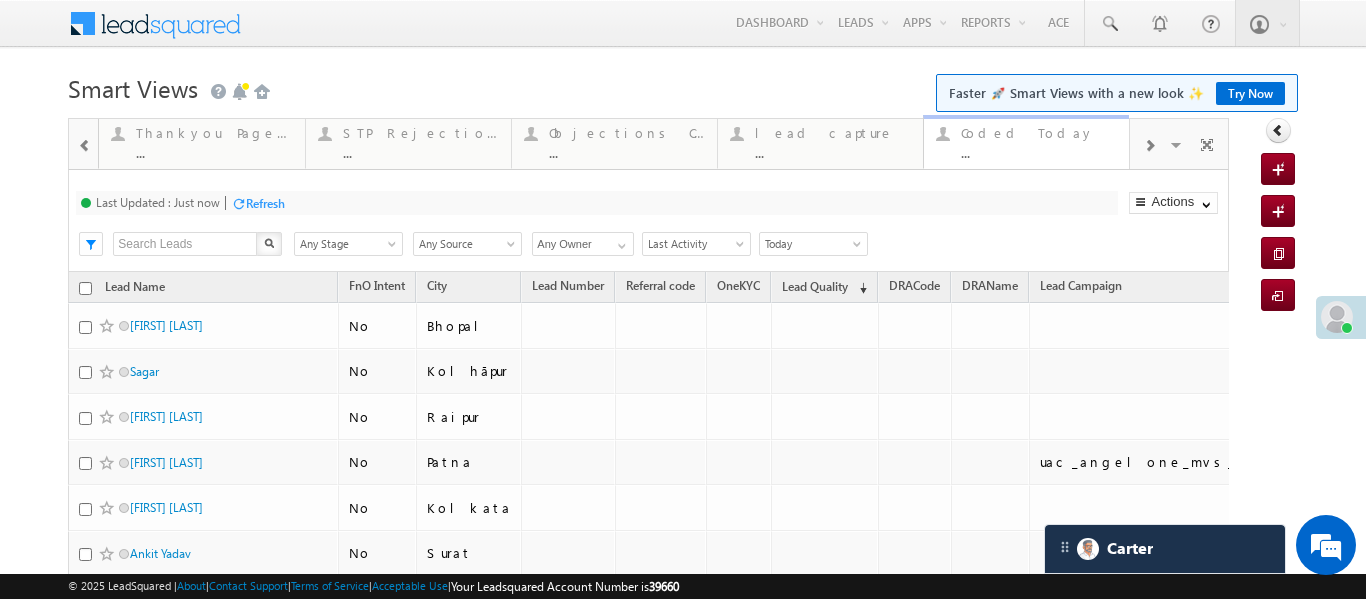 click on "Coded Today ..." at bounding box center (1039, 140) 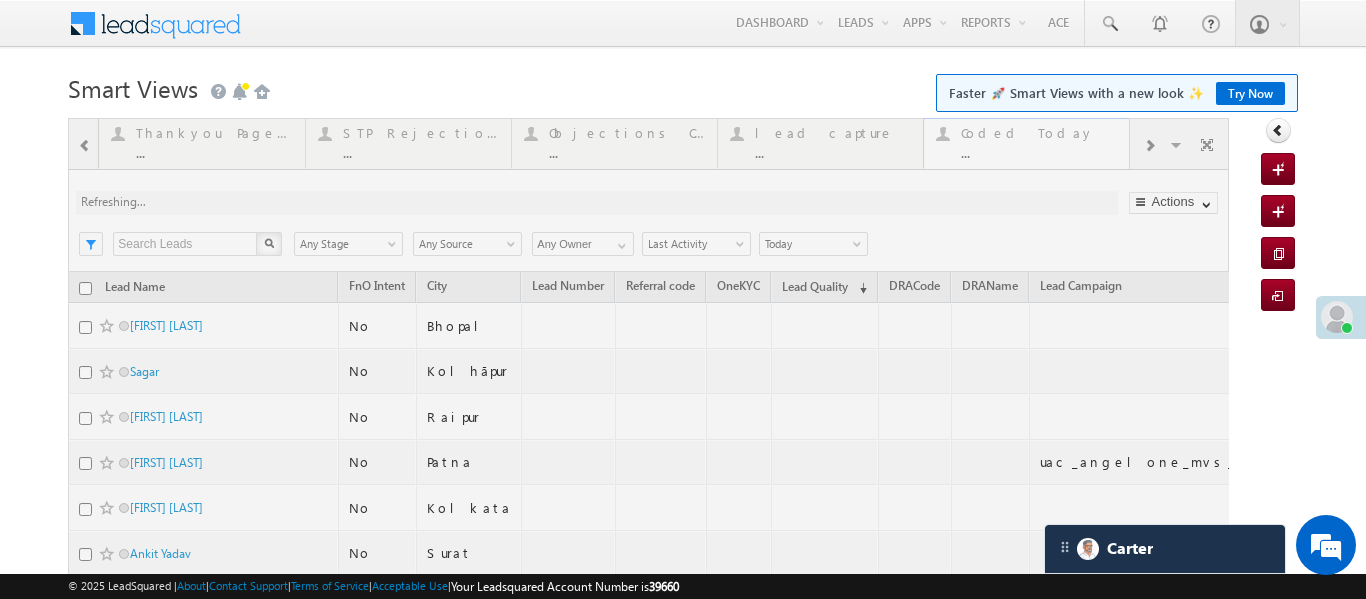 click at bounding box center (648, 493) 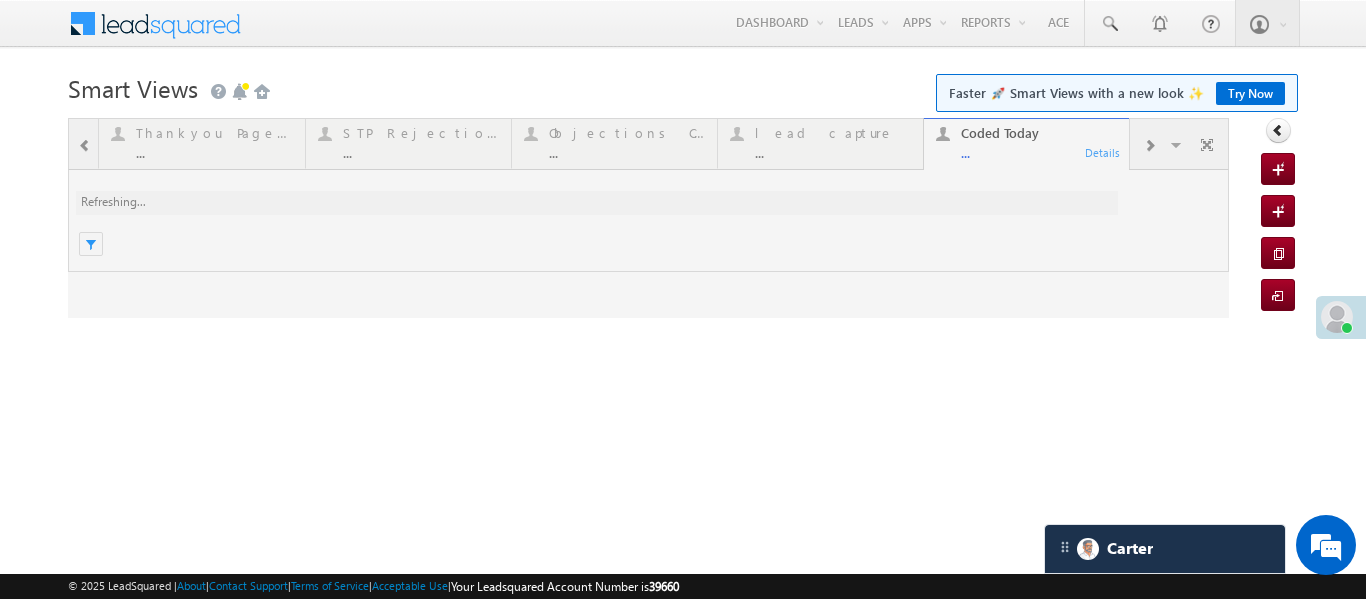 scroll, scrollTop: 0, scrollLeft: 0, axis: both 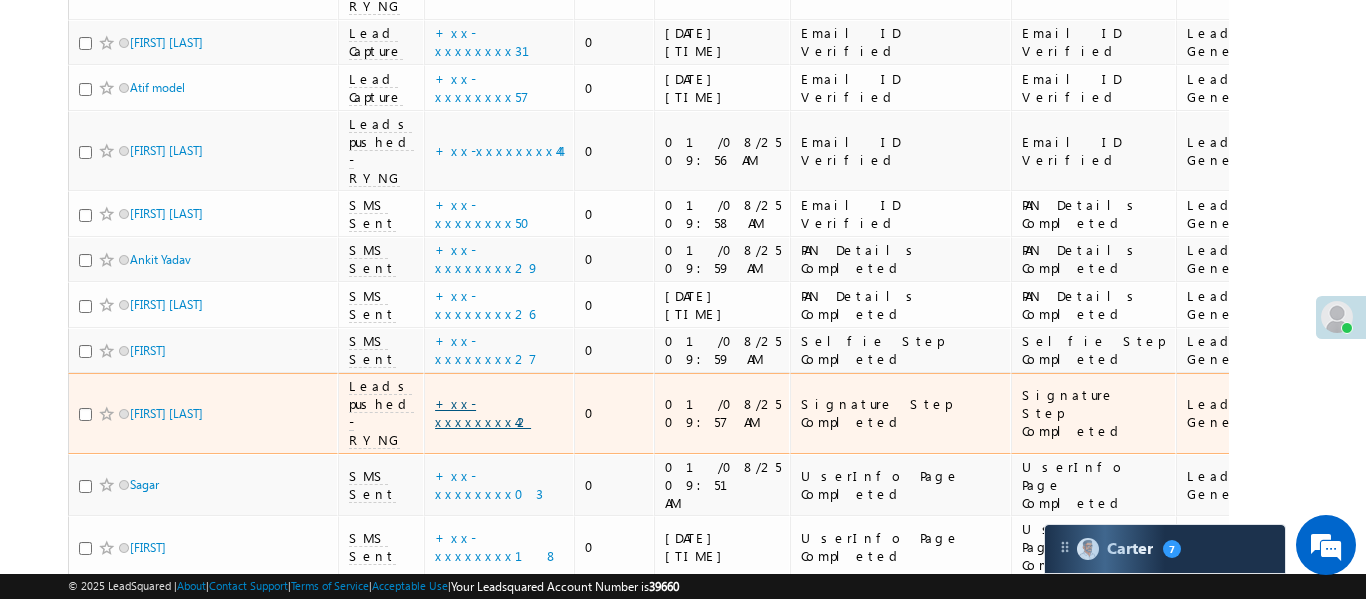 click on "+xx-xxxxxxxx42" at bounding box center (483, 412) 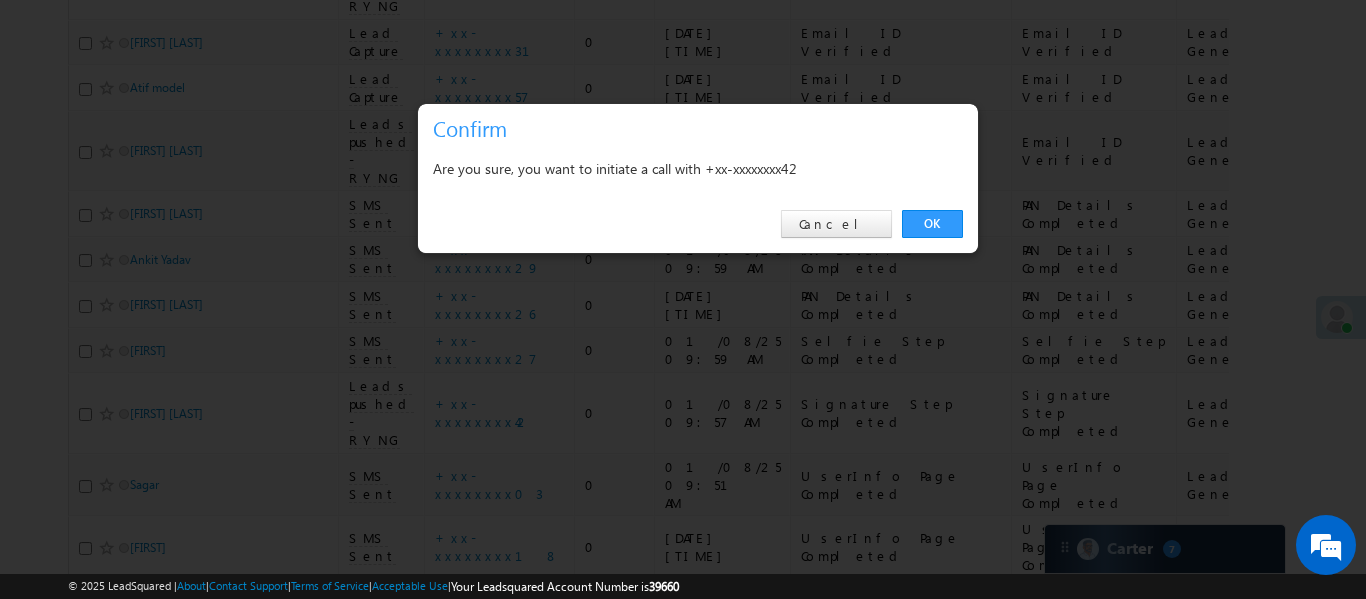 drag, startPoint x: 933, startPoint y: 240, endPoint x: 932, endPoint y: 208, distance: 32.01562 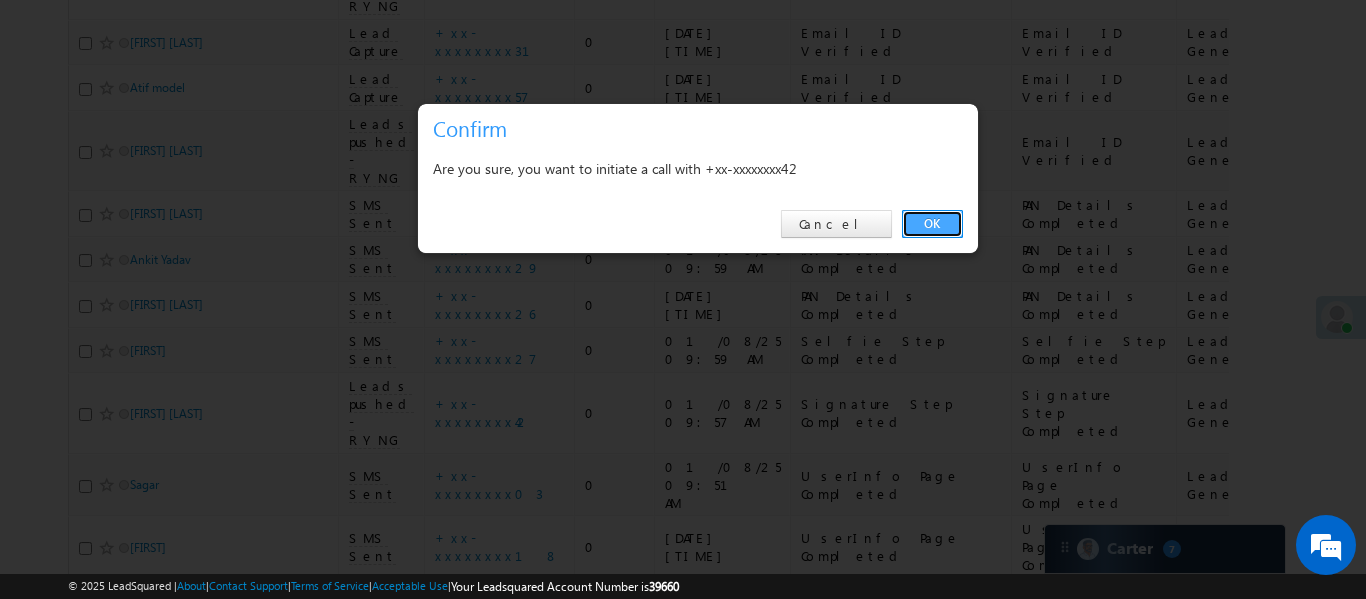 click on "OK" at bounding box center (932, 224) 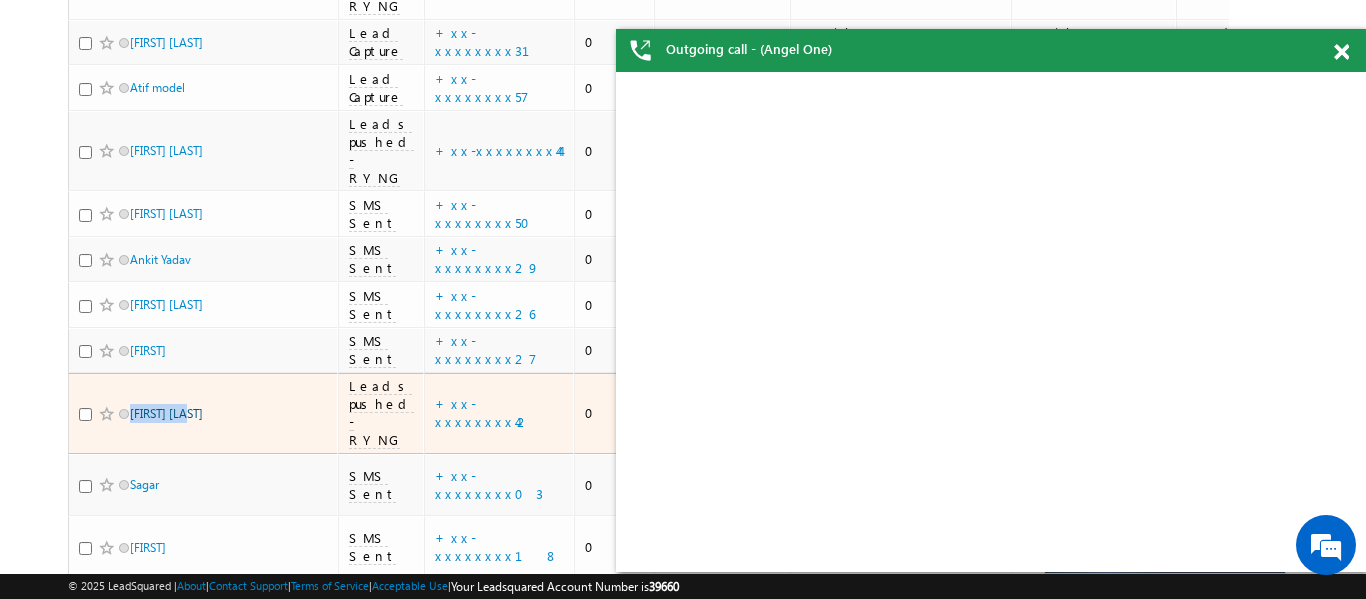 scroll, scrollTop: 0, scrollLeft: 0, axis: both 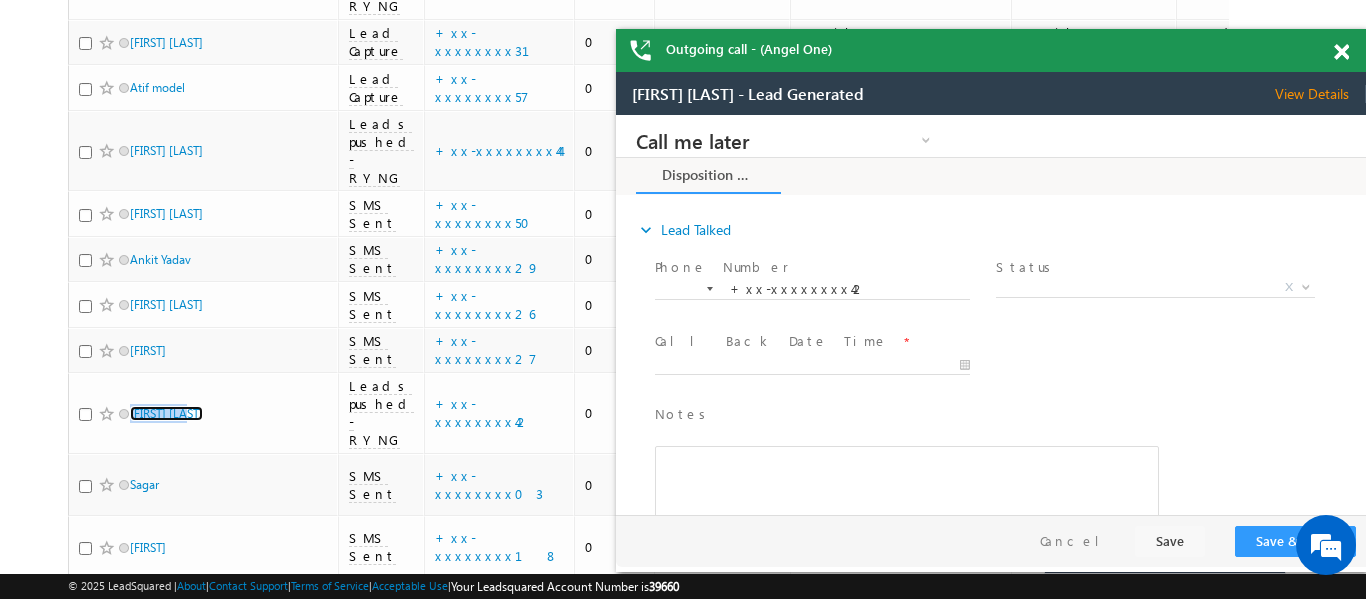 click at bounding box center [1341, 52] 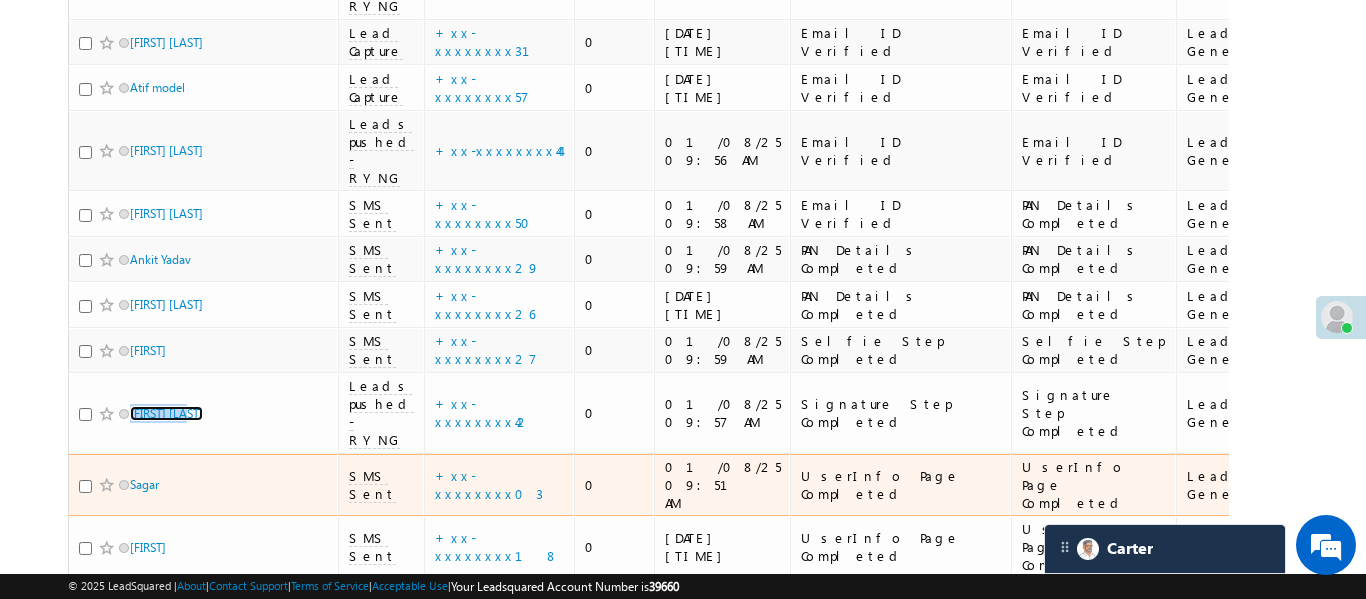 scroll, scrollTop: 556, scrollLeft: 0, axis: vertical 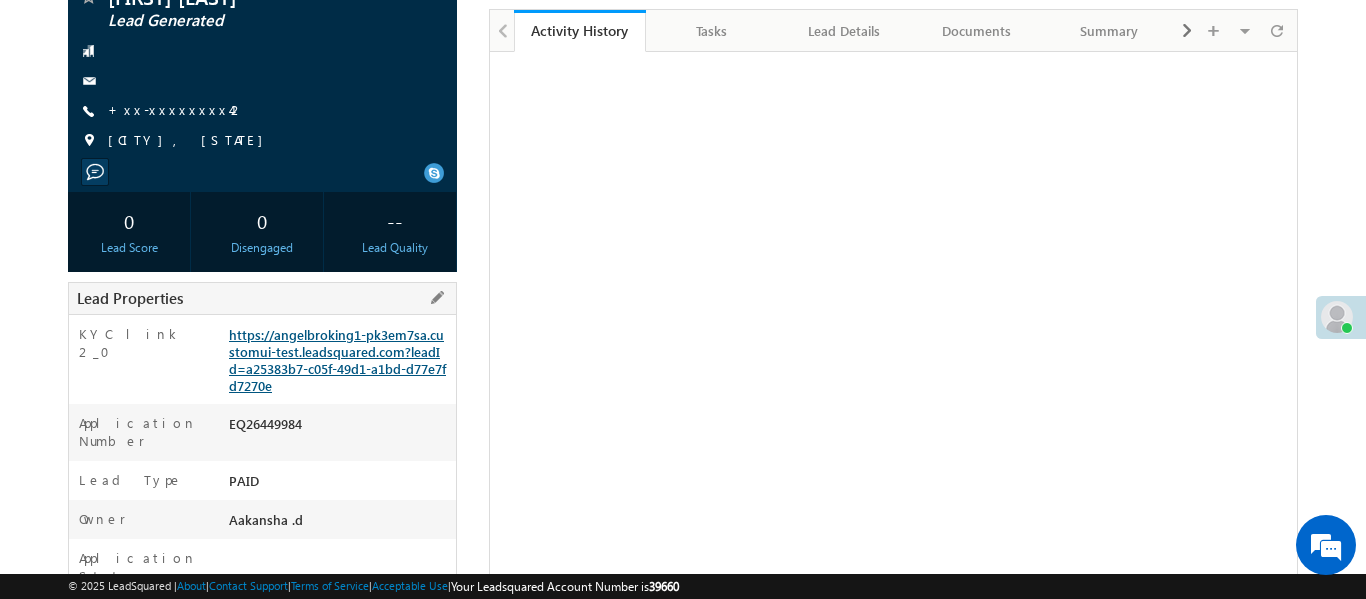 click on "https://angelbroking1-pk3em7sa.customui-test.leadsquared.com?leadId=a25383b7-c05f-49d1-a1bd-d77e7fd7270e" at bounding box center [337, 360] 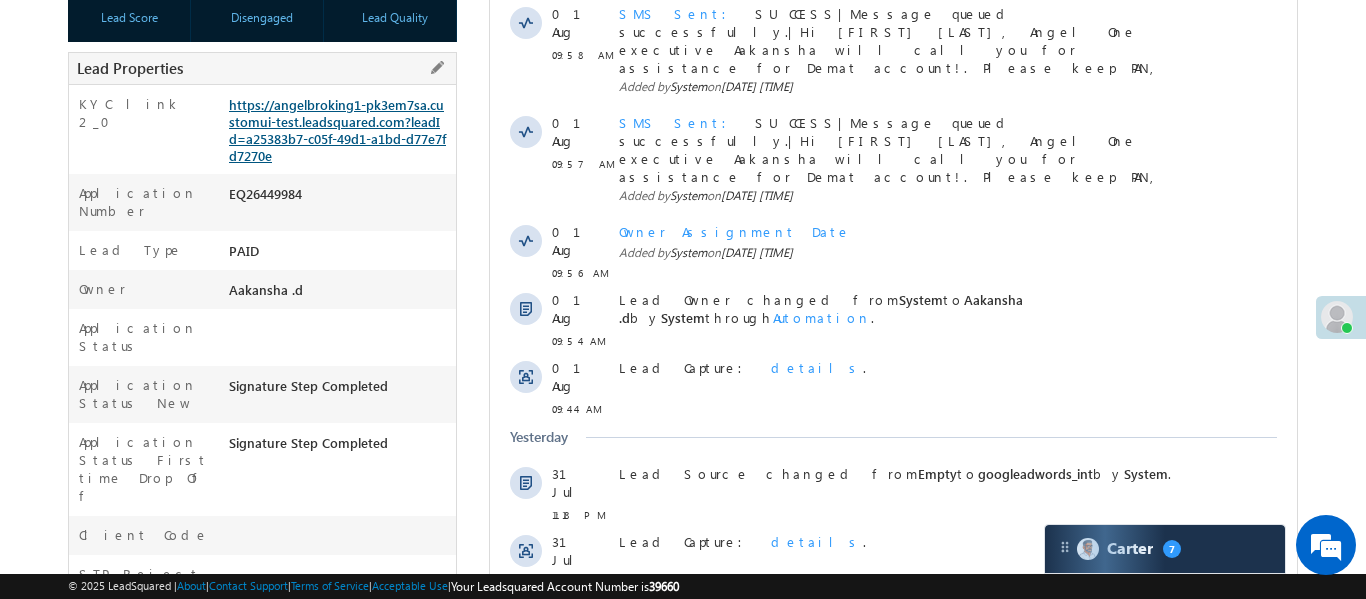 scroll, scrollTop: 0, scrollLeft: 0, axis: both 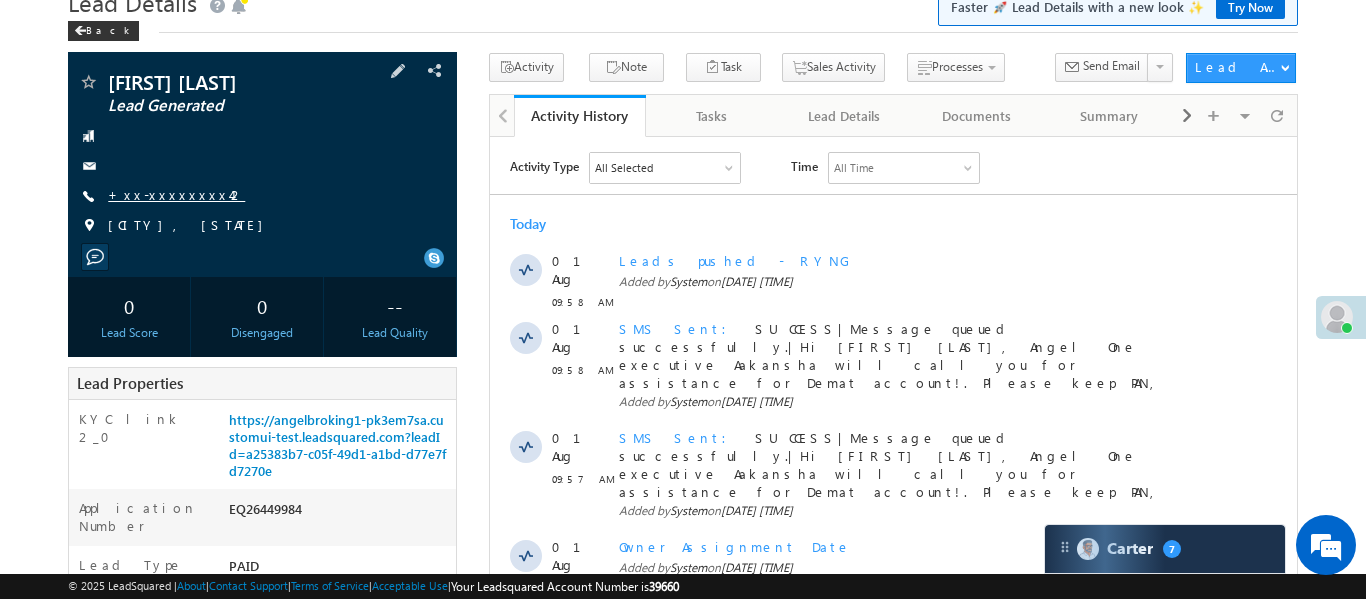 click on "+xx-xxxxxxxx42" at bounding box center (176, 194) 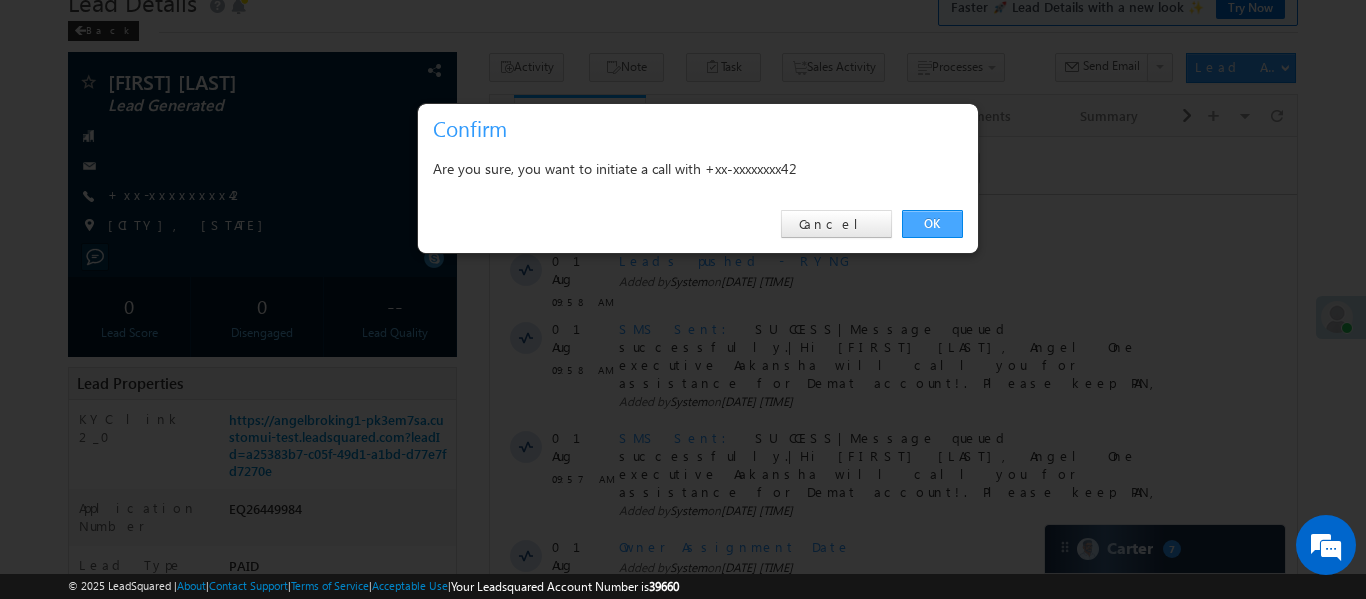 click on "OK" at bounding box center (932, 224) 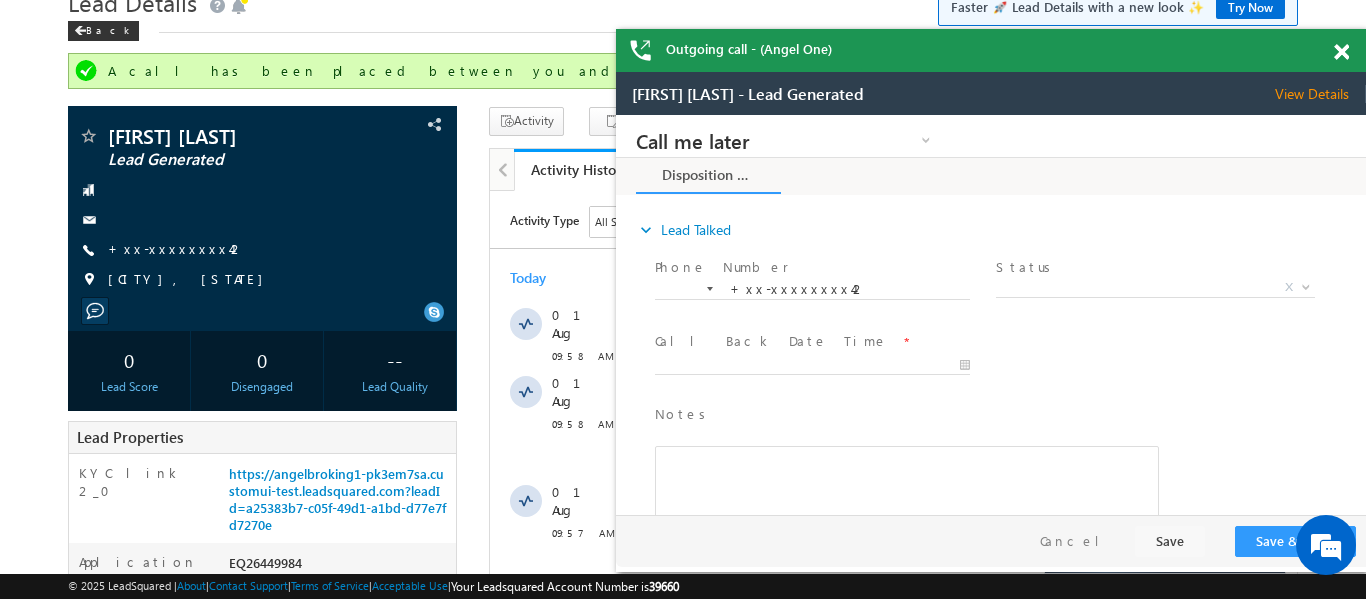scroll, scrollTop: 0, scrollLeft: 0, axis: both 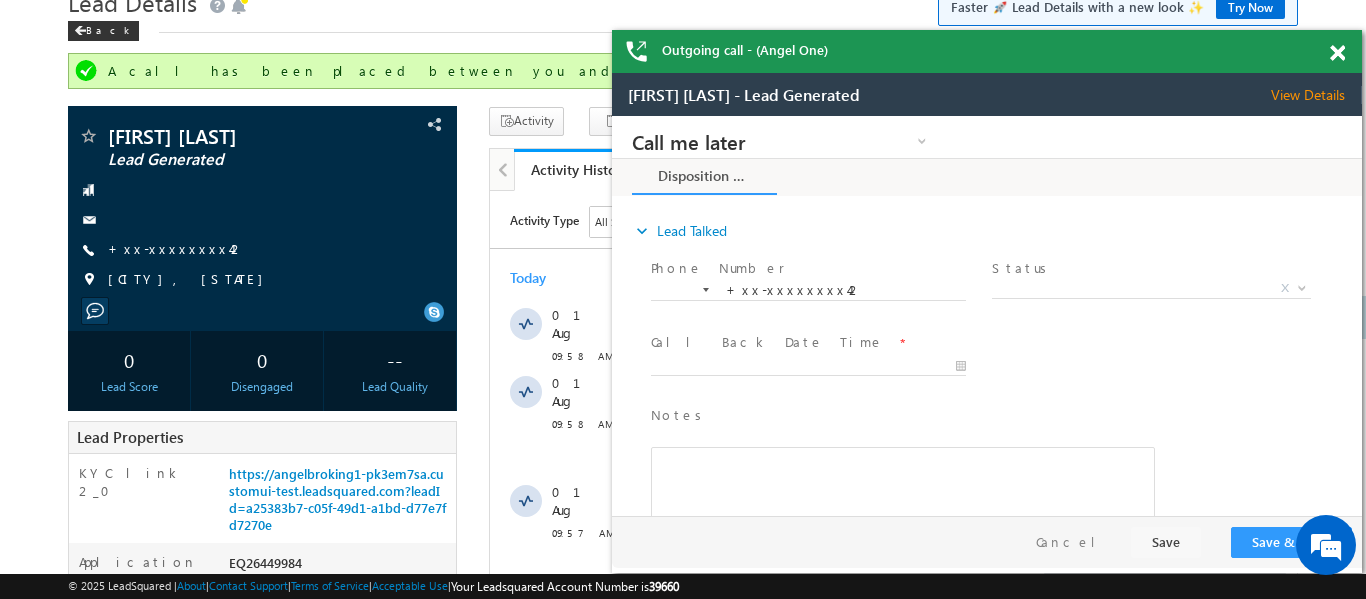 click at bounding box center (1337, 53) 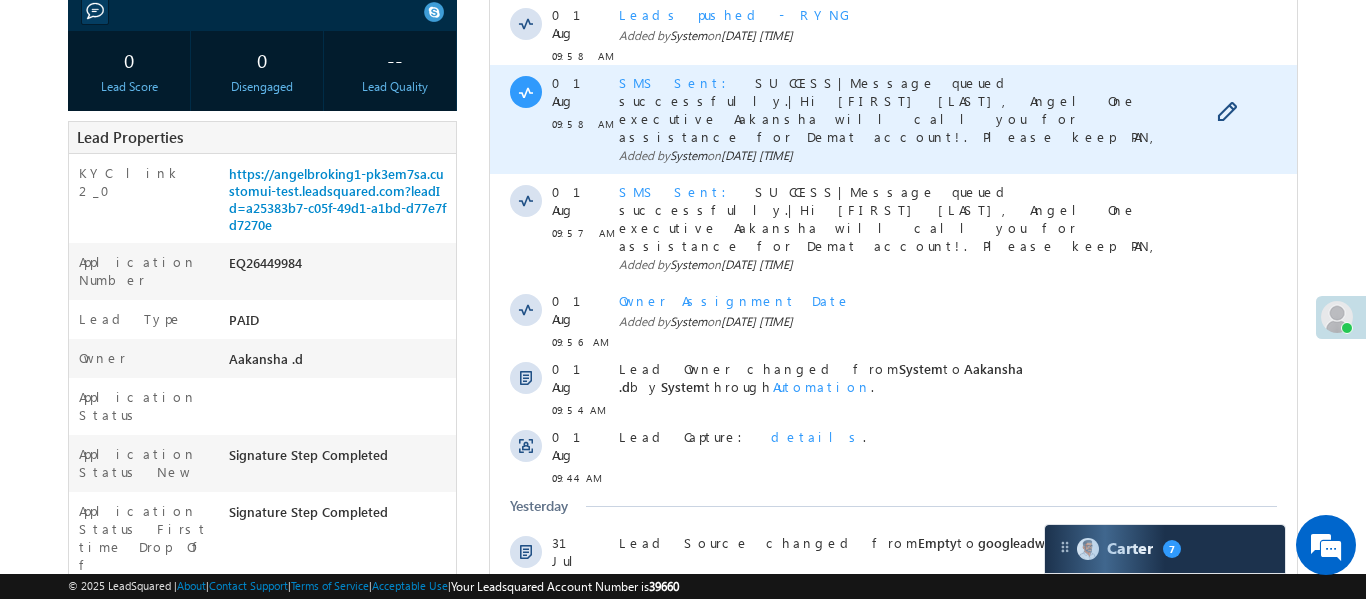 scroll, scrollTop: 452, scrollLeft: 0, axis: vertical 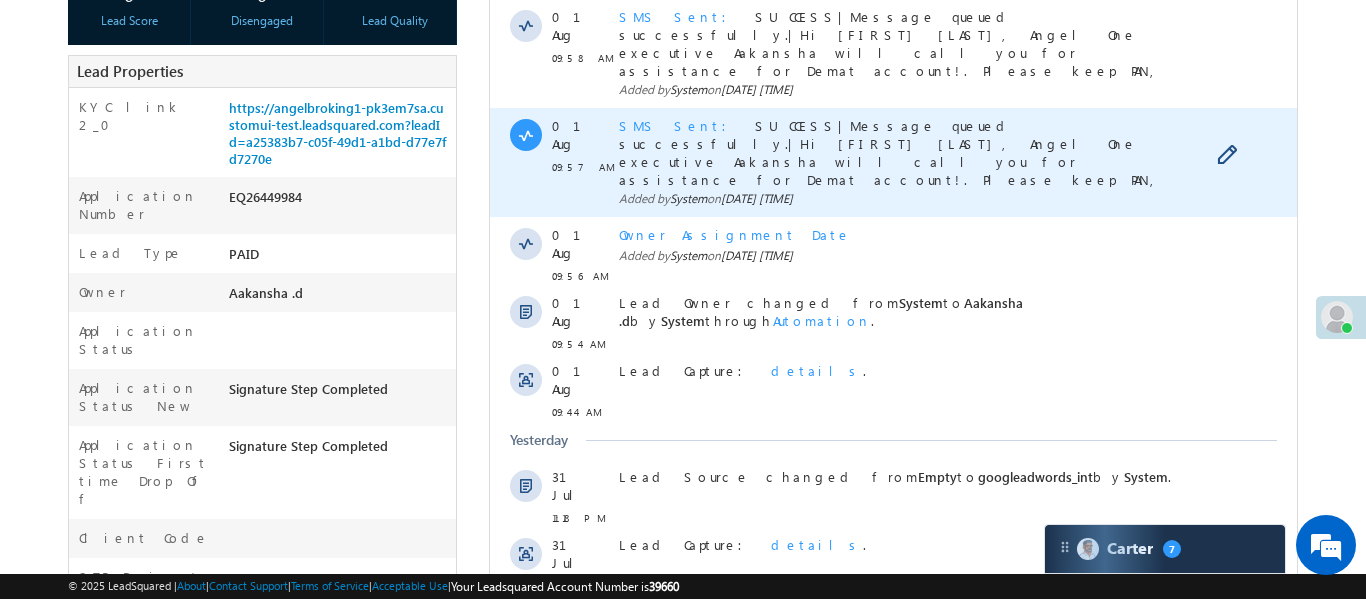 click on "SMS Sent" at bounding box center [678, 125] 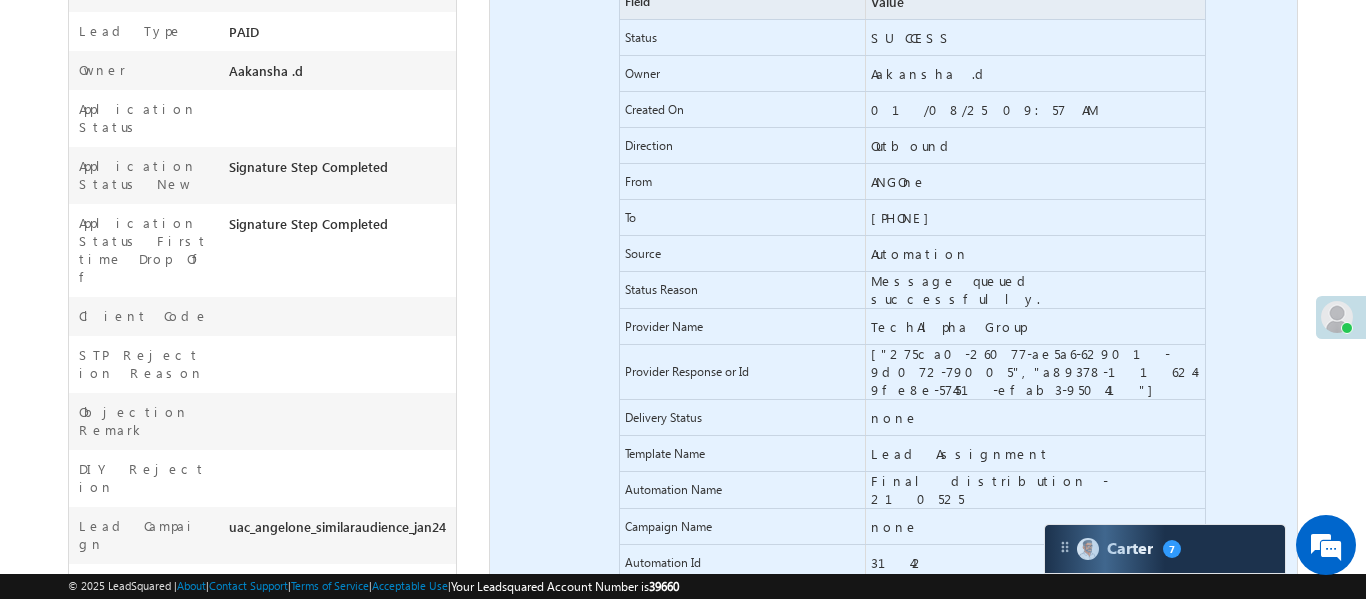 scroll, scrollTop: 524, scrollLeft: 0, axis: vertical 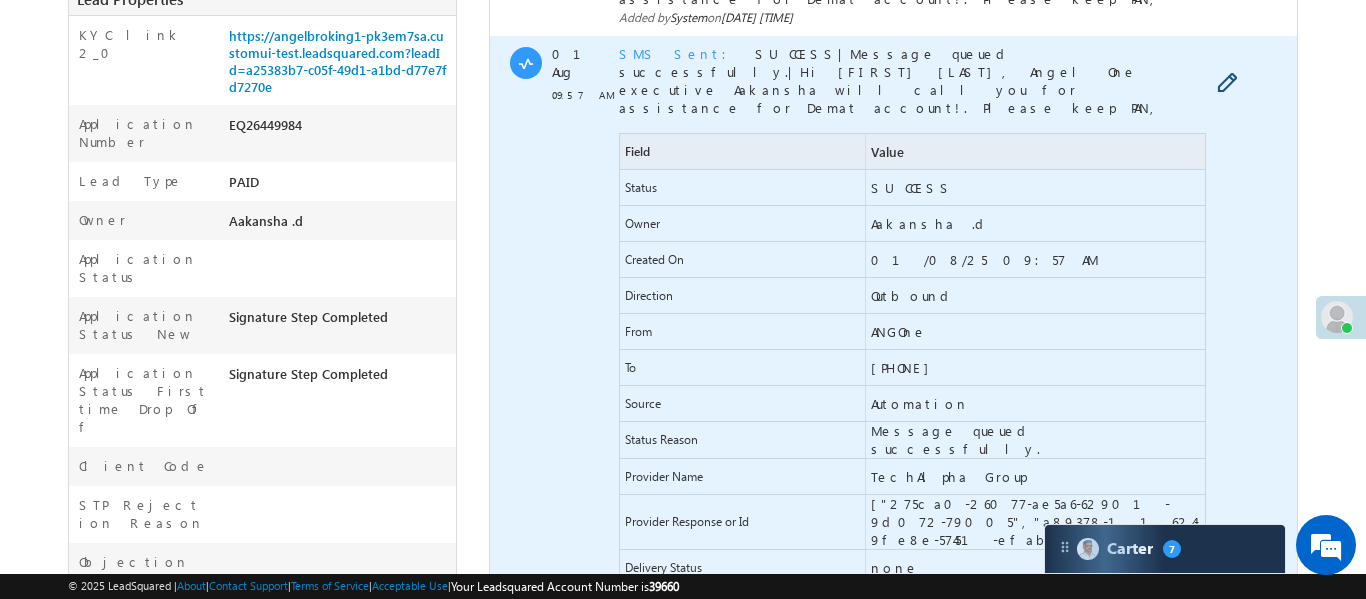click on "SMS Sent" at bounding box center (678, 53) 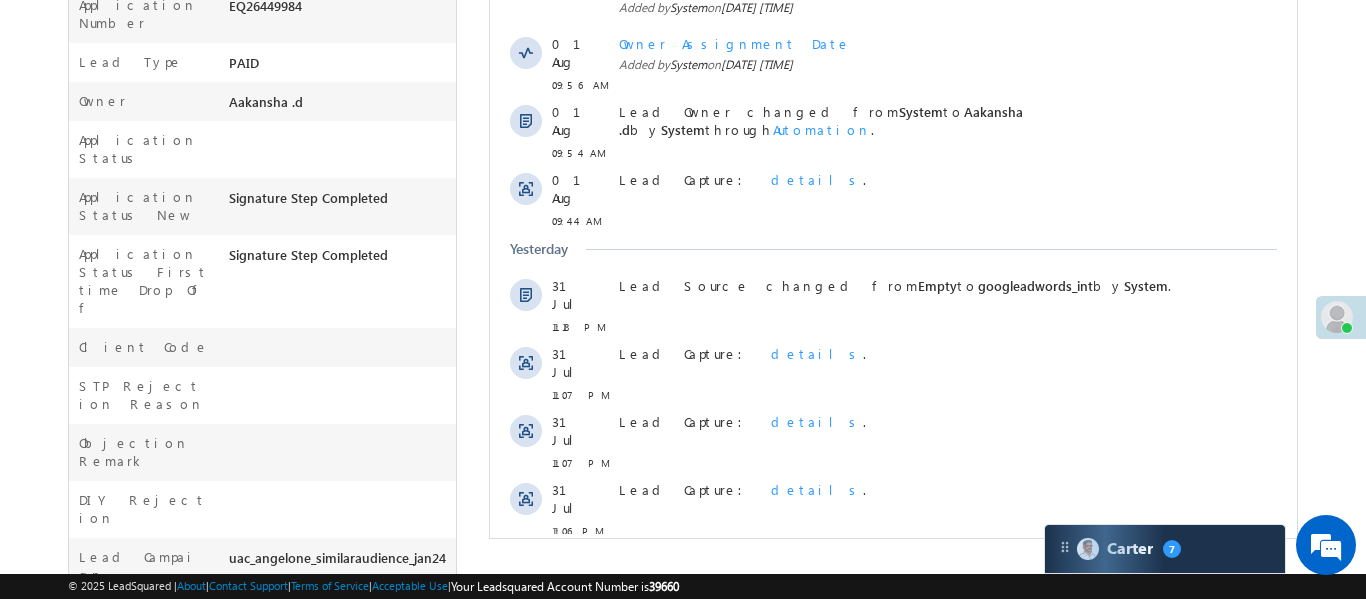 scroll, scrollTop: 644, scrollLeft: 0, axis: vertical 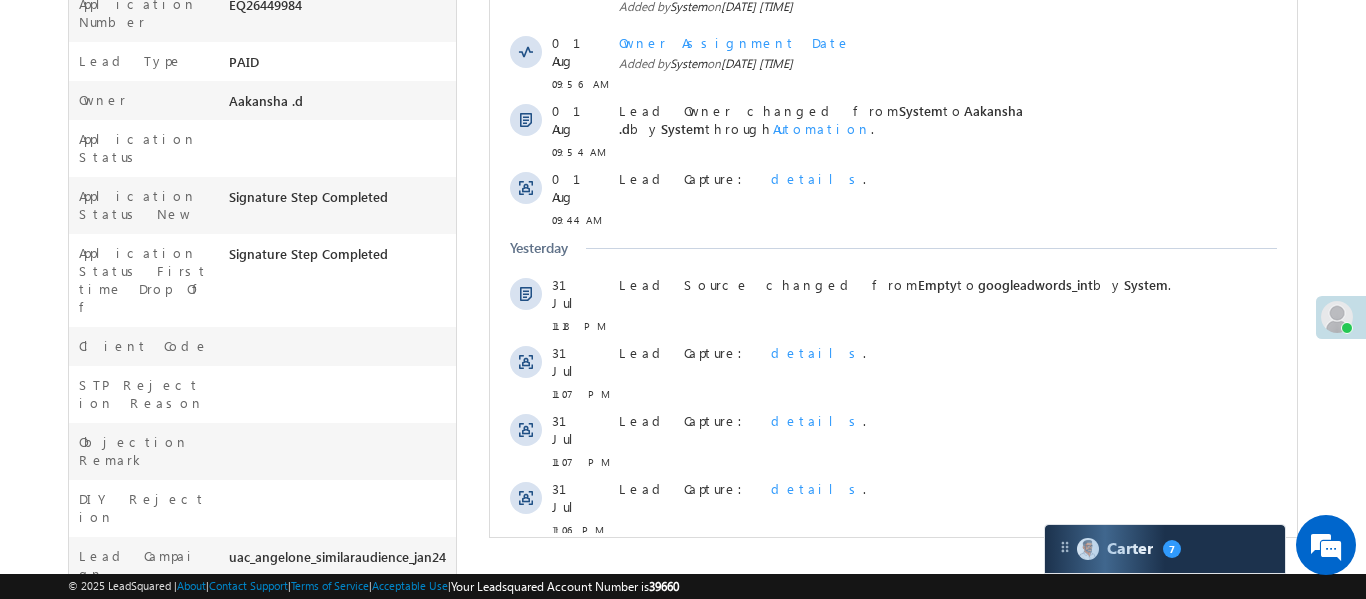 click on "Activity Type
All Selected
Select All Sales Activities 1 Sales Activity Email Activities 18 Email Bounced Email Link Clicked Email Marked Spam Email Opened Inbound Lead through Email Mailing preference link clicked Negative Response to Email Neutral Response to Email Positive Response to Email Resubscribed Subscribed To Newsletter Subscribed To Promotional Emails Unsubscribe Link Clicked Unsubscribed Unsubscribed From Newsletter Unsubscribed From Promotional Emails View in browser link Clicked Email Sent Web Activities 5 Conversion Button Clicked Converted to Lead Form Submitted on Website Page Visited on Website Tracking URL Clicked Lead Capture Activities 1 Lead Capture Phone Call Activities 2 Inbound Phone Call Activity Outbound Phone Call Activity Other Activities 175 3 Hours Redistribution Account Inactive Date Add_Alternate_Number Agreed for Payment App Downloaded jk" at bounding box center (892, 121) 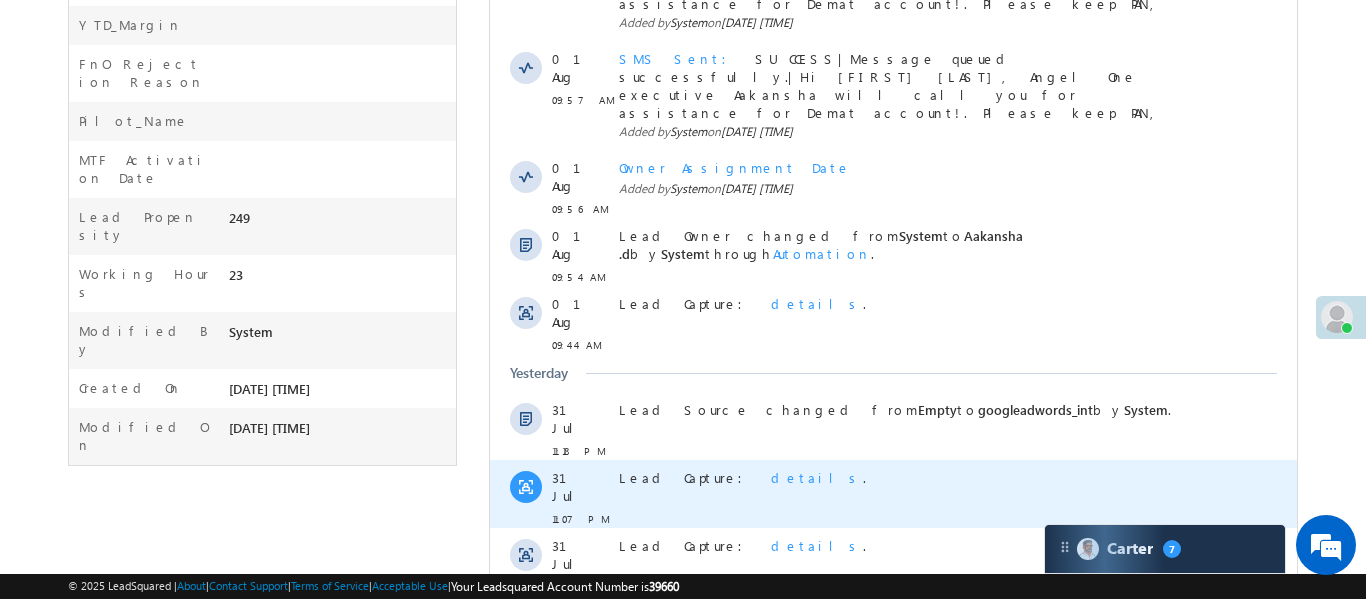 scroll, scrollTop: 1368, scrollLeft: 0, axis: vertical 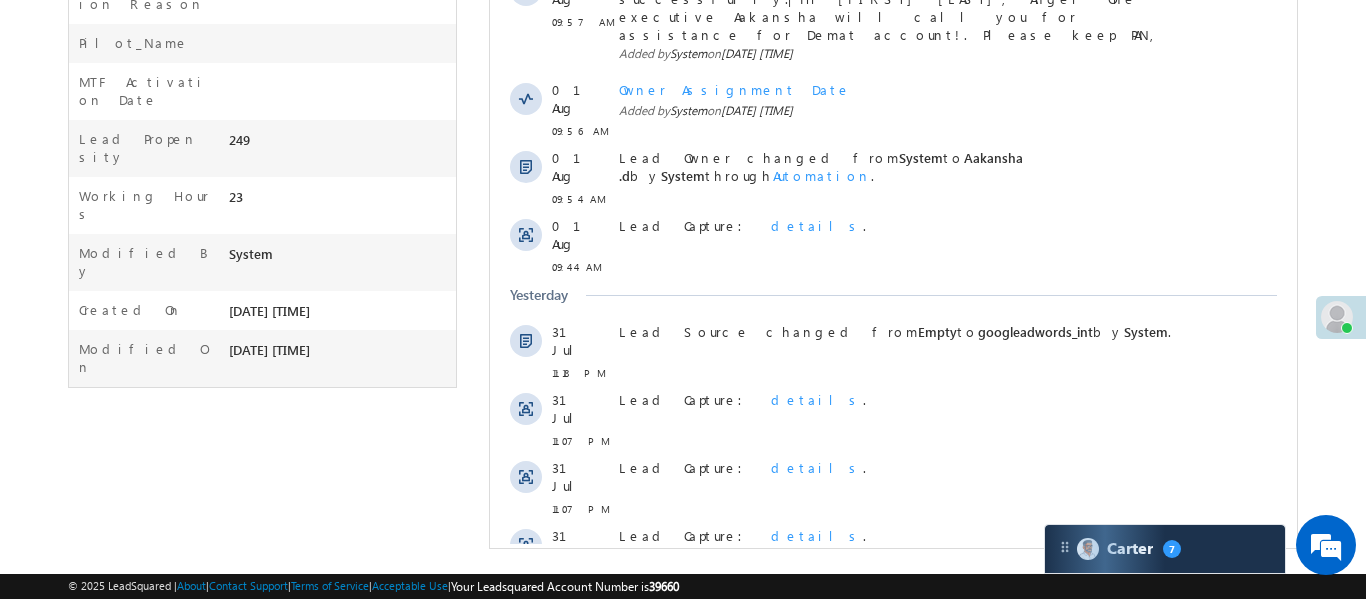 click on "Show More" at bounding box center [892, 689] 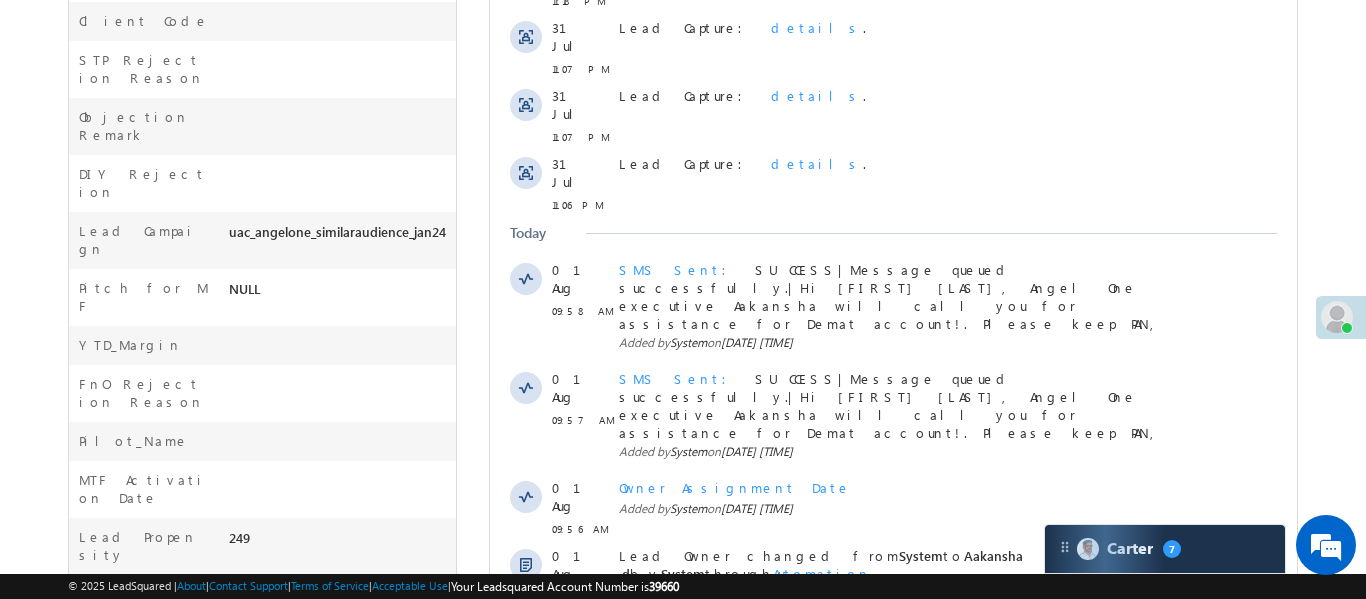 scroll, scrollTop: 753, scrollLeft: 0, axis: vertical 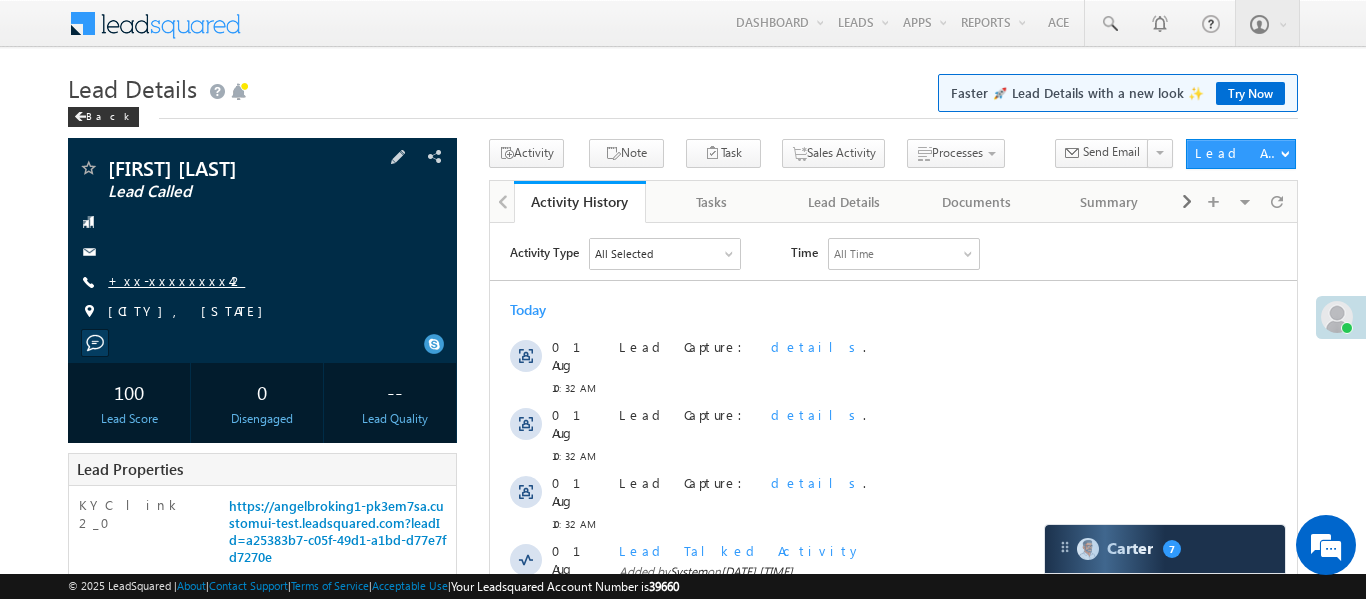 click on "+xx-xxxxxxxx42" at bounding box center (176, 280) 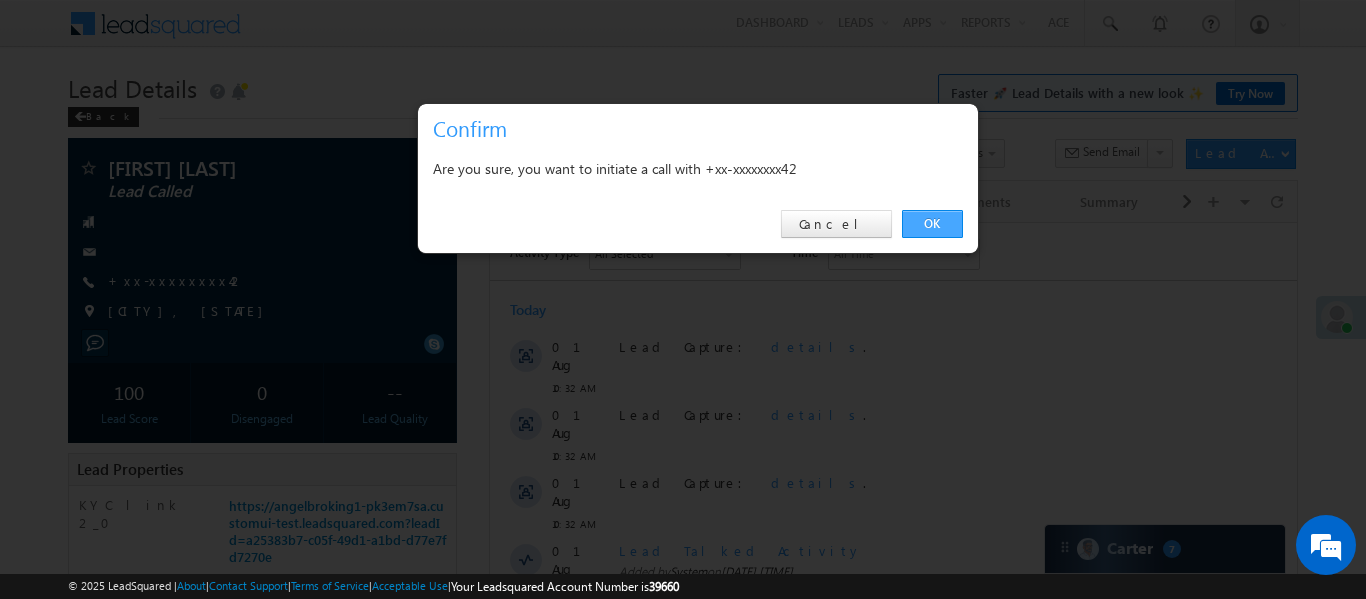 click on "OK" at bounding box center (932, 224) 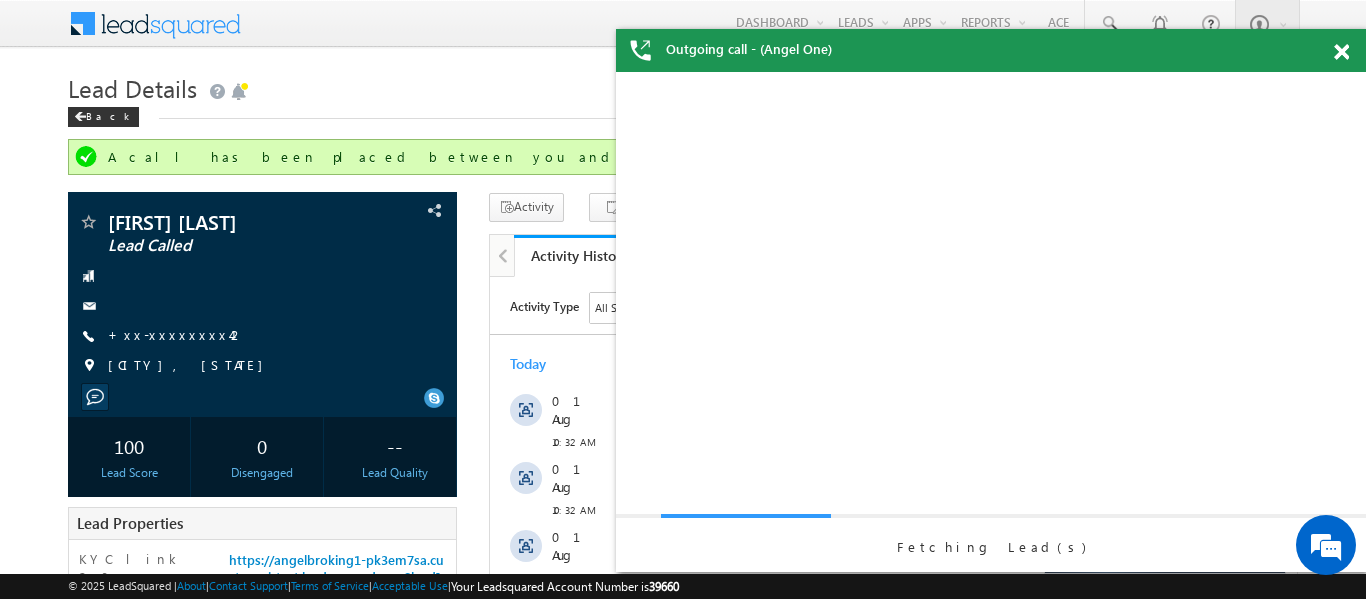 scroll, scrollTop: 0, scrollLeft: 0, axis: both 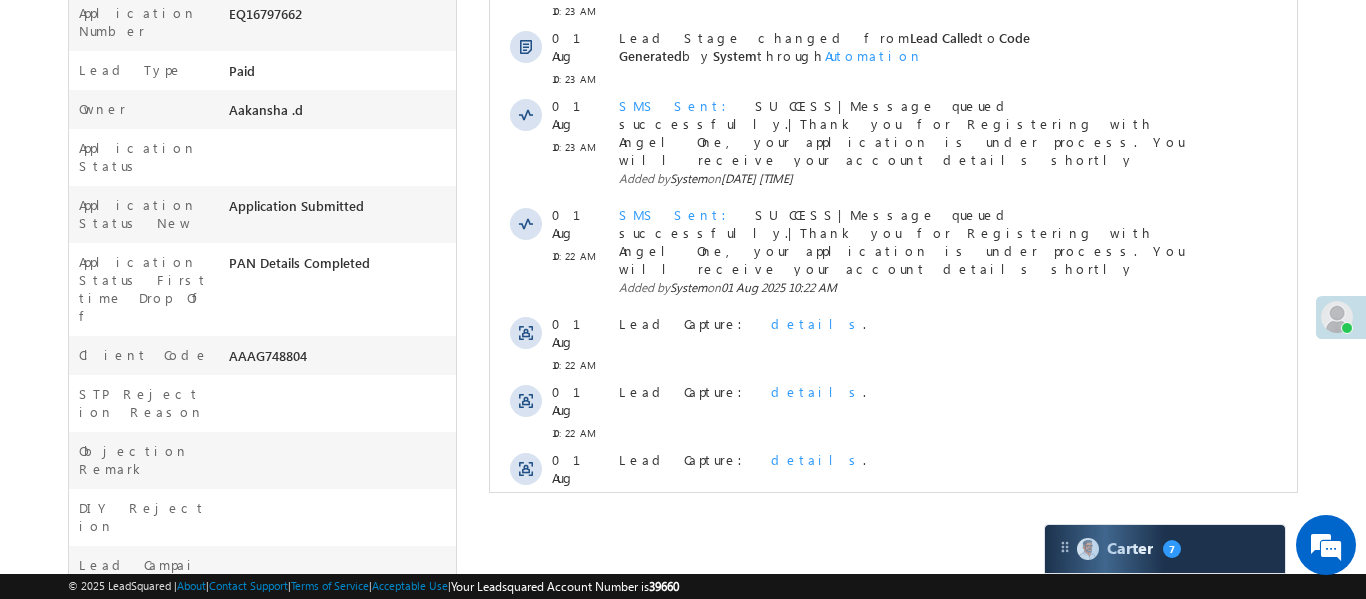 click on "Show More" at bounding box center [892, 545] 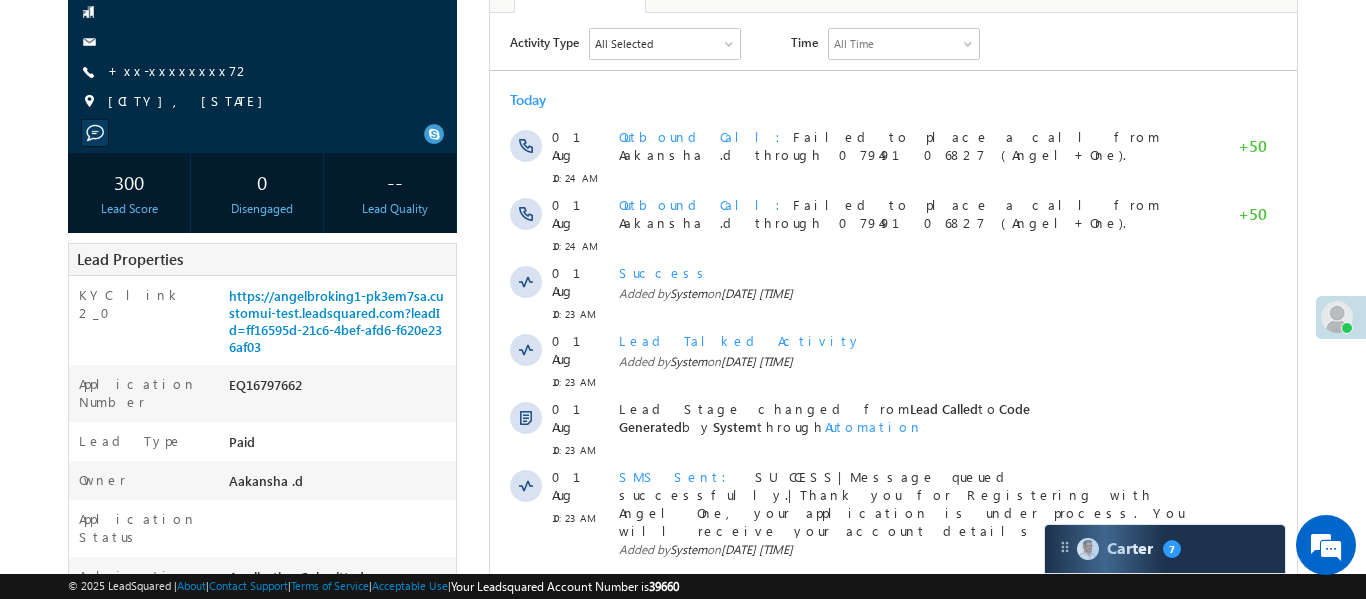scroll, scrollTop: 159, scrollLeft: 0, axis: vertical 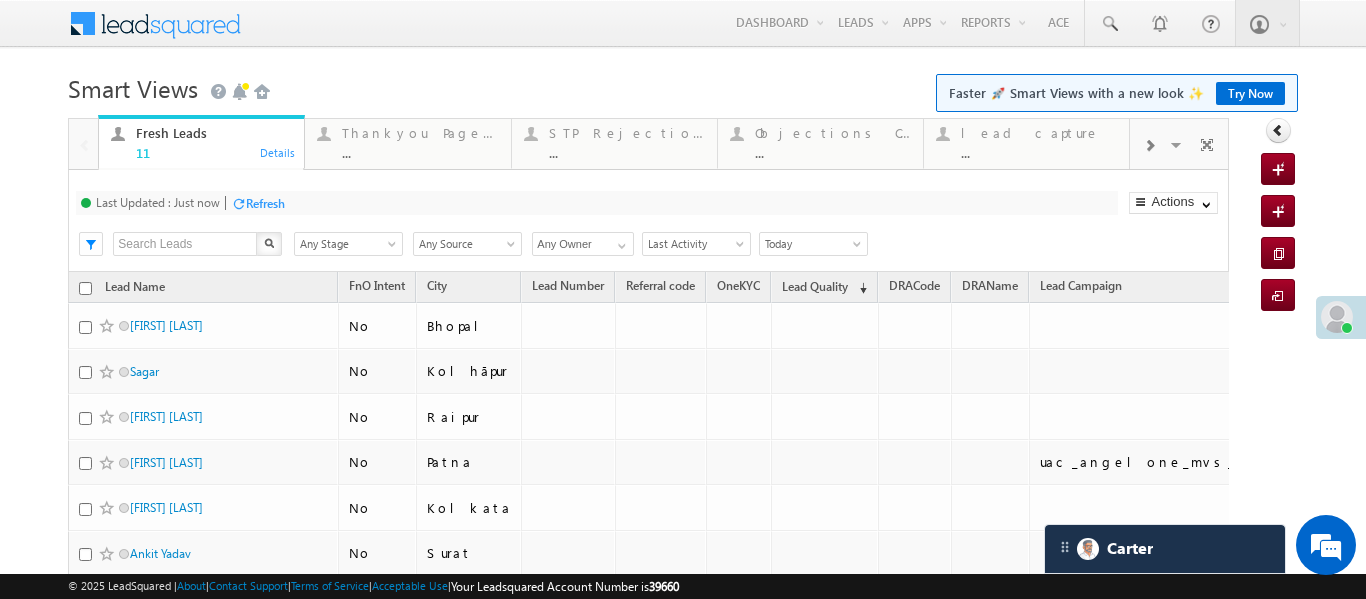 click at bounding box center [1149, 146] 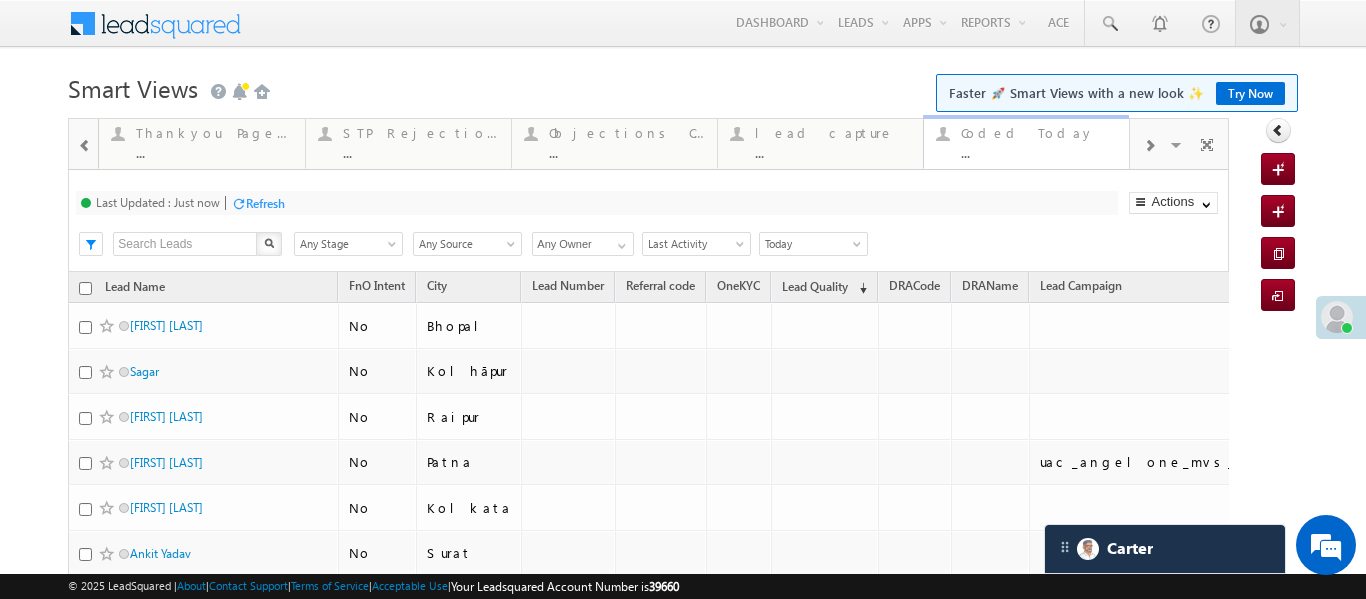 click on "Coded Today ..." at bounding box center [1039, 140] 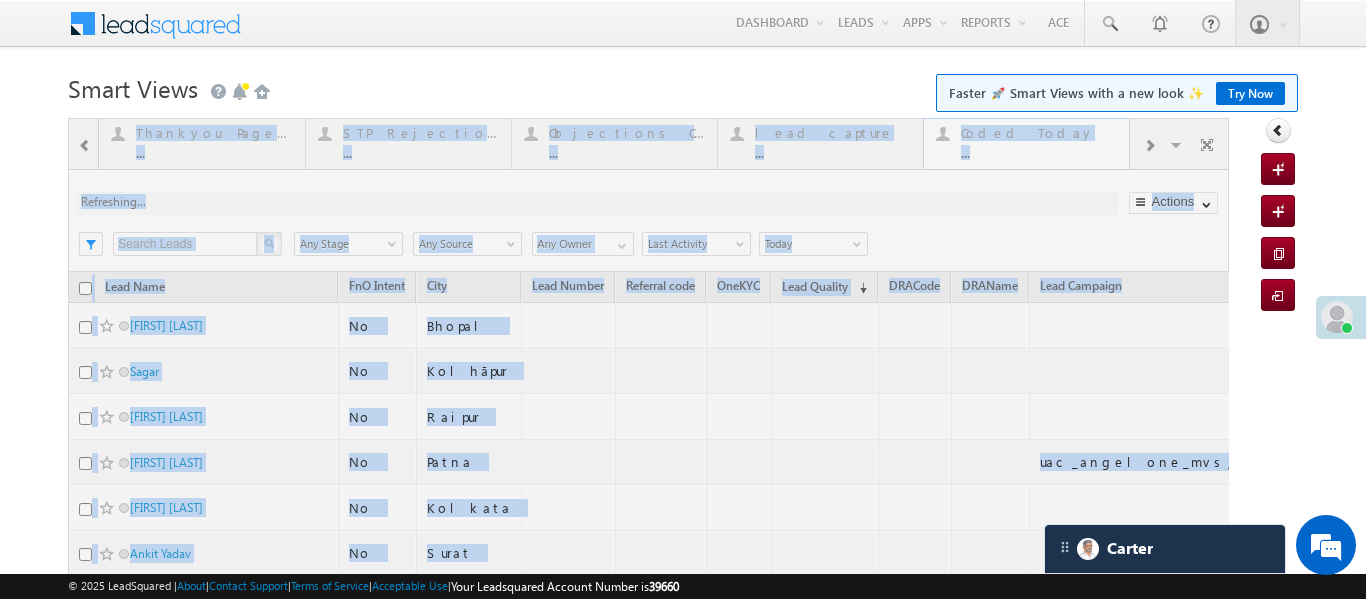 click at bounding box center [648, 516] 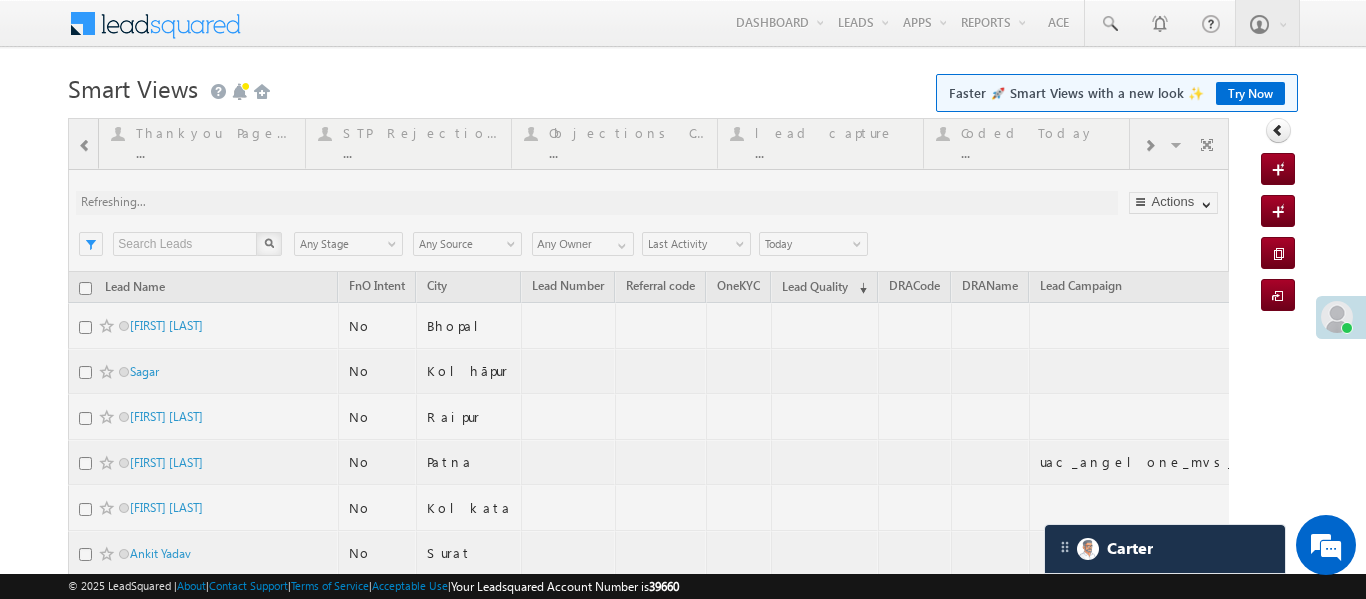 click at bounding box center (648, 516) 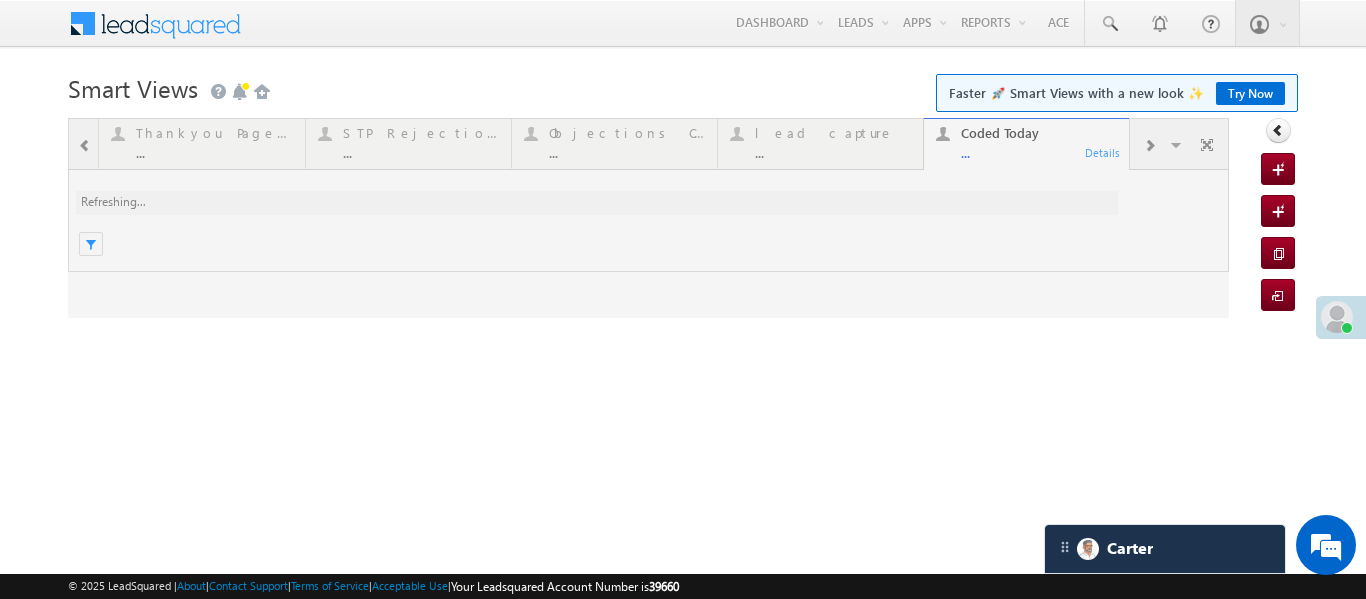 scroll, scrollTop: 0, scrollLeft: 0, axis: both 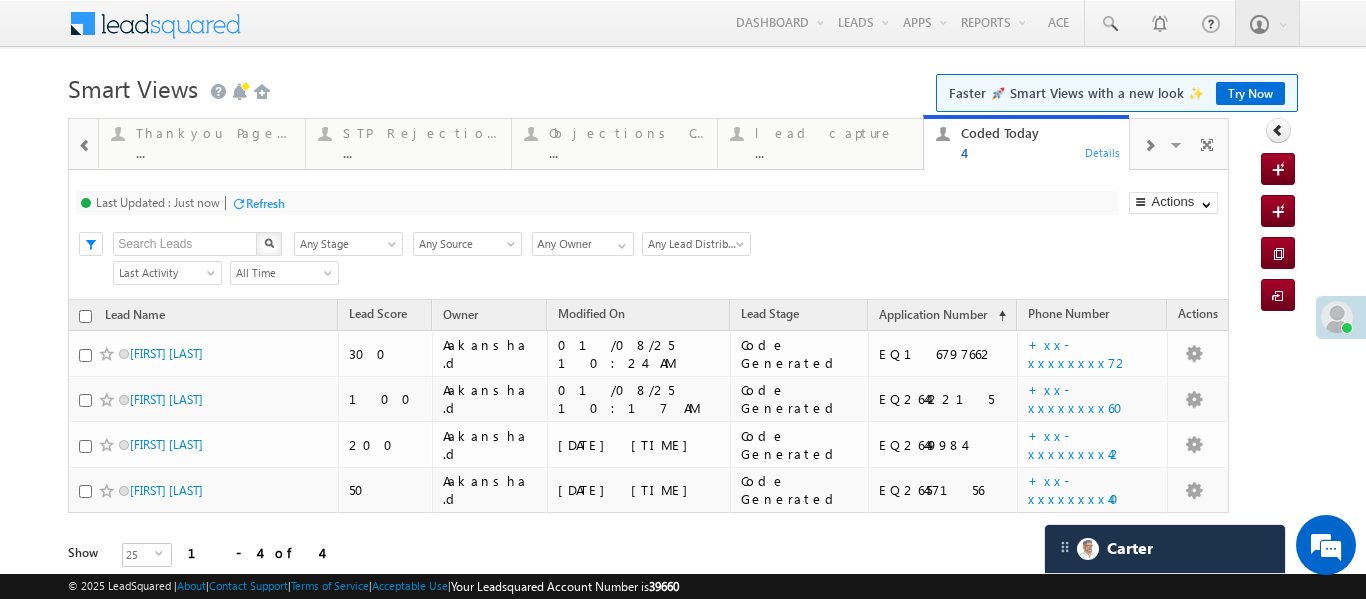 click at bounding box center [85, 146] 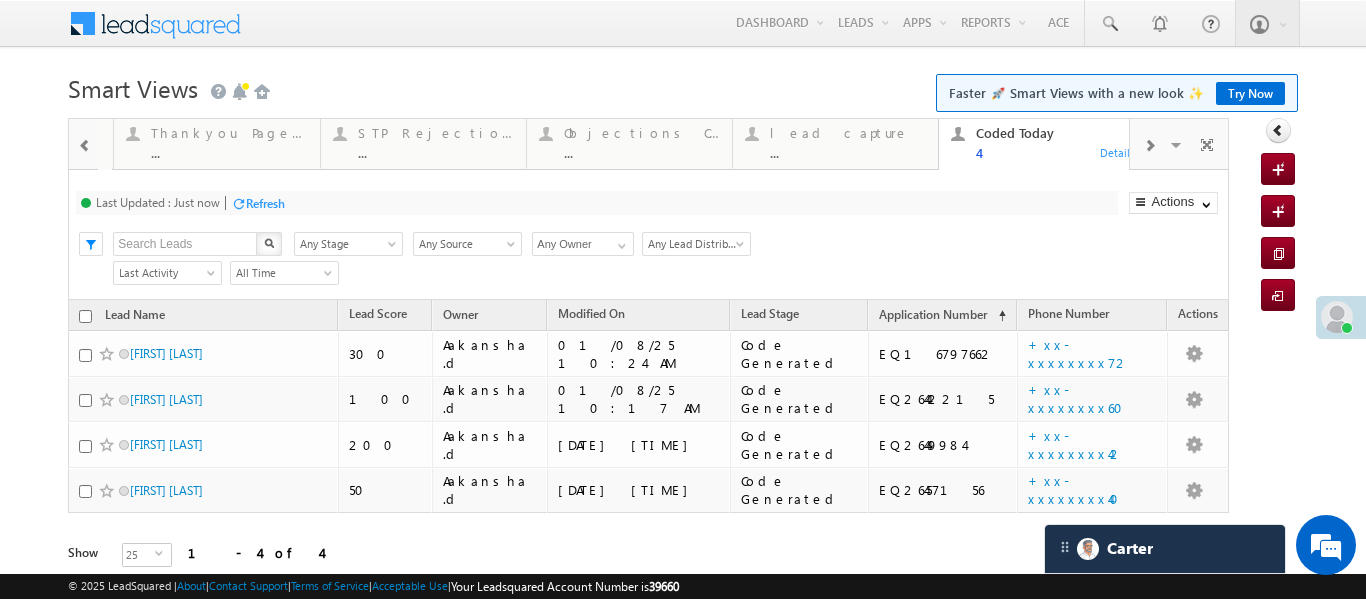 click at bounding box center (85, 146) 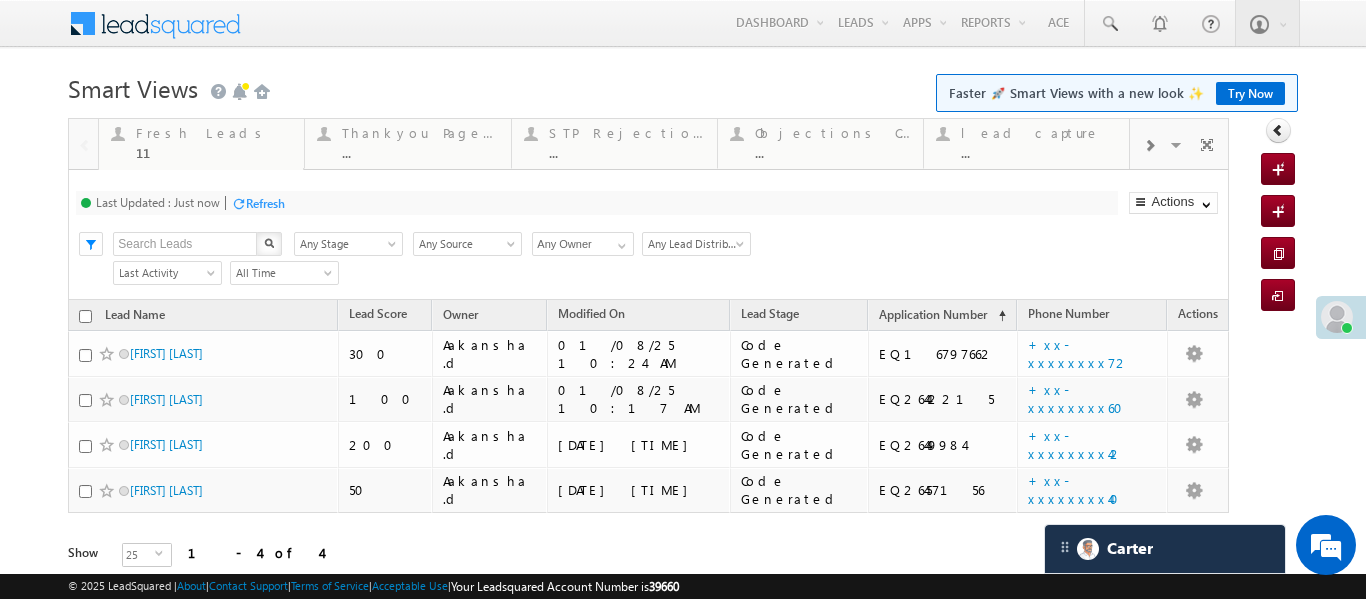 click at bounding box center [83, 143] 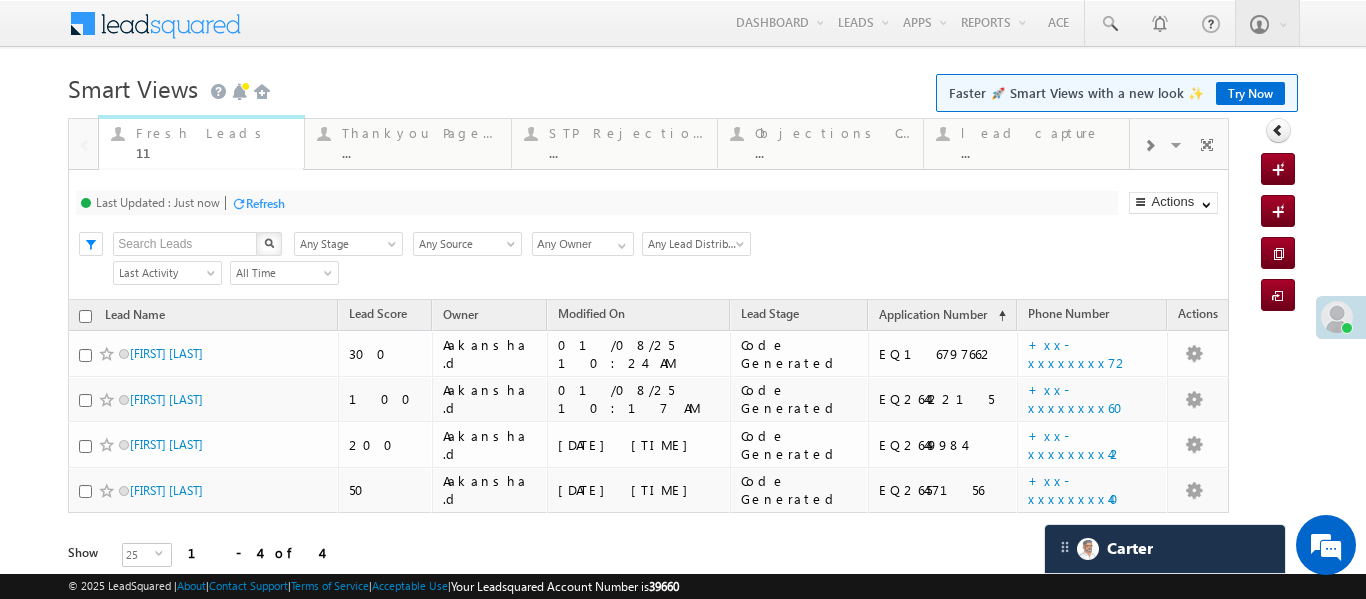 click on "11" at bounding box center (214, 152) 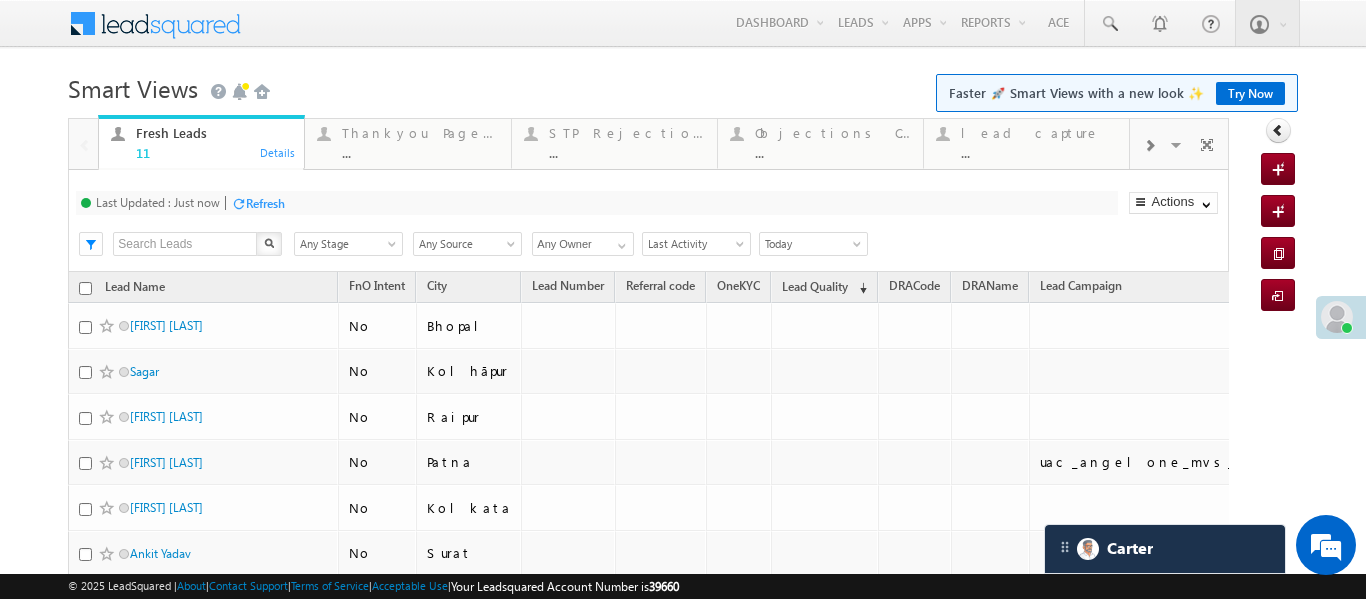 drag, startPoint x: 204, startPoint y: 148, endPoint x: 107, endPoint y: 8, distance: 170.32028 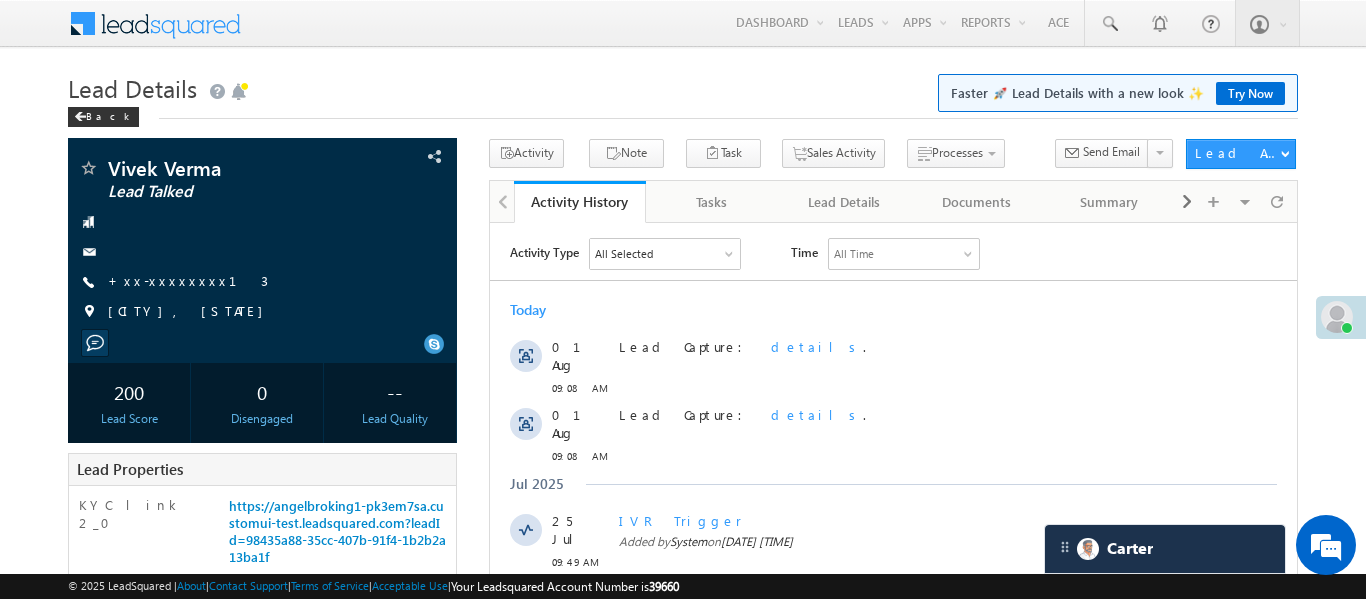 scroll, scrollTop: 0, scrollLeft: 0, axis: both 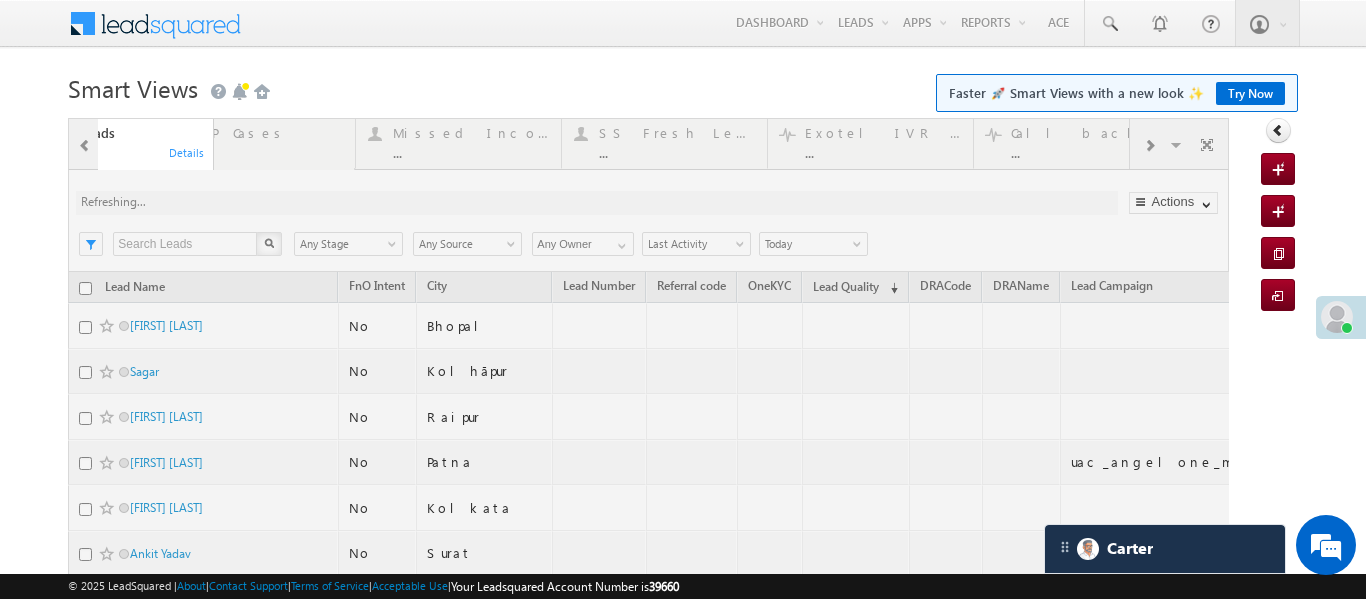 drag, startPoint x: 586, startPoint y: 102, endPoint x: 45, endPoint y: 82, distance: 541.36957 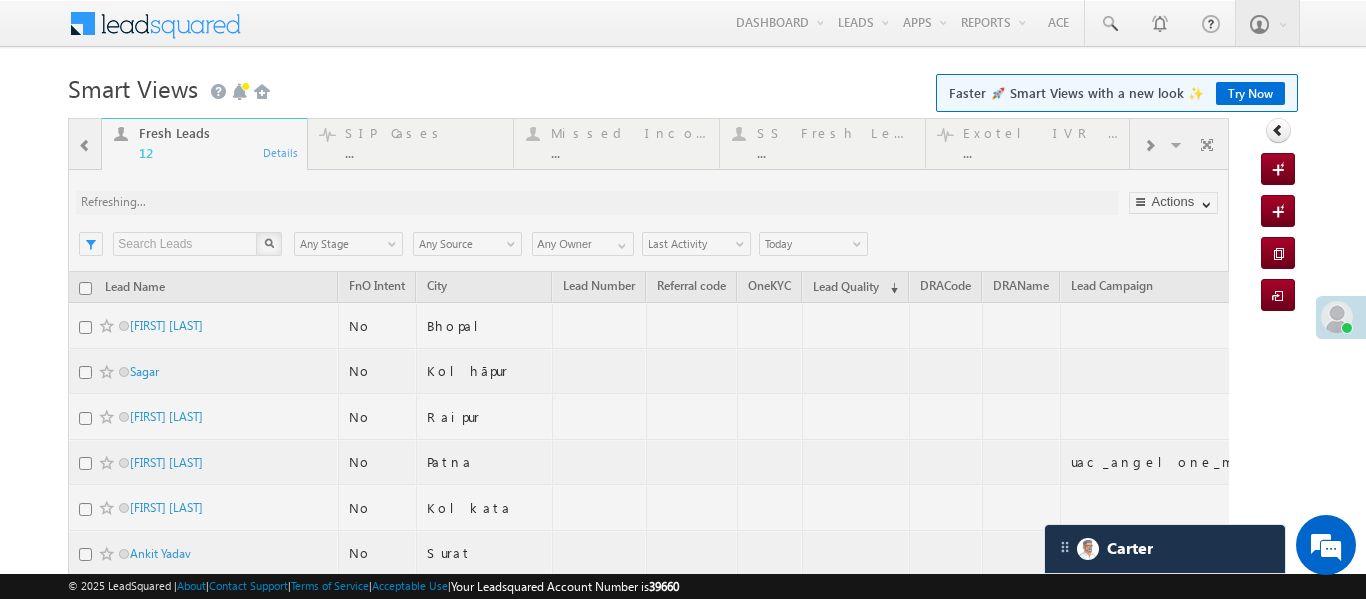 click at bounding box center [648, 539] 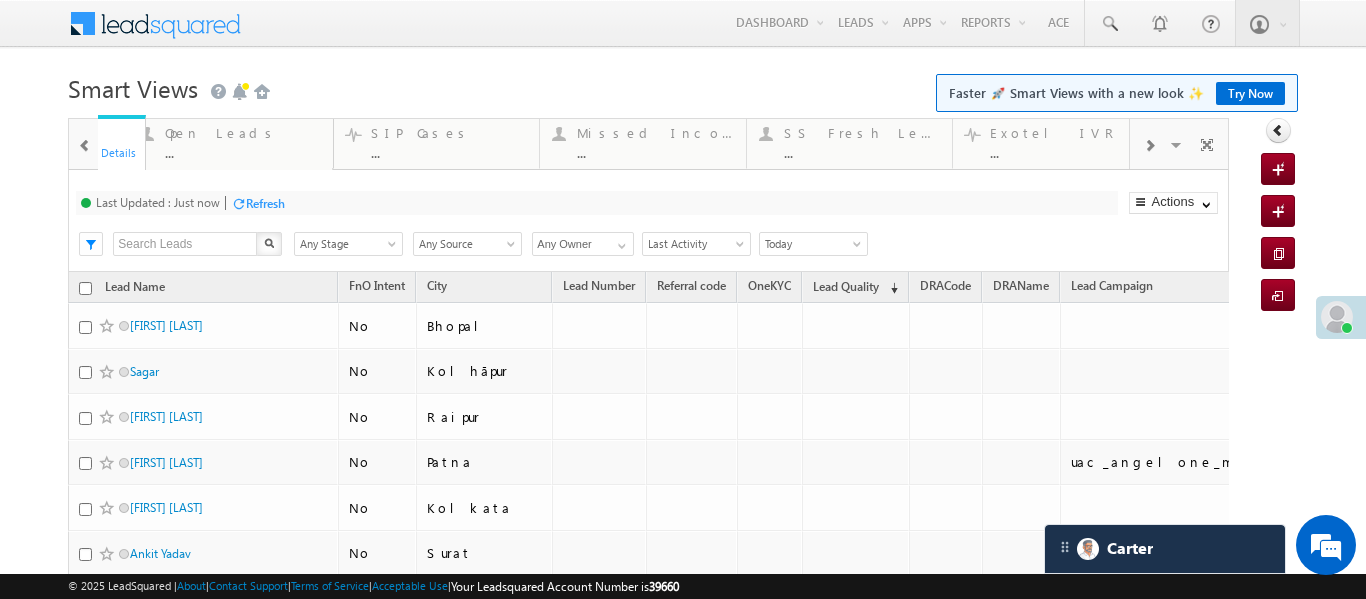 drag, startPoint x: 218, startPoint y: 144, endPoint x: 29, endPoint y: 134, distance: 189.26436 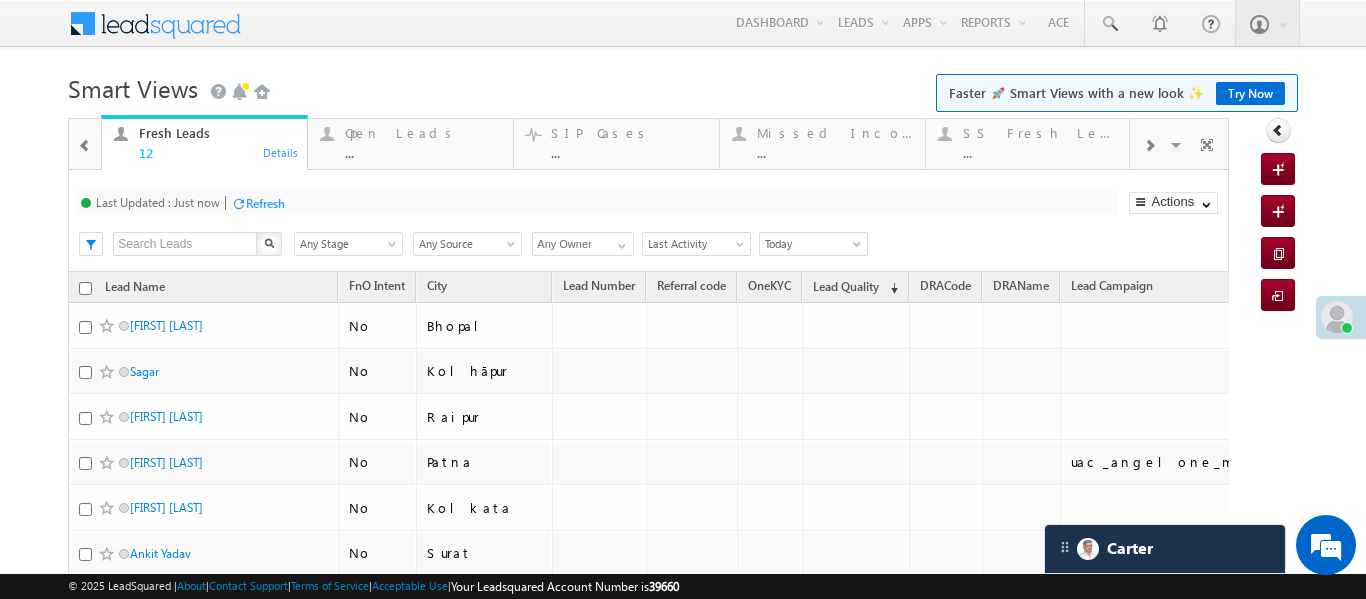 click at bounding box center (85, 146) 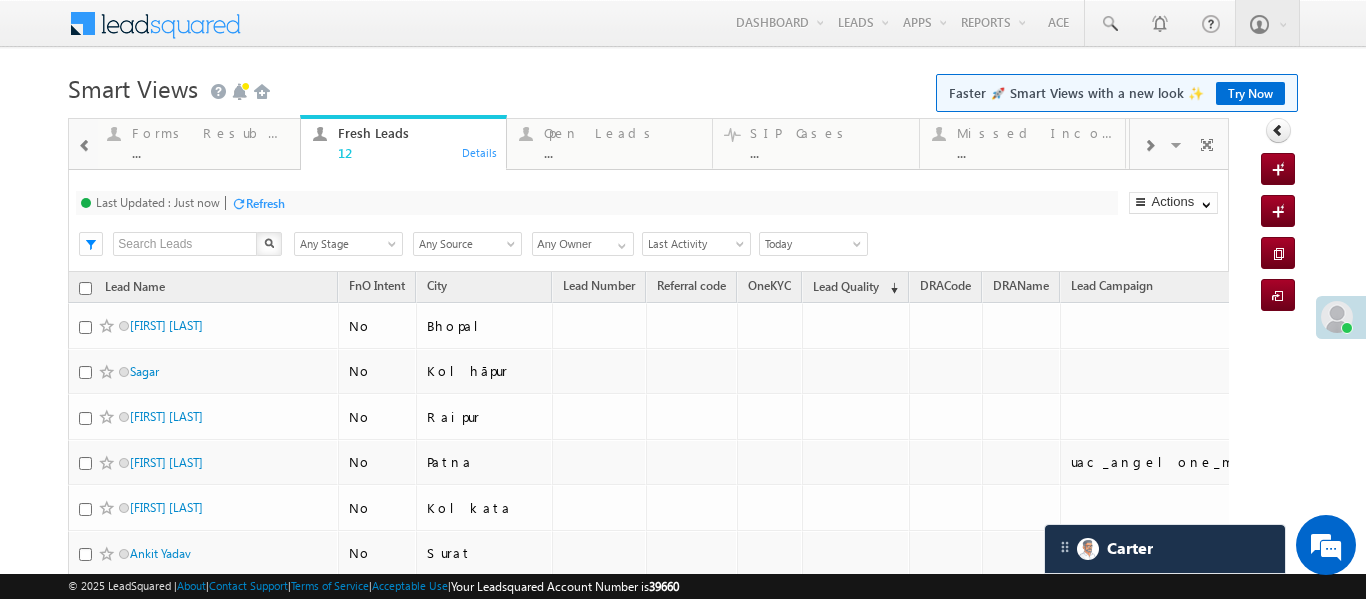 click at bounding box center (85, 146) 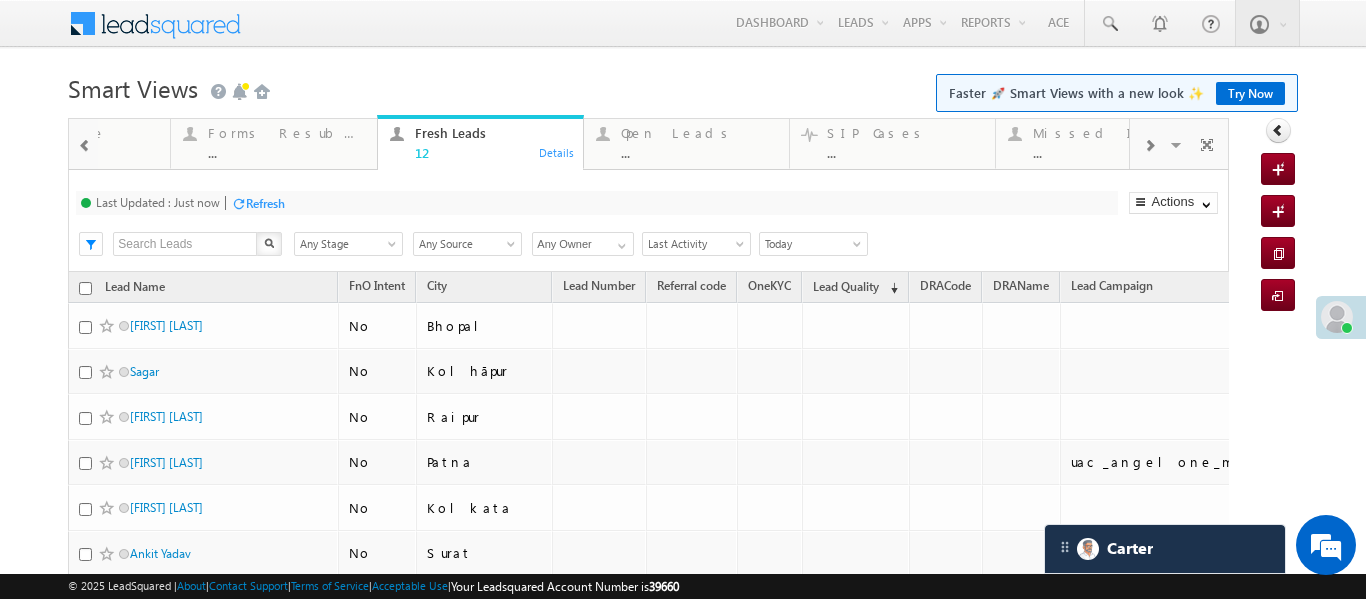 click at bounding box center (85, 146) 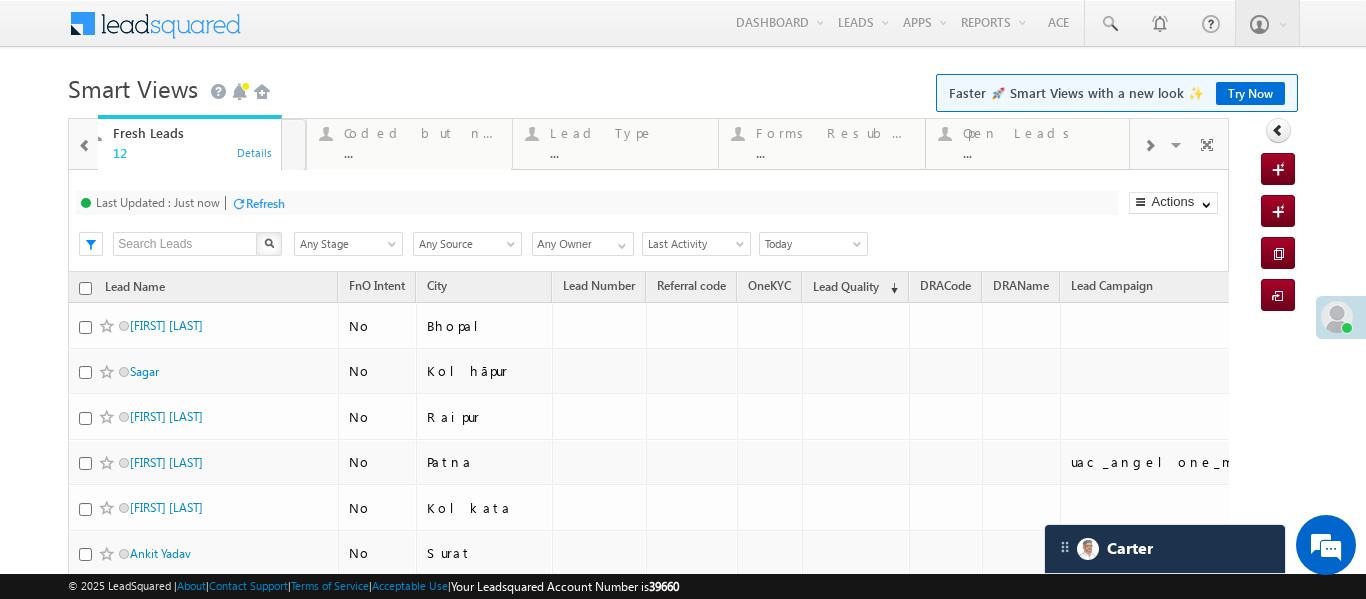 drag, startPoint x: 886, startPoint y: 147, endPoint x: 182, endPoint y: 133, distance: 704.1392 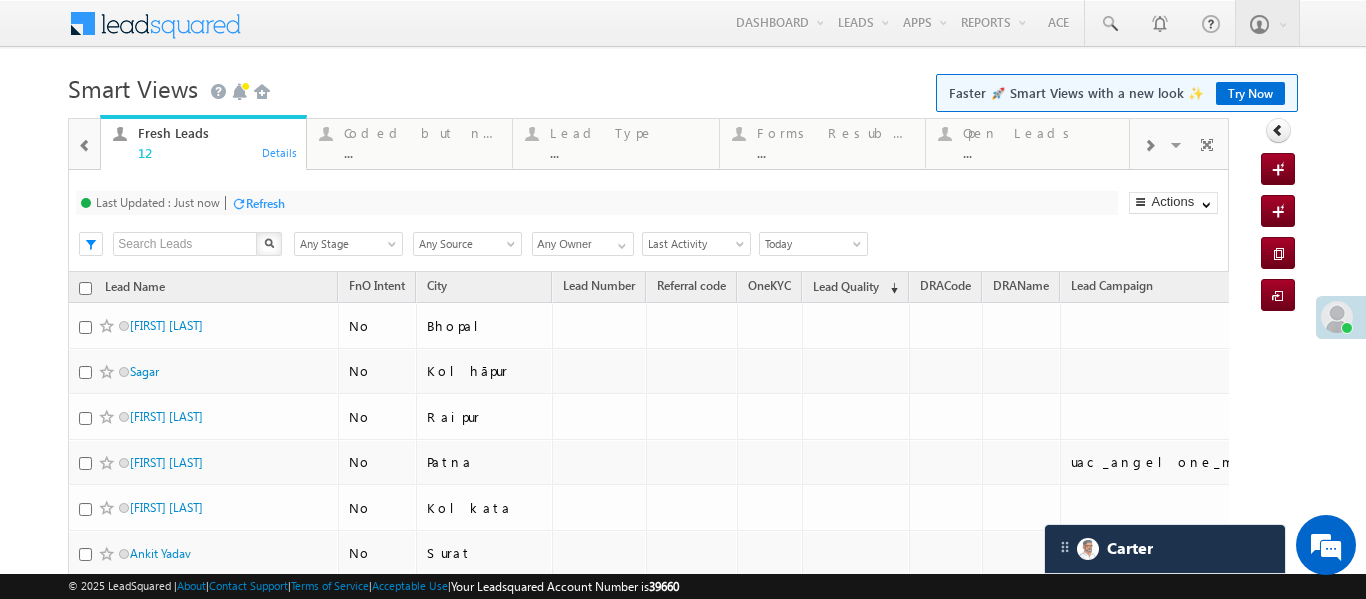 click at bounding box center [85, 144] 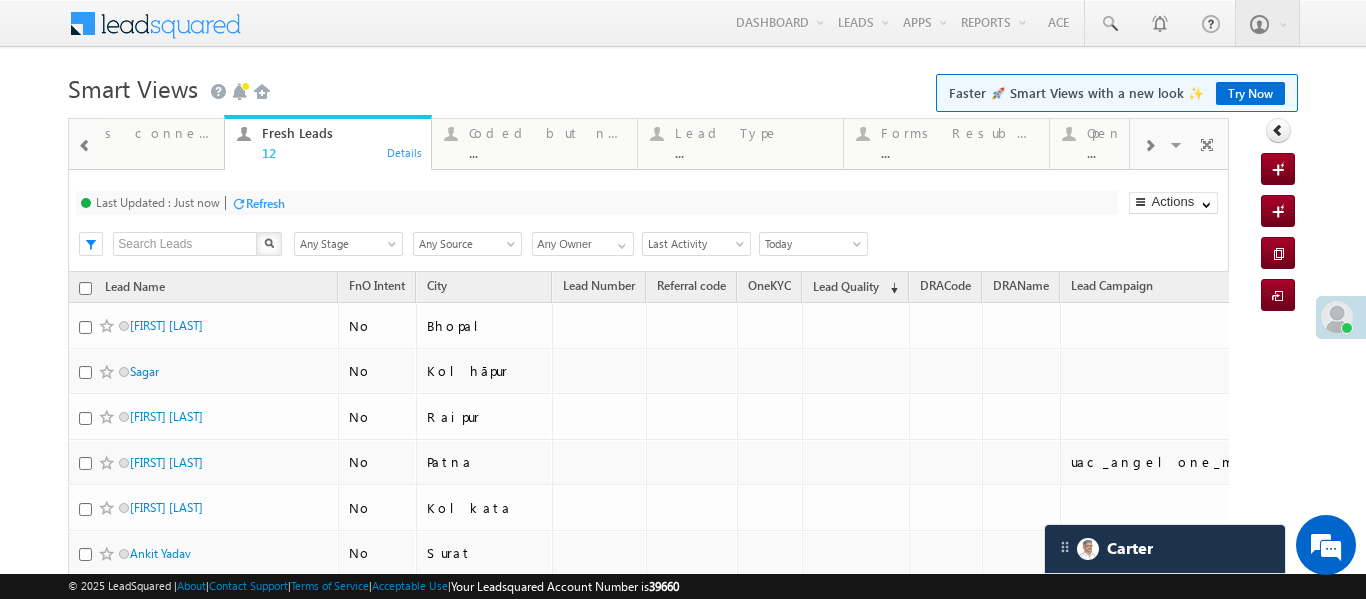 click at bounding box center (85, 144) 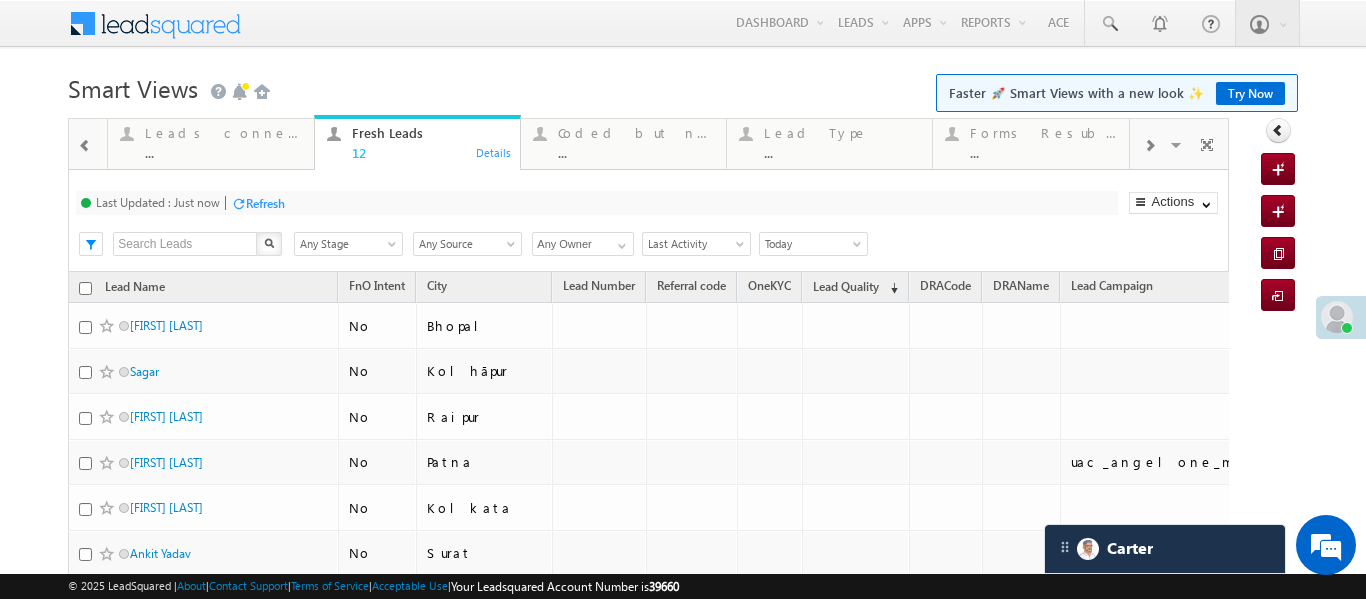 click at bounding box center [85, 144] 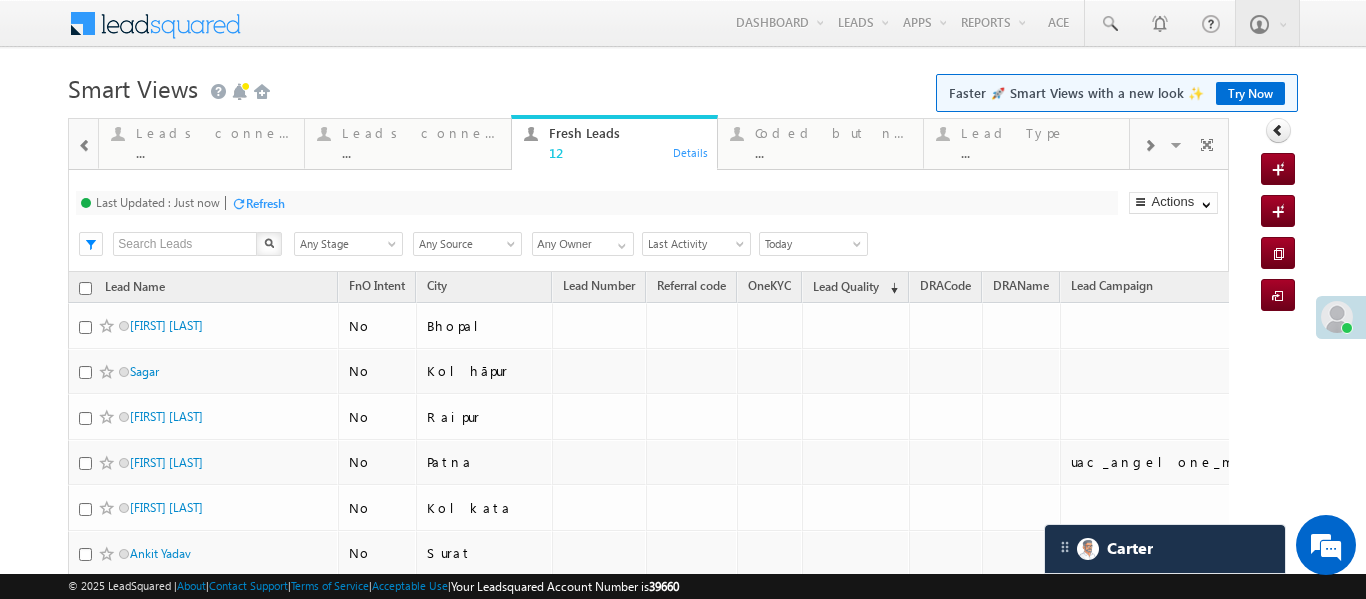 click at bounding box center [85, 144] 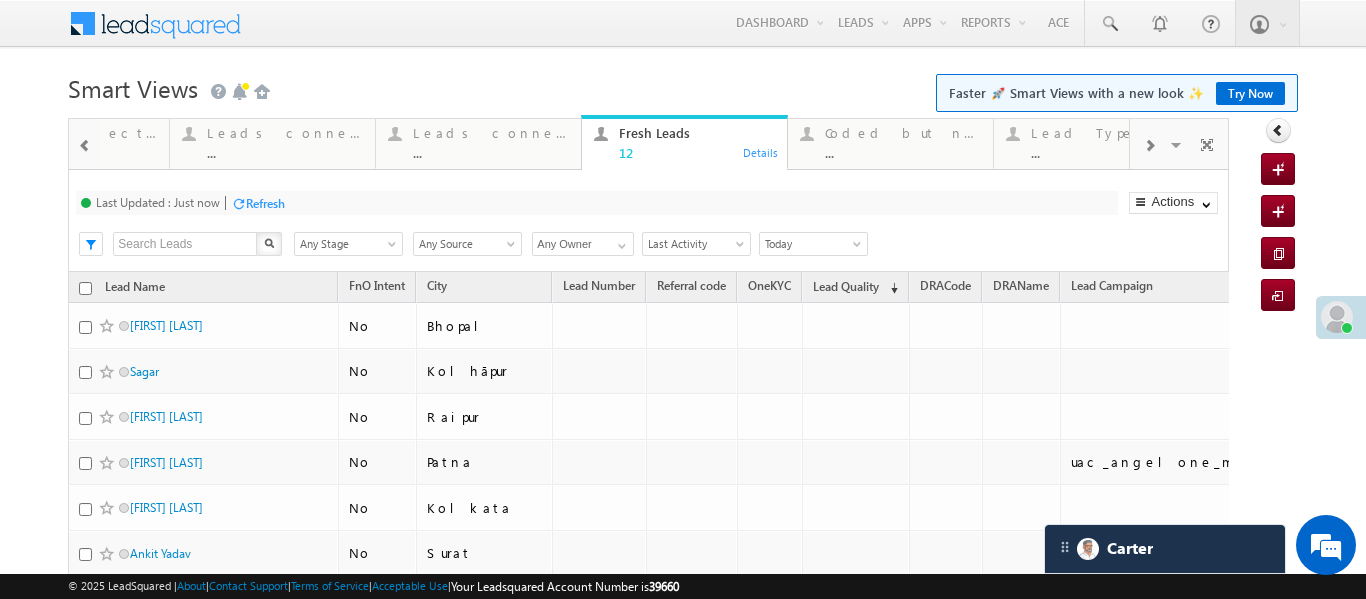 click at bounding box center (85, 144) 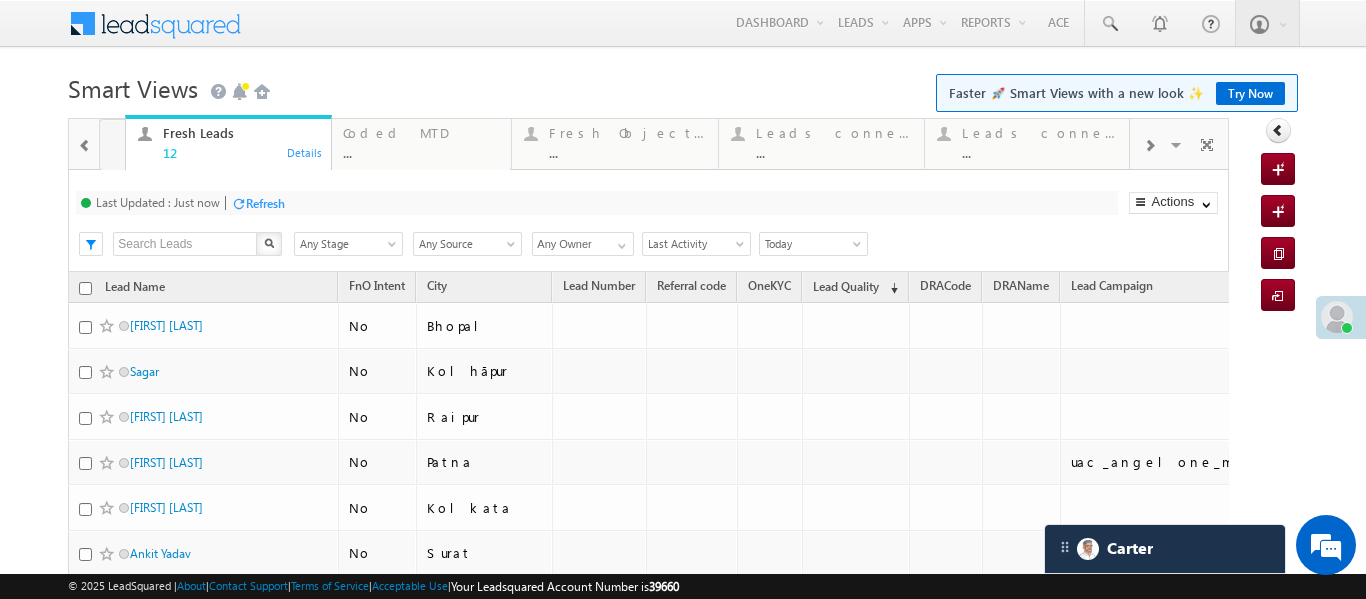drag, startPoint x: 1048, startPoint y: 155, endPoint x: 150, endPoint y: 150, distance: 898.0139 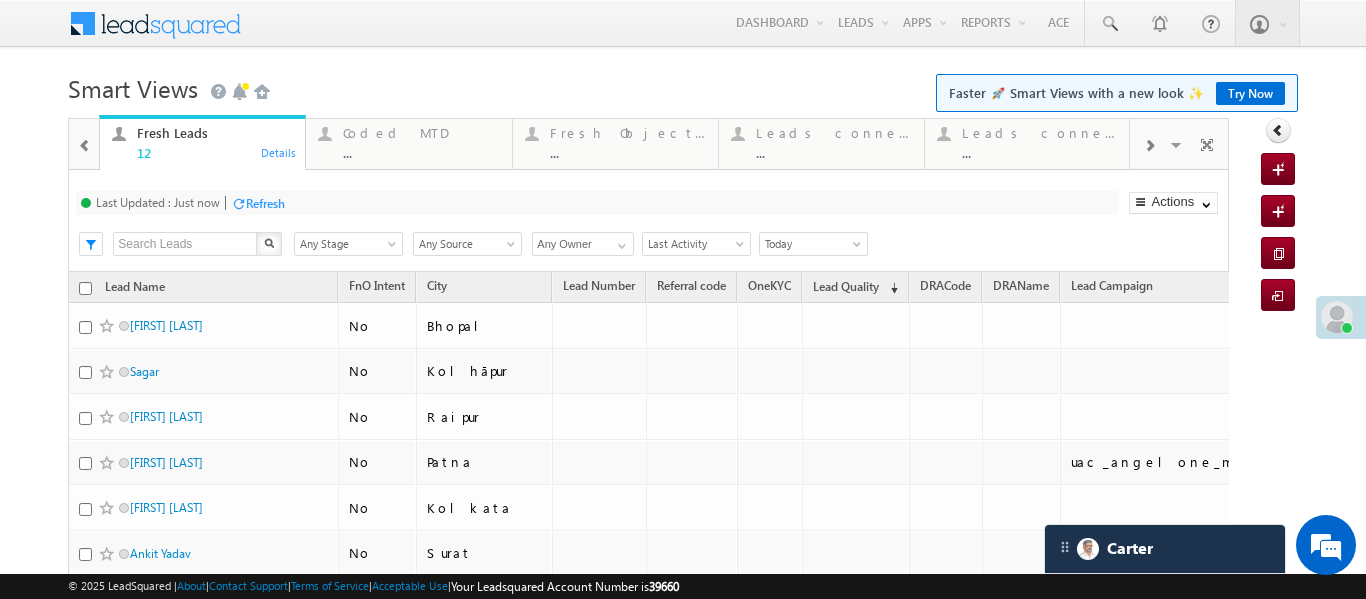 click at bounding box center (85, 146) 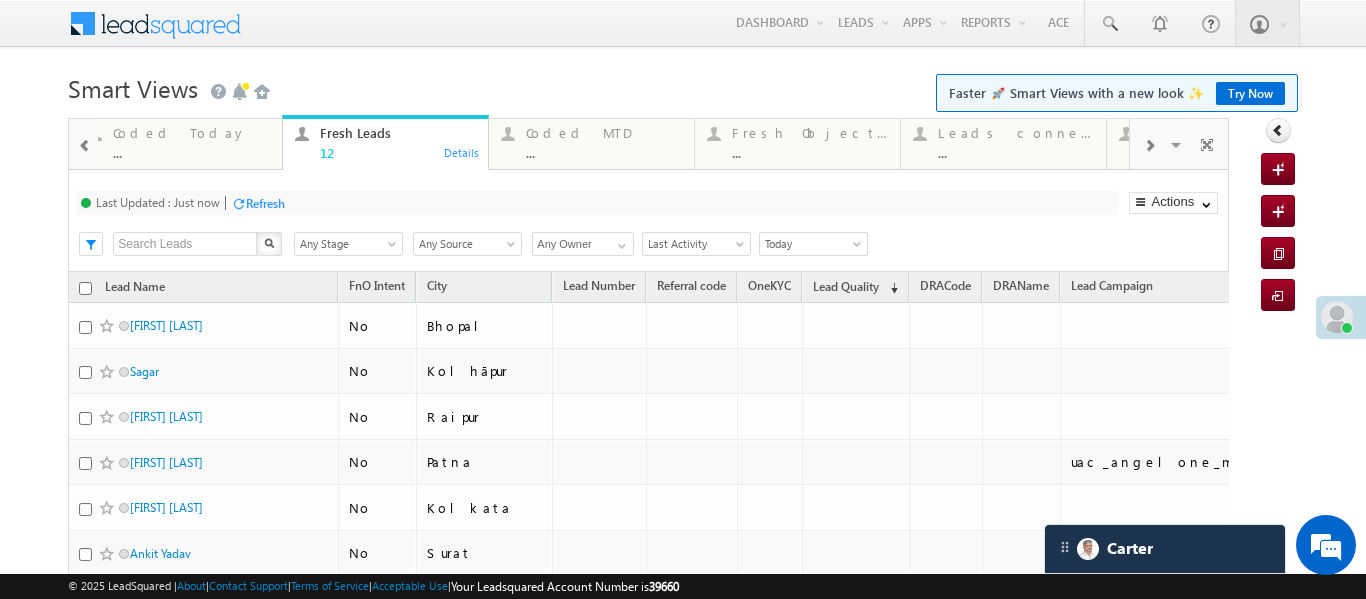 click at bounding box center (85, 146) 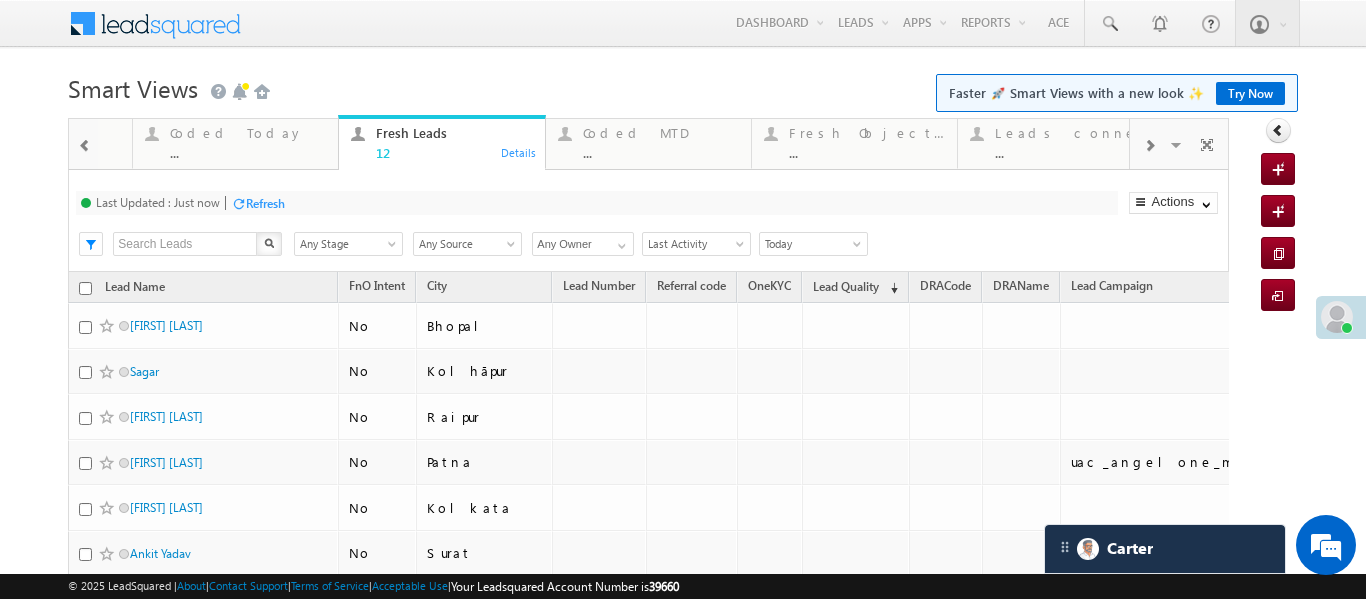 click at bounding box center (85, 146) 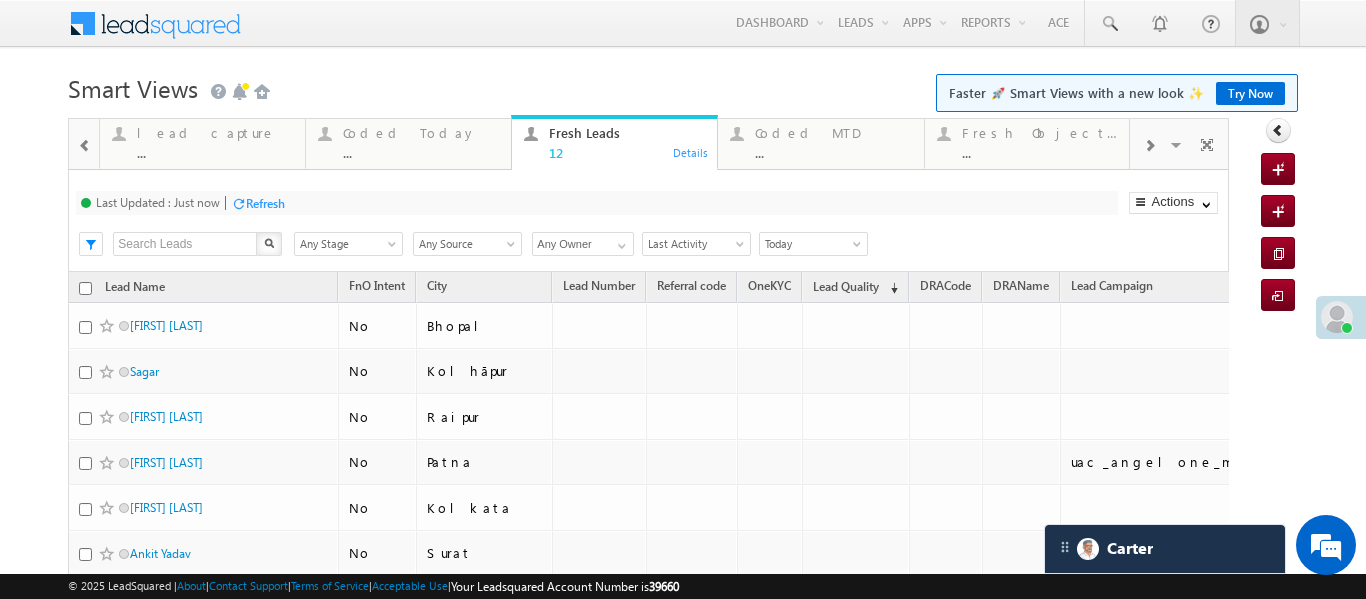 click at bounding box center [85, 146] 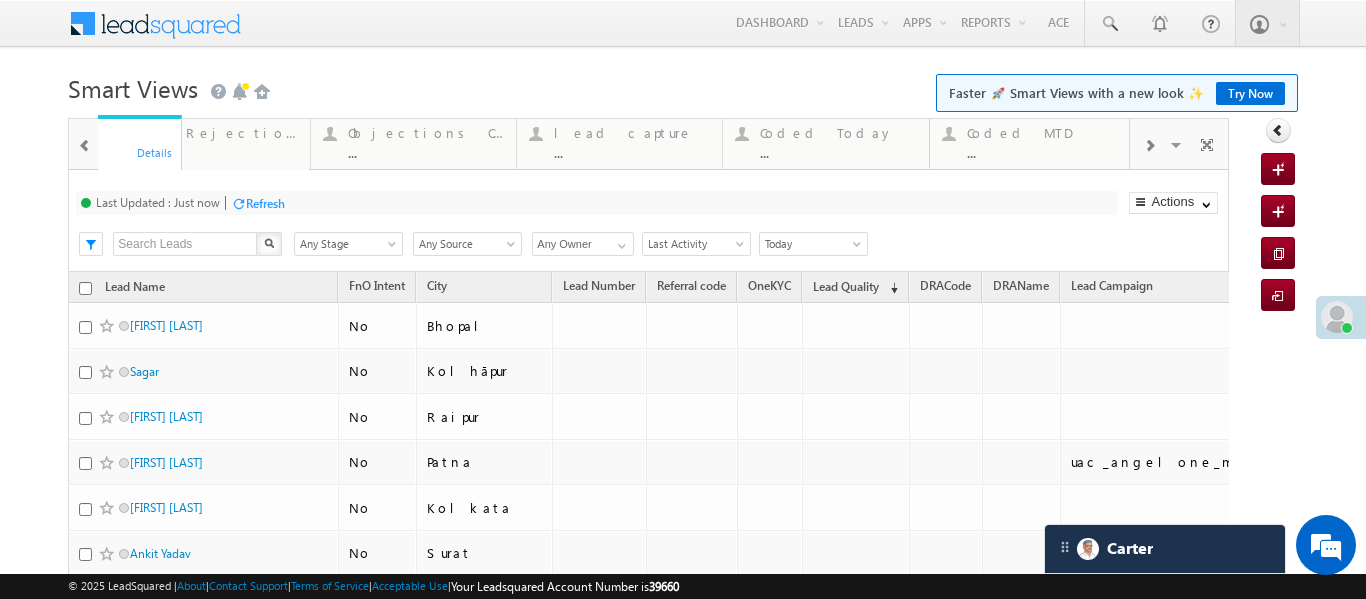 drag, startPoint x: 821, startPoint y: 149, endPoint x: 56, endPoint y: 142, distance: 765.03204 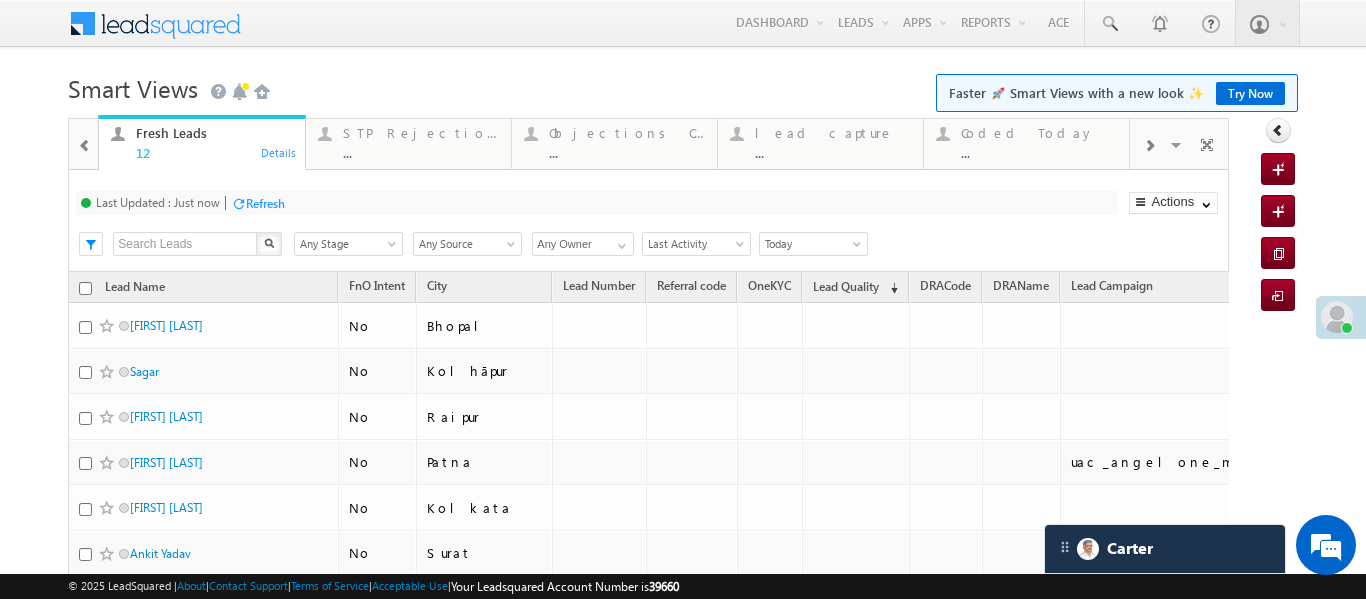 click at bounding box center [85, 144] 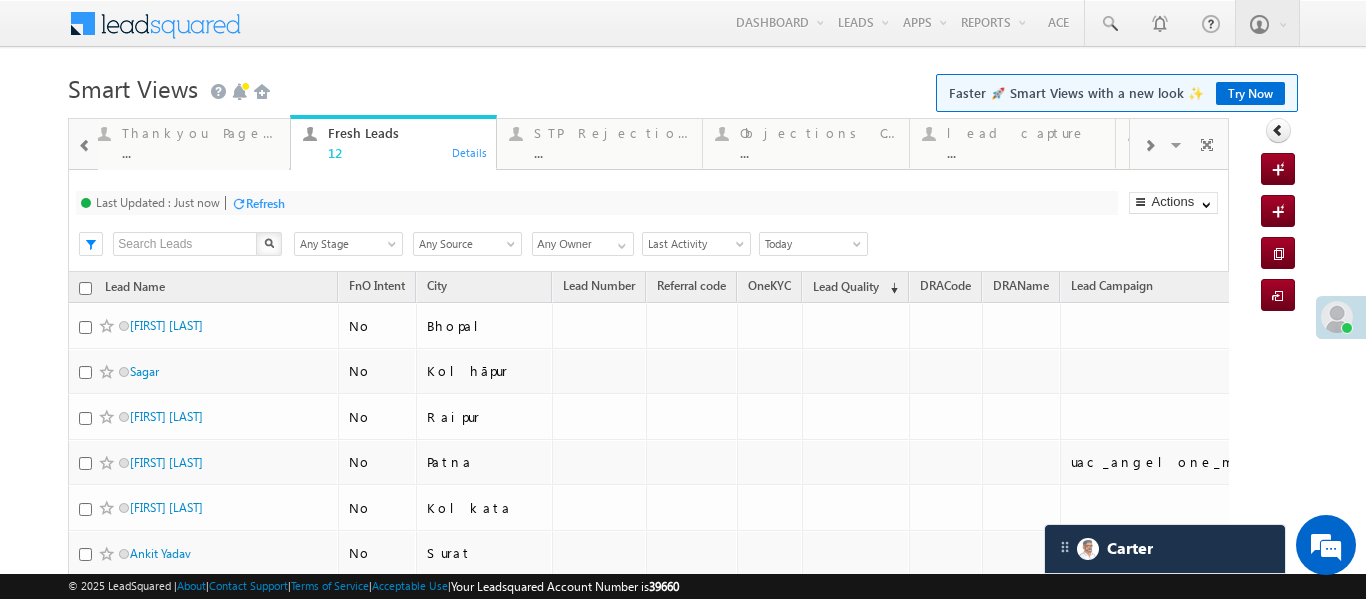 click at bounding box center (83, 143) 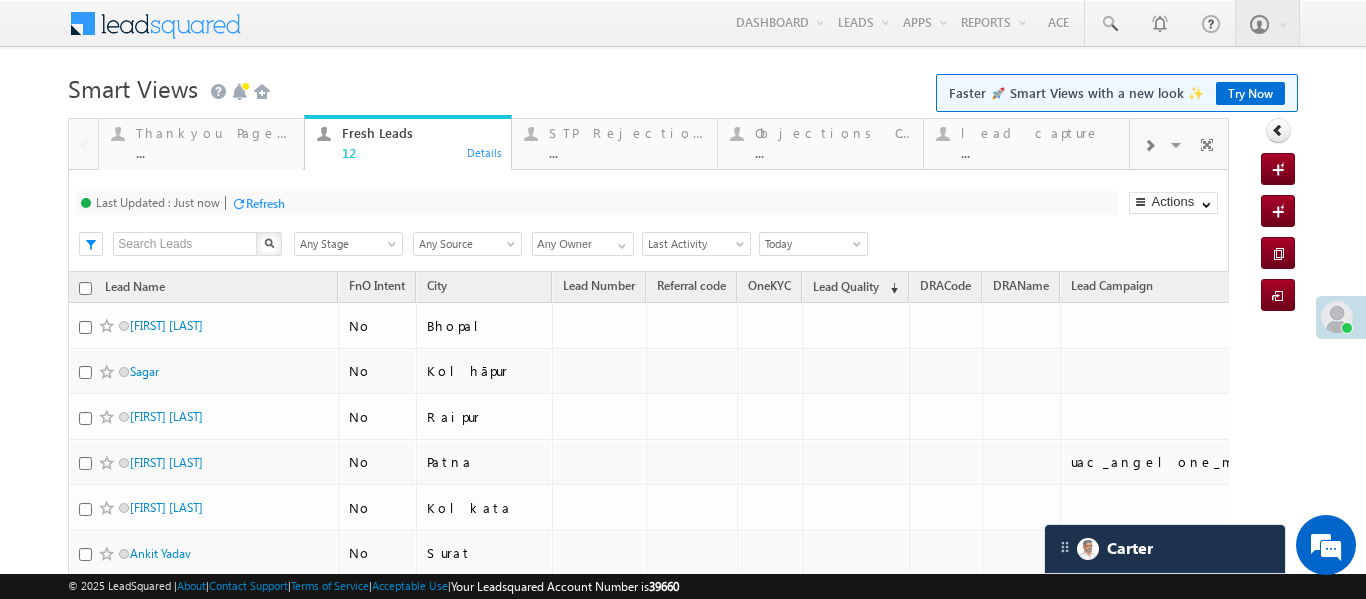 click at bounding box center [83, 143] 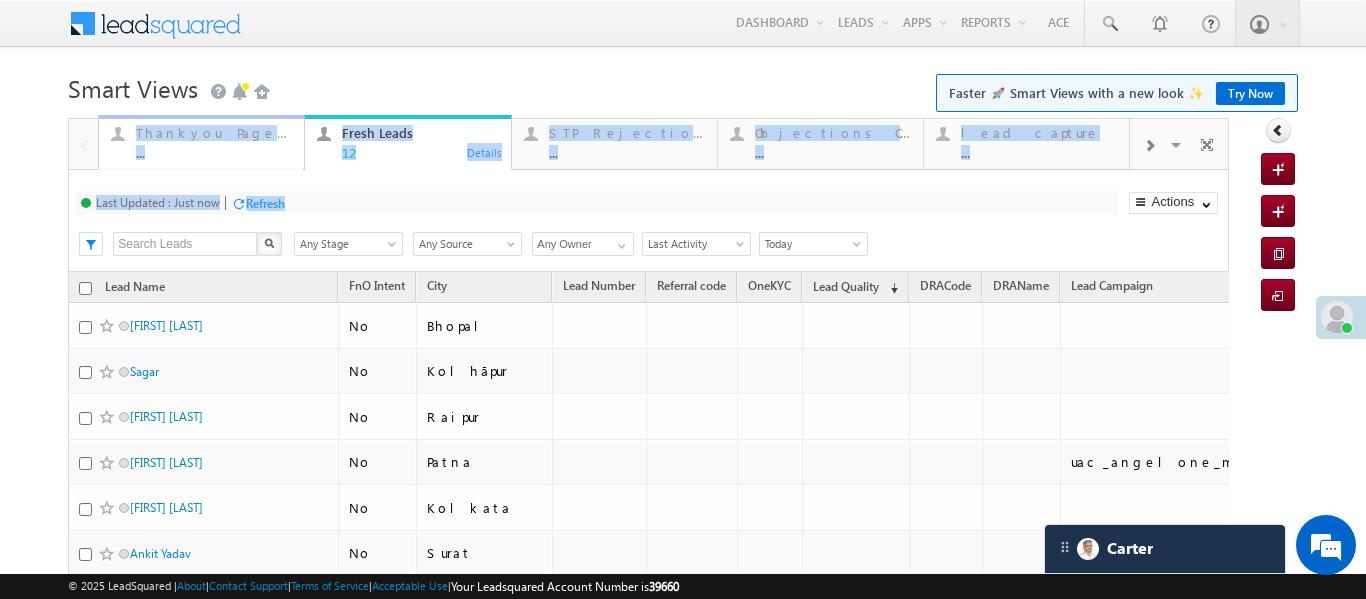 drag, startPoint x: 399, startPoint y: 170, endPoint x: 185, endPoint y: 160, distance: 214.23352 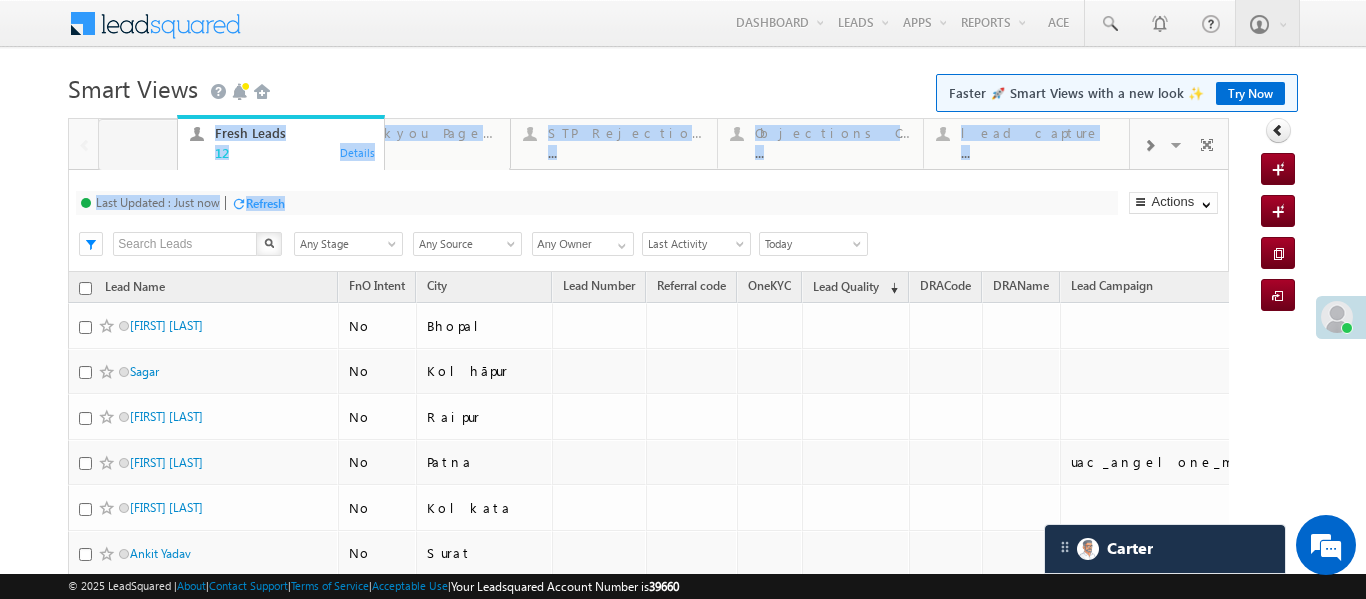 drag, startPoint x: 393, startPoint y: 156, endPoint x: 216, endPoint y: 145, distance: 177.34148 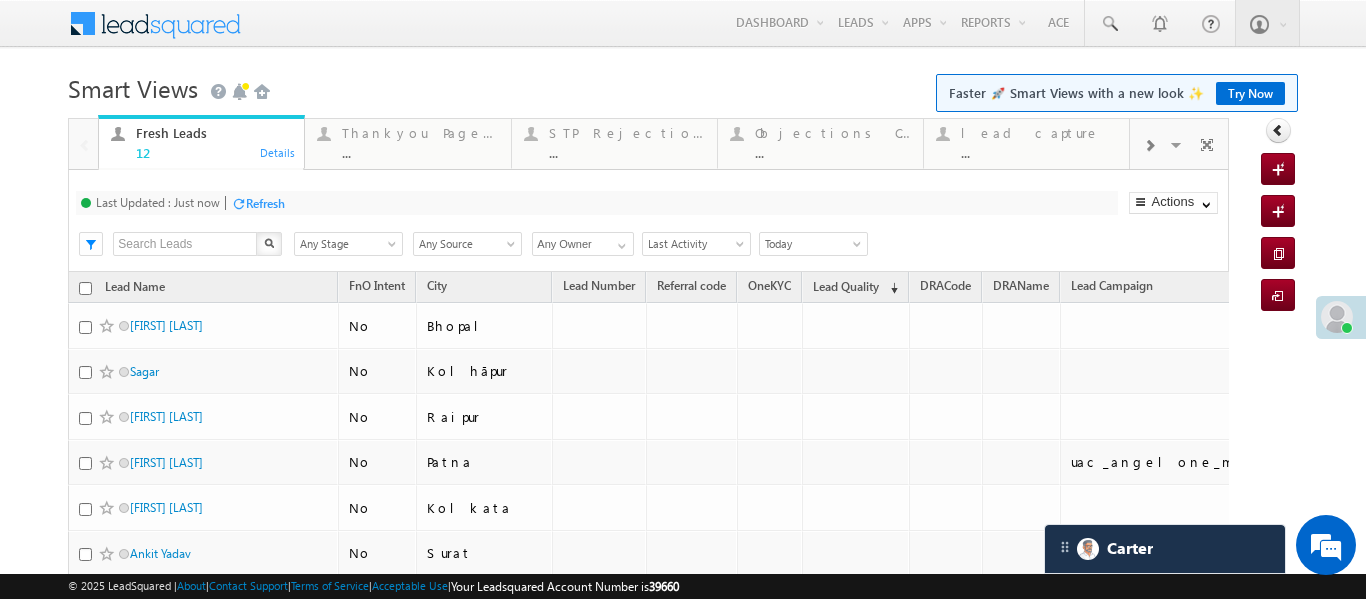 click on "Menu
Aakansha .d
Aakan sha.D @ange lbrok ing.c om
Angel Broki     Settings" at bounding box center [682, 24] 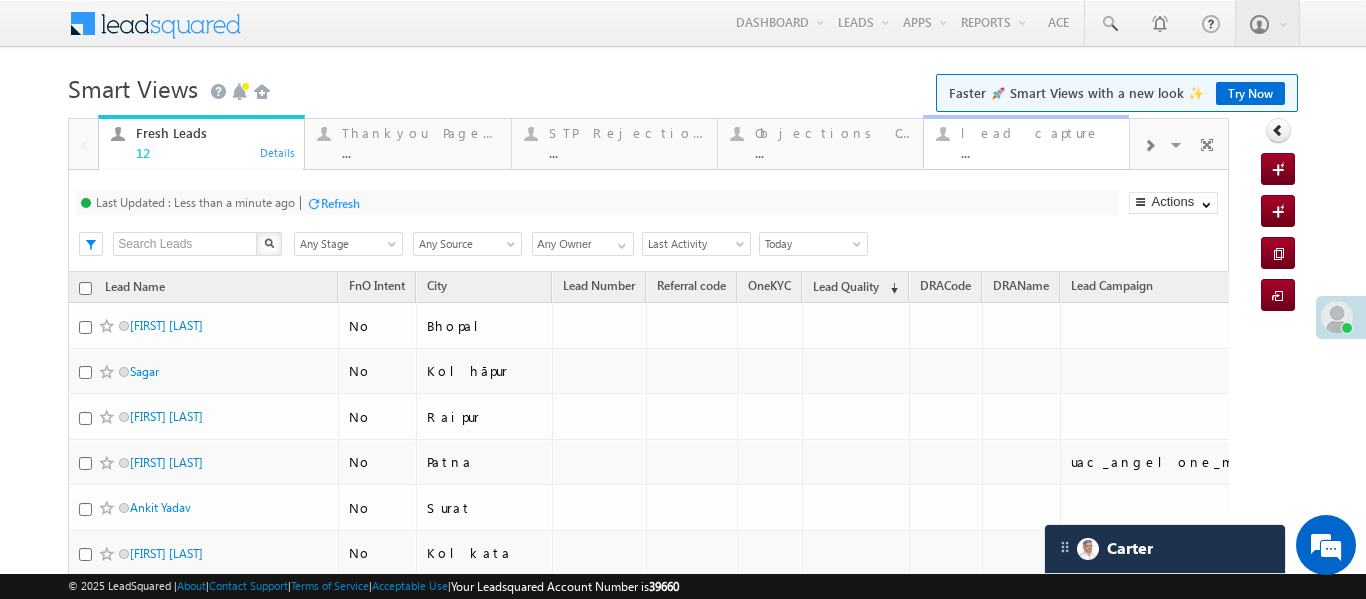 click on "..." at bounding box center [1039, 152] 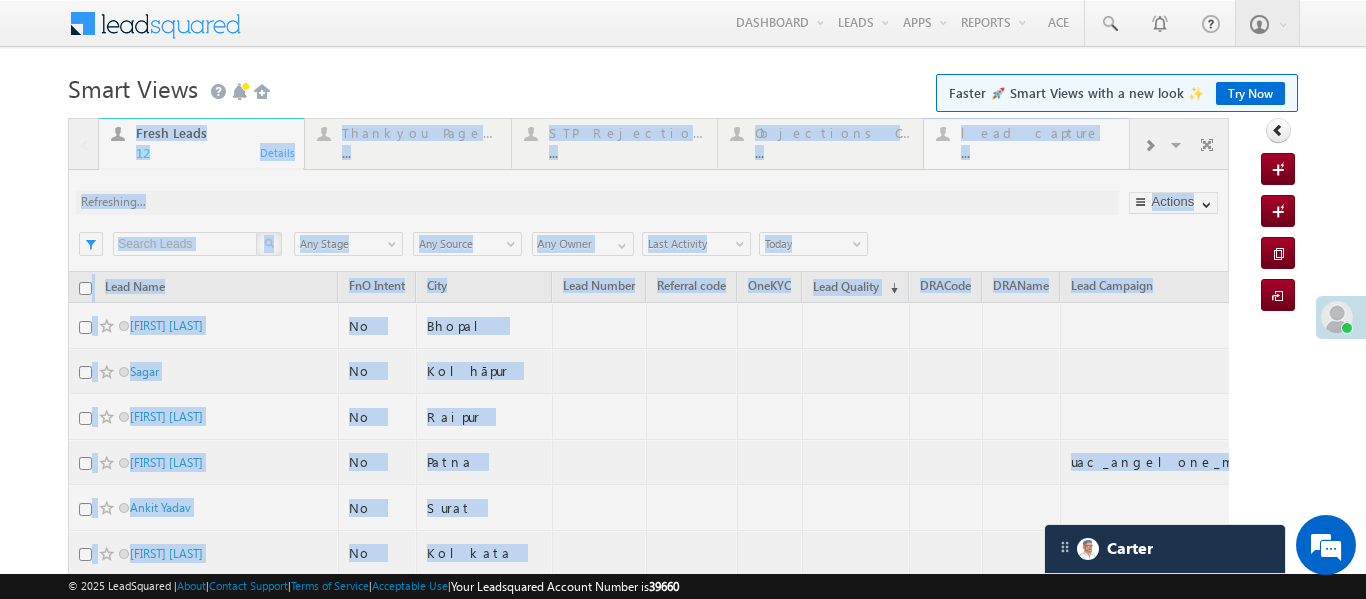 click at bounding box center (648, 539) 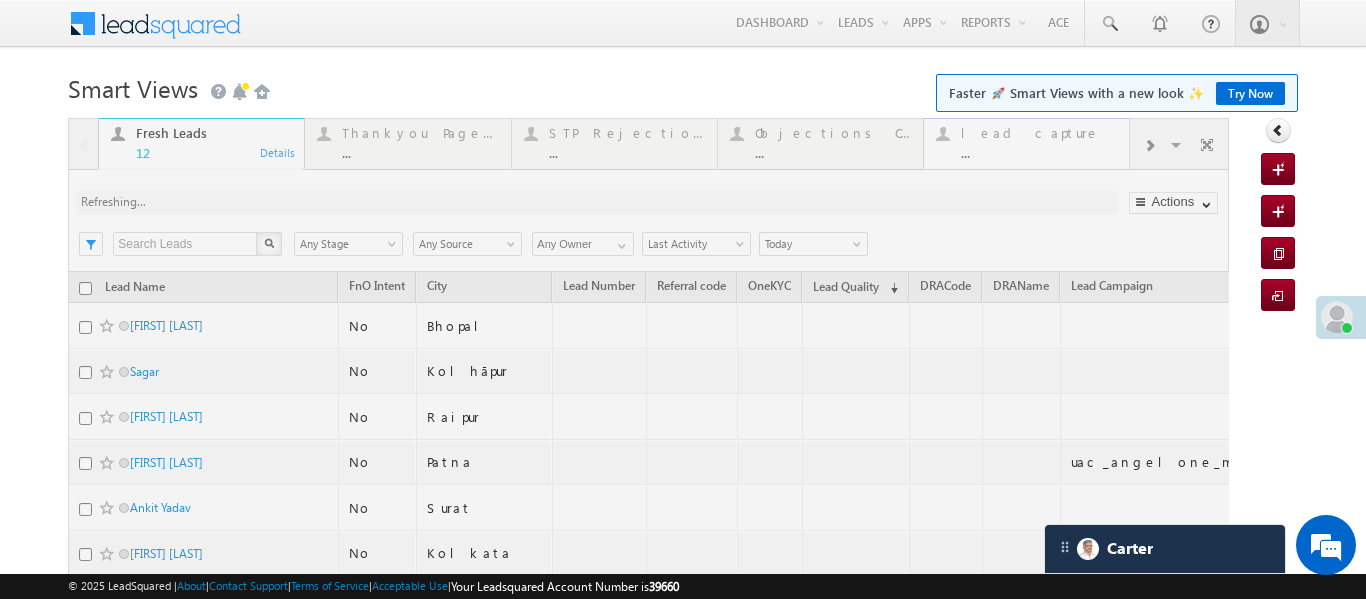 click at bounding box center (648, 539) 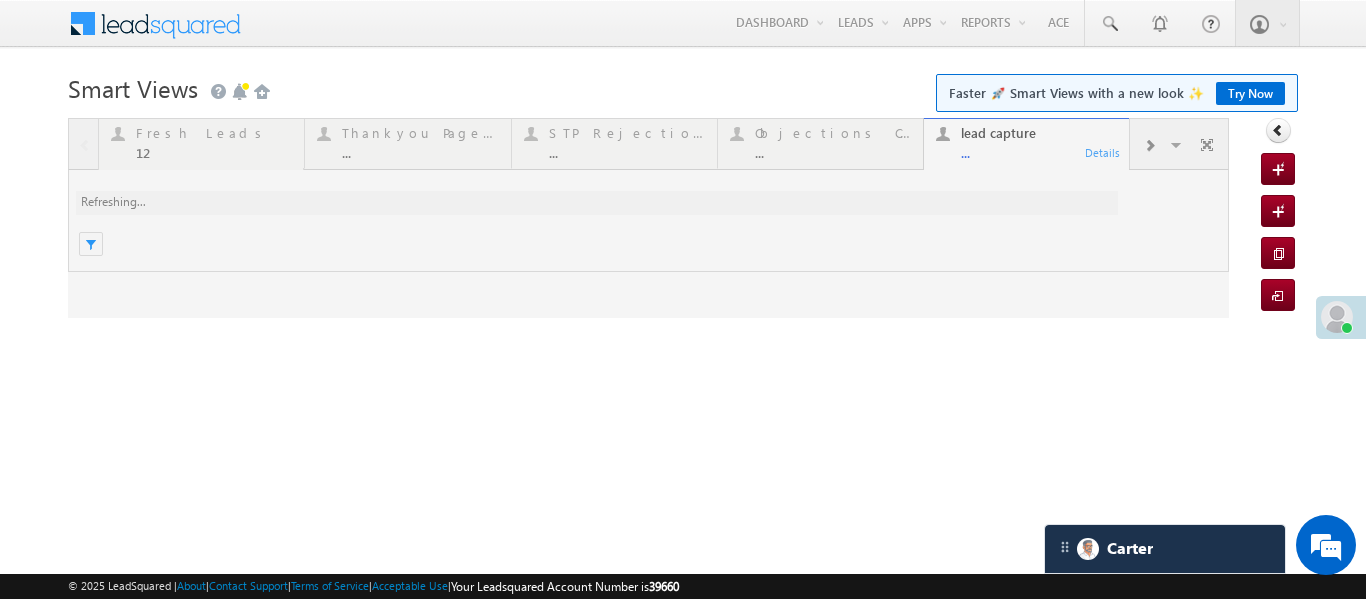 scroll, scrollTop: 0, scrollLeft: 0, axis: both 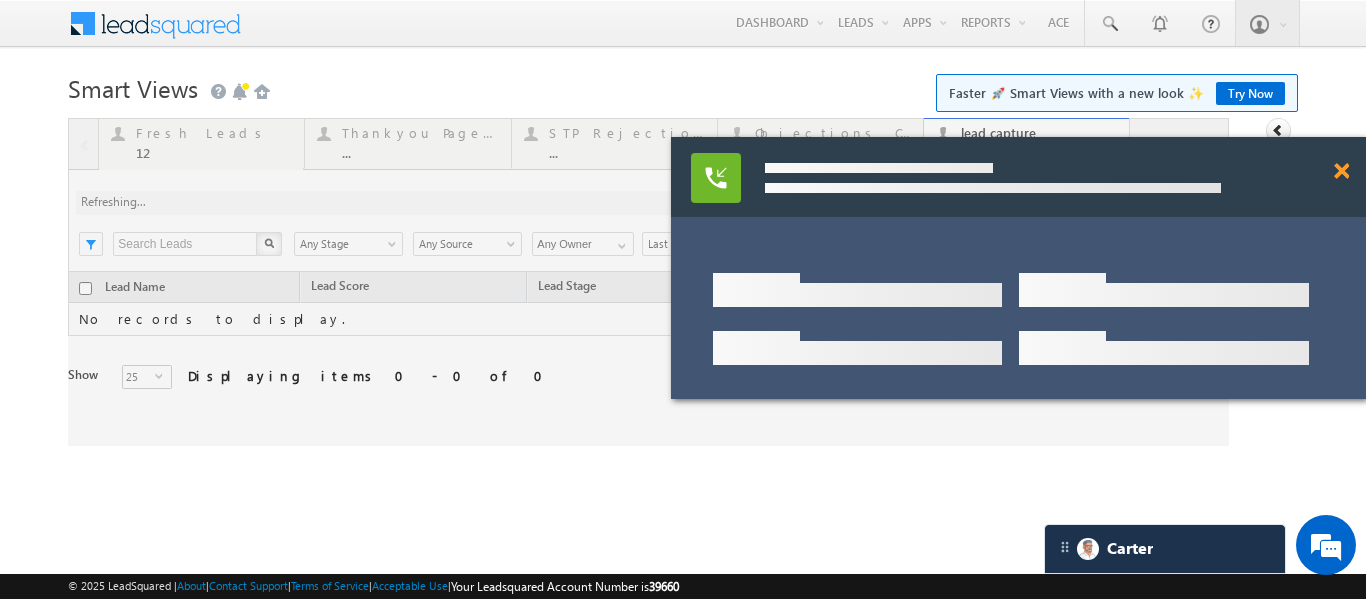click at bounding box center (1341, 171) 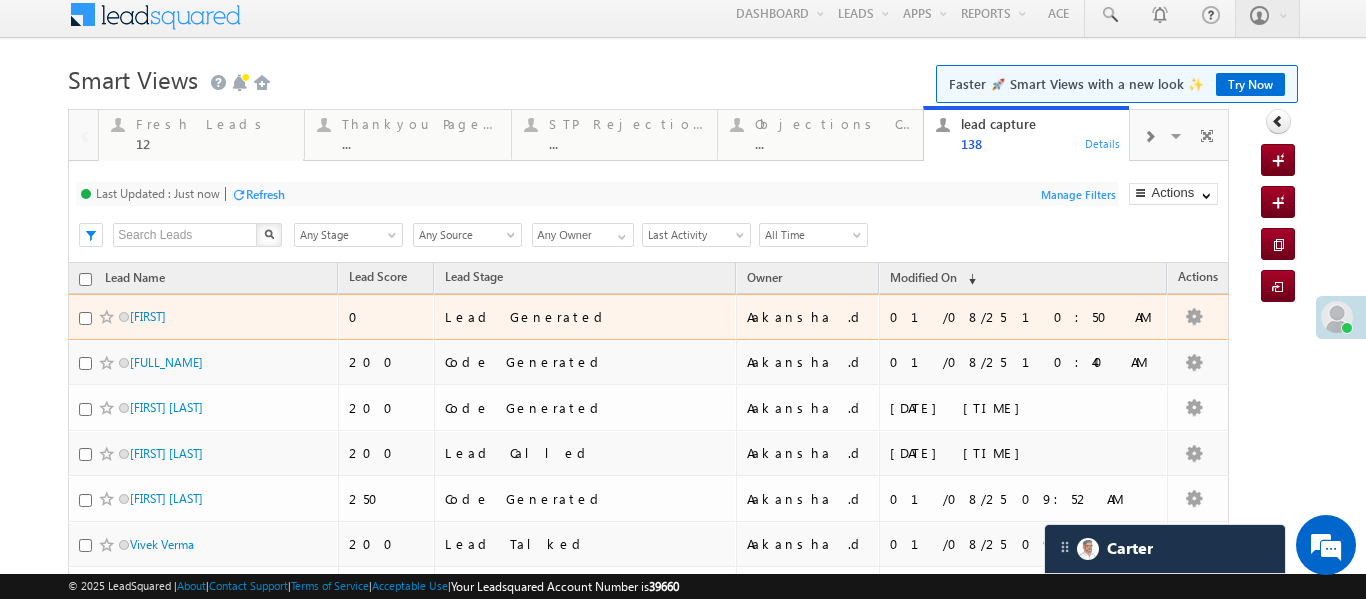 scroll, scrollTop: 19, scrollLeft: 0, axis: vertical 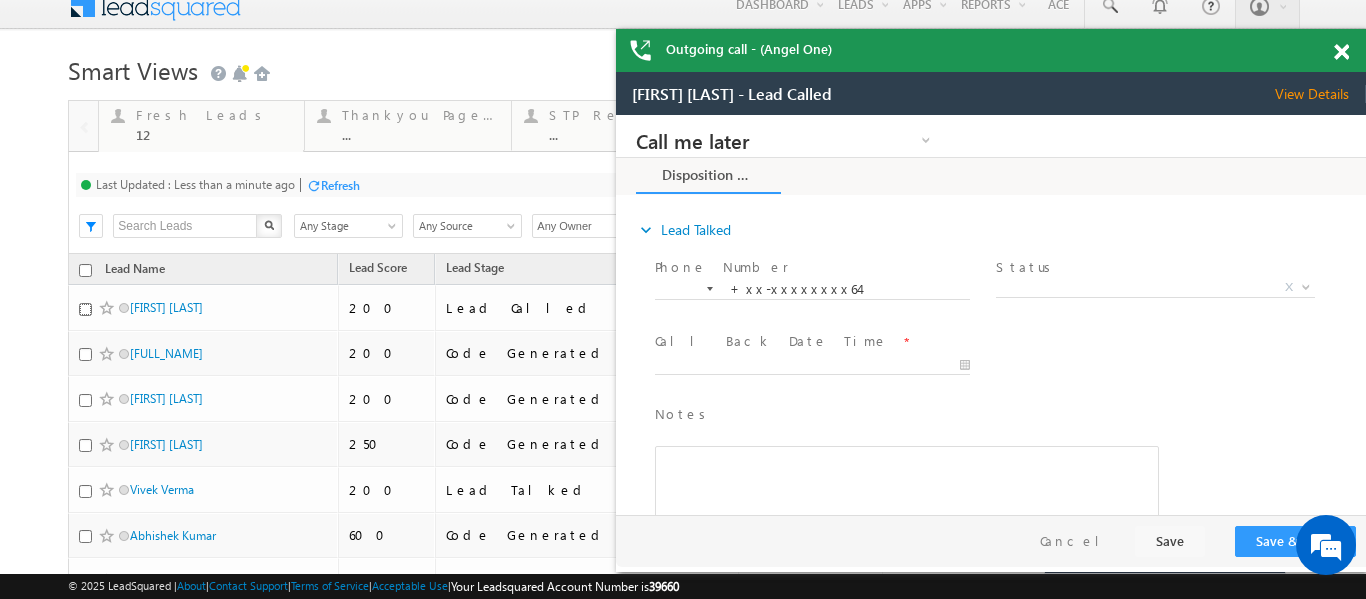 click at bounding box center (1352, 48) 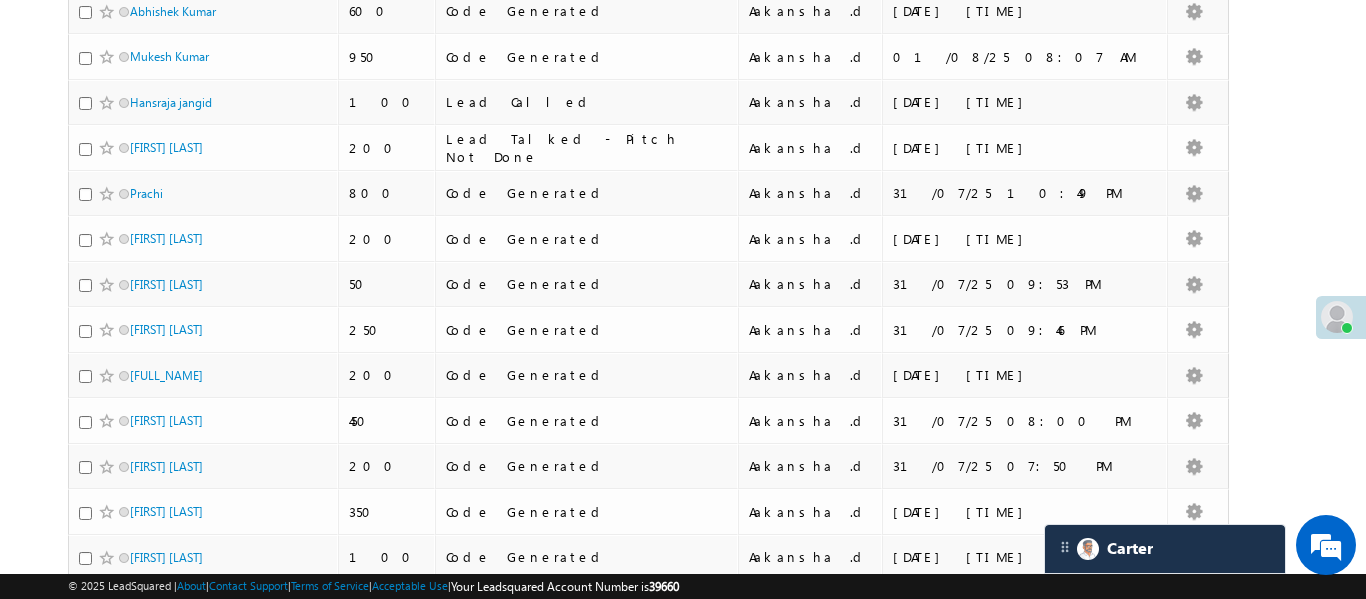 scroll, scrollTop: 0, scrollLeft: 0, axis: both 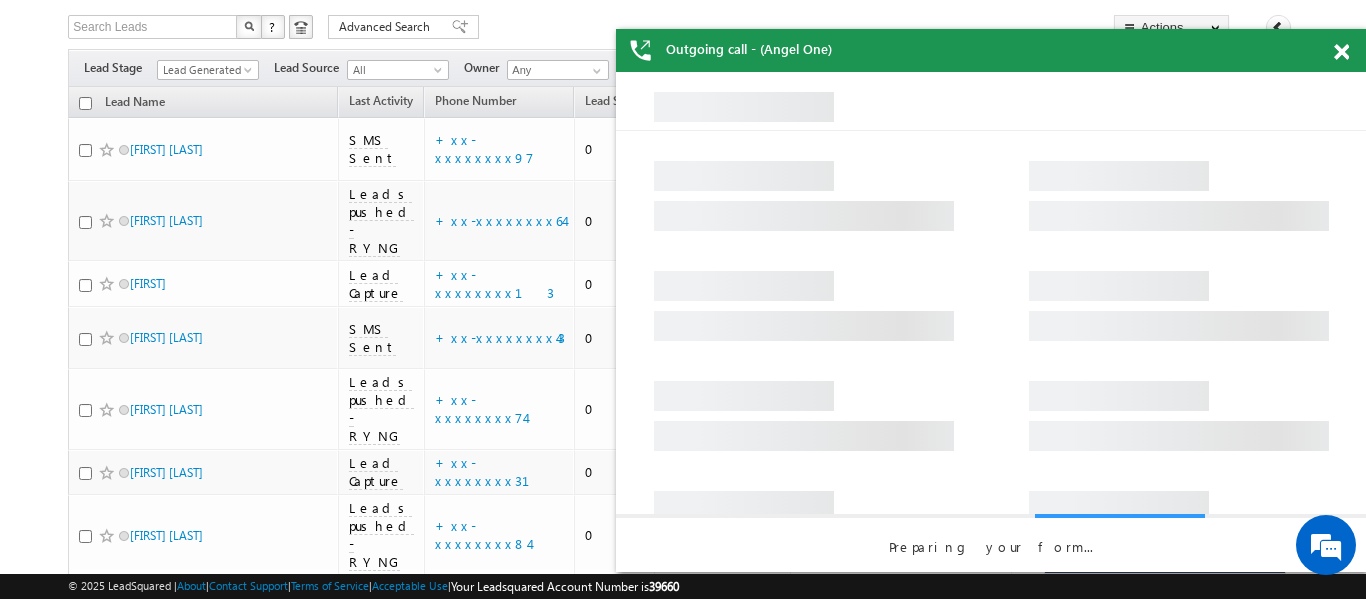 drag, startPoint x: 1344, startPoint y: 44, endPoint x: 1236, endPoint y: 78, distance: 113.22544 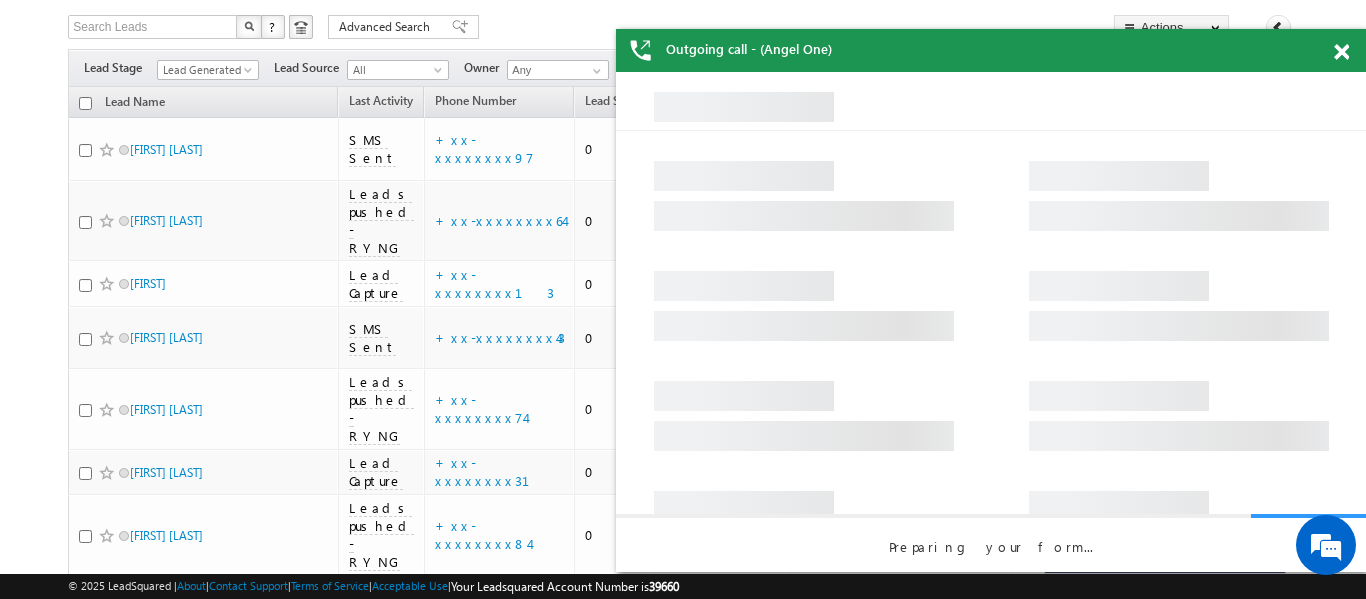 click at bounding box center [1341, 52] 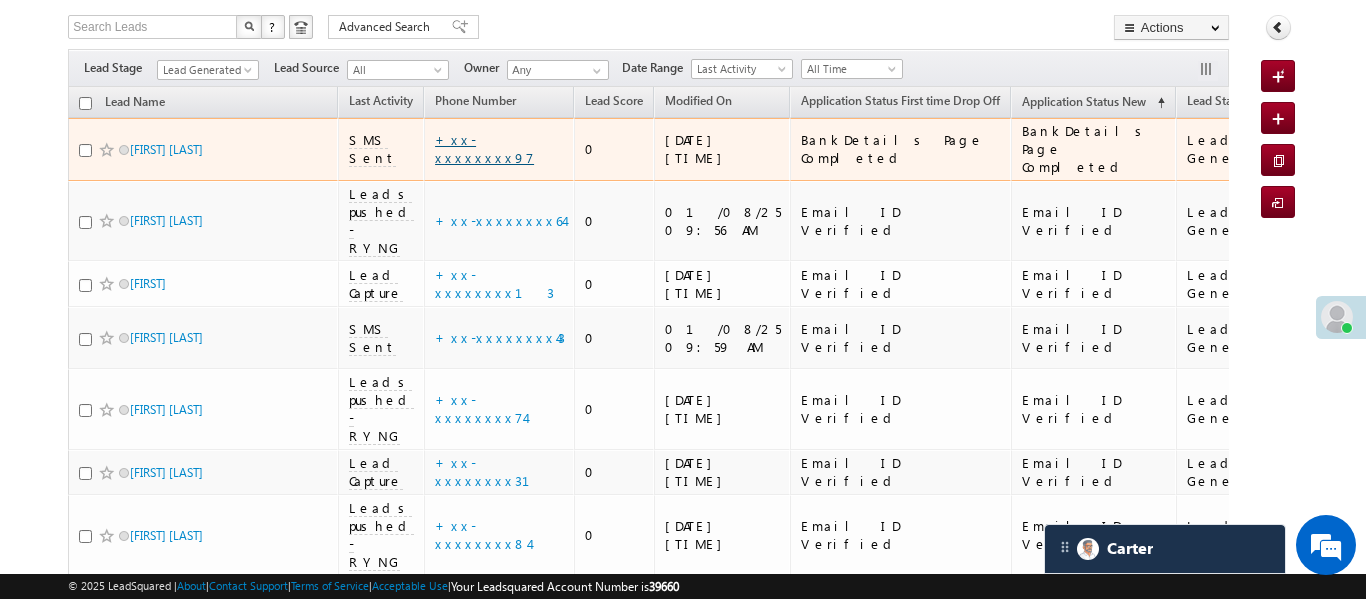 click on "+xx-xxxxxxxx97" at bounding box center (484, 148) 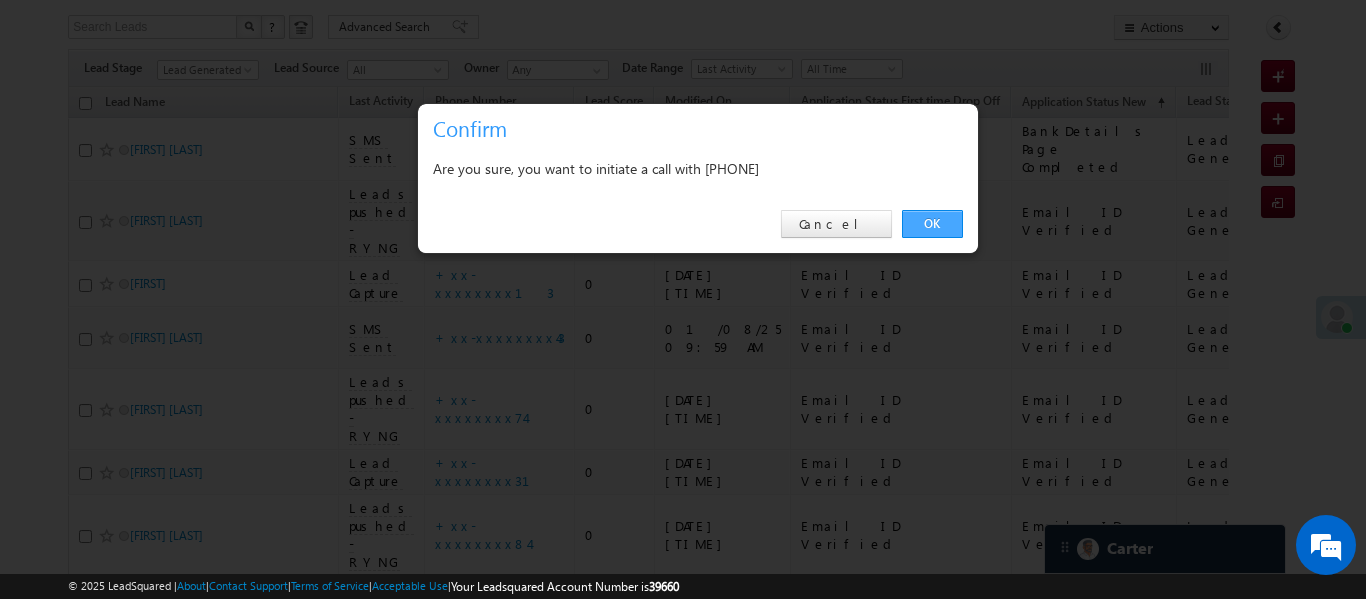 click on "OK" at bounding box center (932, 224) 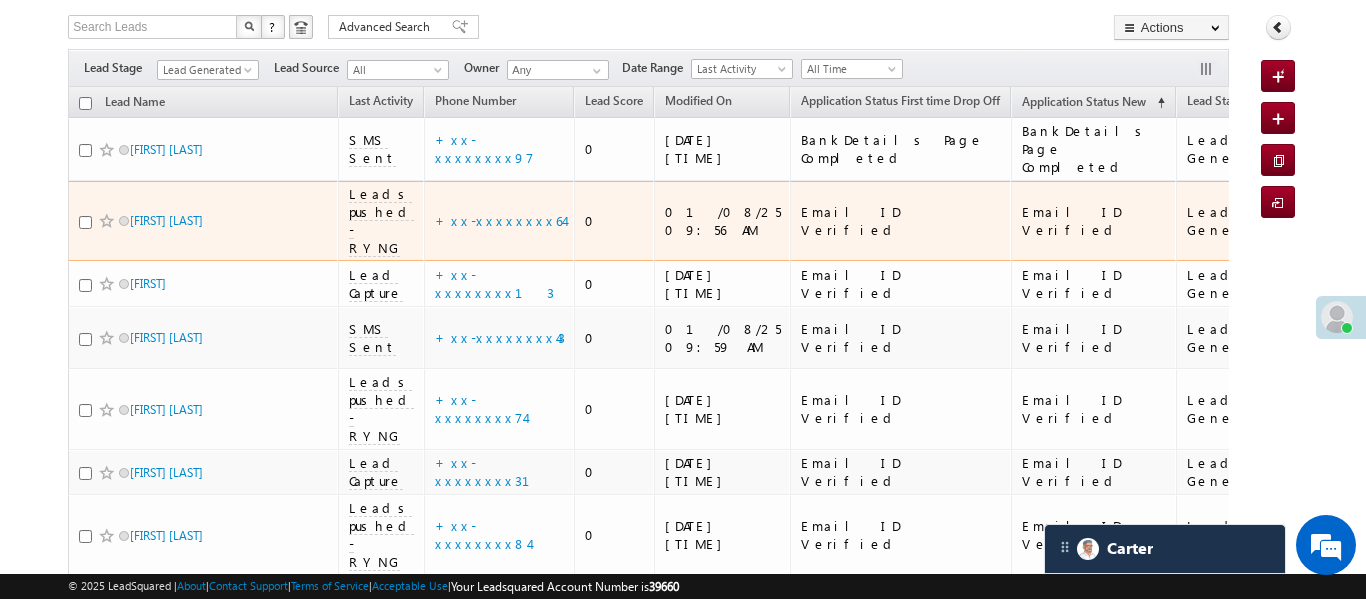 click on "+xx-xxxxxxxx64" at bounding box center [500, 221] 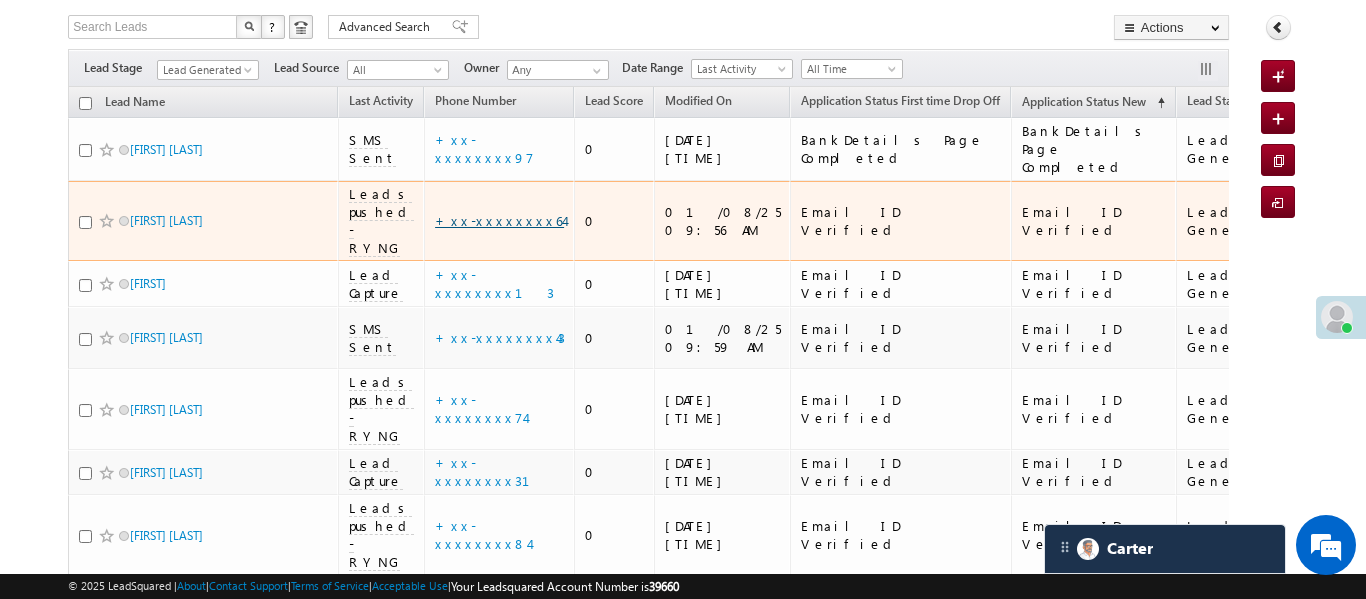 click on "+xx-xxxxxxxx64" at bounding box center (499, 220) 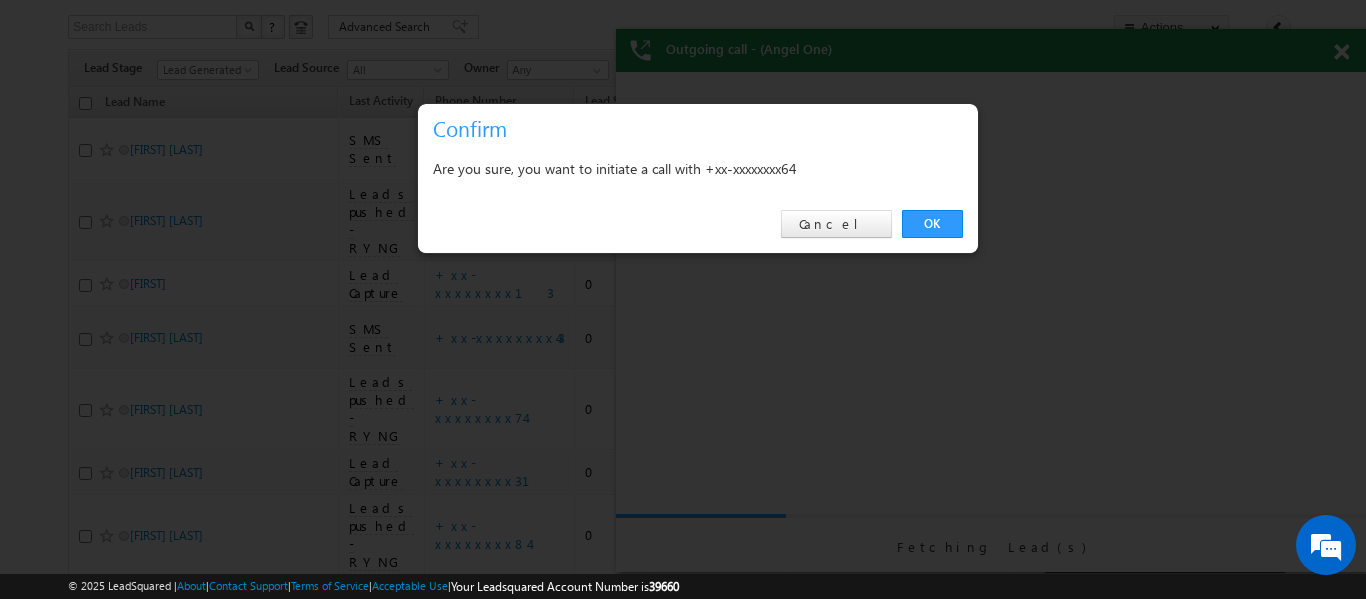 scroll, scrollTop: 0, scrollLeft: 0, axis: both 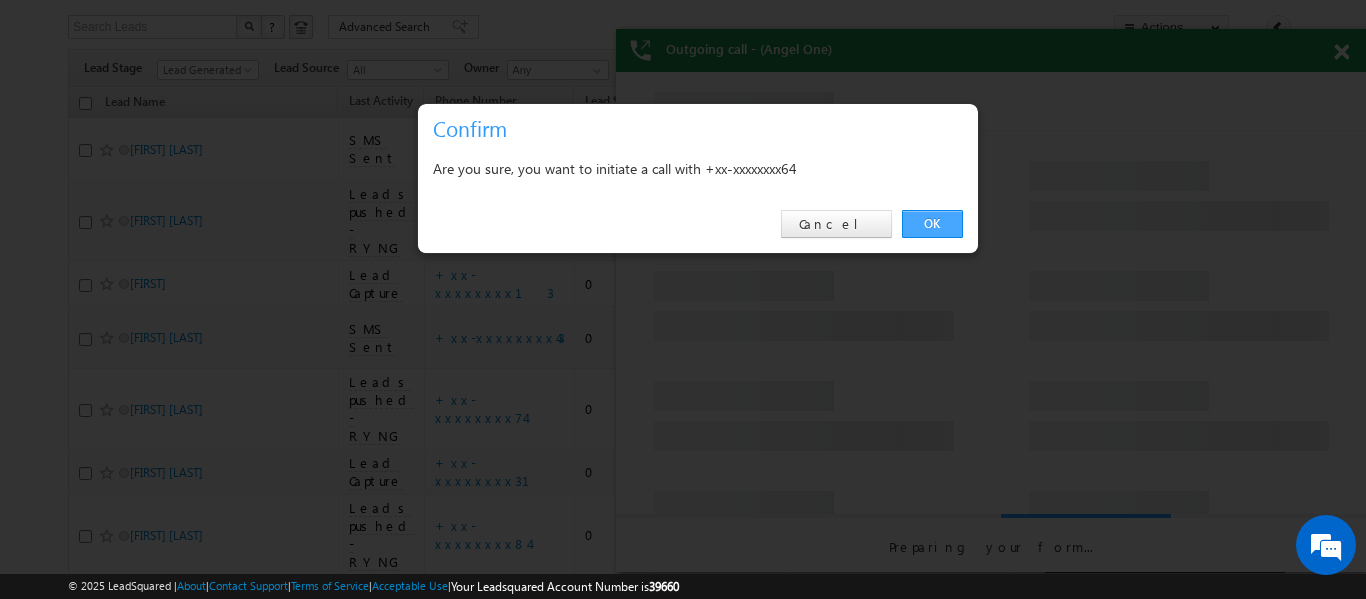click on "OK" at bounding box center (932, 224) 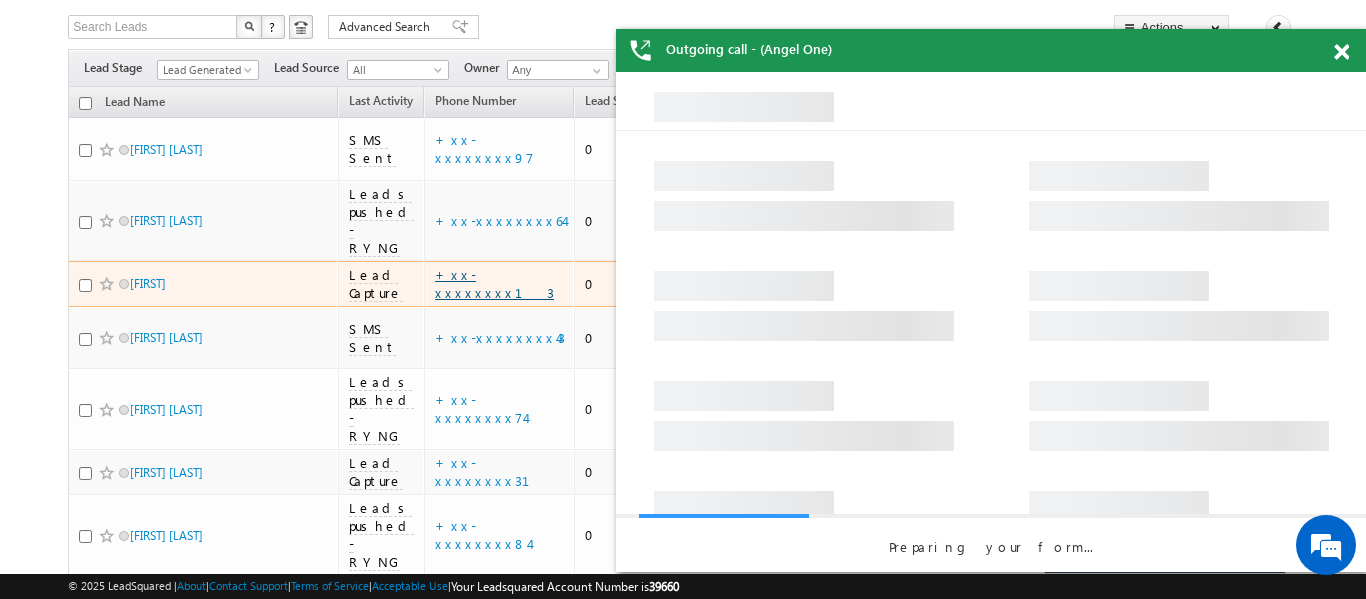 click on "+xx-xxxxxxxx13" at bounding box center (494, 283) 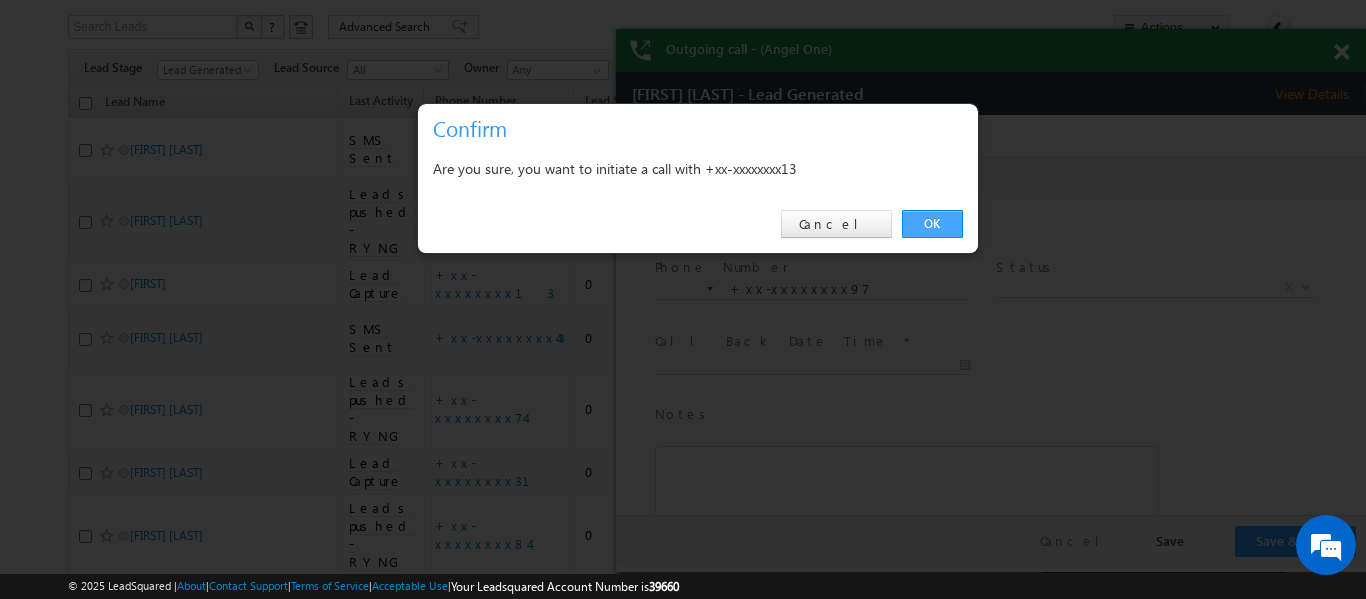scroll, scrollTop: 0, scrollLeft: 0, axis: both 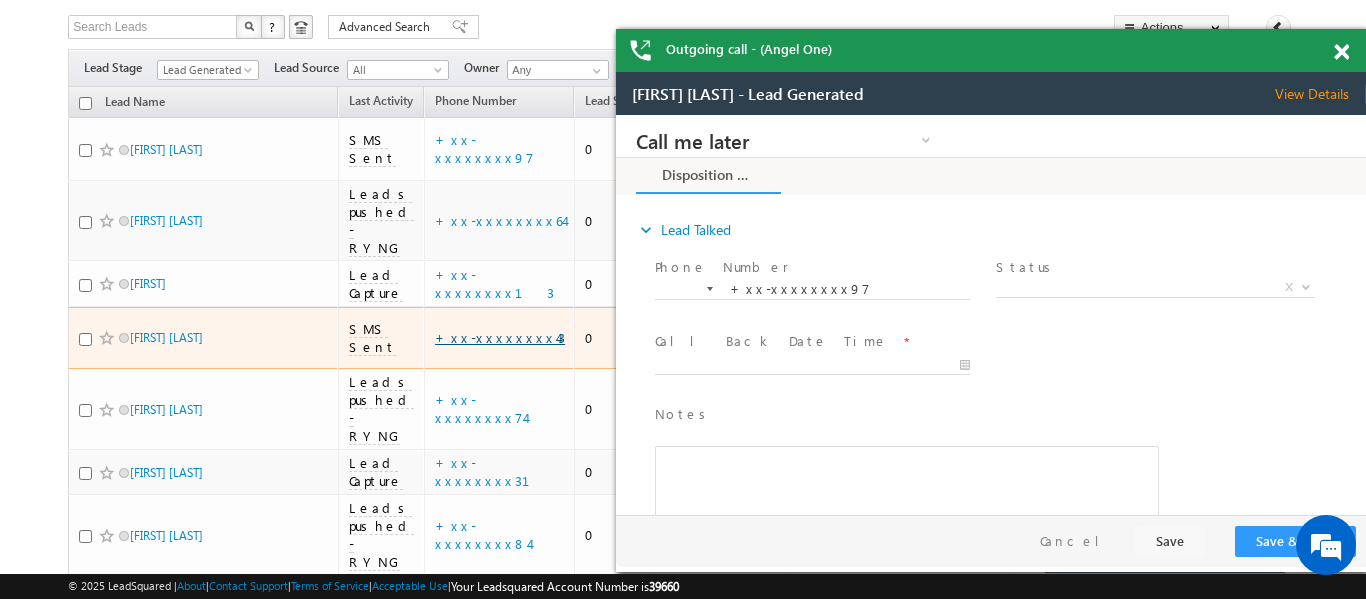 click on "+xx-xxxxxxxx43" at bounding box center (500, 337) 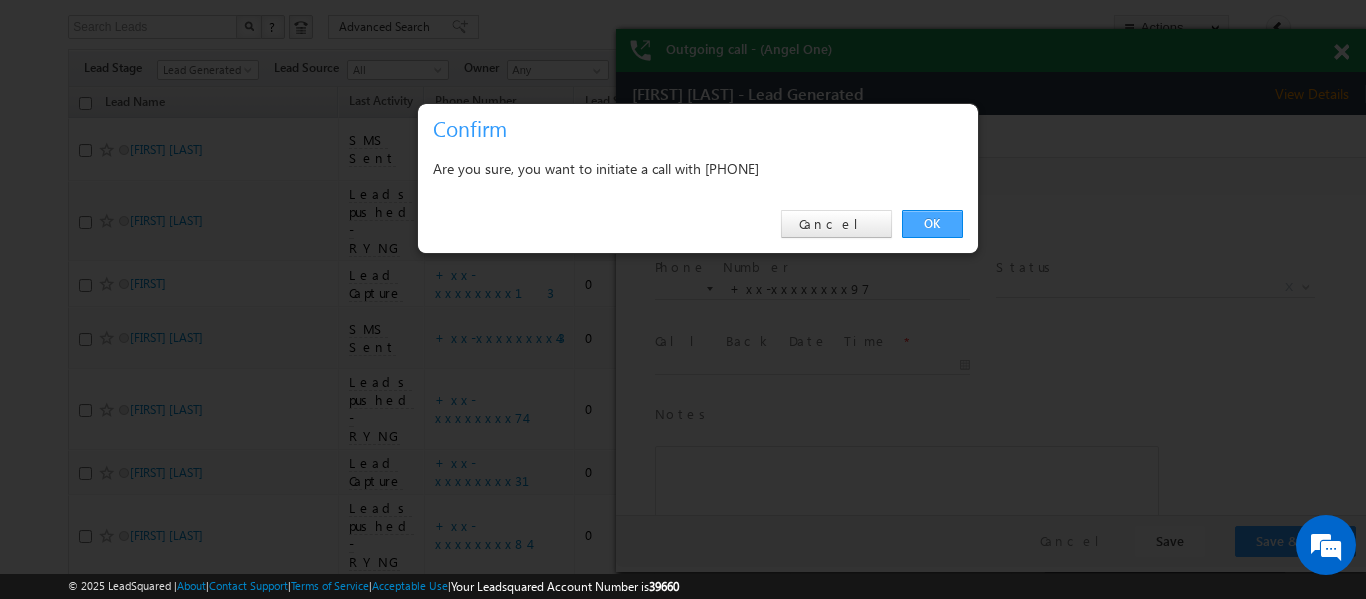 click on "OK" at bounding box center (932, 224) 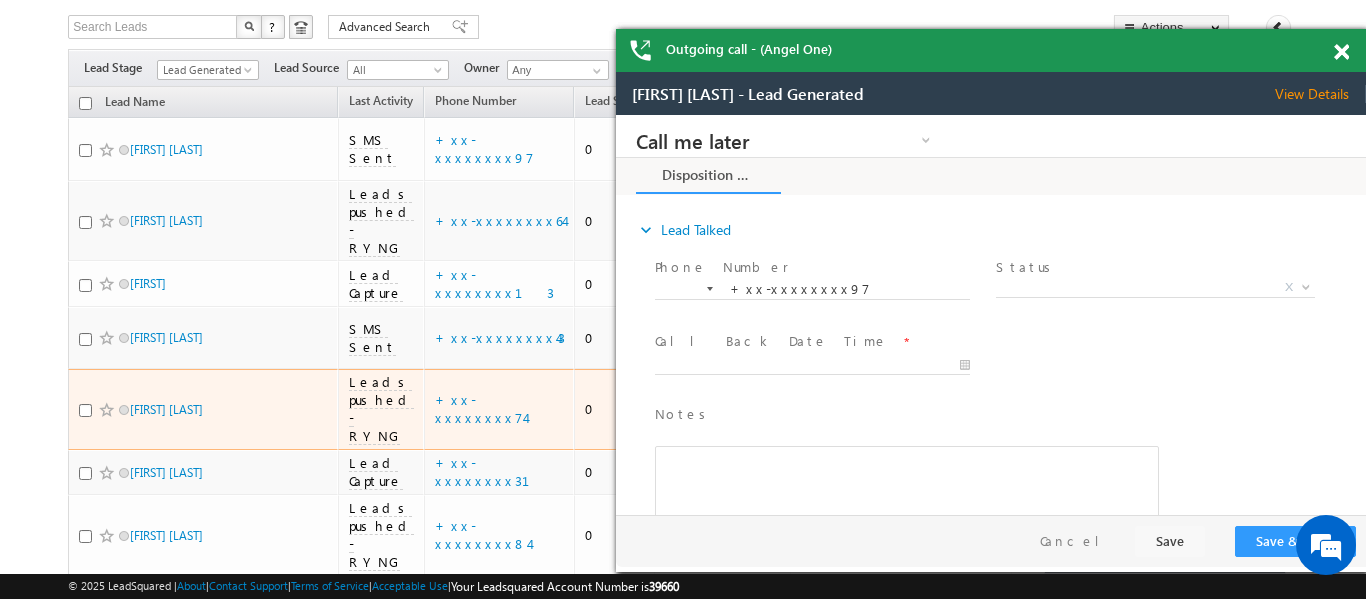 scroll, scrollTop: 209, scrollLeft: 0, axis: vertical 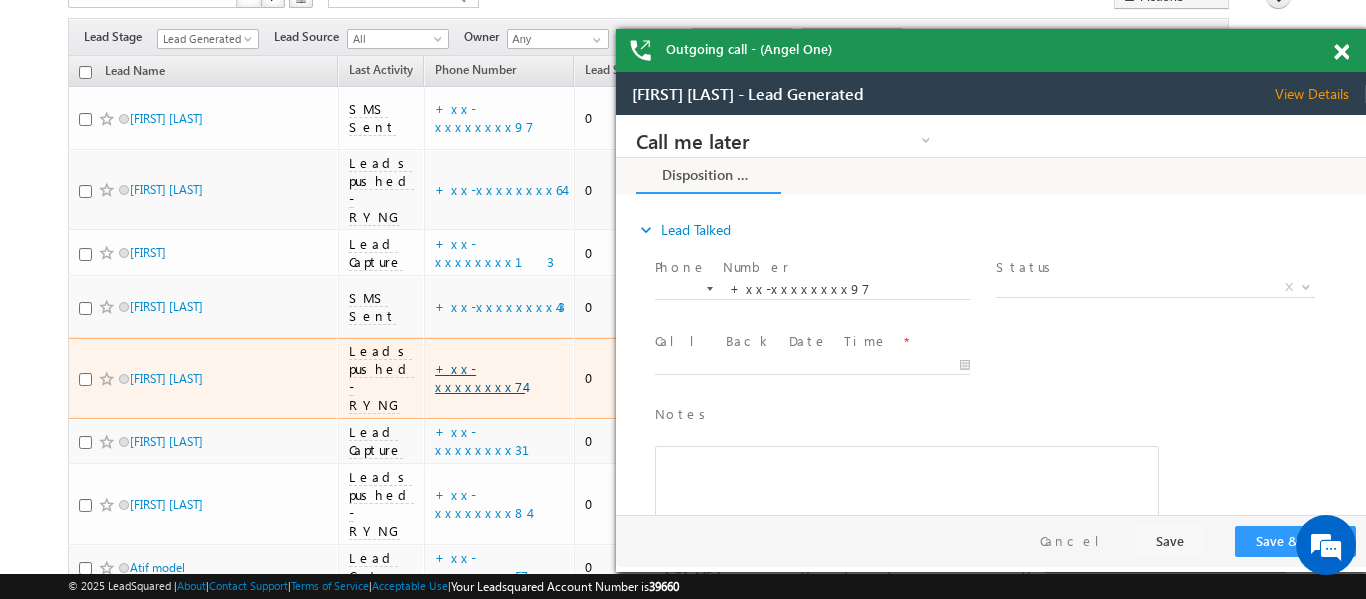 click on "+xx-xxxxxxxx74" at bounding box center [480, 377] 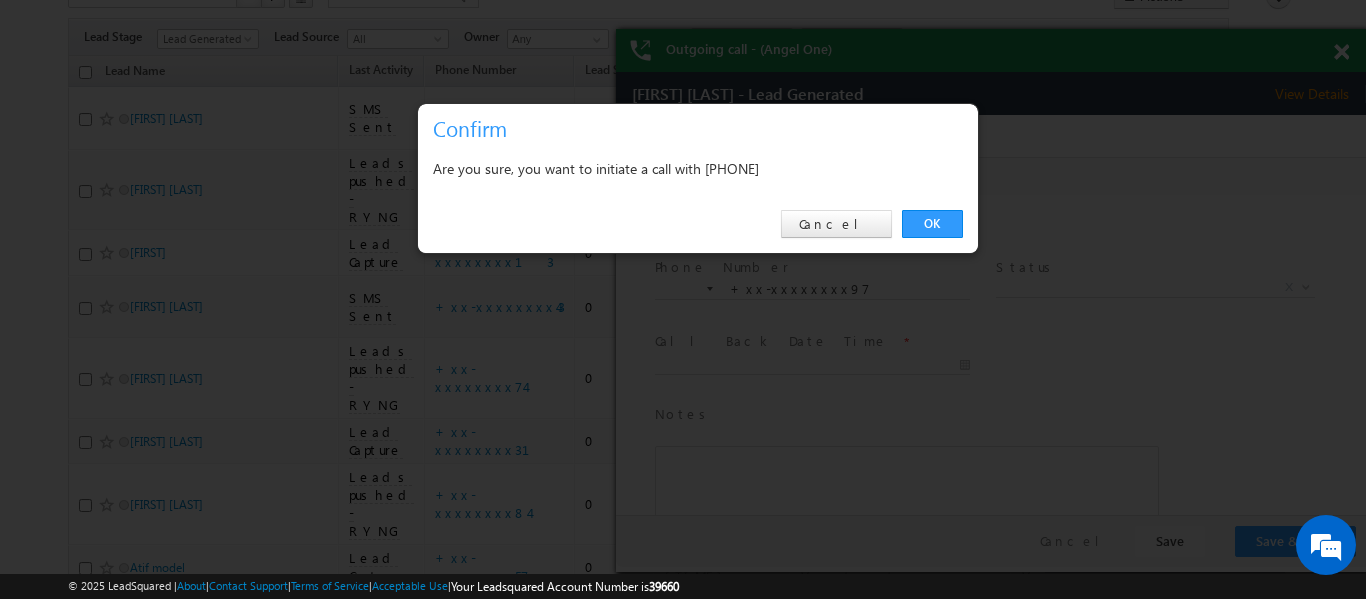 scroll, scrollTop: 0, scrollLeft: 0, axis: both 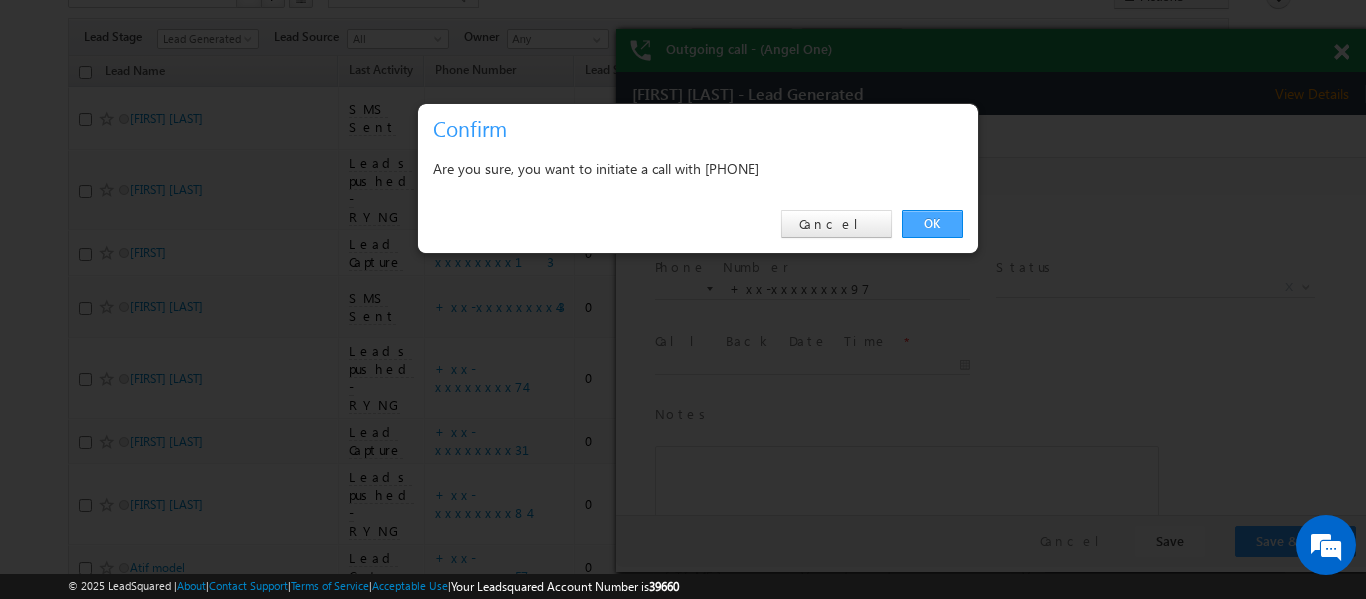 click on "OK" at bounding box center (932, 224) 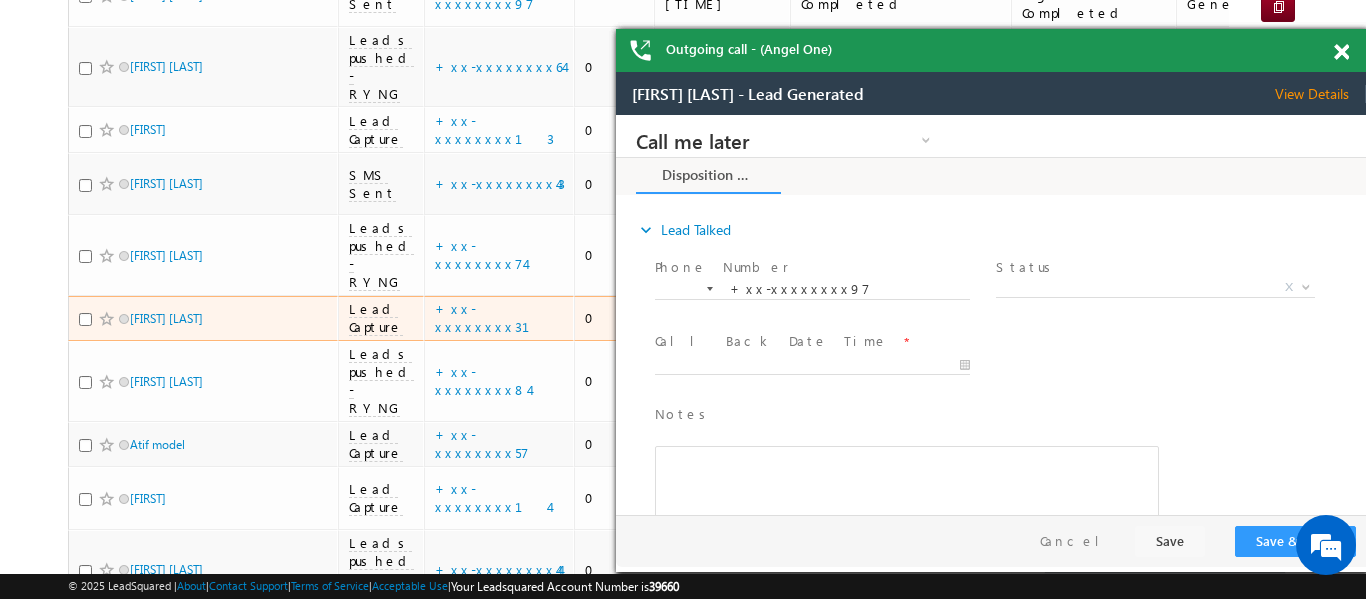 scroll, scrollTop: 0, scrollLeft: 0, axis: both 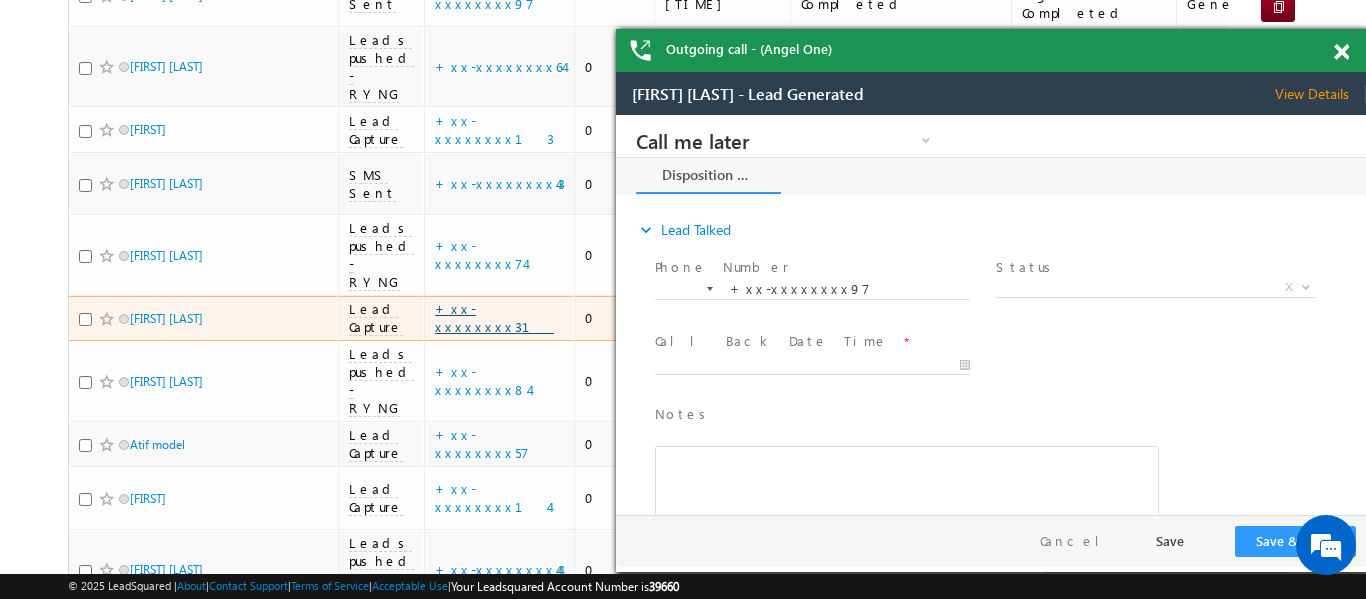 drag, startPoint x: 490, startPoint y: 253, endPoint x: 269, endPoint y: 132, distance: 251.95634 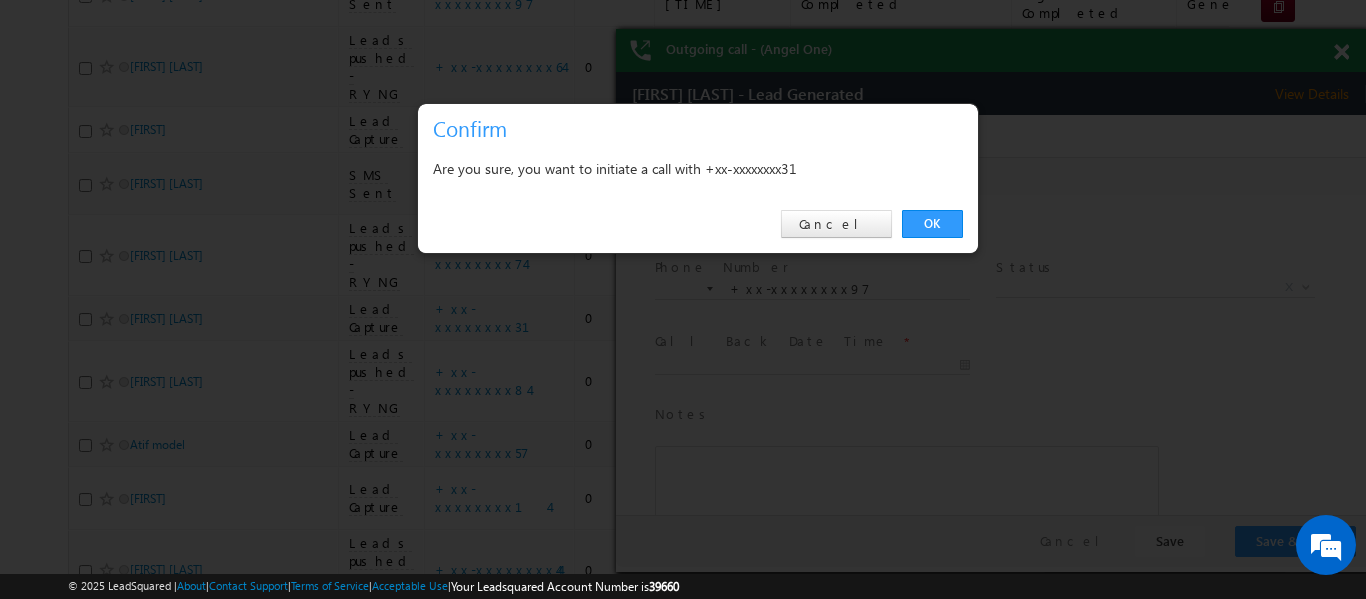click on "OK Cancel" at bounding box center (698, 224) 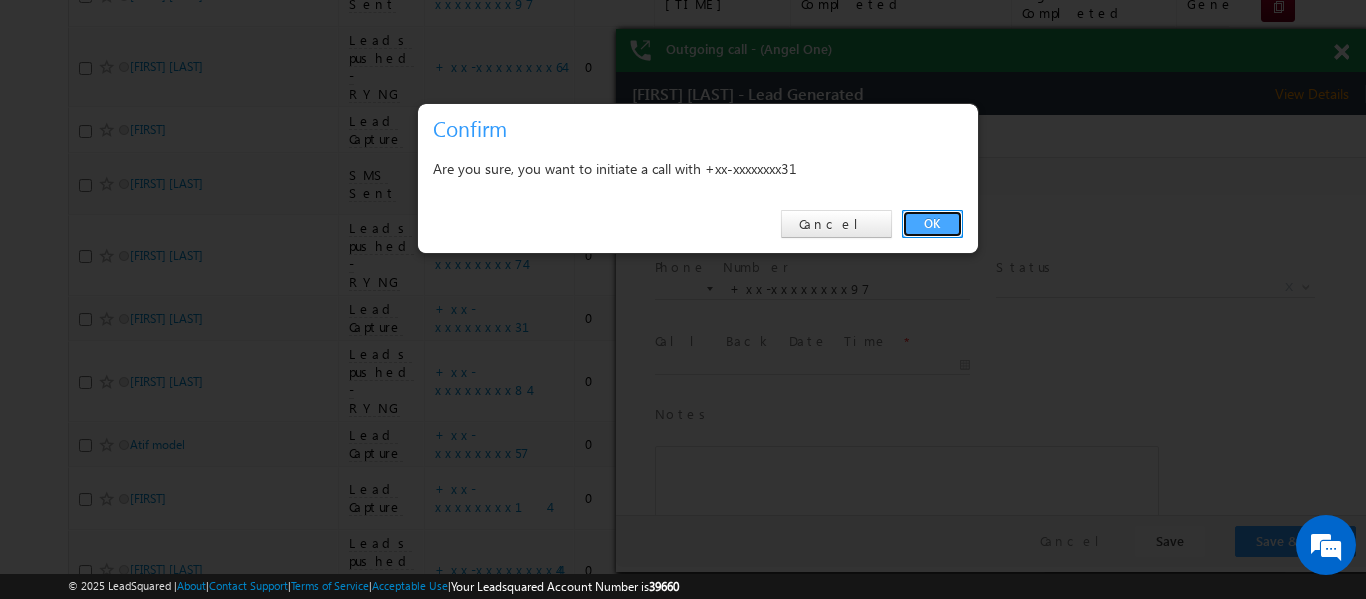 click on "OK" at bounding box center (932, 224) 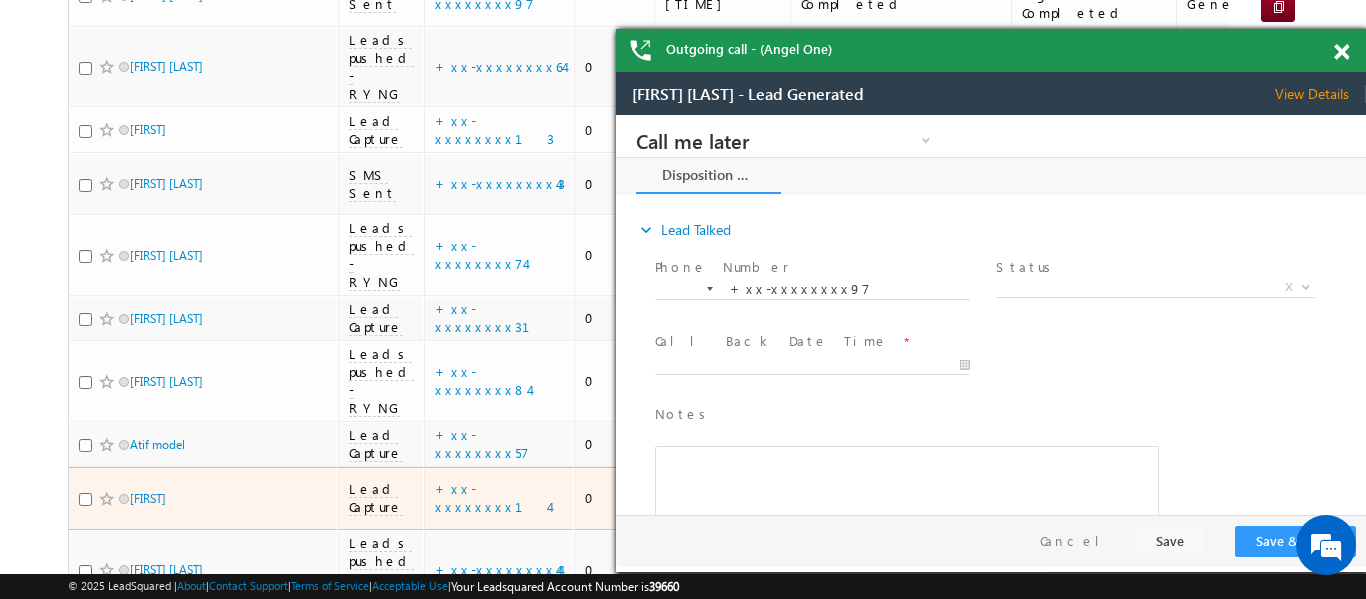 scroll, scrollTop: 149, scrollLeft: 0, axis: vertical 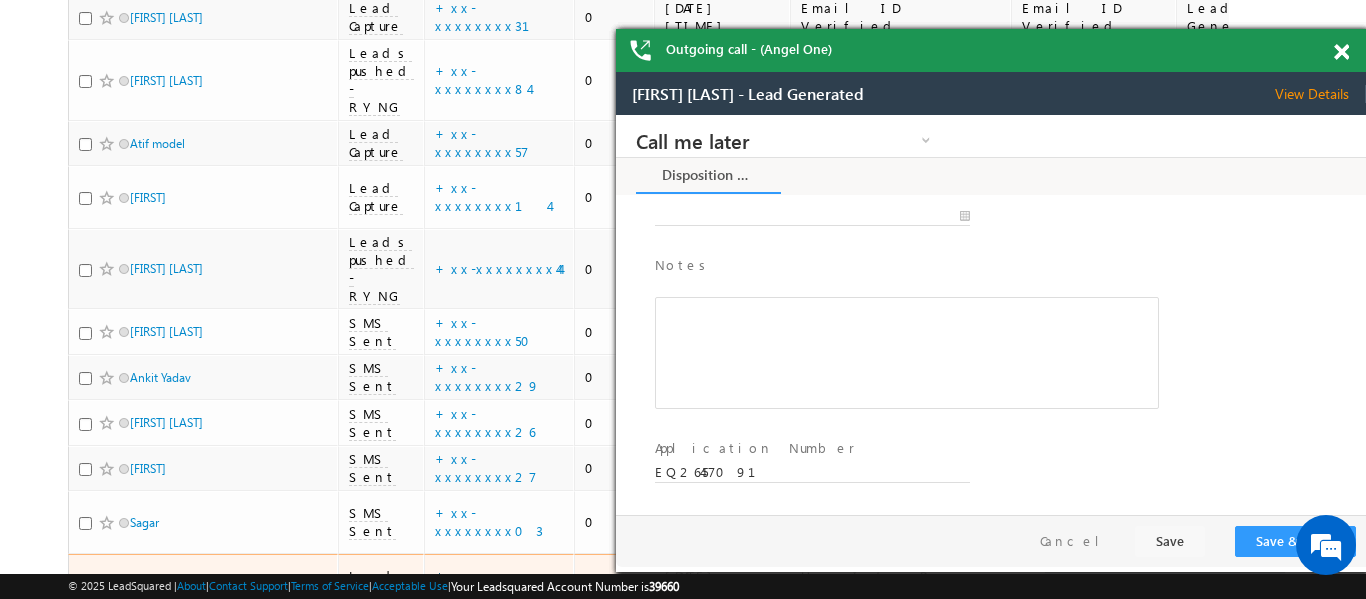 click on "+xx-xxxxxxxx18" at bounding box center (497, 584) 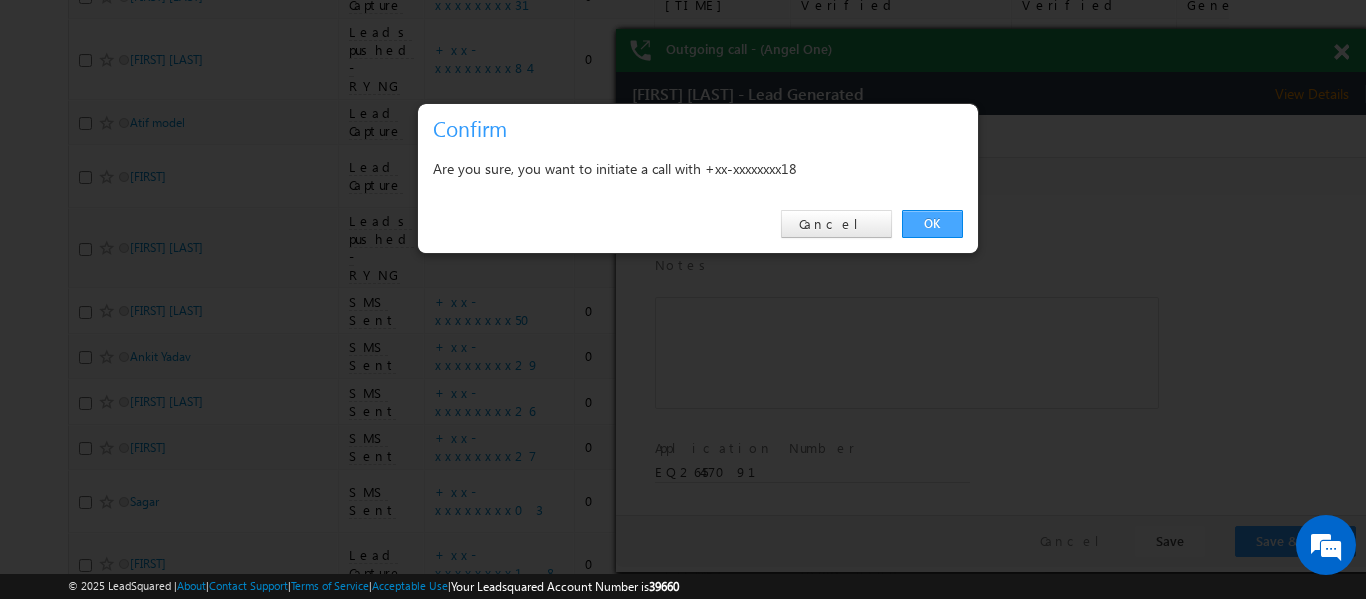 drag, startPoint x: 931, startPoint y: 211, endPoint x: 155, endPoint y: 137, distance: 779.5204 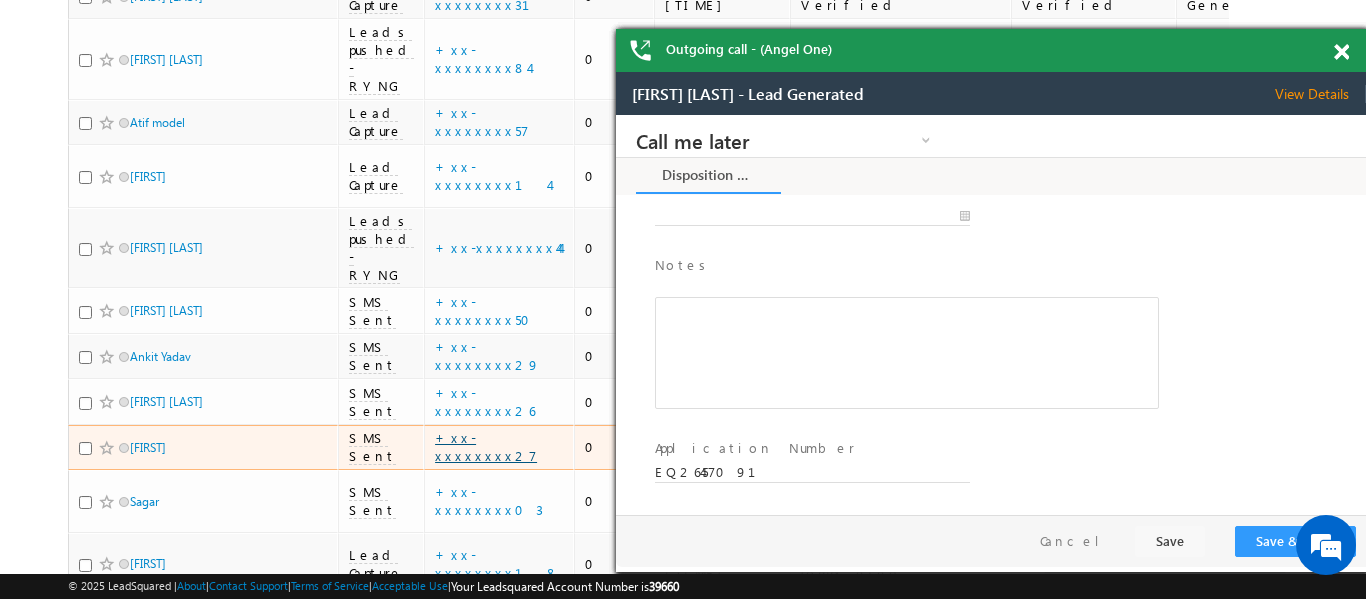 click on "+xx-xxxxxxxx27" at bounding box center (486, 446) 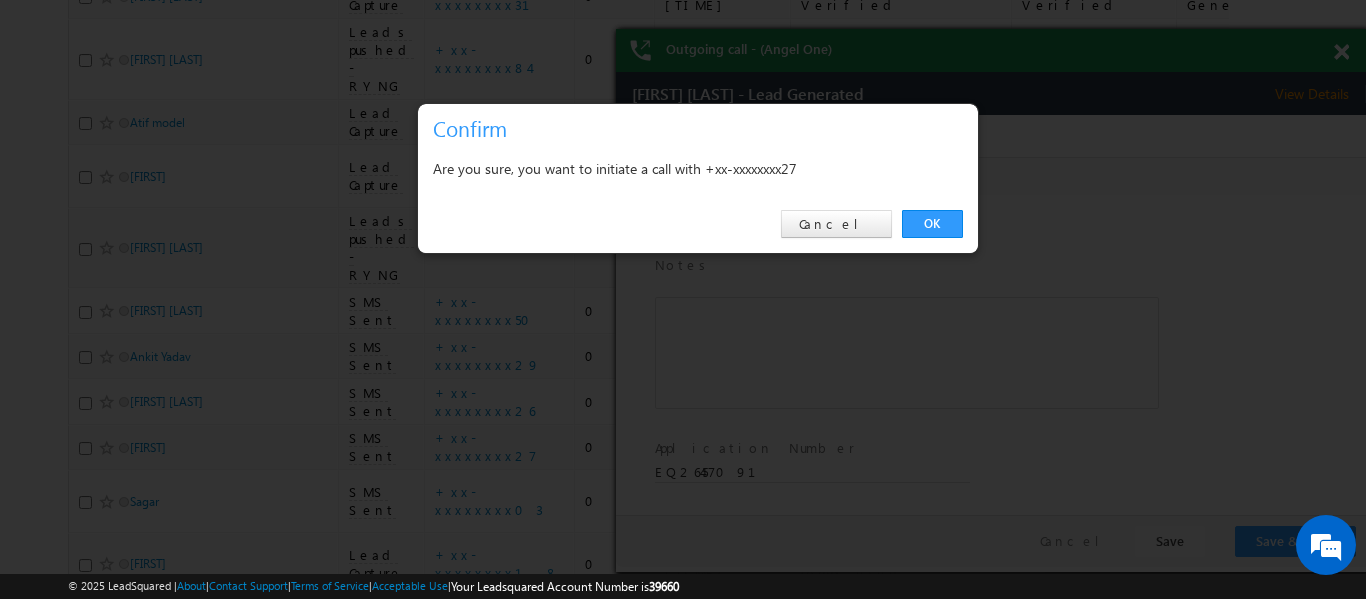 click on "OK" at bounding box center (932, 224) 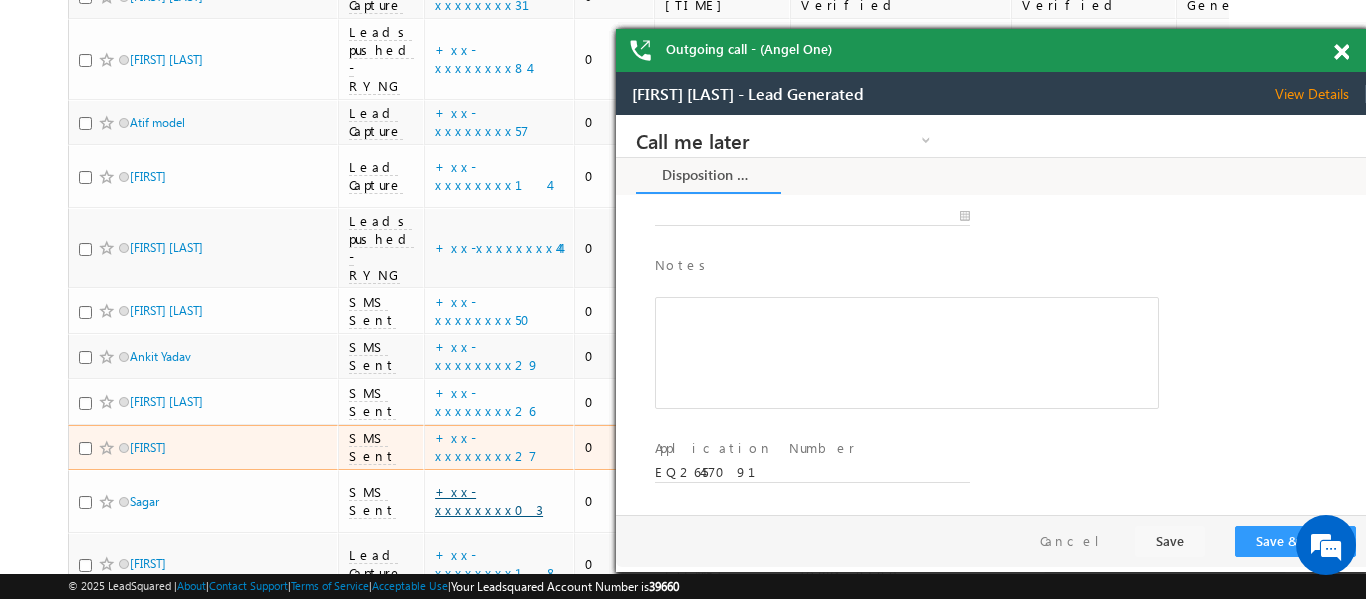 click on "+xx-xxxxxxxx03" at bounding box center [489, 500] 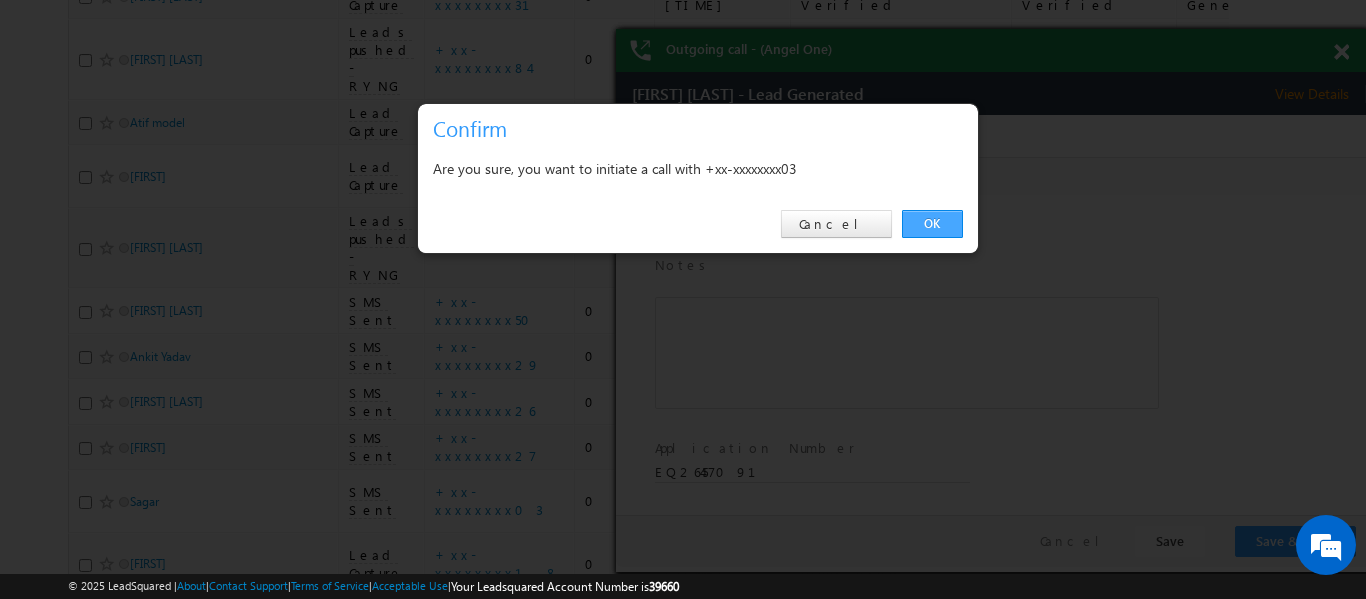 scroll, scrollTop: 0, scrollLeft: 0, axis: both 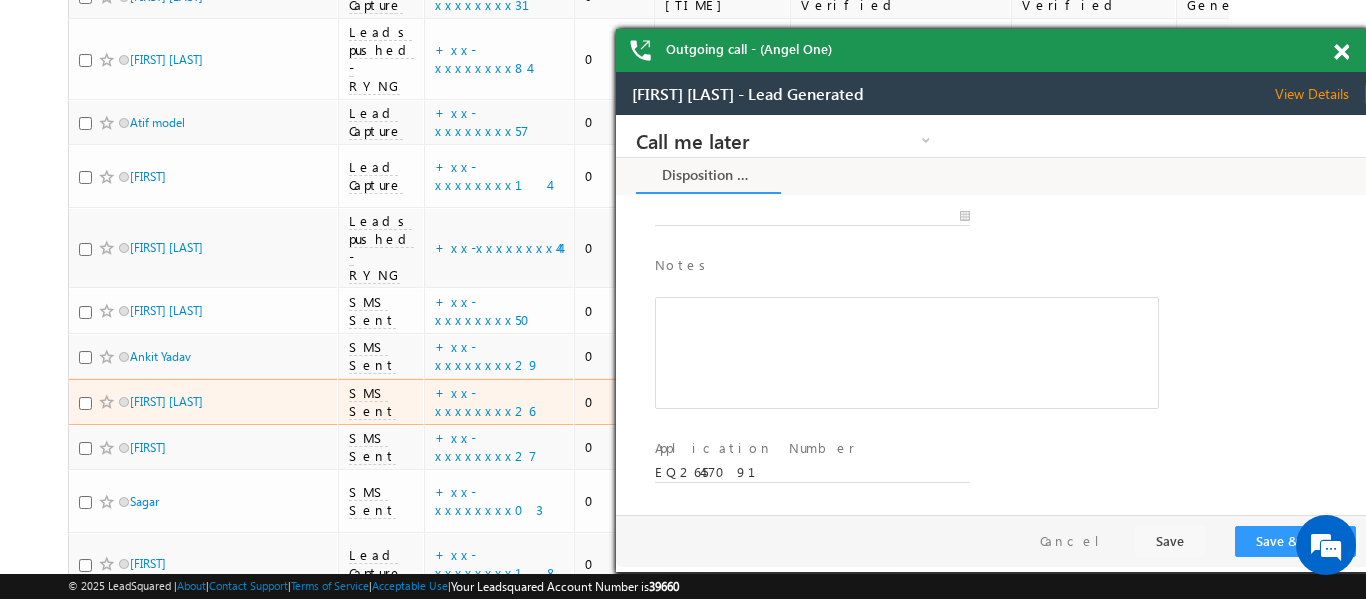 click on "+xx-xxxxxxxx26" at bounding box center (499, 402) 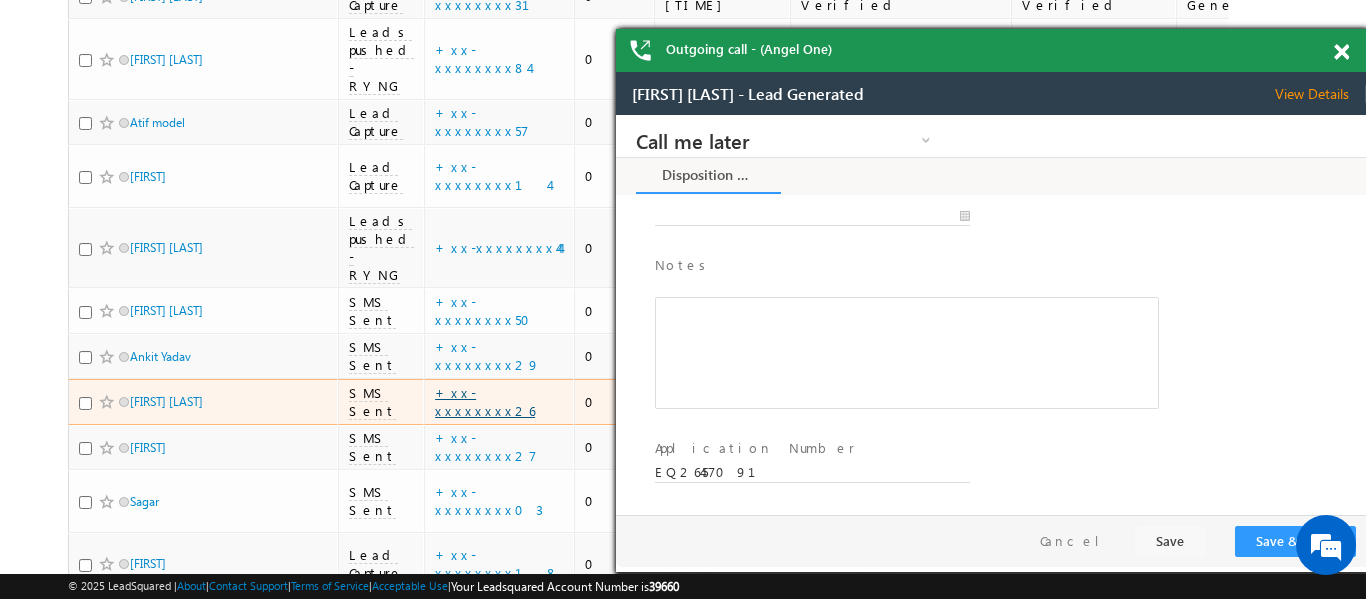 click on "+xx-xxxxxxxx26" at bounding box center (485, 401) 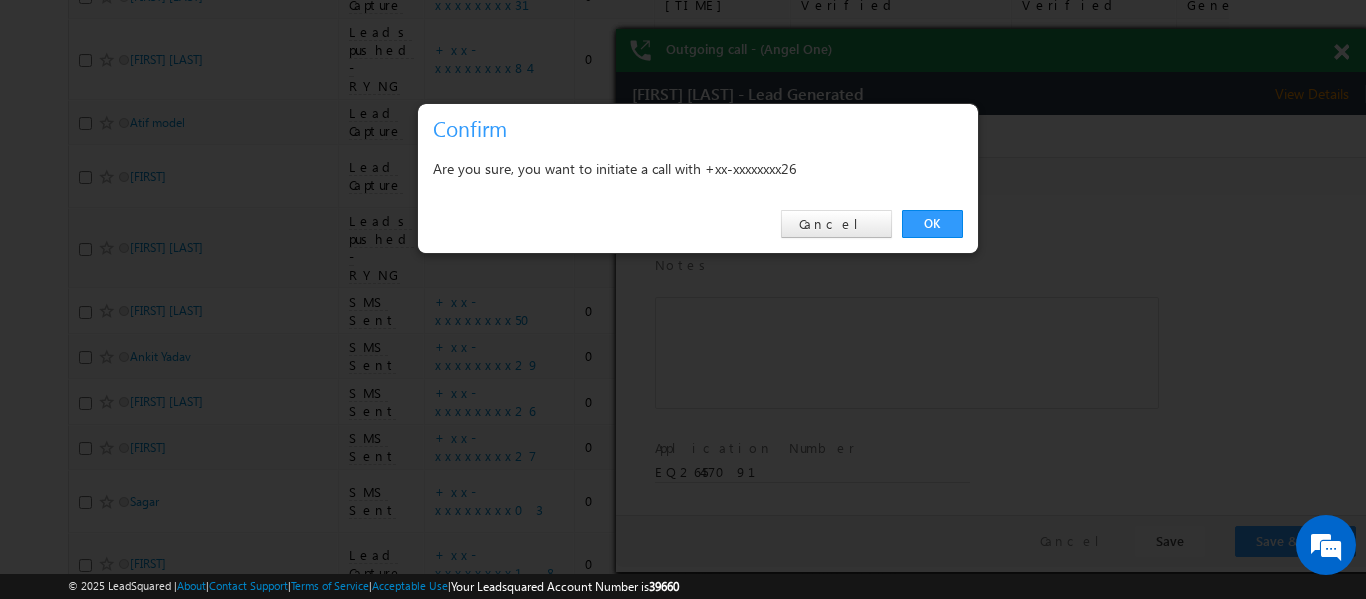 scroll, scrollTop: 0, scrollLeft: 0, axis: both 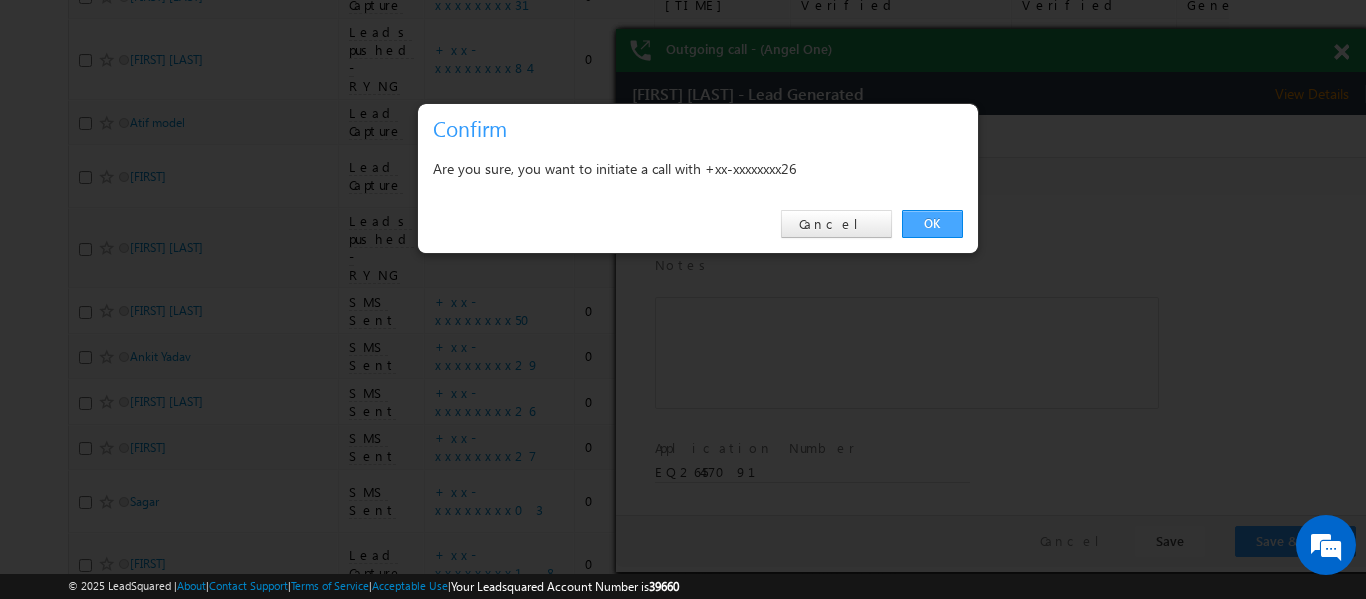 click on "OK" at bounding box center (932, 224) 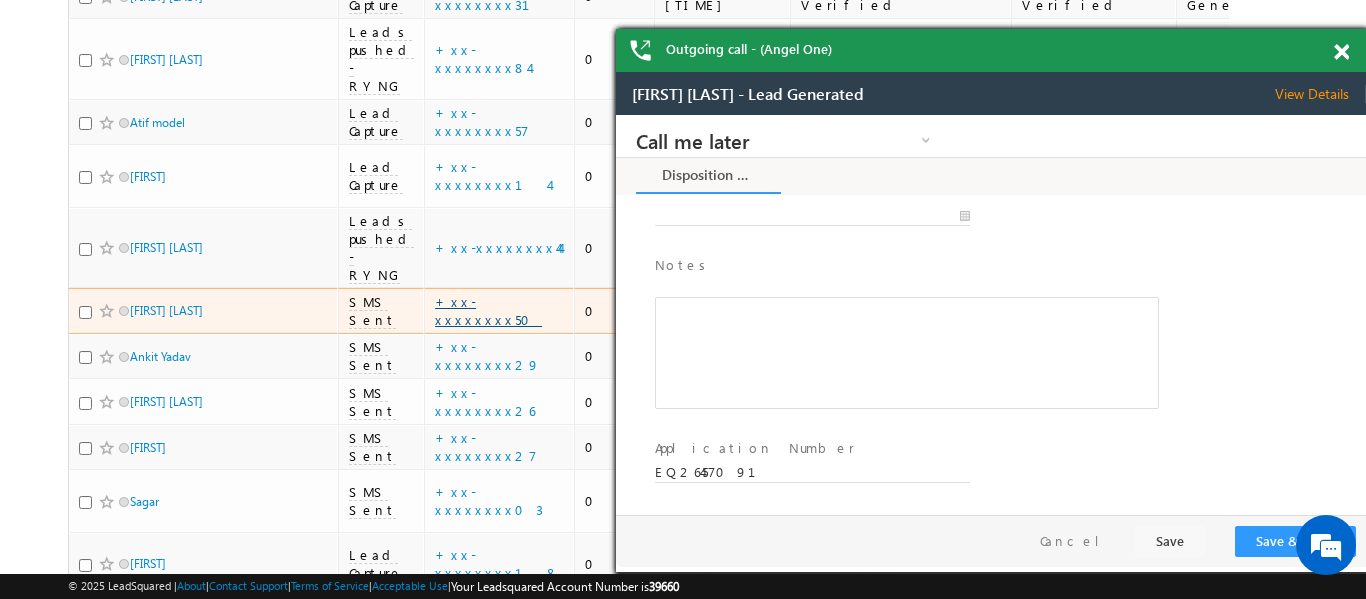 scroll, scrollTop: 0, scrollLeft: 0, axis: both 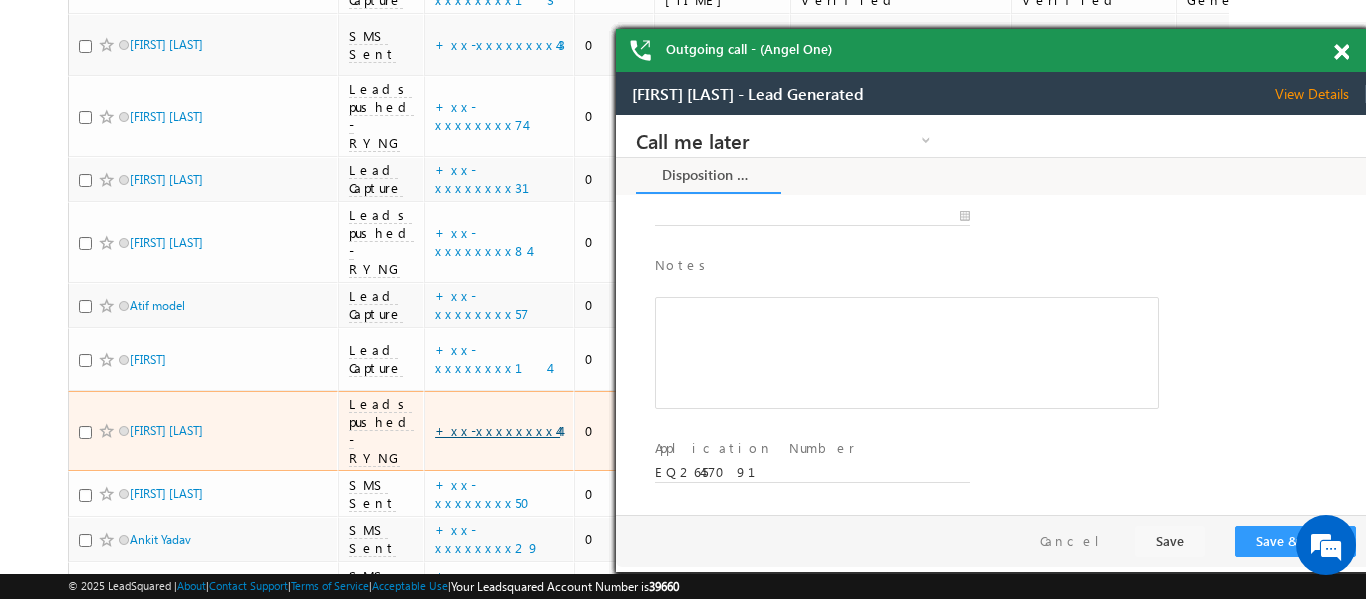 click on "+xx-xxxxxxxx44" at bounding box center [497, 430] 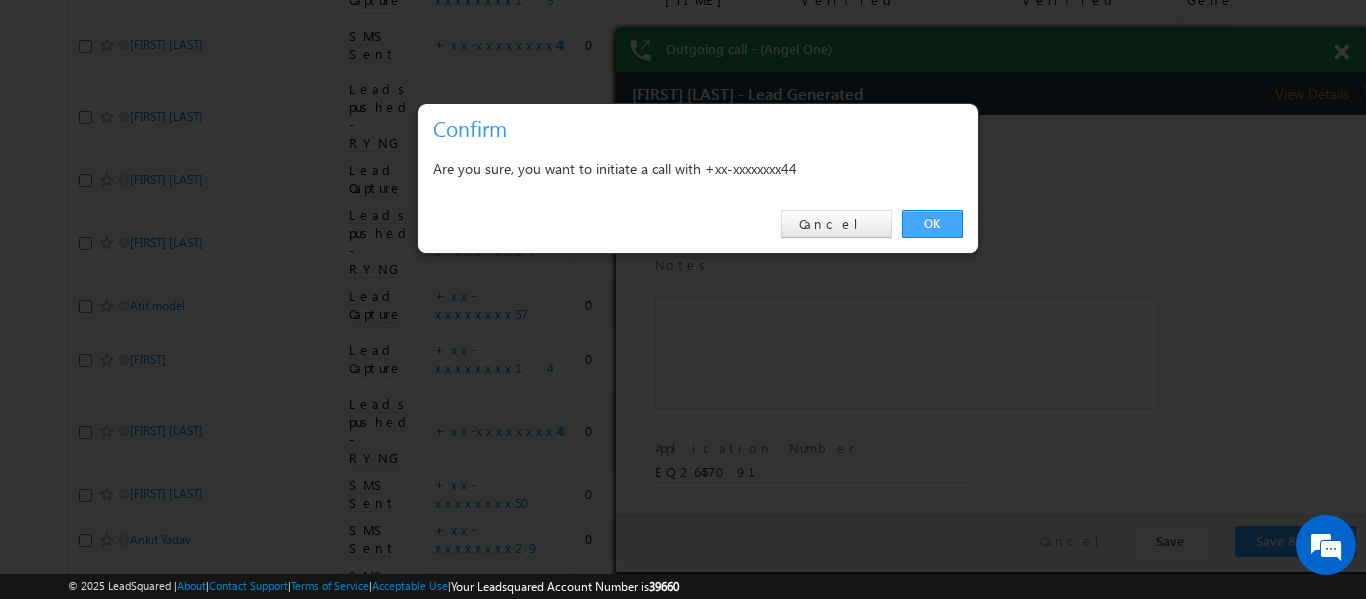 click on "OK Cancel" at bounding box center (698, 224) 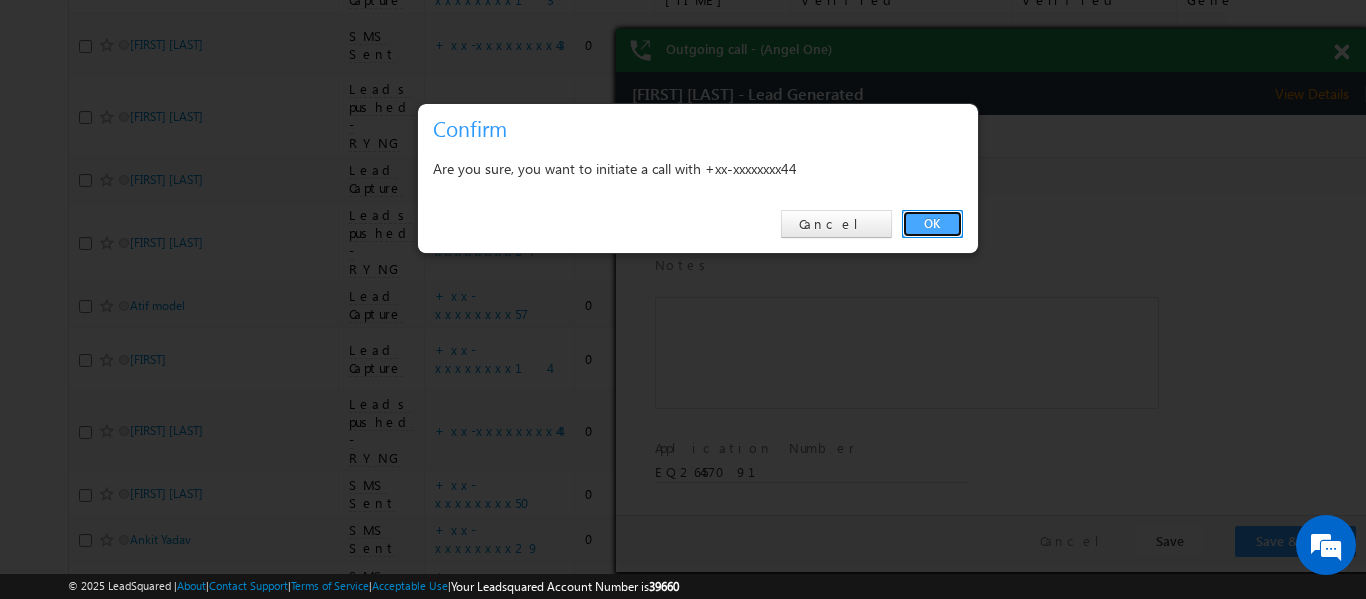 click on "OK" at bounding box center (932, 224) 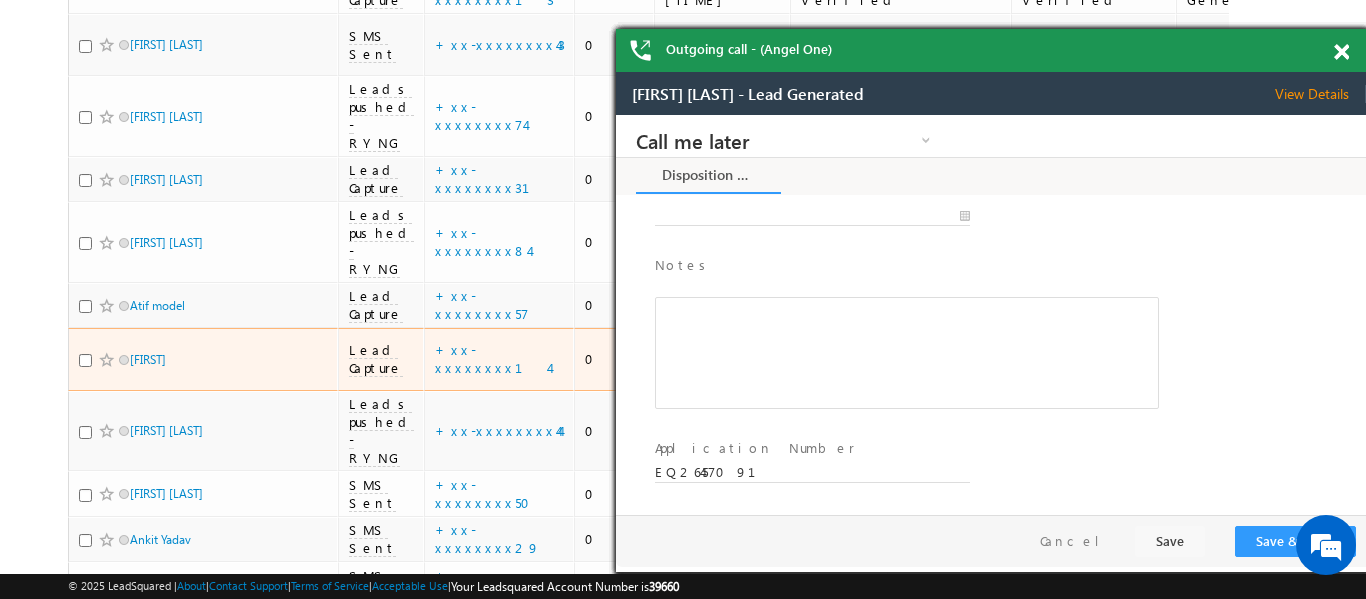 scroll, scrollTop: 402, scrollLeft: 0, axis: vertical 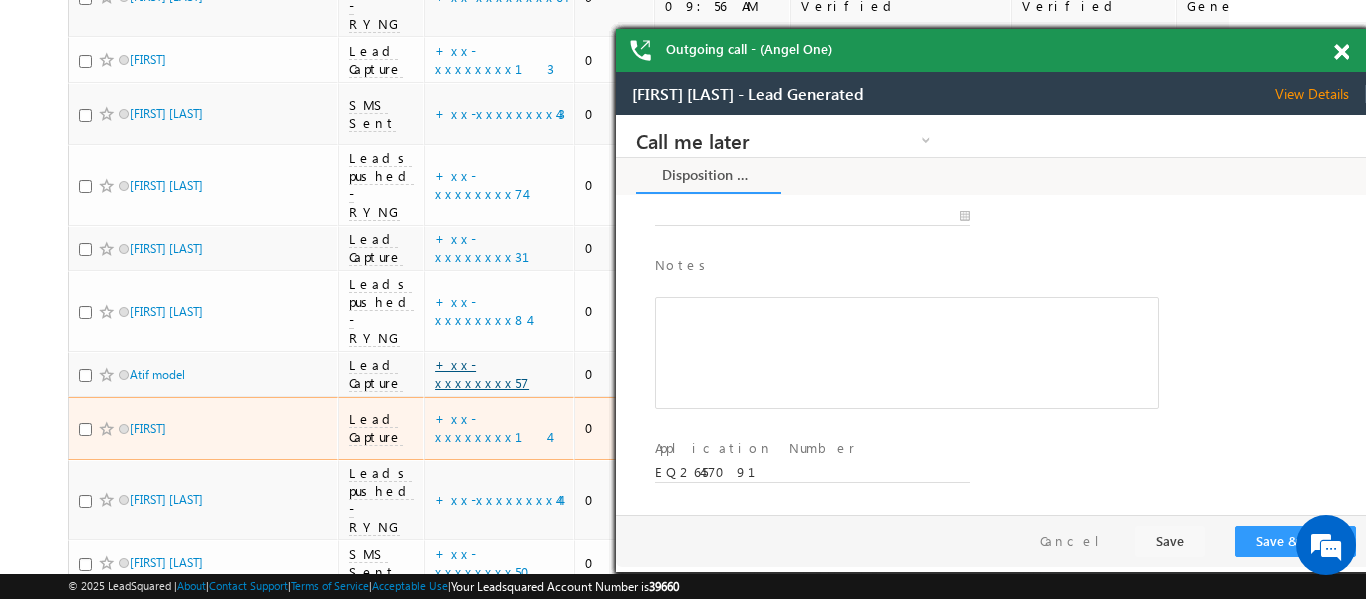 click on "+xx-xxxxxxxx57" at bounding box center [482, 373] 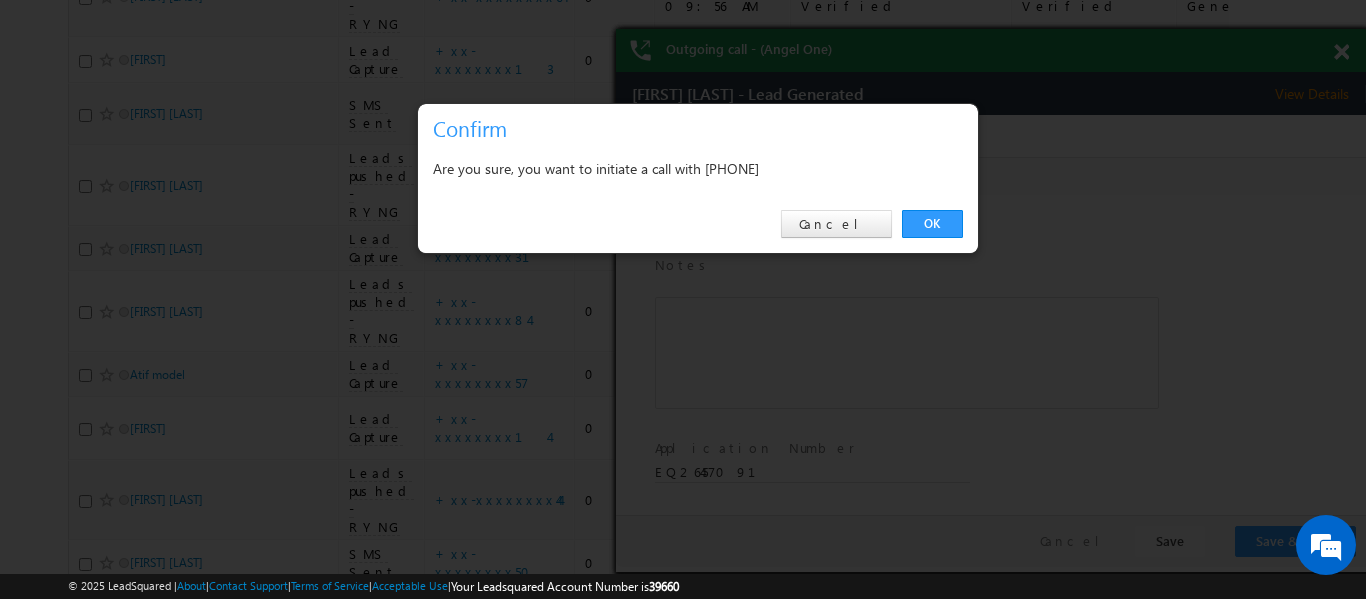 scroll, scrollTop: 394, scrollLeft: 0, axis: vertical 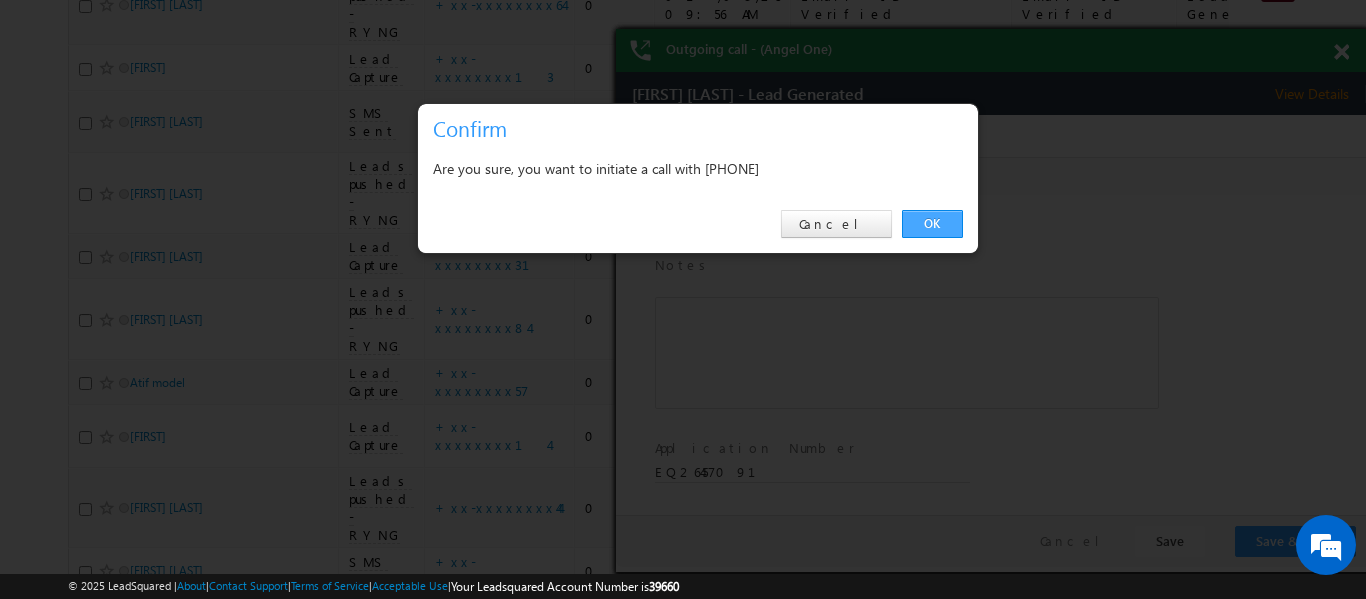 drag, startPoint x: 917, startPoint y: 228, endPoint x: 235, endPoint y: 122, distance: 690.18835 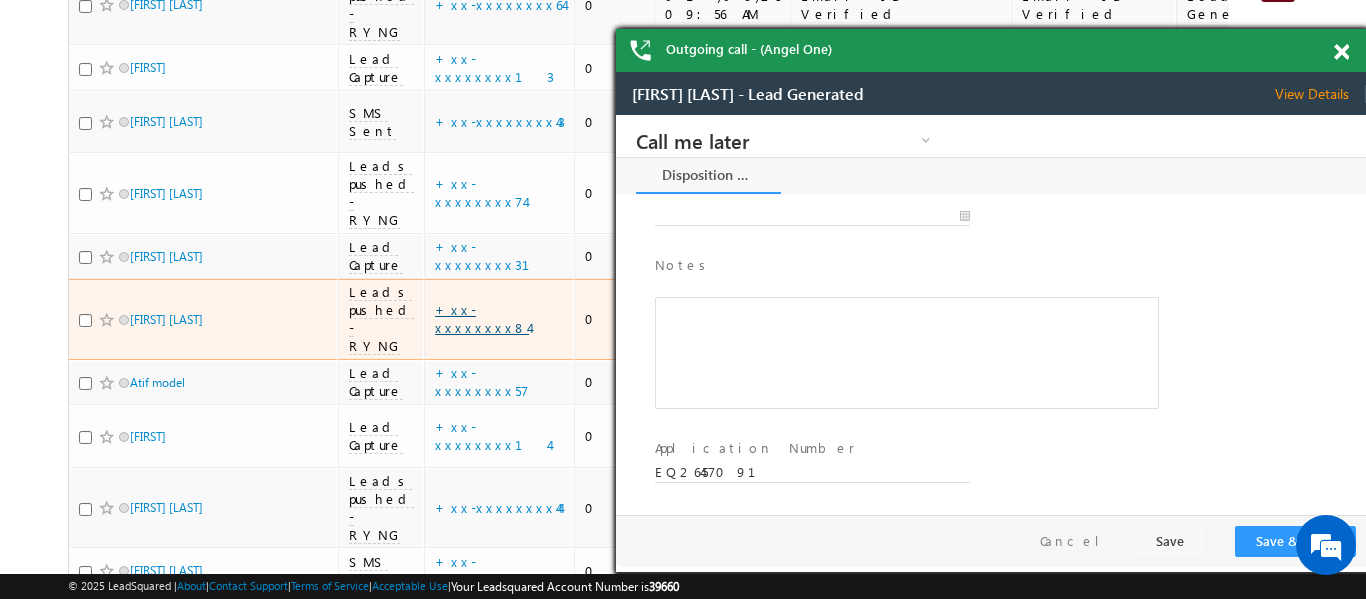 scroll, scrollTop: 0, scrollLeft: 0, axis: both 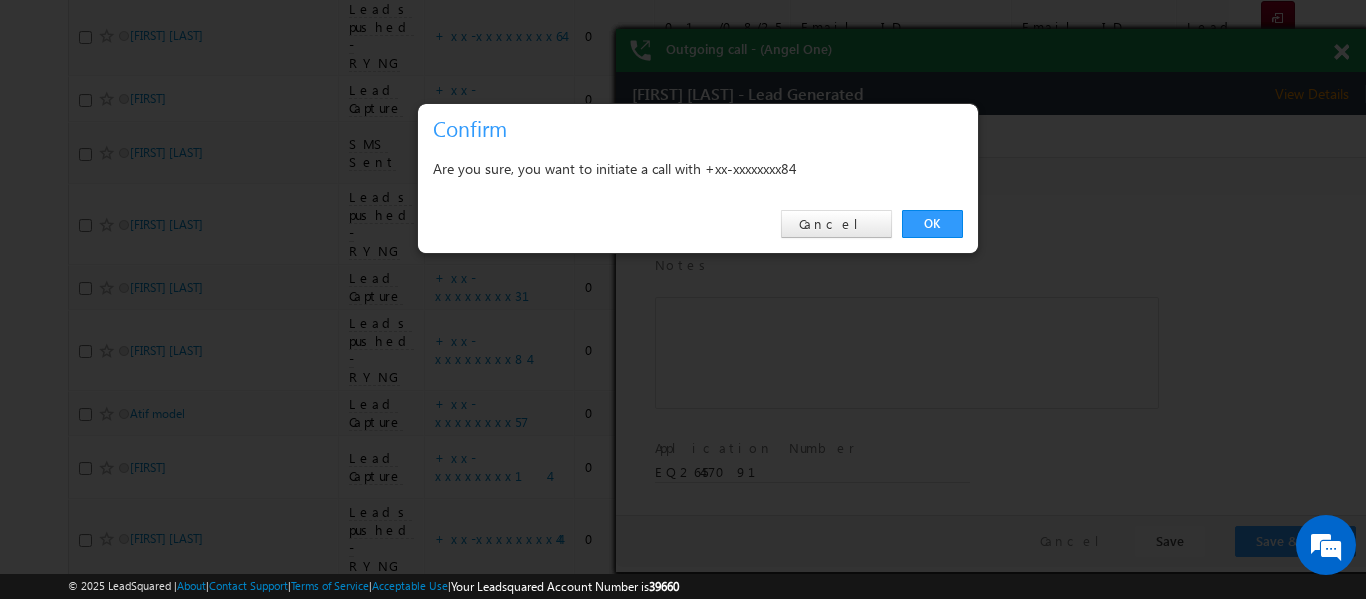 click on "OK" at bounding box center (932, 224) 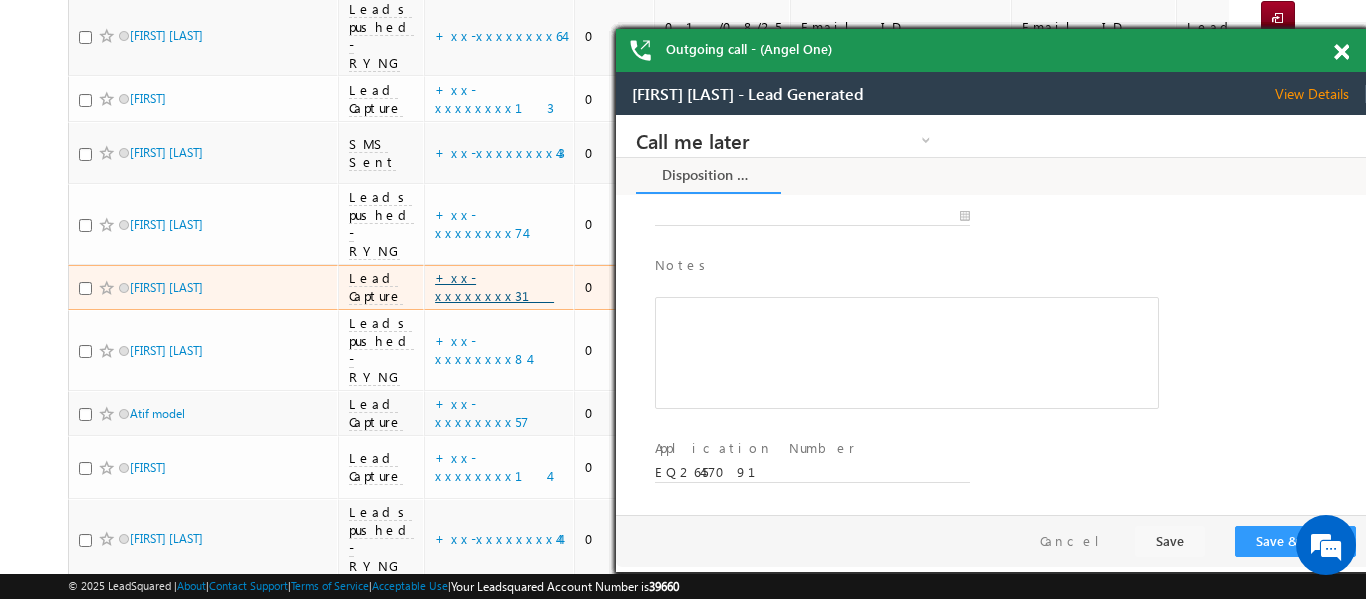 click on "+xx-xxxxxxxx31" at bounding box center [494, 286] 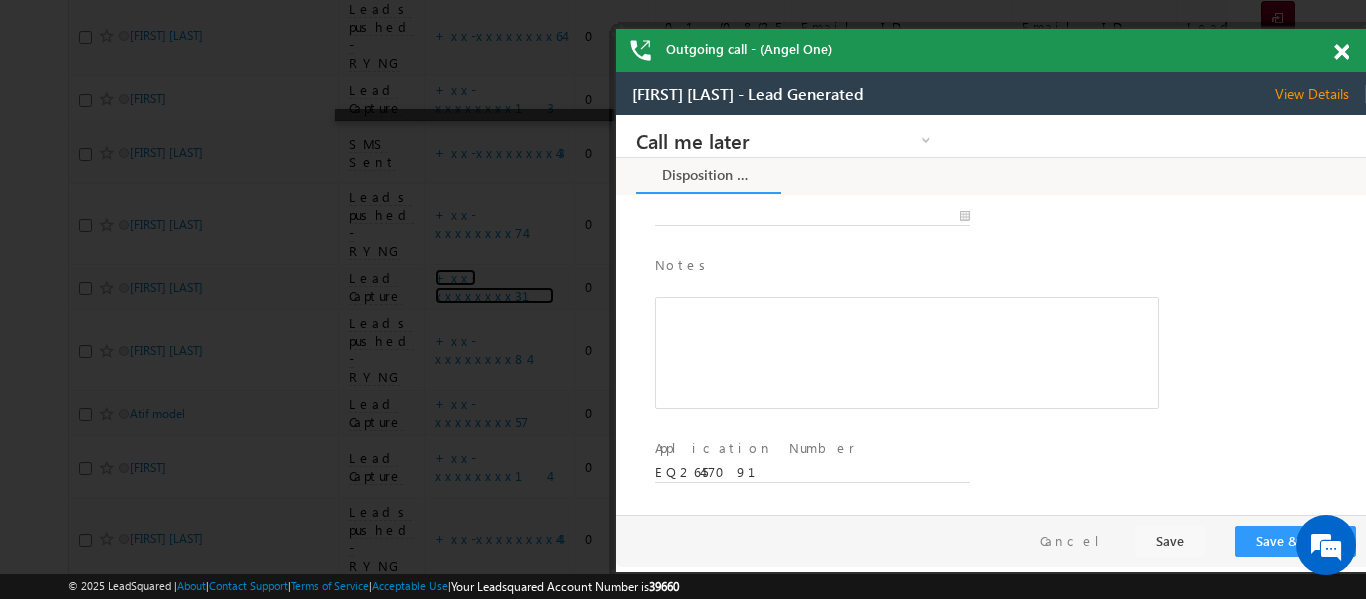 scroll 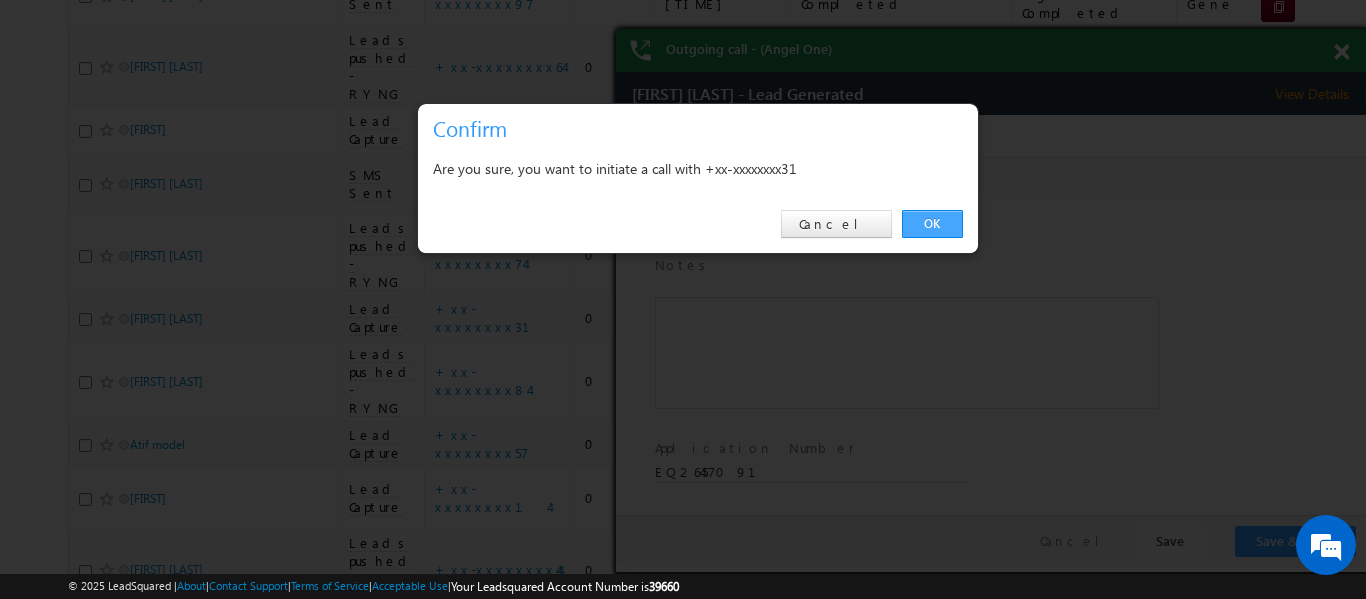click on "OK" at bounding box center (932, 224) 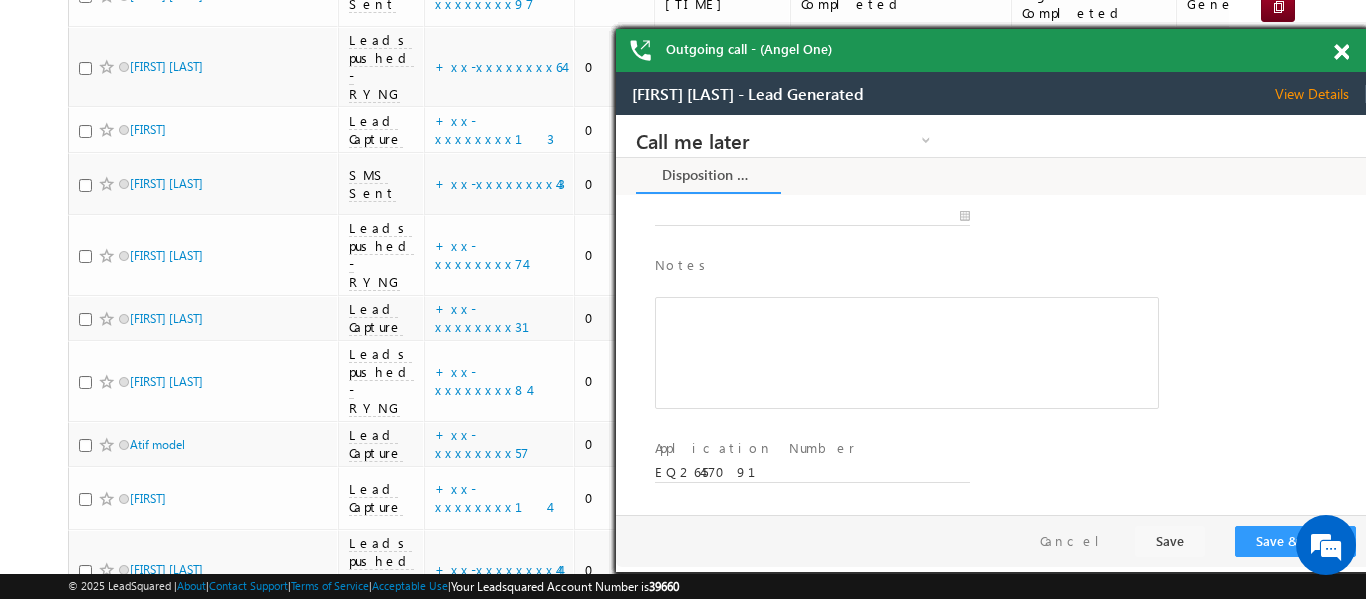 scroll, scrollTop: 0, scrollLeft: 0, axis: both 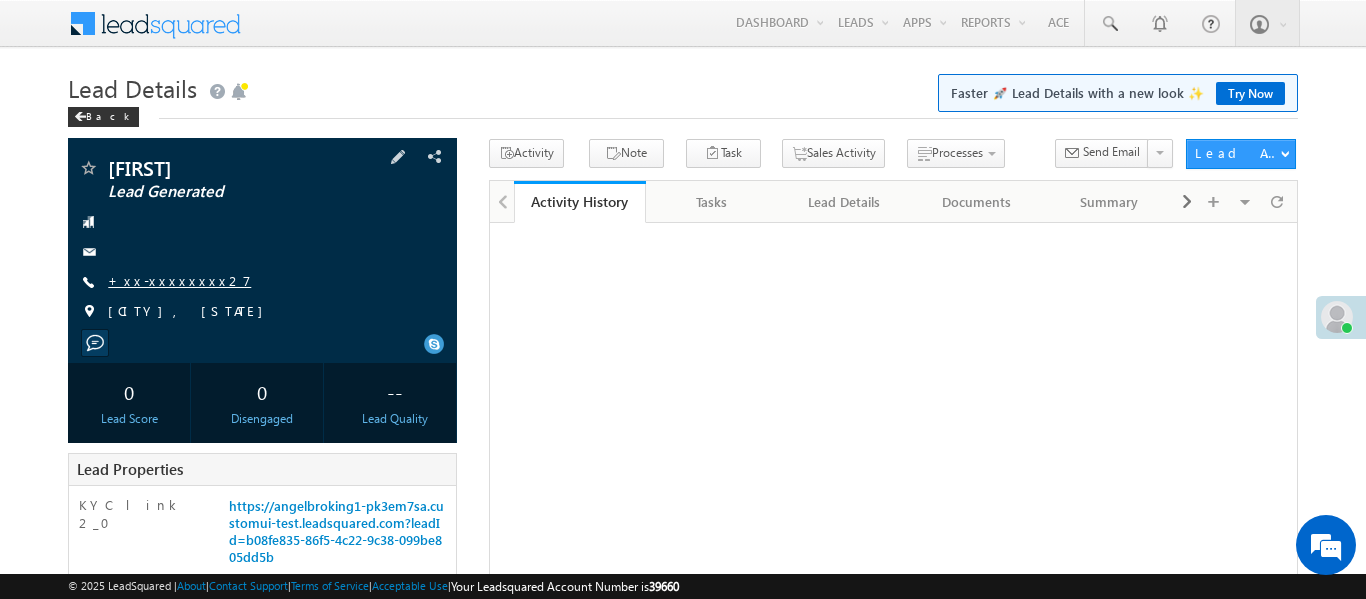 click on "+xx-xxxxxxxx27" at bounding box center (179, 280) 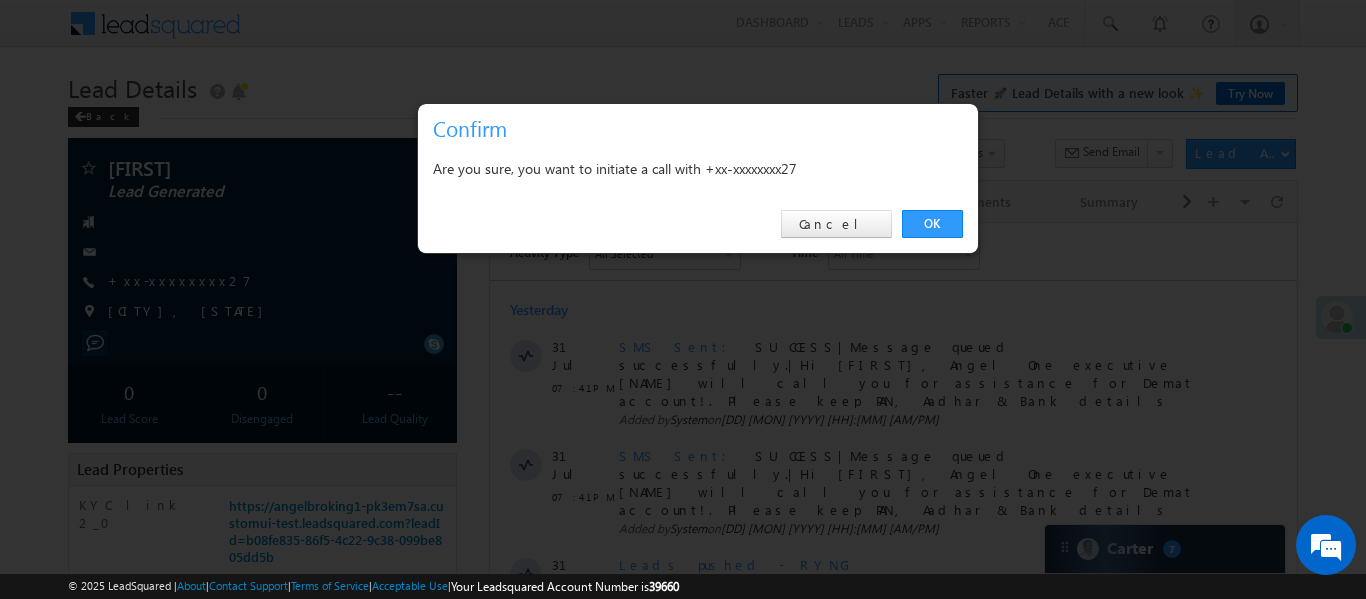 scroll, scrollTop: 0, scrollLeft: 0, axis: both 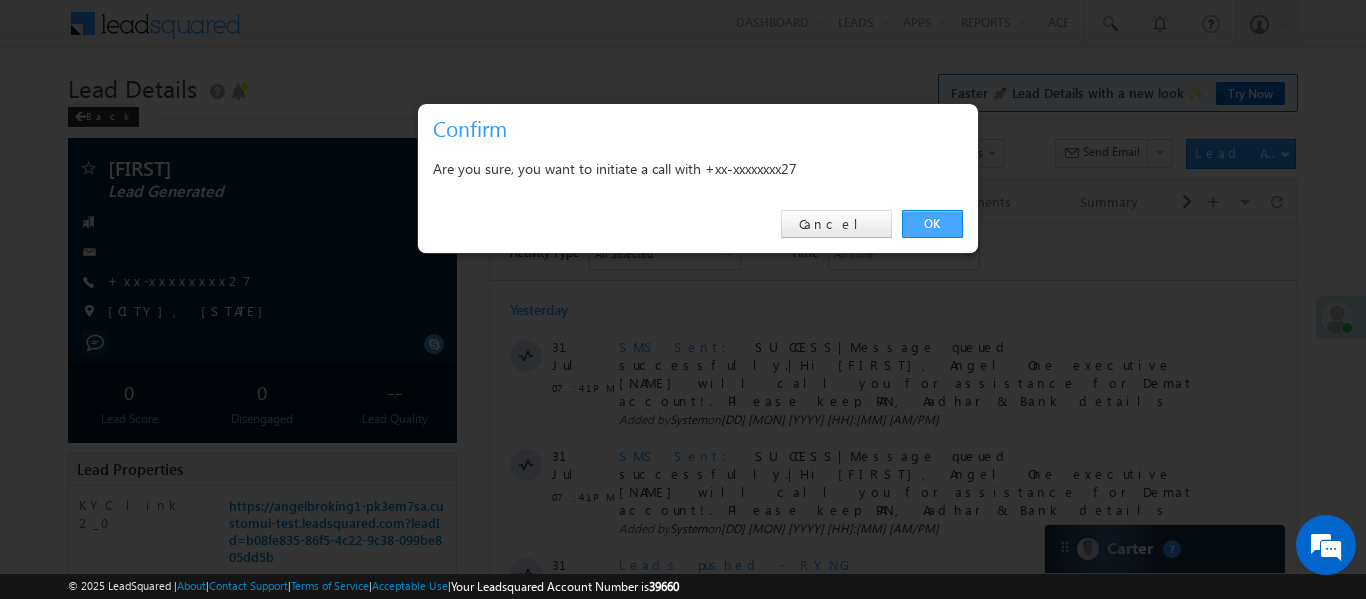 drag, startPoint x: 941, startPoint y: 218, endPoint x: 253, endPoint y: 44, distance: 709.66187 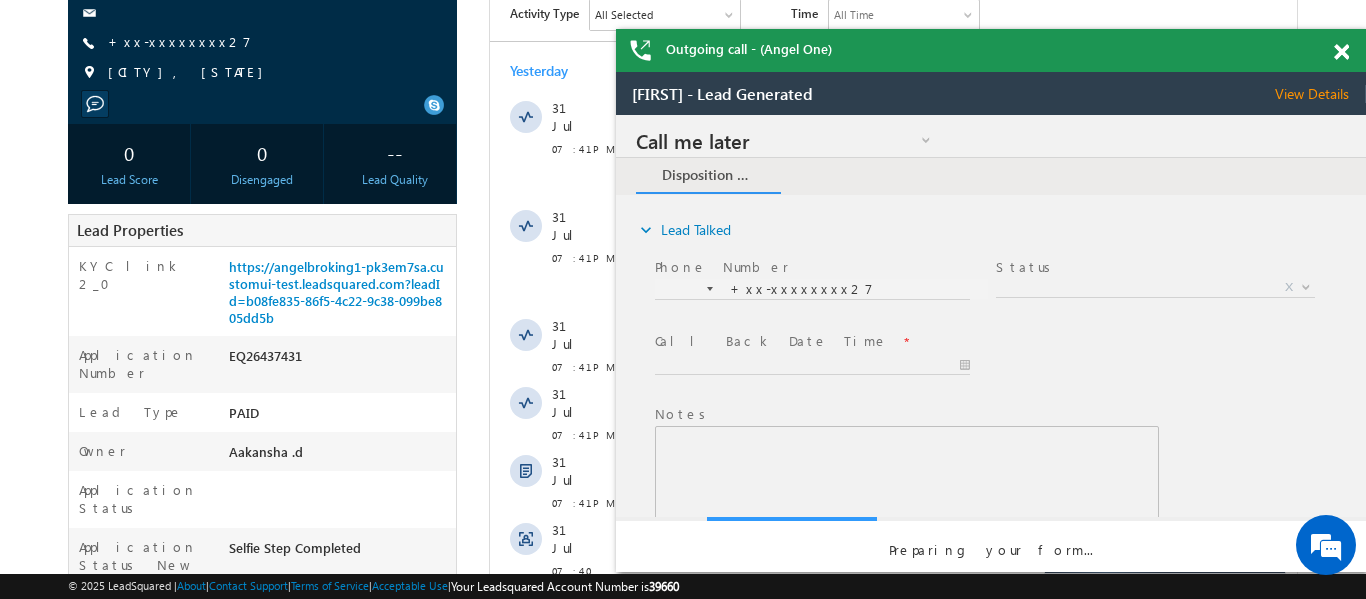scroll, scrollTop: 0, scrollLeft: 0, axis: both 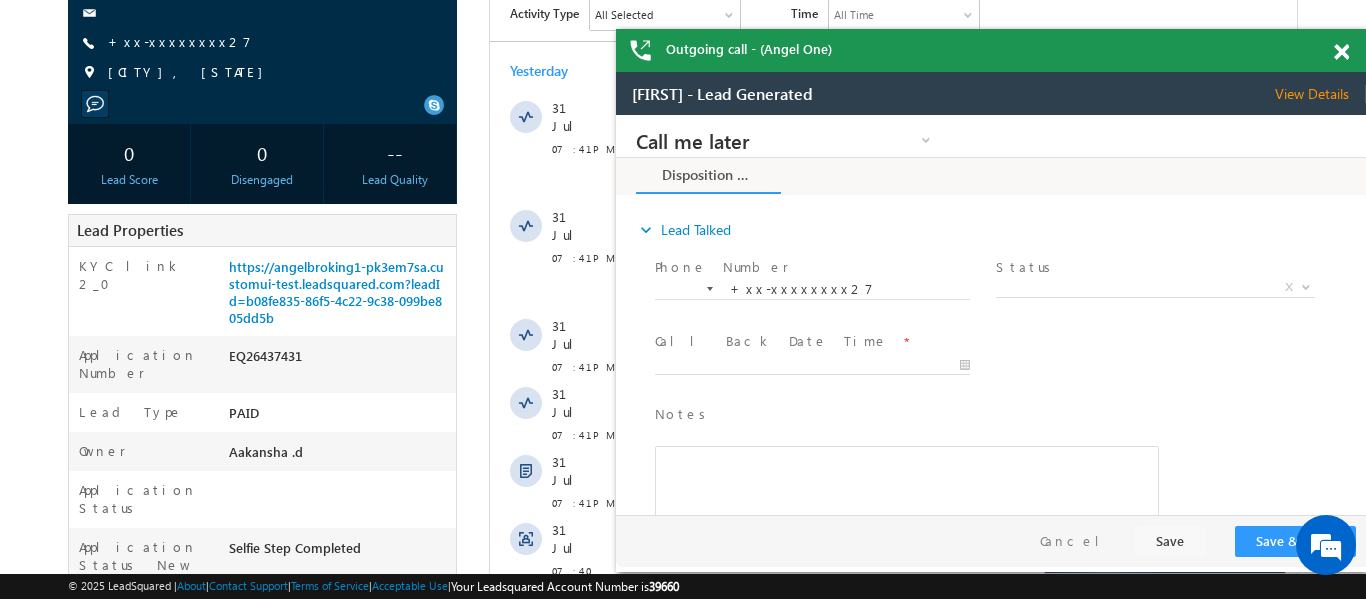 click at bounding box center [1341, 52] 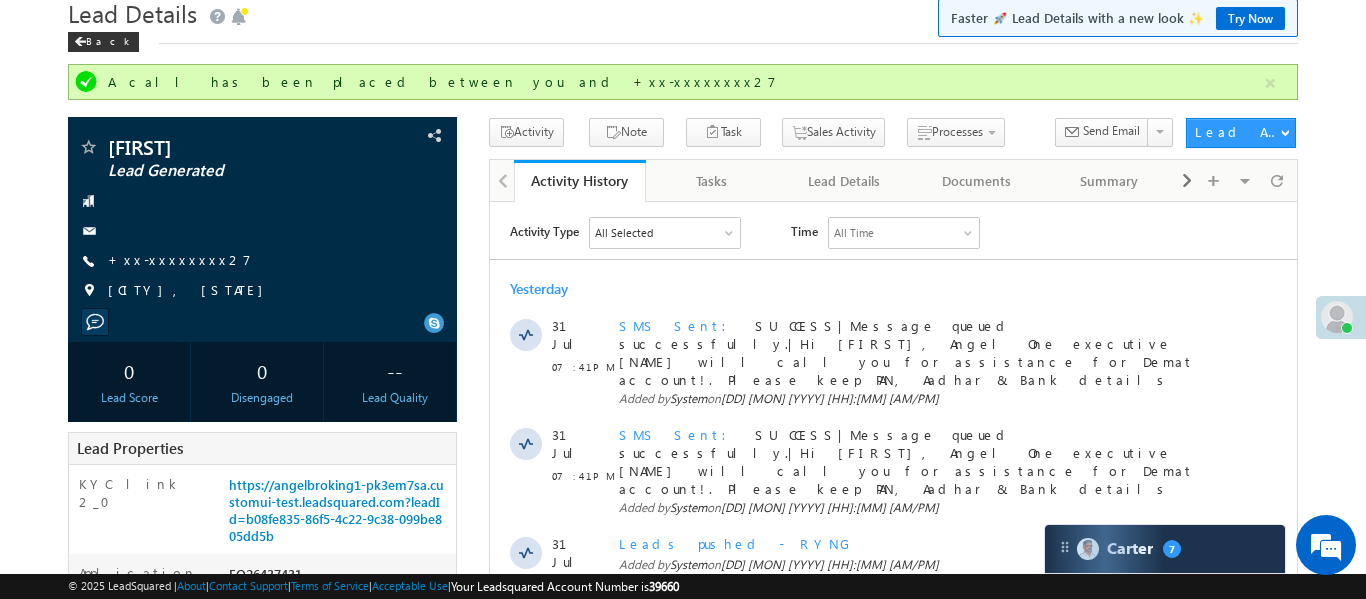 scroll, scrollTop: 55, scrollLeft: 0, axis: vertical 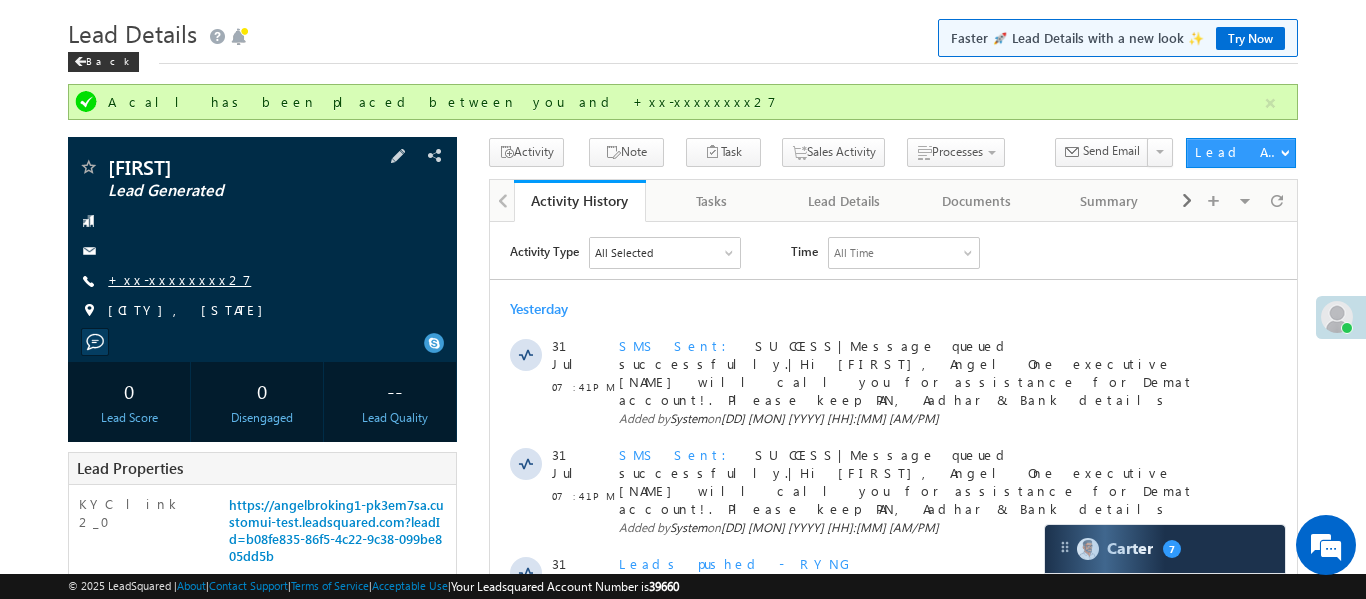click on "+xx-xxxxxxxx27" at bounding box center [179, 279] 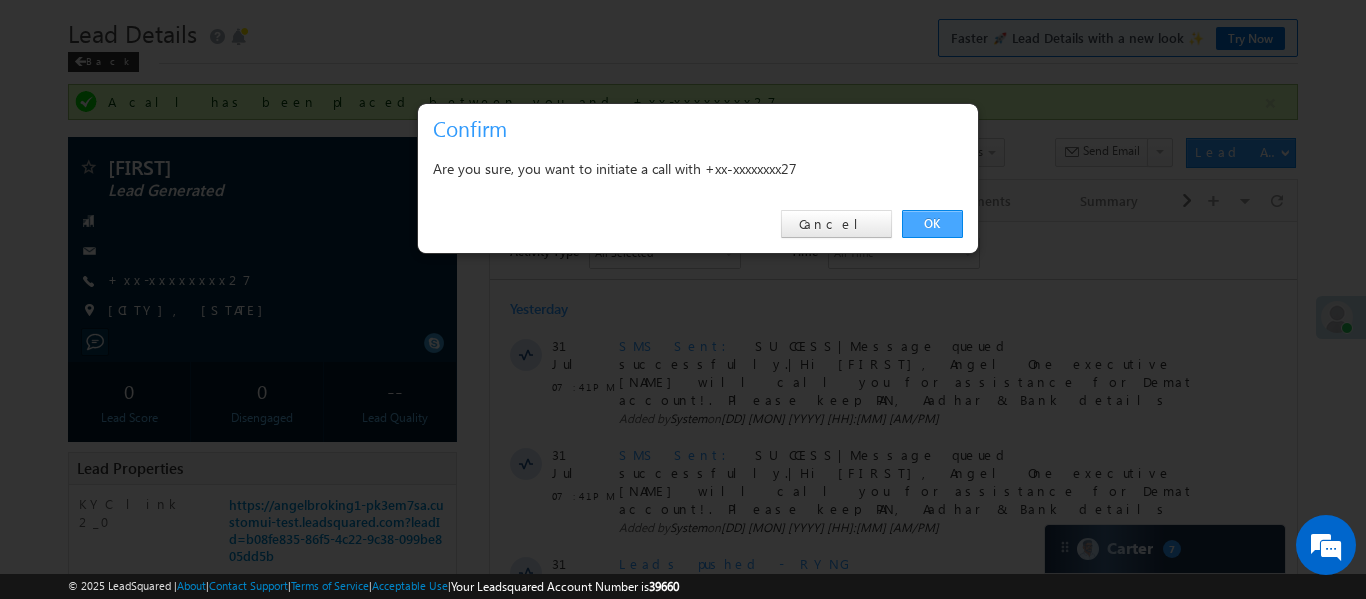 click on "OK" at bounding box center (932, 224) 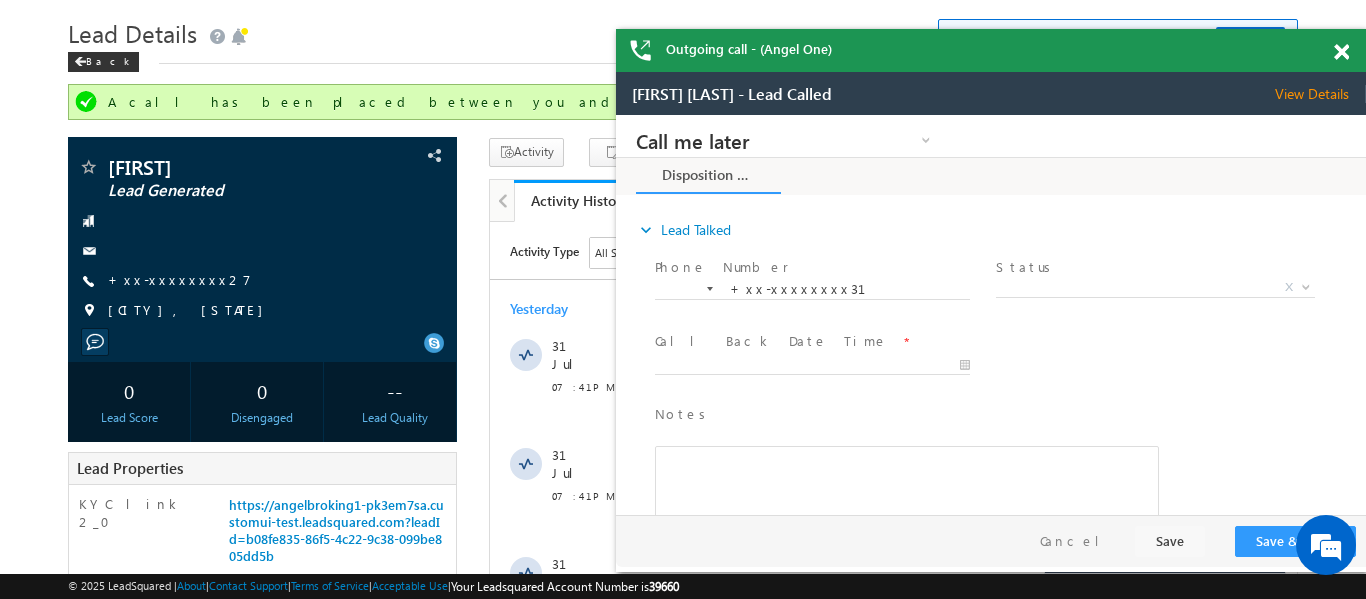 scroll, scrollTop: 0, scrollLeft: 0, axis: both 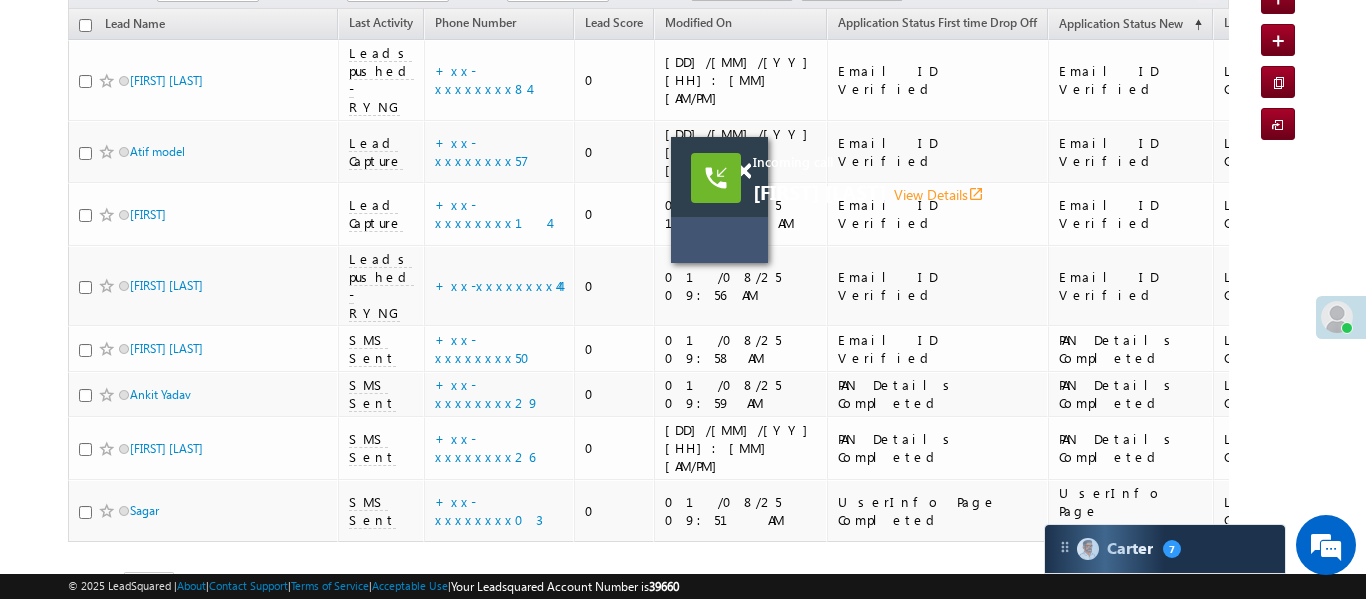 click on "Incoming call" at bounding box center (993, 162) 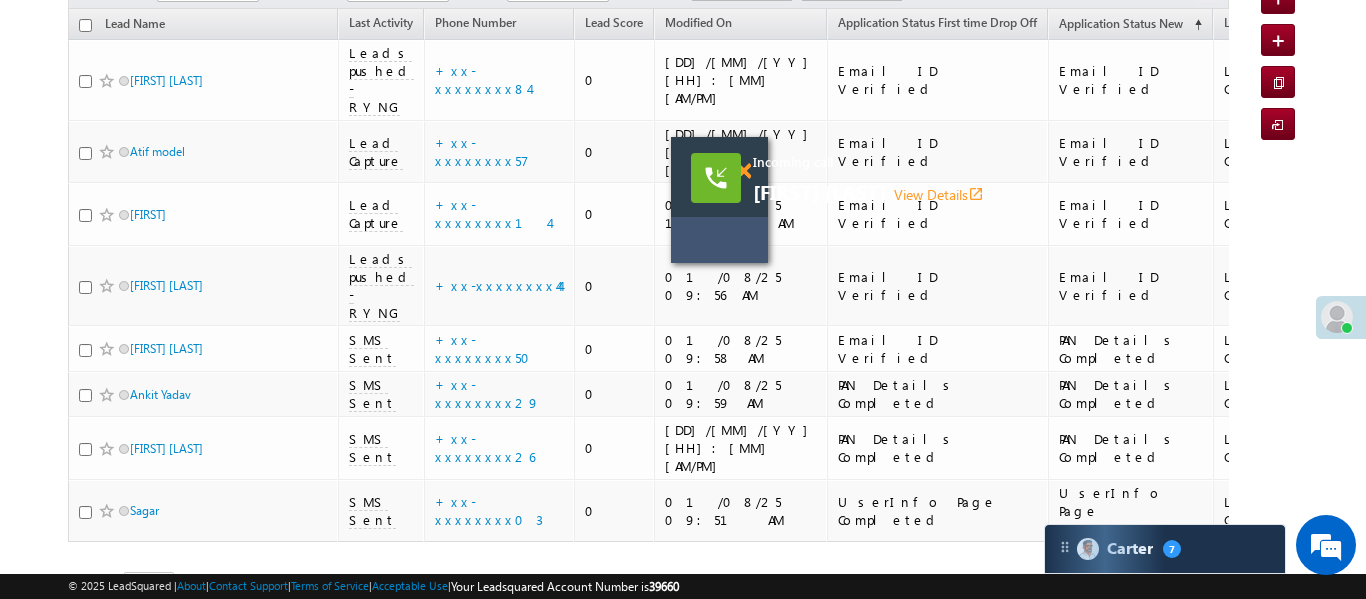 click at bounding box center [743, 171] 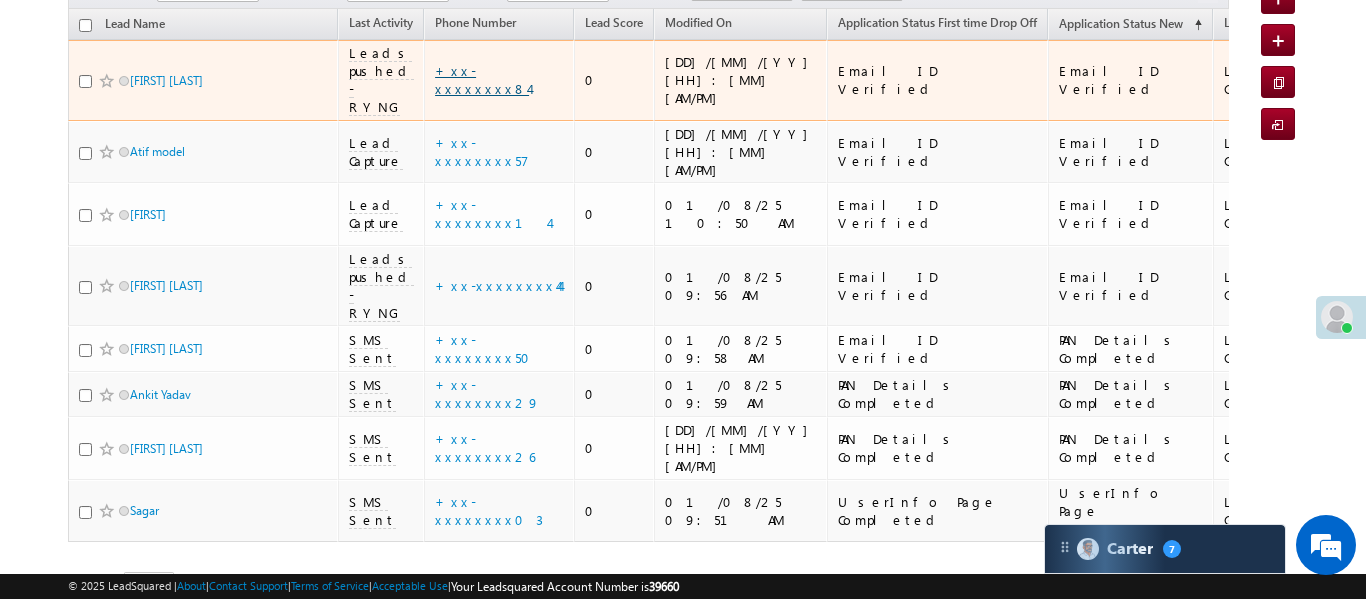 click on "+xx-xxxxxxxx84" at bounding box center (482, 79) 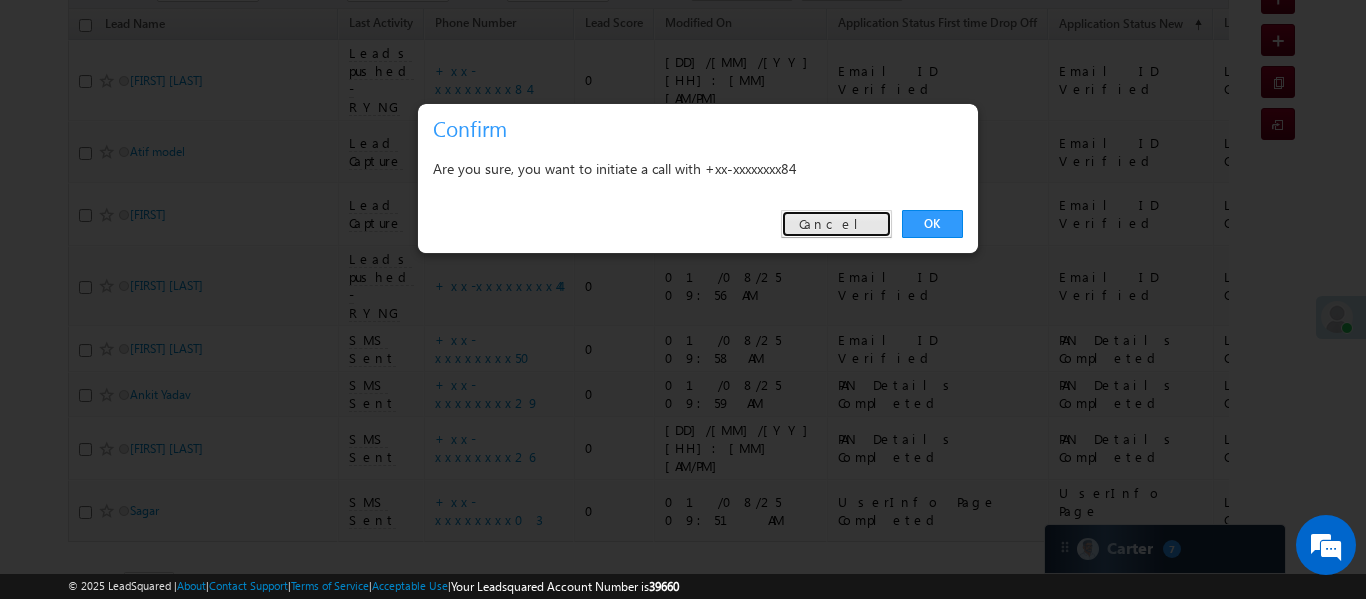 click on "Cancel" at bounding box center (836, 224) 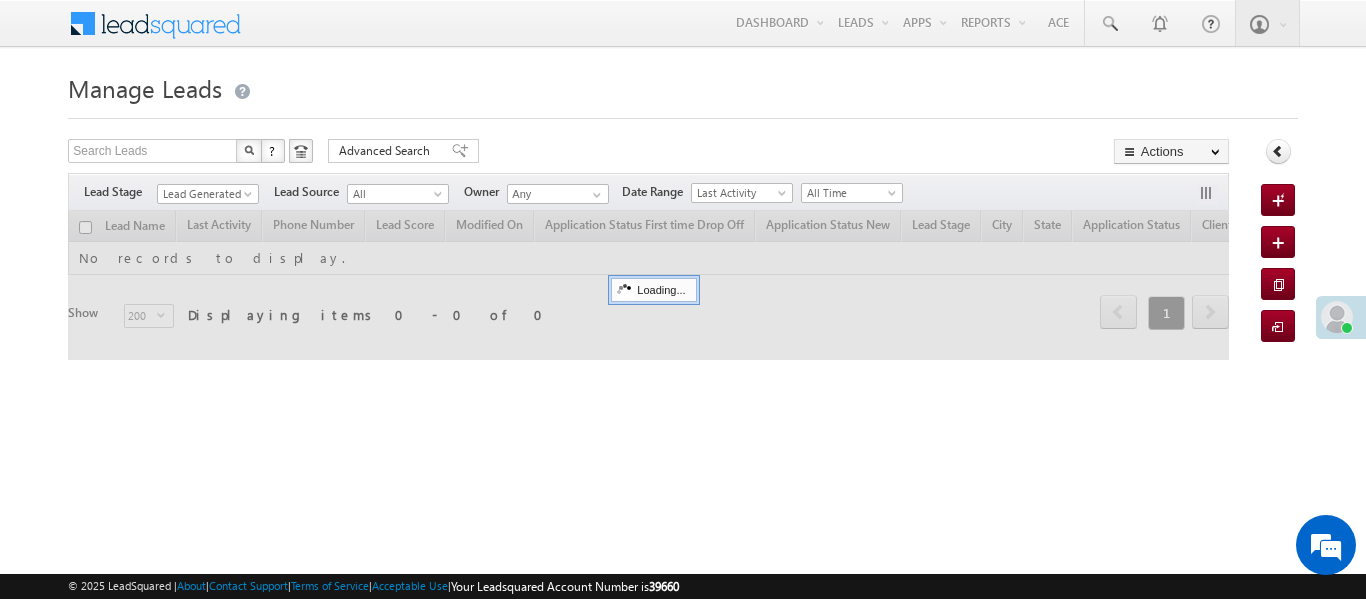 scroll, scrollTop: 18, scrollLeft: 0, axis: vertical 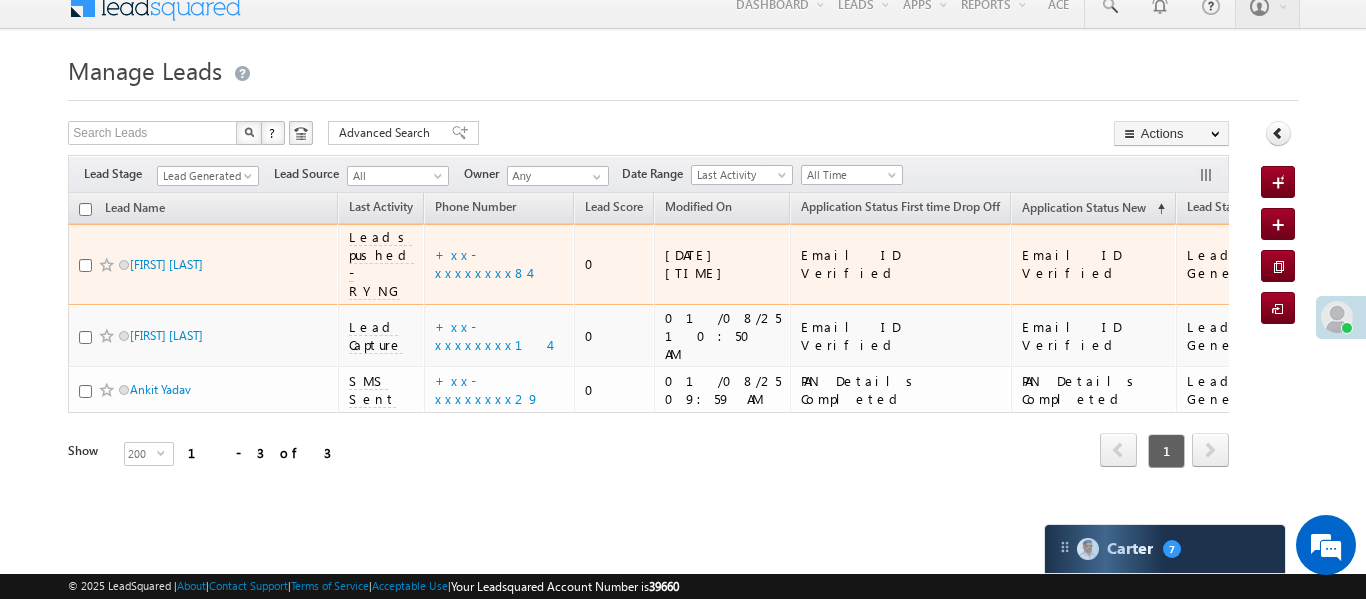 click on "+xx-xxxxxxxx84" at bounding box center [499, 264] 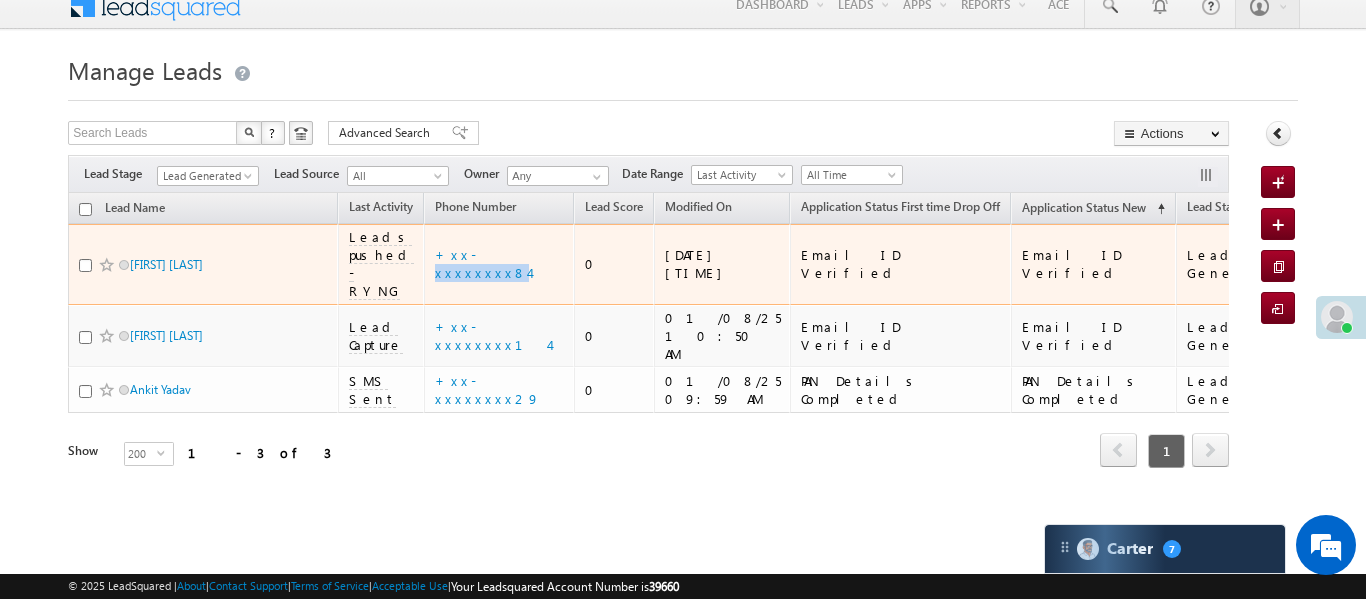 click on "+xx-xxxxxxxx84" at bounding box center (499, 264) 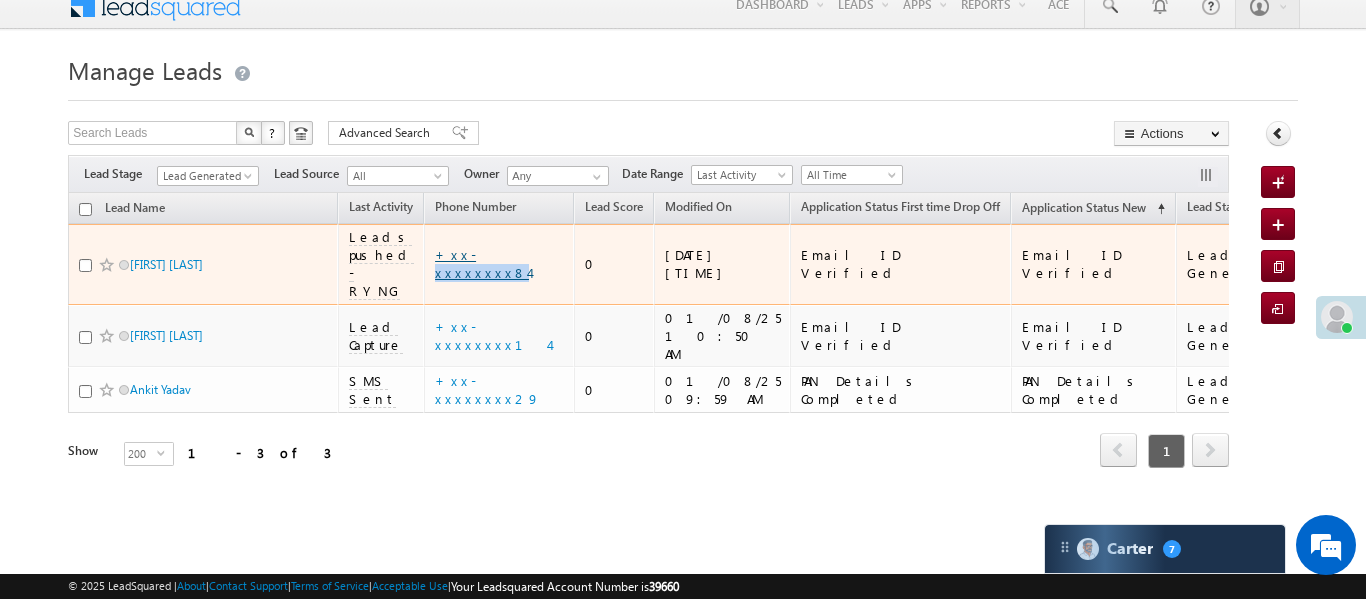 click on "+xx-xxxxxxxx84" at bounding box center (482, 263) 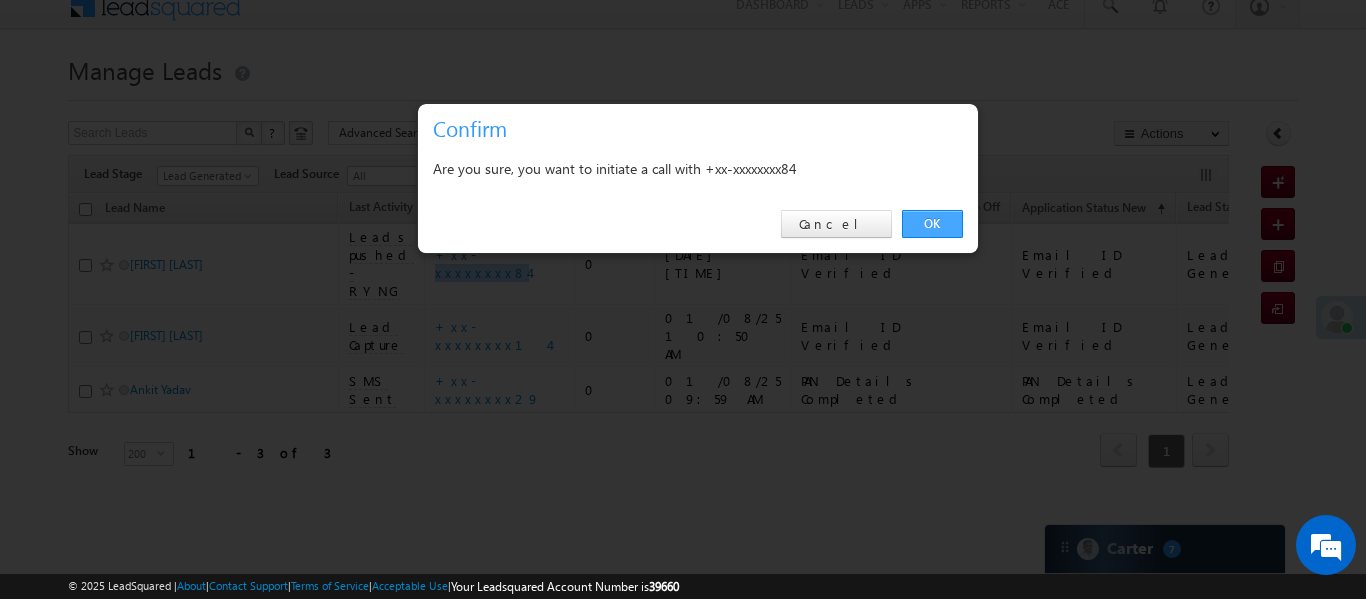 click on "OK" at bounding box center [932, 224] 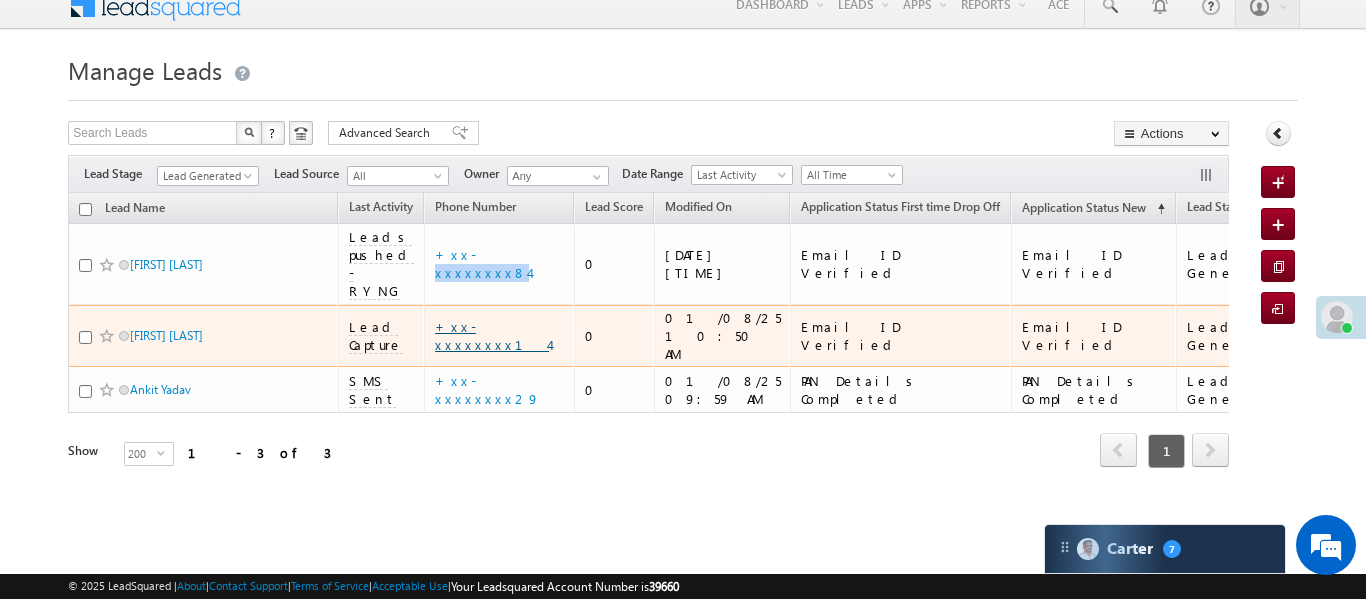 click on "+xx-xxxxxxxx14" at bounding box center [492, 335] 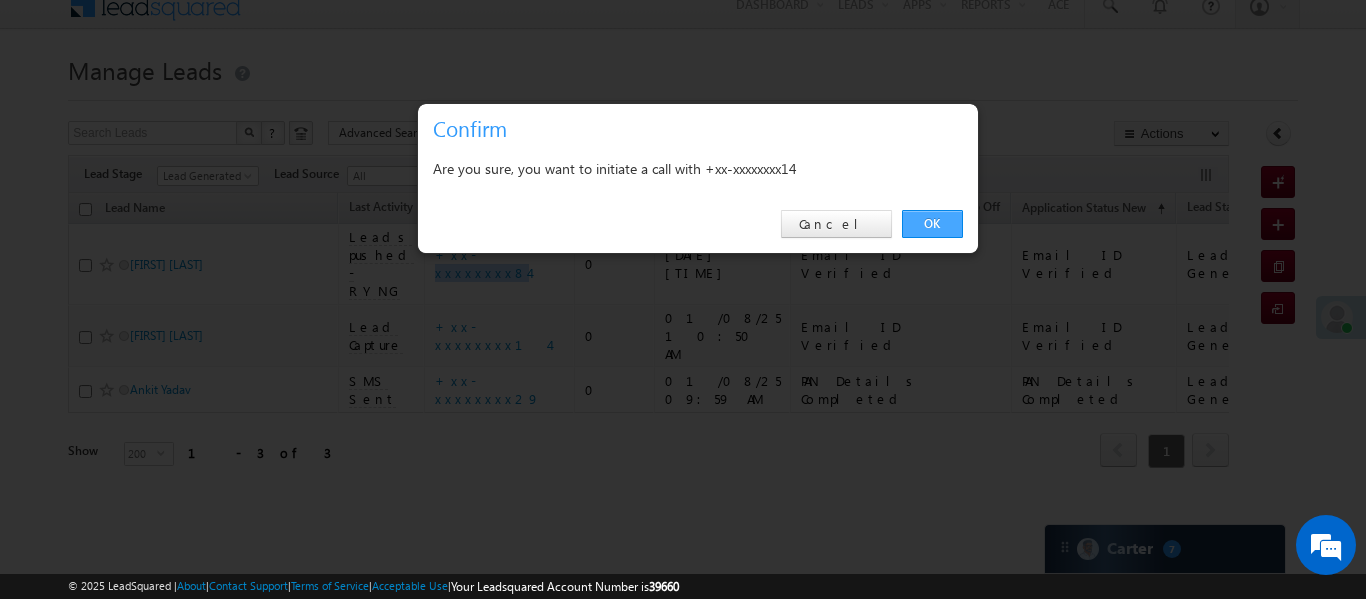 scroll, scrollTop: 0, scrollLeft: 0, axis: both 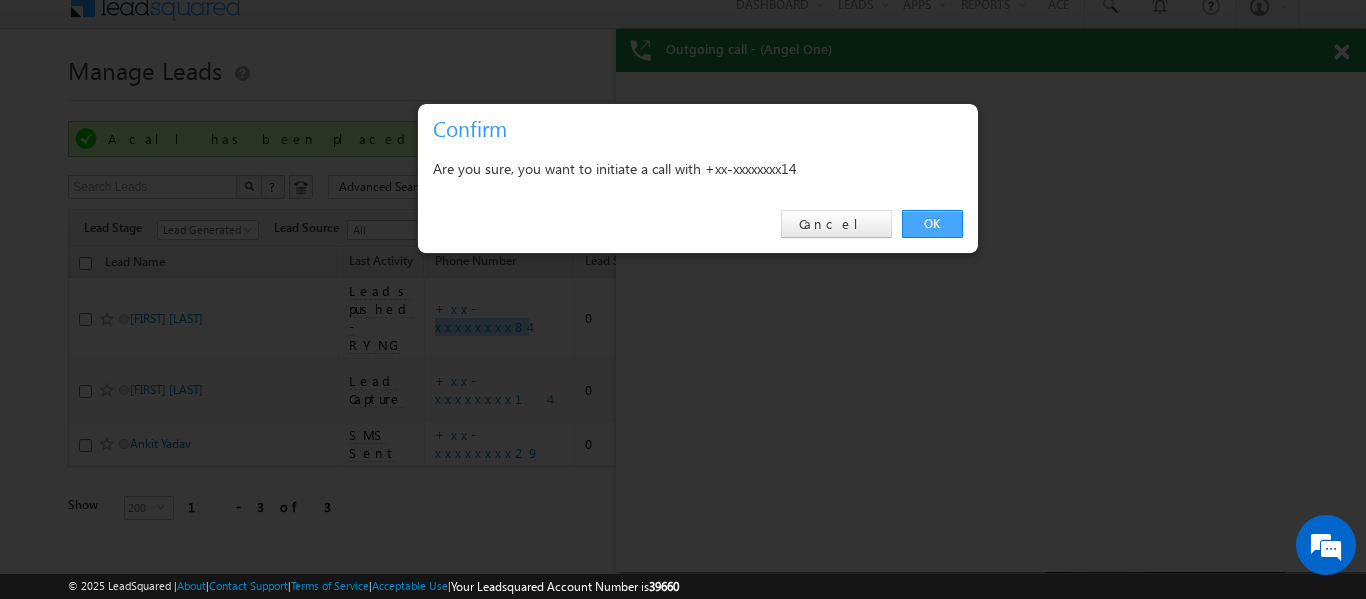 click on "OK" at bounding box center [932, 224] 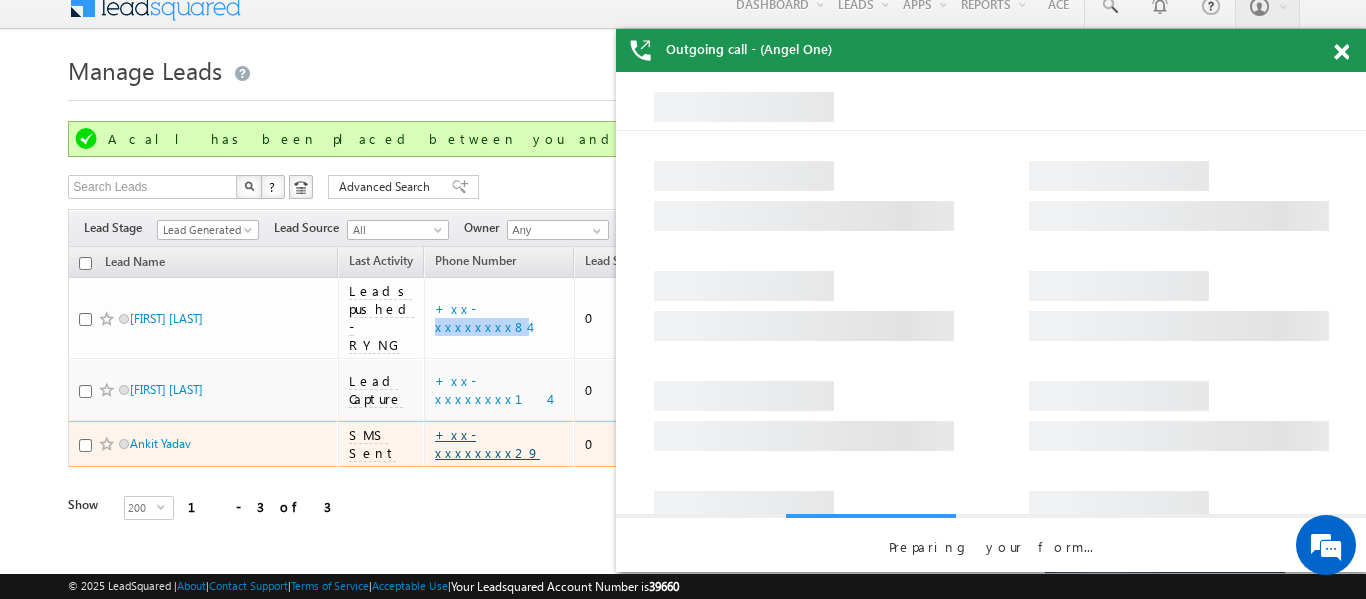 click on "+xx-xxxxxxxx29" at bounding box center [487, 443] 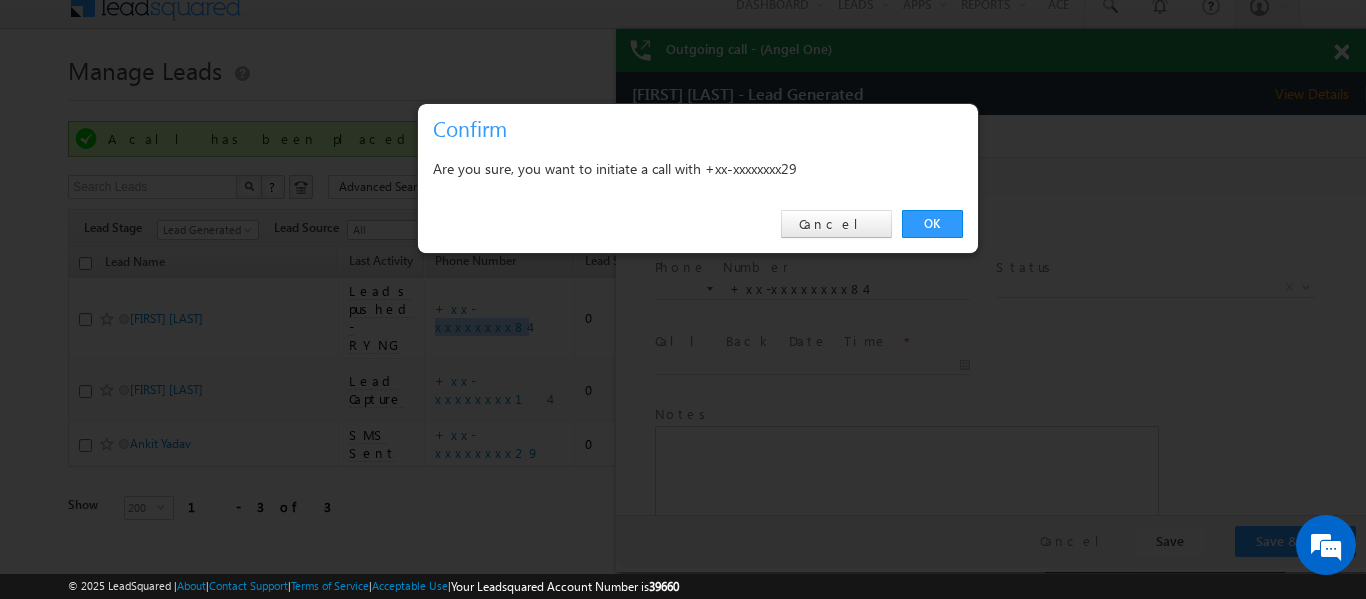 scroll, scrollTop: 0, scrollLeft: 0, axis: both 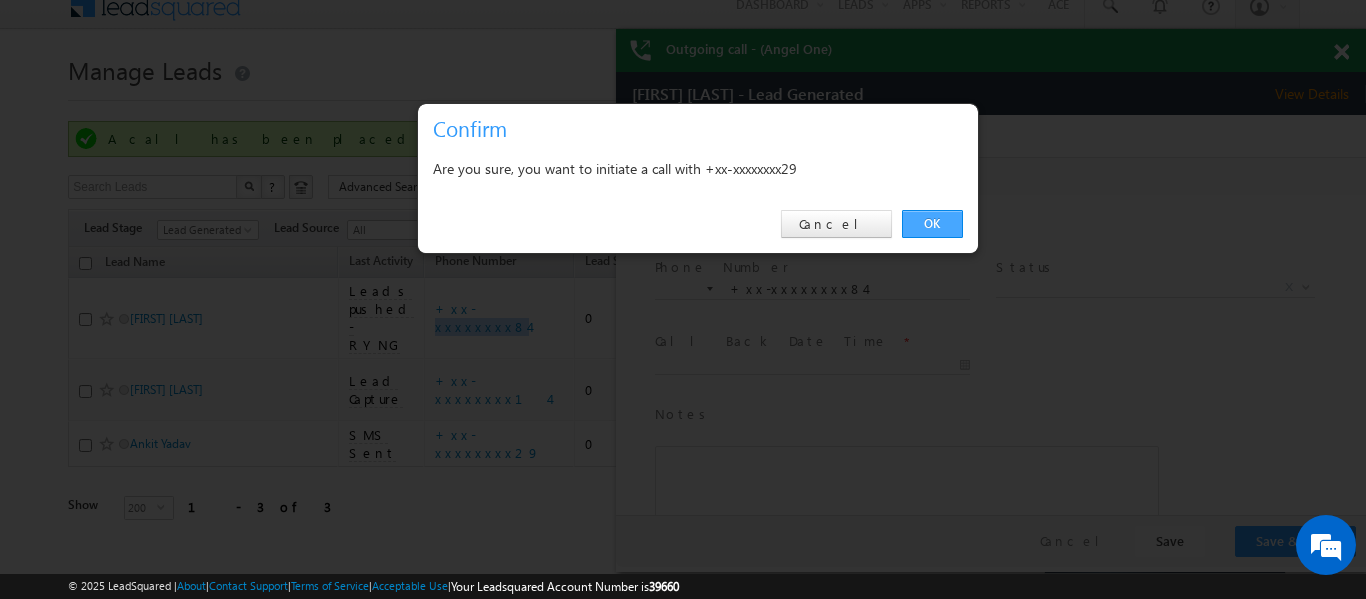 click on "OK" at bounding box center [932, 224] 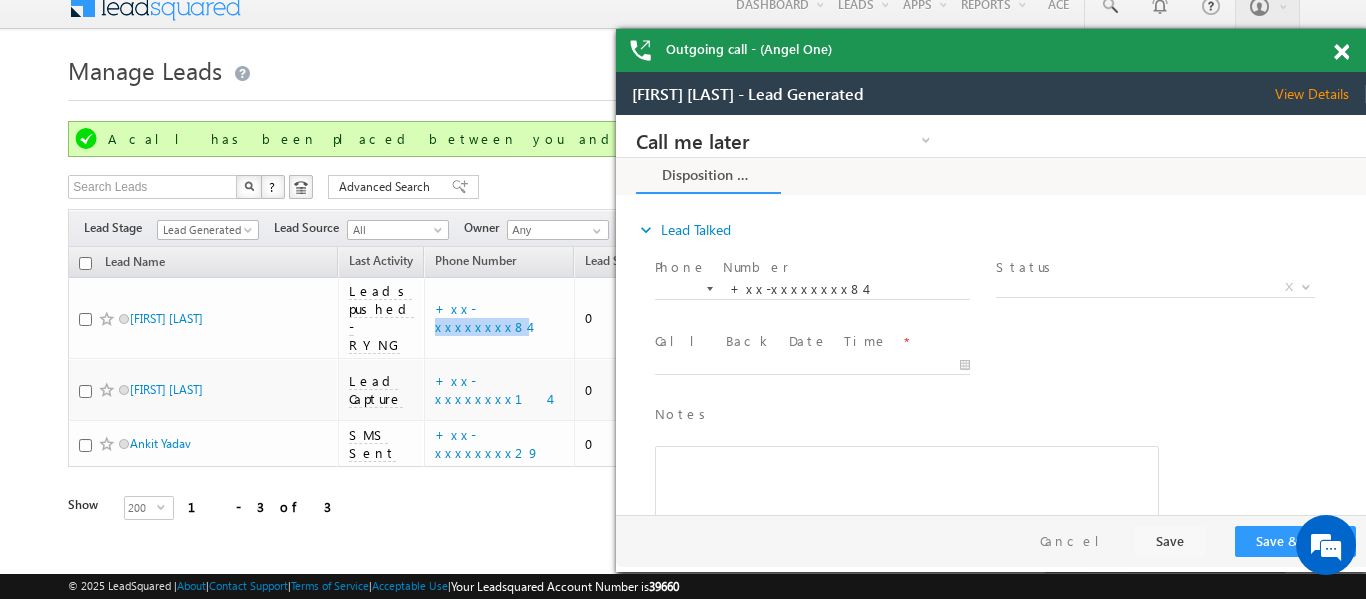 scroll, scrollTop: 0, scrollLeft: 0, axis: both 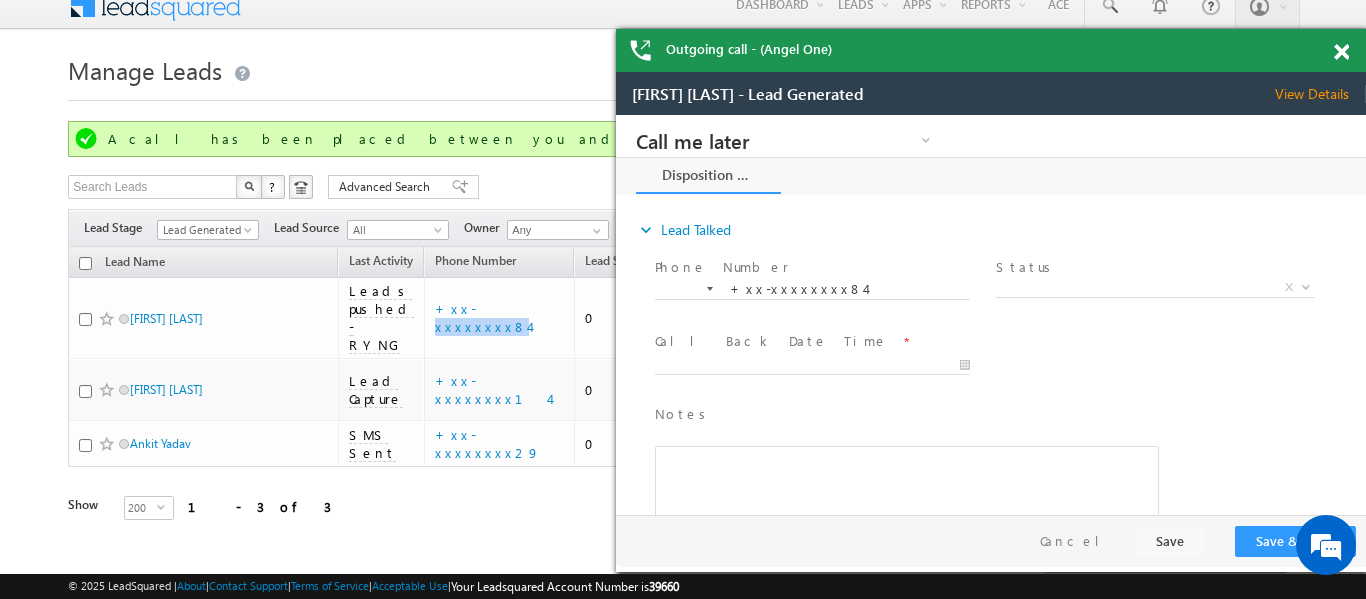 click at bounding box center (1341, 52) 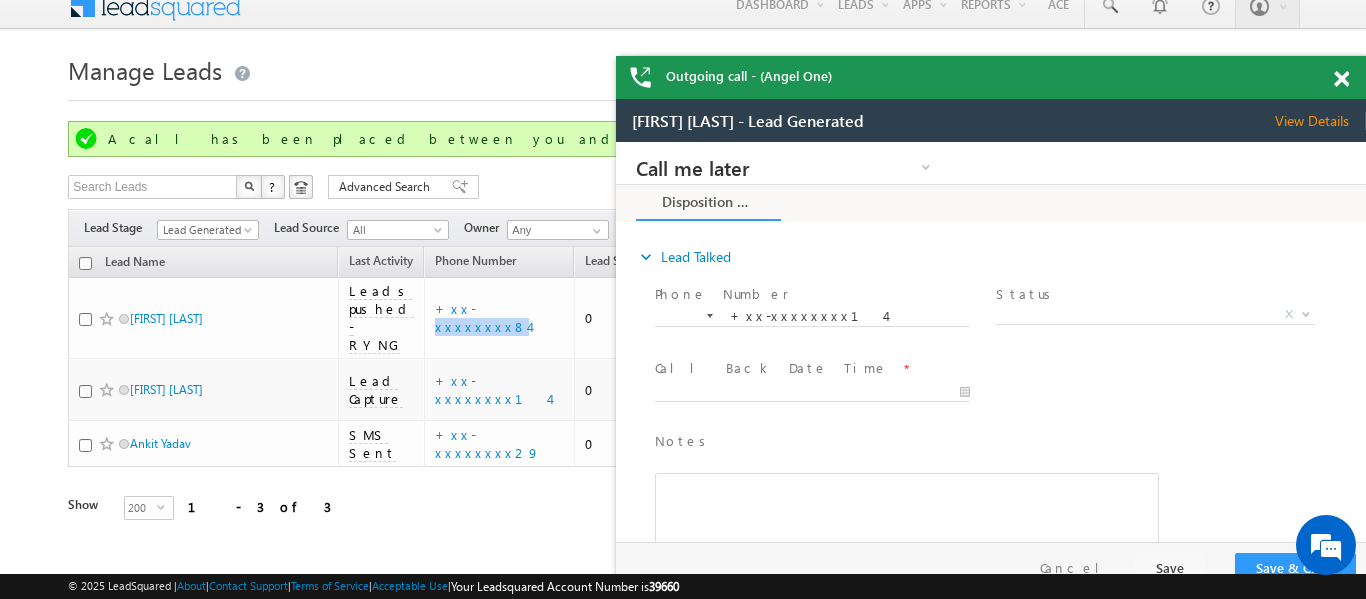 drag, startPoint x: 1172, startPoint y: 91, endPoint x: 1059, endPoint y: 75, distance: 114.12712 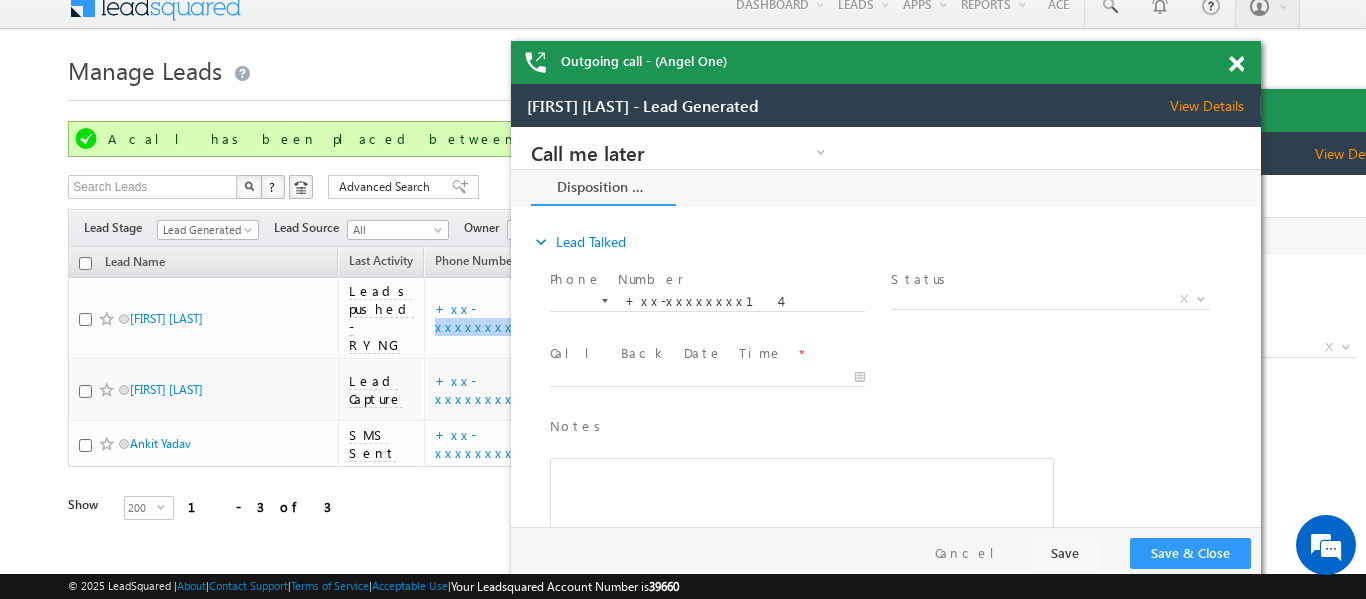 click at bounding box center [1236, 64] 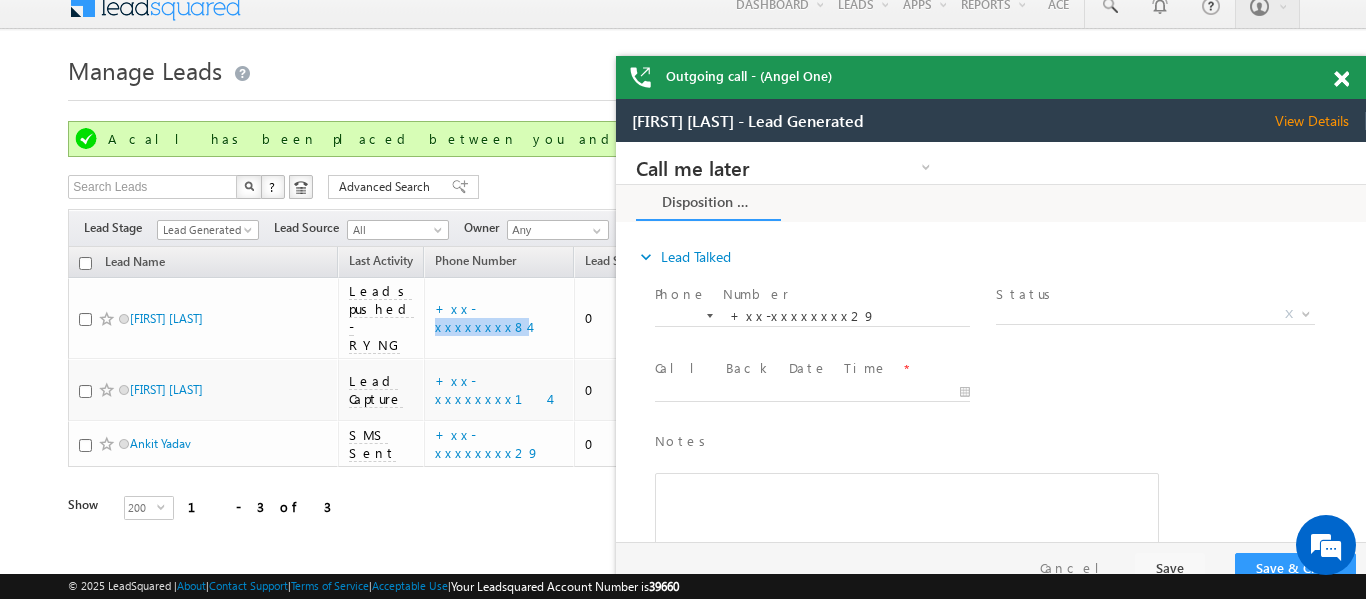 drag, startPoint x: 1898, startPoint y: 205, endPoint x: 1133, endPoint y: 106, distance: 771.3793 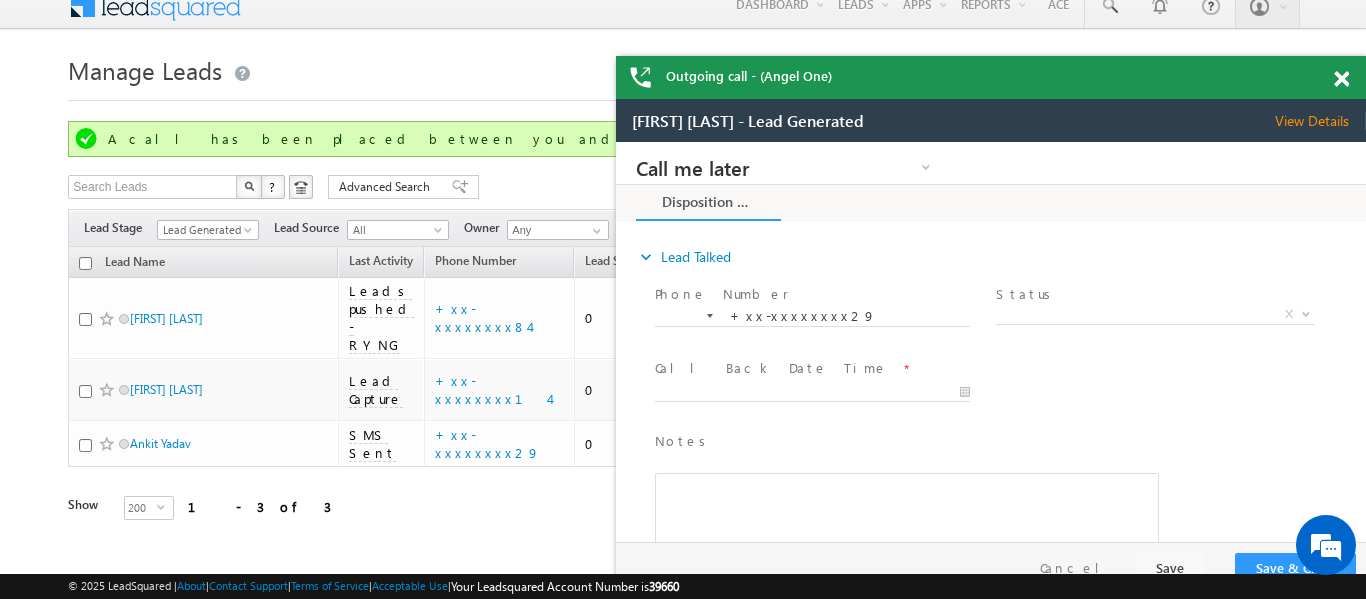 click at bounding box center [1341, 79] 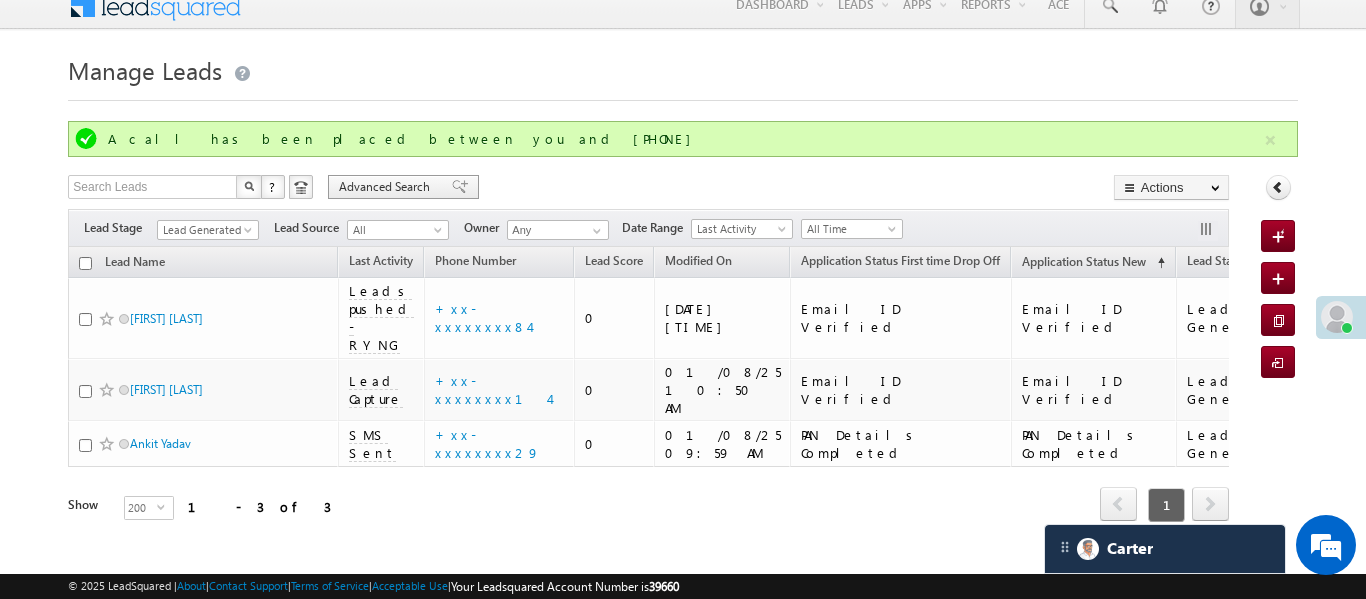 click on "Advanced Search" at bounding box center [387, 187] 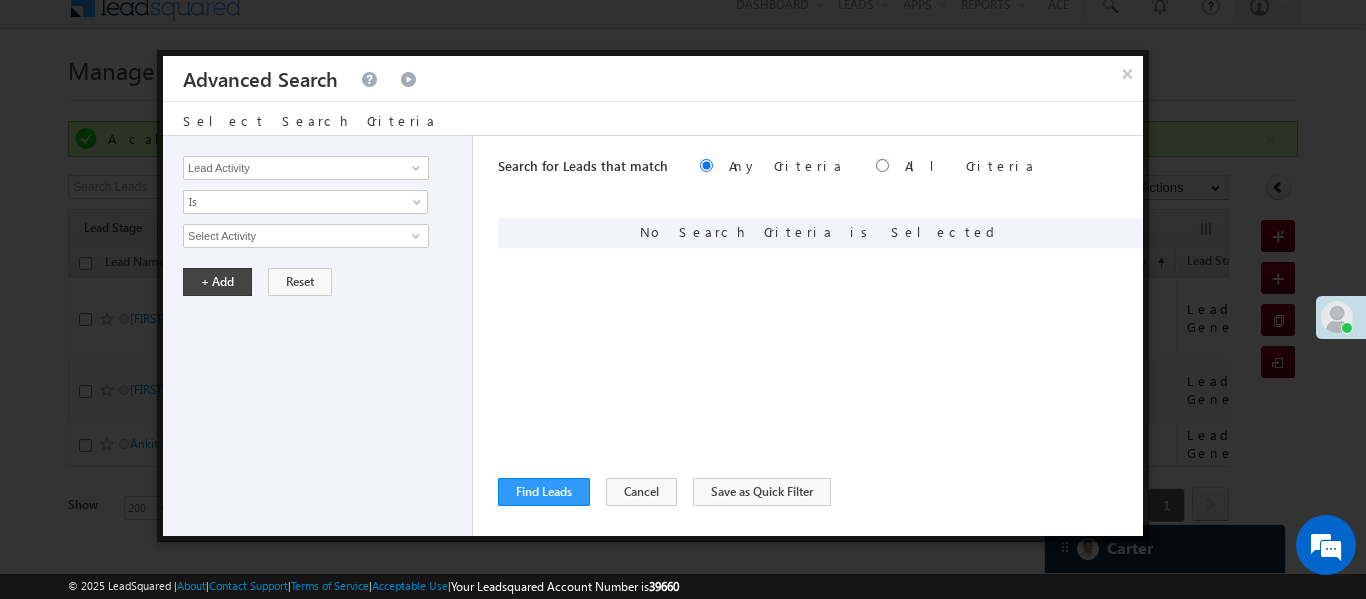 click on "Lead Activity Task Sales Group  Prospect Id  WA Last Message Timestamp 4th Day Disposition Aadhaar_MobileLinked Account Application Status Activation_Score Age Bucket AI_ML AngelCode App Download App Download Date App Status Compare Application Number Application Owner Application Source Application Status  Application Status at Assignment Application Status at Dropoff Application status before assignment  Application Status First time Drop Off  Application Status New Application Step Number Application Submission Flag Application Type Appsflyer Adset Area Manager Name Assignment Date Assignment Quota Assignment Status Attempt counter post coding  BO Branch Browser Call Back Counter Call back Date & Time Call Back Requested Created At Call Back Requested on  Call Back Requested Slot Call Duration Call Later Overall Counter Call Later_Insurance call back date Callid Campaign Call Counter Campaign Date Campaign flag for smart view Campaign Talktime counter Campaign Trade Date Is" at bounding box center (318, 336) 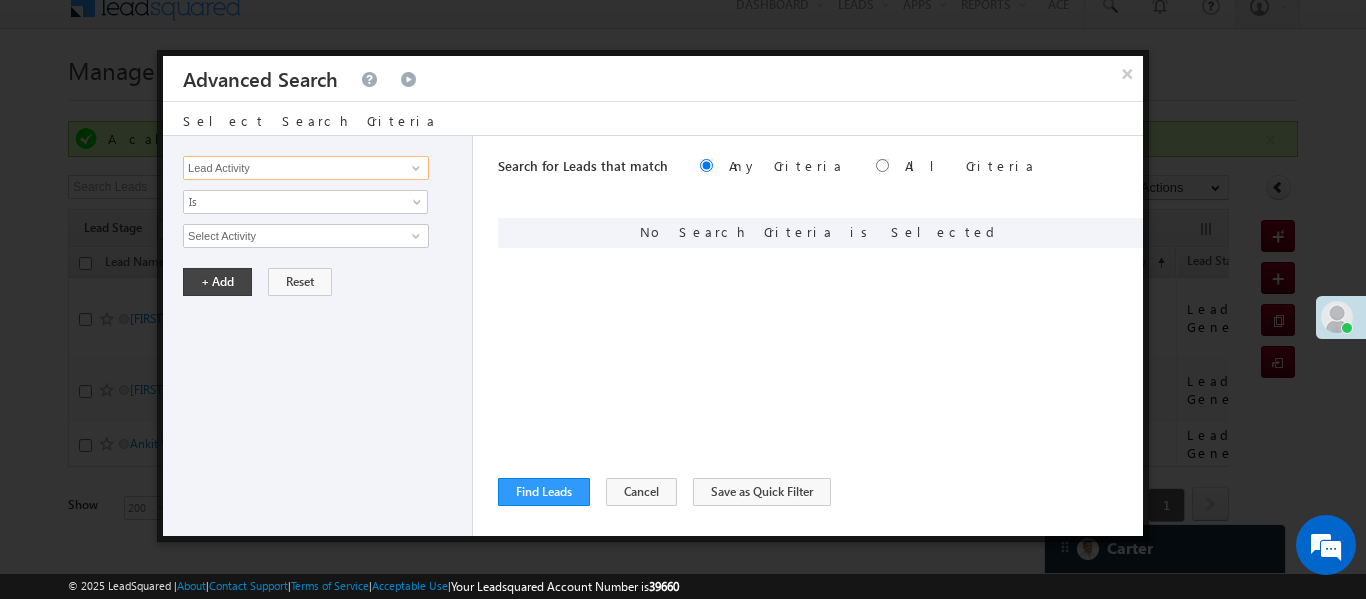 click on "Lead Activity" at bounding box center [306, 168] 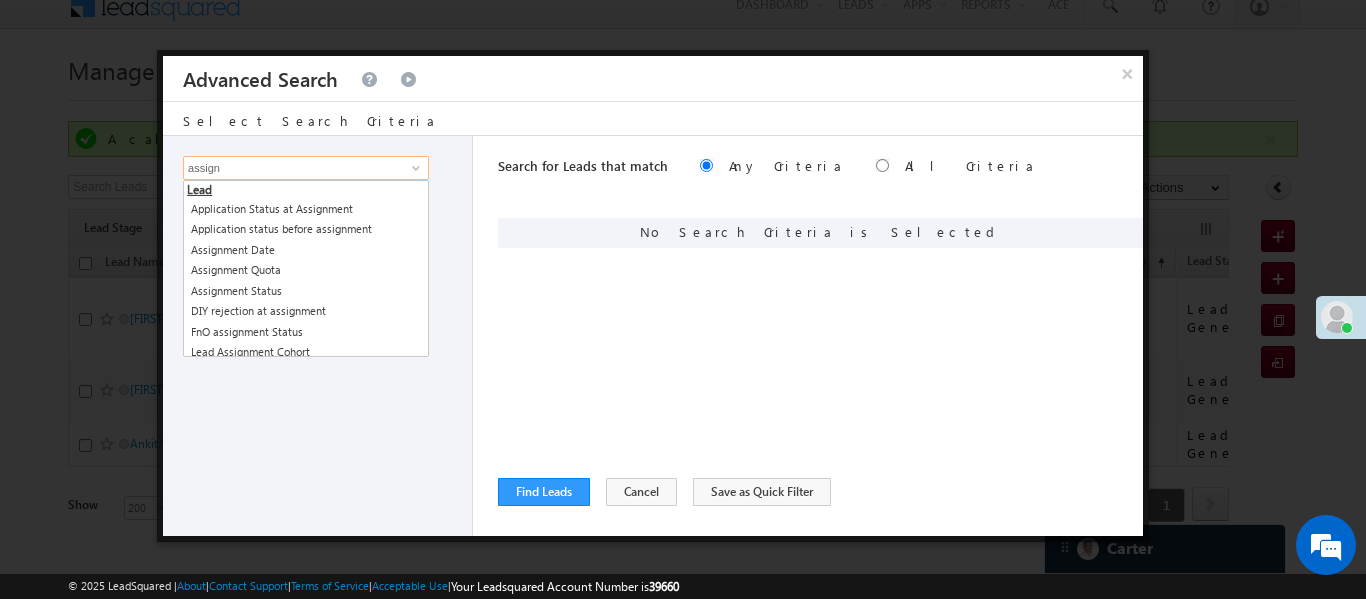 type on "assign" 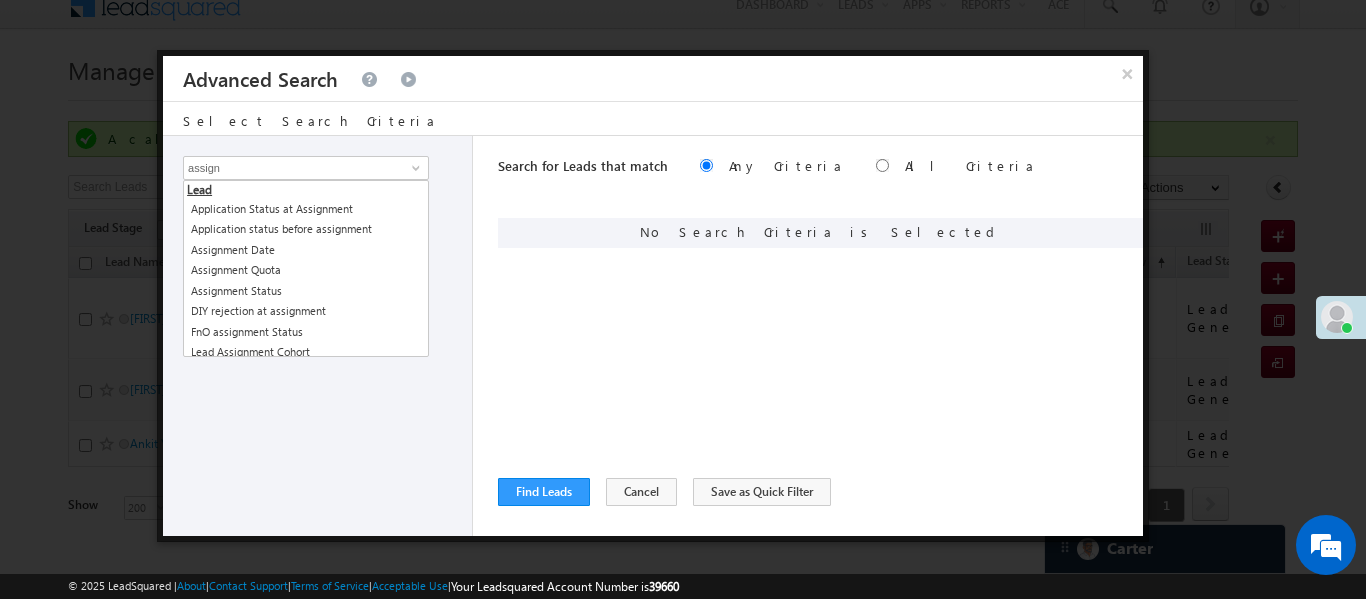 click at bounding box center [683, 299] 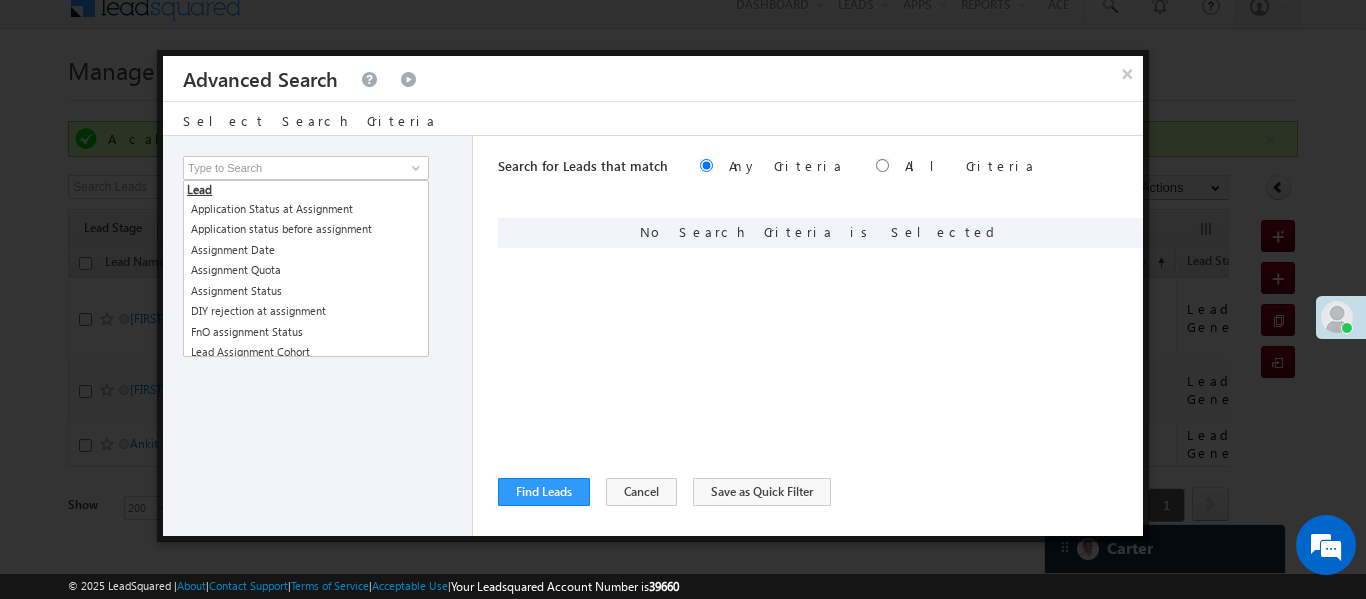 click at bounding box center (683, 299) 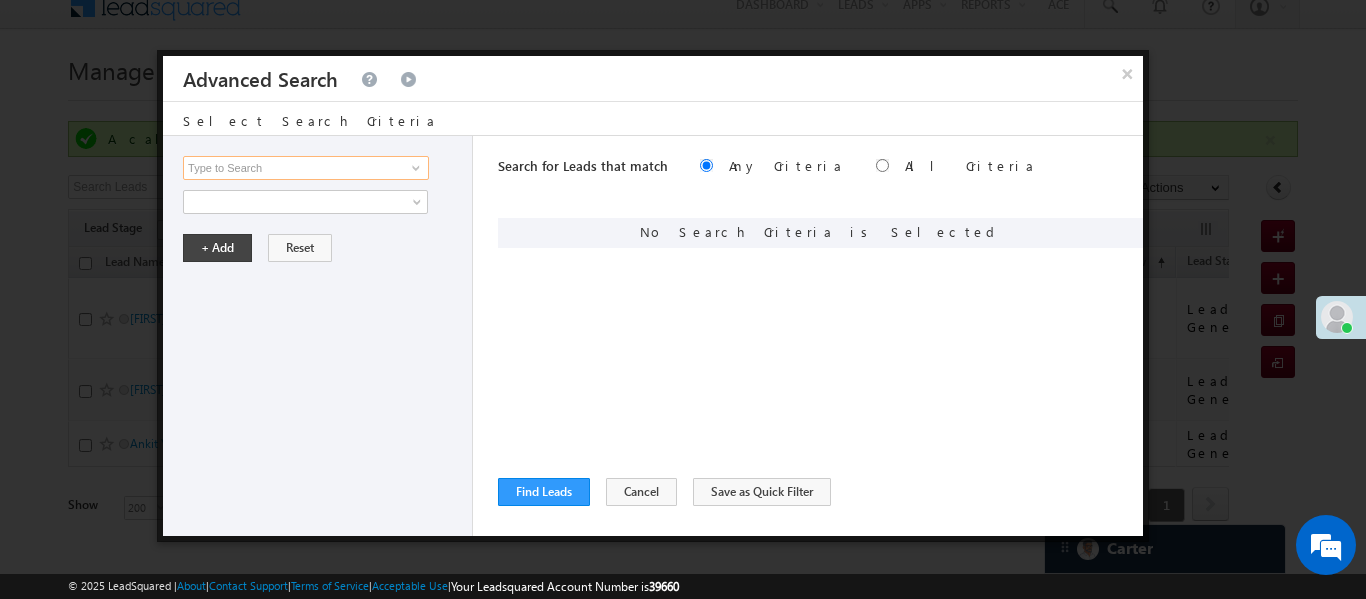 click at bounding box center [306, 168] 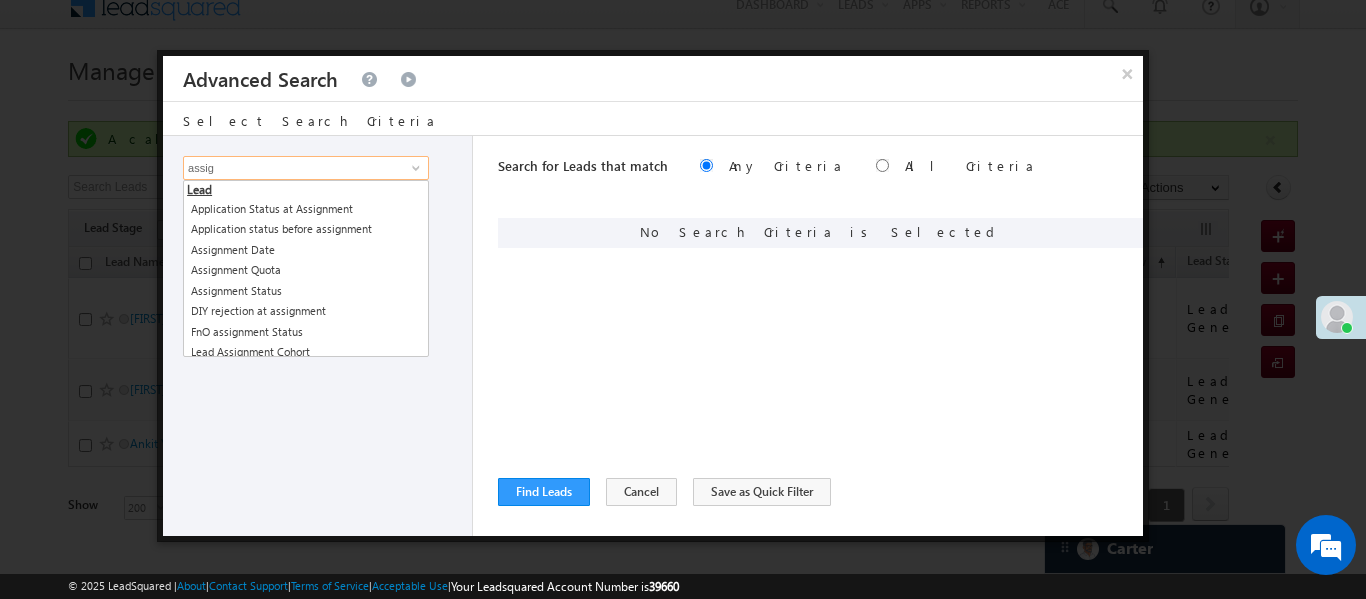 scroll, scrollTop: 10, scrollLeft: 0, axis: vertical 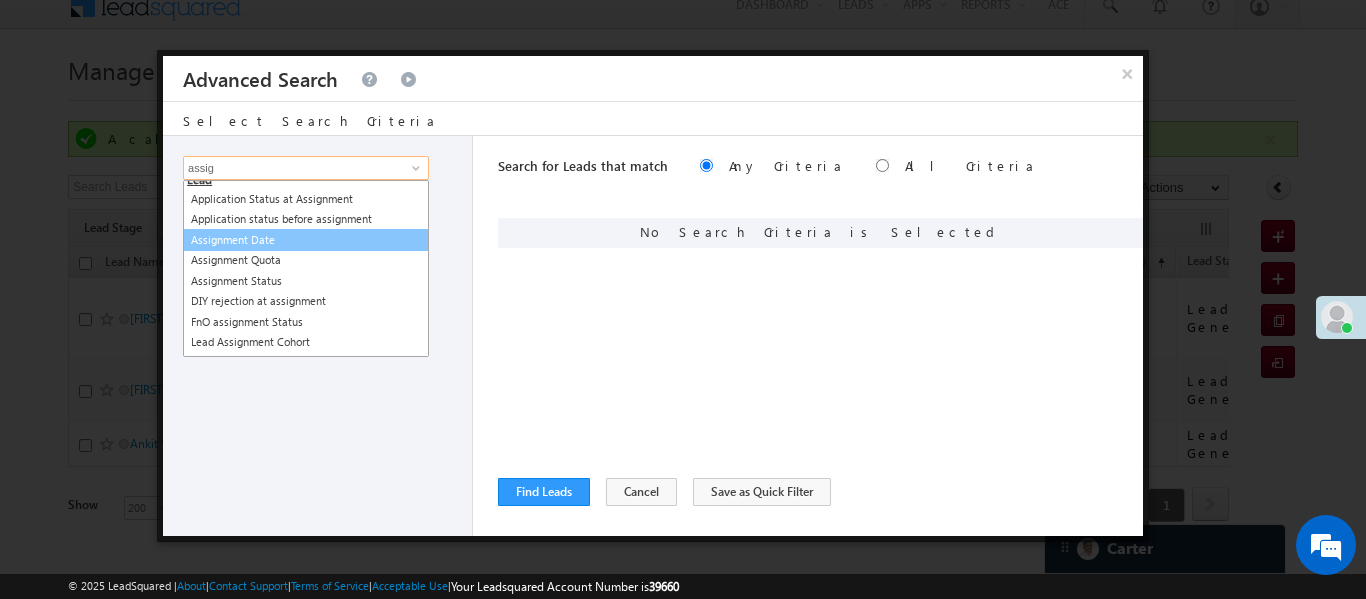 click on "Assignment Date" at bounding box center [306, 240] 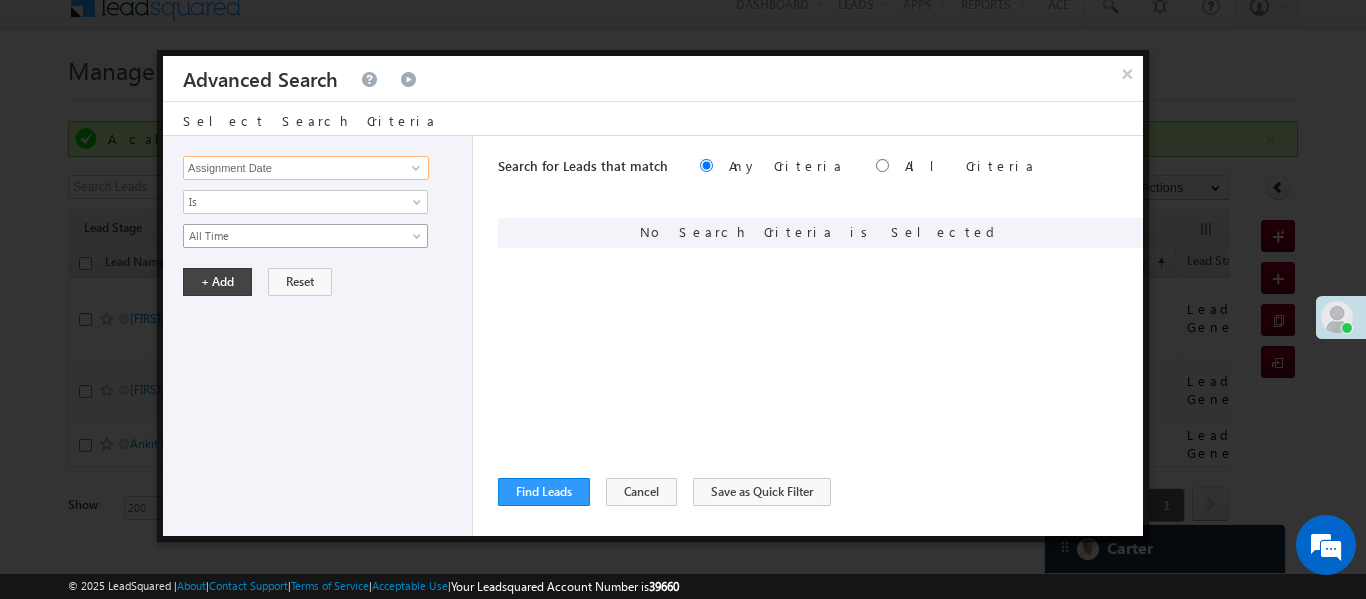 type on "Assignment Date" 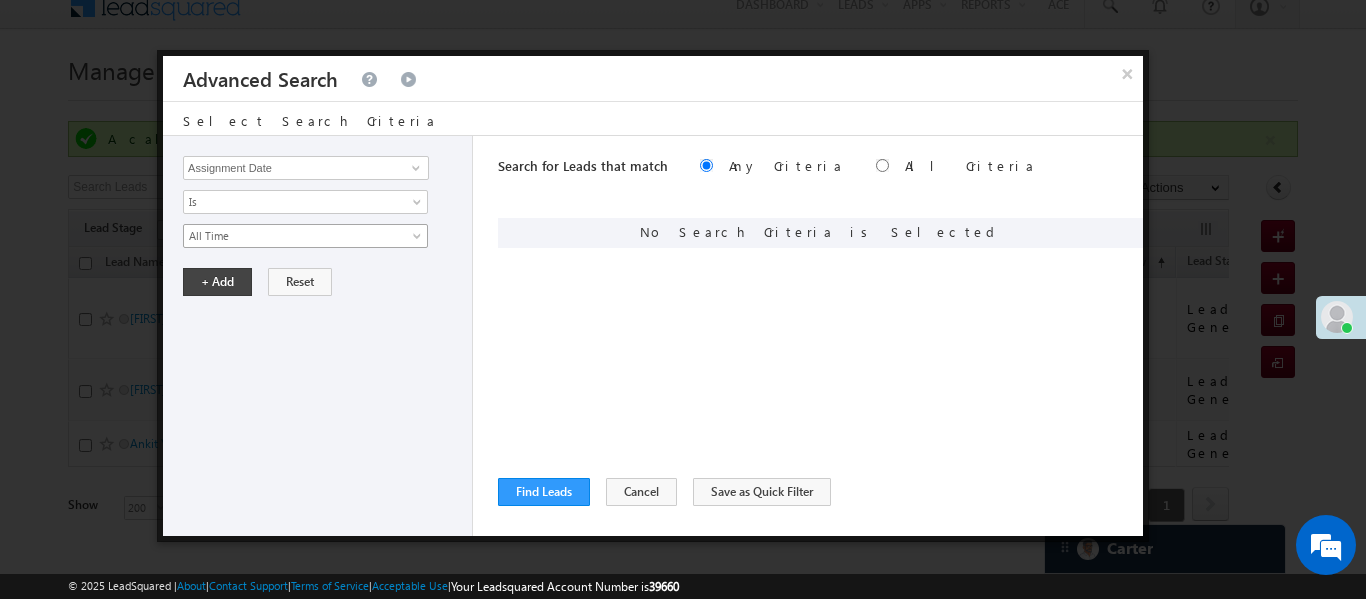 click on "All Time" at bounding box center (305, 236) 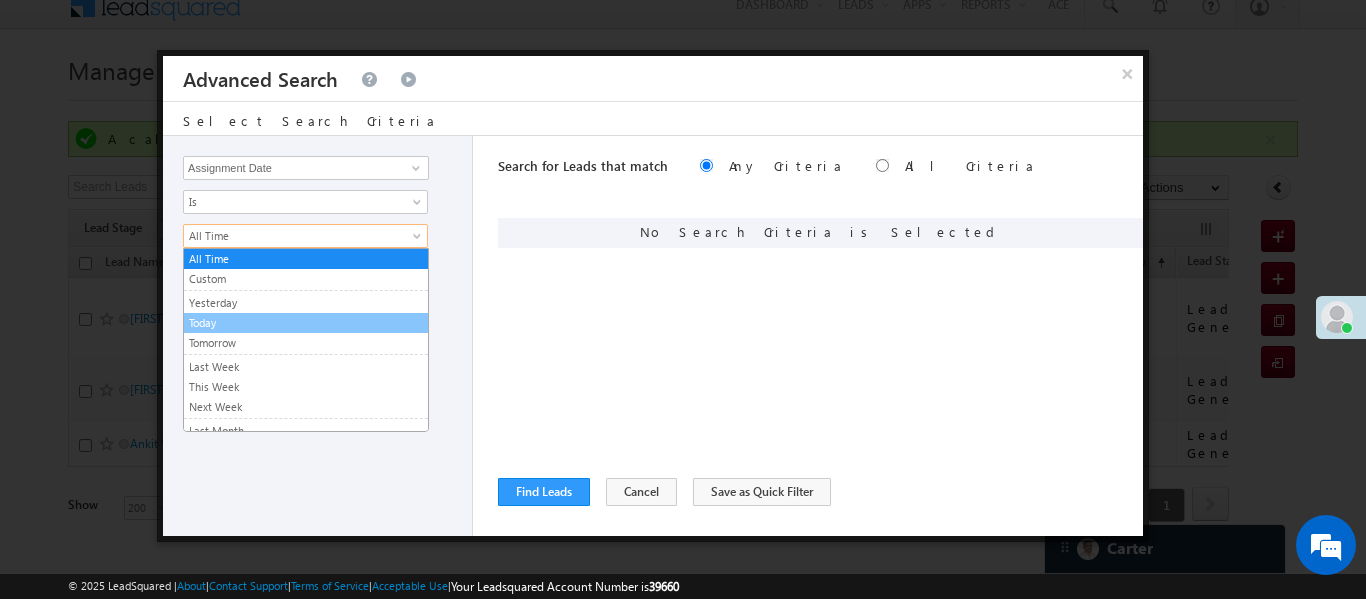 click on "Today" at bounding box center (306, 323) 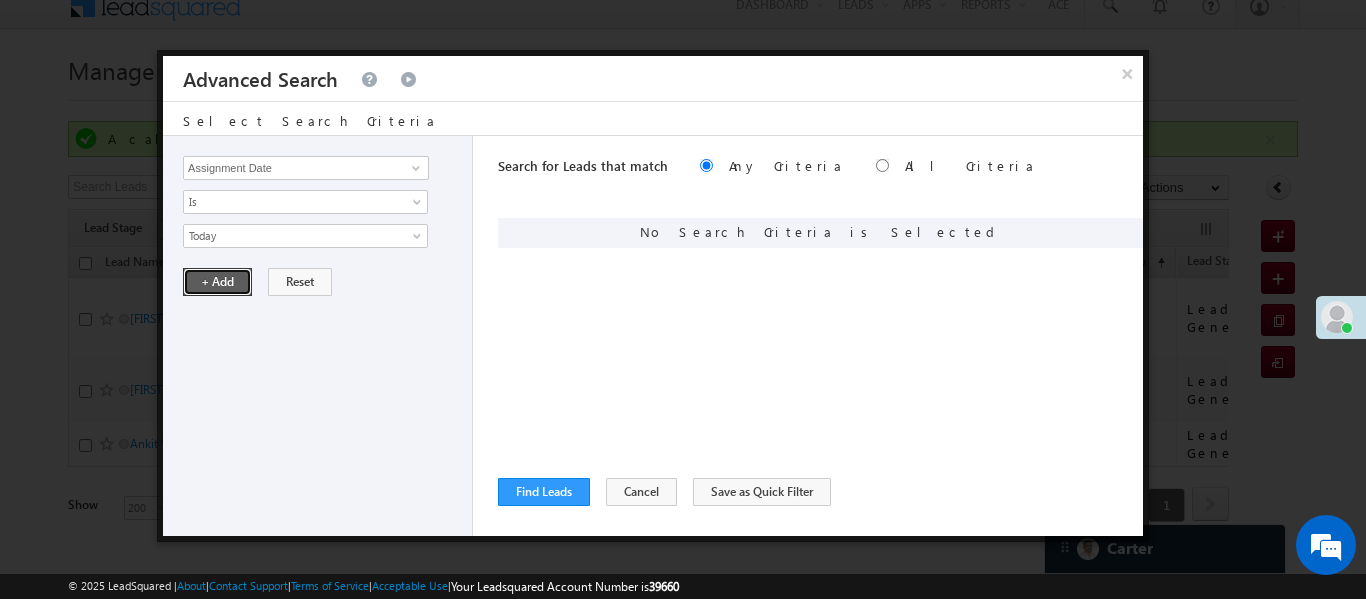 click on "+ Add" at bounding box center [217, 282] 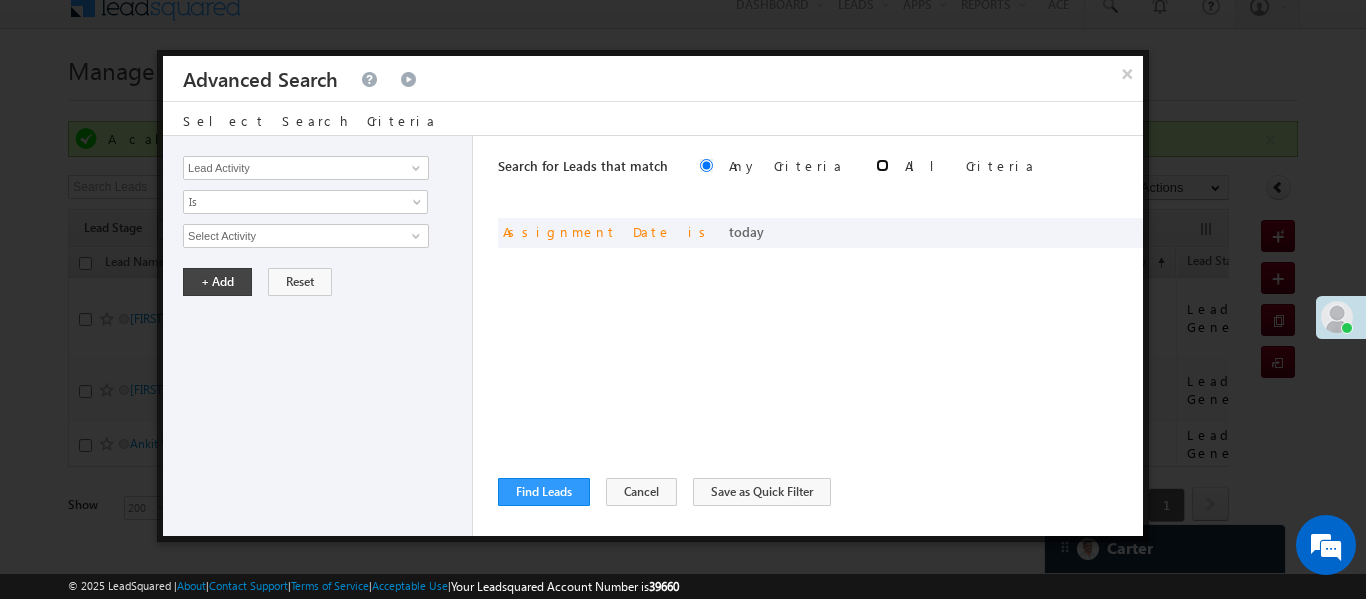 click at bounding box center [882, 165] 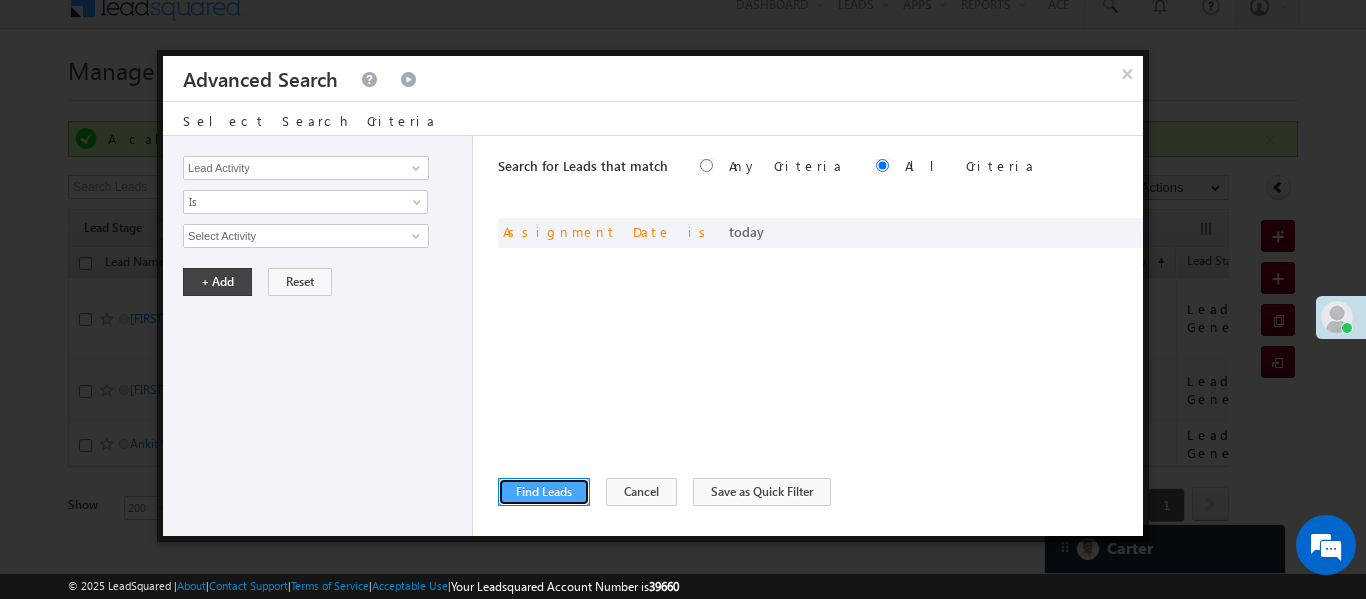click on "Find Leads" at bounding box center [544, 492] 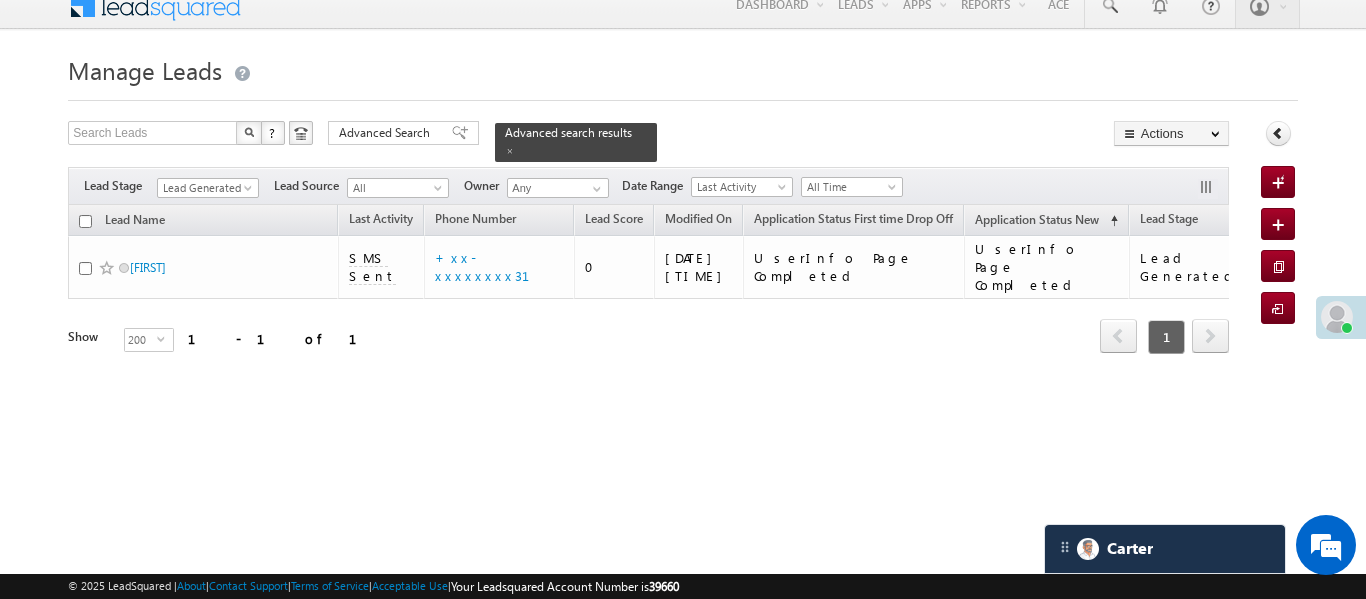 click on "Filters
Lead Stage
Lead Generated Lead Generated
Lead Source
All All
Owner
Any Any
Go" at bounding box center [648, 186] 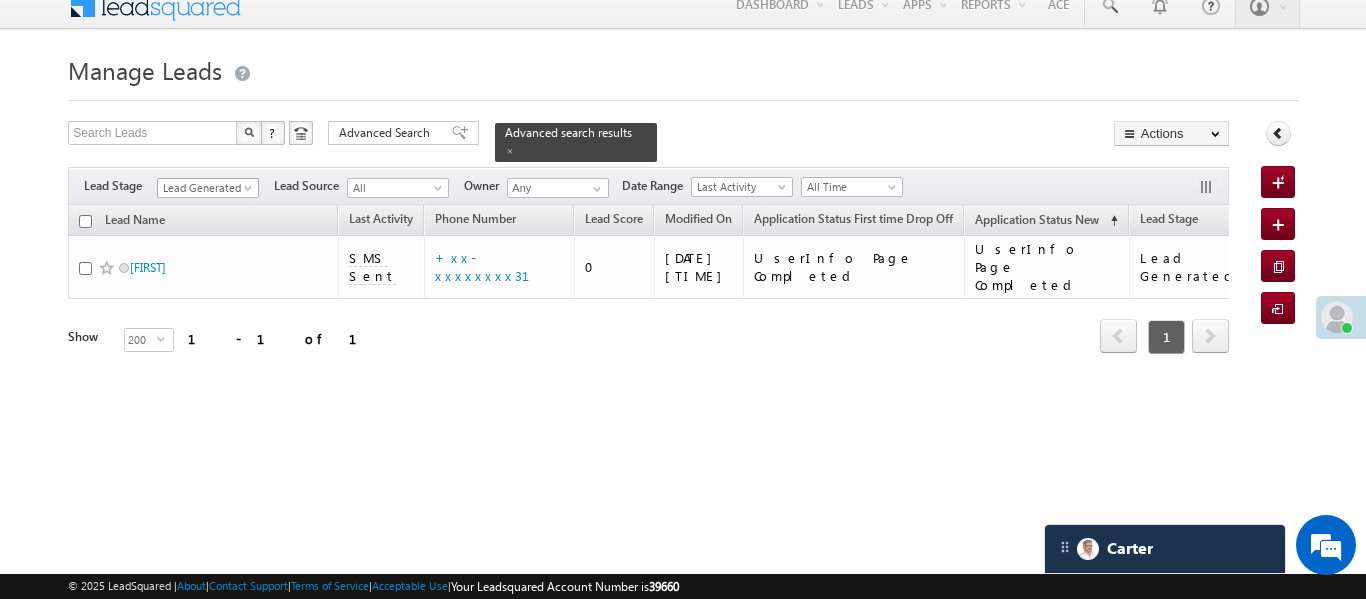 click on "Lead Generated" at bounding box center [205, 188] 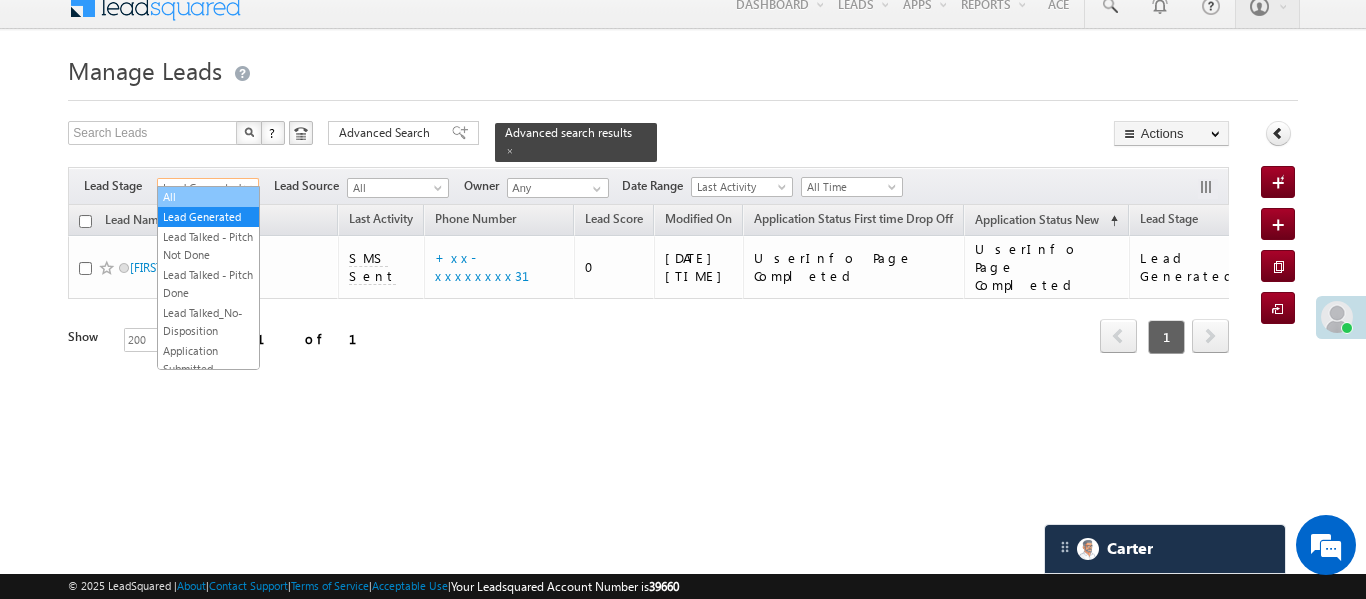 click on "All" at bounding box center (208, 197) 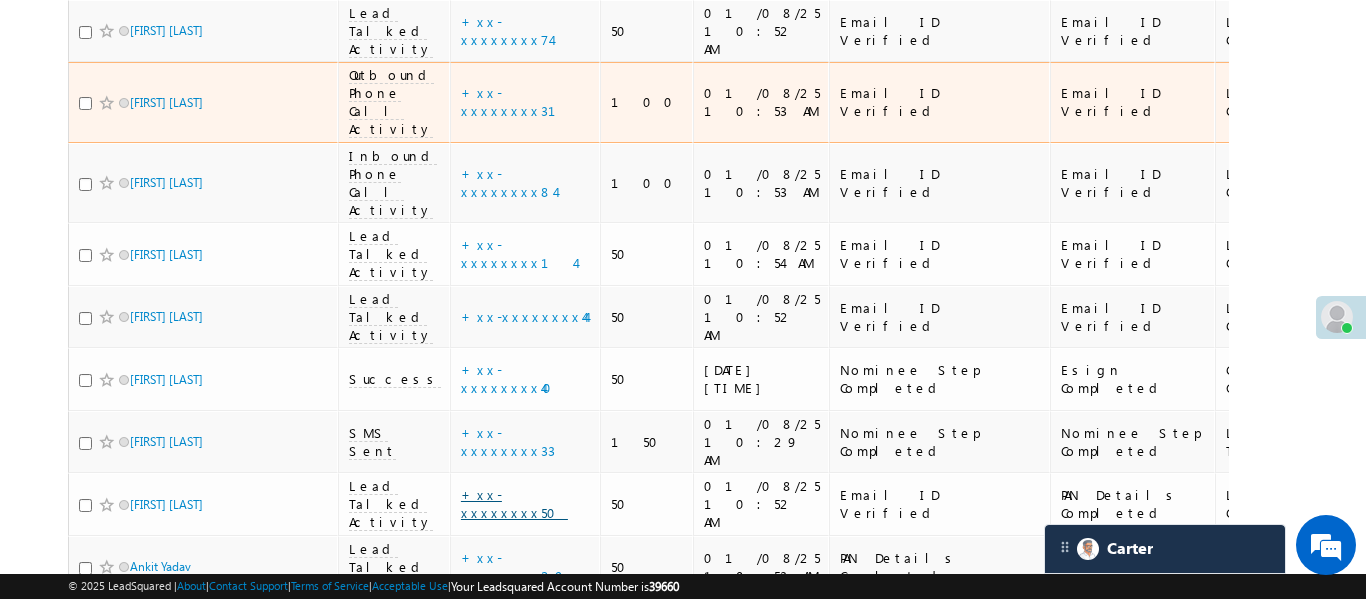 scroll, scrollTop: 691, scrollLeft: 0, axis: vertical 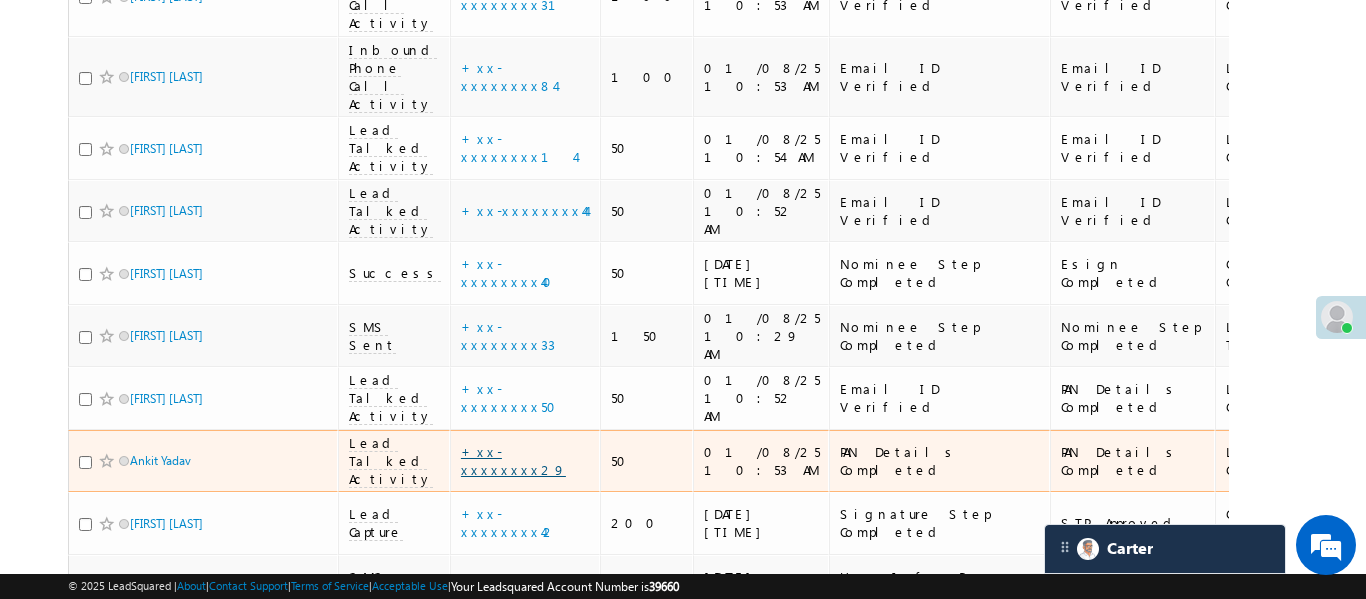 click on "+xx-xxxxxxxx29" at bounding box center [513, 460] 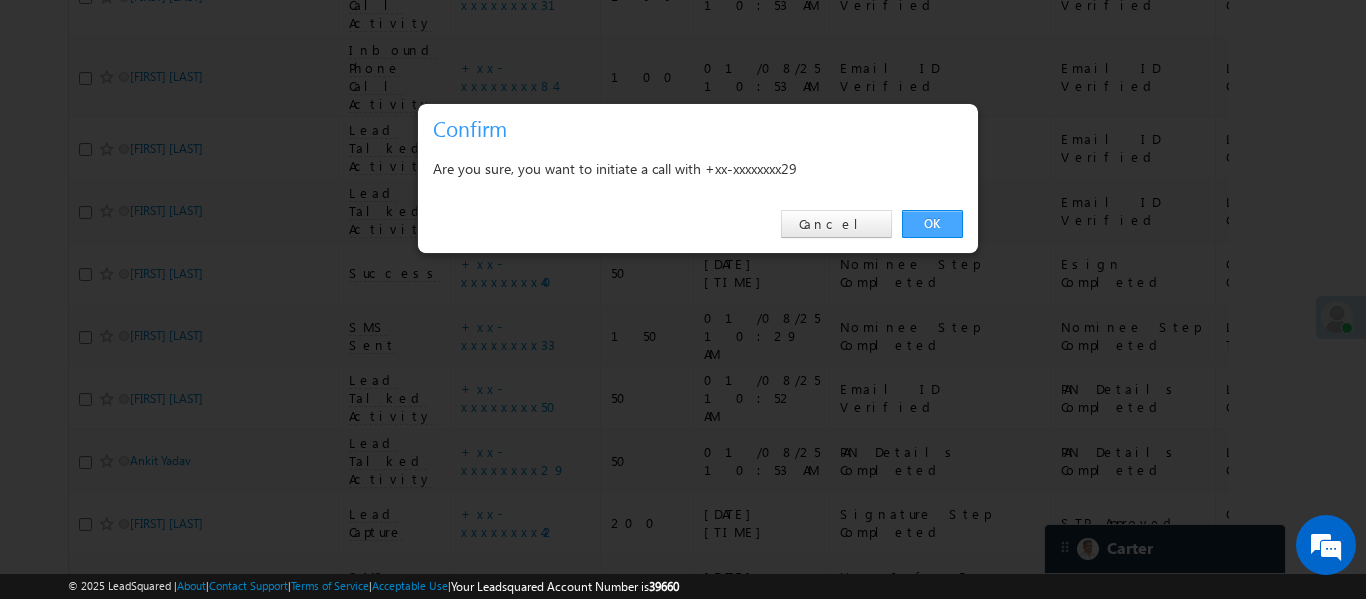 click on "OK" at bounding box center [932, 224] 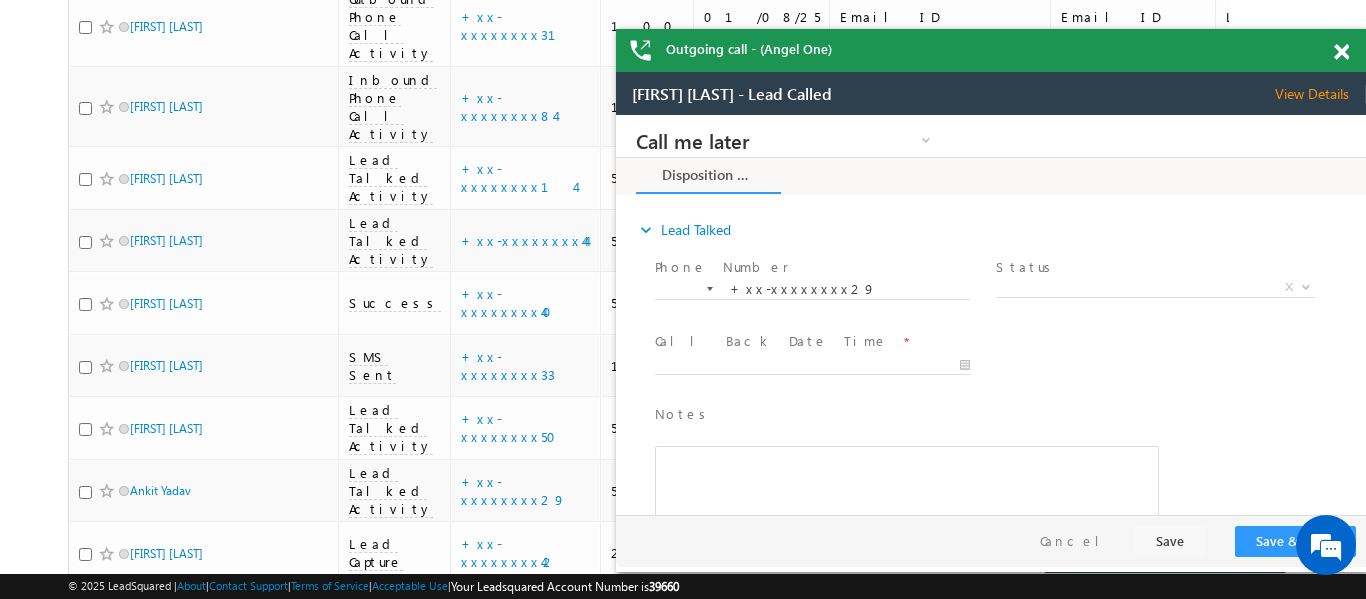 scroll, scrollTop: 0, scrollLeft: 0, axis: both 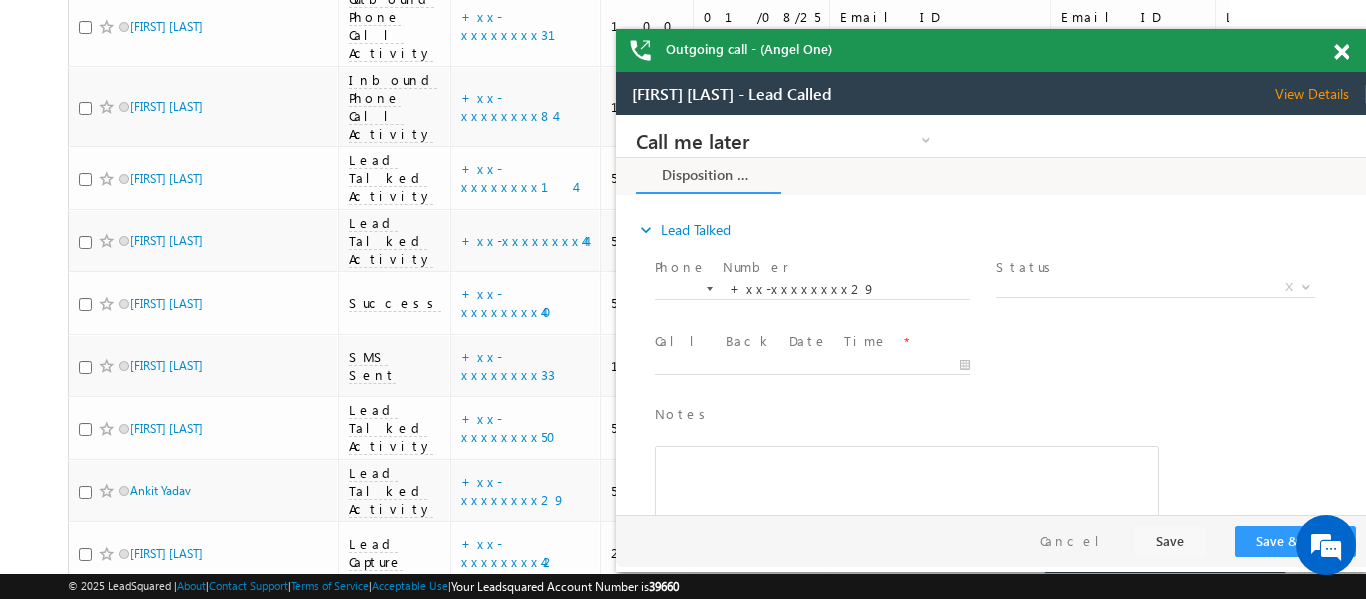 click at bounding box center [1341, 52] 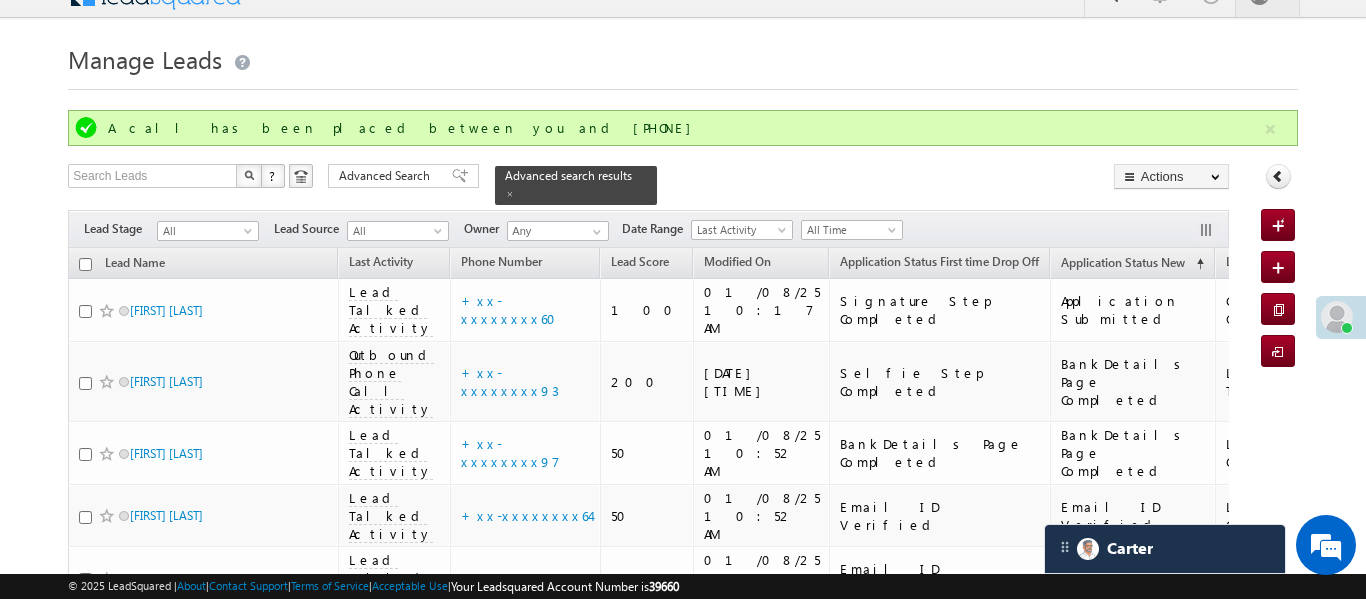 scroll, scrollTop: 30, scrollLeft: 0, axis: vertical 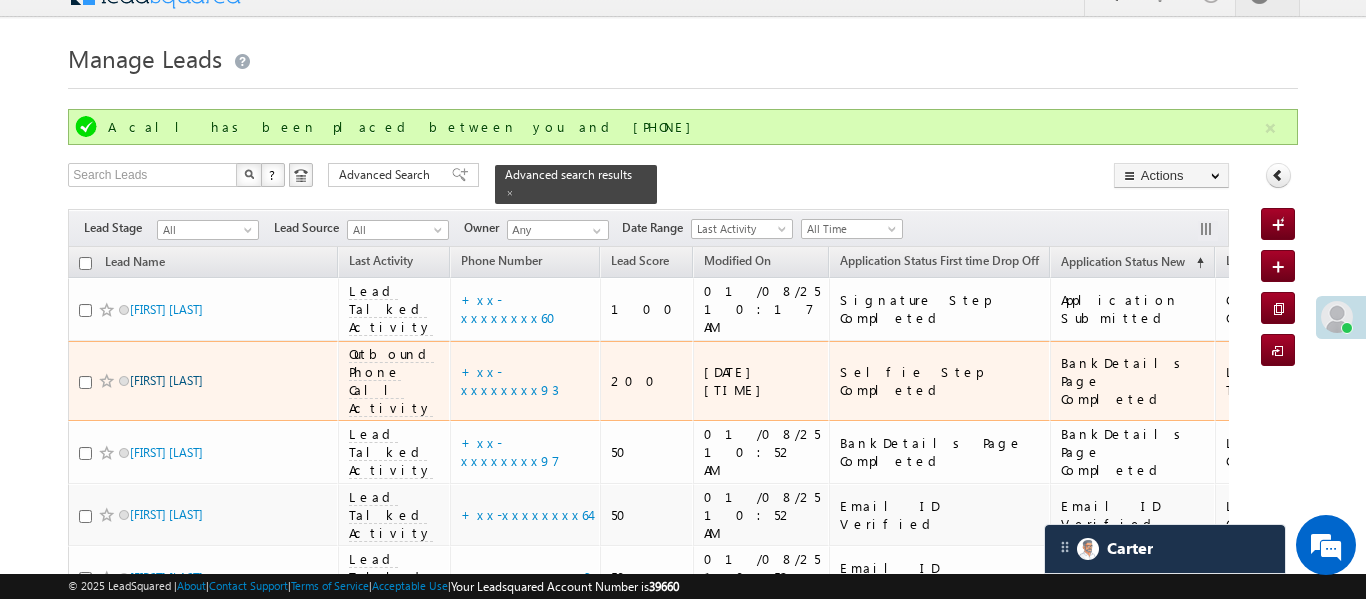 click on "Manage Leads
Quick Add Lead
A call has been placed between you and+xx-xxxxxxxx29
Search Leads X ?   18 results found
Advanced Search
Advanced Search
Advanced search results" at bounding box center (682, 811) 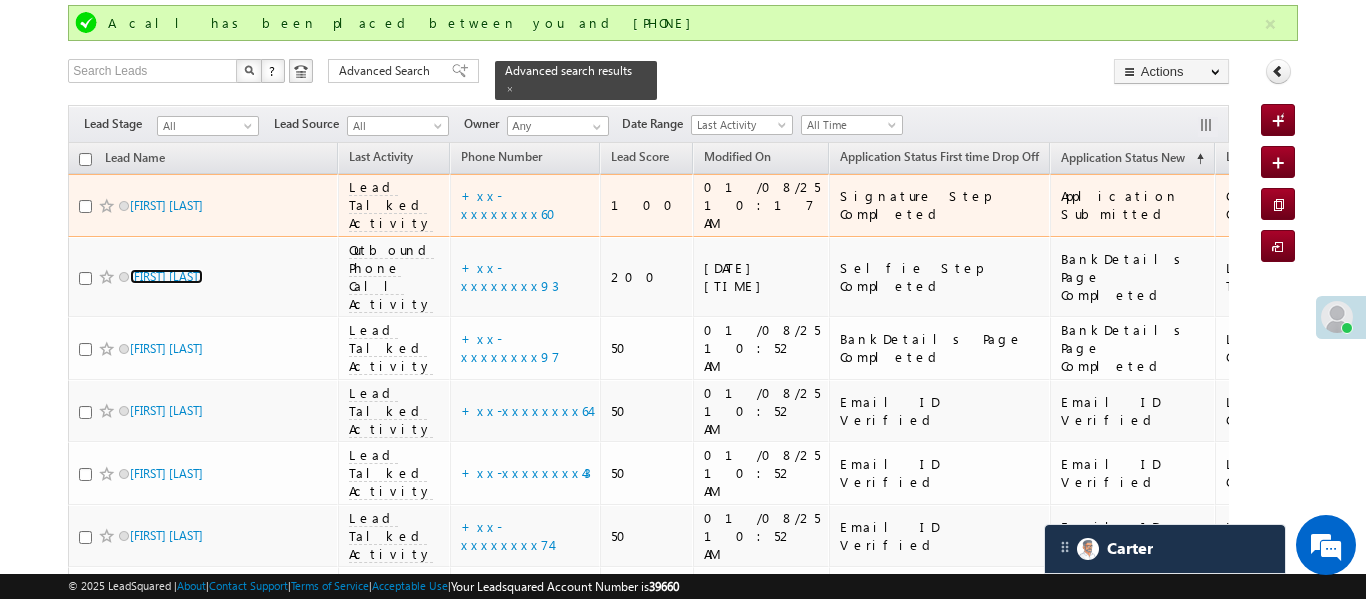 scroll, scrollTop: 137, scrollLeft: 0, axis: vertical 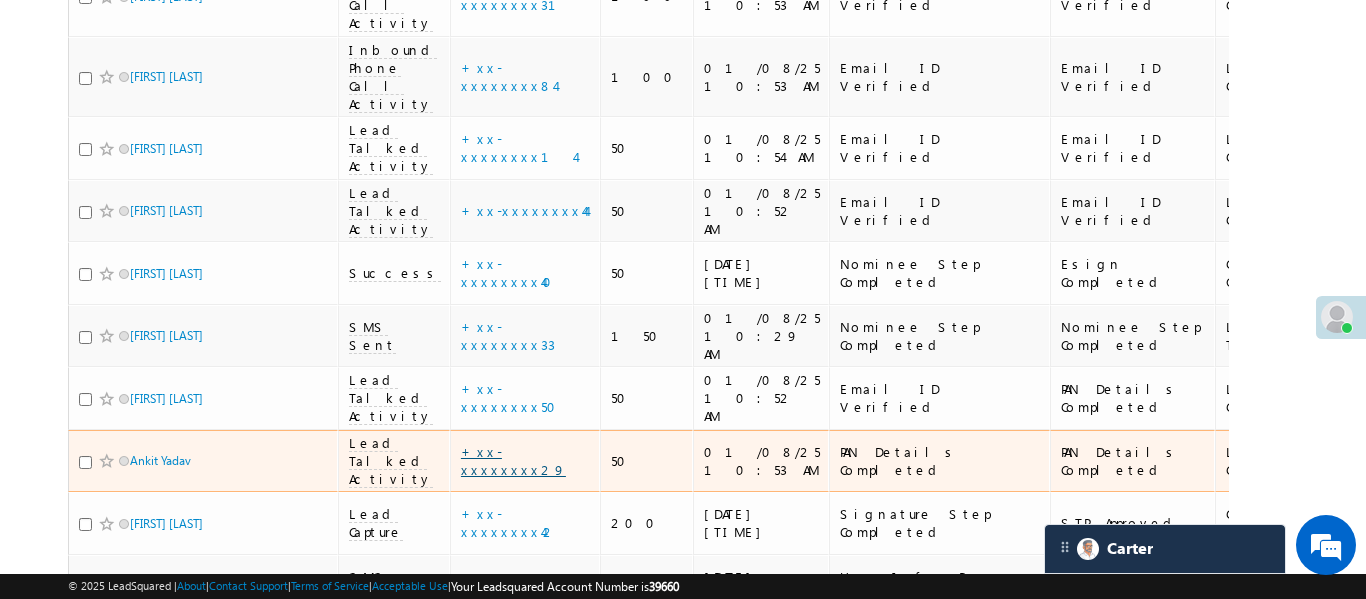 click on "+xx-xxxxxxxx29" at bounding box center (513, 460) 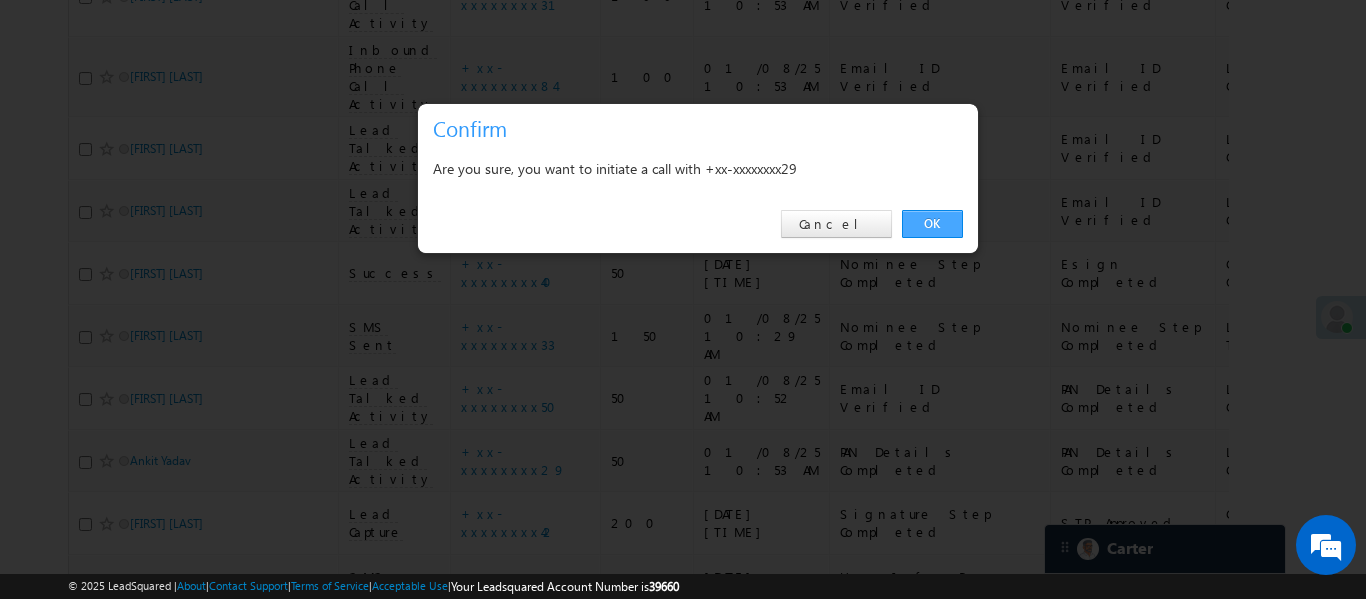 click on "OK" at bounding box center [932, 224] 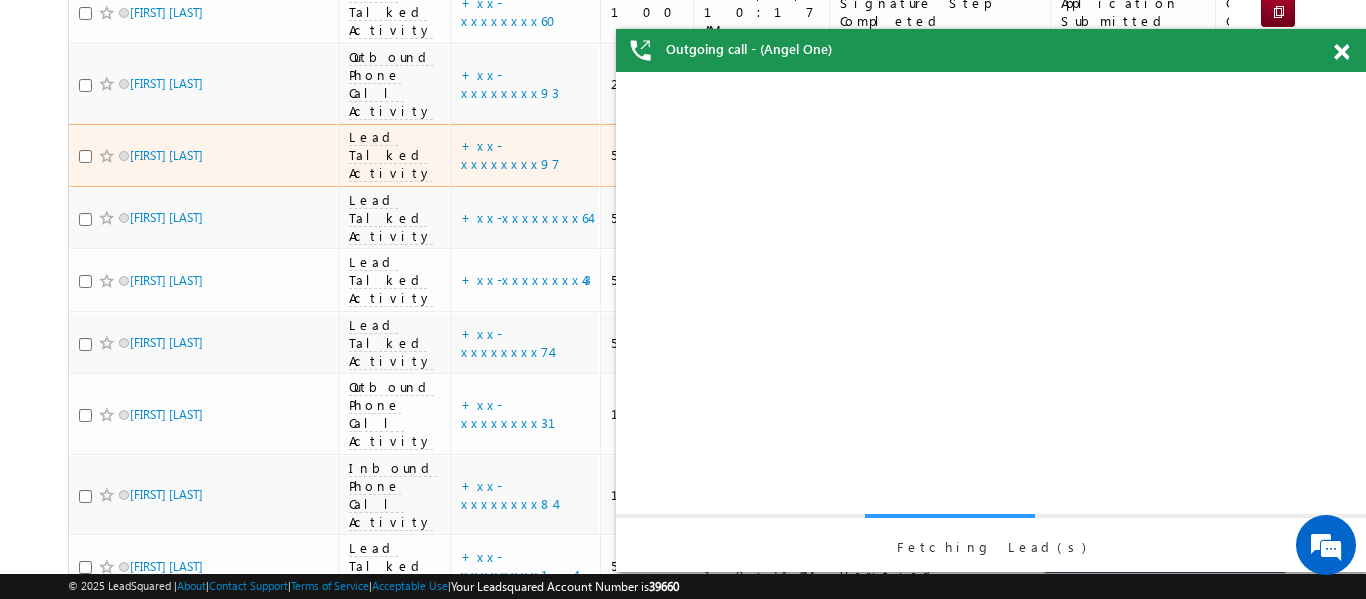 scroll, scrollTop: 745, scrollLeft: 0, axis: vertical 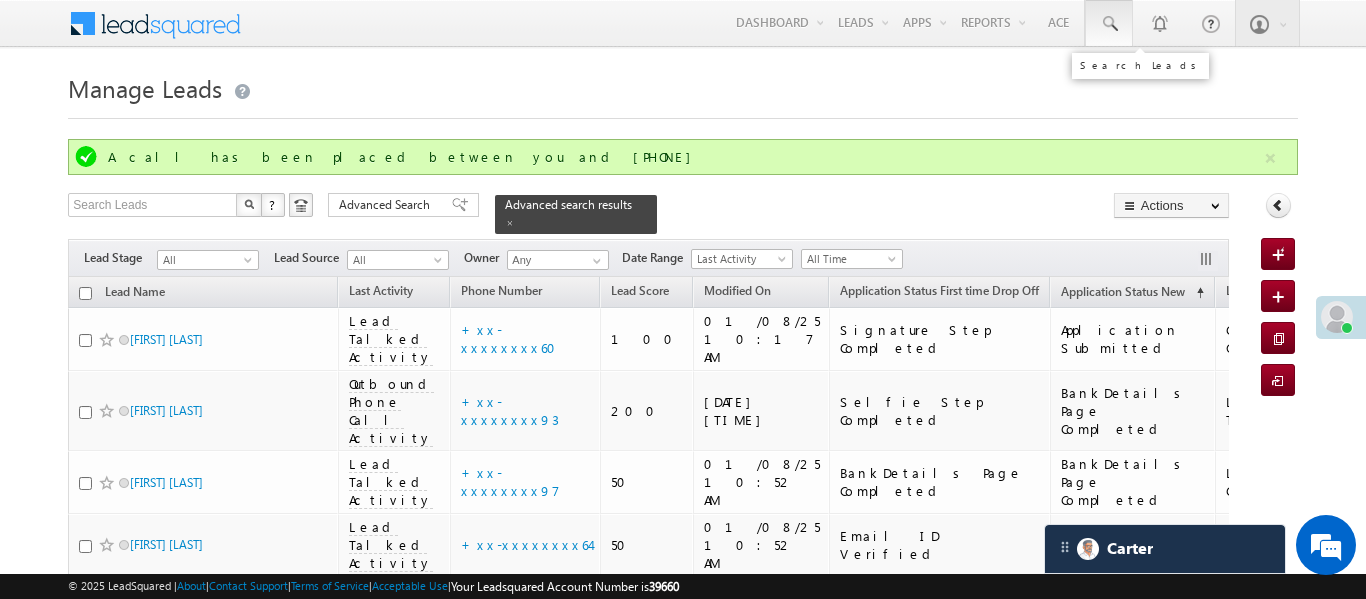 click at bounding box center [1109, 24] 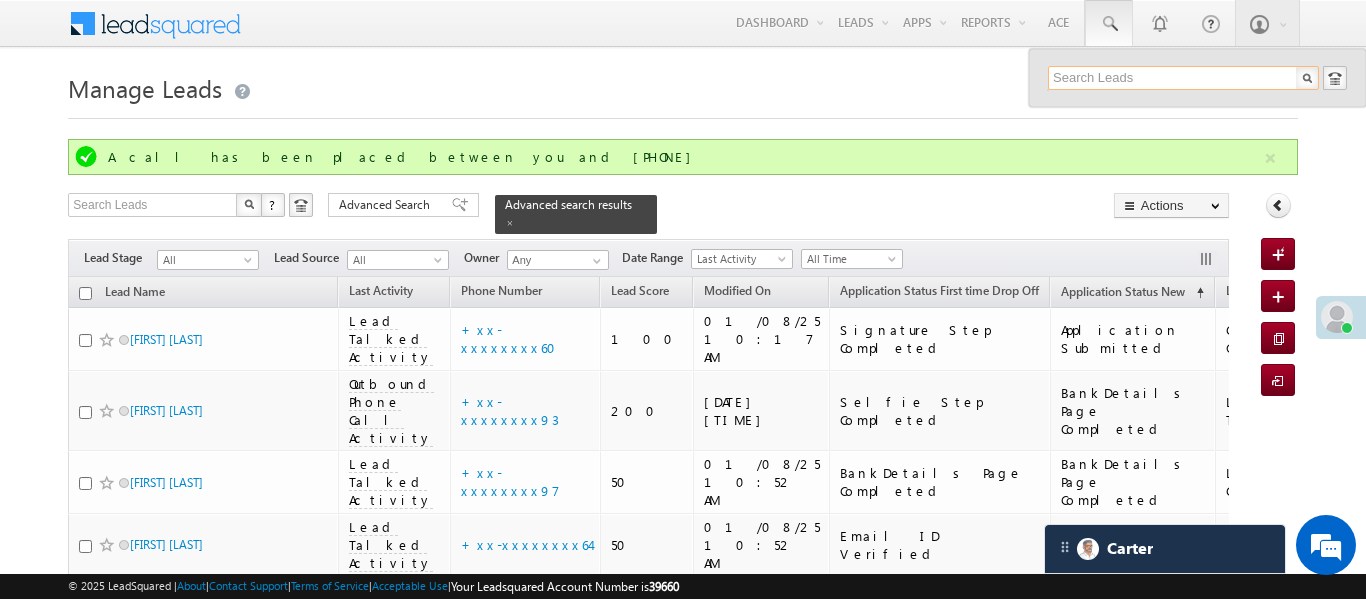 paste on "EQ26467922" 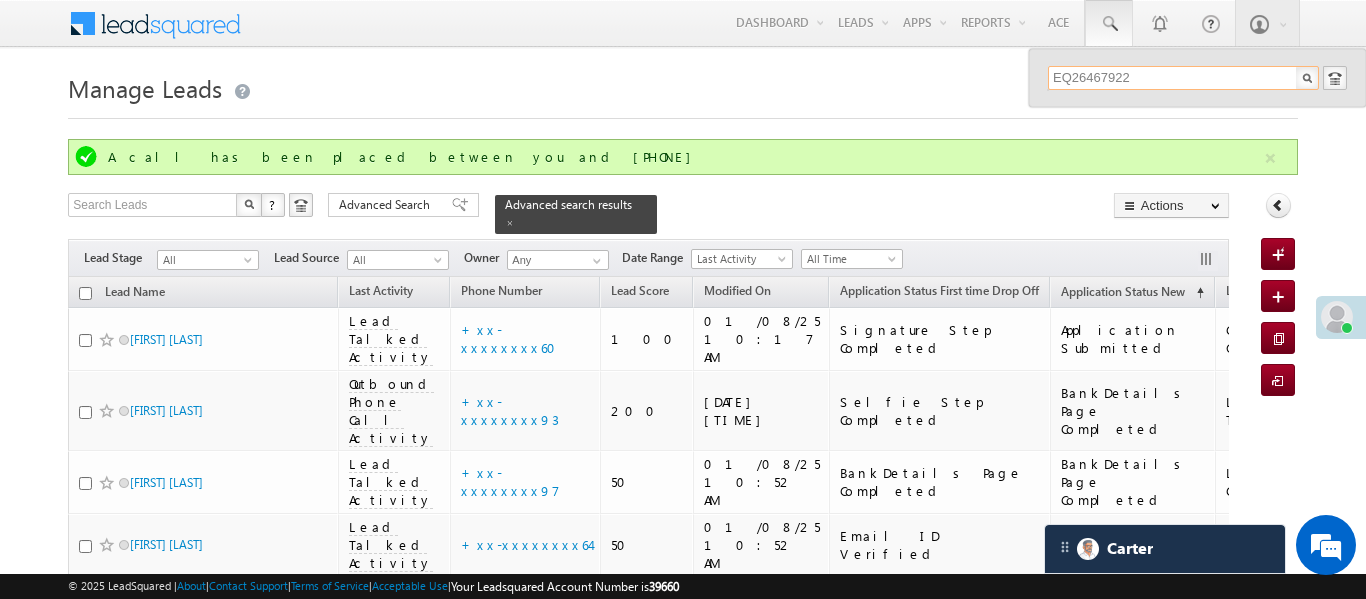 type on "EQ26467922" 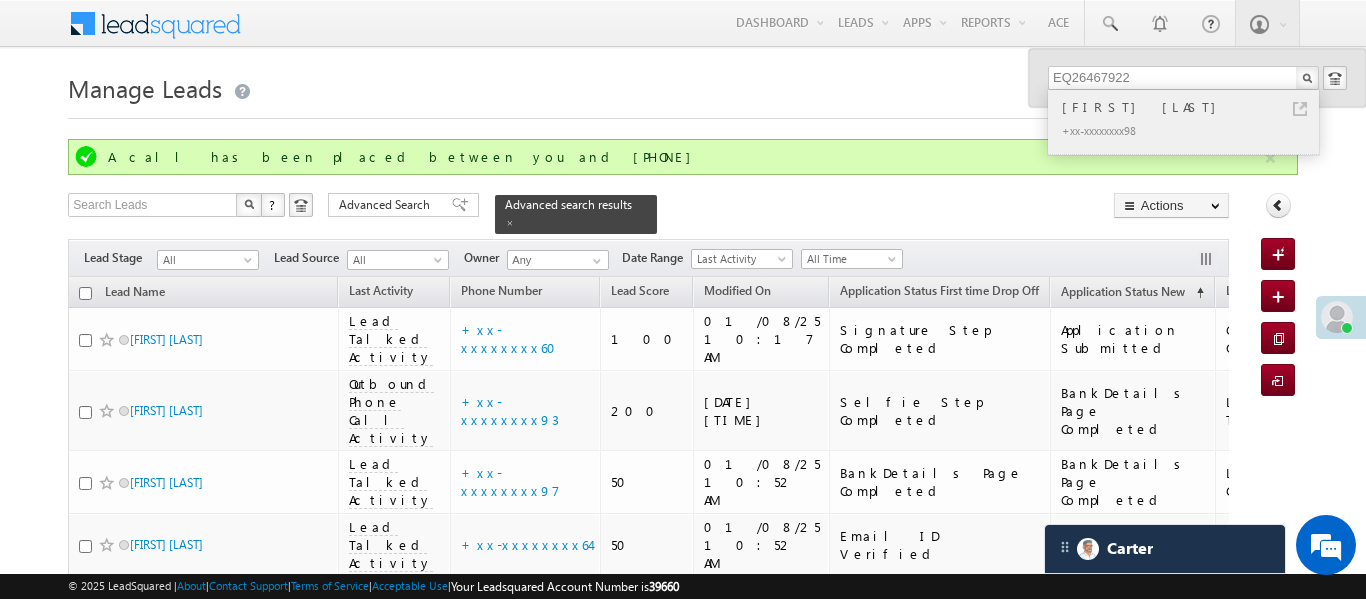 click on "Gurpreet Singh" at bounding box center (1192, 107) 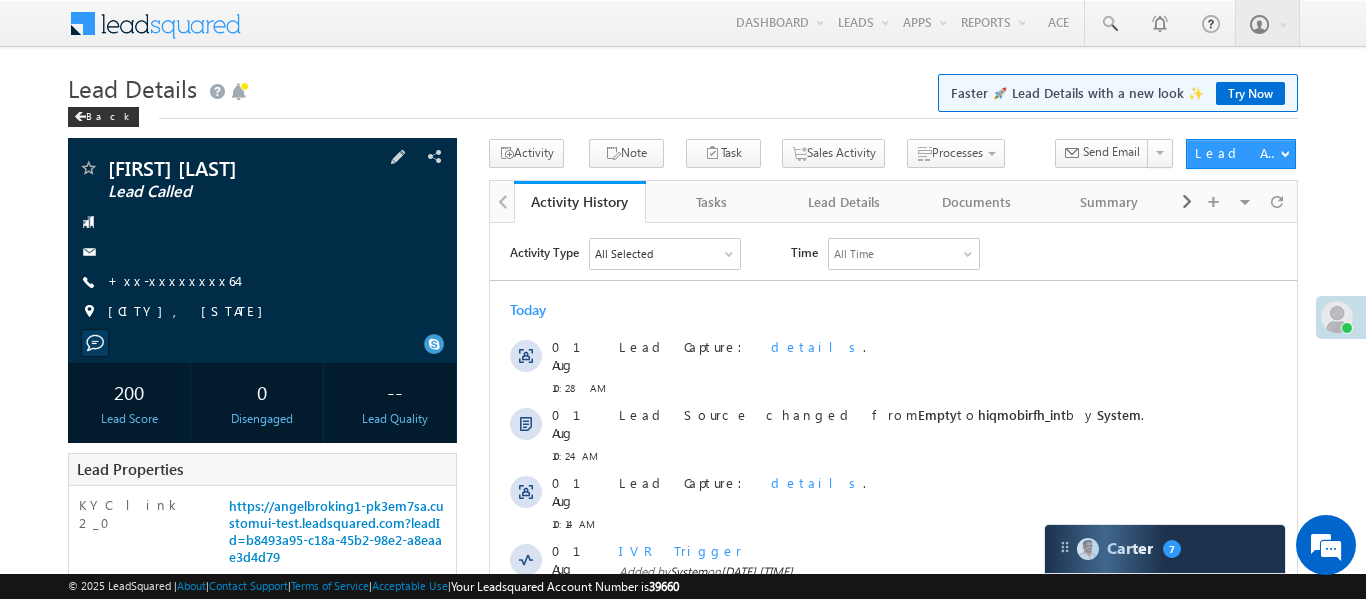 scroll, scrollTop: 0, scrollLeft: 0, axis: both 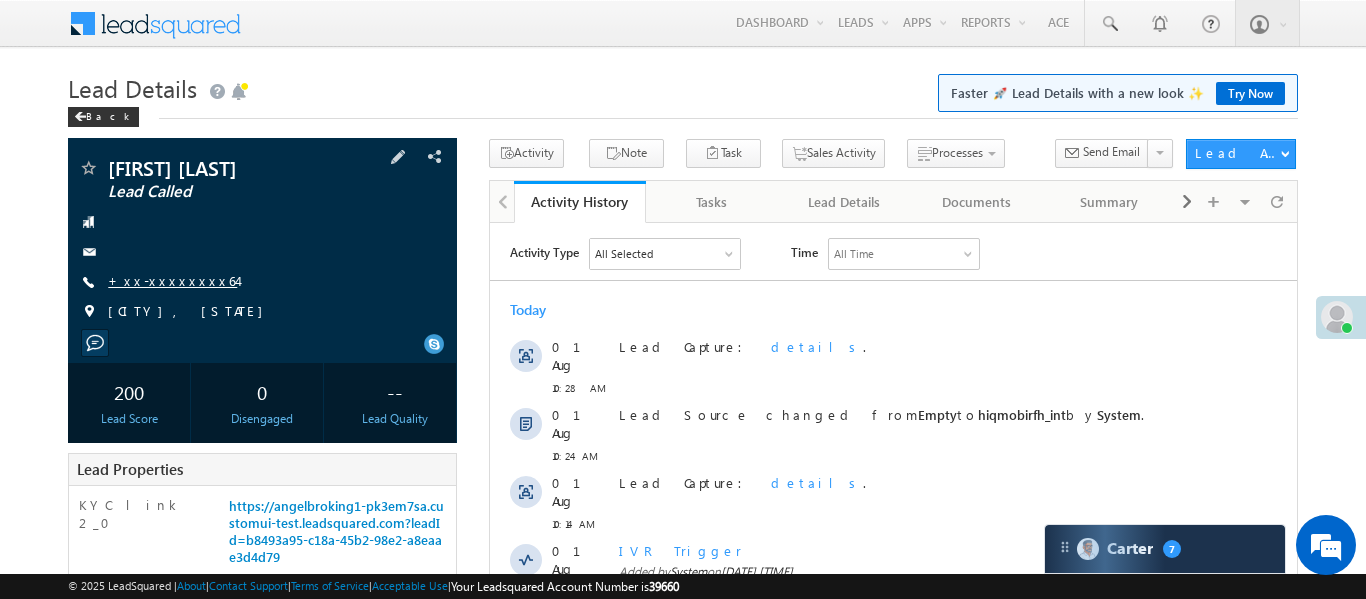 click on "+xx-xxxxxxxx64" at bounding box center [172, 280] 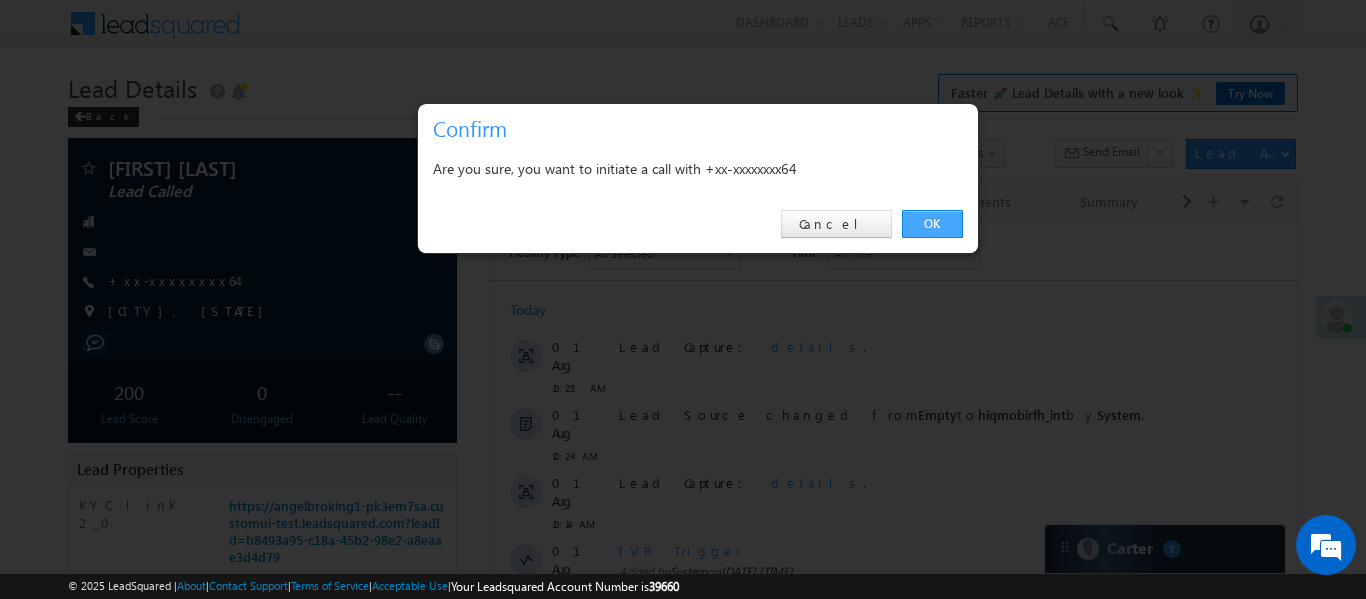 click on "OK" at bounding box center (932, 224) 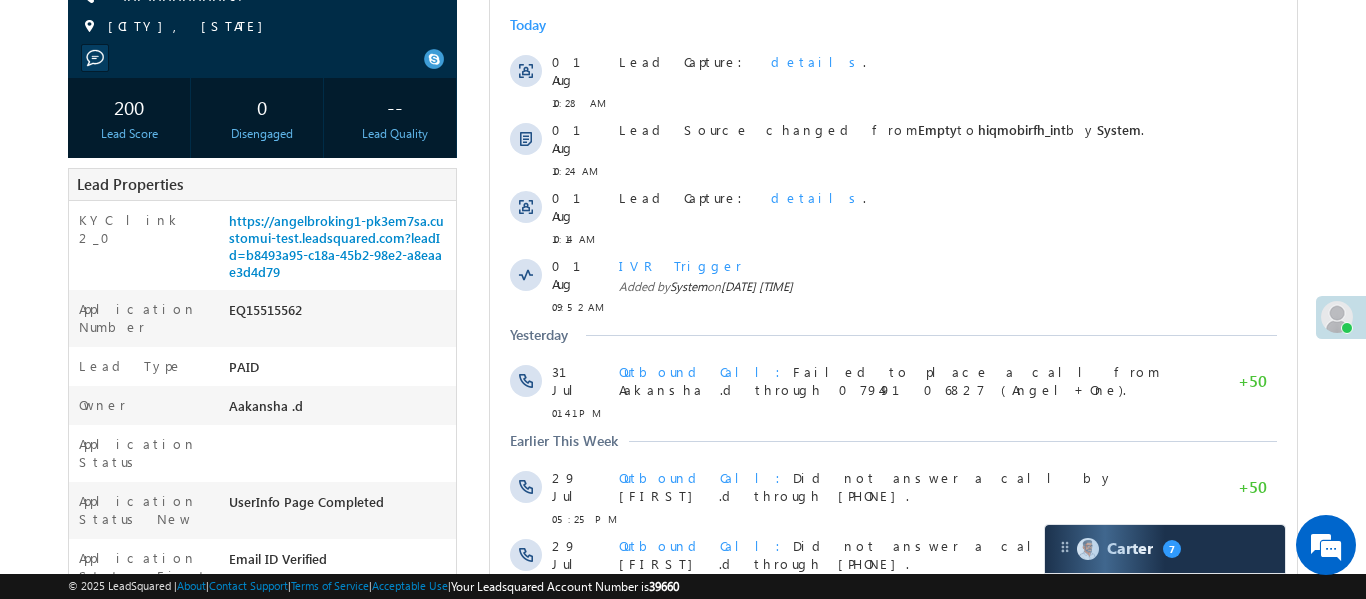 scroll, scrollTop: 143, scrollLeft: 0, axis: vertical 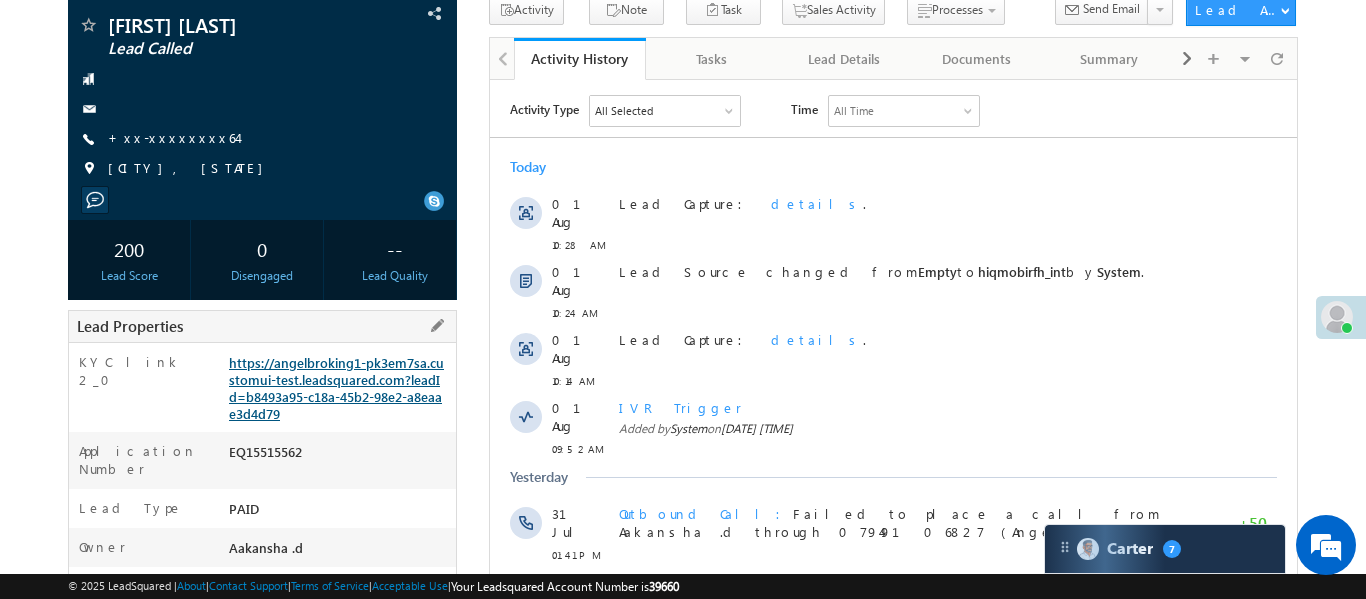 click on "https://angelbroking1-pk3em7sa.customui-test.leadsquared.com?leadId=b8493a95-c18a-45b2-98e2-a8eaae3d4d79" at bounding box center (336, 388) 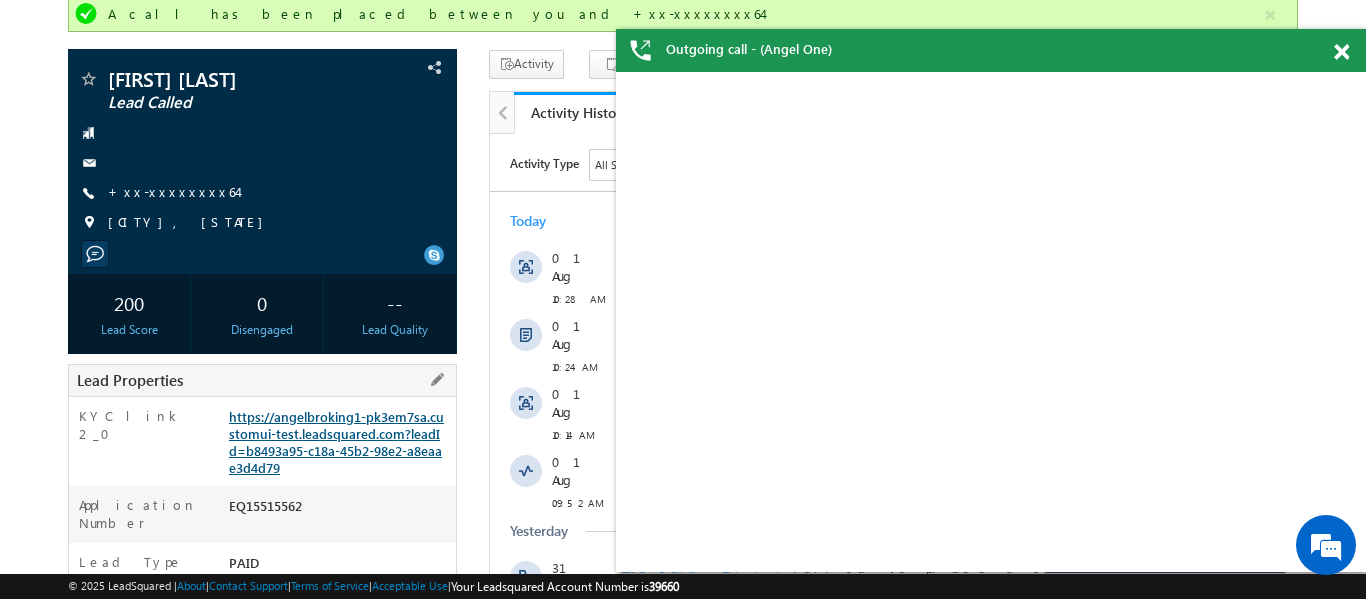 scroll, scrollTop: 197, scrollLeft: 0, axis: vertical 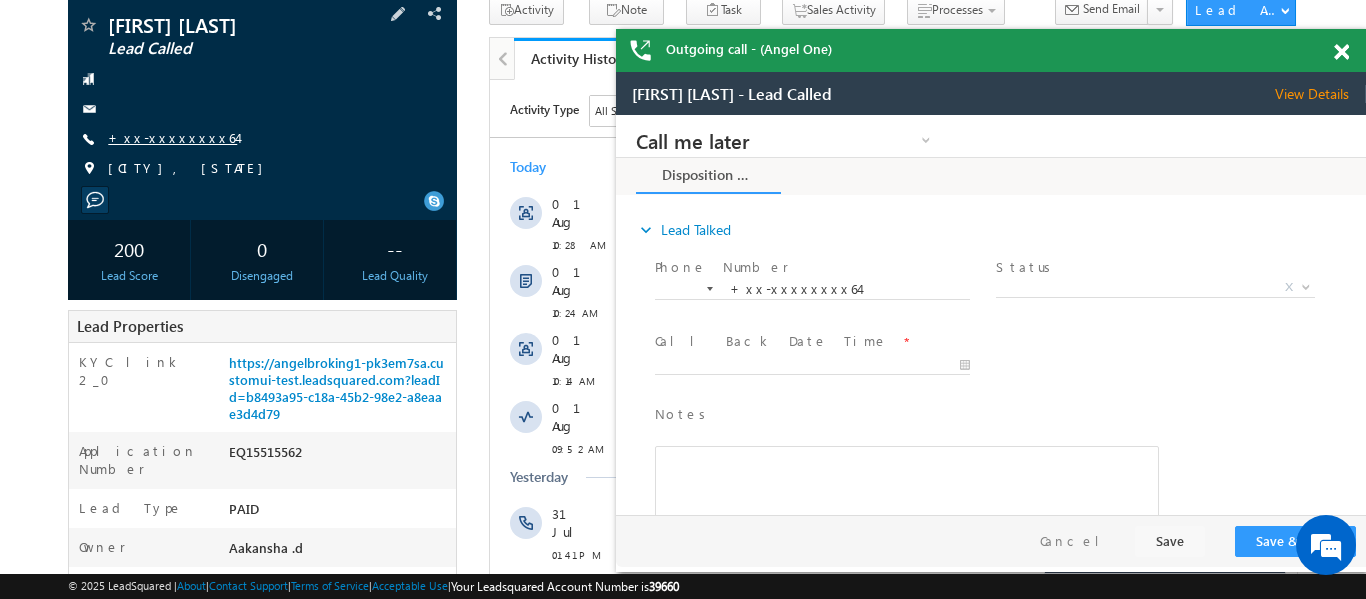 click on "+xx-xxxxxxxx64" at bounding box center [172, 137] 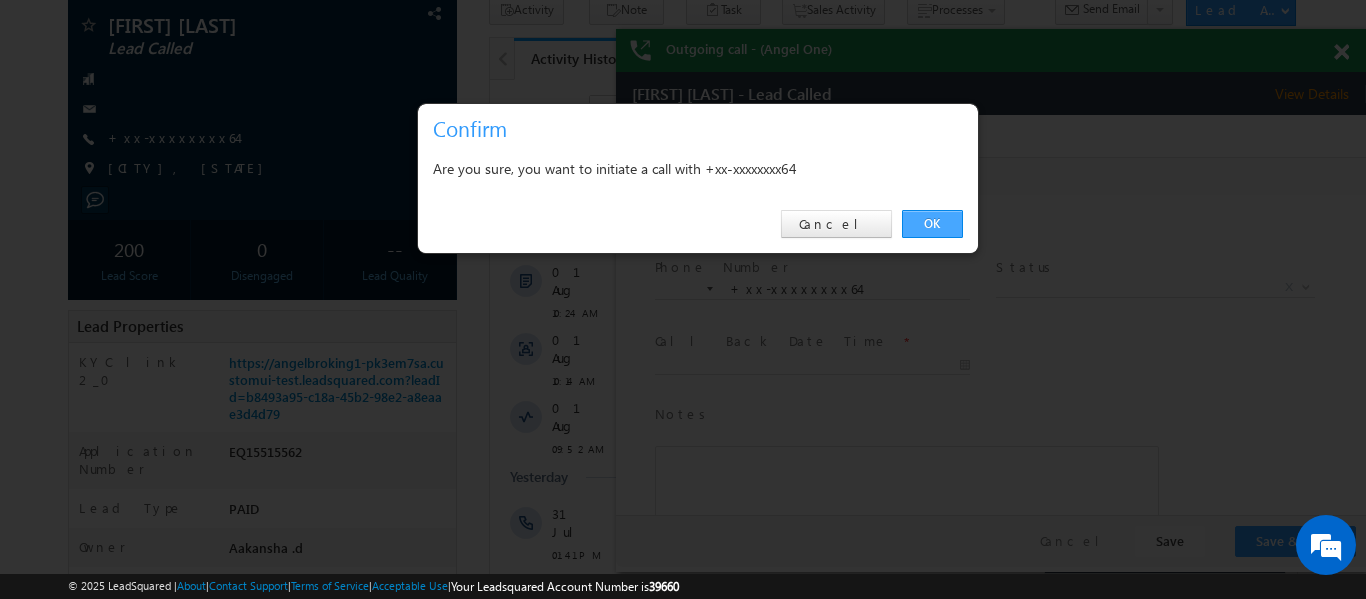 drag, startPoint x: 941, startPoint y: 226, endPoint x: 53, endPoint y: 68, distance: 901.9468 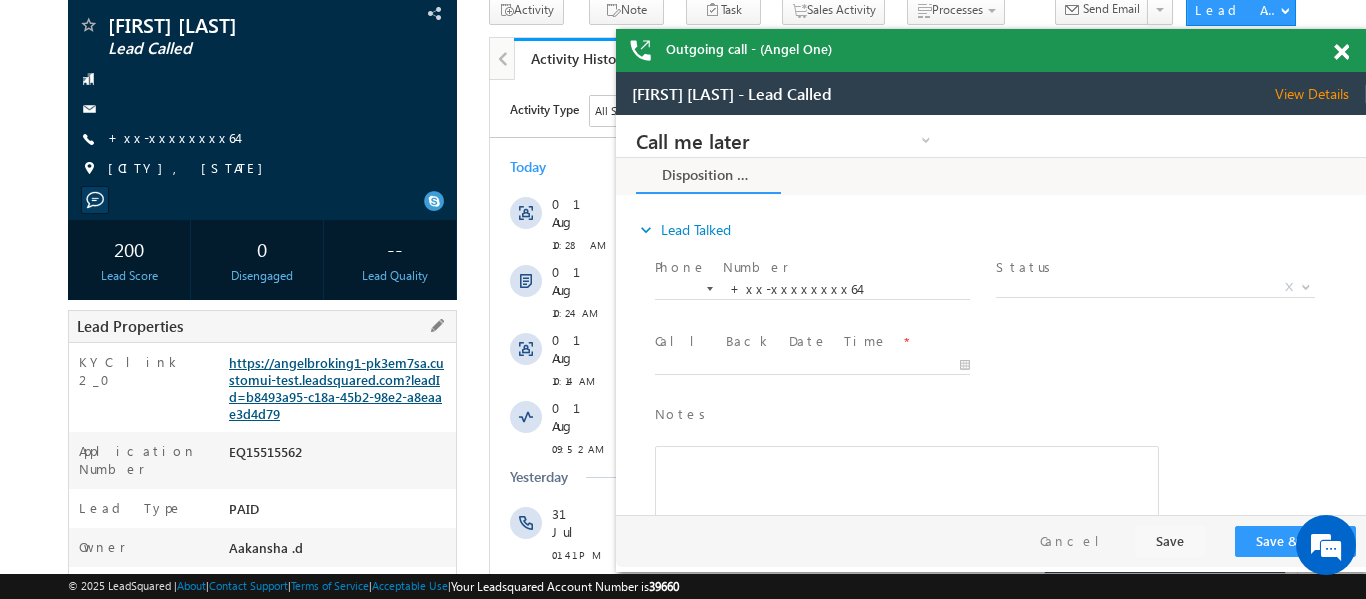 click on "https://angelbroking1-pk3em7sa.customui-test.leadsquared.com?leadId=b8493a95-c18a-45b2-98e2-a8eaae3d4d79" at bounding box center [336, 388] 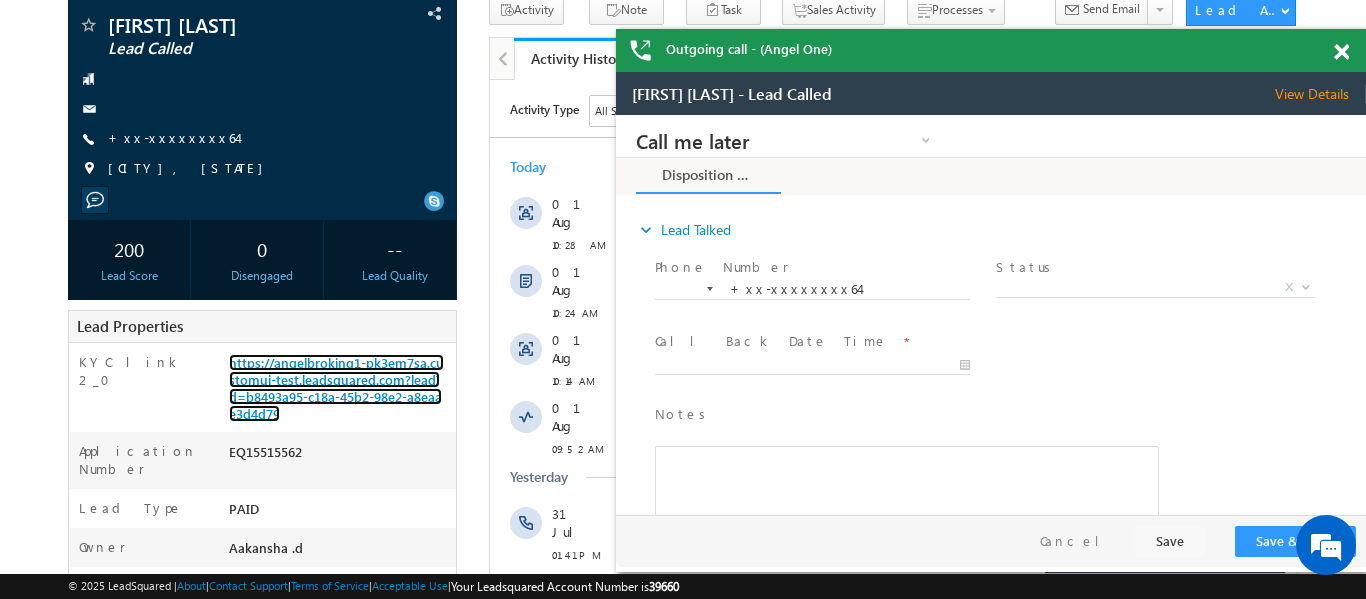 click on "Outgoing call -  (Angel One)" at bounding box center (991, 50) 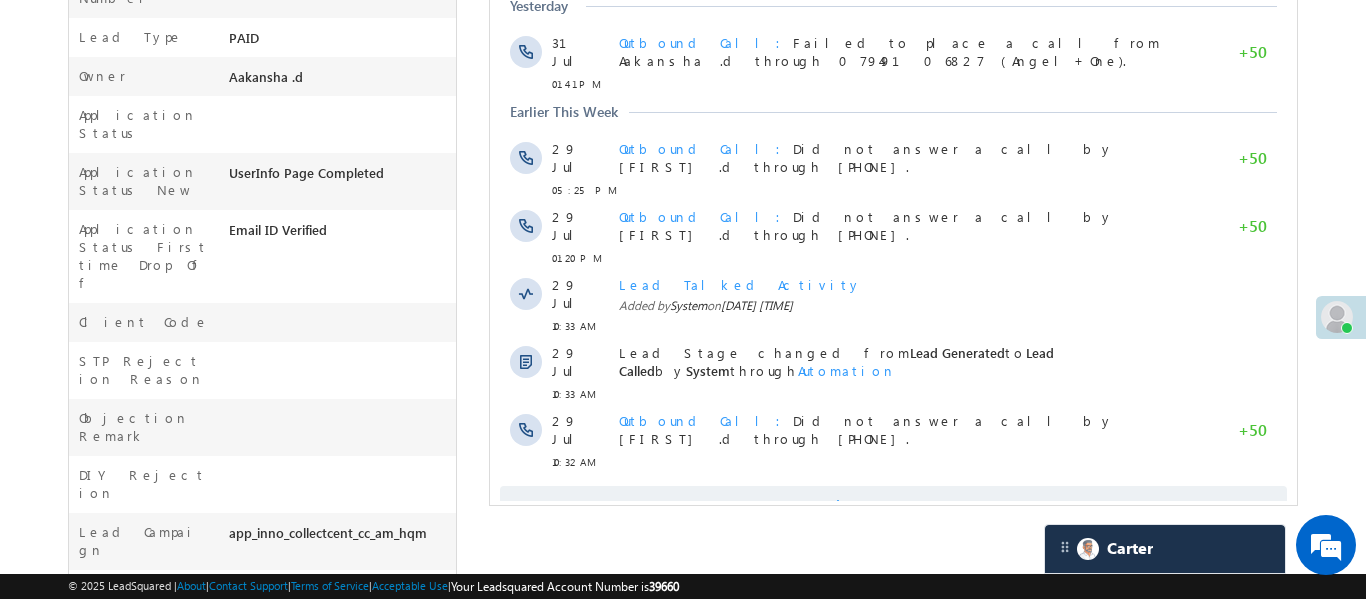 scroll, scrollTop: 798, scrollLeft: 0, axis: vertical 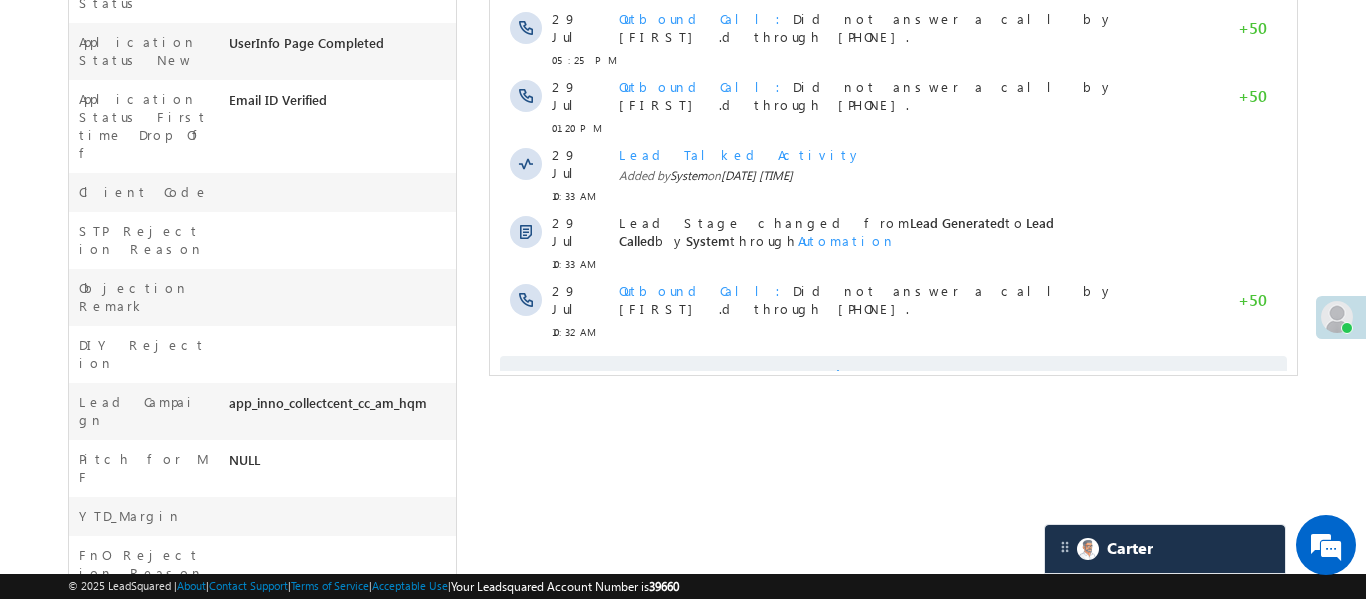 click on "Show More" at bounding box center [892, 376] 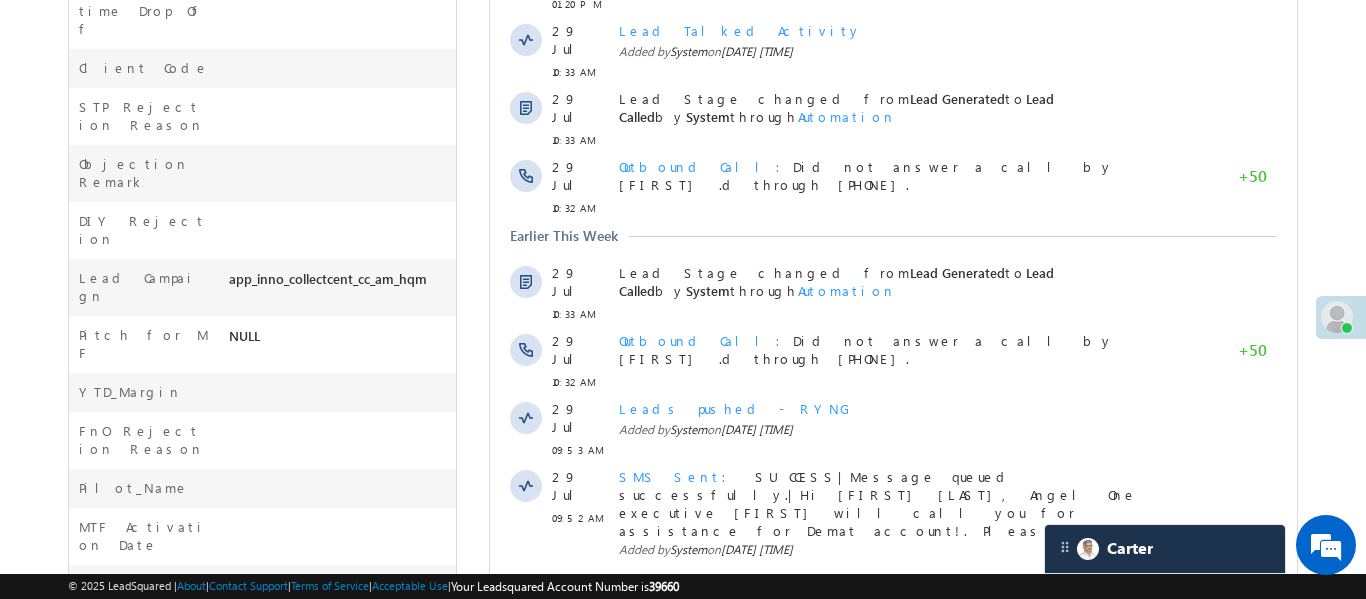 scroll, scrollTop: 1242, scrollLeft: 0, axis: vertical 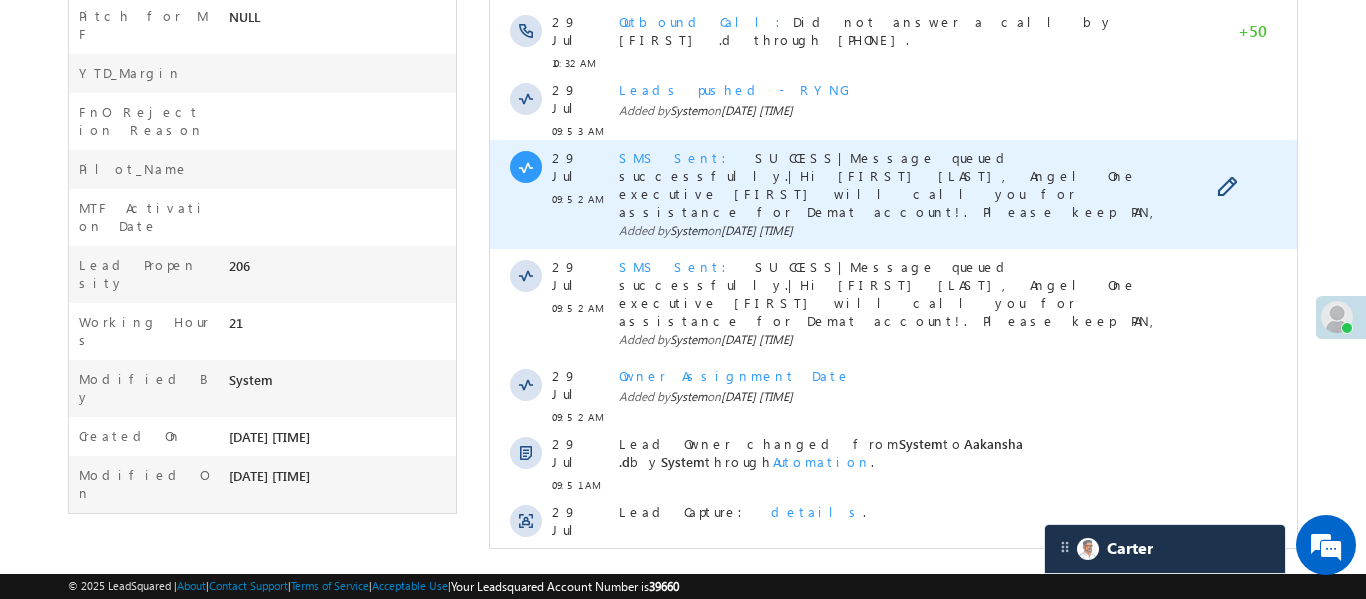 click on "SUCCESS|Message queued successfully.|Hi Neeta pawar, Angel One executive Aakansha will call you for assistance for Demat account!. Please keep PAN, Aadhar & Bank details ready. T&C  https://a.aonelink.in/ANGOne/S1JO1CJ" at bounding box center [889, 202] 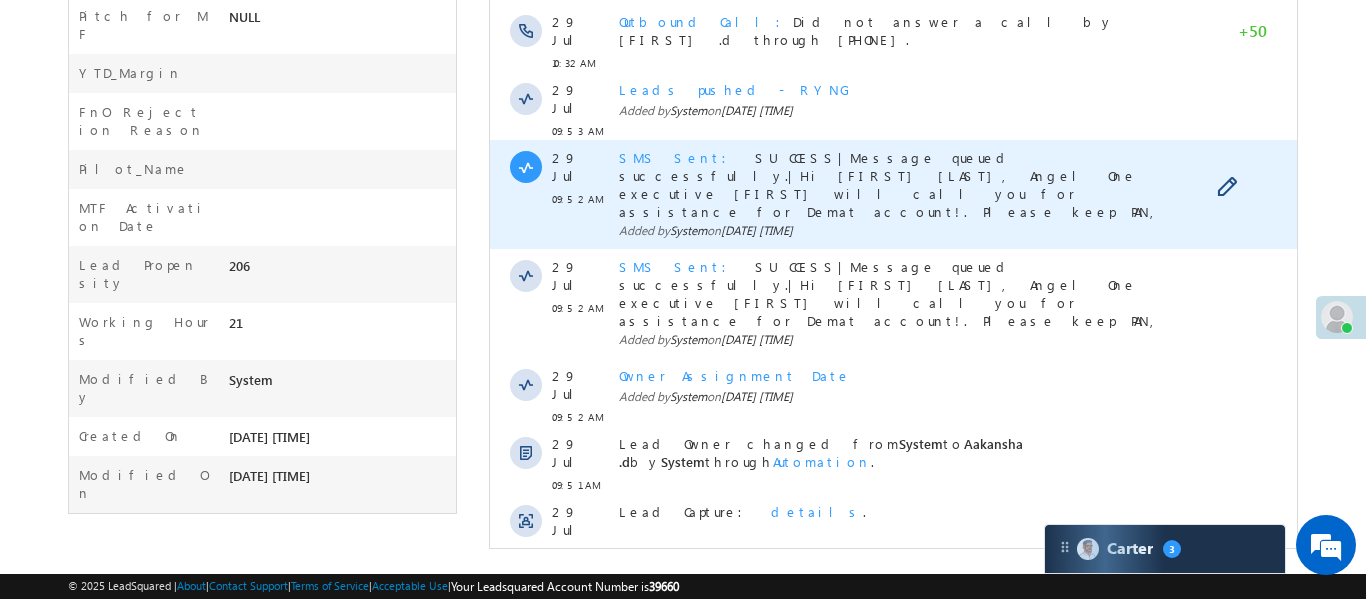 click on "SMS Sent" at bounding box center (678, 157) 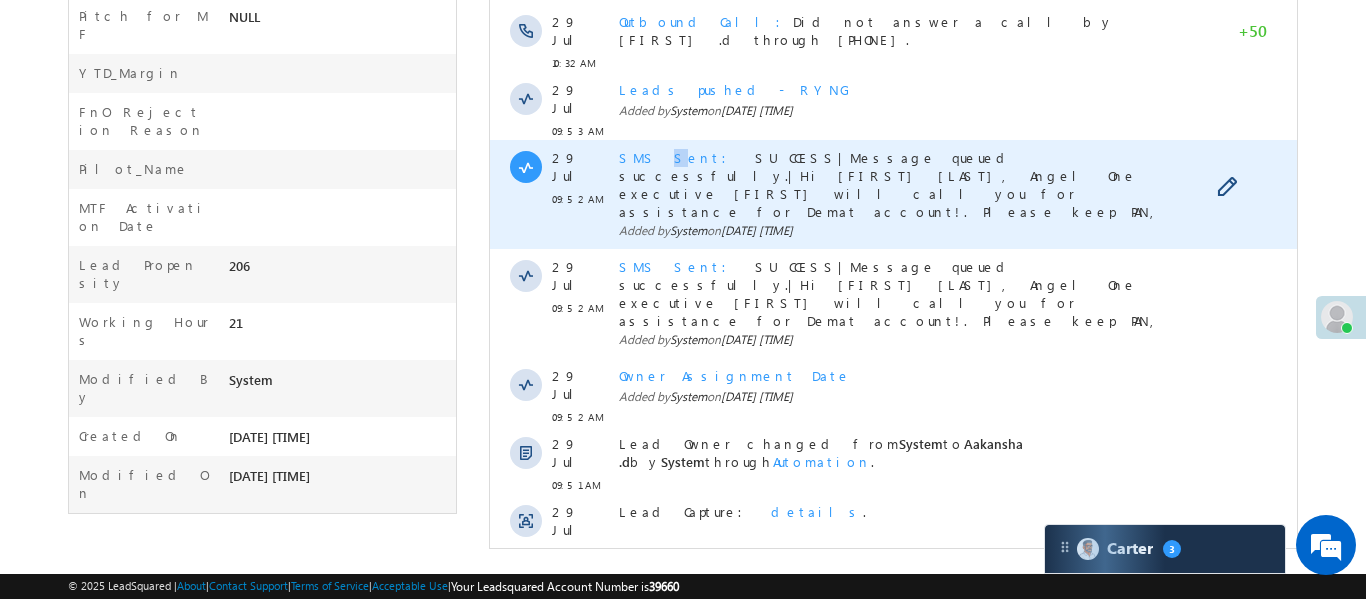 click on "SMS Sent" at bounding box center (678, 157) 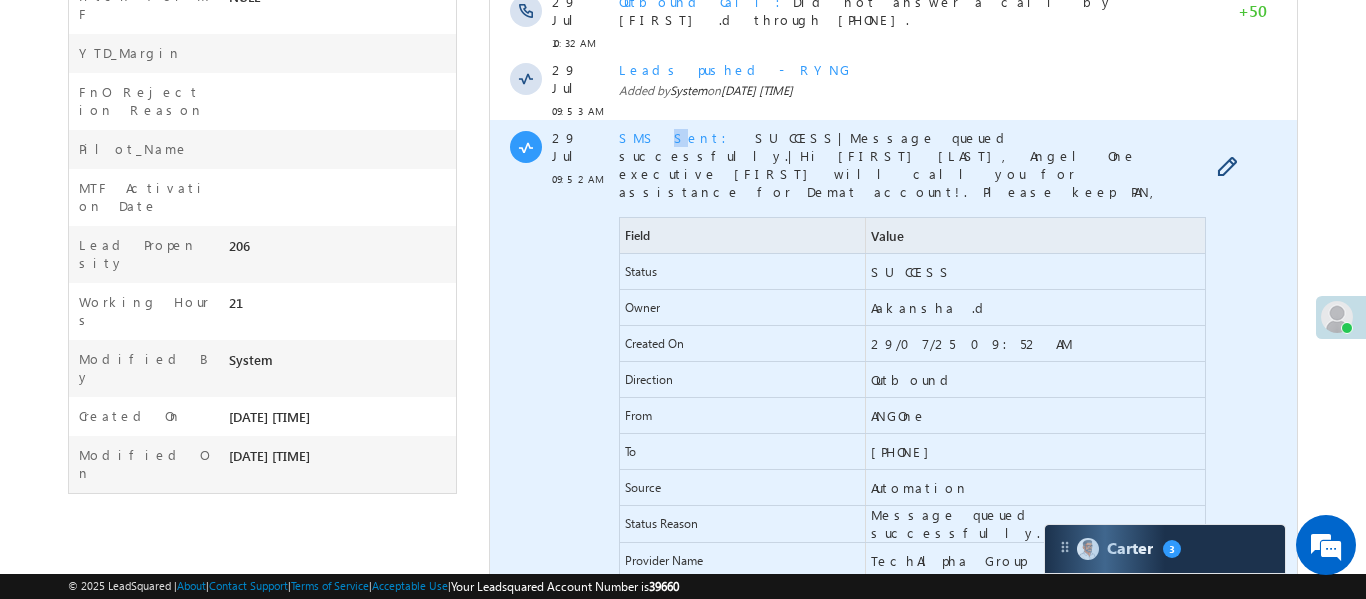 scroll, scrollTop: 1262, scrollLeft: 0, axis: vertical 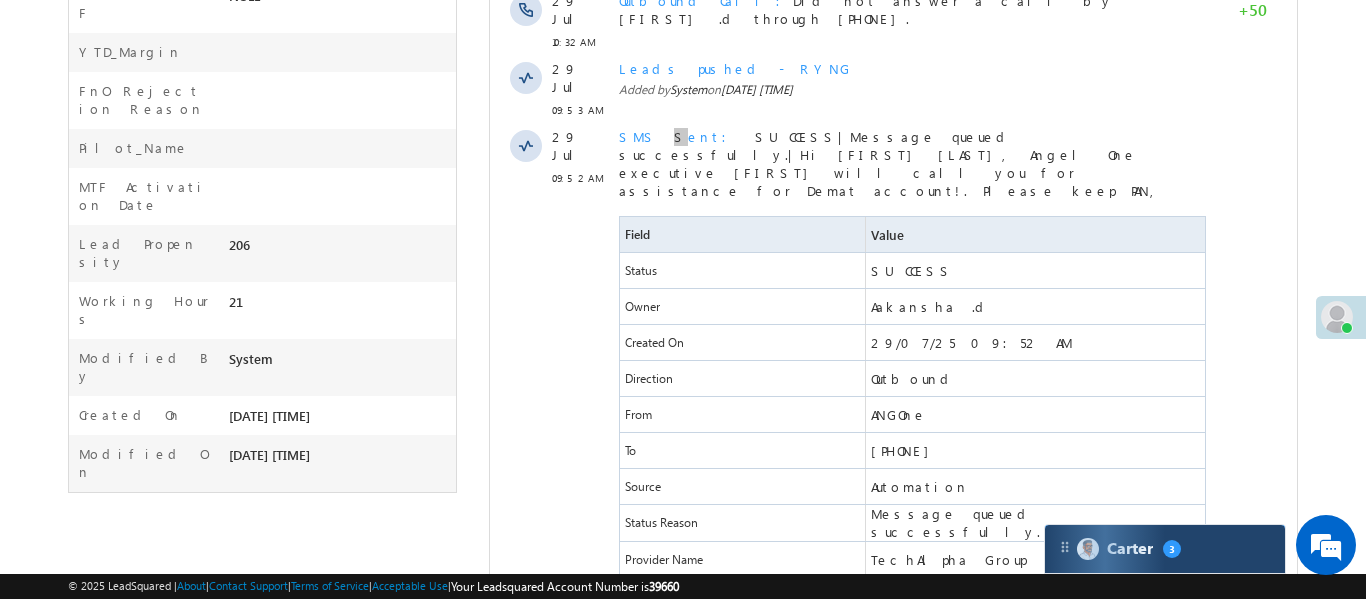 click on "Carter 3" at bounding box center (1165, 549) 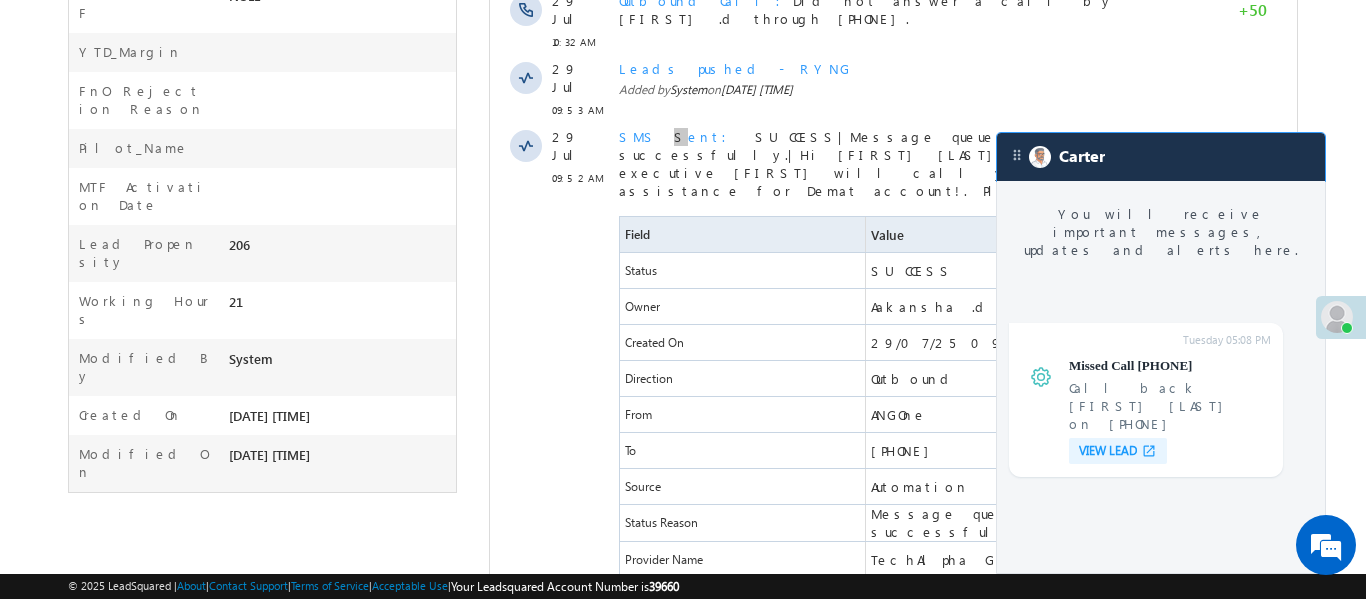 scroll, scrollTop: 7666, scrollLeft: 0, axis: vertical 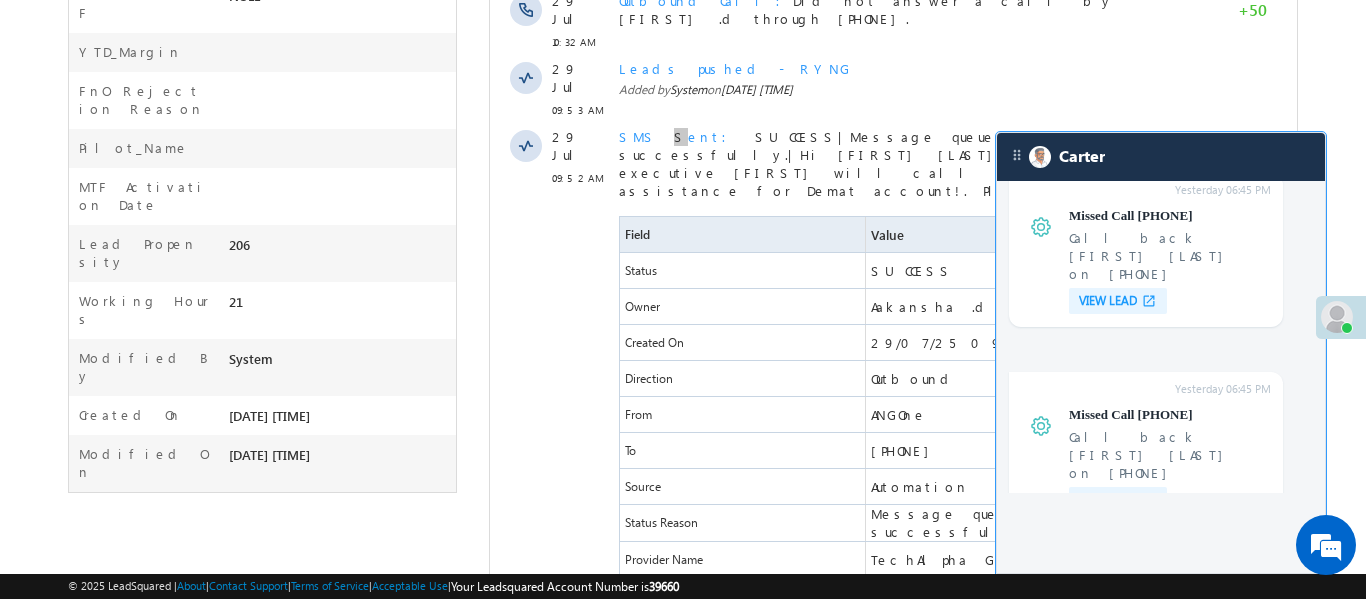 click on "VIEW LEAD" at bounding box center [1149, 1412] 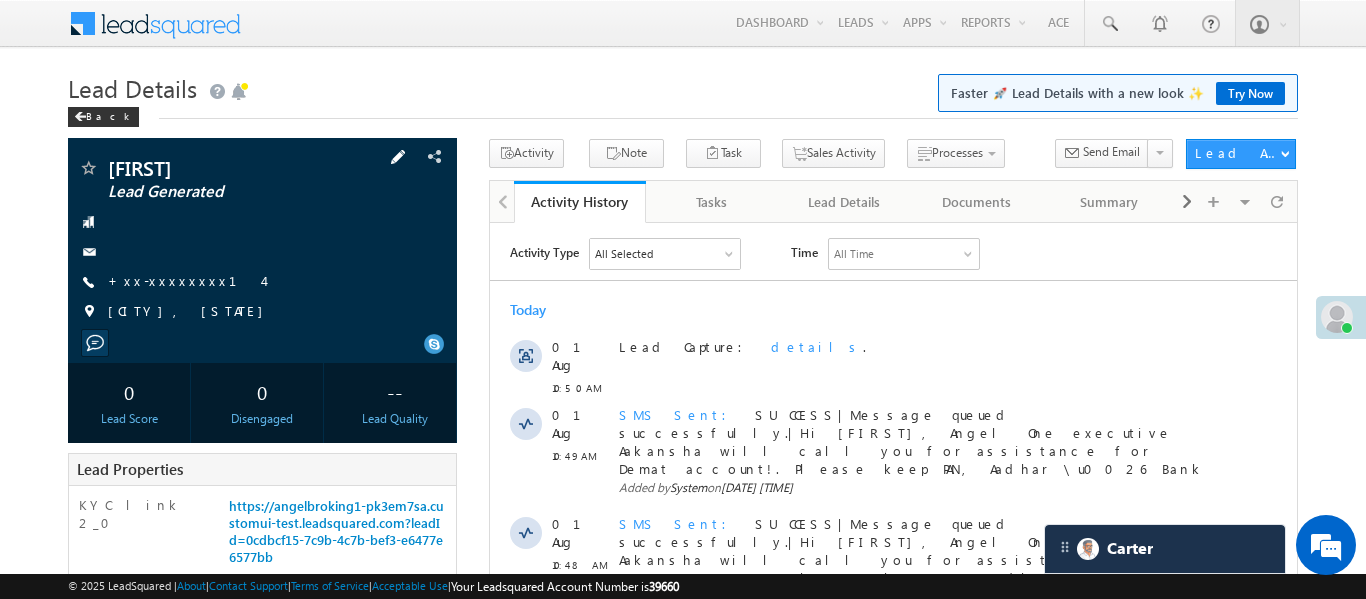 scroll, scrollTop: 0, scrollLeft: 0, axis: both 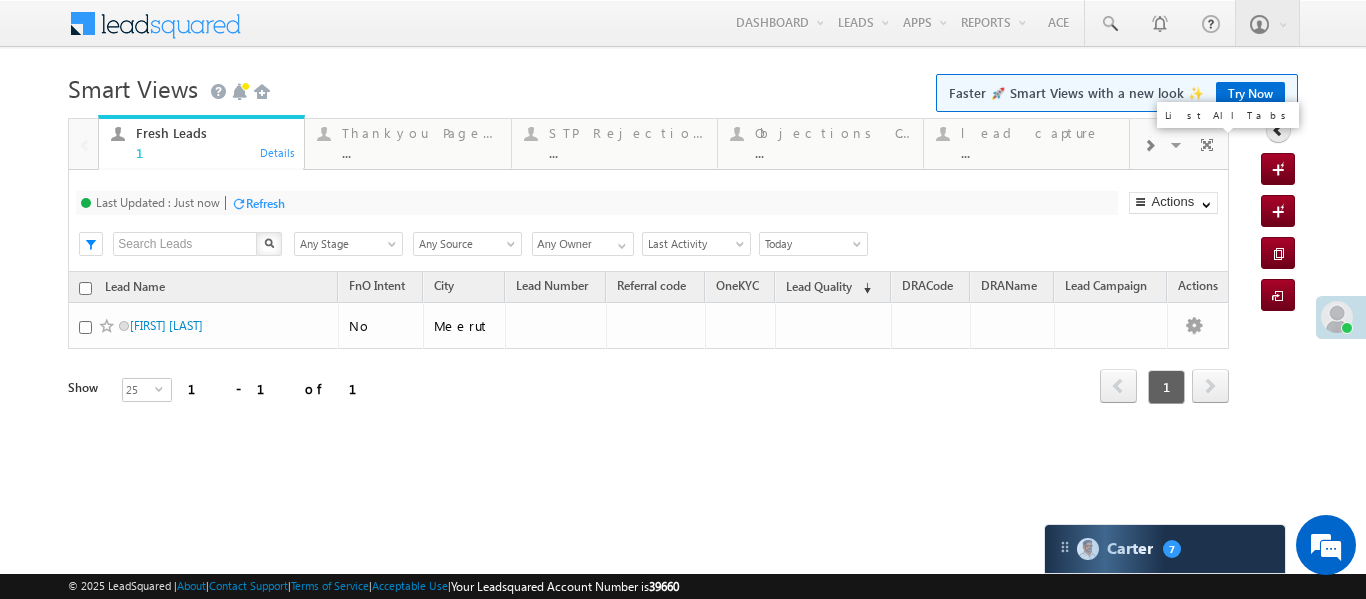 click at bounding box center (1178, 148) 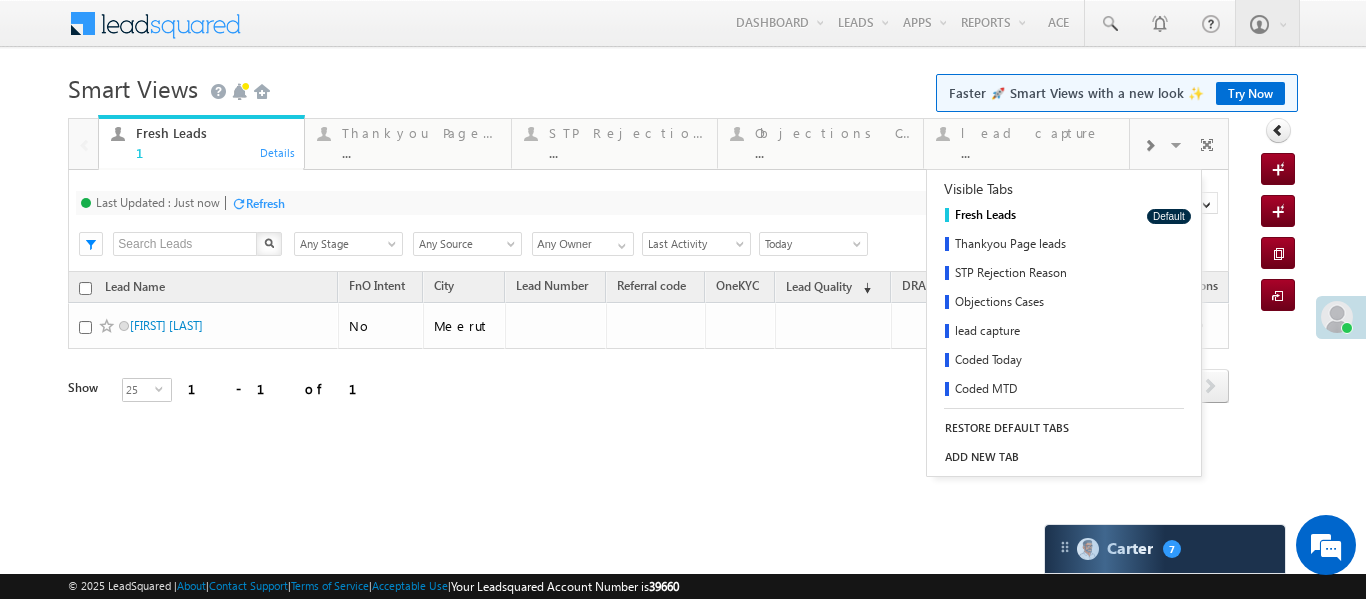 click at bounding box center (1149, 146) 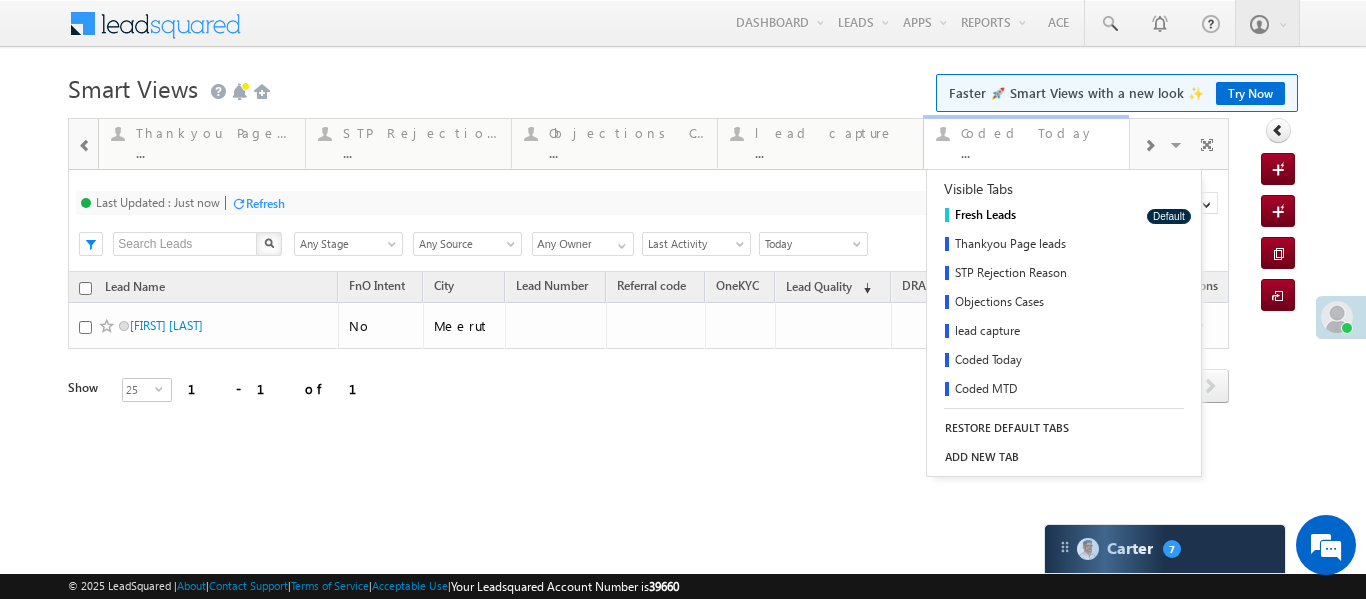 click on "Coded Today" at bounding box center (1039, 133) 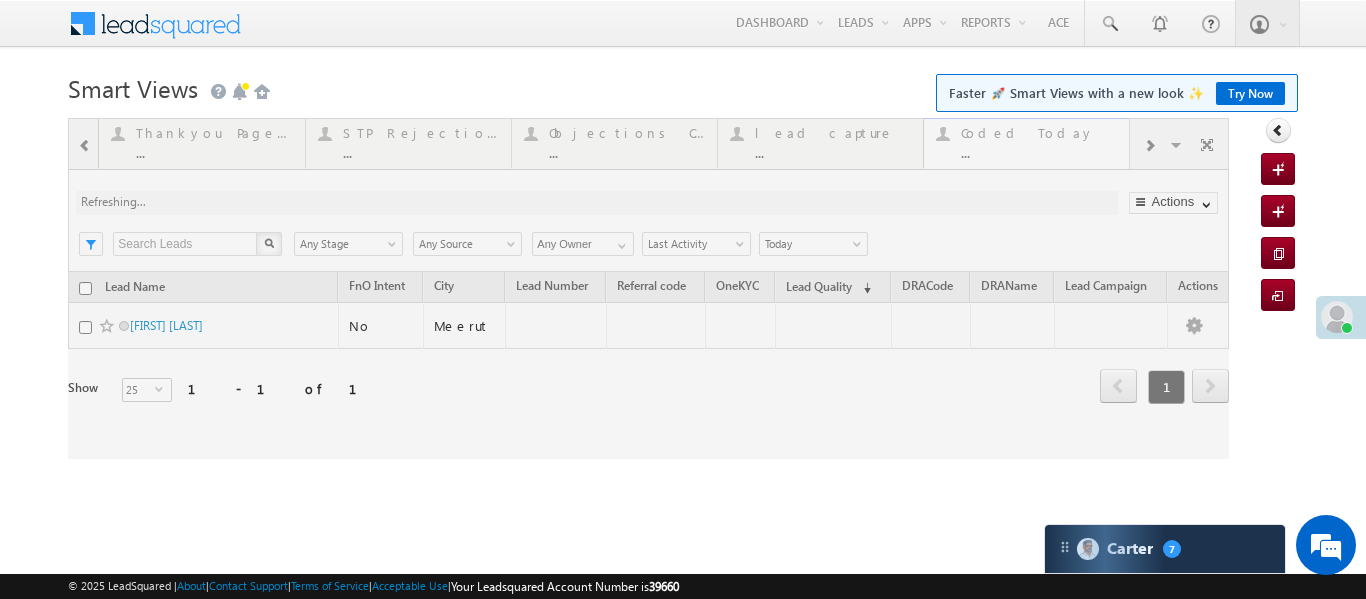 click at bounding box center [648, 288] 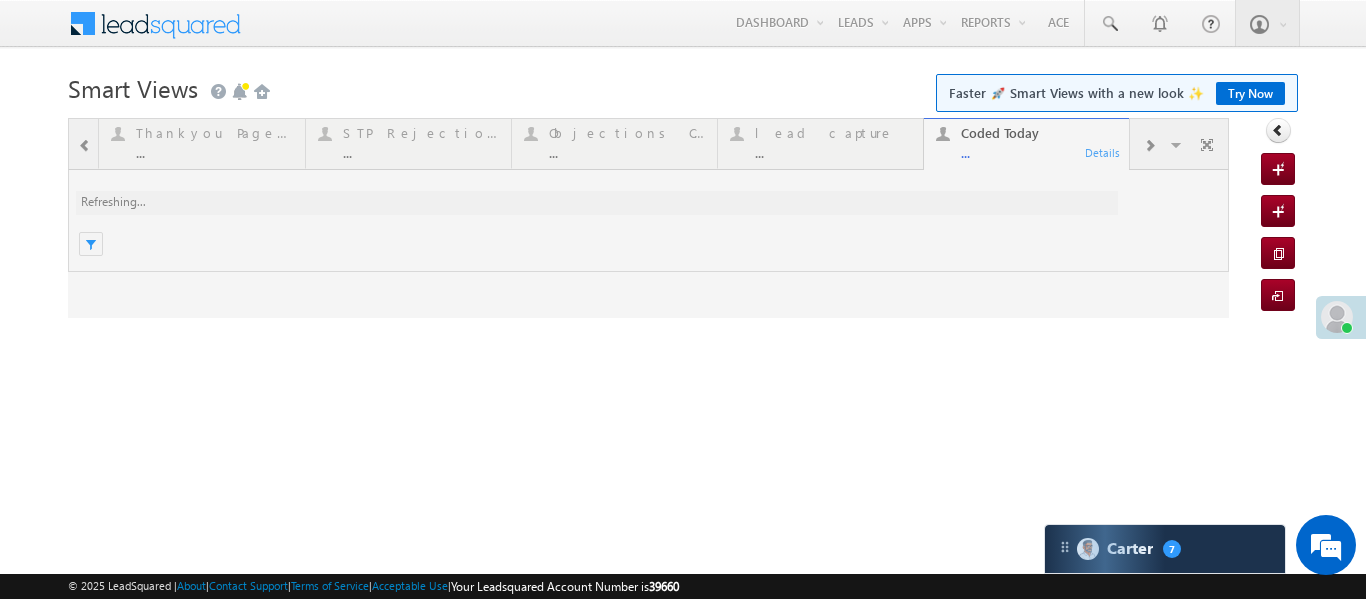 scroll, scrollTop: 0, scrollLeft: 0, axis: both 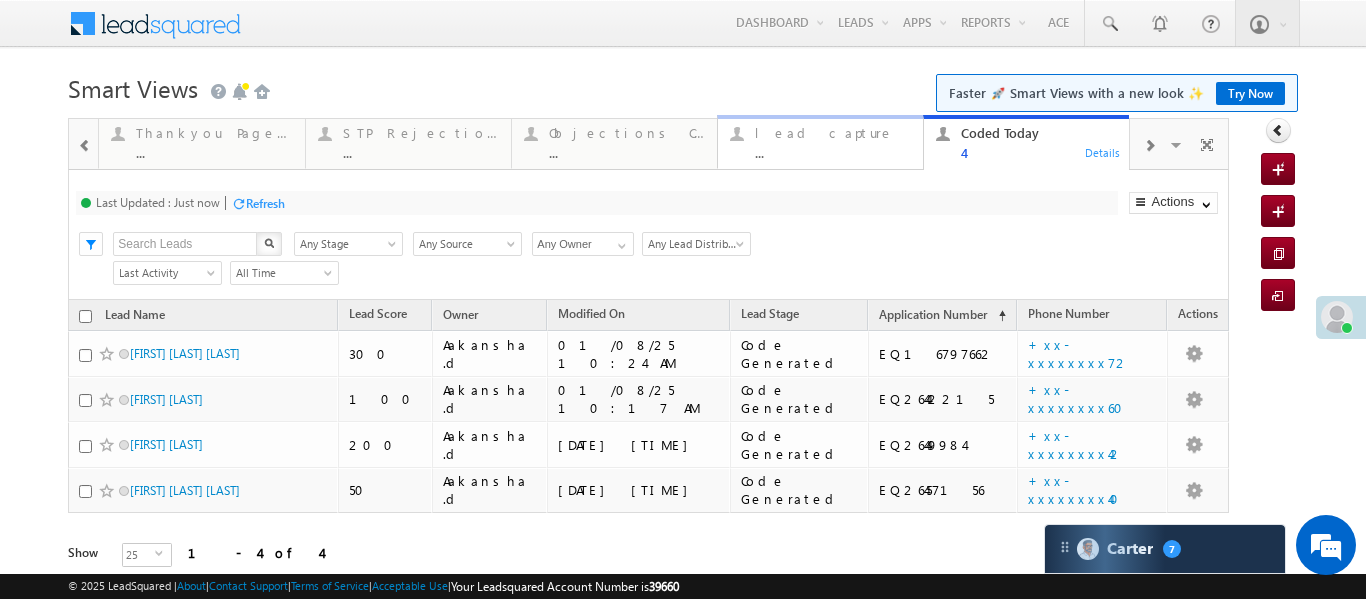click on "..." at bounding box center [833, 152] 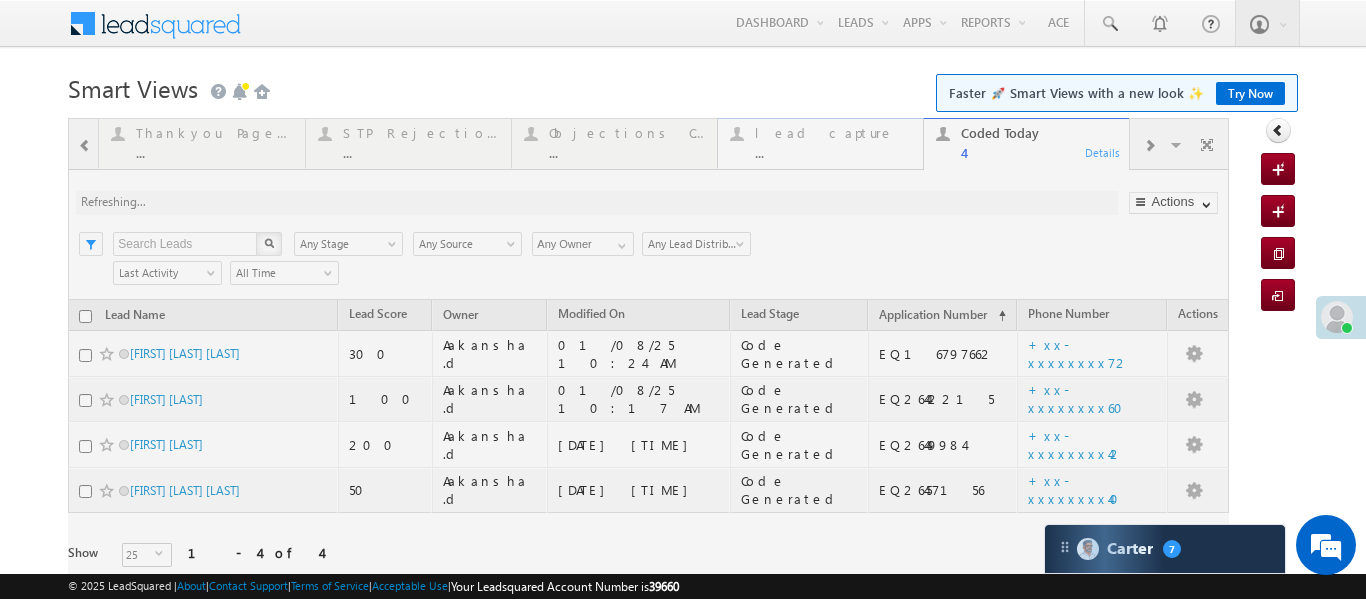 click at bounding box center (648, 371) 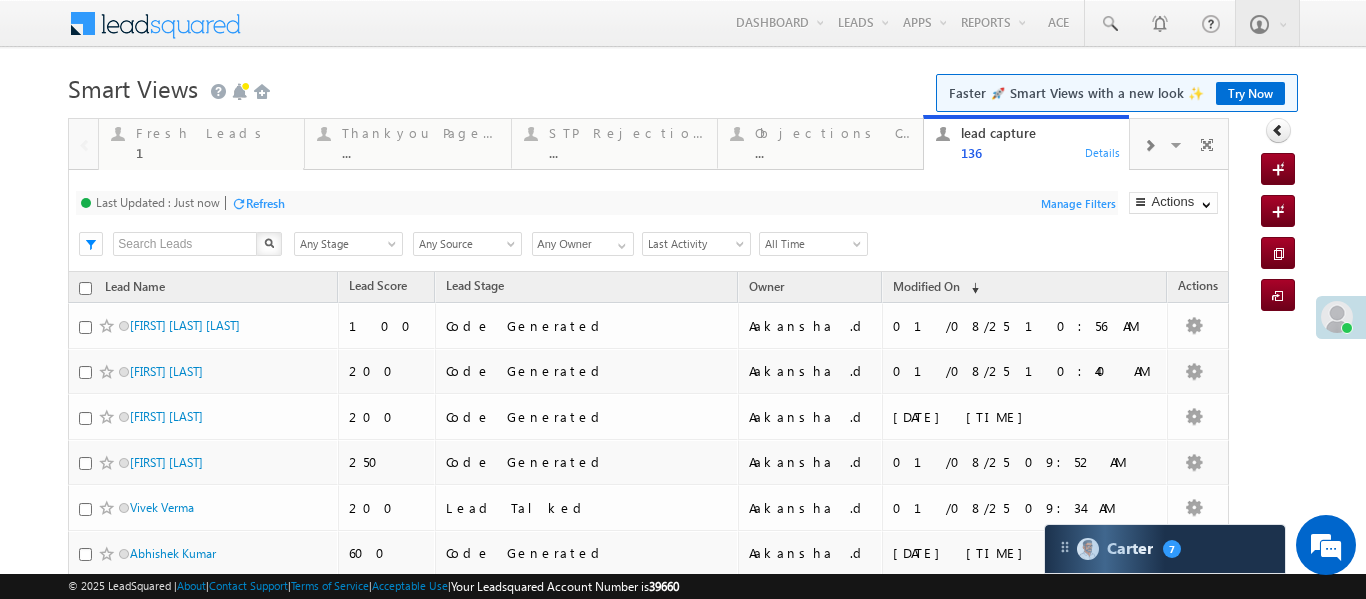 scroll, scrollTop: 0, scrollLeft: 0, axis: both 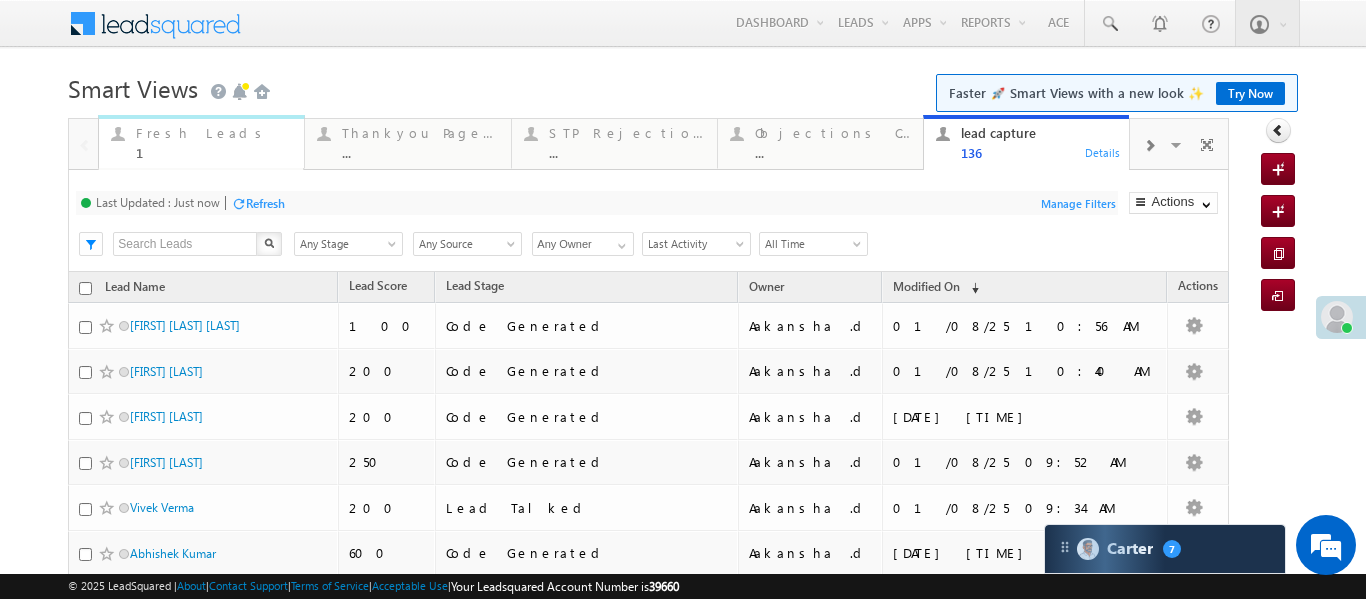 click on "Fresh Leads" at bounding box center (214, 133) 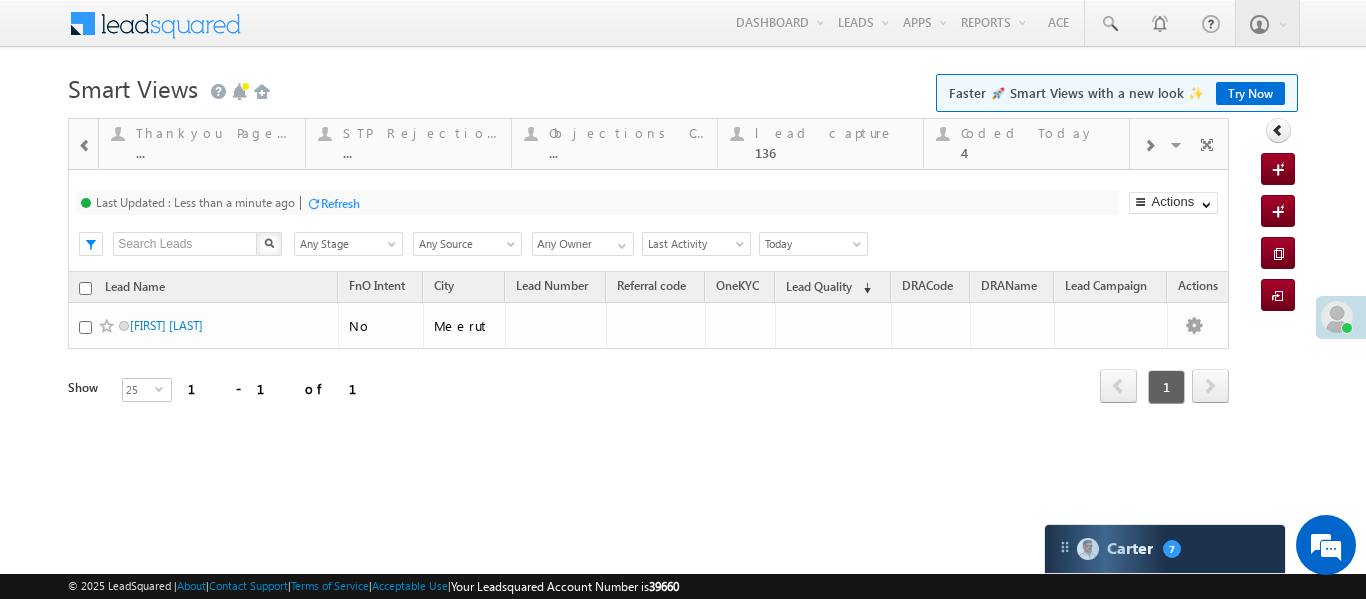 click on "Fresh Leads 1 Details Thankyou Page leads ... Details STP Rejection Reason ... Details Objections Cases ... Details lead capture 136 Details Coded Today 4 Details Coded MTD ... Details Fresh Objection Cases ... Details Leads connected post coding ... Details Leads connected pre coding ... Details Coded but no Recording ... Details Lead Type ... Details Forms Resubmitted ... Details Open Leads ... Details SIP Cases ... Details Missed Incoming Calls ... Details SS Fresh Lead Distribution ... Details Exotel IVR 2.1 ... Details Call backs ... Details Exotel IVR 2.0 ... Details" at bounding box center (1892, 144) 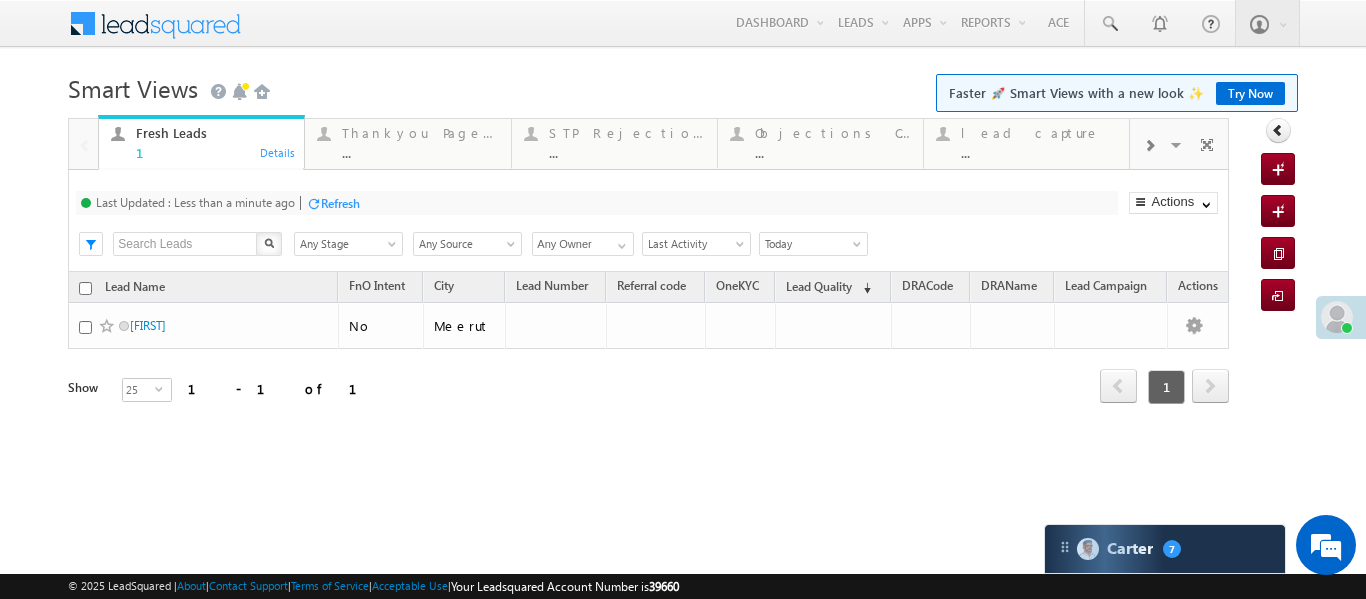 scroll, scrollTop: 0, scrollLeft: 0, axis: both 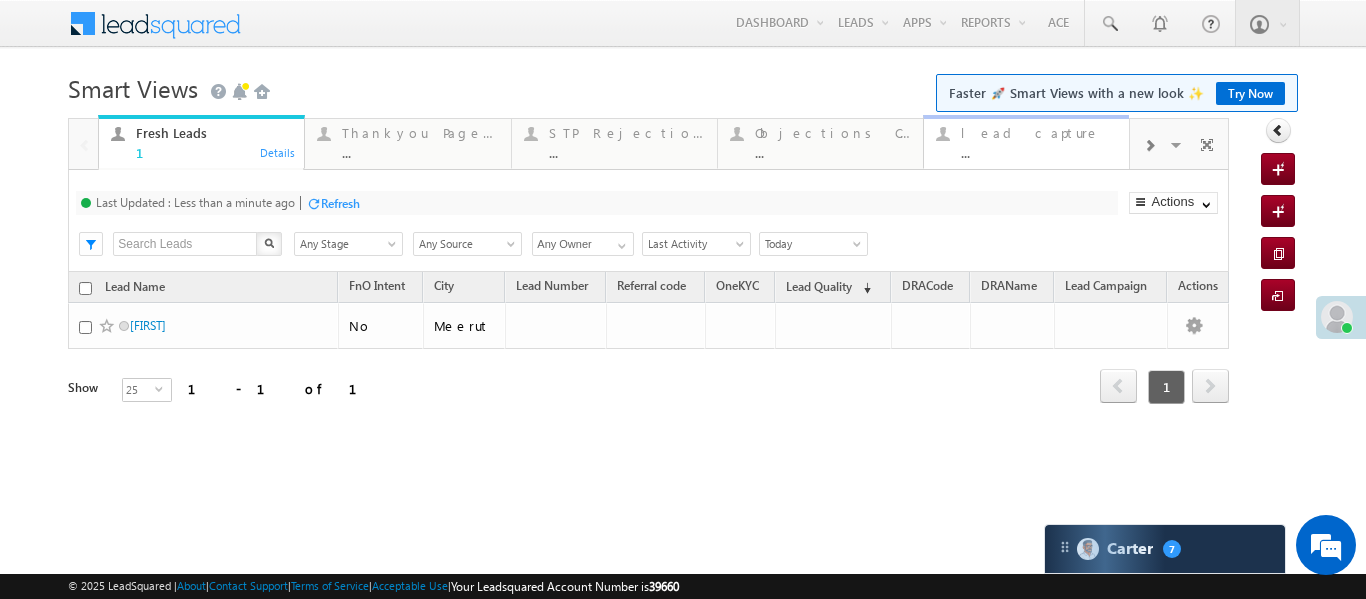 click on "lead capture ..." at bounding box center [1039, 140] 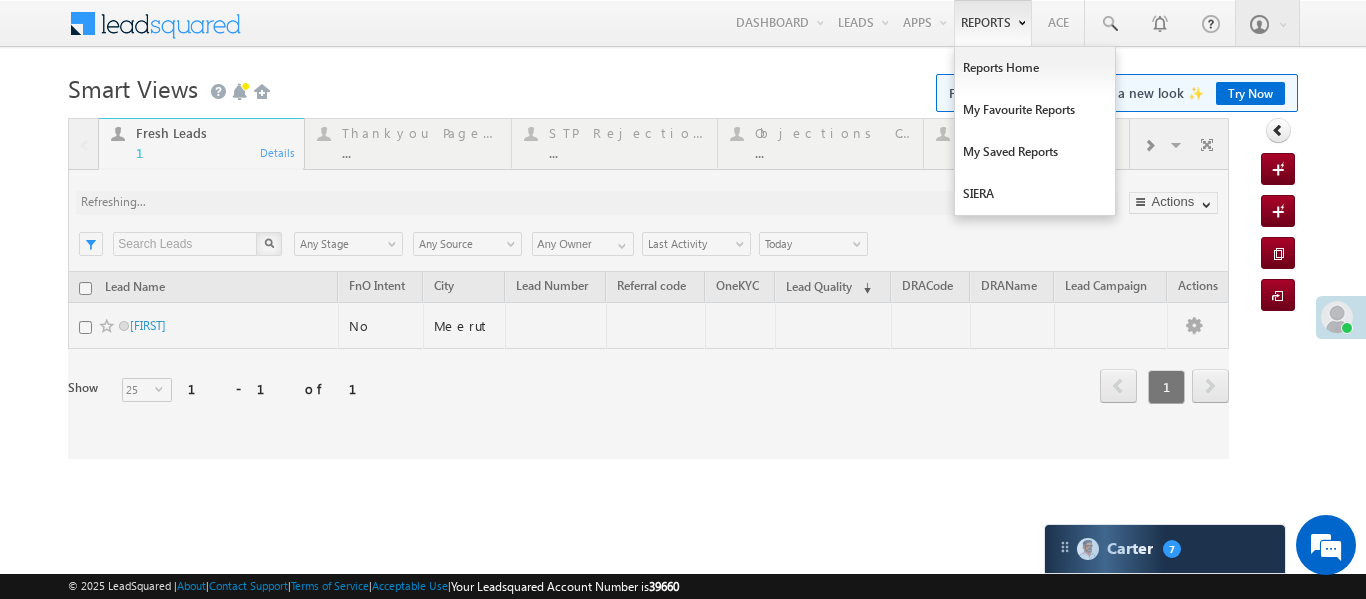 drag, startPoint x: 1051, startPoint y: 142, endPoint x: 1007, endPoint y: 24, distance: 125.93649 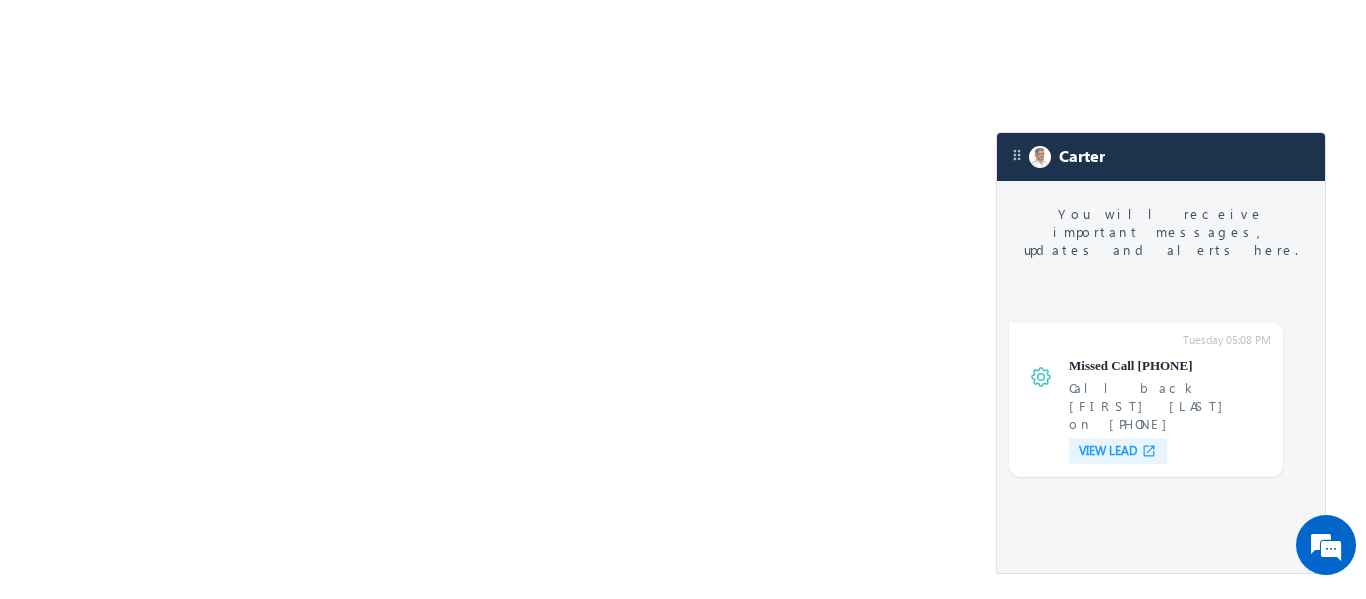 scroll, scrollTop: 7666, scrollLeft: 0, axis: vertical 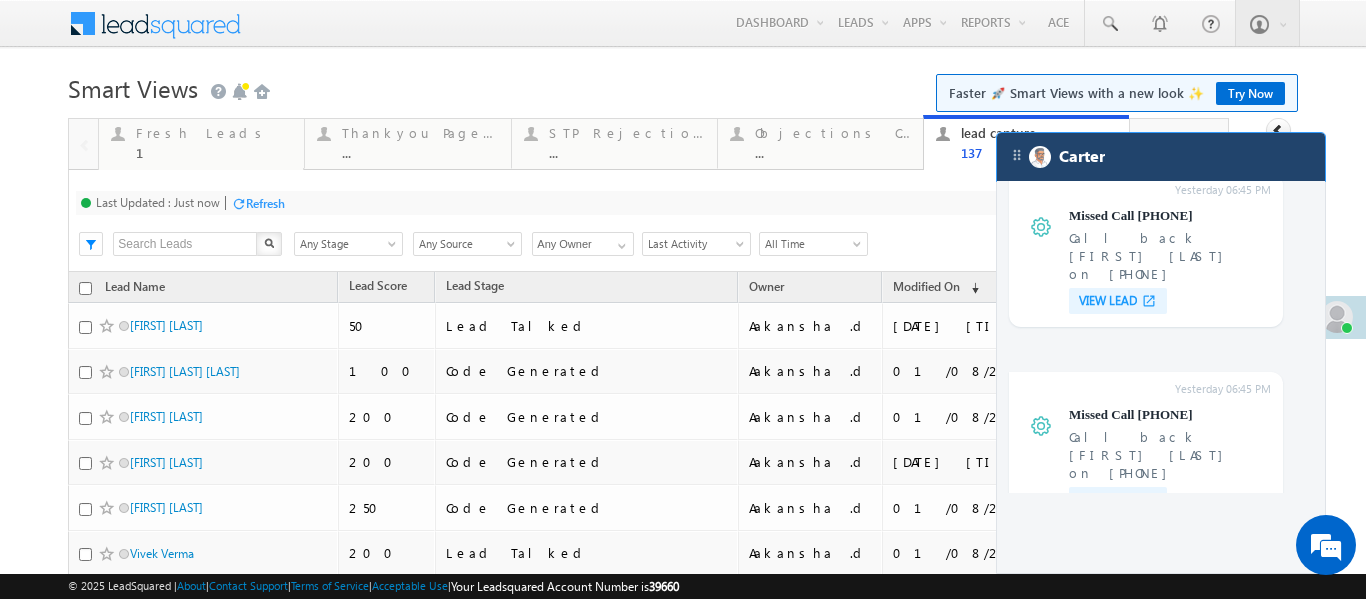 click on "Carter" at bounding box center [1161, 157] 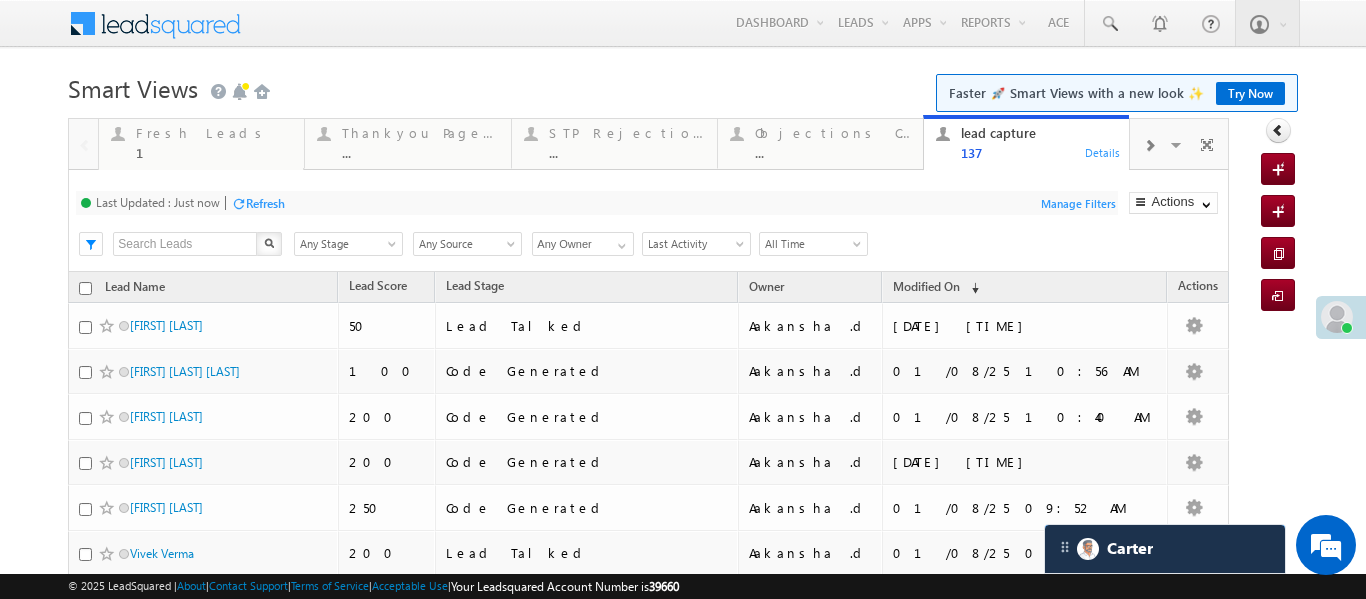 scroll, scrollTop: 7779, scrollLeft: 0, axis: vertical 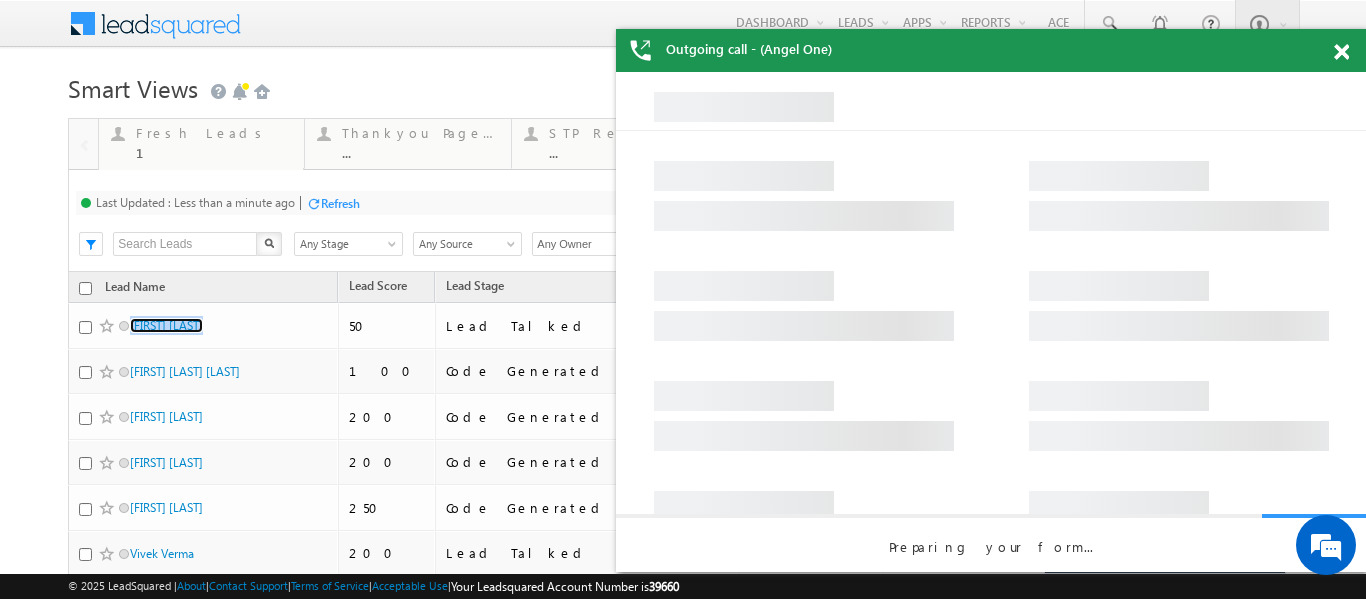 click at bounding box center [1352, 48] 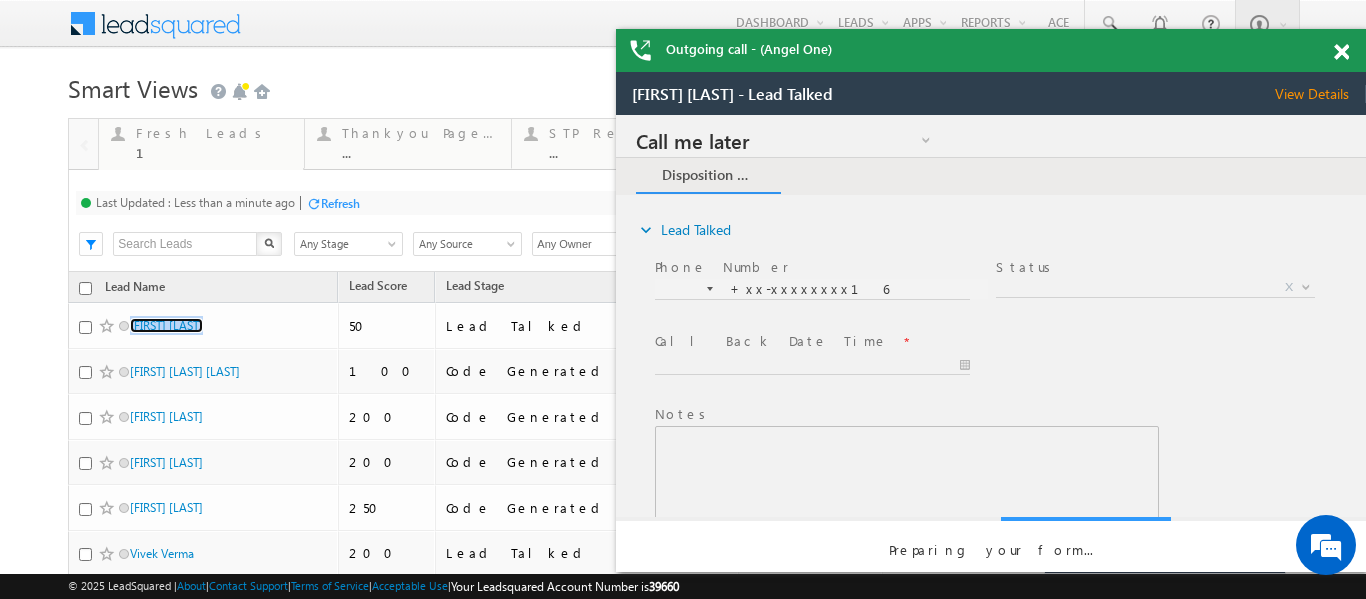 scroll, scrollTop: 0, scrollLeft: 0, axis: both 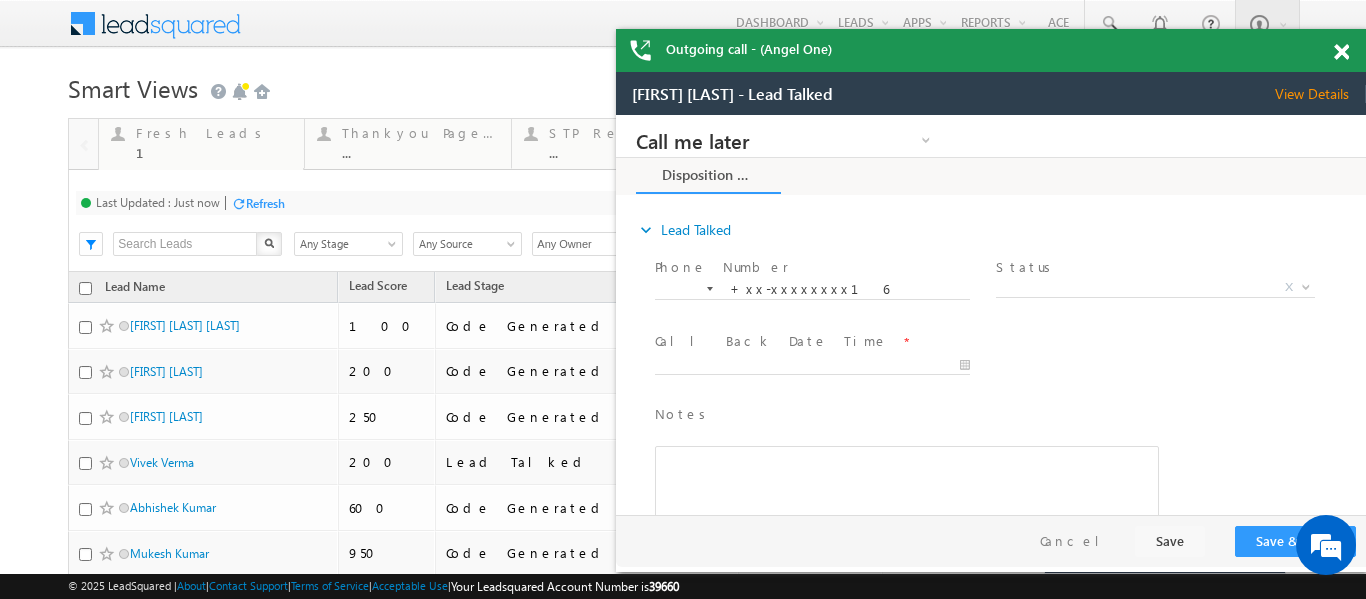 click at bounding box center [1341, 52] 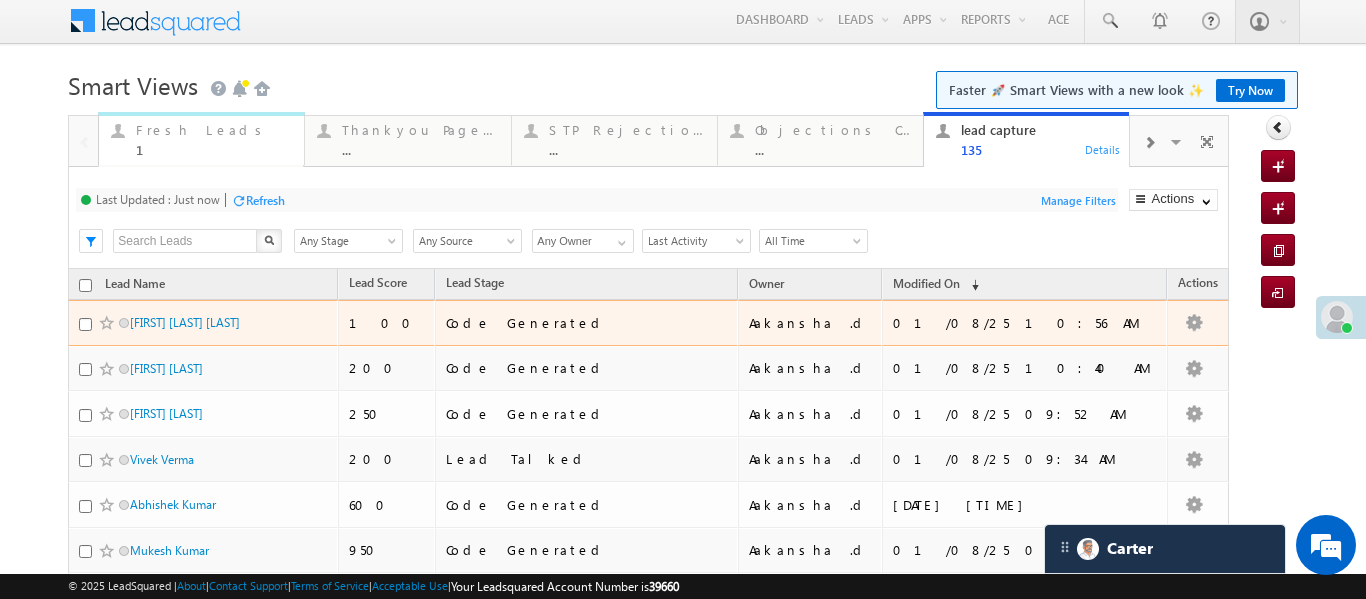 scroll, scrollTop: 0, scrollLeft: 0, axis: both 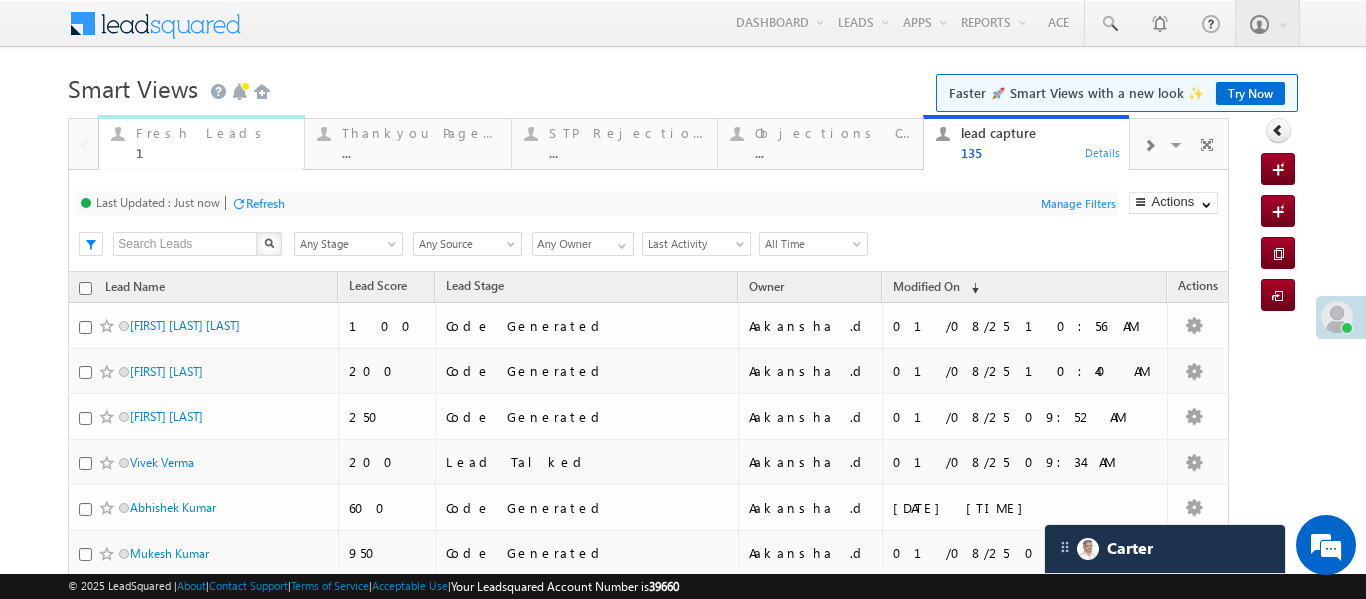 click on "Fresh Leads 1 Details" at bounding box center [201, 142] 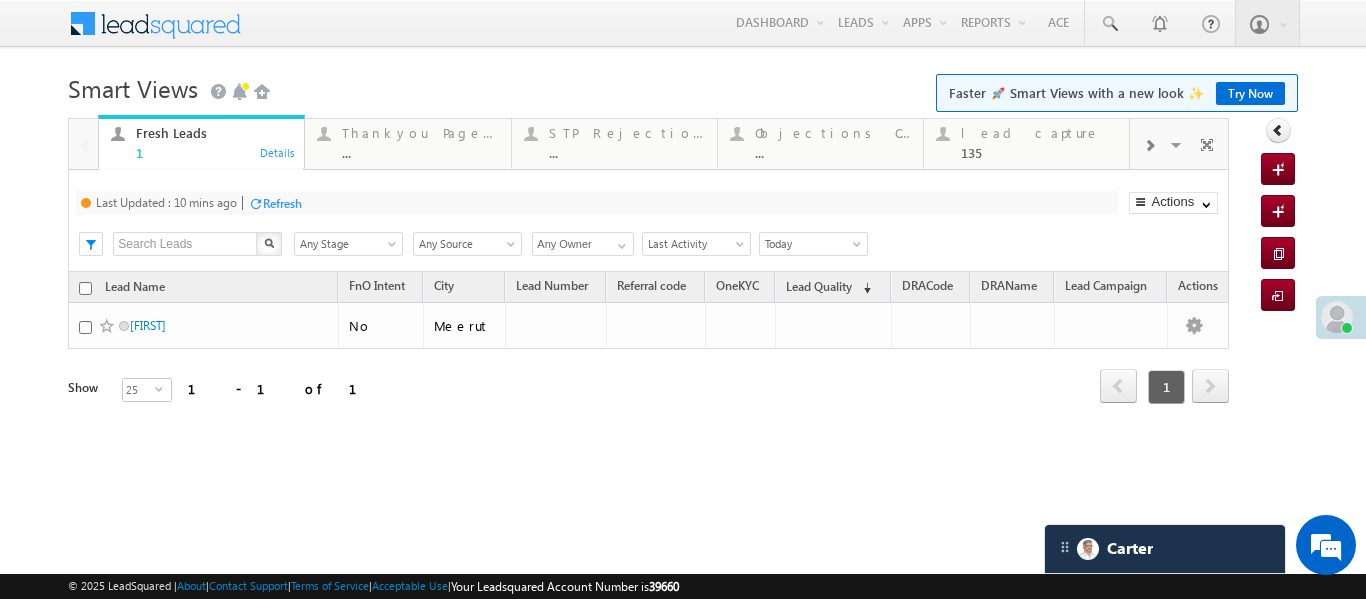 click on "Fresh Leads 1 Details" at bounding box center [201, 143] 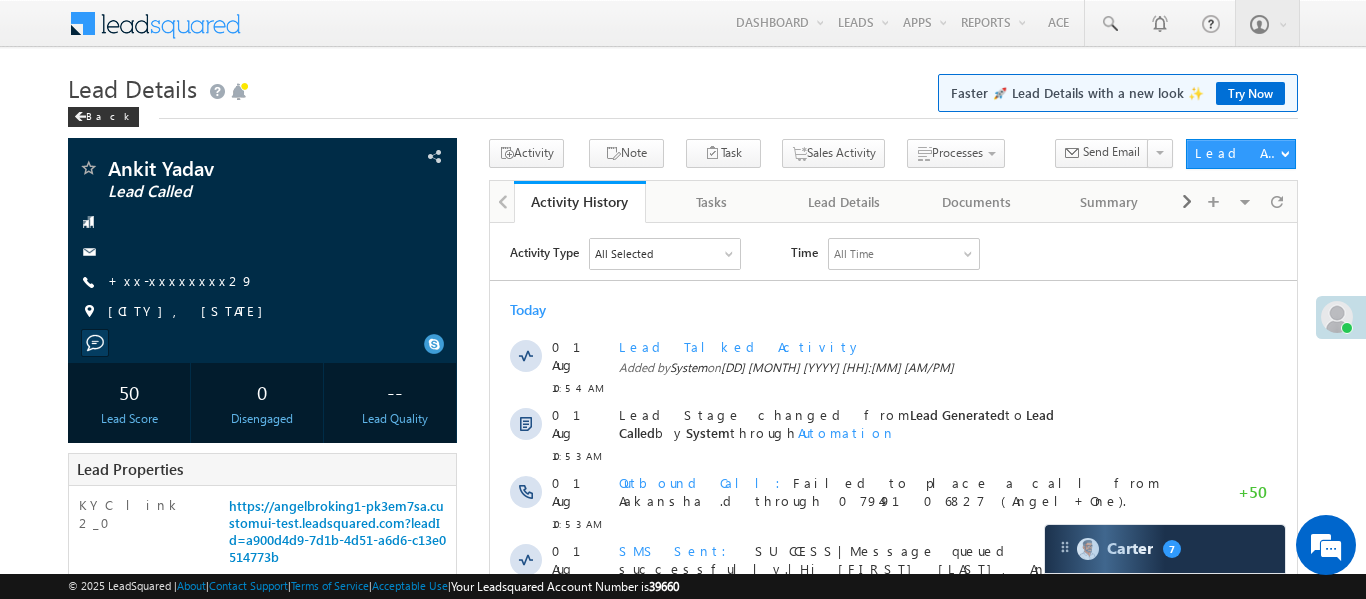 scroll, scrollTop: 0, scrollLeft: 0, axis: both 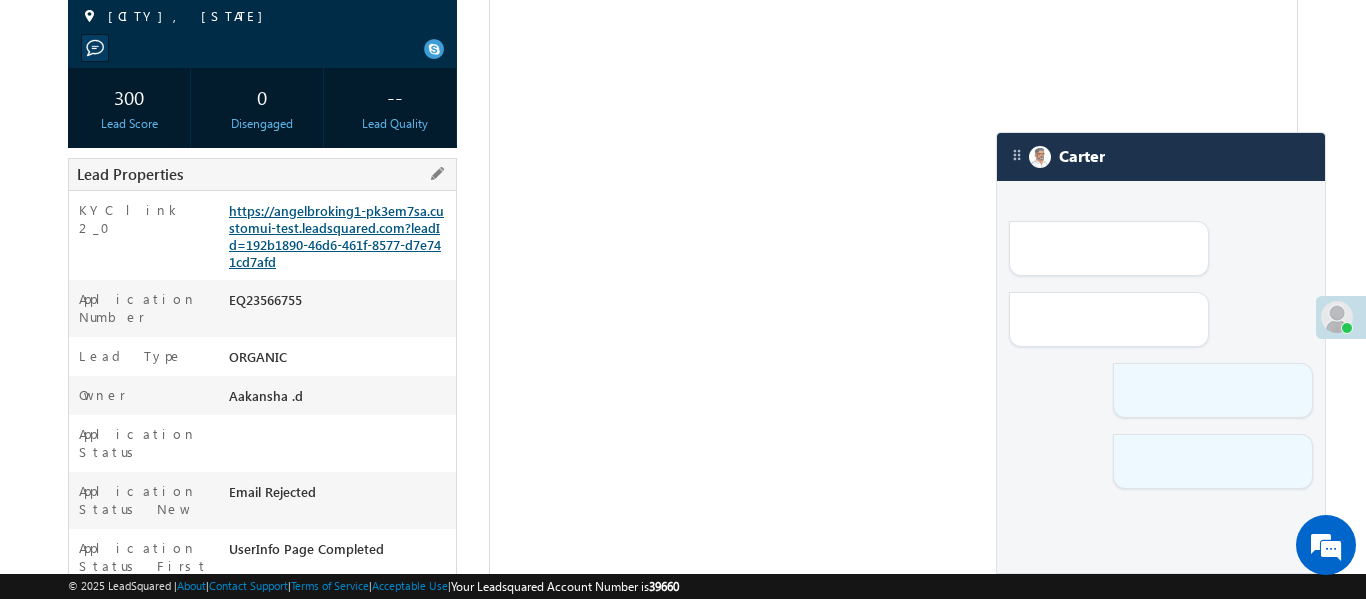 click on "https://angelbroking1-pk3em7sa.customui-test.leadsquared.com?leadId=192b1890-46d6-461f-8577-d7e741cd7afd" at bounding box center [336, 236] 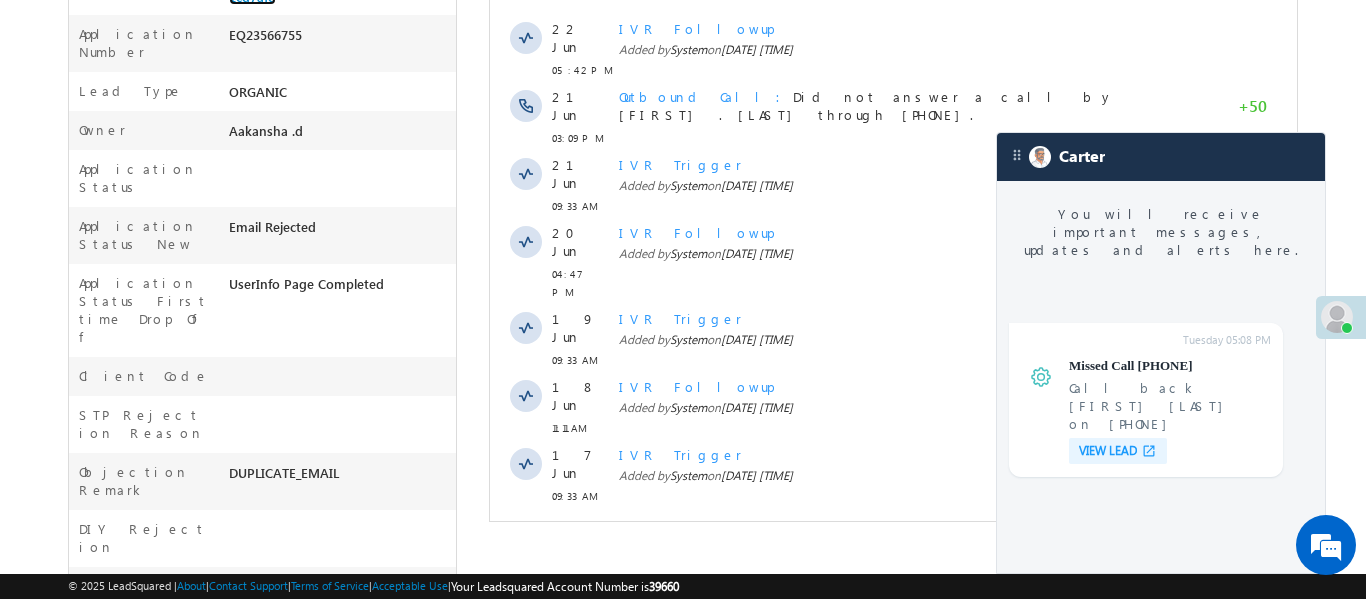 scroll, scrollTop: 0, scrollLeft: 0, axis: both 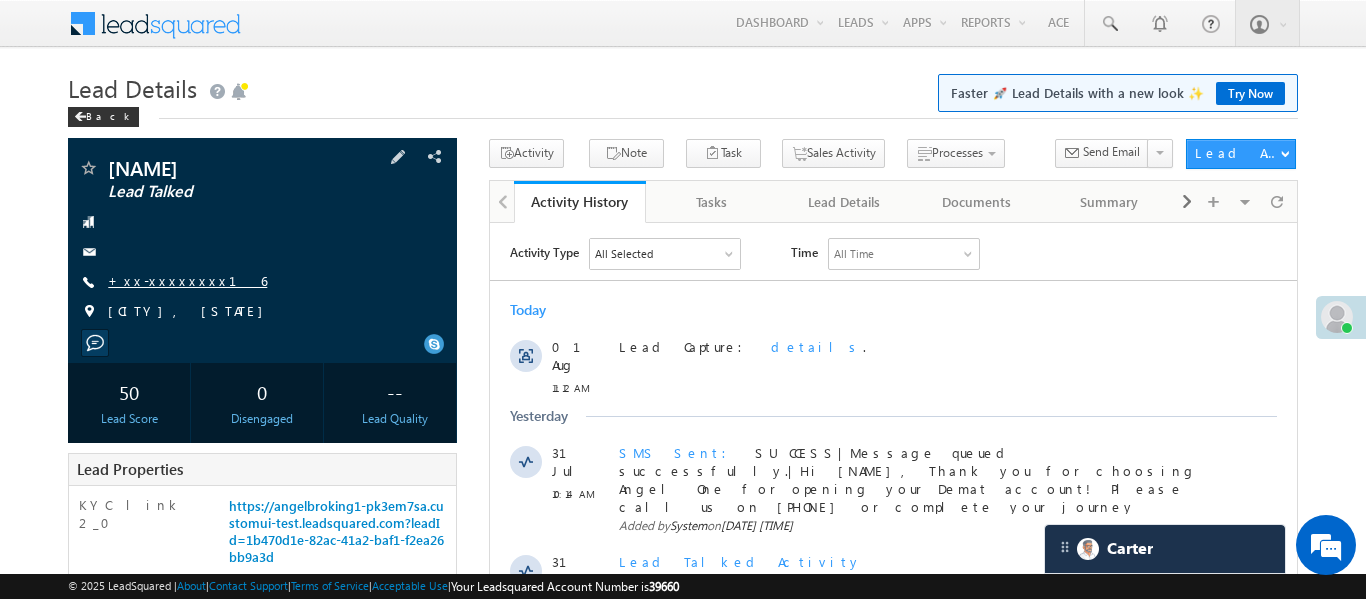 click on "+xx-xxxxxxxx16" at bounding box center (187, 280) 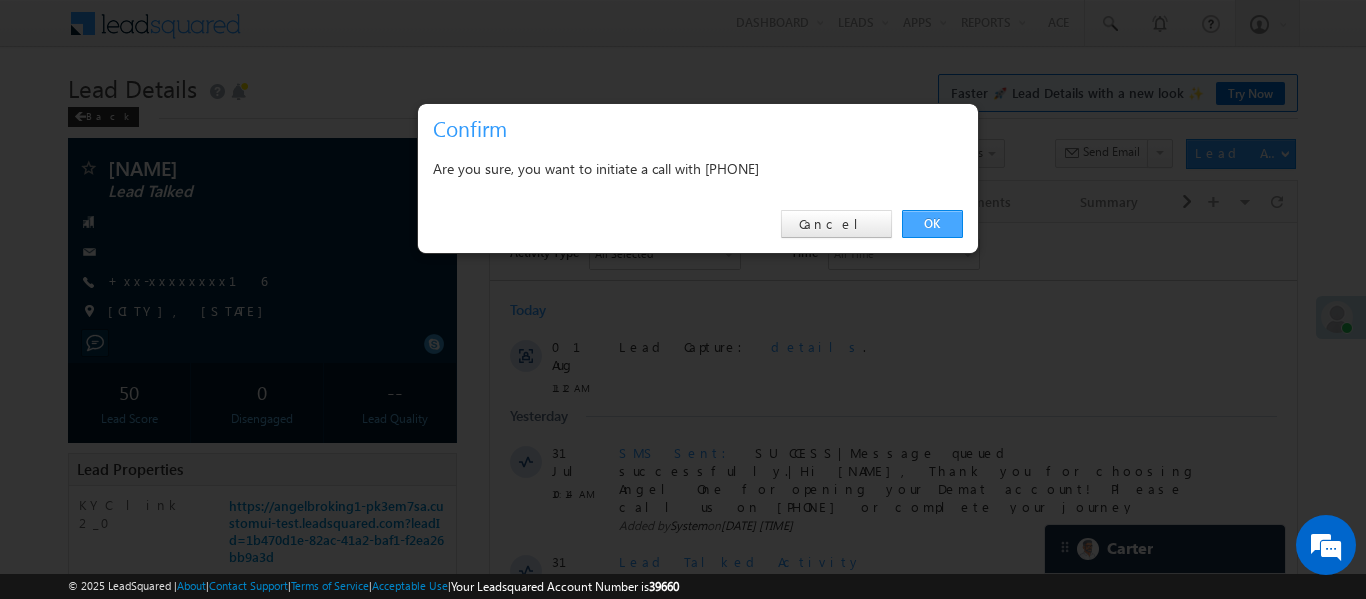 click on "OK" at bounding box center [932, 224] 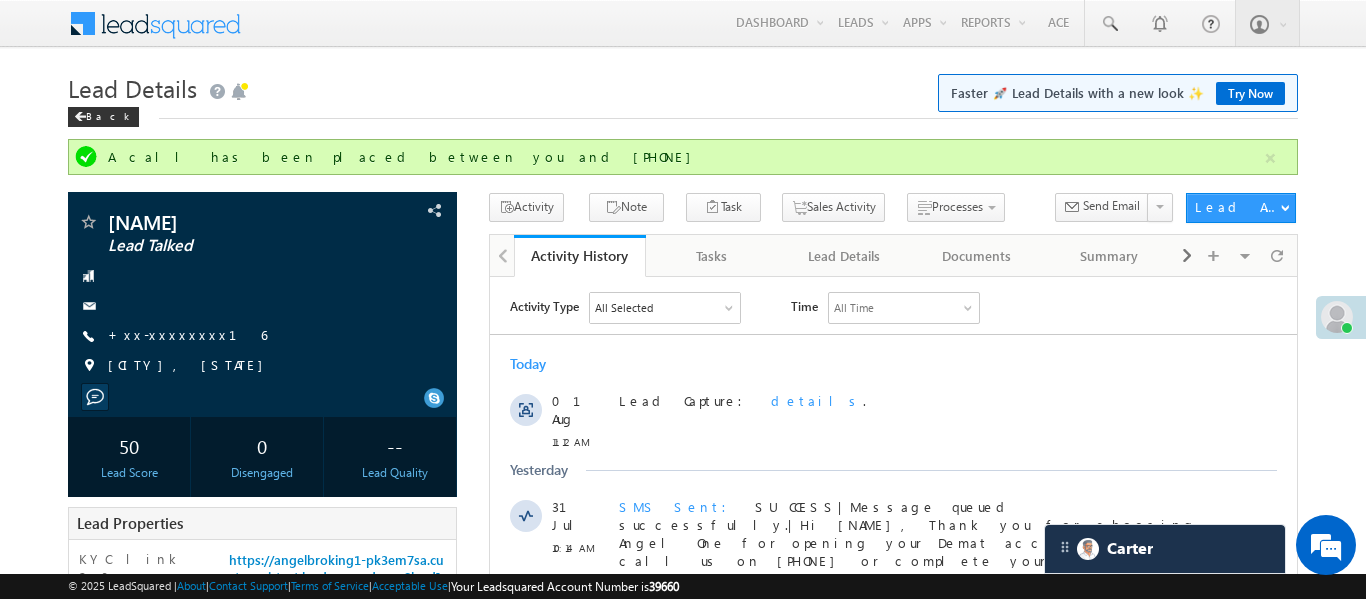 scroll, scrollTop: 0, scrollLeft: 0, axis: both 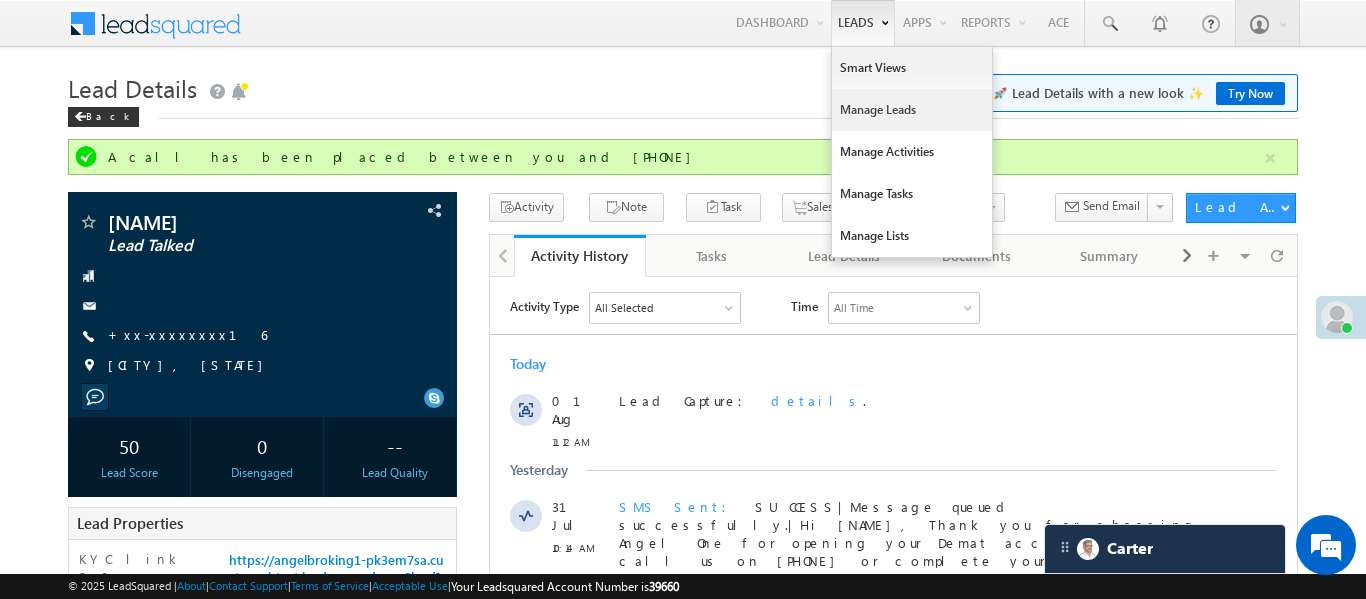 click on "Manage Leads" at bounding box center (912, 110) 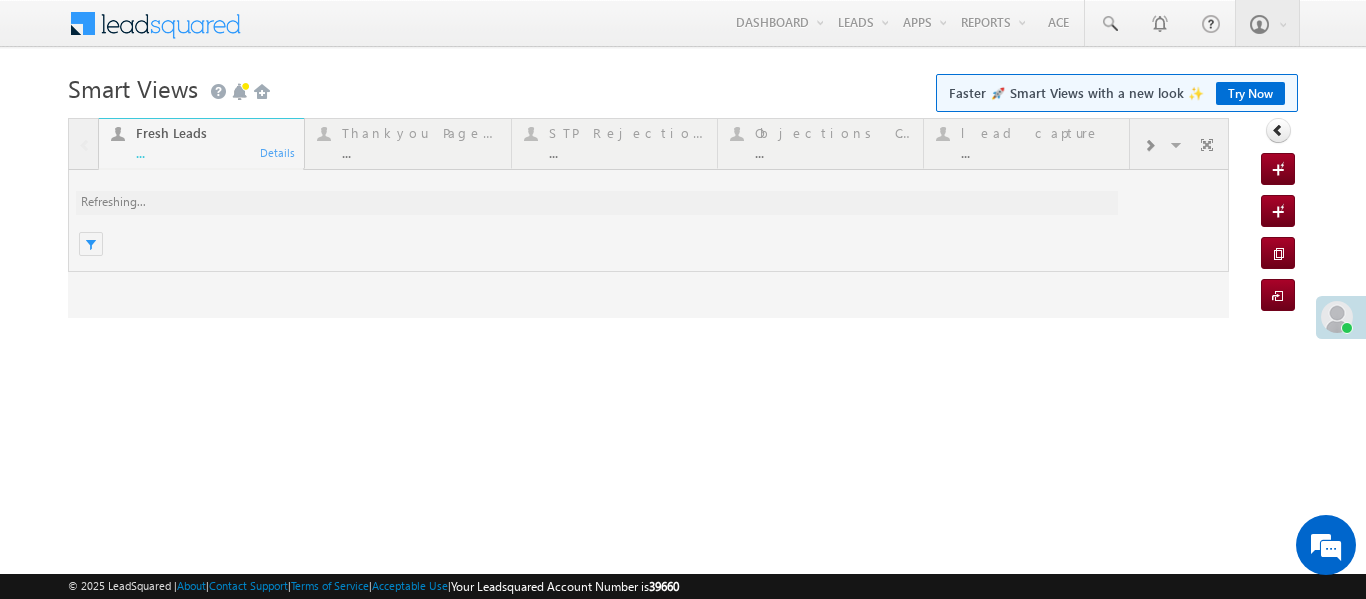scroll, scrollTop: 0, scrollLeft: 0, axis: both 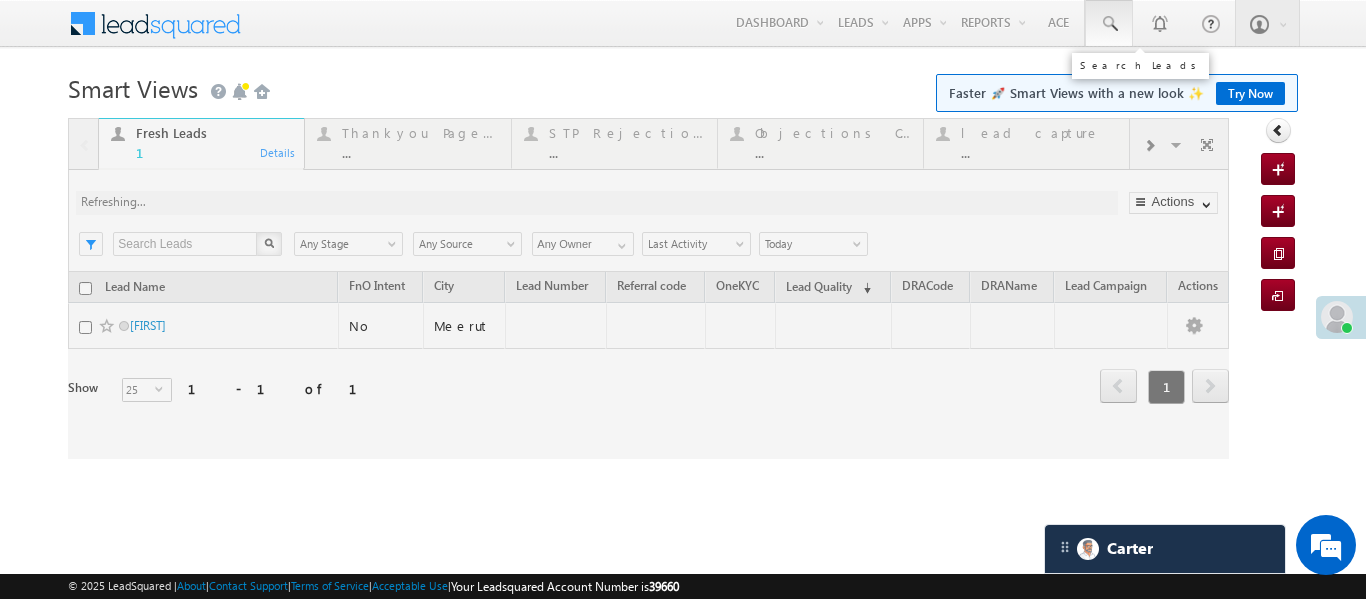 click at bounding box center [1109, 23] 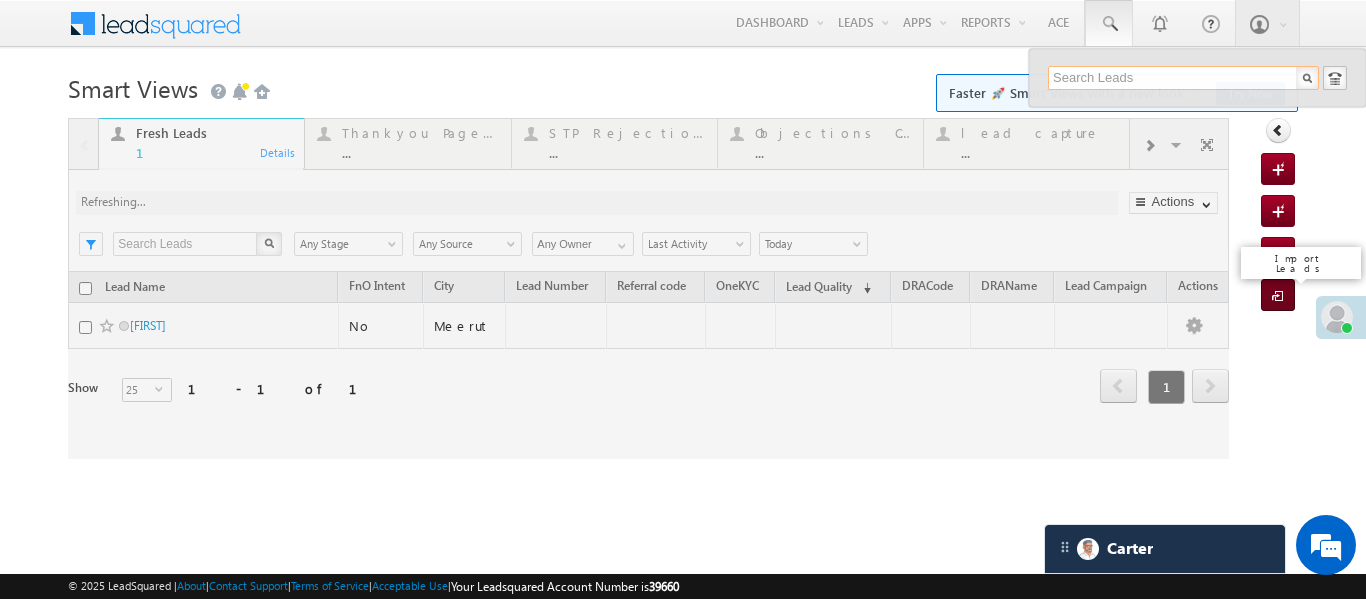 paste on "EQ26440730" 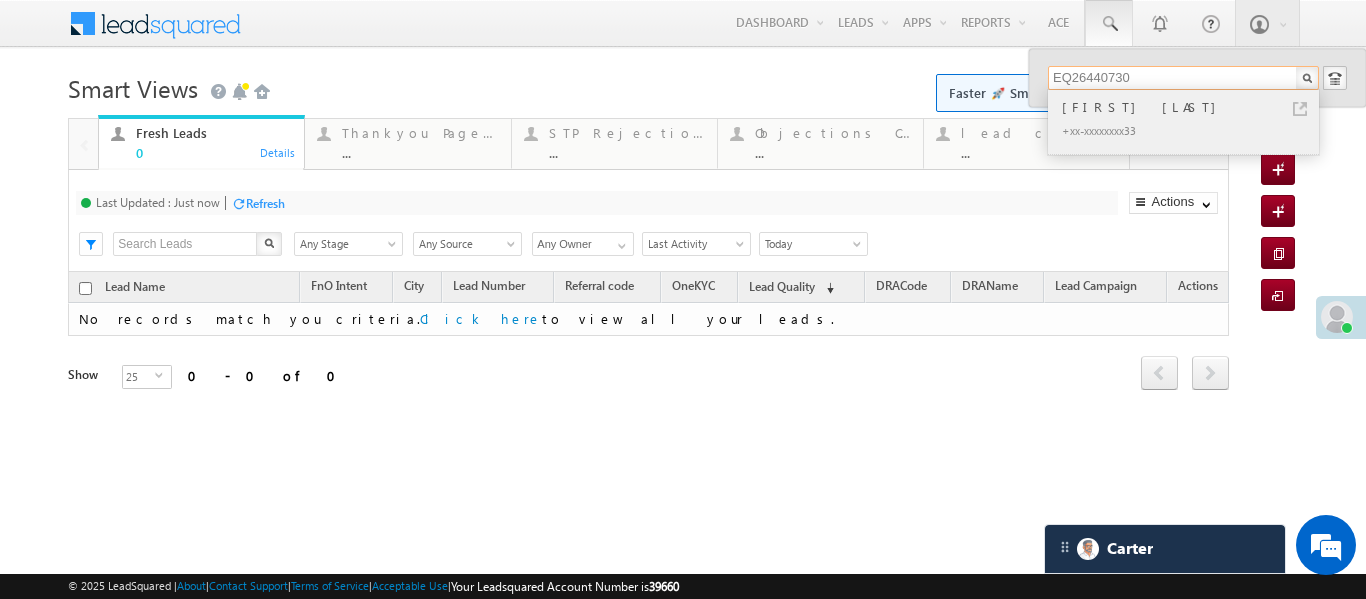 type on "EQ26440730" 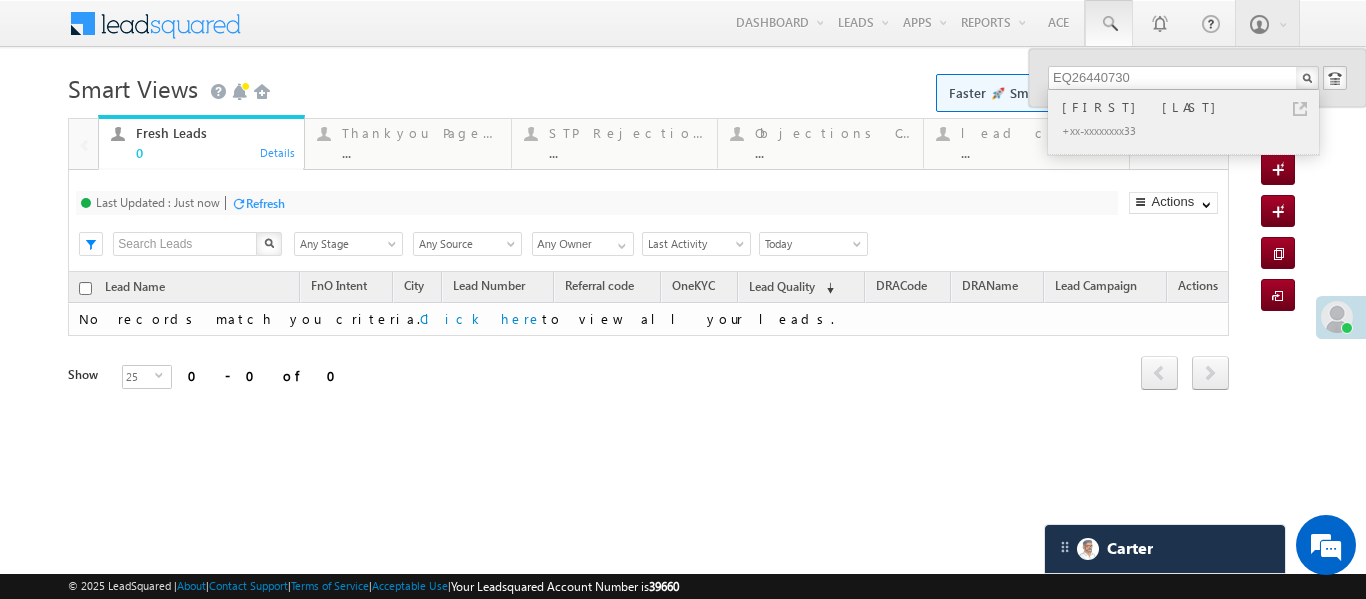 click on "[FIRST] [LAST]" at bounding box center (1192, 107) 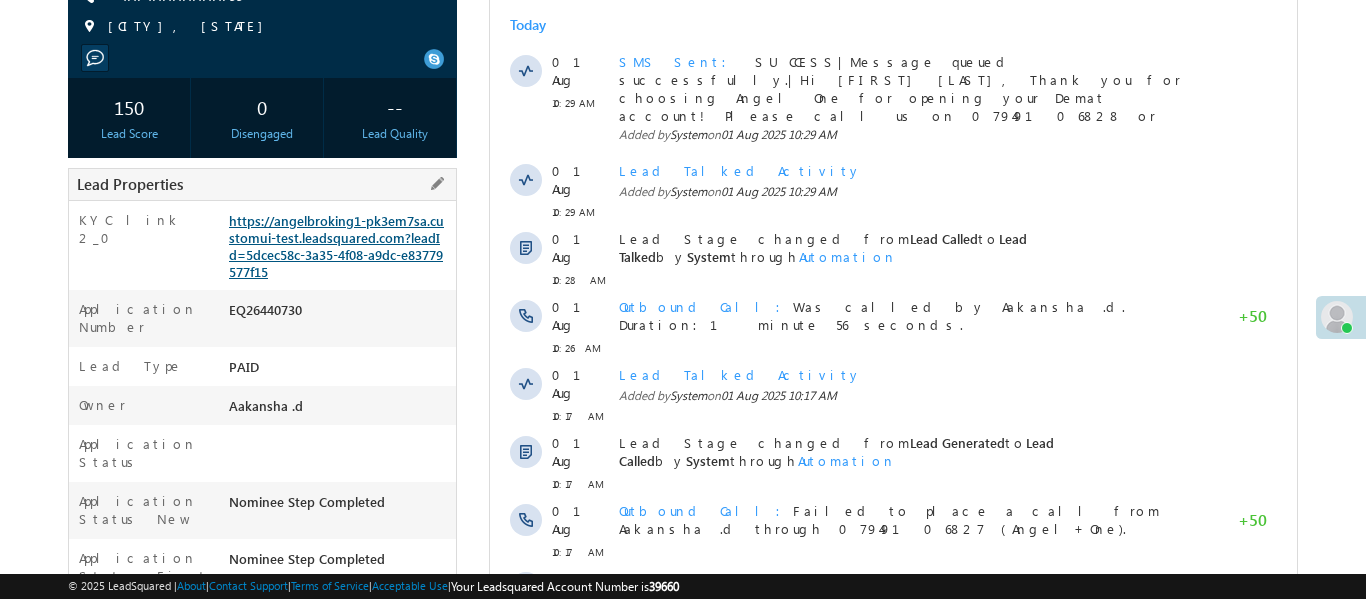 scroll, scrollTop: 0, scrollLeft: 0, axis: both 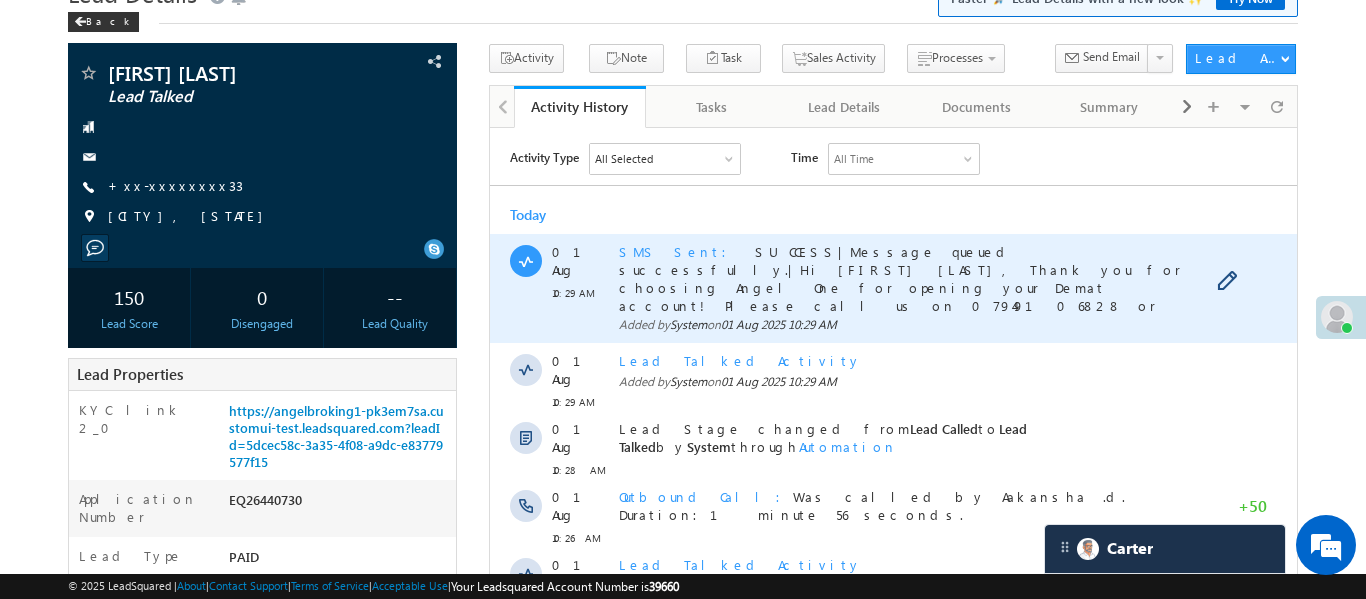 click on "SMS Sent" at bounding box center (678, 250) 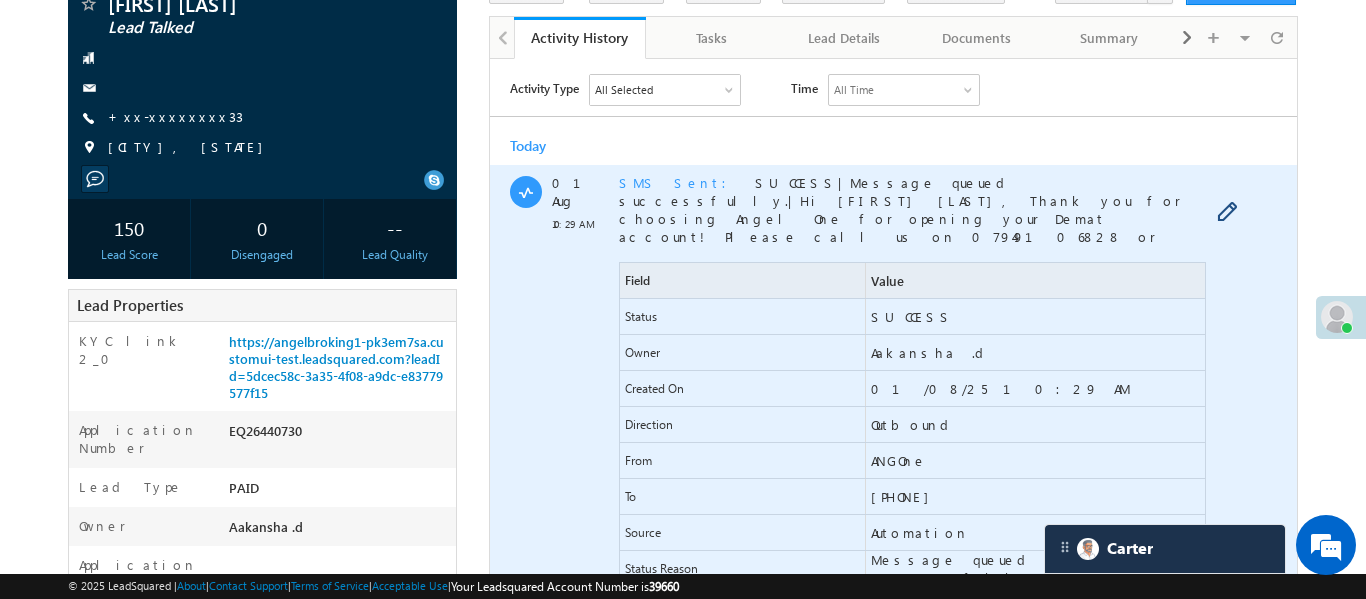 scroll, scrollTop: 176, scrollLeft: 0, axis: vertical 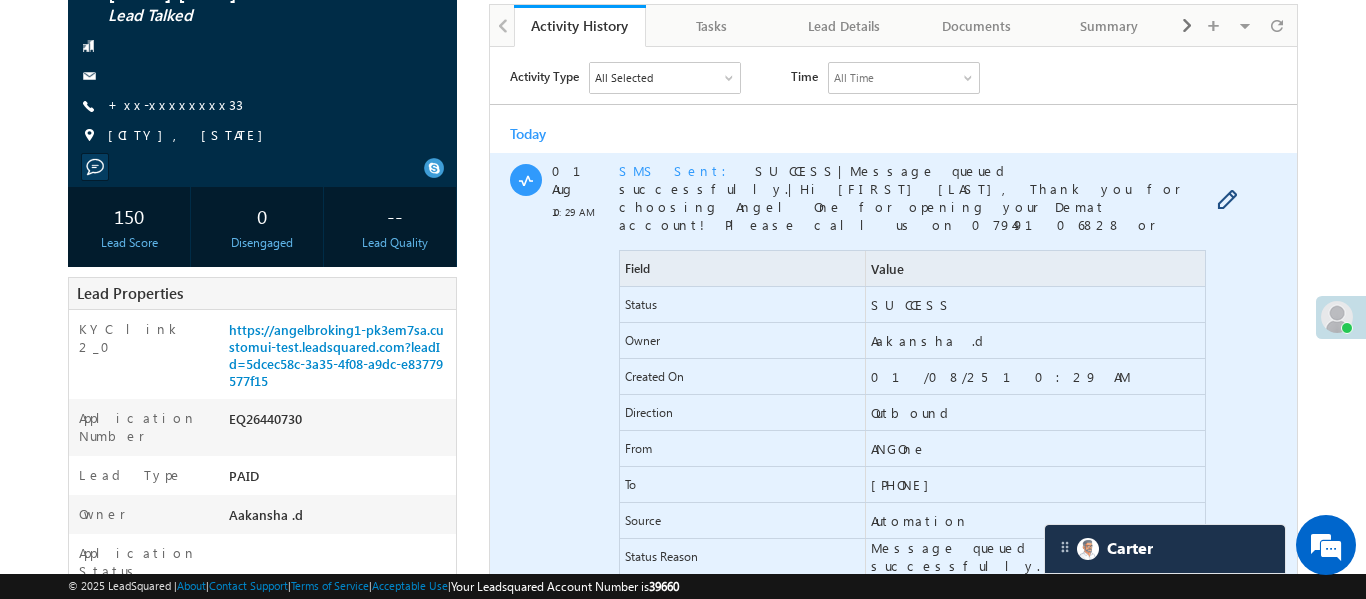 click on "SMS Sent" at bounding box center [678, 169] 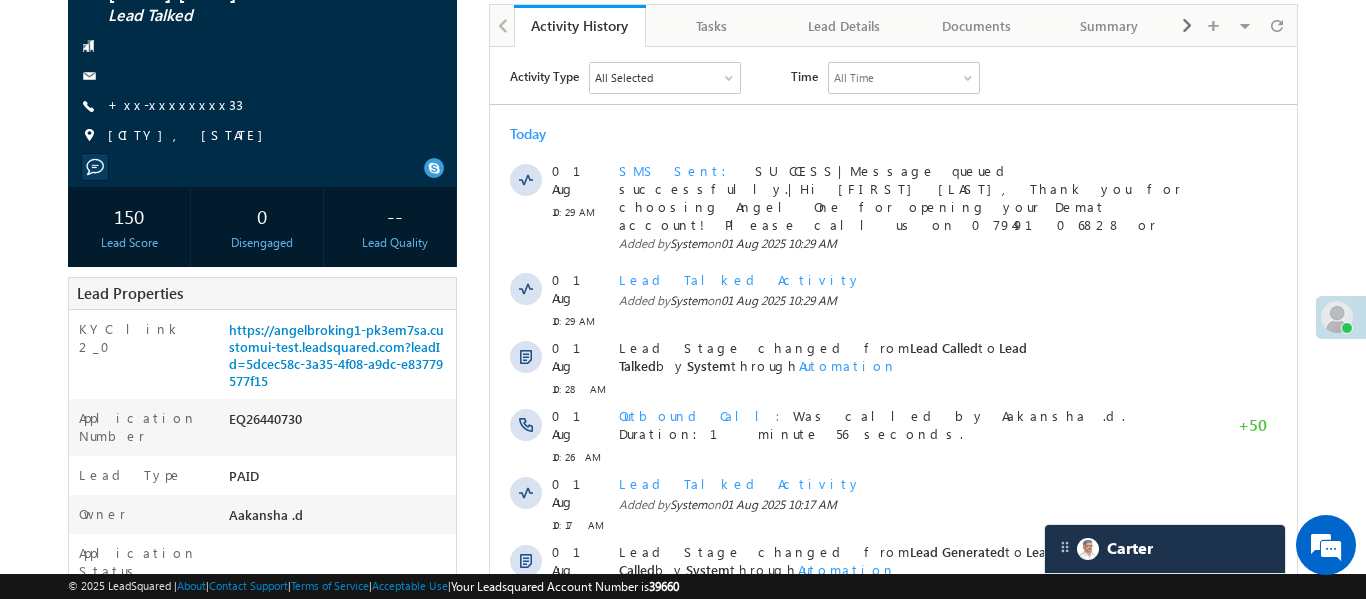 click on "[FIRST] [LAST]
Lead Talked
[PHONE]" at bounding box center [262, 69] 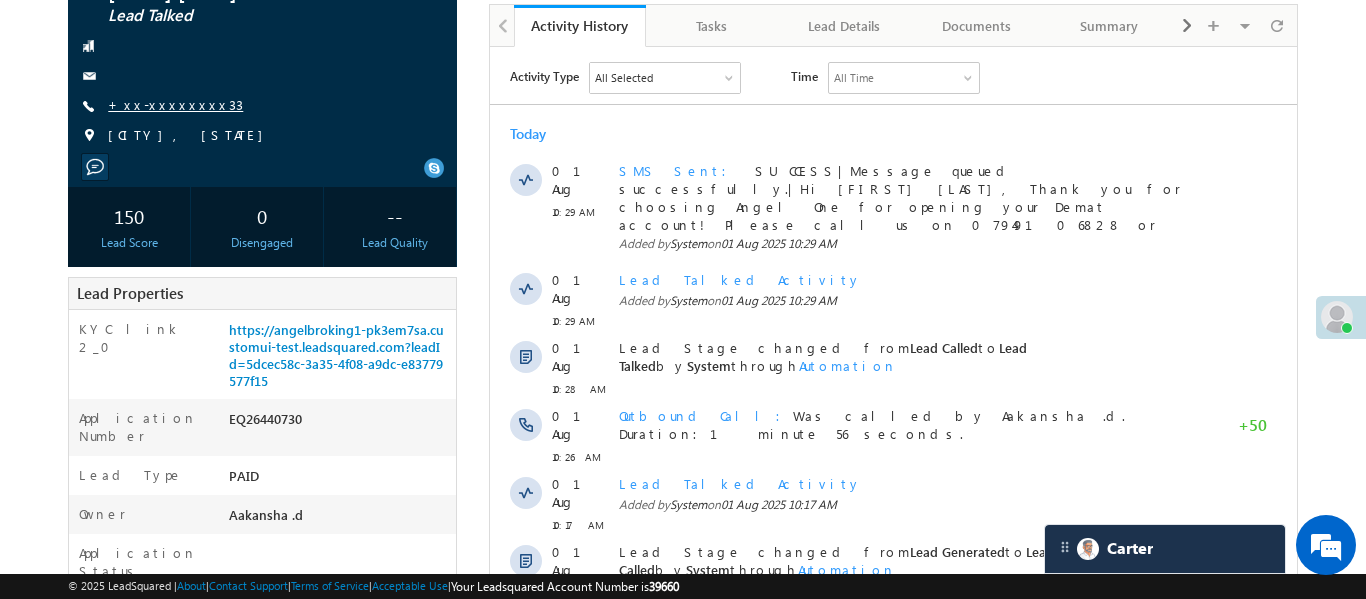 click on "+xx-xxxxxxxx33" at bounding box center [175, 104] 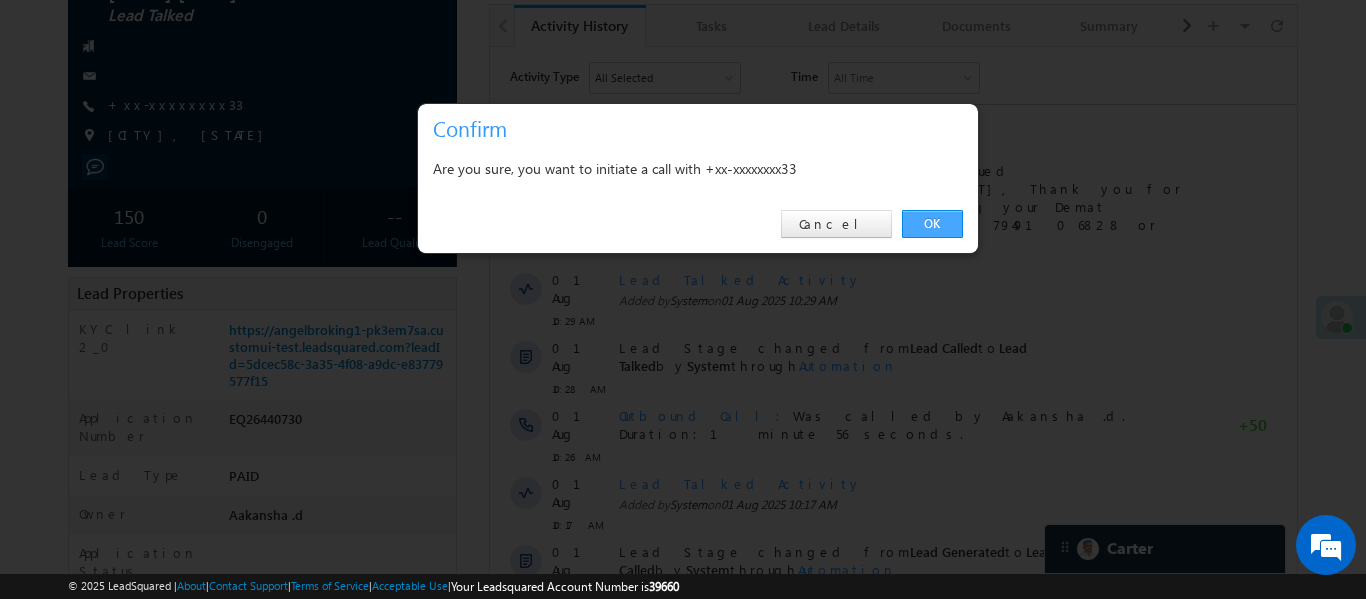 drag, startPoint x: 928, startPoint y: 213, endPoint x: 306, endPoint y: 208, distance: 622.0201 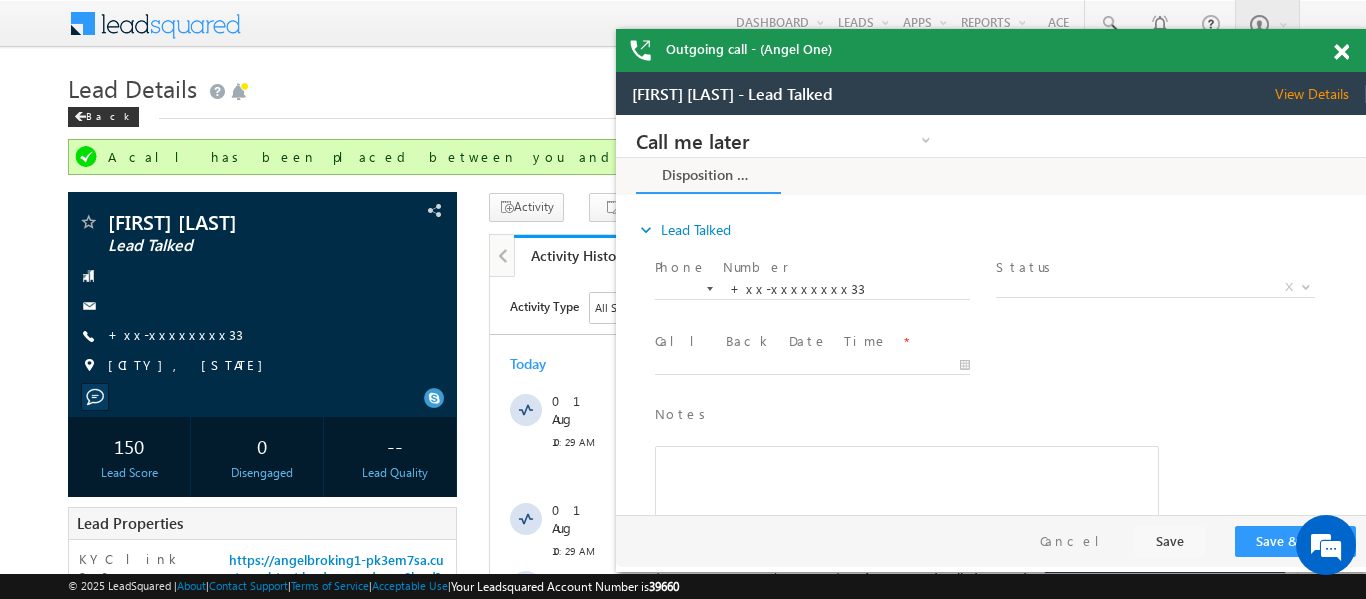 scroll, scrollTop: 0, scrollLeft: 0, axis: both 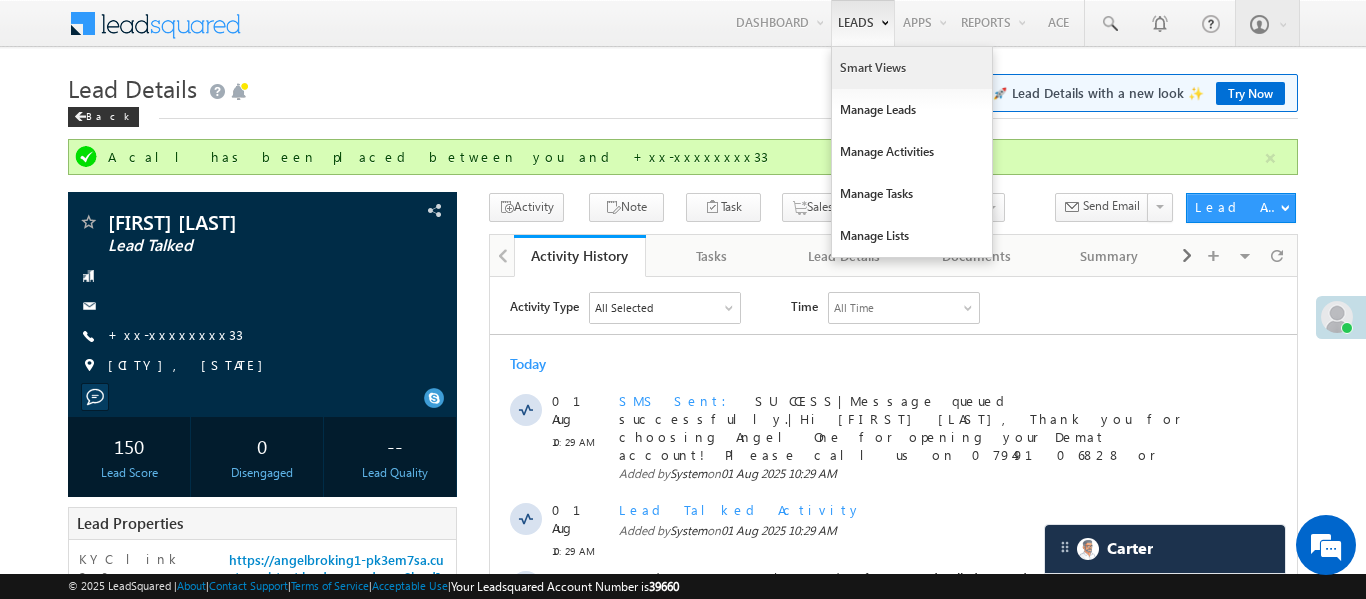click on "Smart Views" at bounding box center [912, 68] 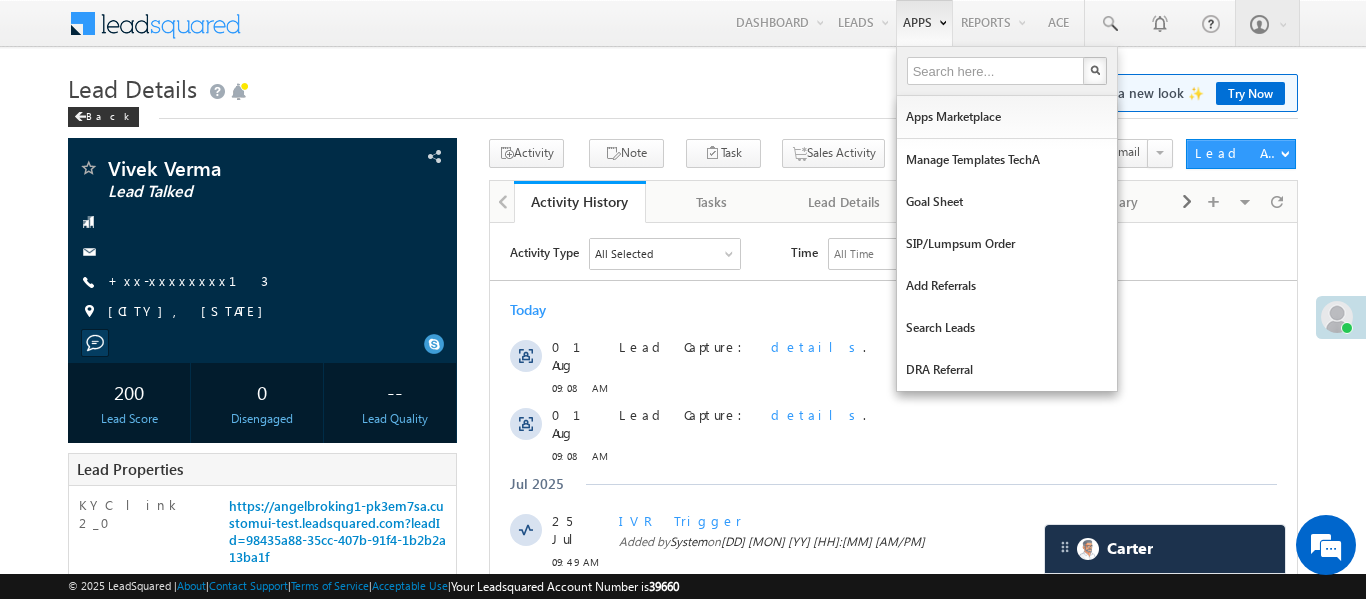 scroll, scrollTop: 0, scrollLeft: 0, axis: both 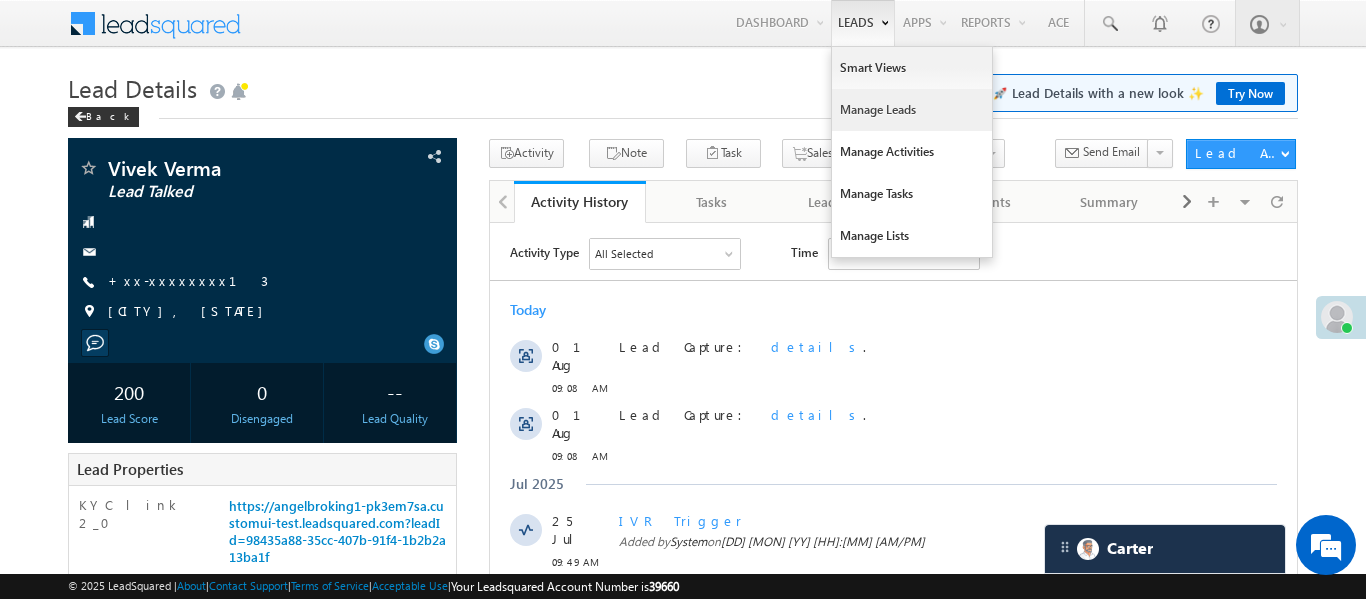 click on "Manage Leads" at bounding box center [912, 110] 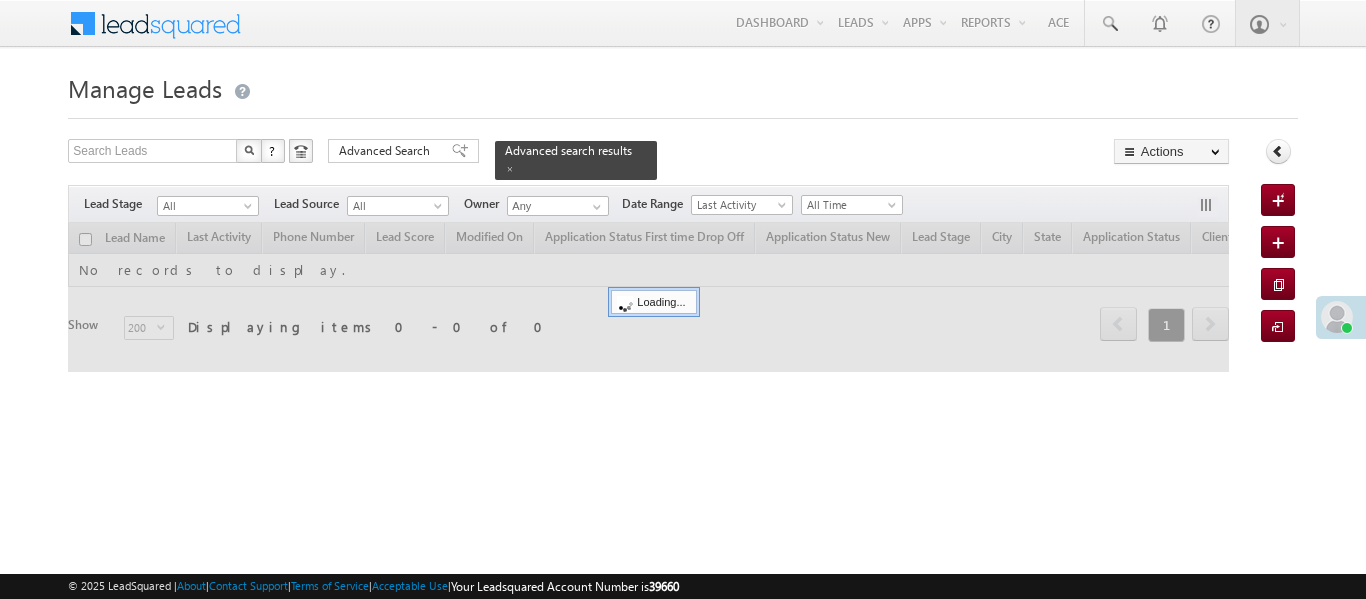 scroll, scrollTop: 0, scrollLeft: 0, axis: both 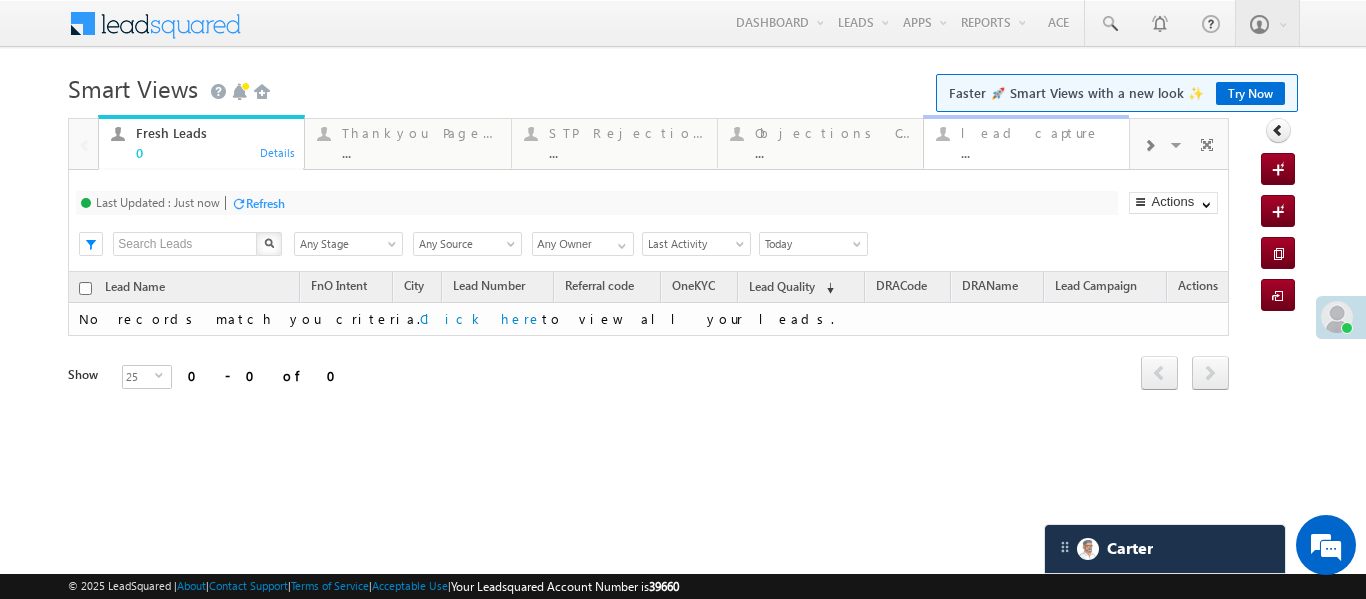 click on "..." at bounding box center (1039, 152) 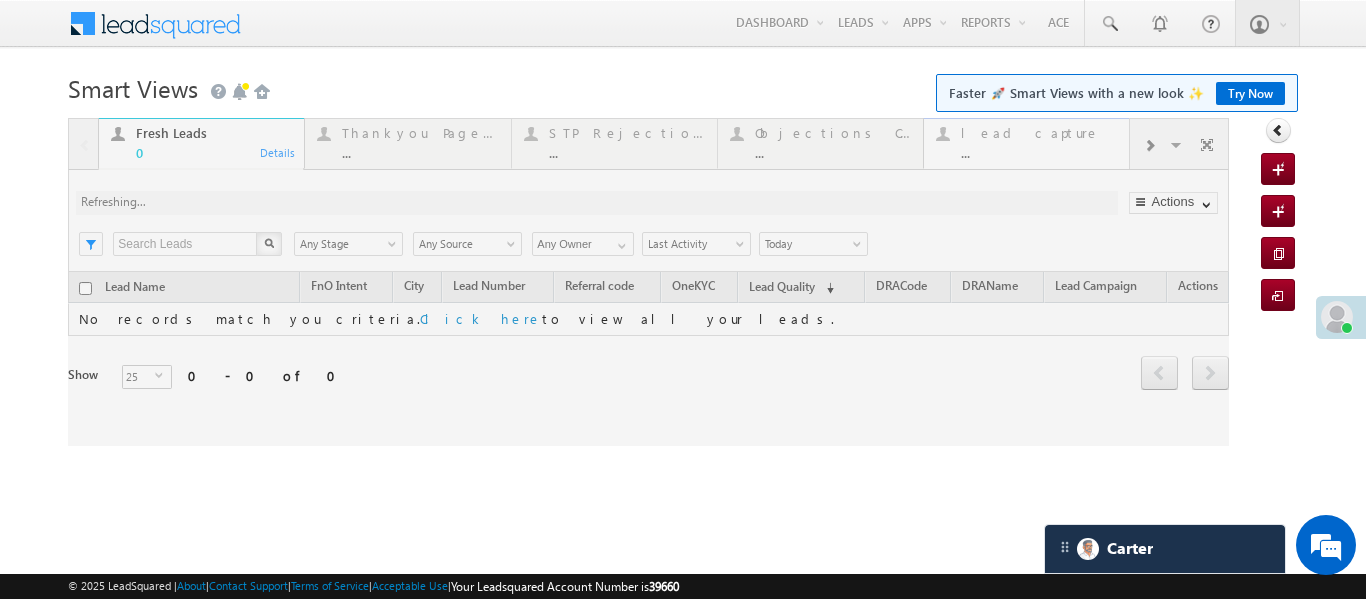 click at bounding box center (648, 282) 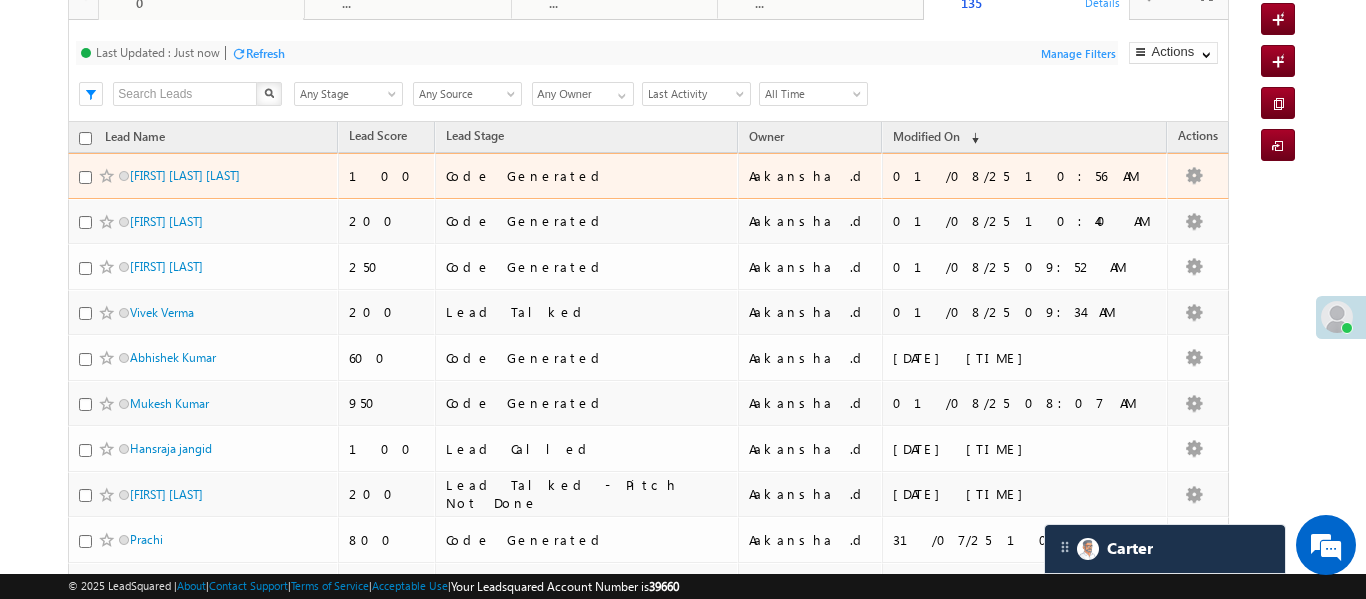 scroll, scrollTop: 0, scrollLeft: 0, axis: both 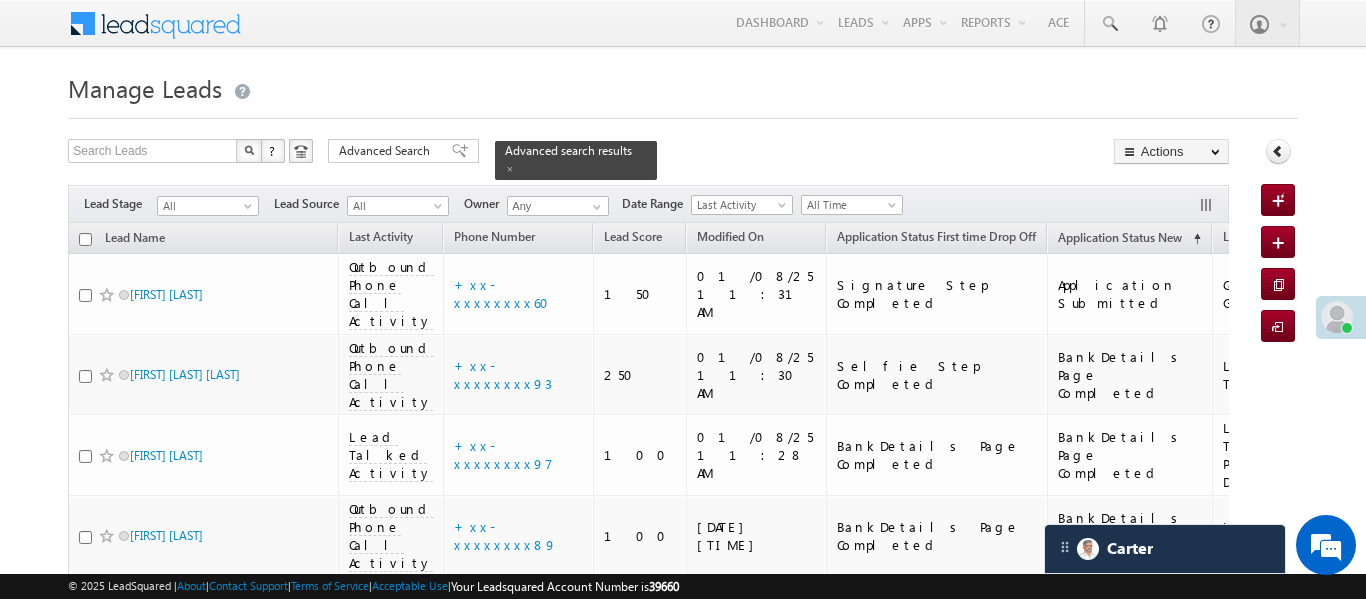 click on "Manage Leads
Quick Add Lead
Search Leads X ?   20 results found
Advanced Search
Advanced Search
Actions Actions" at bounding box center (682, 1012) 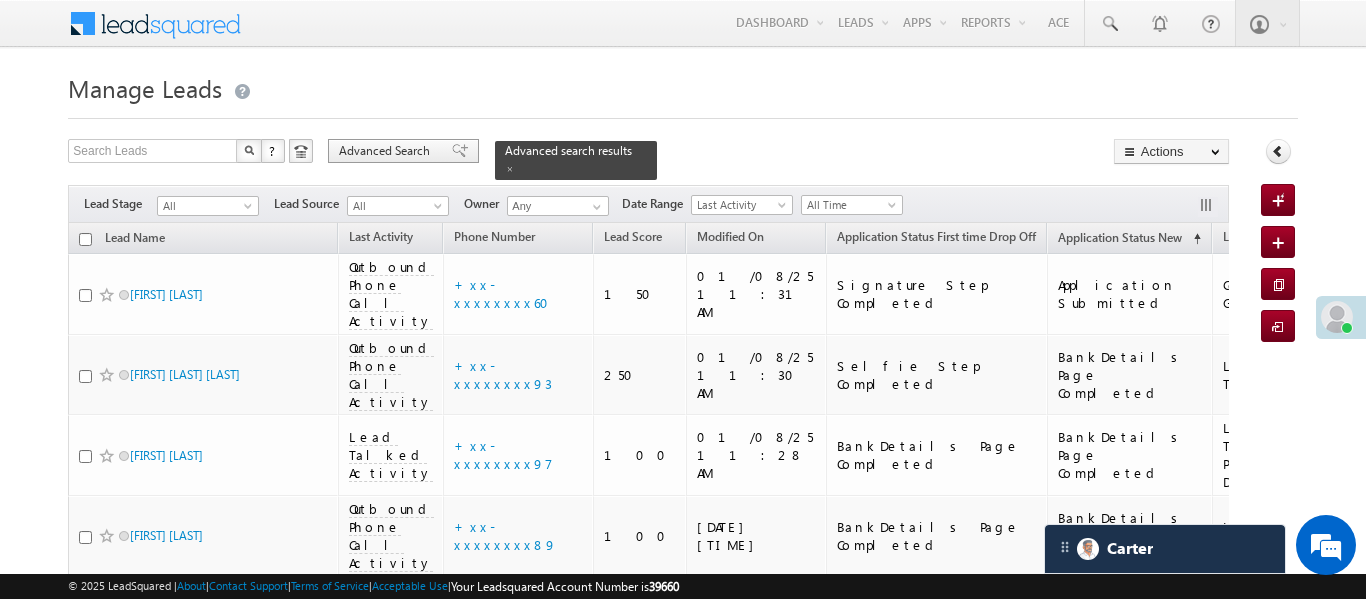 click on "Advanced Search" at bounding box center (387, 151) 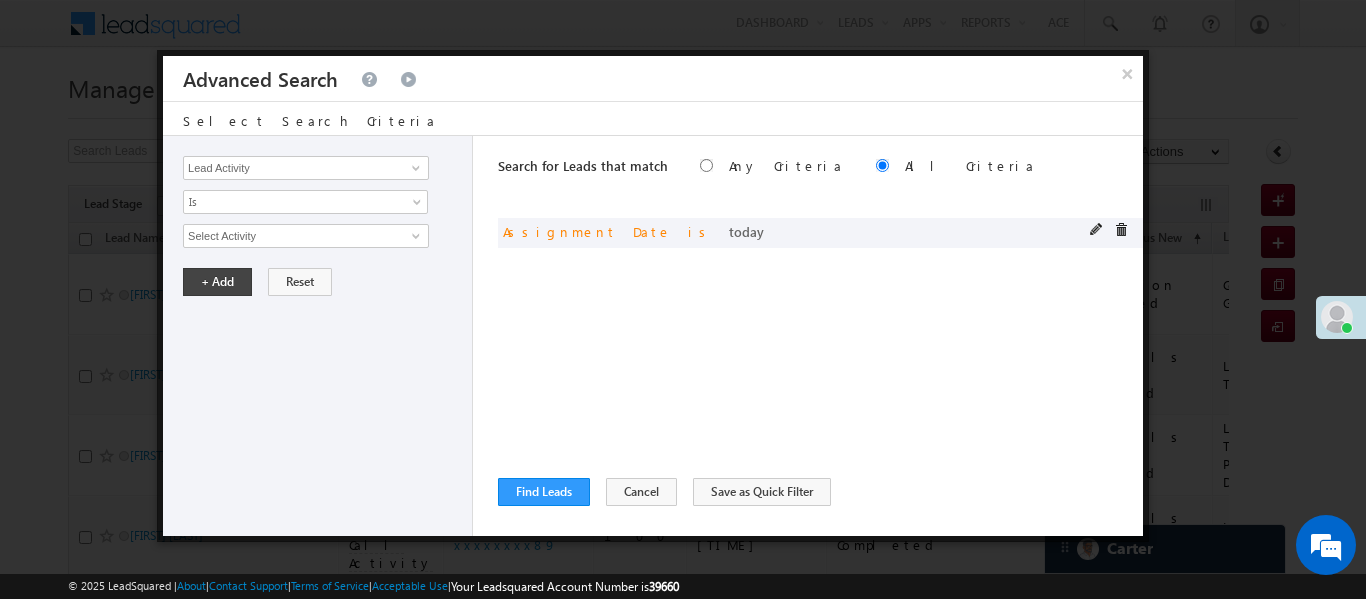 scroll, scrollTop: 0, scrollLeft: 0, axis: both 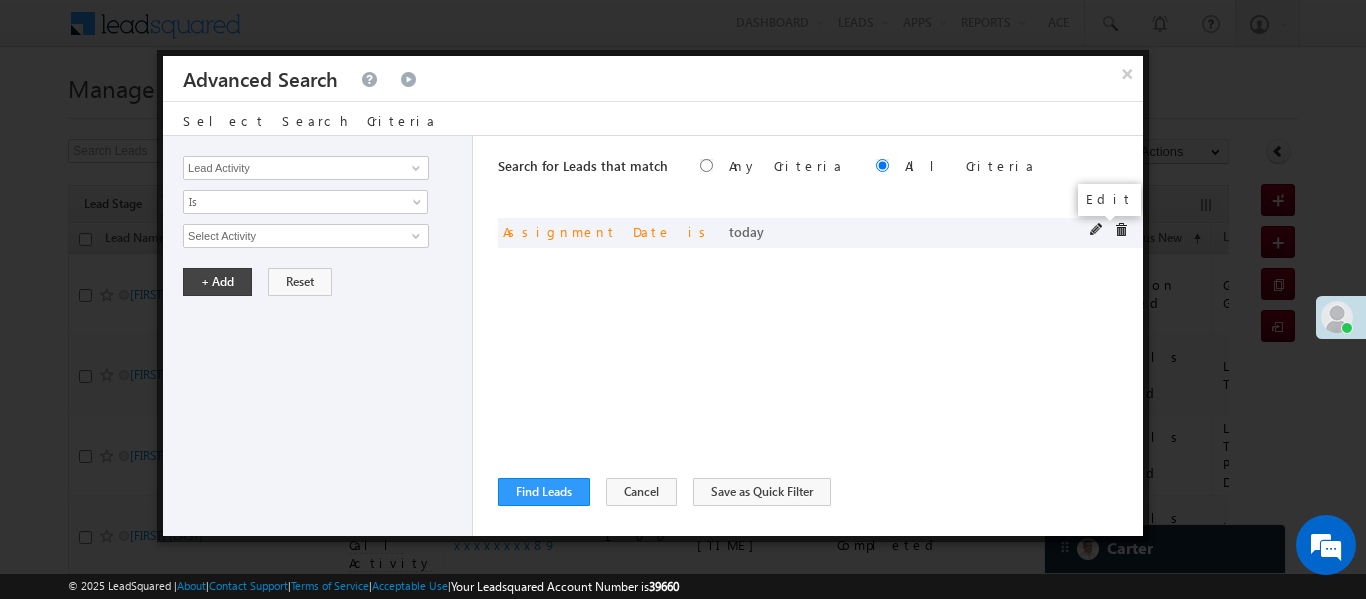 click on "Search for Leads that match
Any Criteria
All Criteria
Note that the current triggering entity  is not considered  in the condition
If more than one opportunities are returned, the opportunity which is  most recently created  will be considered.
Descending
Ascending
and  Assignment Date   is   today" at bounding box center [820, 336] 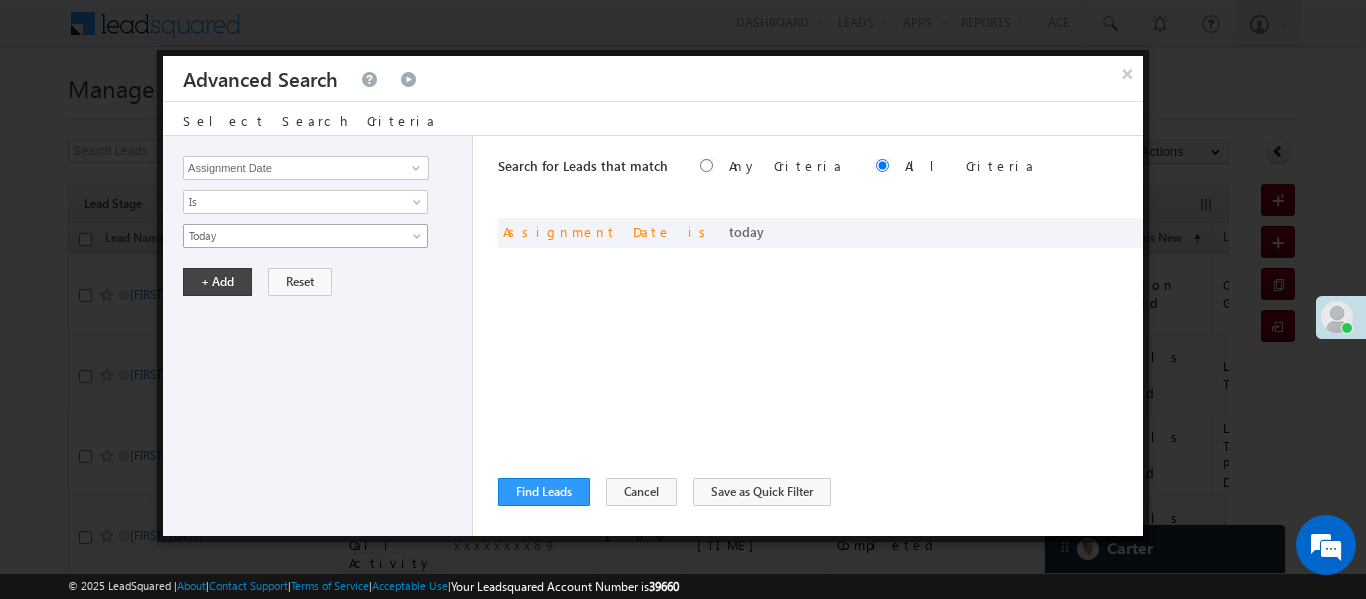 click on "Today" at bounding box center [292, 236] 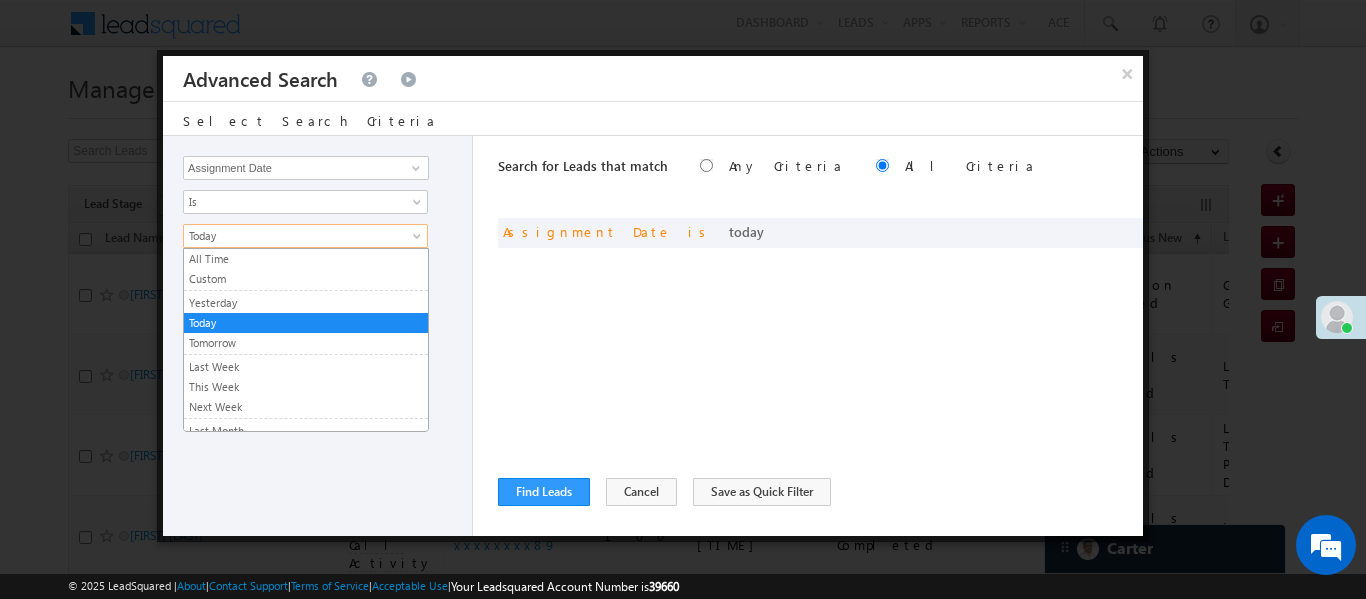 click on "Today" at bounding box center (292, 236) 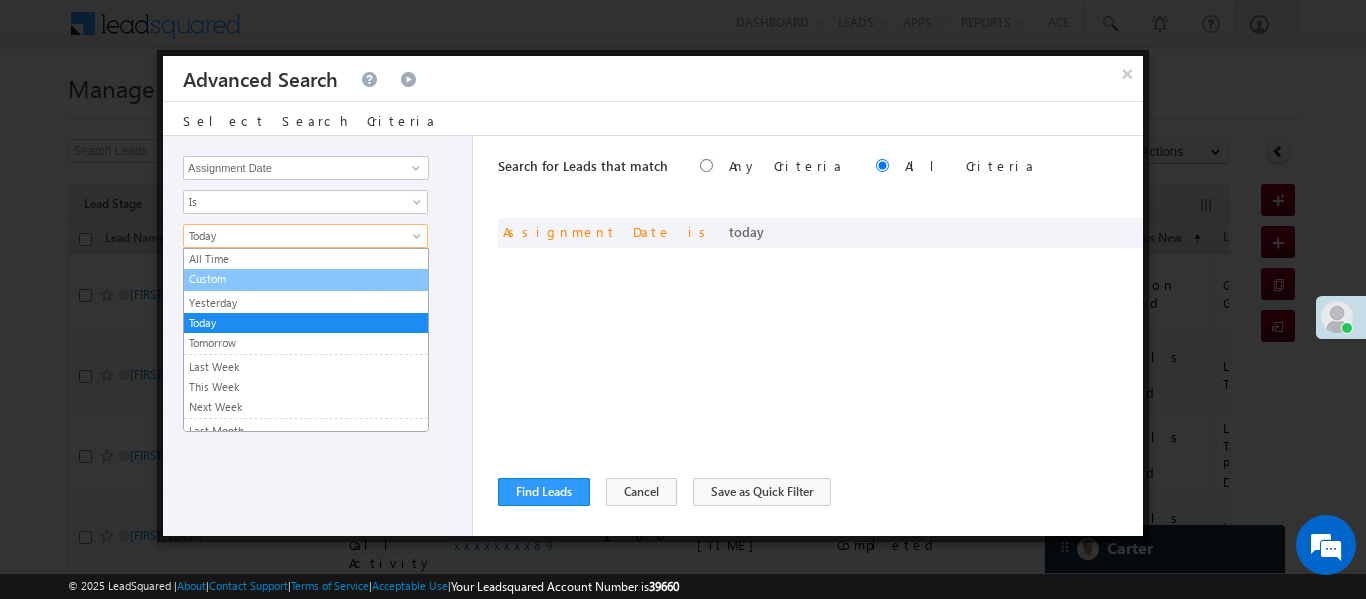 click on "Custom" at bounding box center [306, 279] 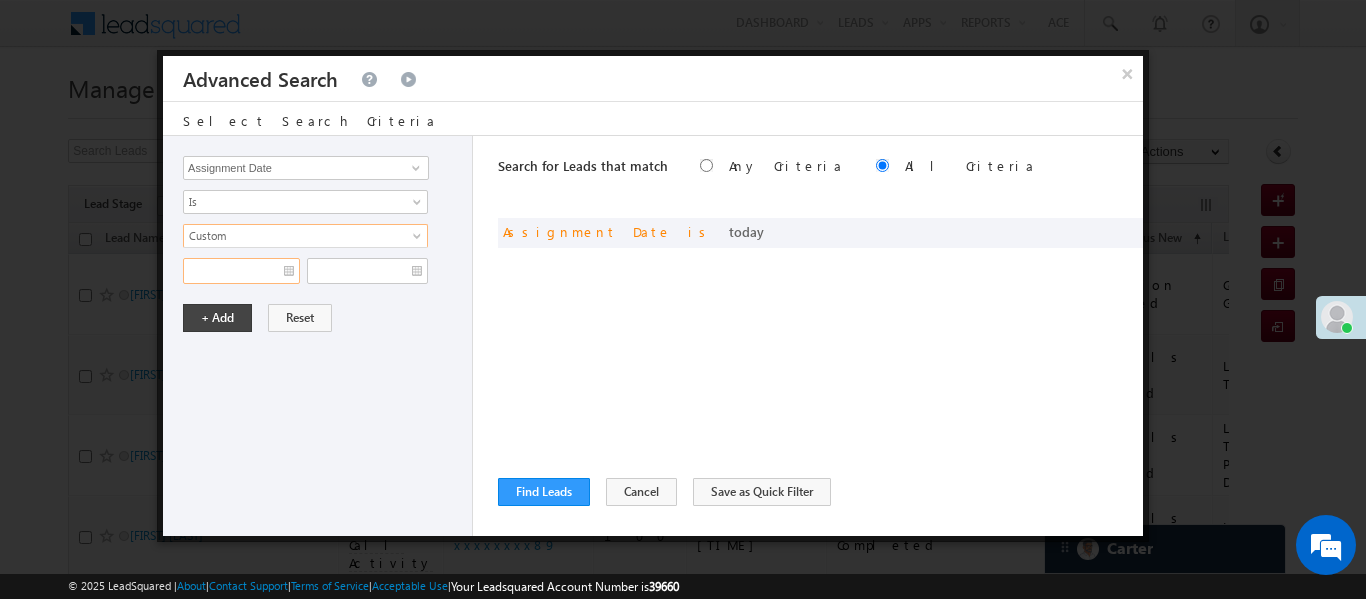 click at bounding box center (241, 271) 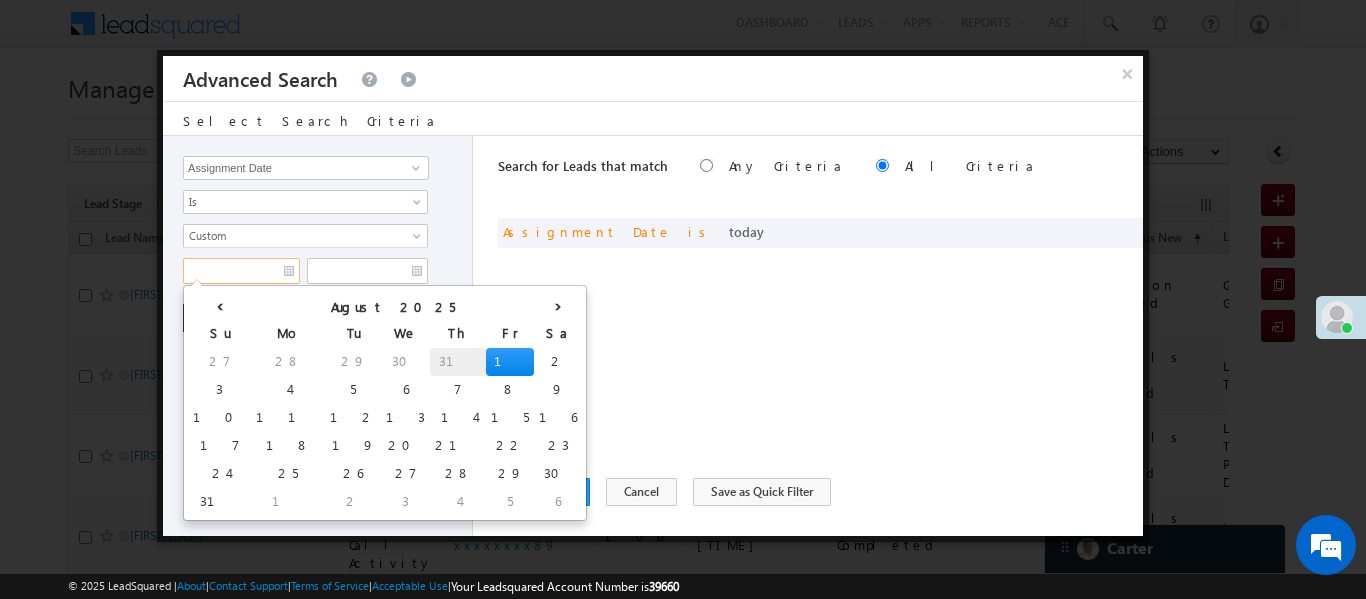 click on "31" at bounding box center [458, 362] 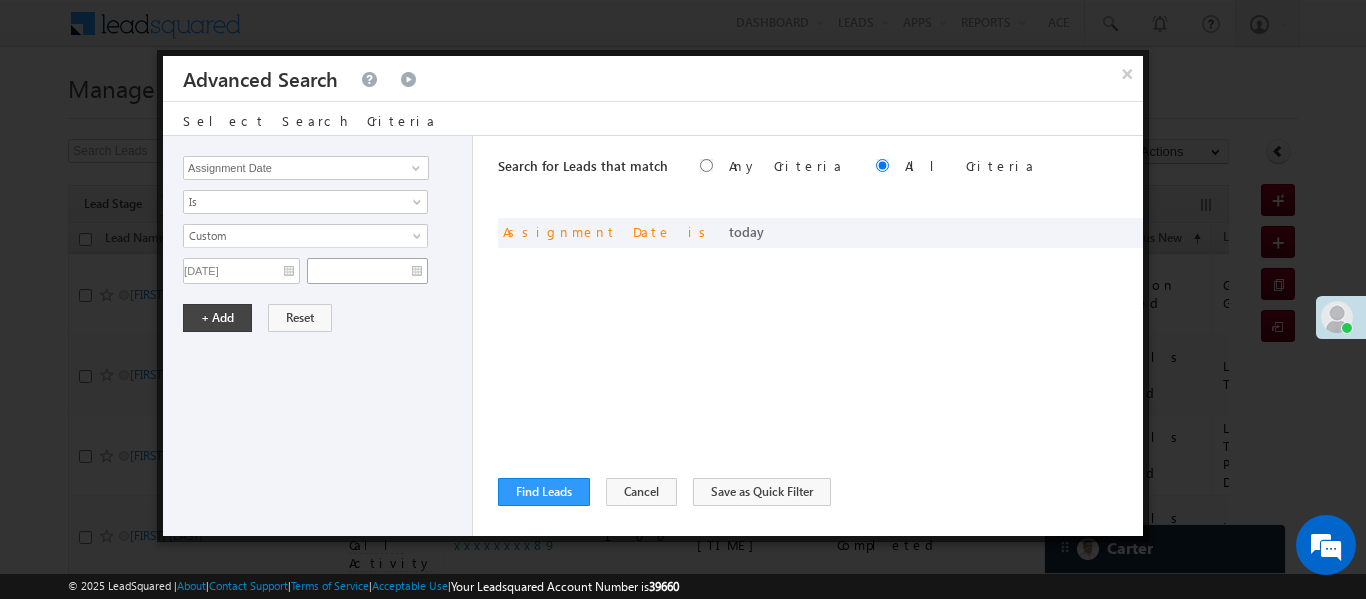 click on "Lead Activity Task Sales Group  Prospect Id  WA Last Message Timestamp 4th Day Disposition Aadhaar_MobileLinked Account Application Status Activation_Score Age Bucket AI_ML AngelCode App Download App Download Date App Status Compare Application Number Application Owner Application Source Application Status  Application Status at Assignment Application Status at Dropoff Application status before assignment  Application Status First time Drop Off  Application Status New Application Step Number Application Submission Flag Application Type Appsflyer Adset Area Manager Name Assignment Date Assignment Quota Assignment Status Attempt counter post coding  BO Branch Browser Call Back Counter Call back Date & Time Call Back Requested Created At Call Back Requested on  Call Back Requested Slot Call Duration Call Later Overall Counter Call Later_Insurance call back date Callid Campaign Call Counter Campaign Date Campaign flag for smart view Campaign Talktime counter Campaign Trade Date Is" at bounding box center (318, 336) 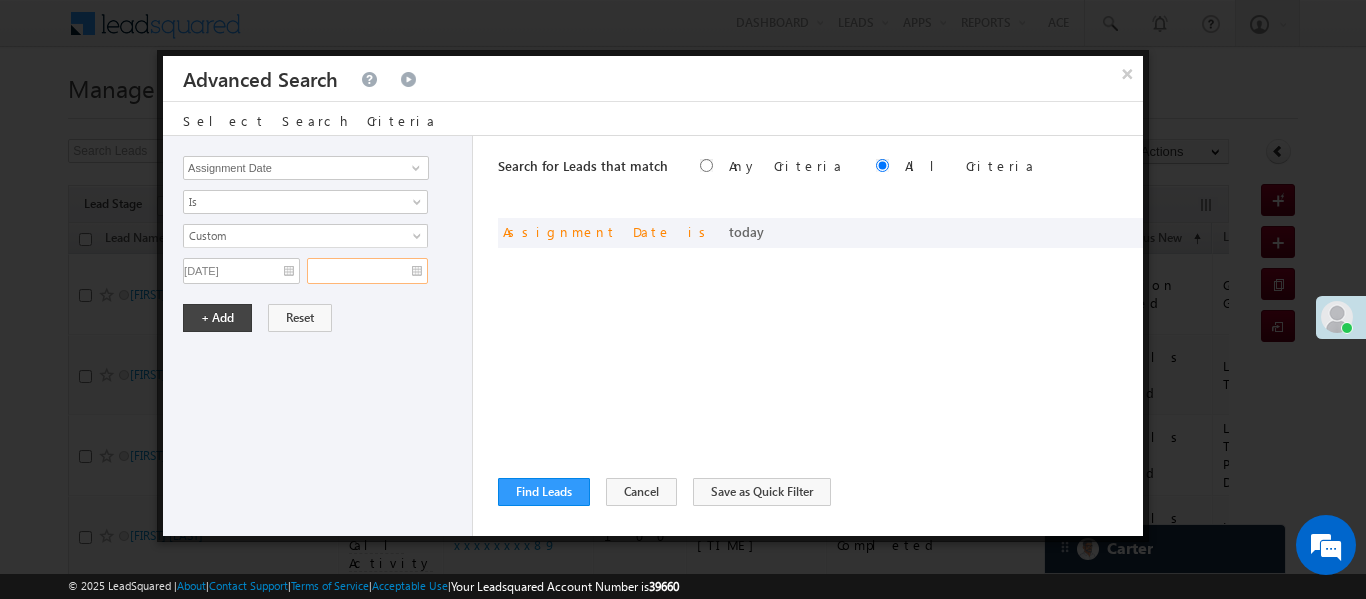 click at bounding box center (367, 271) 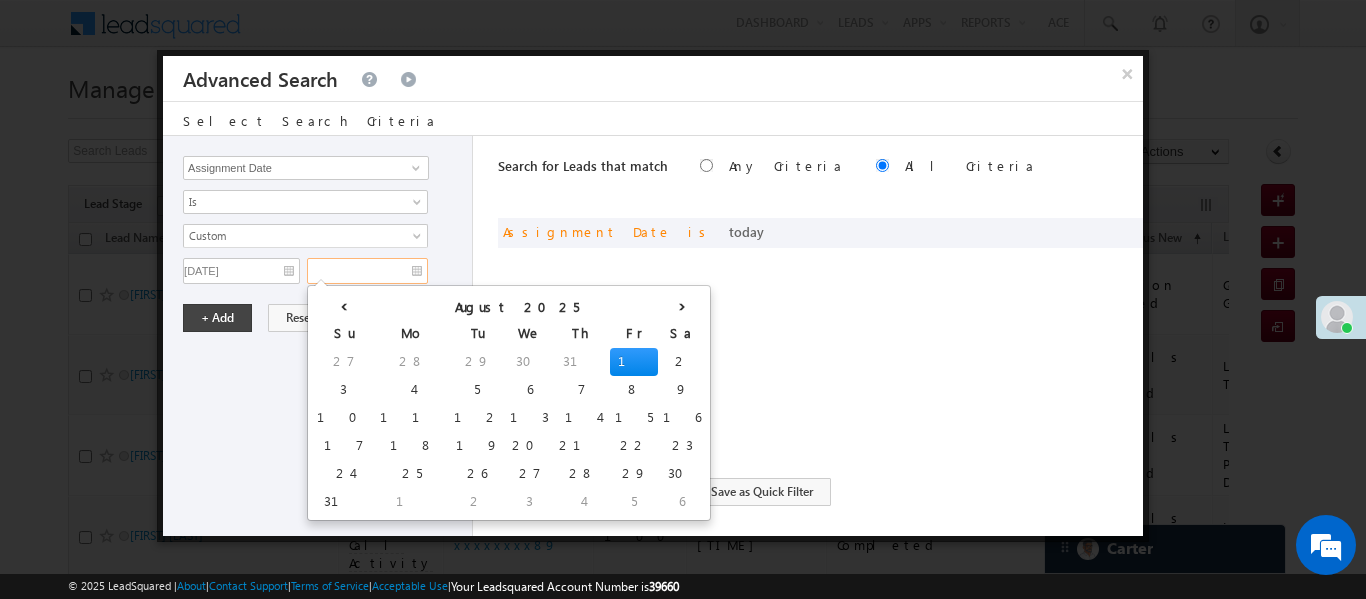 click on "1" at bounding box center (634, 362) 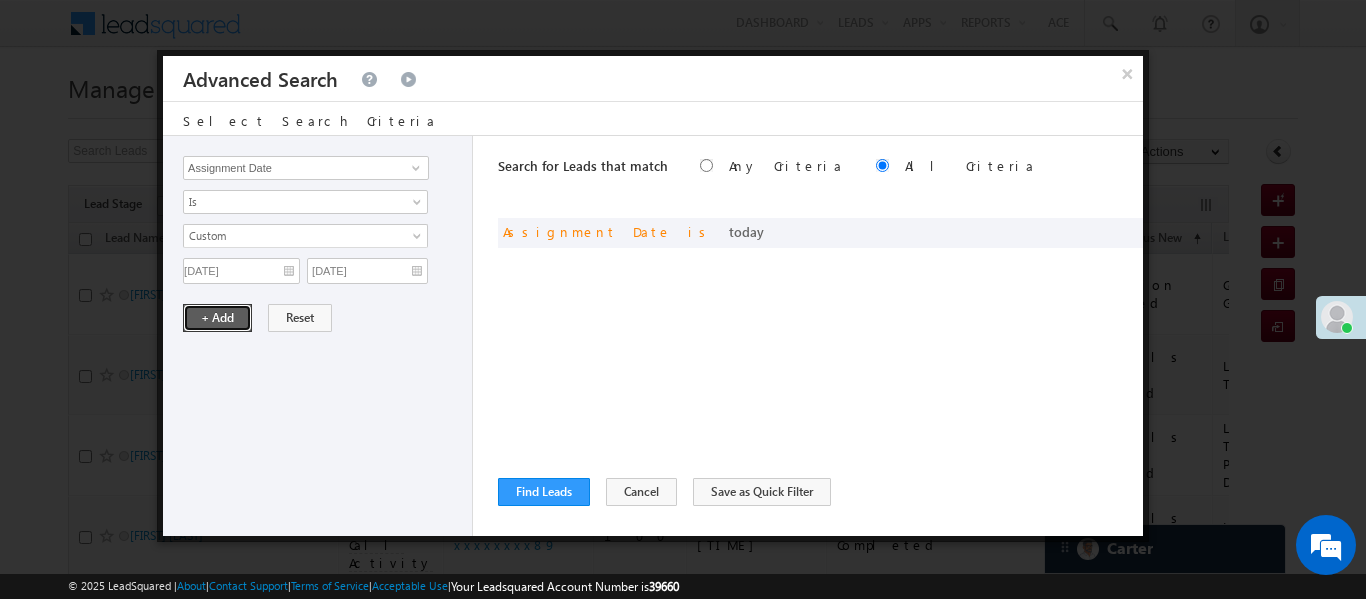 click on "+ Add" at bounding box center (217, 318) 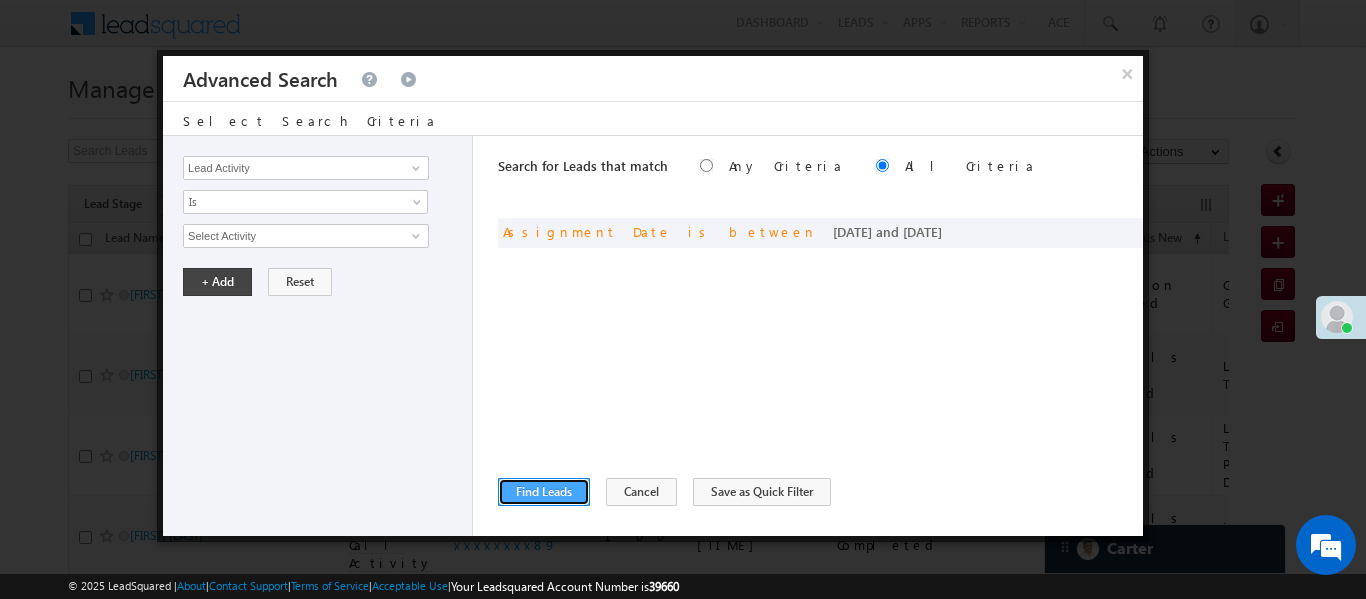 click on "Find Leads" at bounding box center [544, 492] 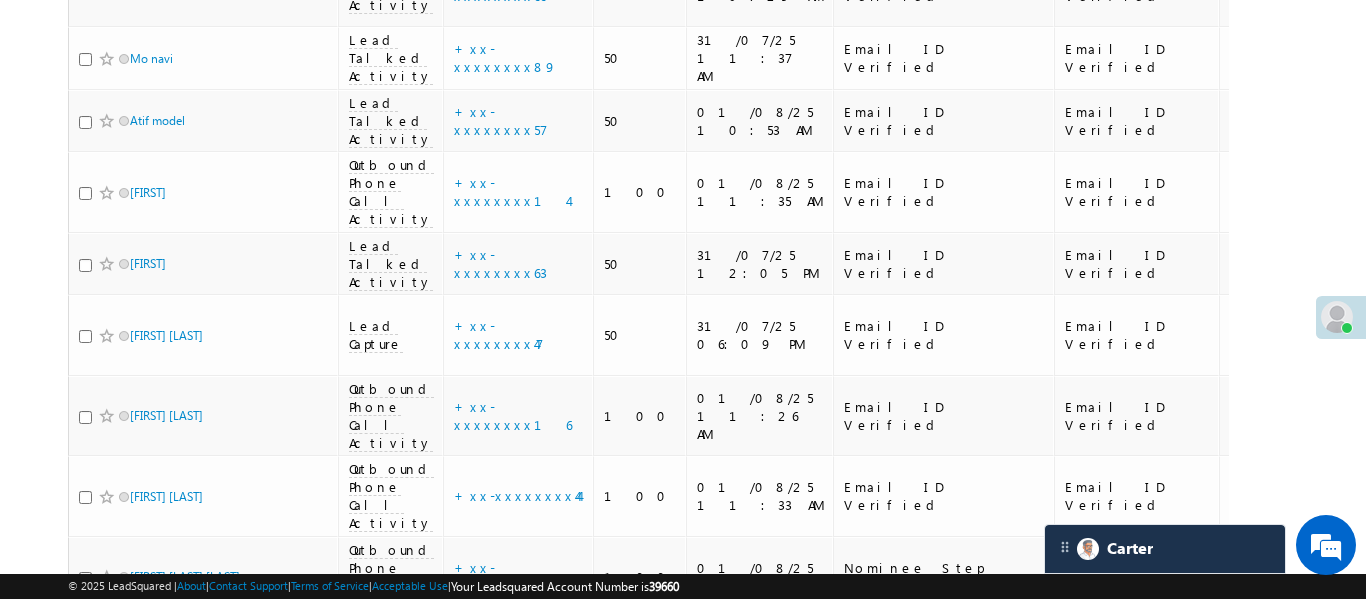 scroll, scrollTop: 2214, scrollLeft: 0, axis: vertical 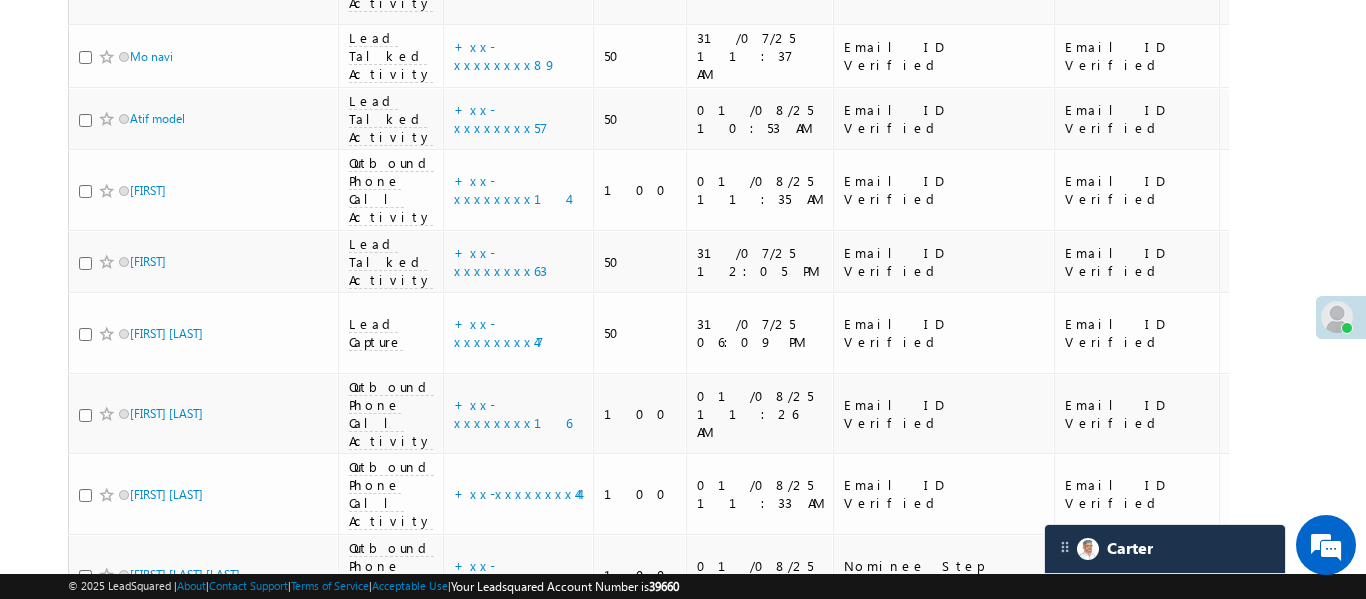 click on "Gurdeep Jangra" at bounding box center (197, 655) 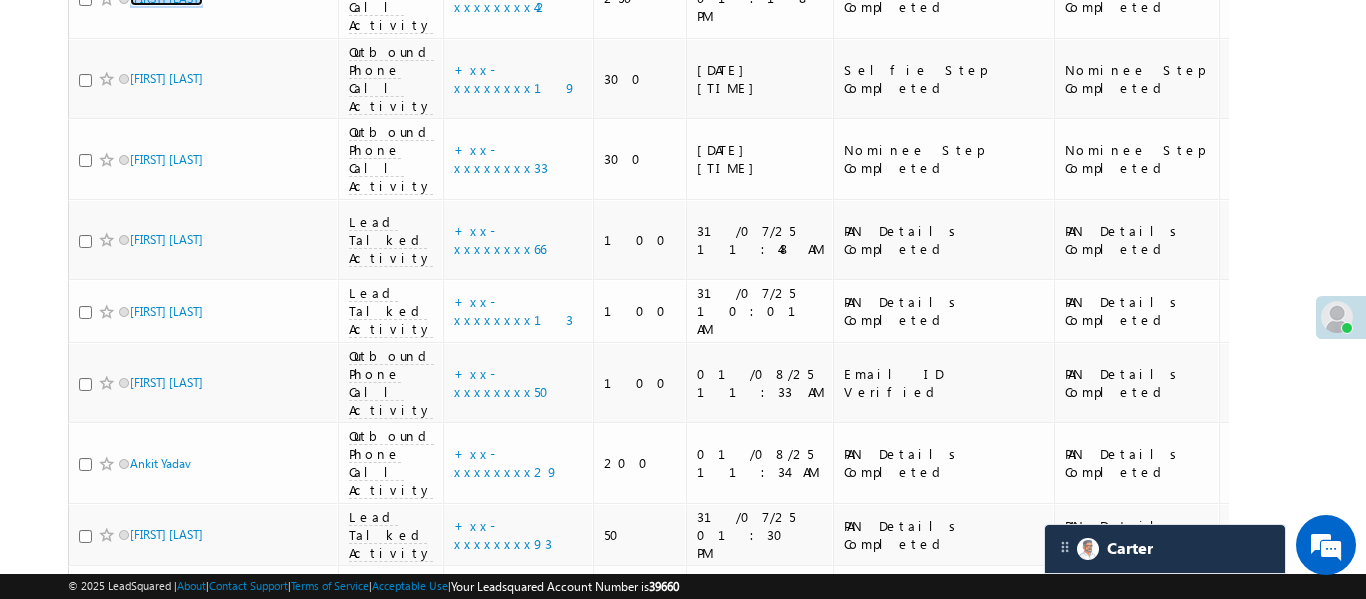 scroll, scrollTop: 2852, scrollLeft: 0, axis: vertical 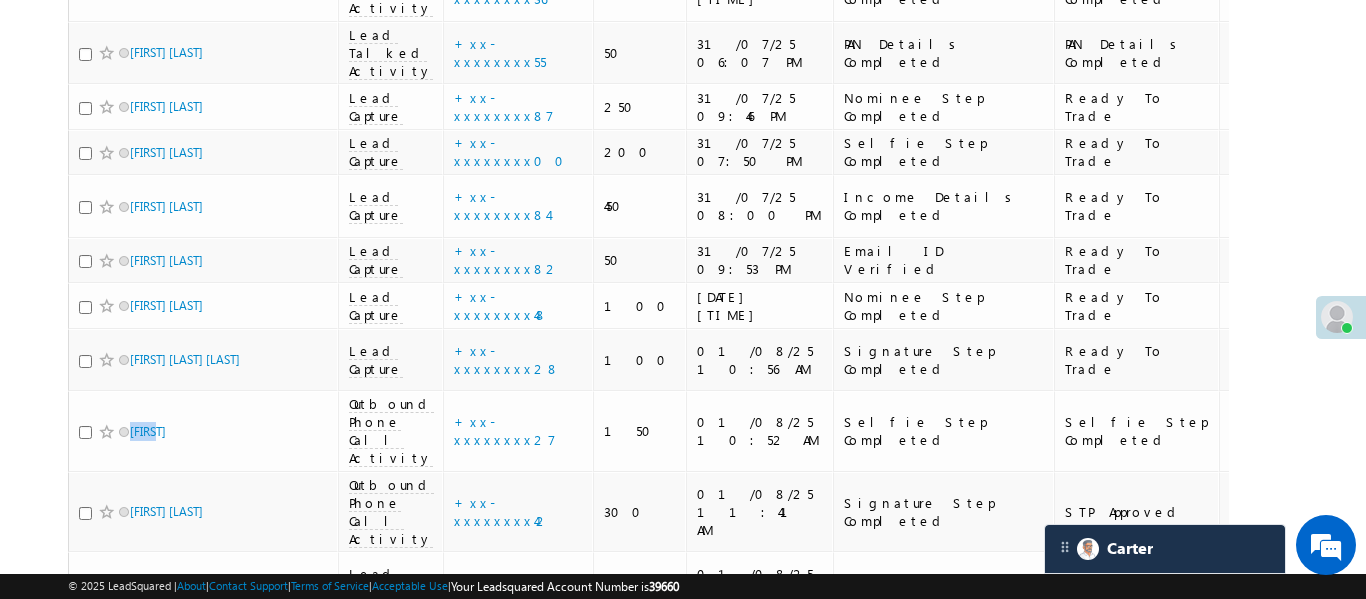 click on "+xx-xxxxxxxx79" at bounding box center (503, 1253) 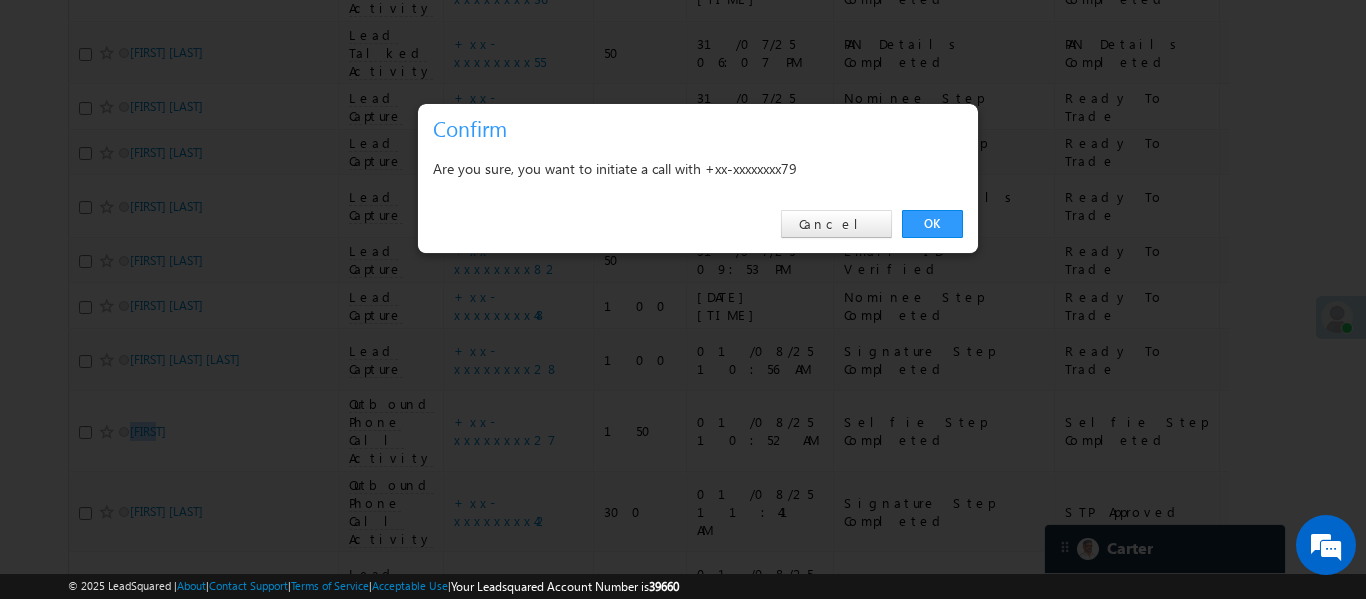 click on "OK Cancel" at bounding box center [698, 224] 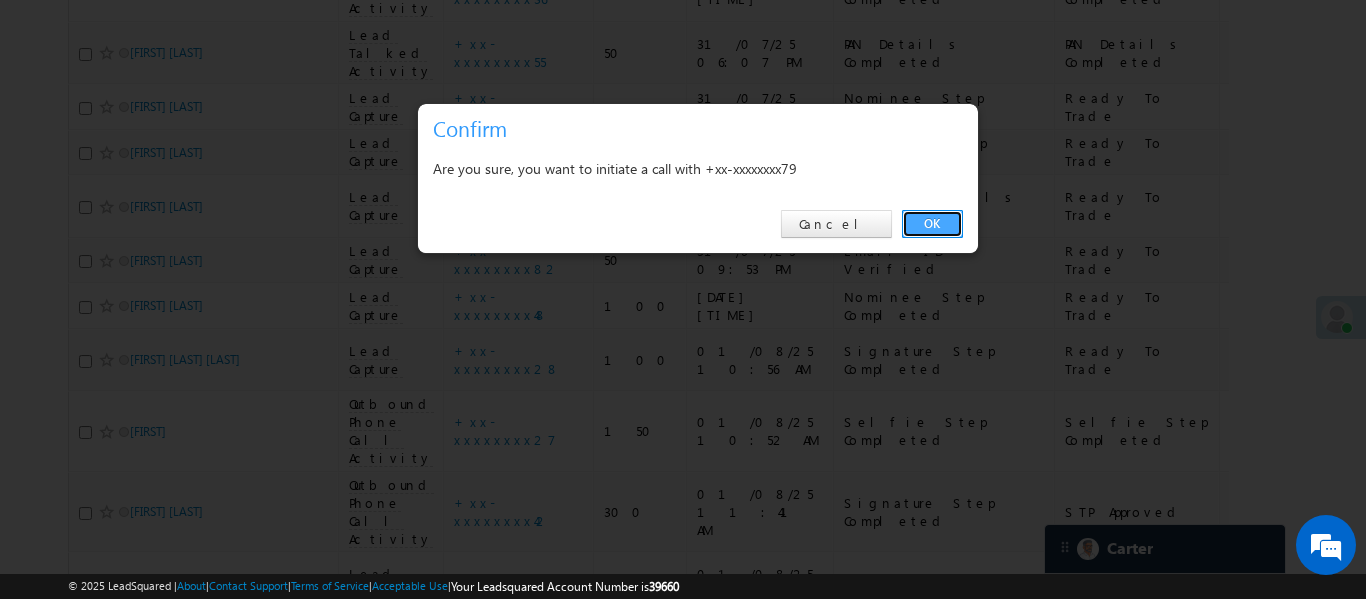 click on "OK" at bounding box center (932, 224) 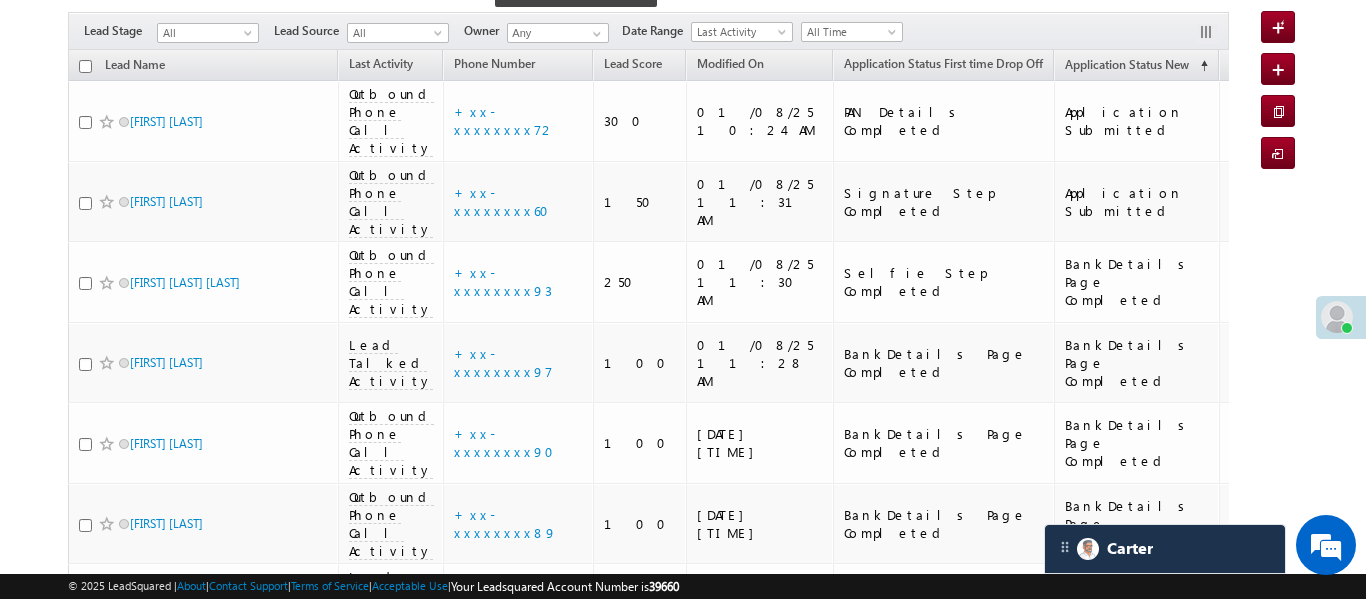 scroll, scrollTop: 0, scrollLeft: 0, axis: both 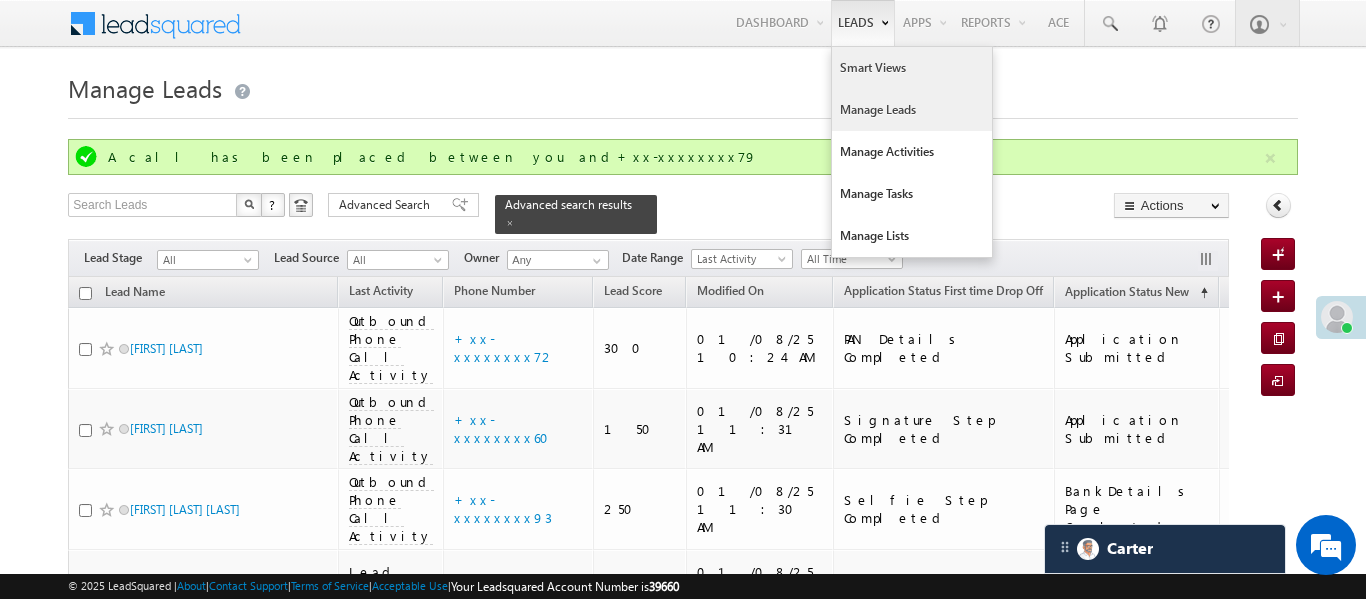 click on "Smart Views" at bounding box center (912, 68) 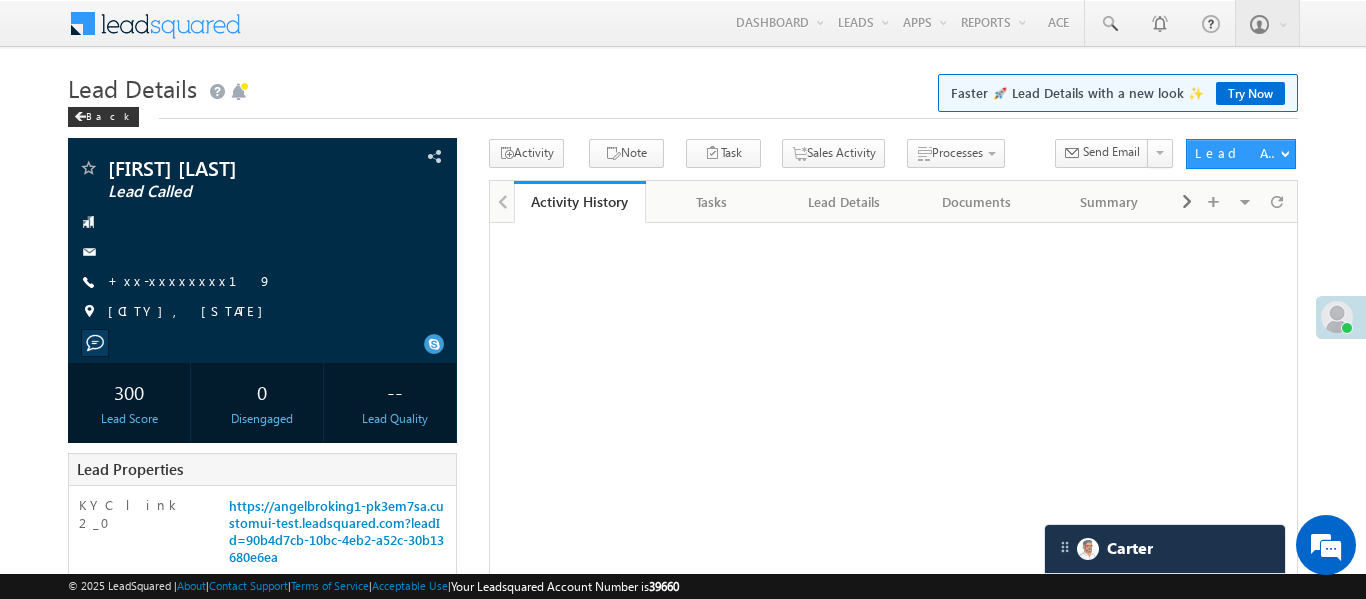 scroll, scrollTop: 0, scrollLeft: 0, axis: both 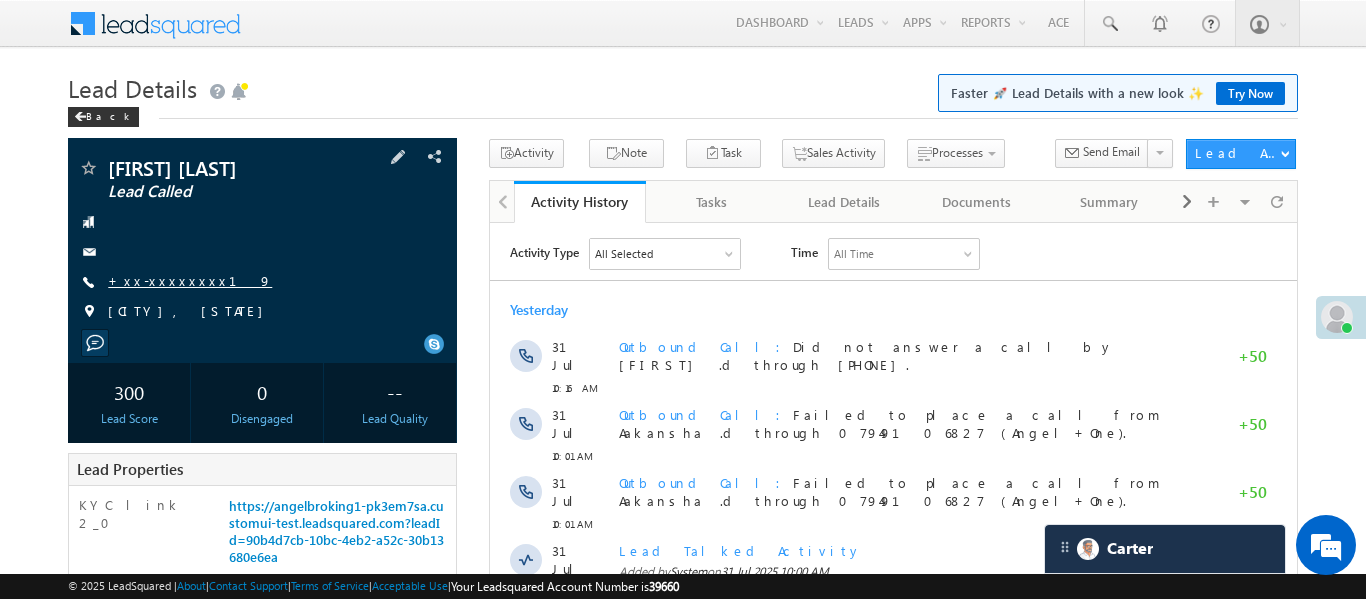 click on "+xx-xxxxxxxx19" at bounding box center [190, 280] 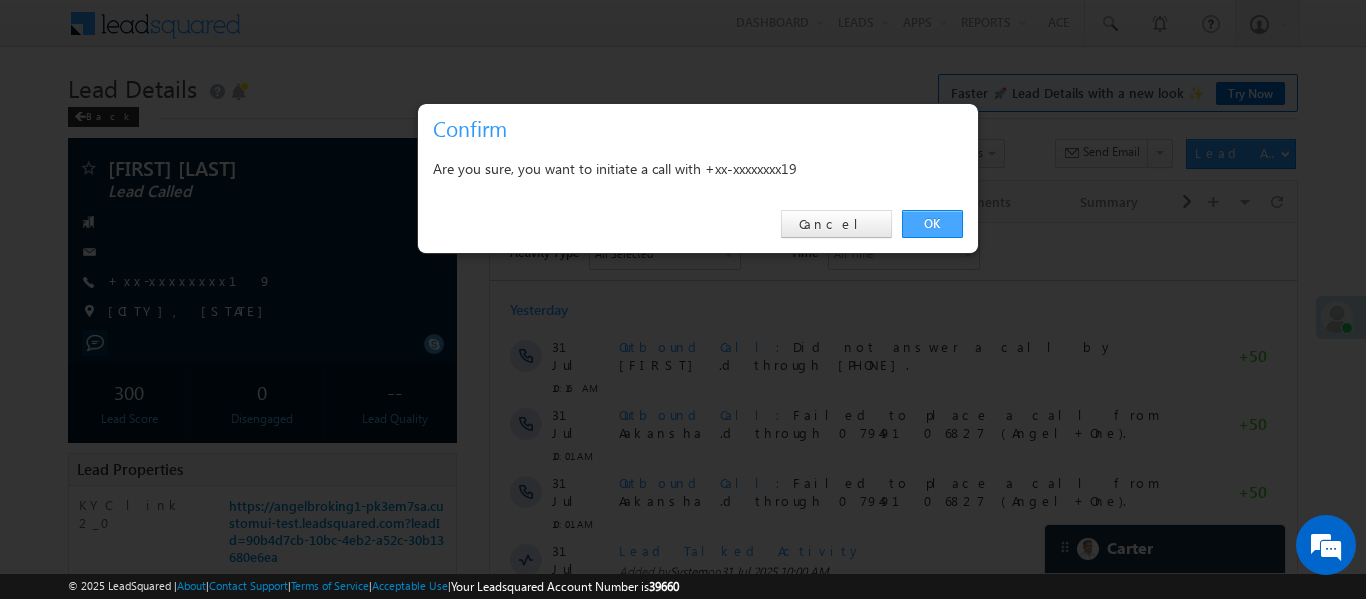 click on "OK" at bounding box center (932, 224) 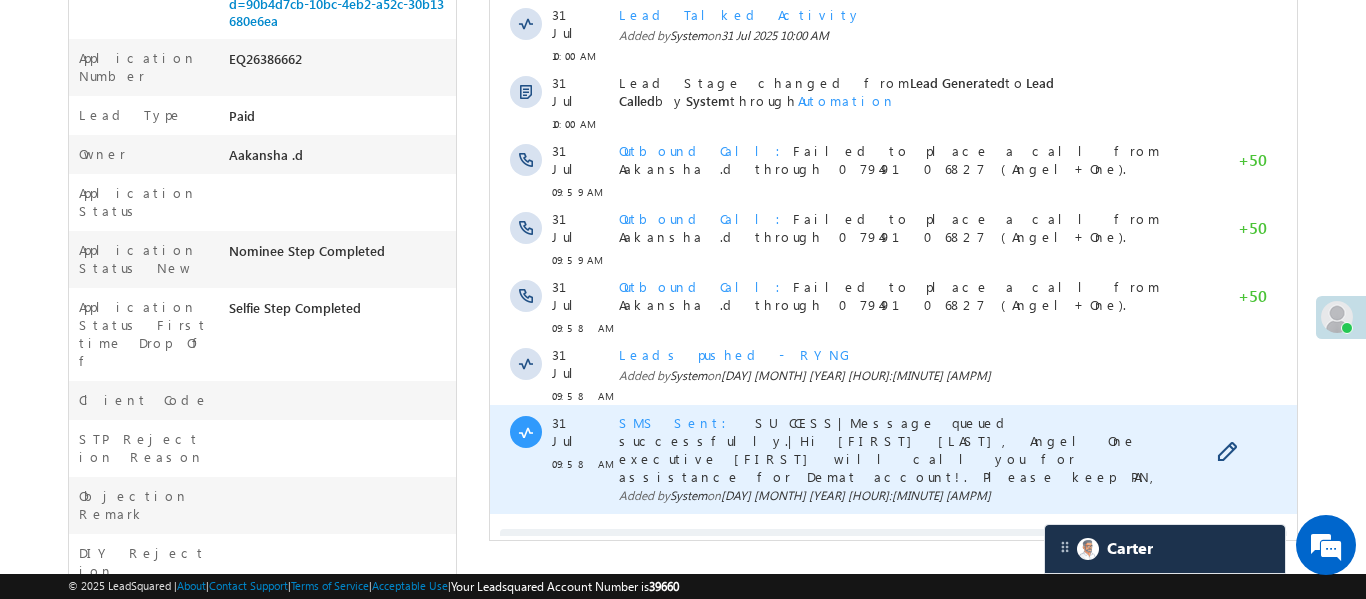 scroll, scrollTop: 562, scrollLeft: 0, axis: vertical 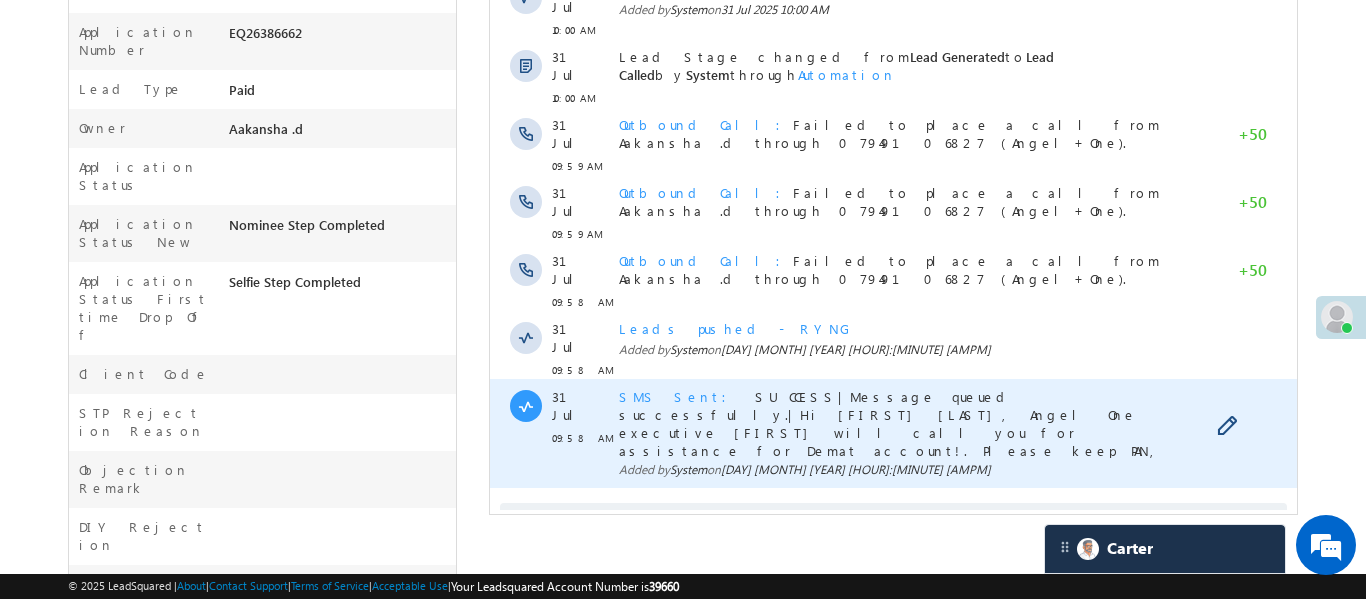 click on "SMS Sent" at bounding box center [678, 396] 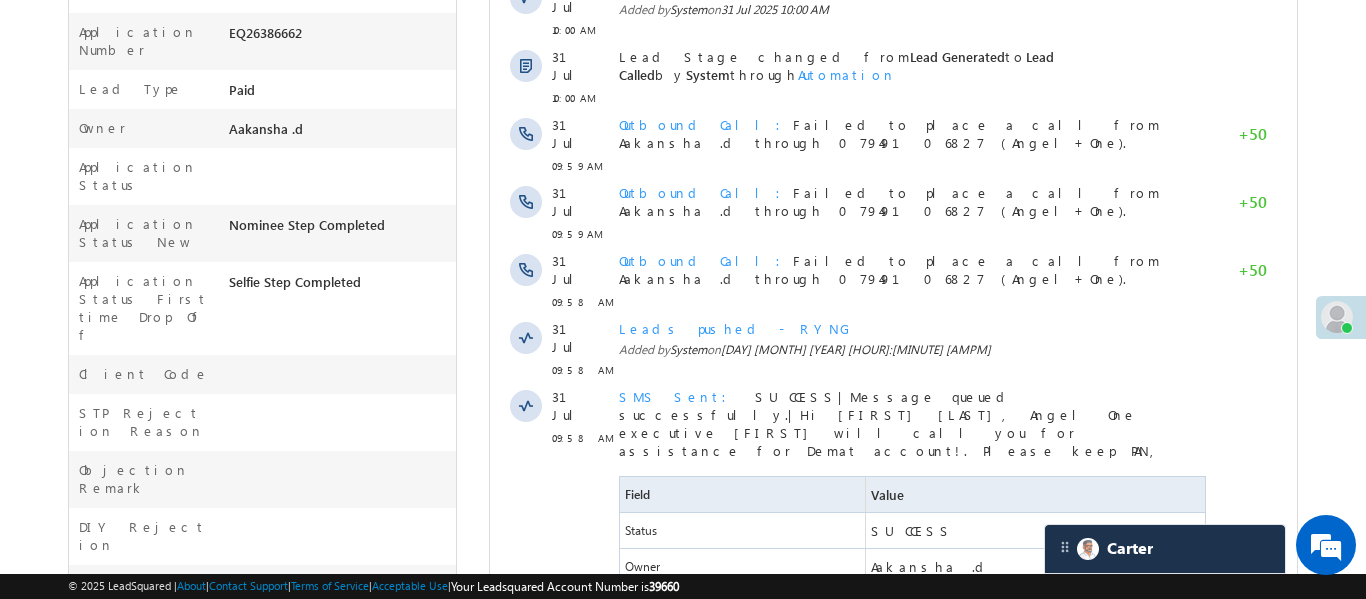 scroll, scrollTop: 0, scrollLeft: 0, axis: both 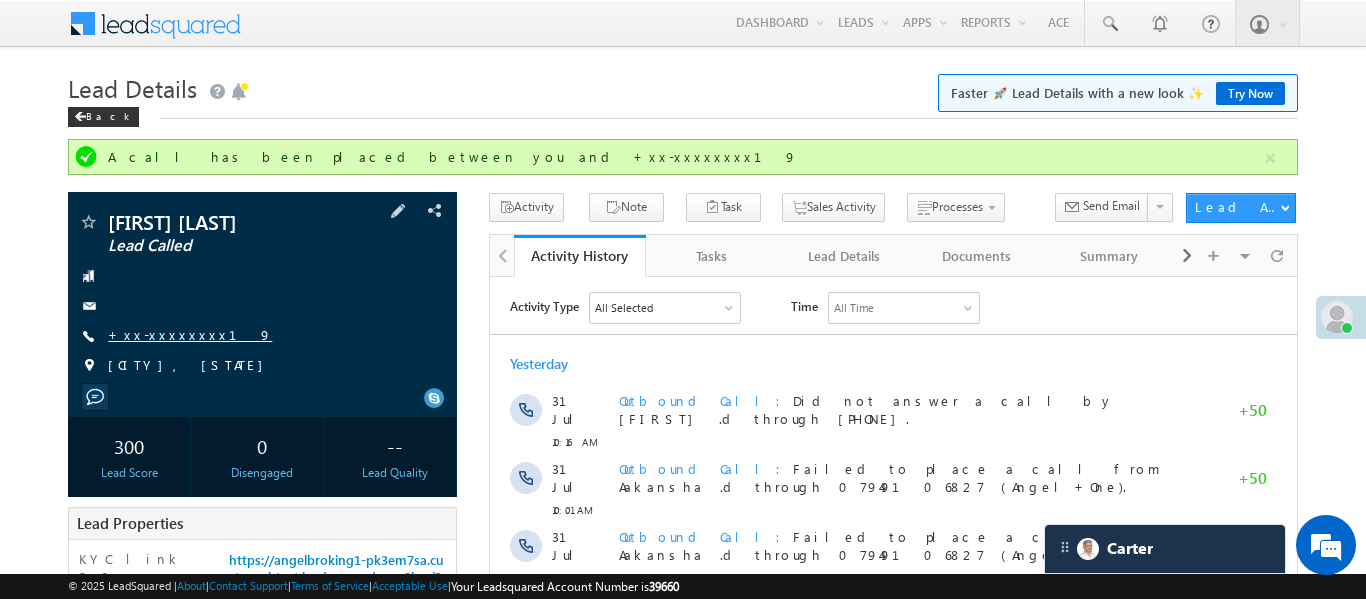 click on "+xx-xxxxxxxx19" at bounding box center (190, 334) 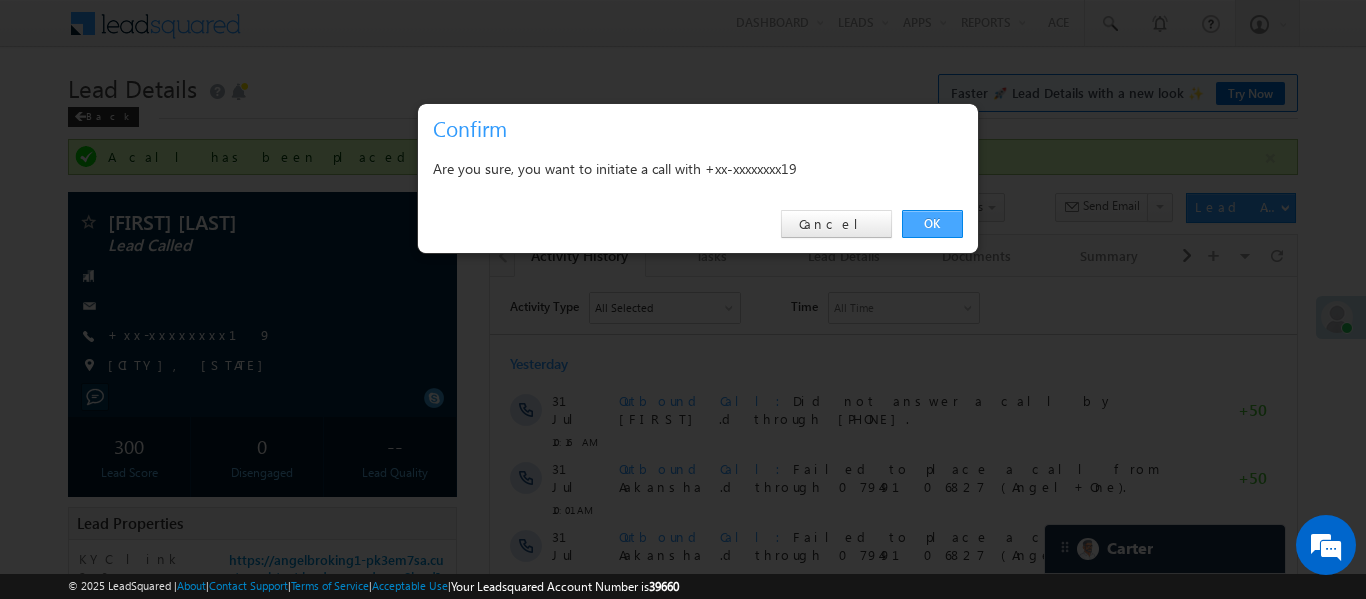 click on "OK" at bounding box center [932, 224] 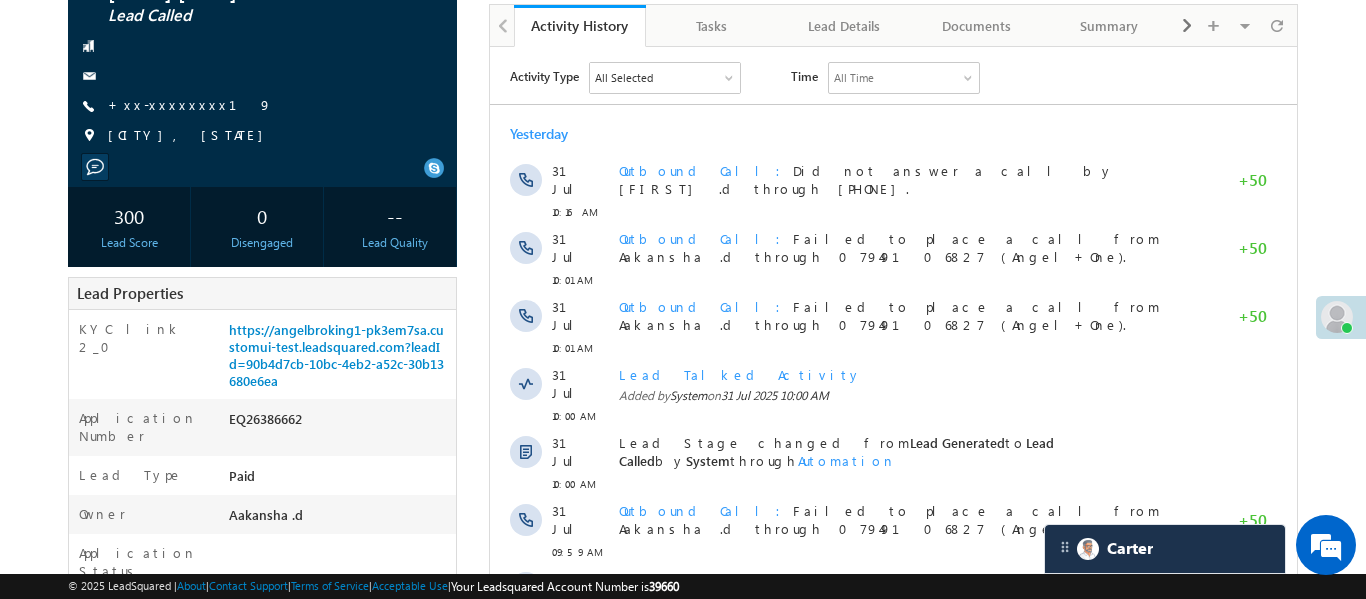 scroll, scrollTop: 298, scrollLeft: 0, axis: vertical 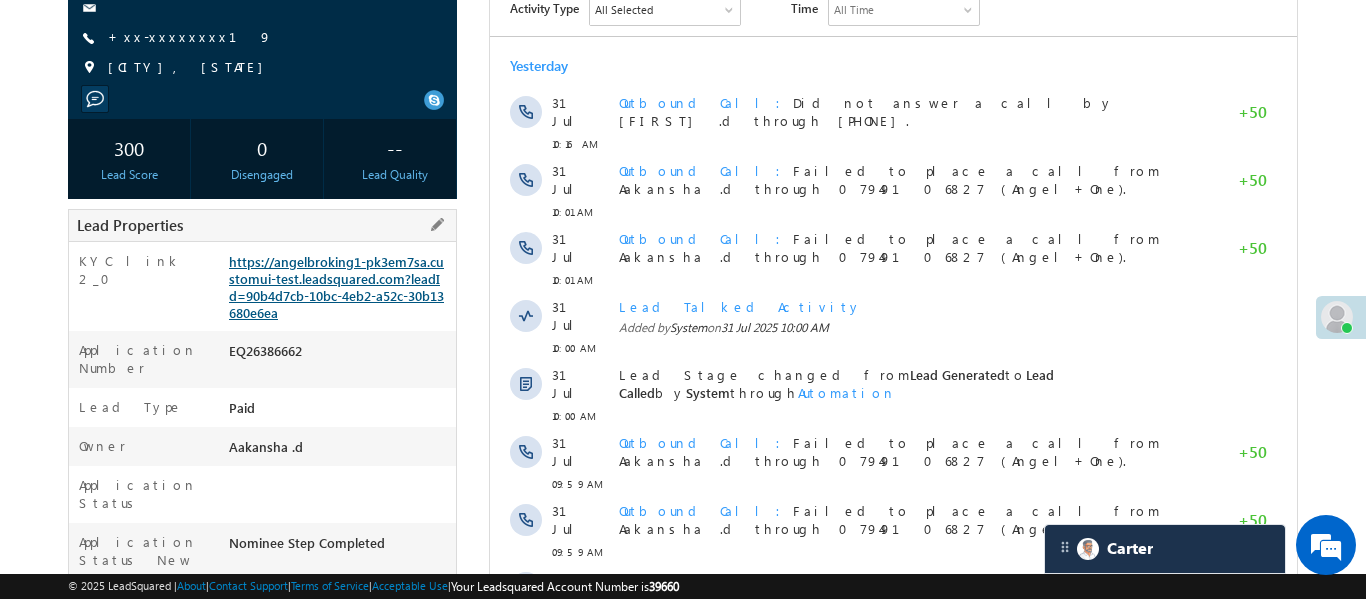 click on "https://angelbroking1-pk3em7sa.customui-test.leadsquared.com?leadId=90b4d7cb-10bc-4eb2-a52c-30b13680e6ea" at bounding box center (336, 287) 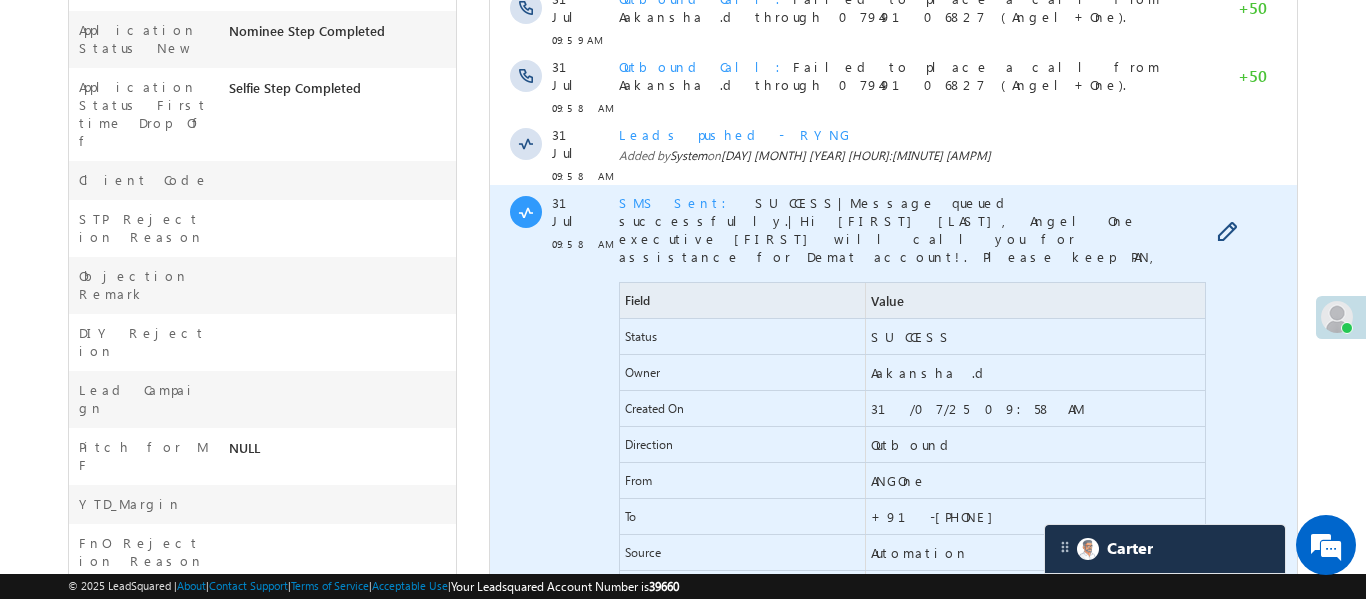 scroll, scrollTop: 919, scrollLeft: 0, axis: vertical 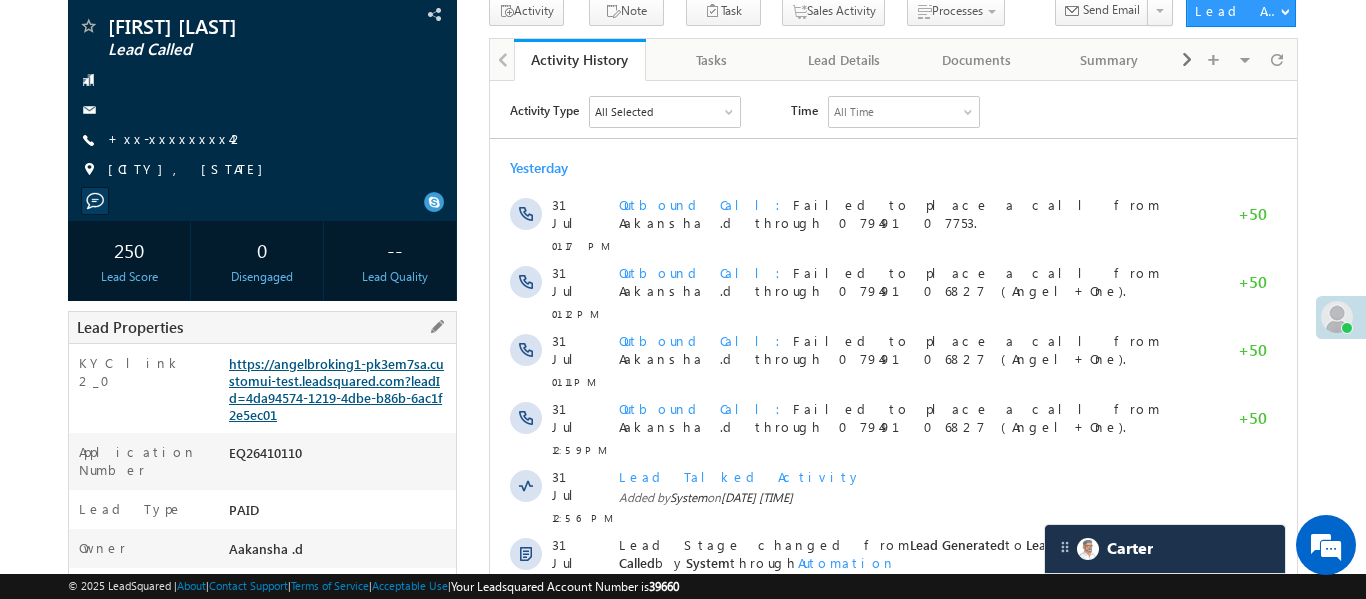 click on "https://angelbroking1-pk3em7sa.customui-test.leadsquared.com?leadId=4da94574-1219-4dbe-b86b-6ac1f2e5ec01" at bounding box center (336, 389) 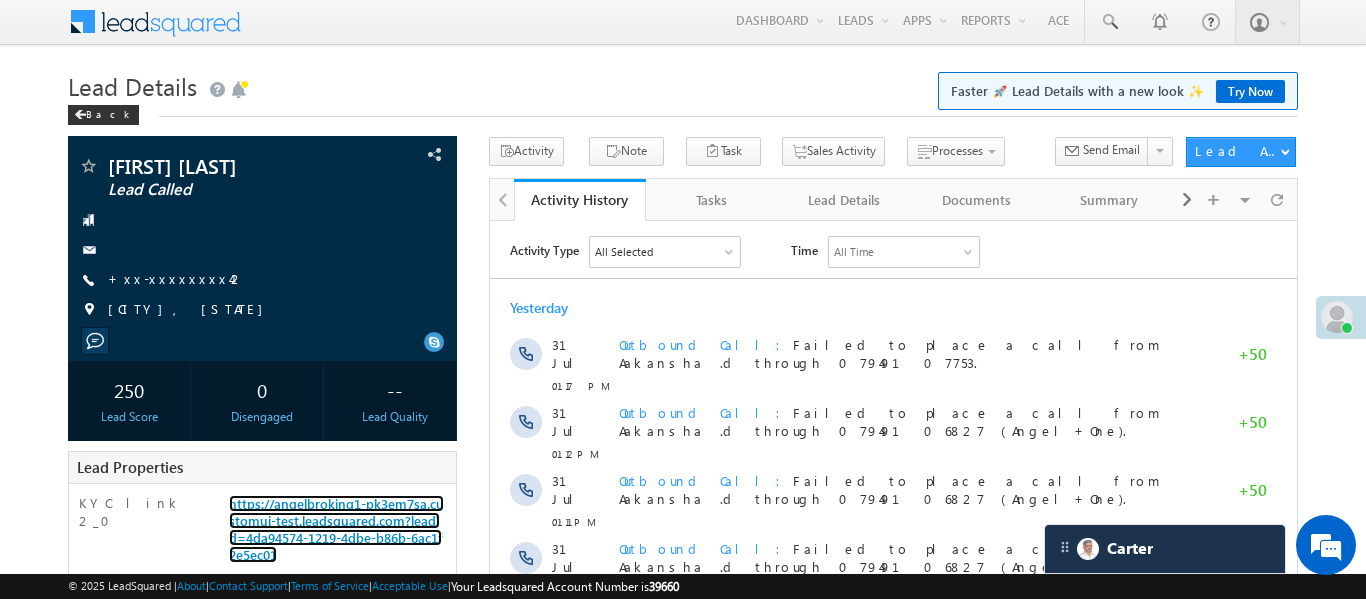 scroll, scrollTop: 0, scrollLeft: 0, axis: both 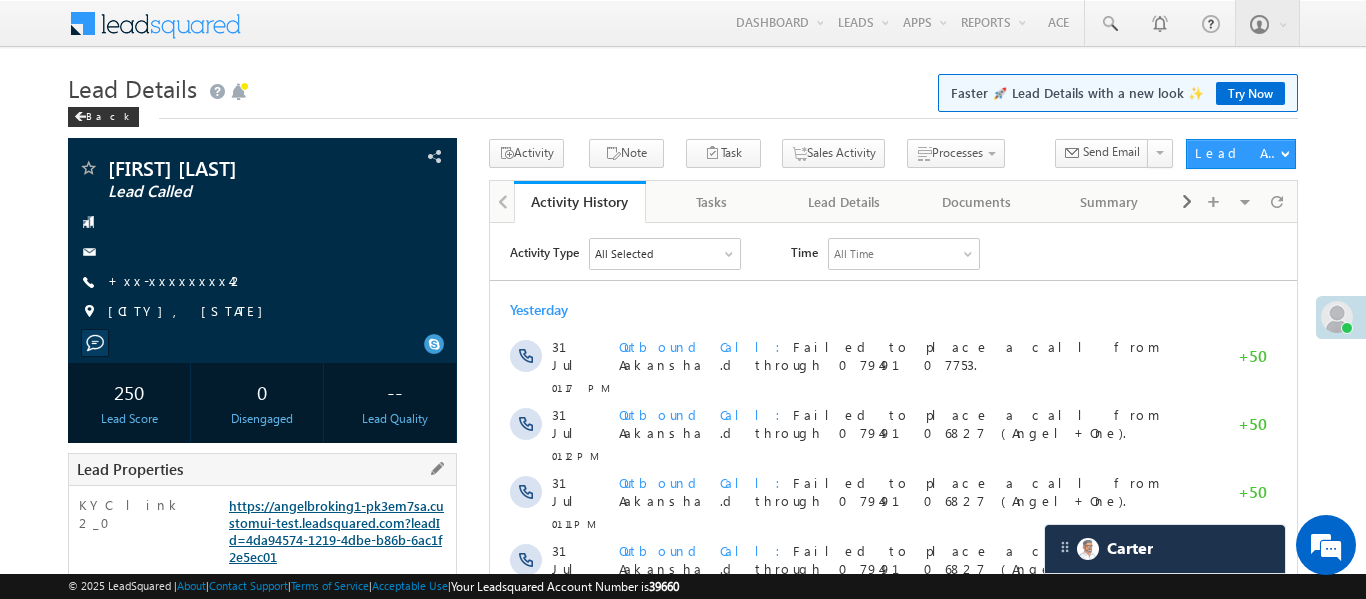 click on "https://angelbroking1-pk3em7sa.customui-test.leadsquared.com?leadId=4da94574-1219-4dbe-b86b-6ac1f2e5ec01" at bounding box center (336, 531) 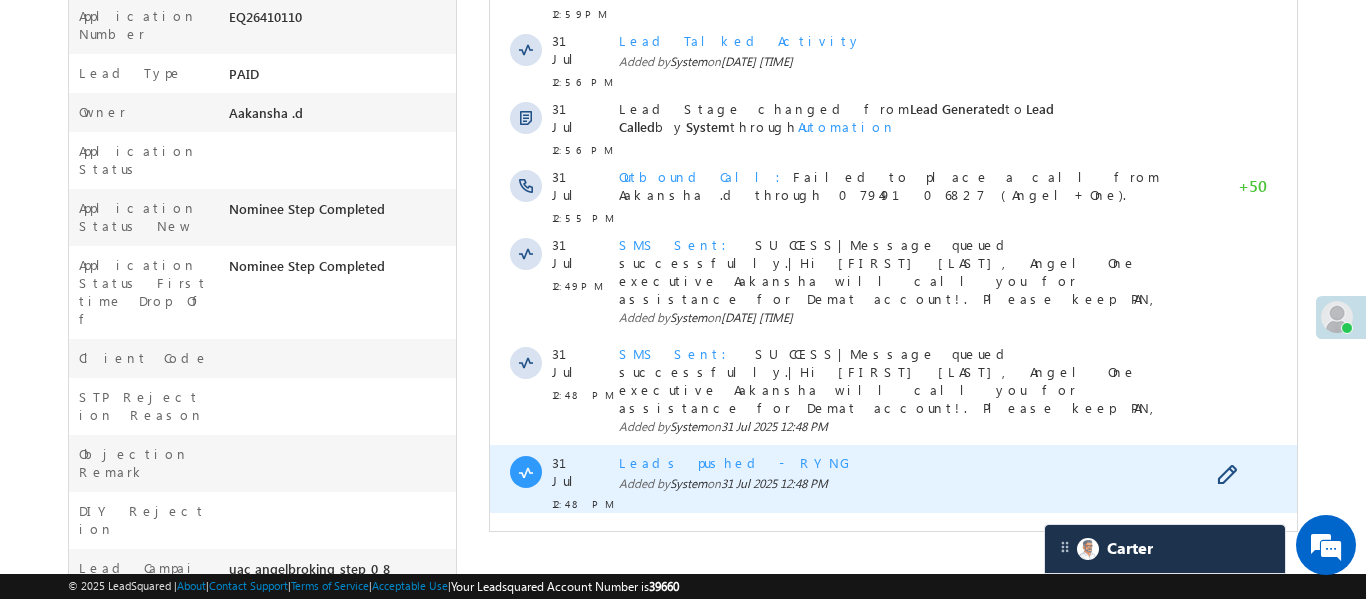 scroll, scrollTop: 702, scrollLeft: 0, axis: vertical 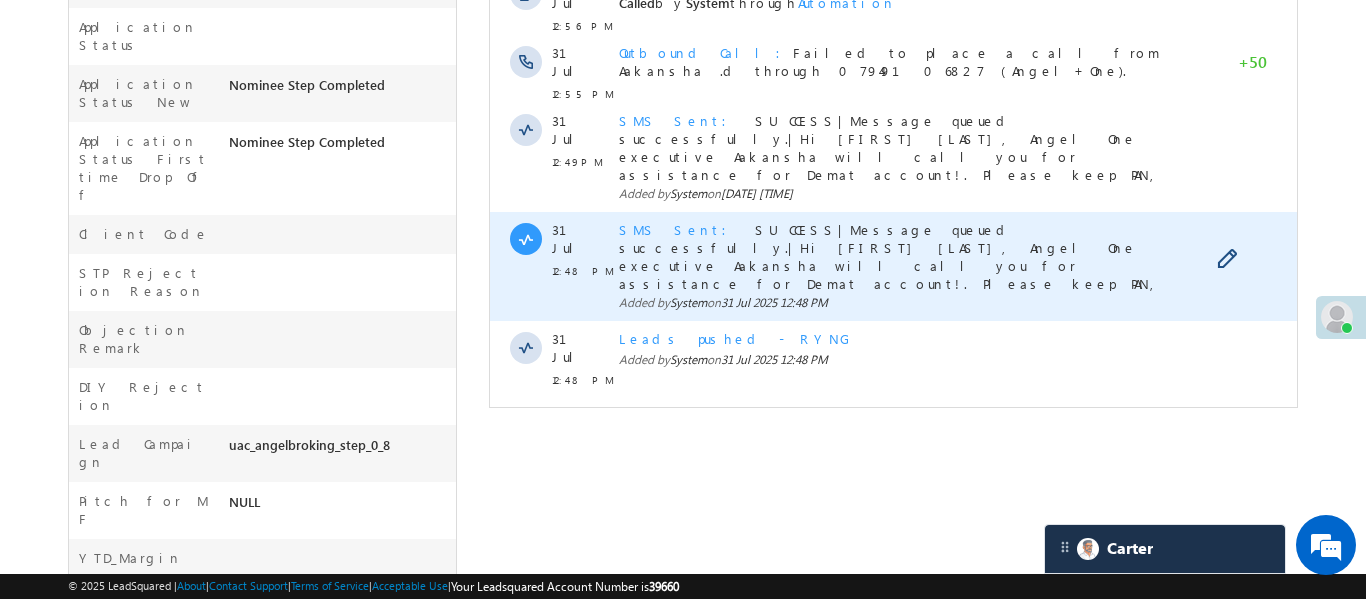 click on "SMS Sent" at bounding box center [678, 229] 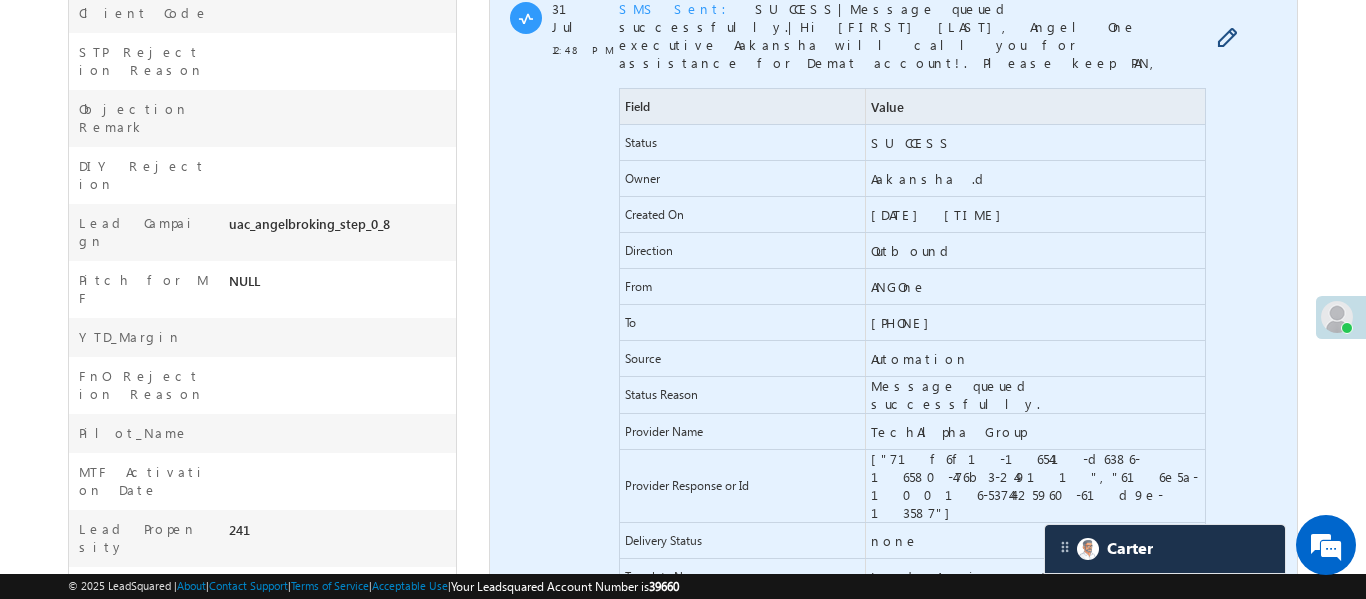 scroll, scrollTop: 694, scrollLeft: 0, axis: vertical 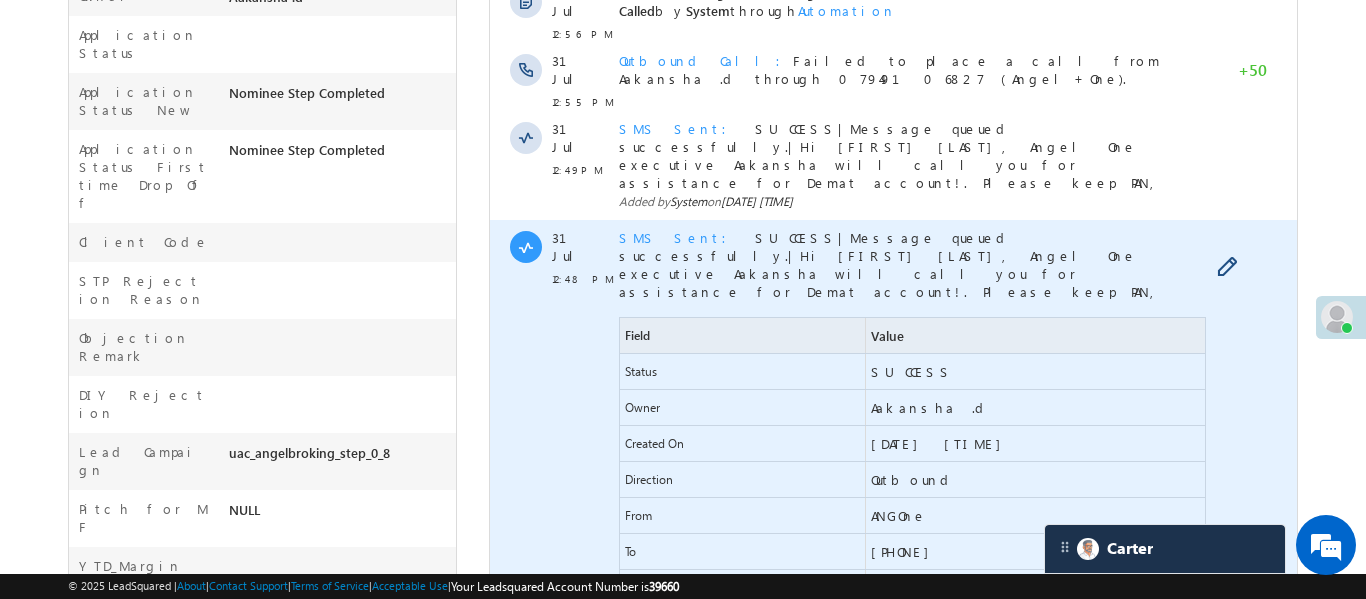 click on "SUCCESS|Message queued successfully.|Hi [FIRST] [LAST], Angel One executive Aakansha will call you for assistance for Demat account!. Please keep PAN, Aadhar & Bank details ready. T&C https://a.aonelink.in/ANGOne/S1JO1CJ" at bounding box center (889, 282) 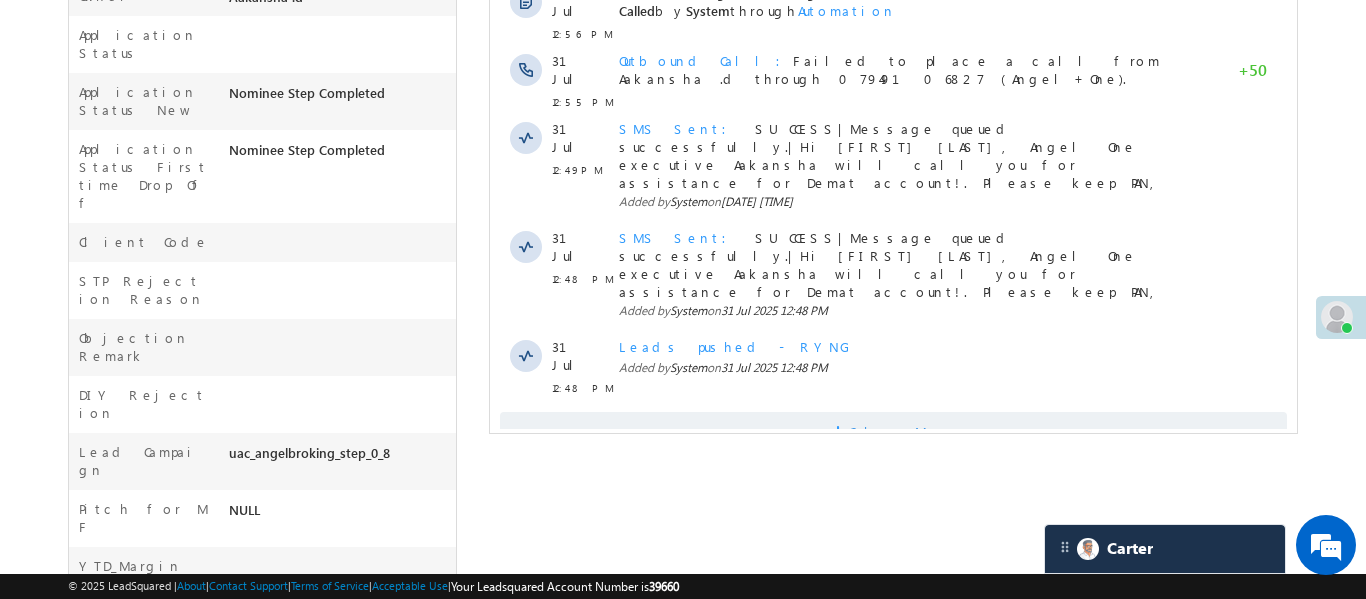 click on "Show More" at bounding box center [892, 432] 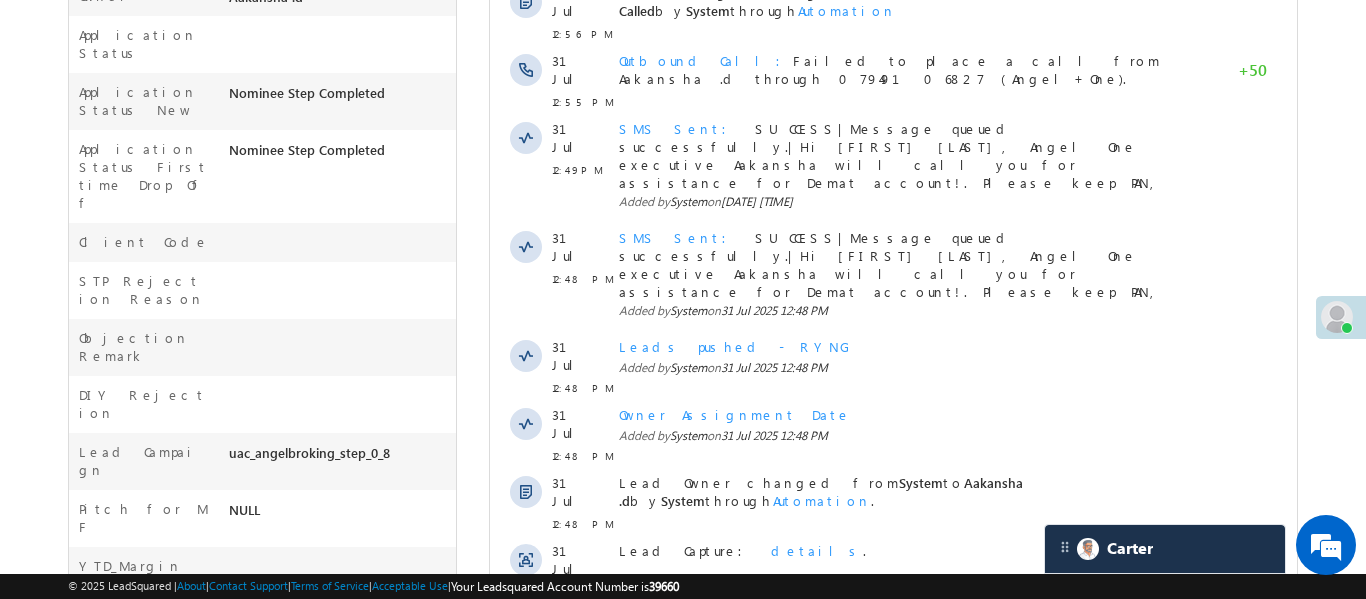 scroll, scrollTop: 0, scrollLeft: 0, axis: both 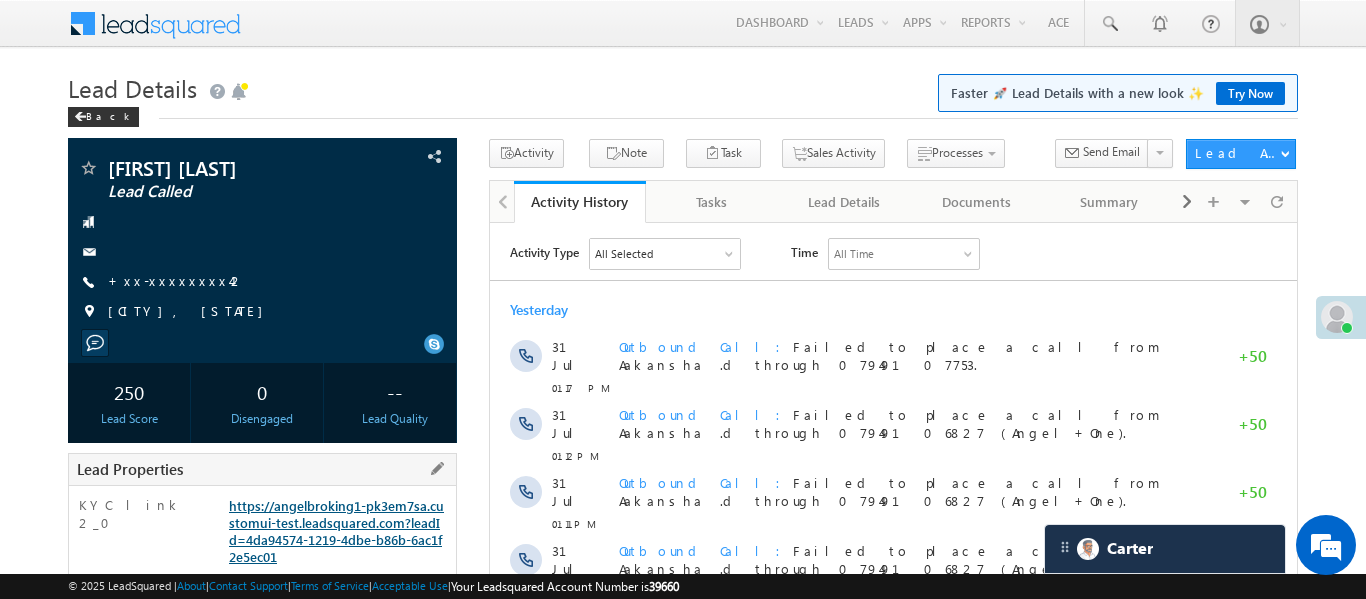 click on "https://angelbroking1-pk3em7sa.customui-test.leadsquared.com?leadId=4da94574-1219-4dbe-b86b-6ac1f2e5ec01" at bounding box center [336, 531] 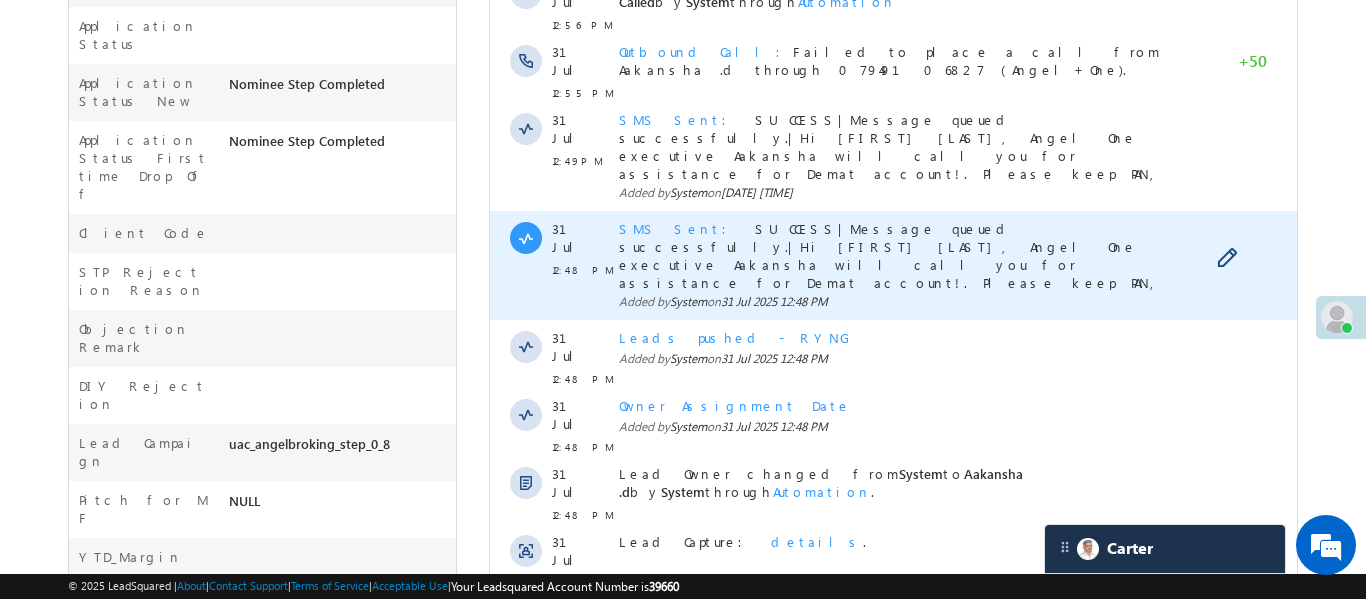 scroll, scrollTop: 706, scrollLeft: 0, axis: vertical 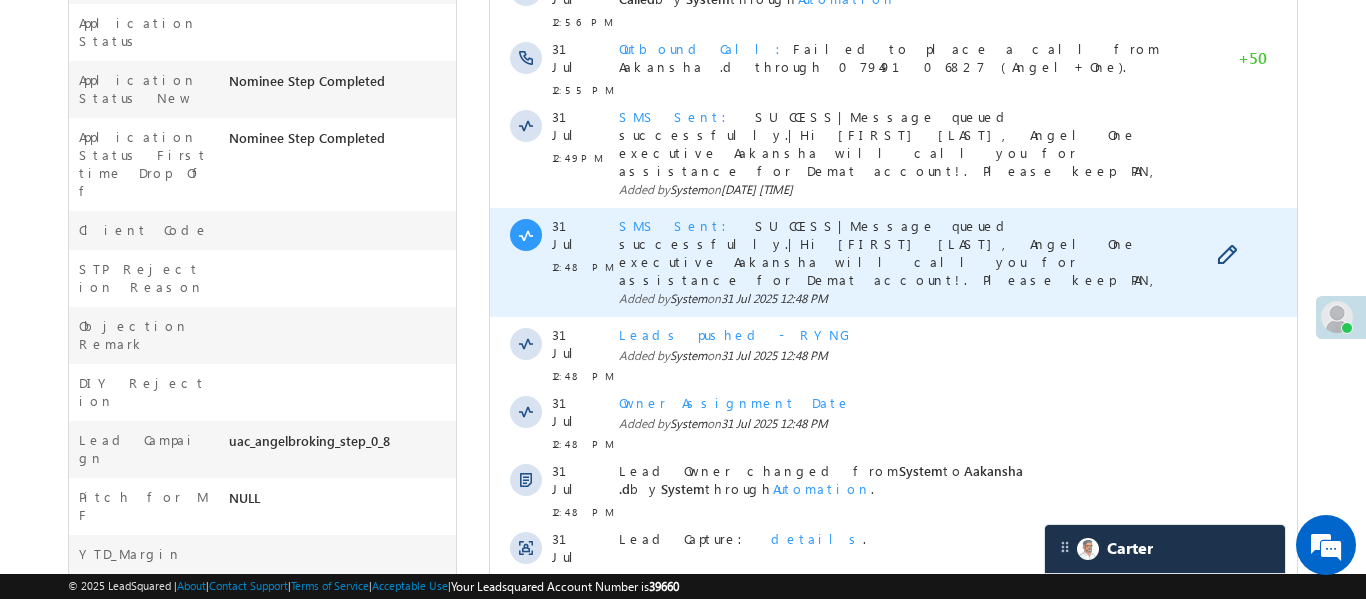 click on "SMS Sent" at bounding box center [678, 225] 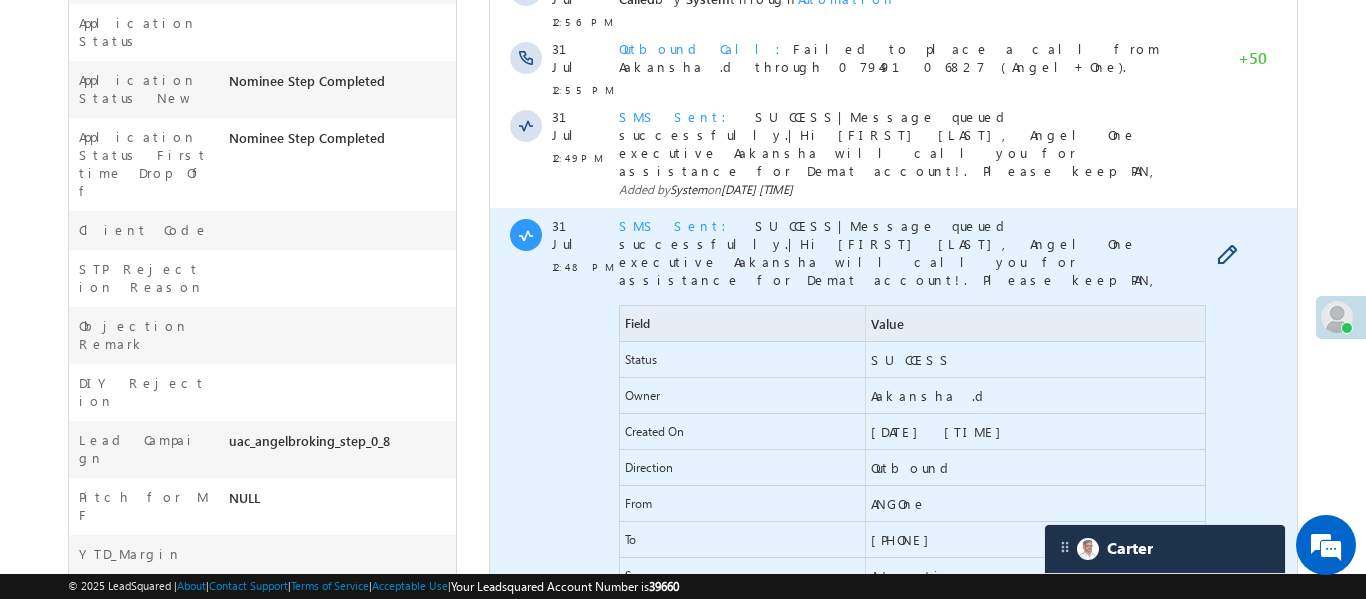 drag, startPoint x: 897, startPoint y: 456, endPoint x: 1003, endPoint y: 448, distance: 106.30146 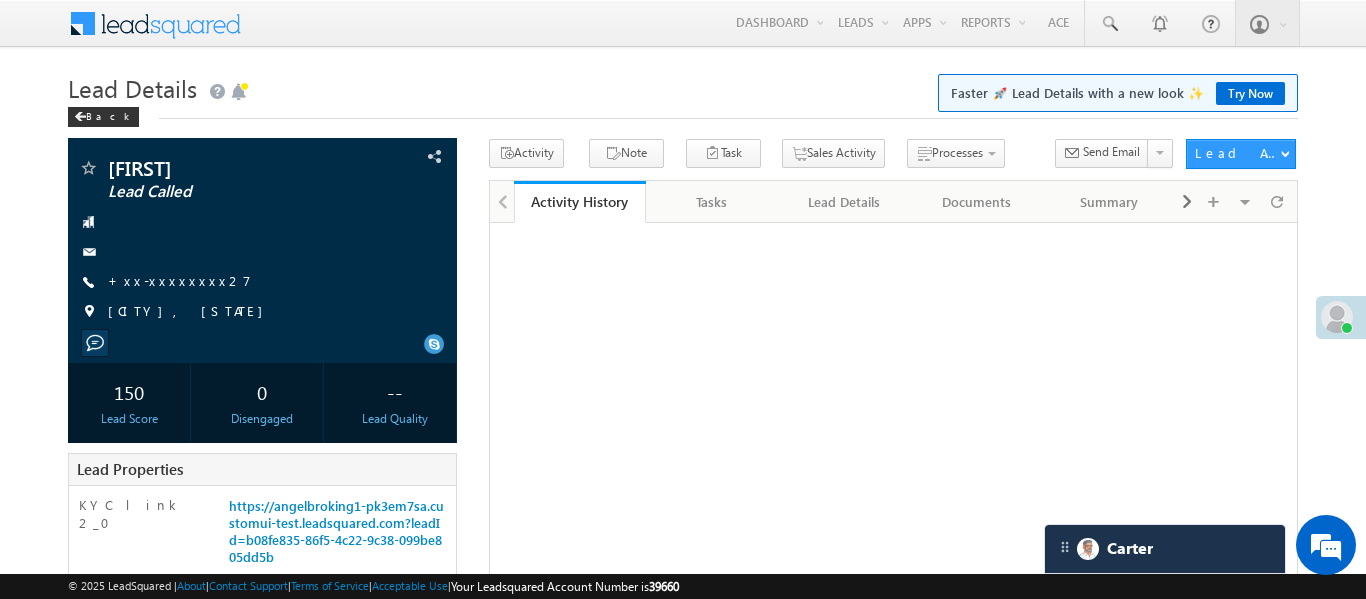 scroll, scrollTop: 0, scrollLeft: 0, axis: both 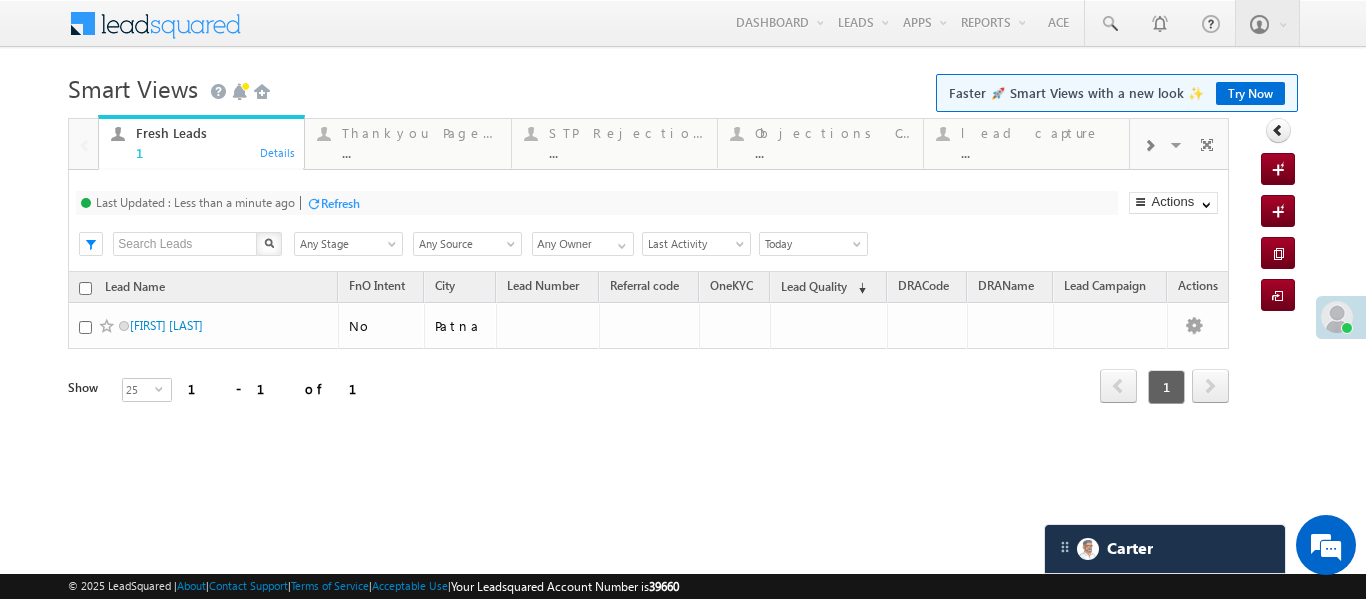 click at bounding box center [1149, 144] 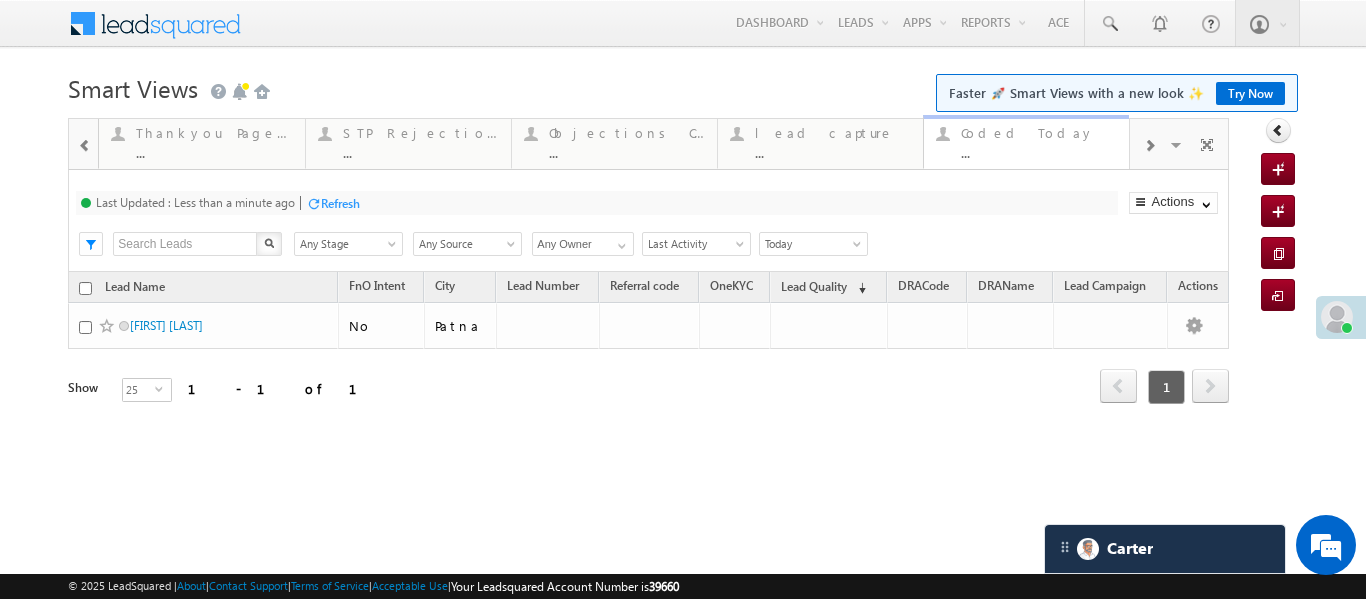 click on "..." at bounding box center (1039, 152) 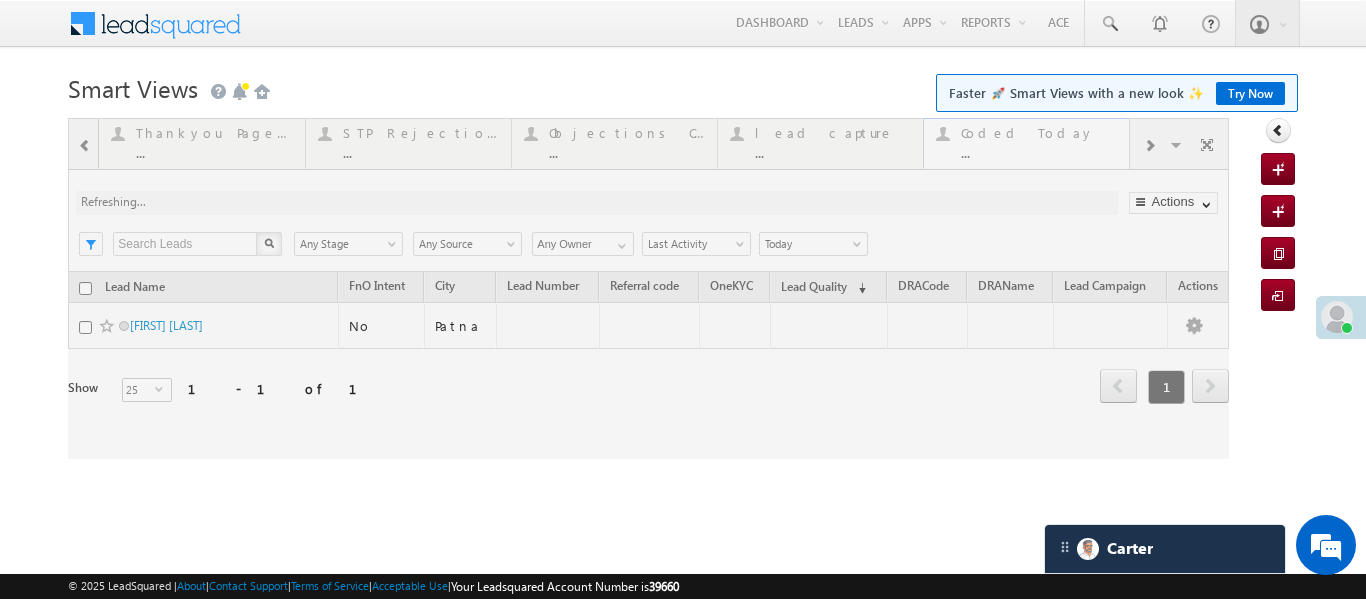click at bounding box center (648, 288) 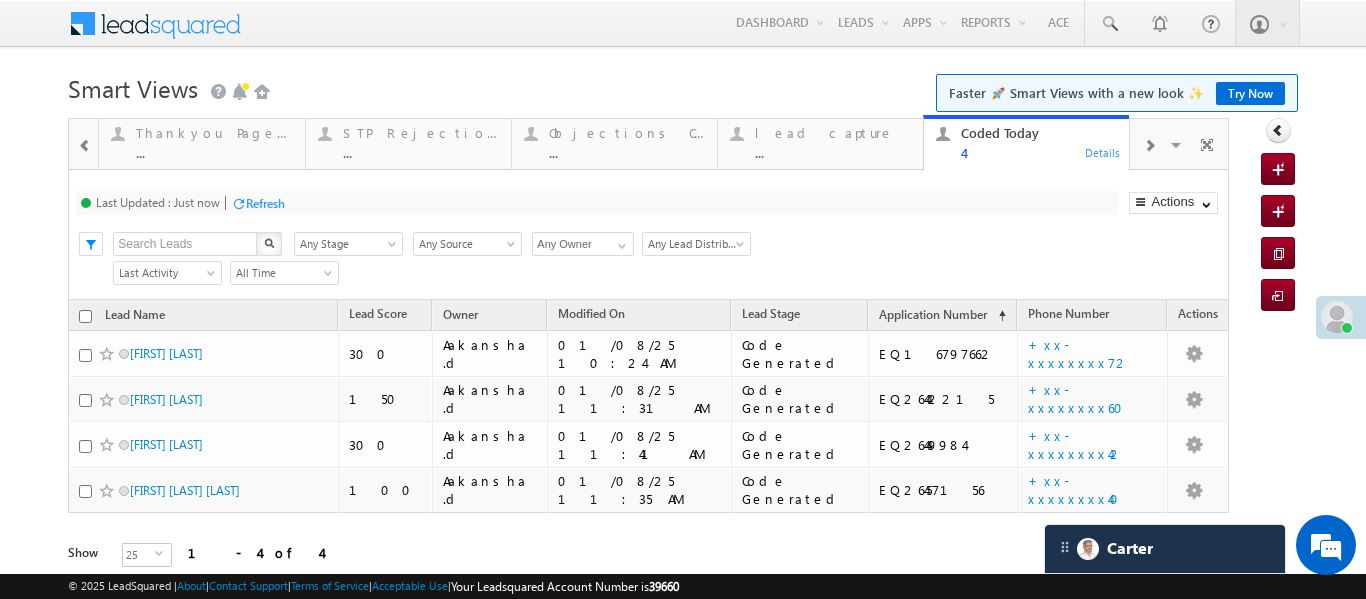 scroll, scrollTop: 0, scrollLeft: 0, axis: both 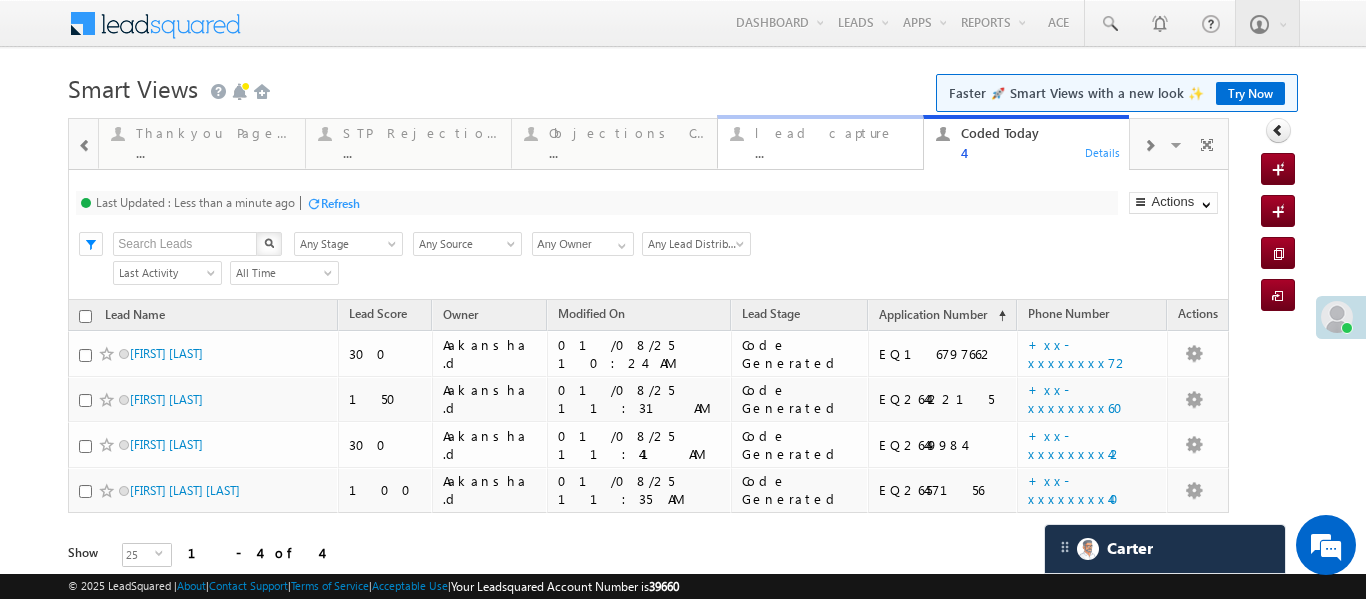 click on "..." at bounding box center [833, 152] 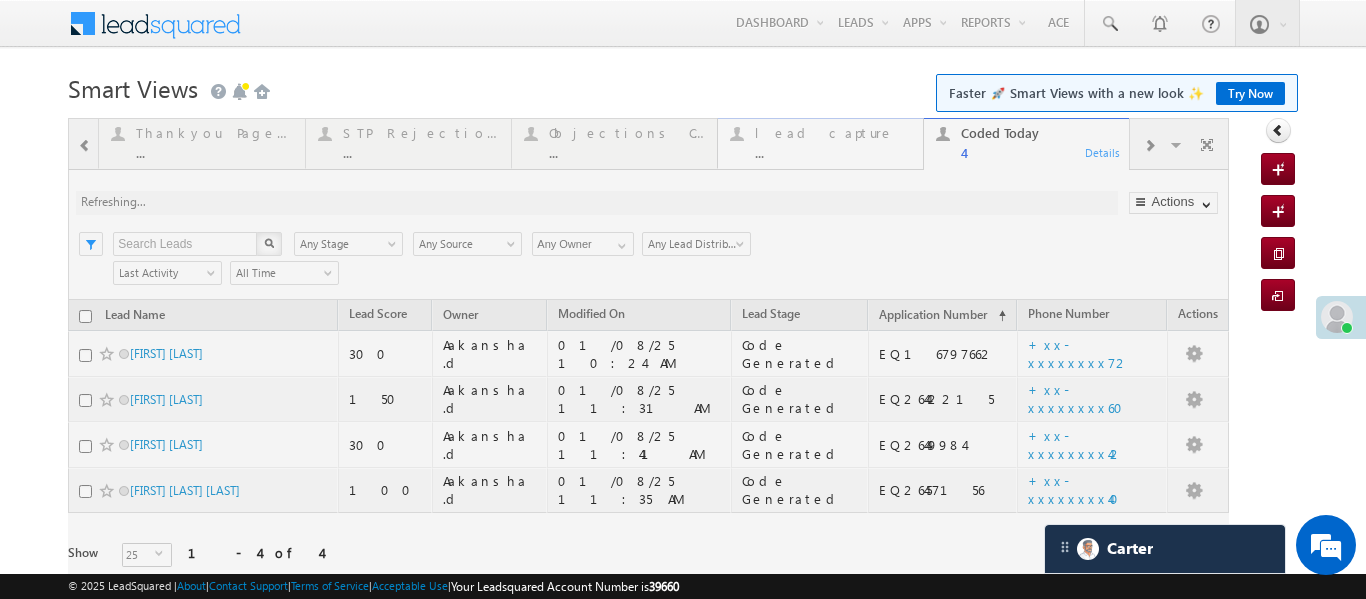 click at bounding box center (648, 371) 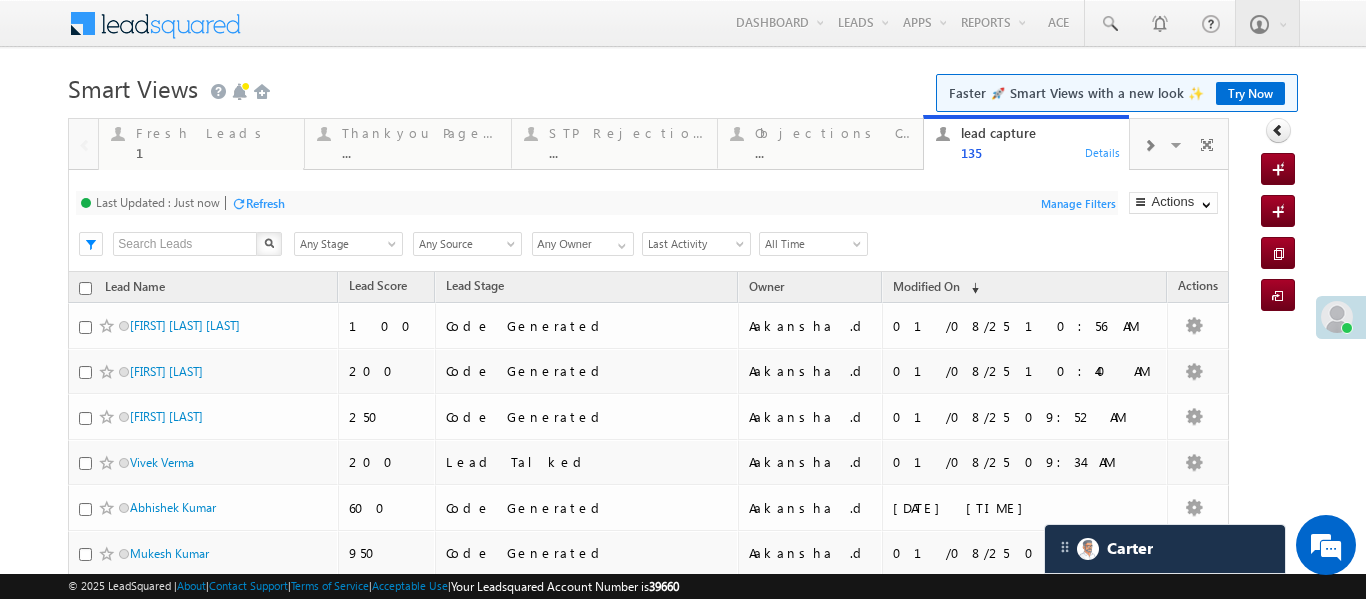 scroll, scrollTop: 0, scrollLeft: 0, axis: both 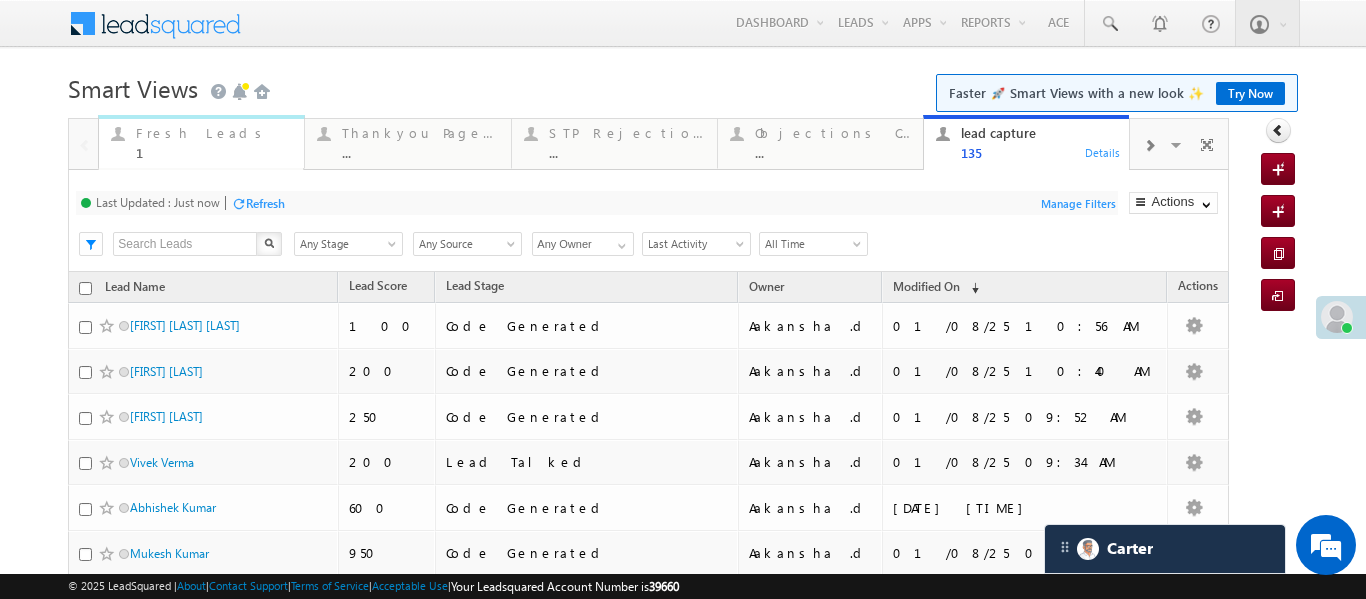 click on "1" at bounding box center [214, 152] 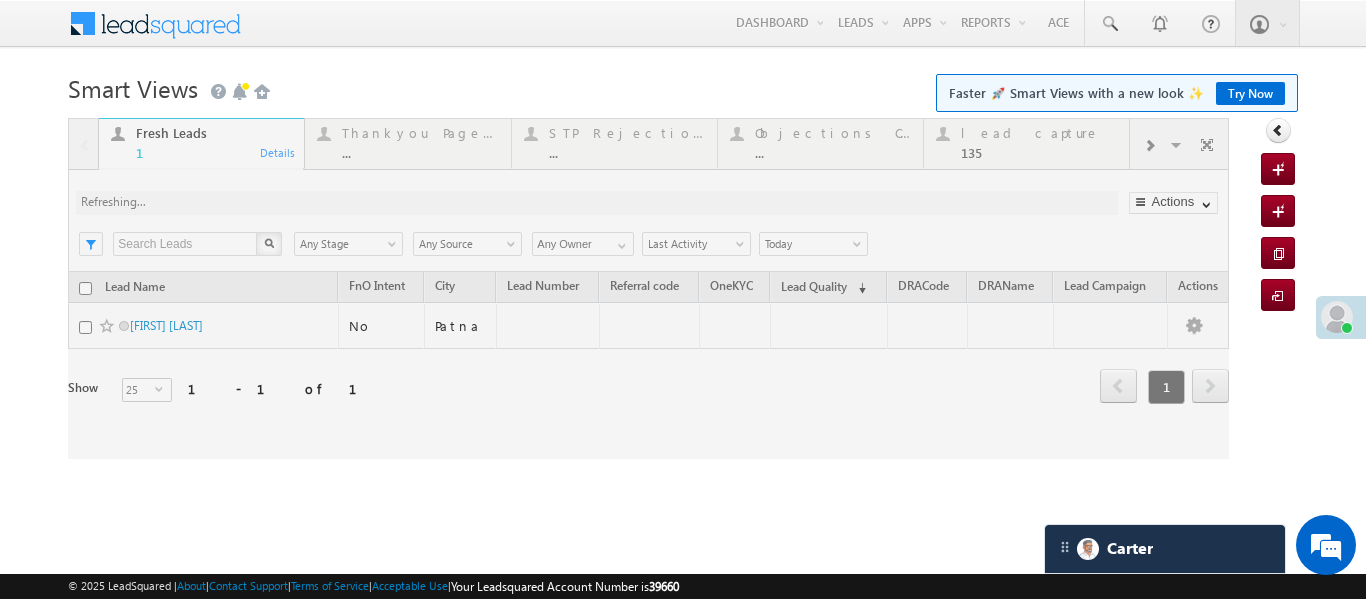 click at bounding box center [648, 288] 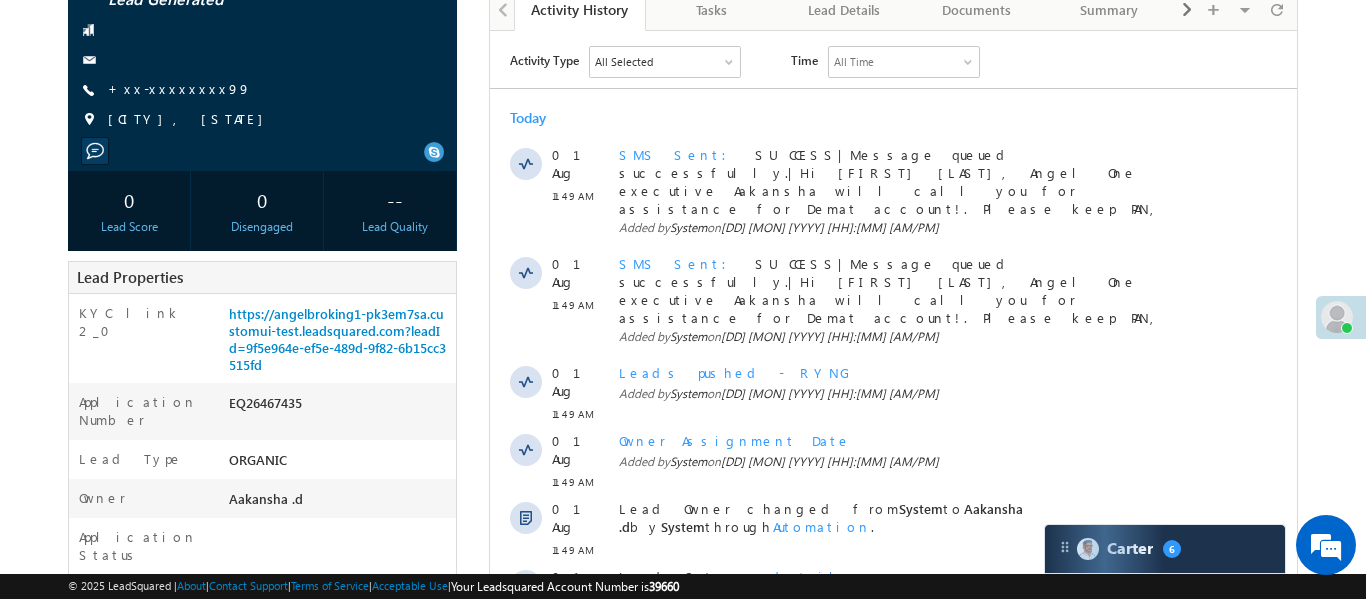 scroll, scrollTop: 0, scrollLeft: 0, axis: both 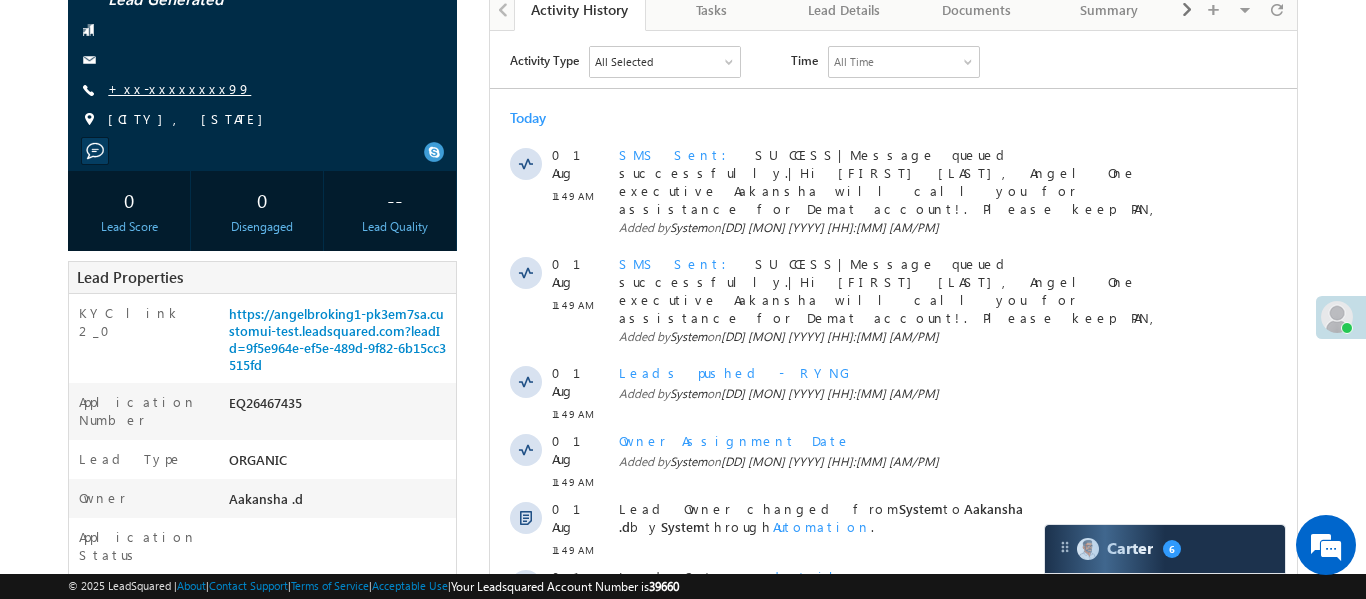 click on "+xx-xxxxxxxx99" at bounding box center [179, 88] 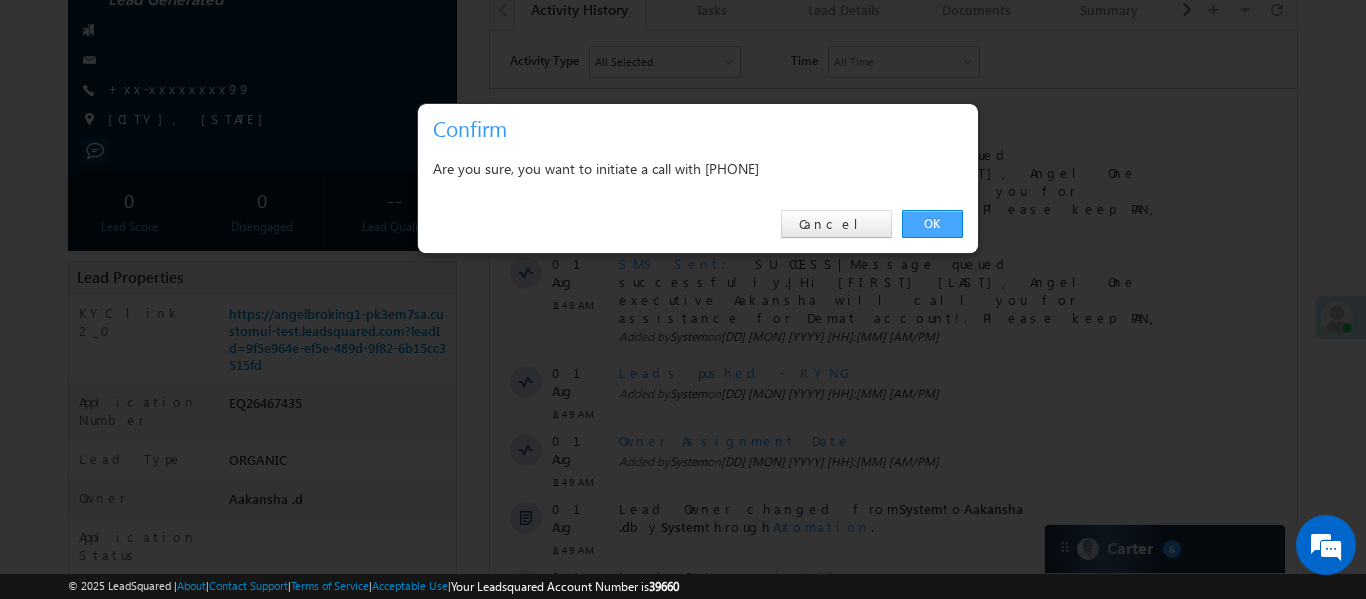 drag, startPoint x: 943, startPoint y: 217, endPoint x: 298, endPoint y: 219, distance: 645.0031 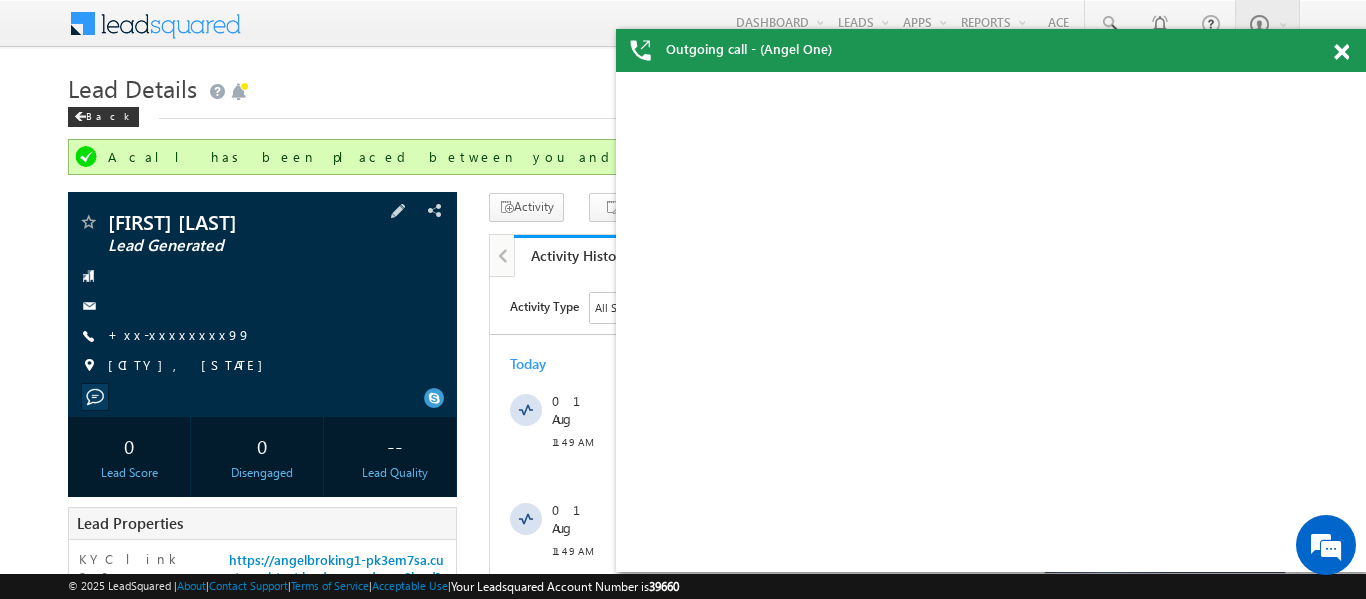 scroll, scrollTop: 0, scrollLeft: 0, axis: both 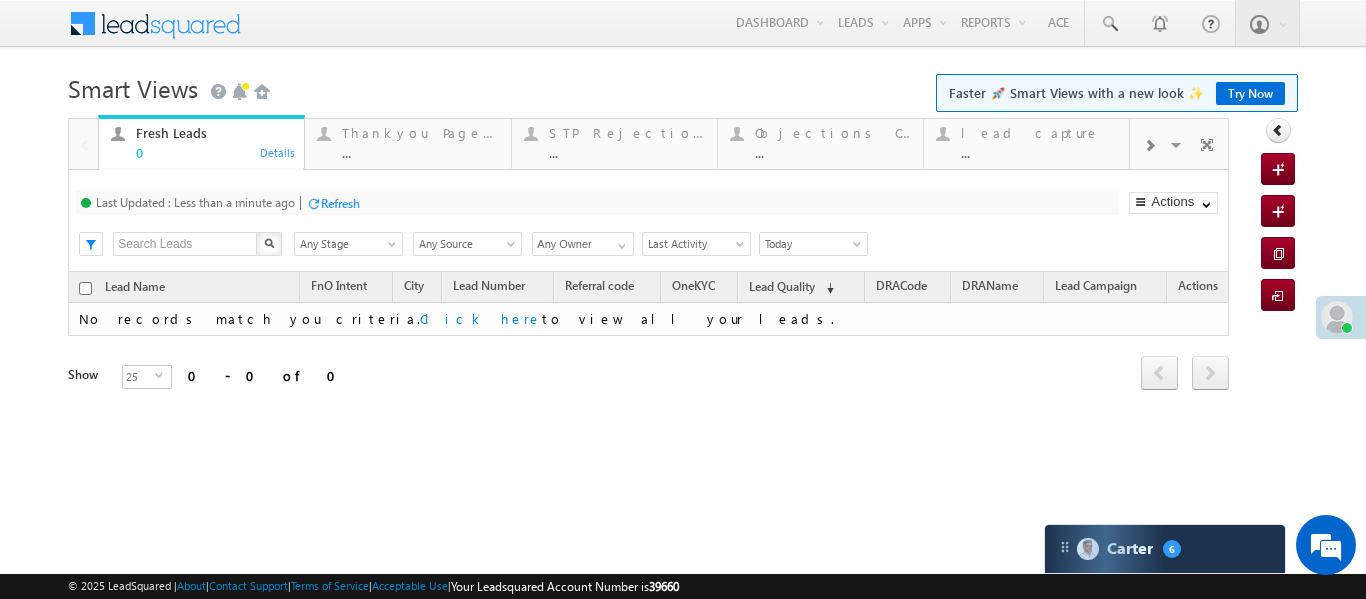 click at bounding box center (1149, 146) 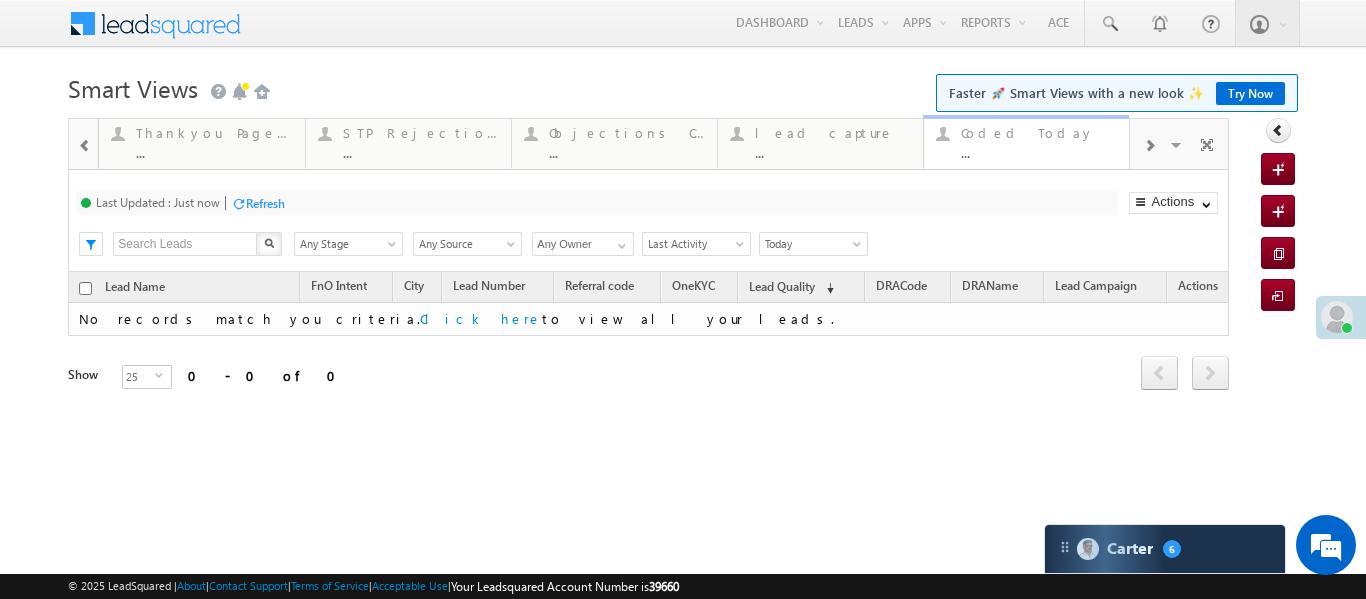 click on "..." at bounding box center [1039, 152] 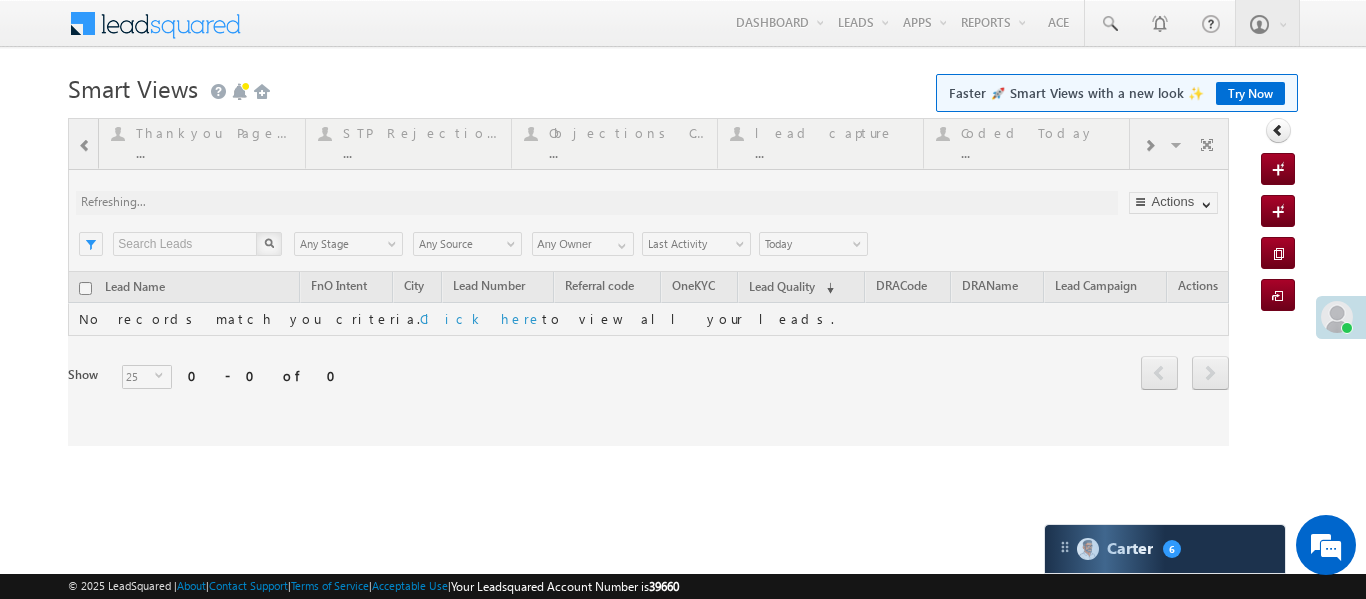 click at bounding box center (648, 282) 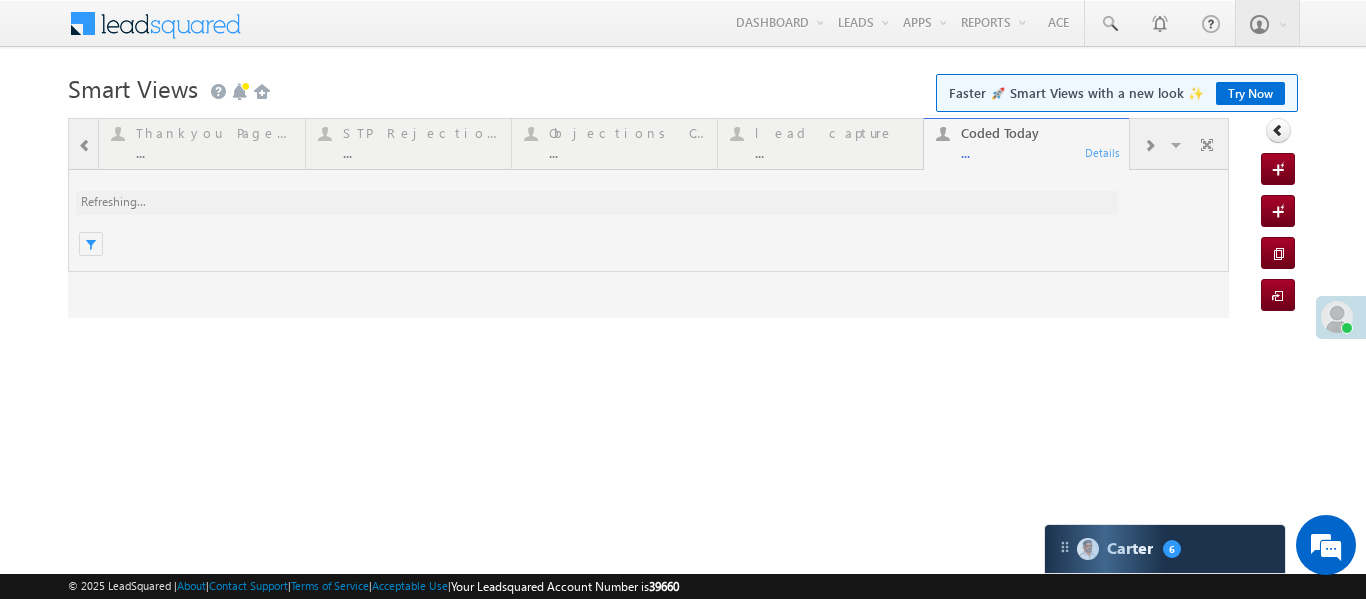 scroll, scrollTop: 0, scrollLeft: 0, axis: both 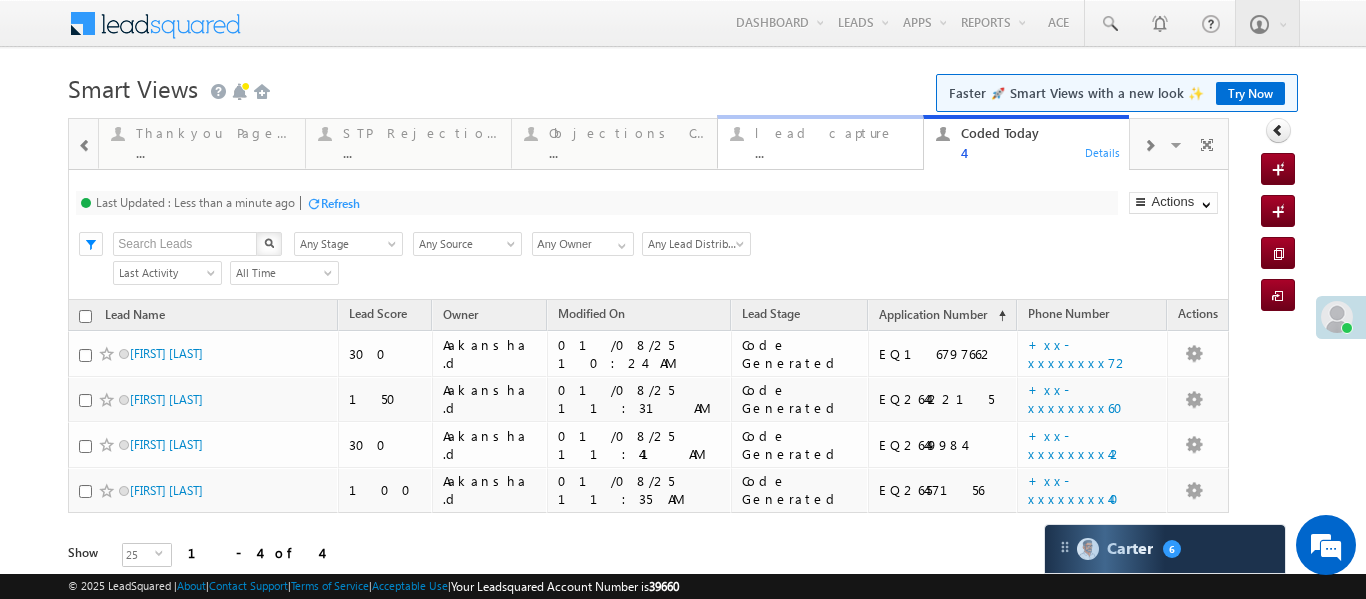 click on "lead capture" at bounding box center (833, 133) 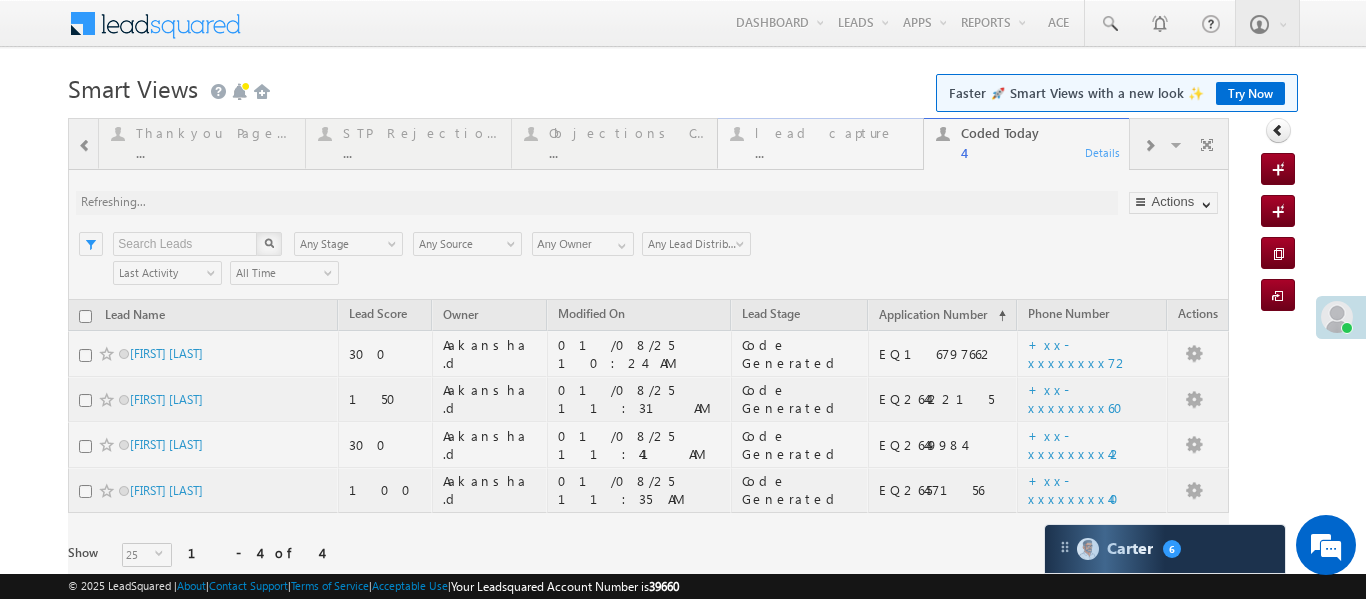click at bounding box center (648, 371) 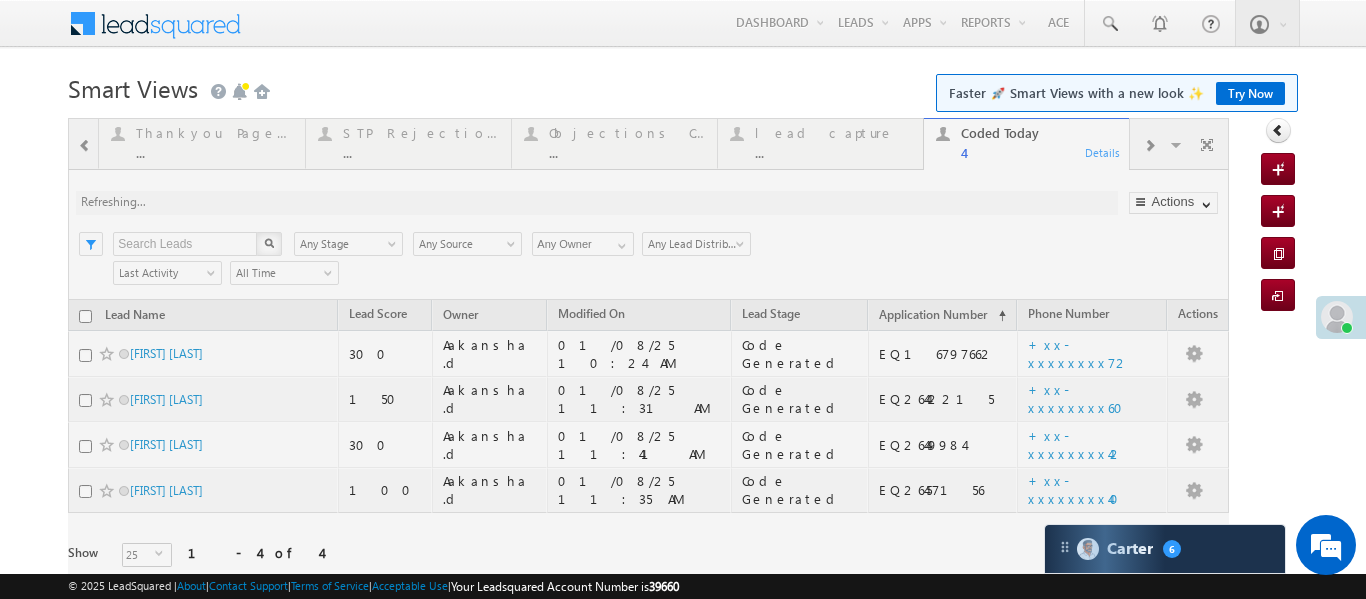 drag, startPoint x: 762, startPoint y: 138, endPoint x: 786, endPoint y: 74, distance: 68.35203 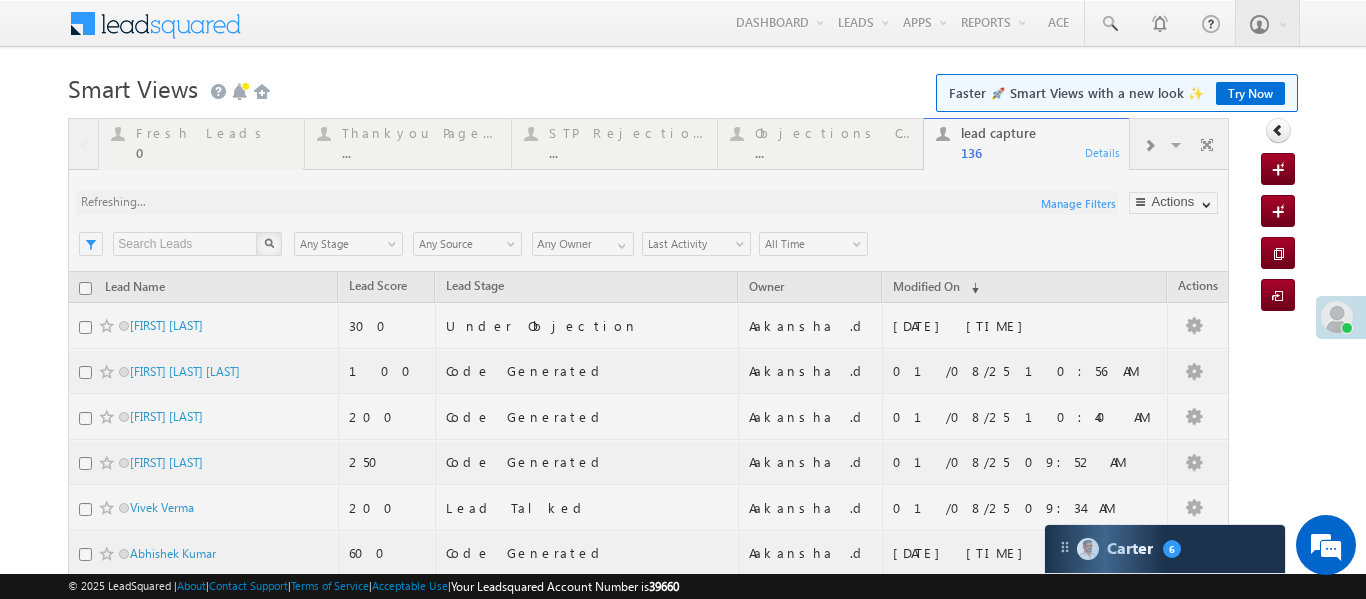 scroll, scrollTop: 0, scrollLeft: 0, axis: both 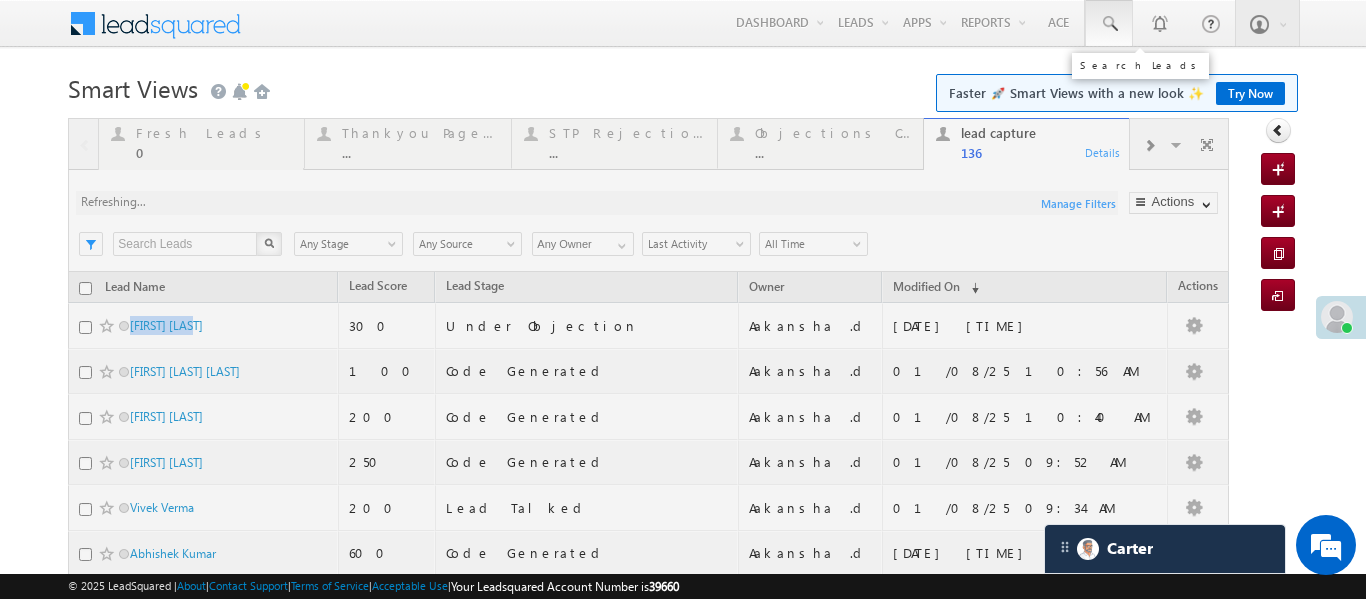click at bounding box center [1109, 24] 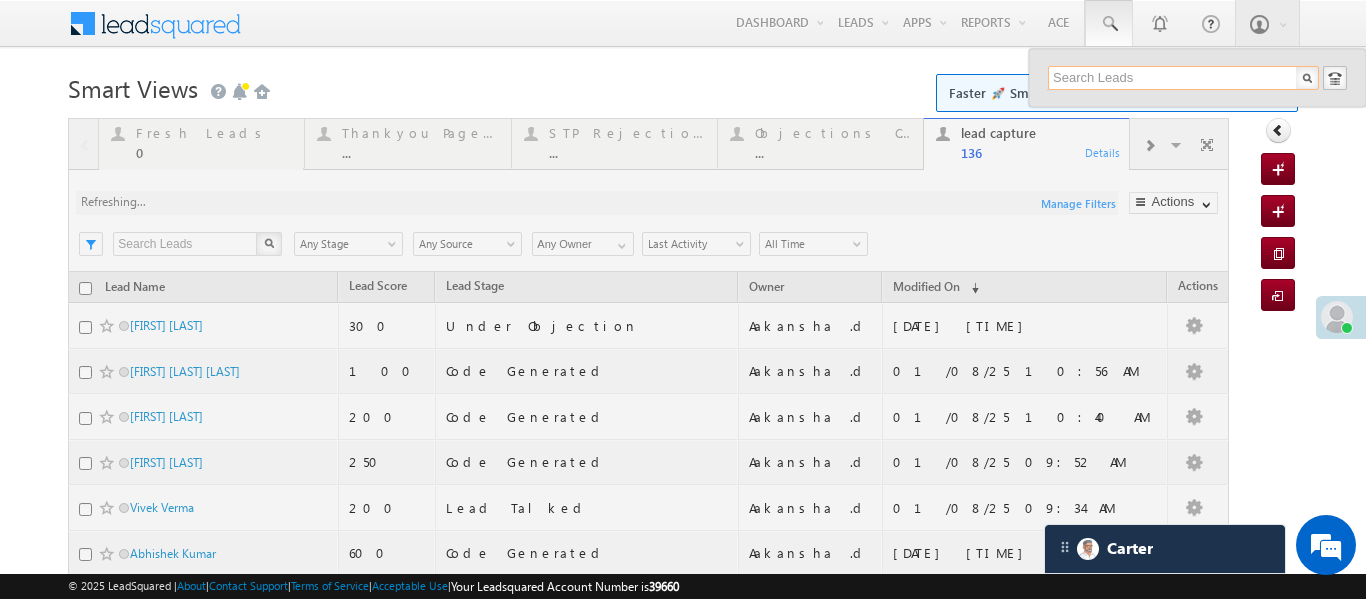 paste on "EQ26446892" 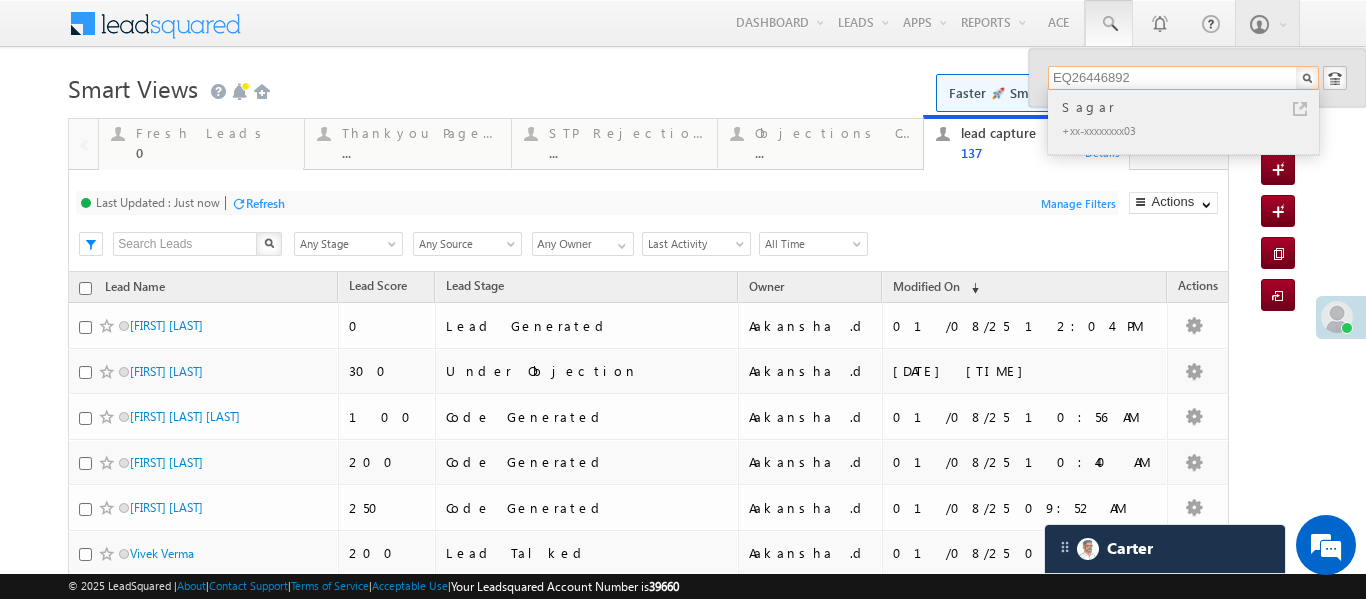 type on "EQ26446892" 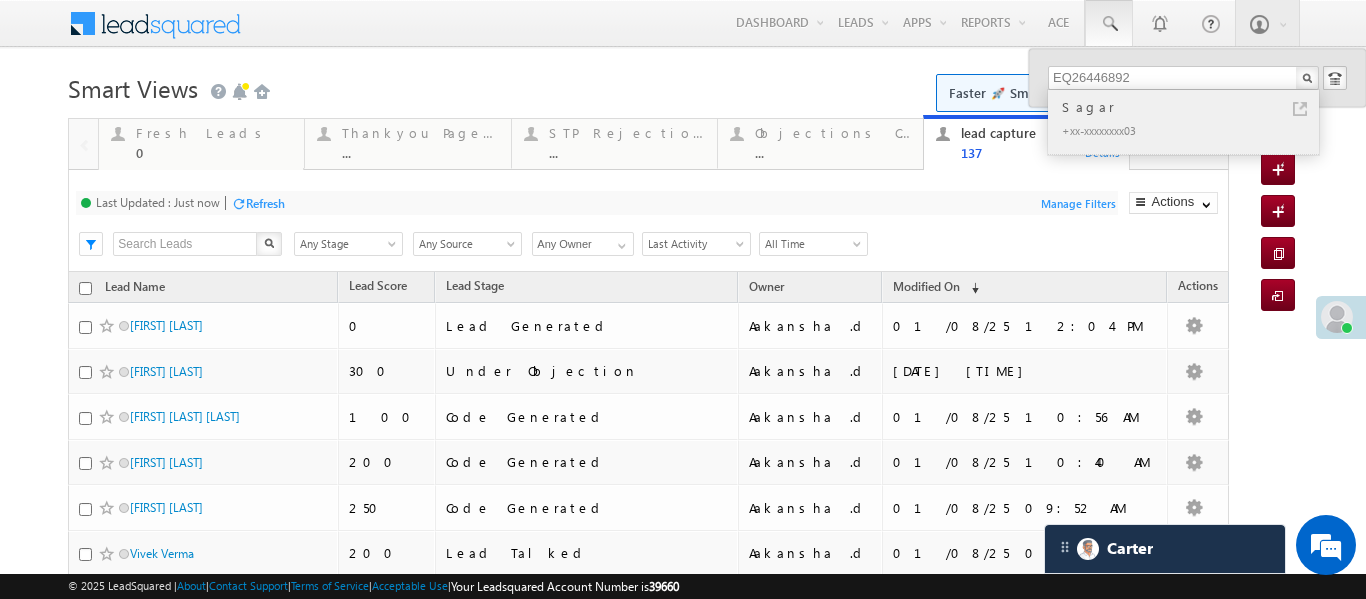 click on "Sagar" at bounding box center [1192, 107] 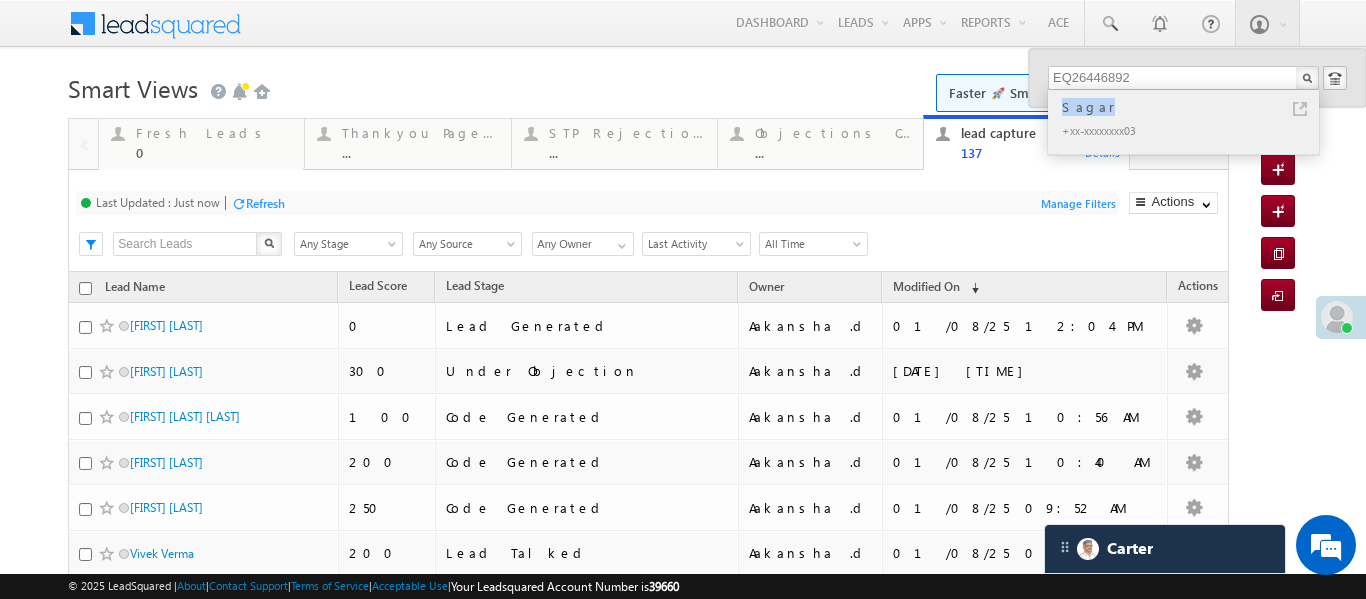 click on "Sagar" at bounding box center (1192, 107) 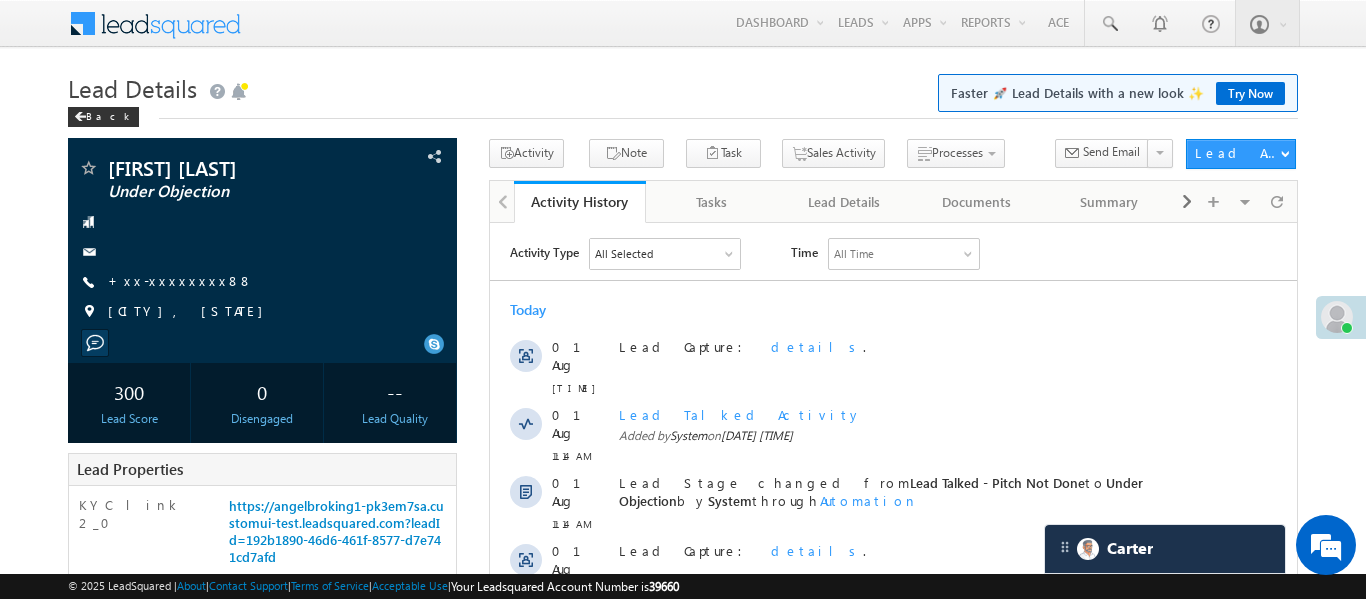 scroll, scrollTop: 0, scrollLeft: 0, axis: both 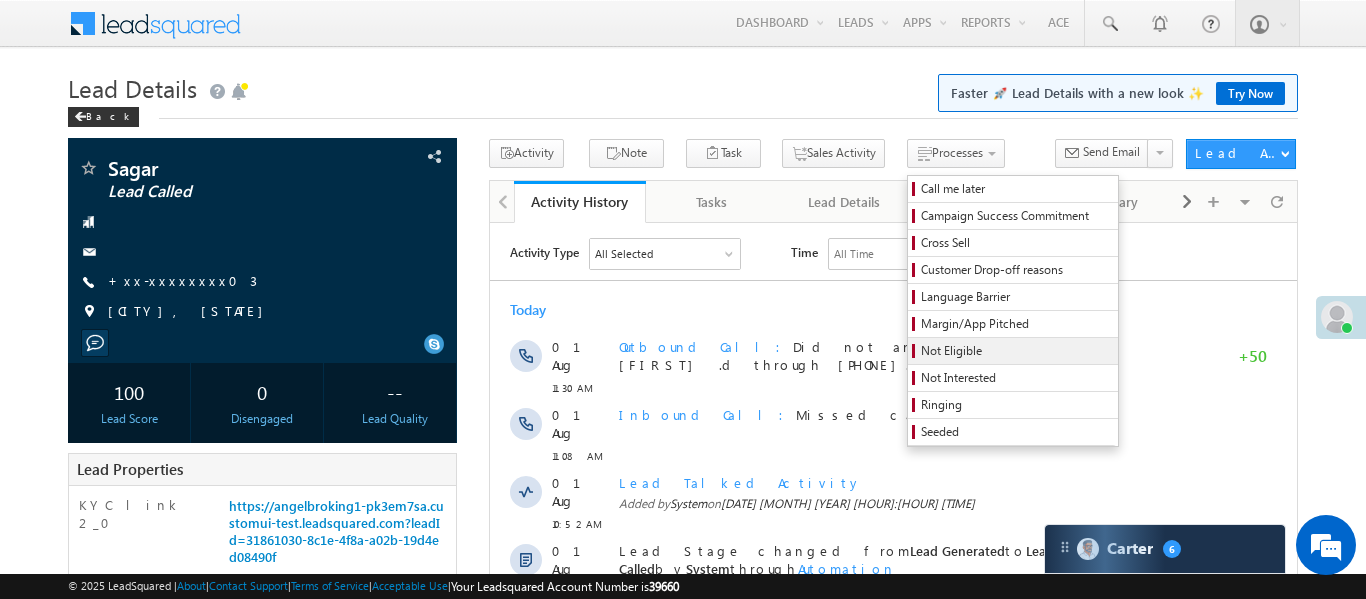 click on "Not Eligible" at bounding box center (1016, 351) 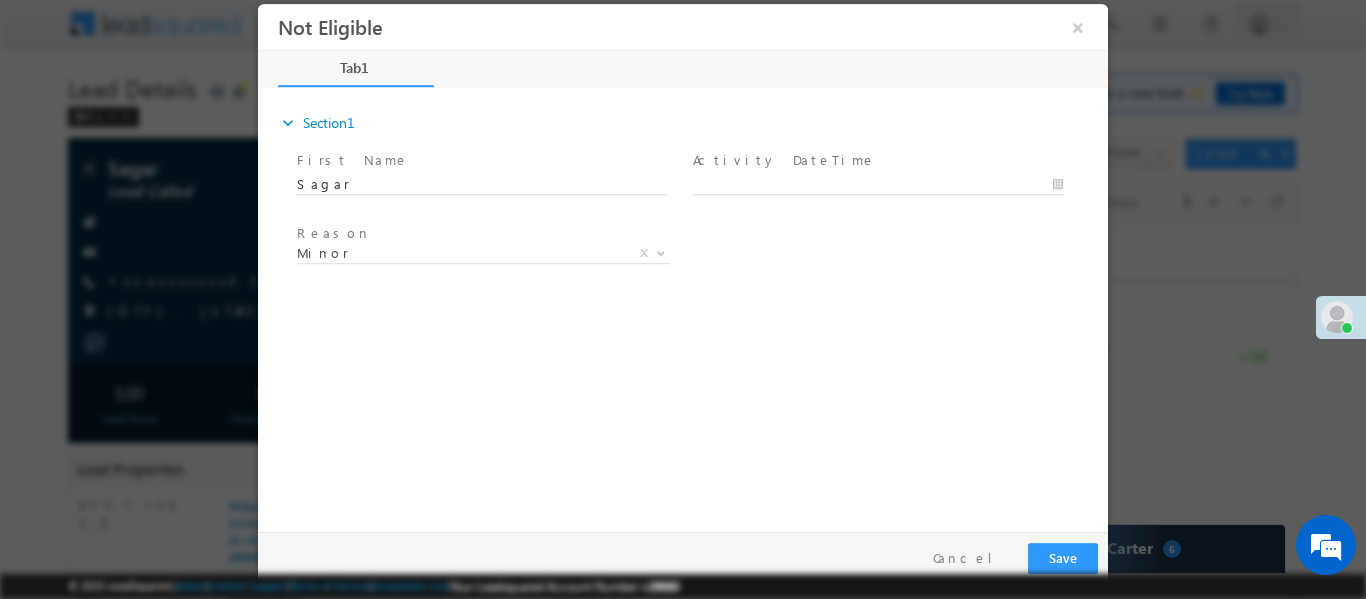 scroll, scrollTop: 0, scrollLeft: 0, axis: both 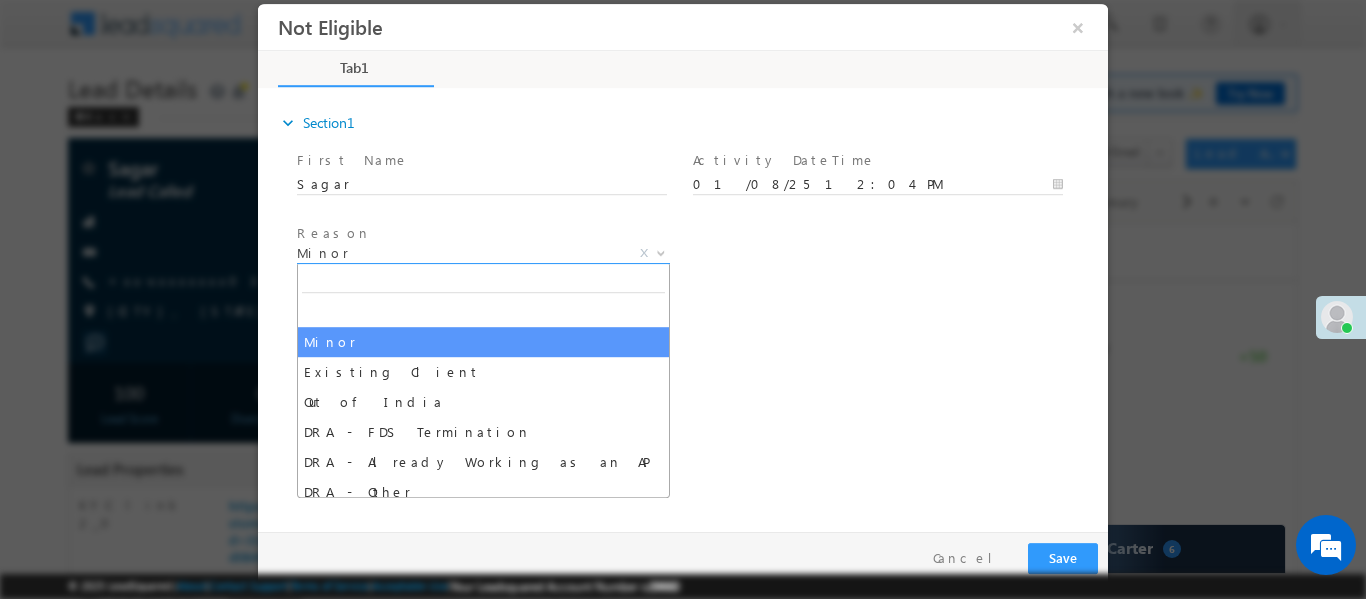click on "Minor" at bounding box center (459, 252) 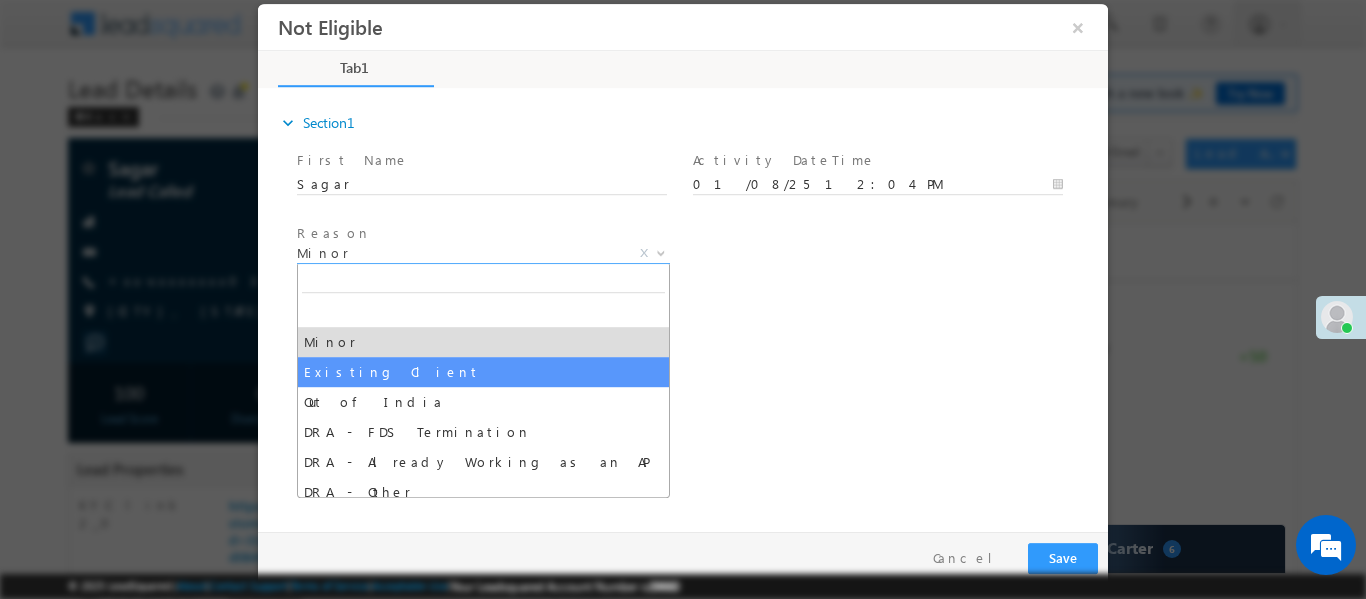 select on "Existing Client" 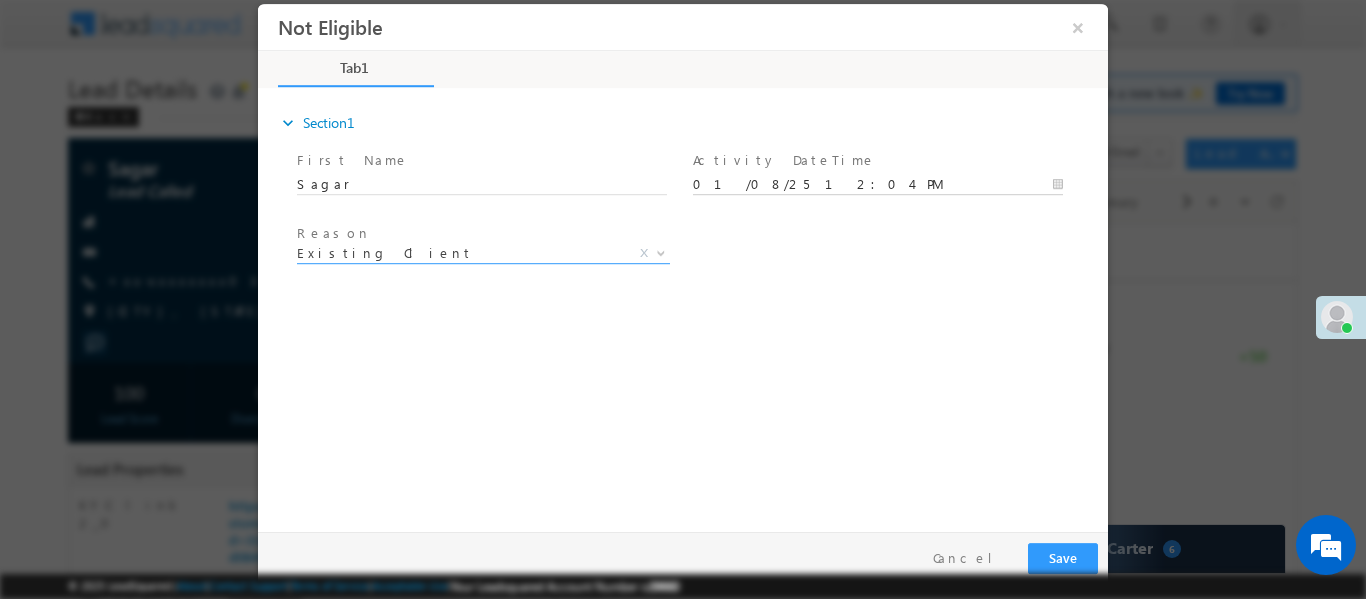 click on "01/08/25 12:04 PM" at bounding box center (878, 184) 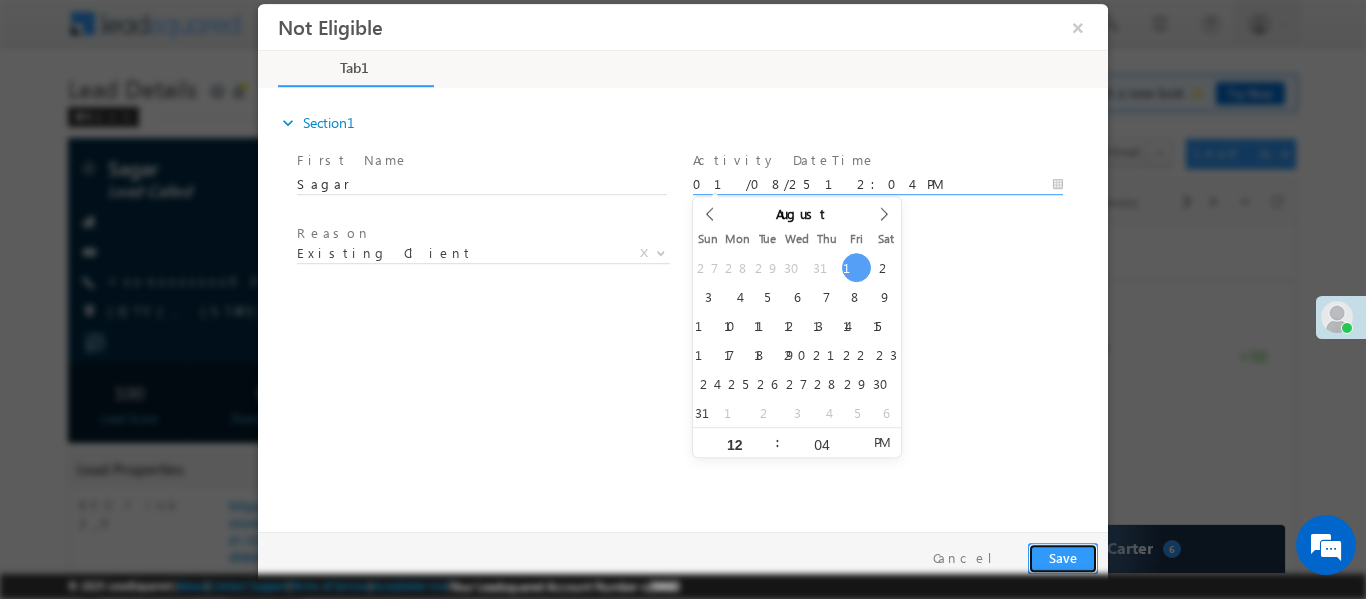 click on "Save" at bounding box center (1063, 557) 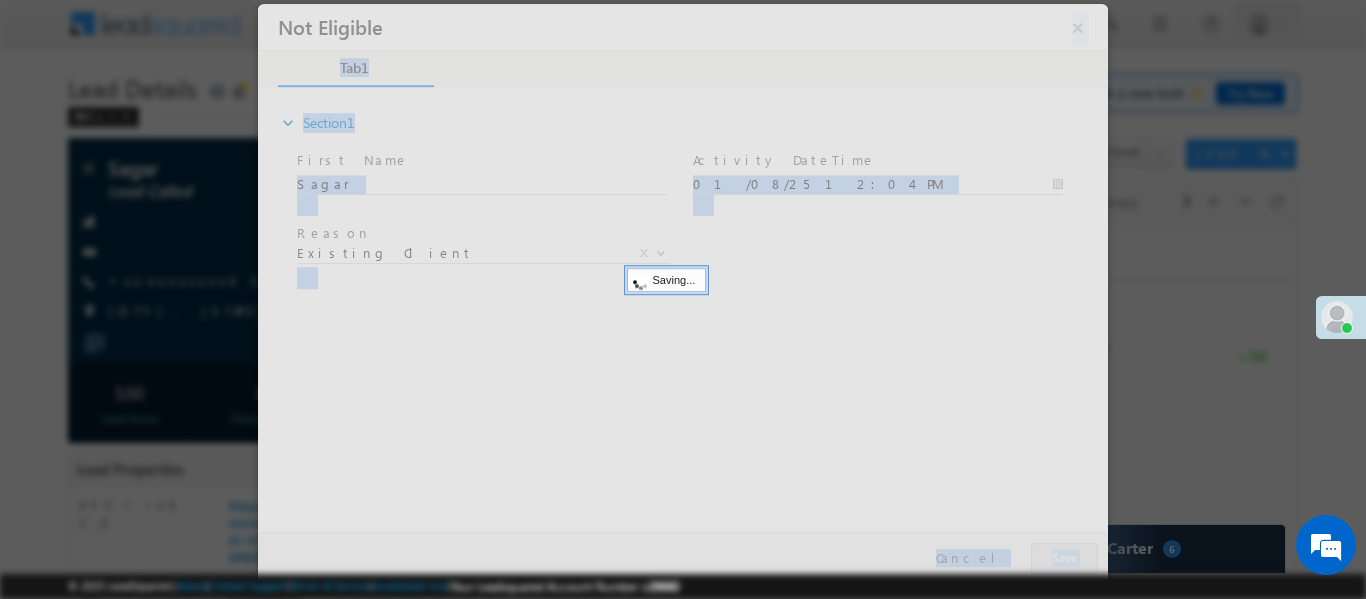 scroll, scrollTop: 0, scrollLeft: 0, axis: both 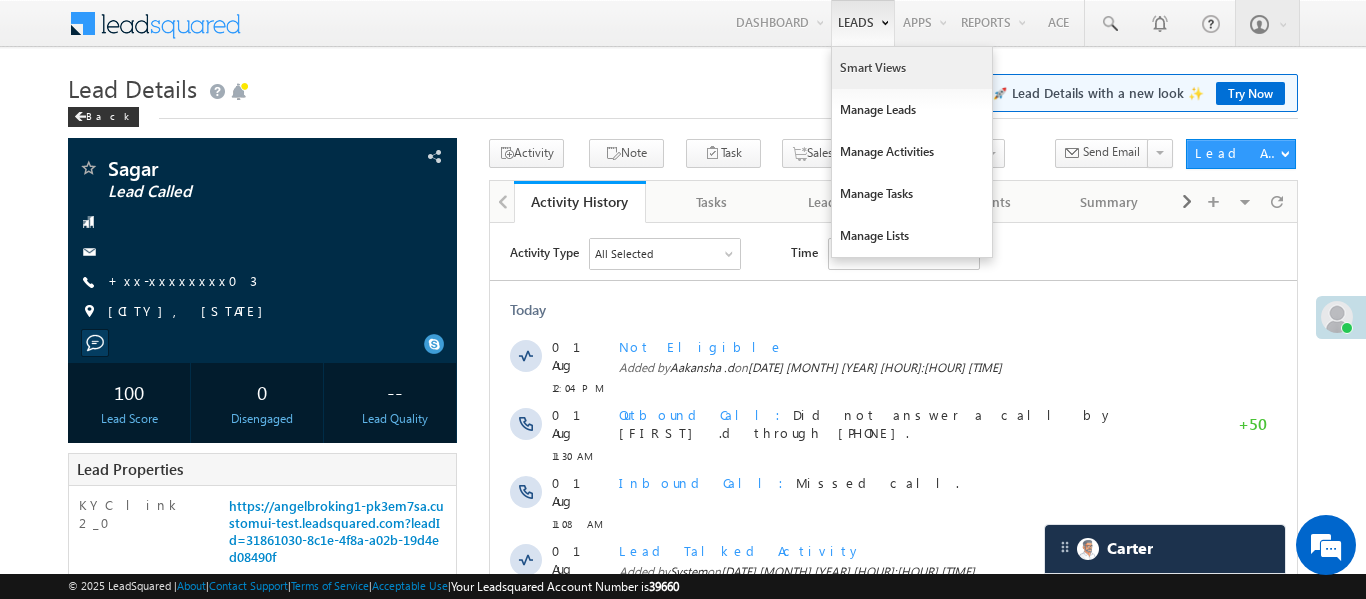 click on "Smart Views" at bounding box center [912, 68] 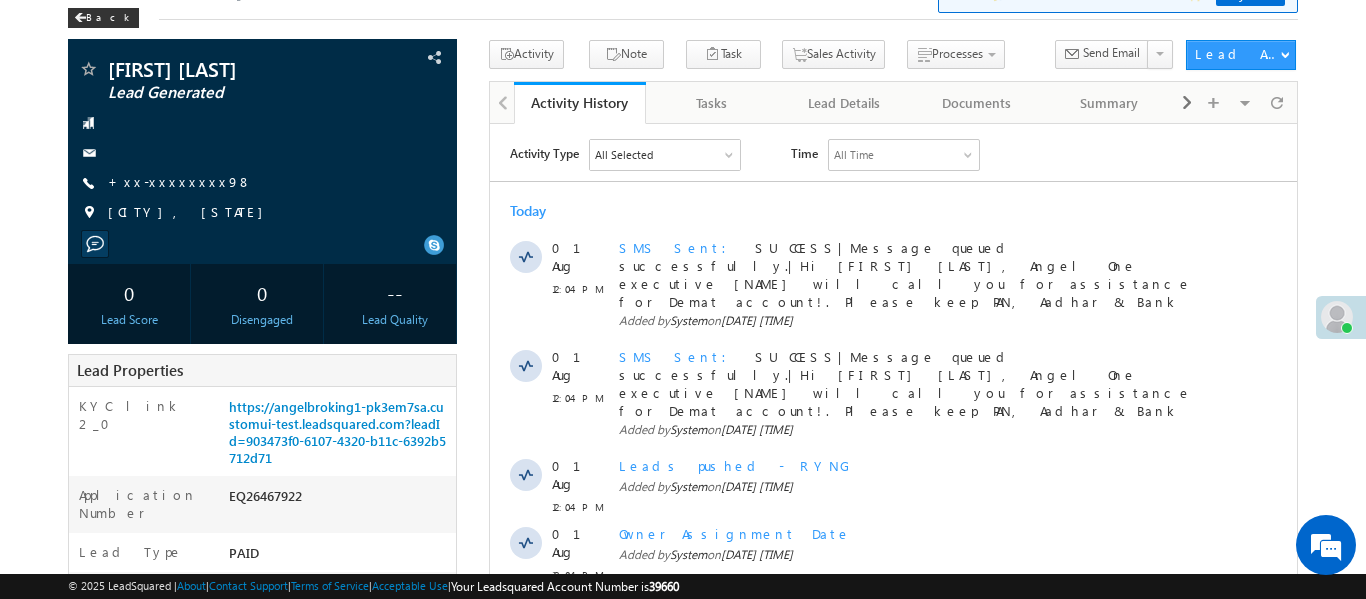 scroll, scrollTop: 0, scrollLeft: 0, axis: both 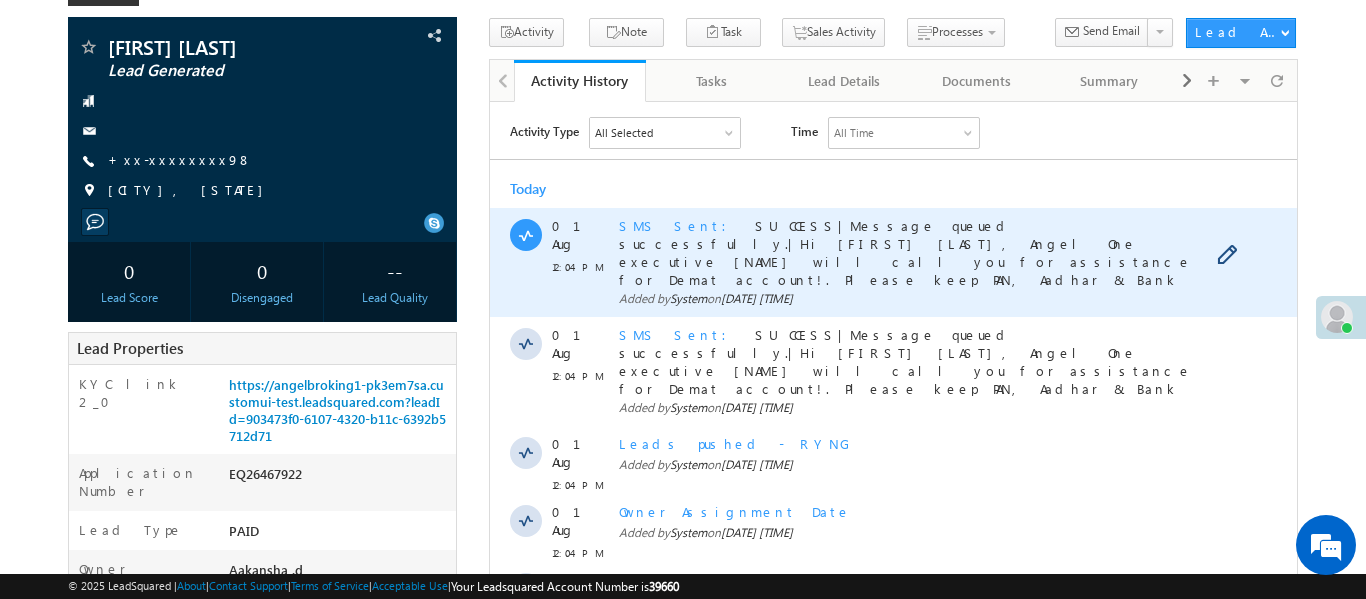 click on "SMS Sent" at bounding box center (678, 224) 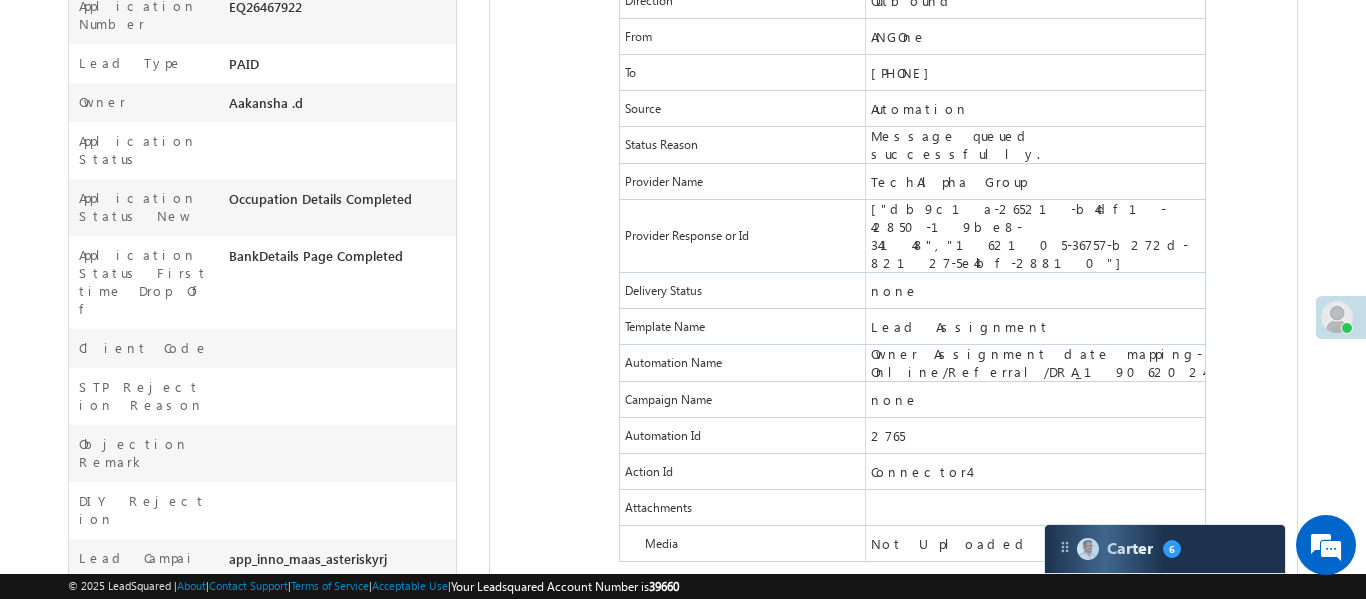 scroll, scrollTop: 965, scrollLeft: 0, axis: vertical 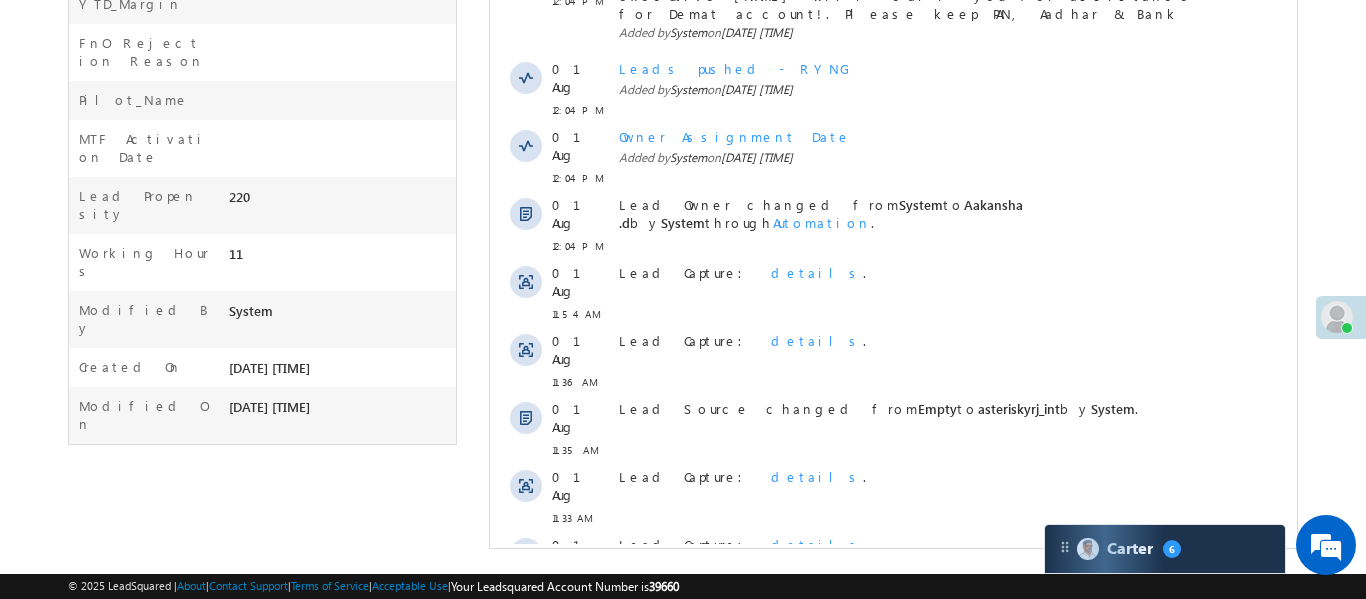 click on "Show More" at bounding box center [892, 630] 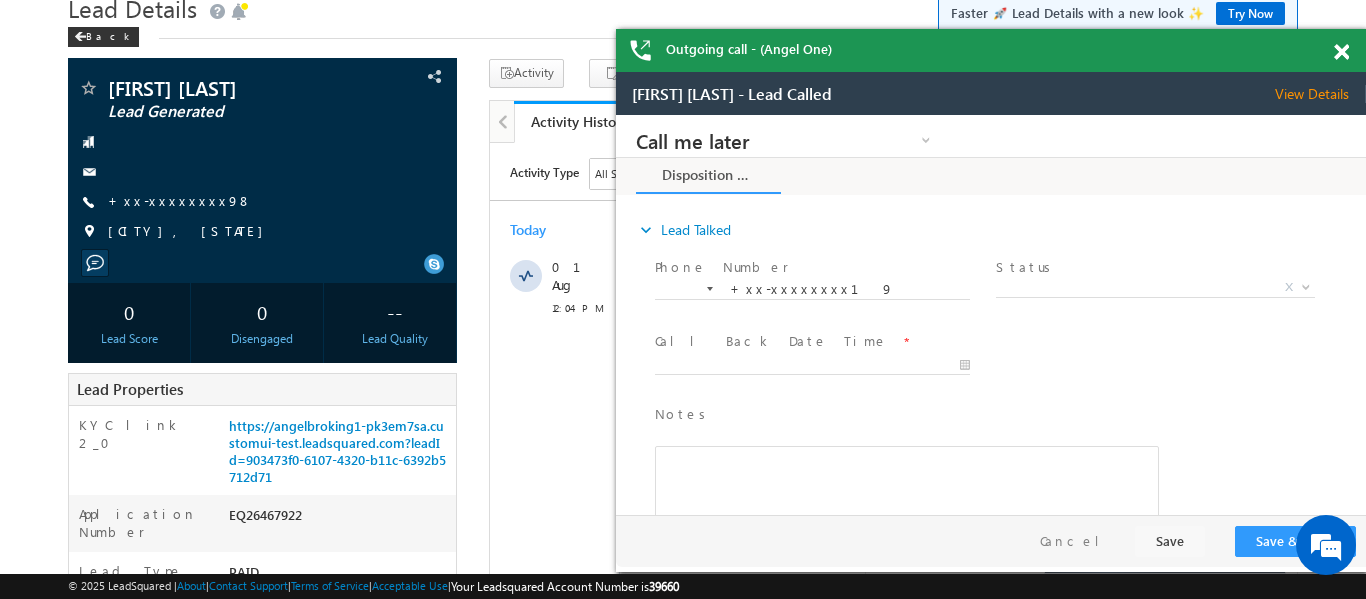 scroll, scrollTop: 0, scrollLeft: 0, axis: both 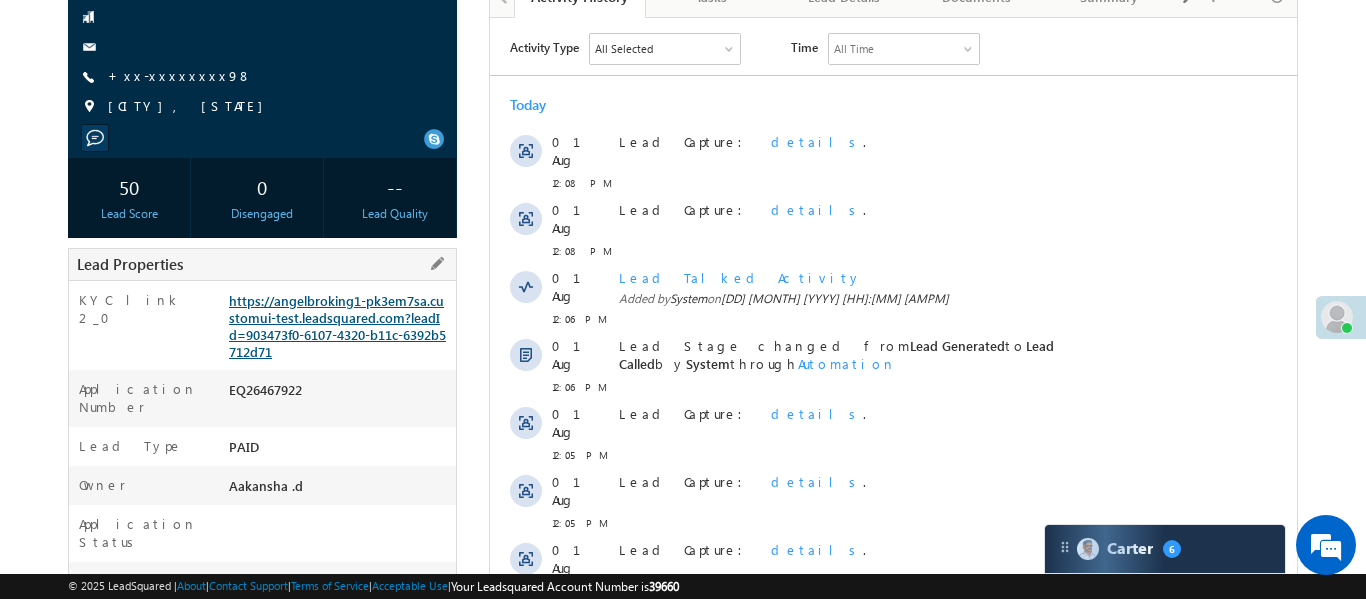 click on "https://angelbroking1-pk3em7sa.customui-test.leadsquared.com?leadId=903473f0-6107-4320-b11c-6392b5712d71" at bounding box center [337, 326] 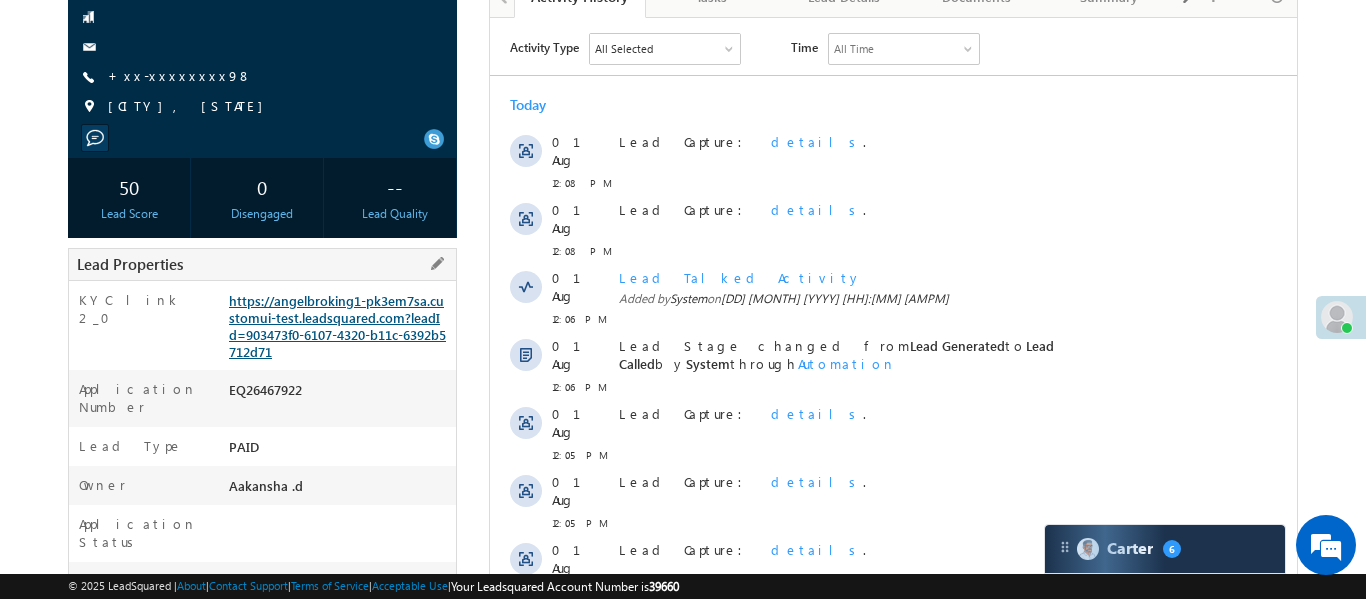 scroll, scrollTop: 0, scrollLeft: 0, axis: both 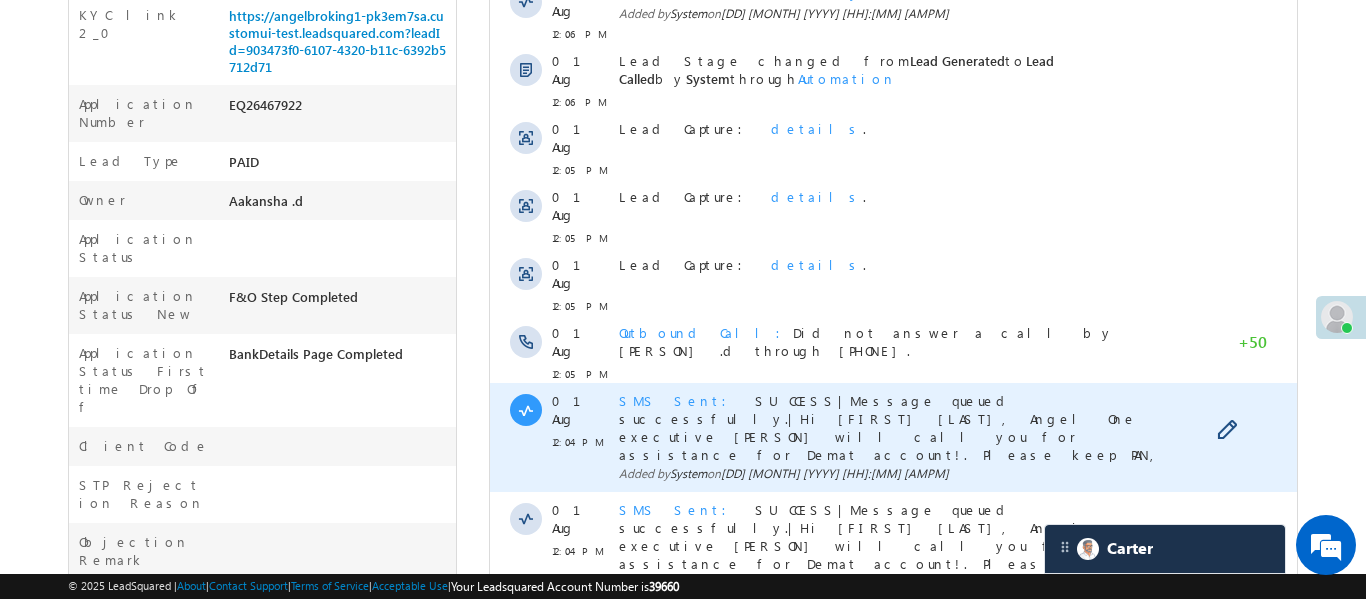click on "SMS Sent" at bounding box center [678, 400] 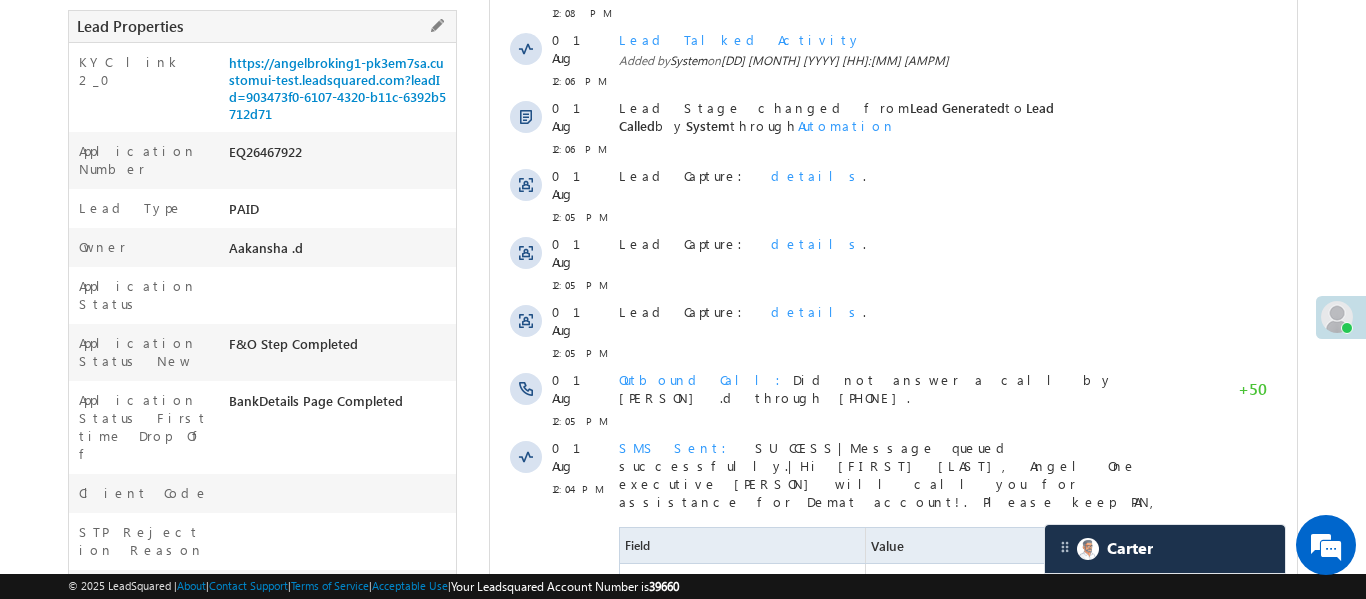 scroll, scrollTop: 85, scrollLeft: 0, axis: vertical 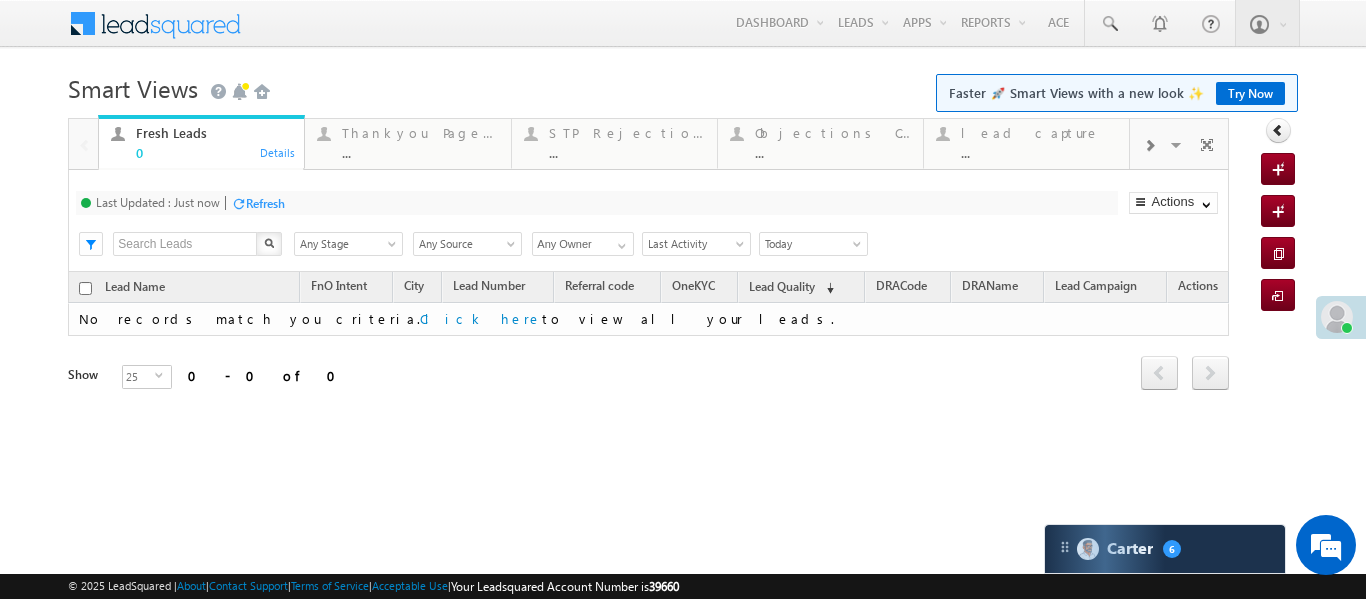 click at bounding box center (1149, 146) 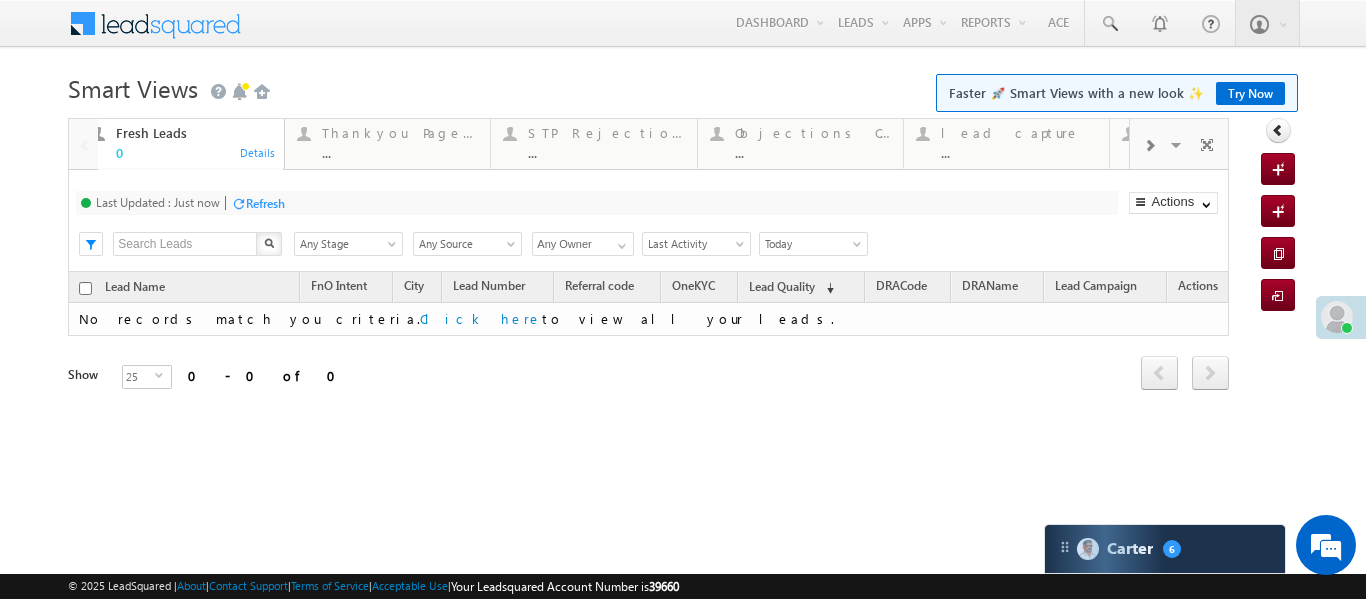click at bounding box center [1149, 146] 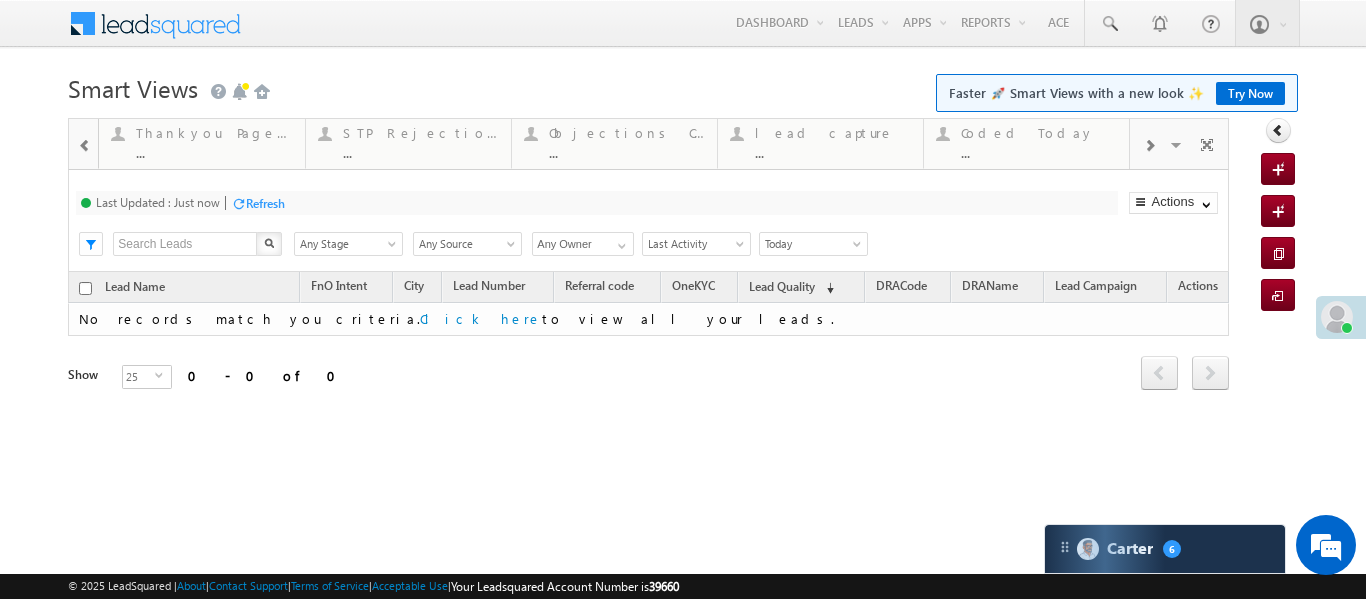 scroll, scrollTop: 0, scrollLeft: 0, axis: both 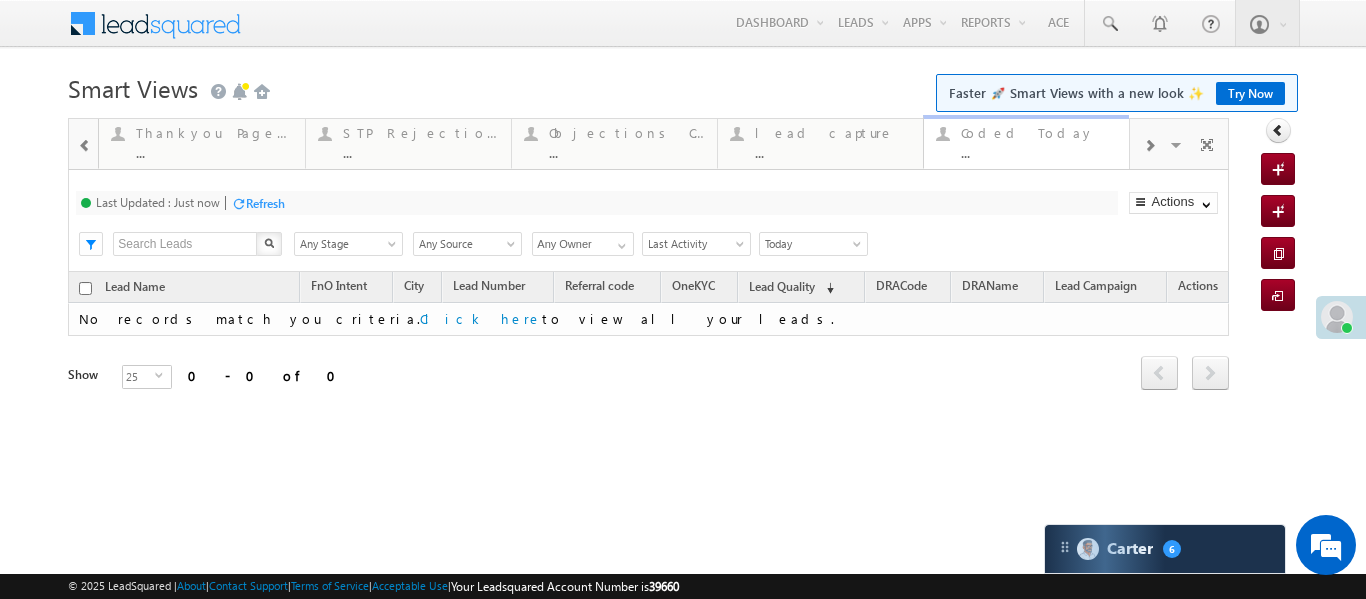 click on "Coded Today" at bounding box center [1039, 133] 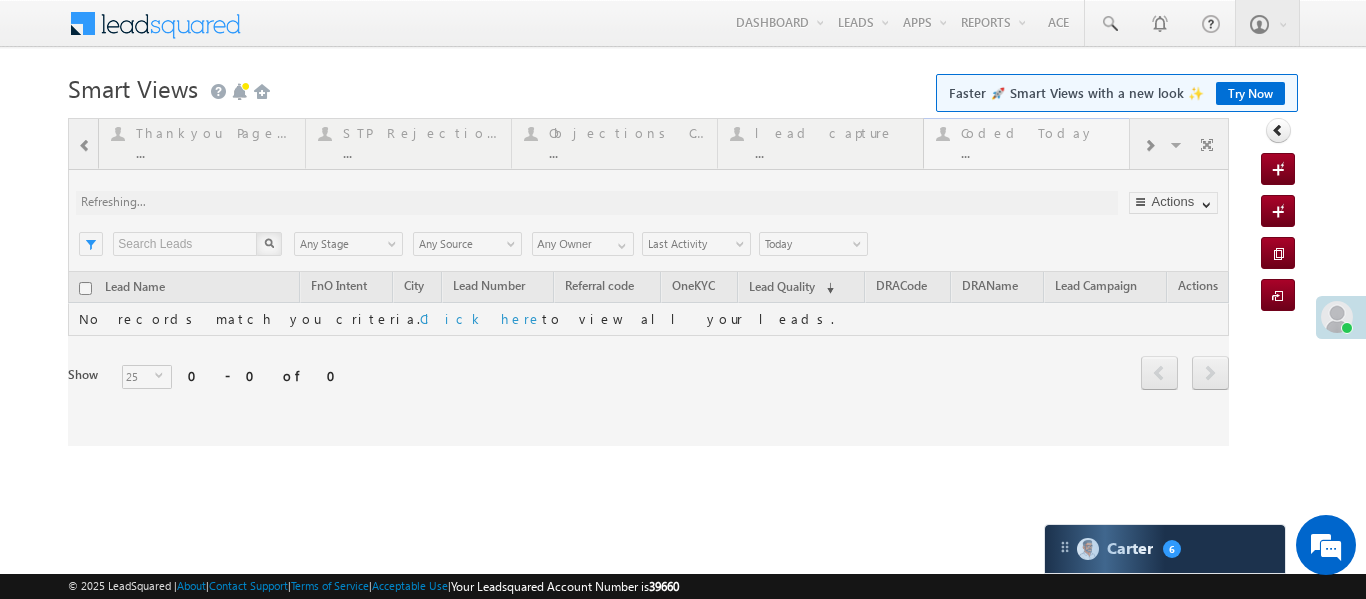 click at bounding box center (648, 282) 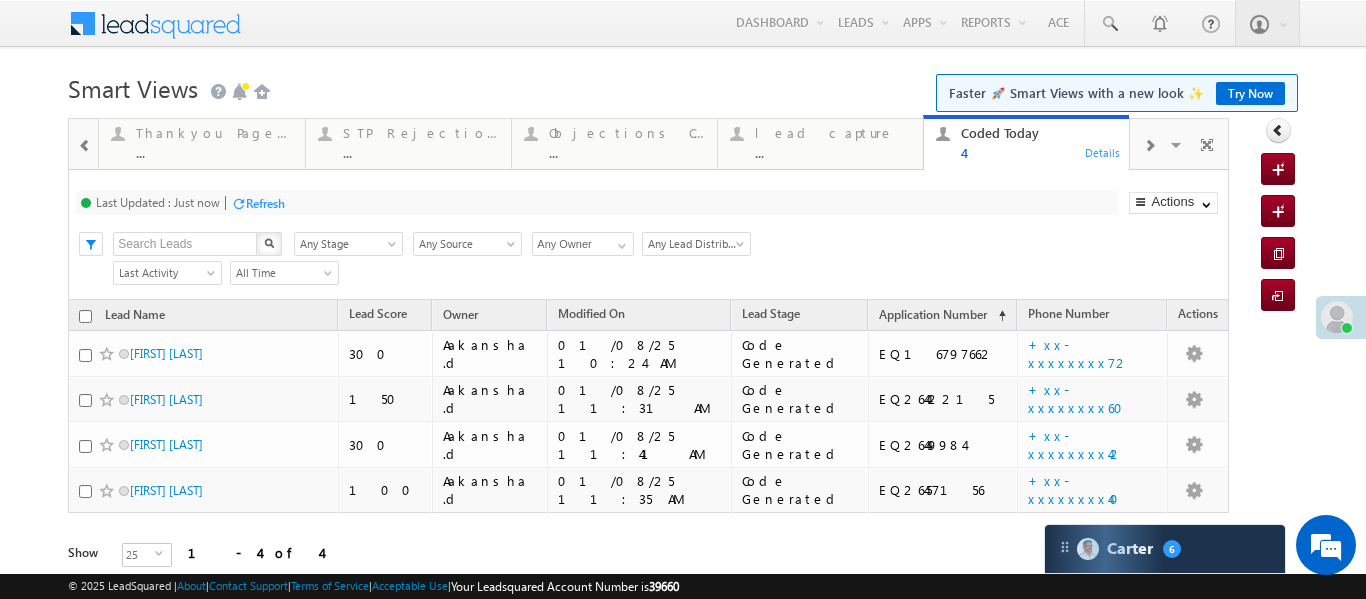 scroll, scrollTop: 0, scrollLeft: 0, axis: both 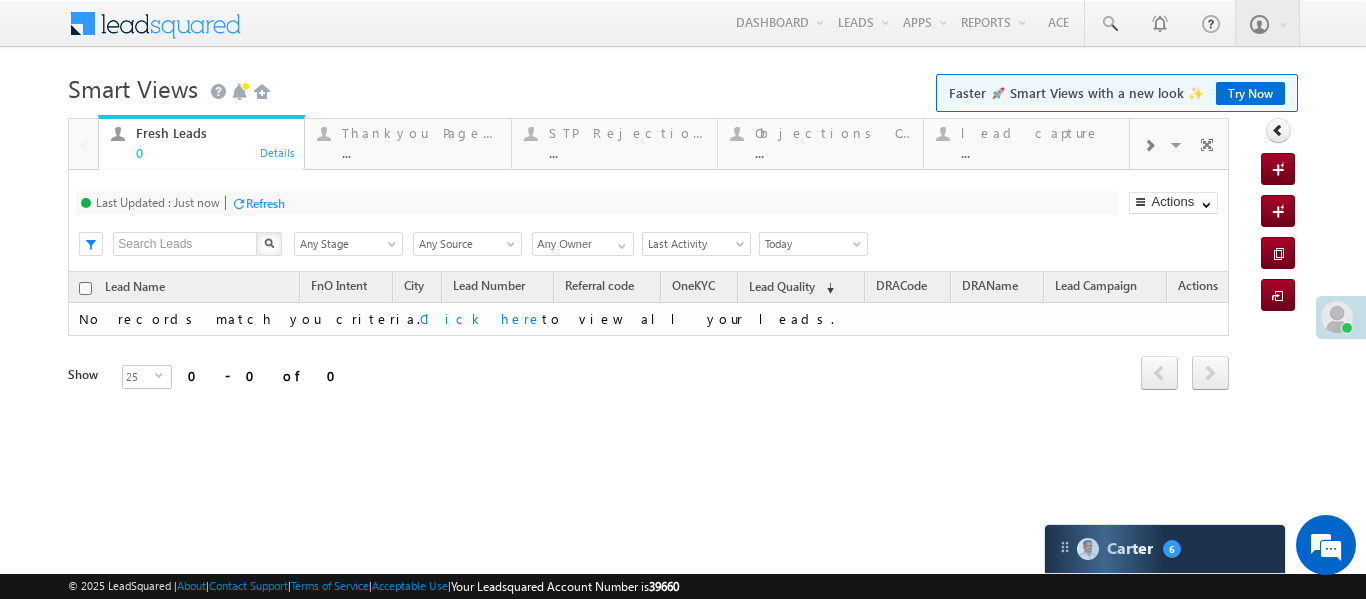 click at bounding box center [1149, 146] 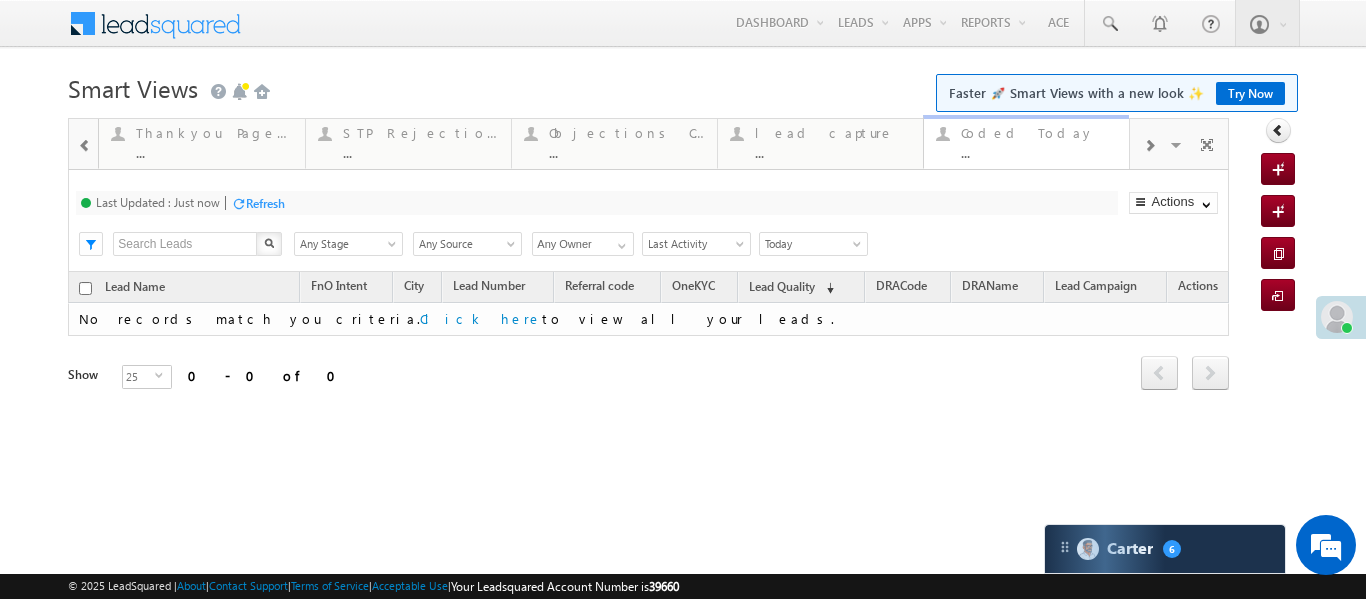 click on "..." at bounding box center [1039, 152] 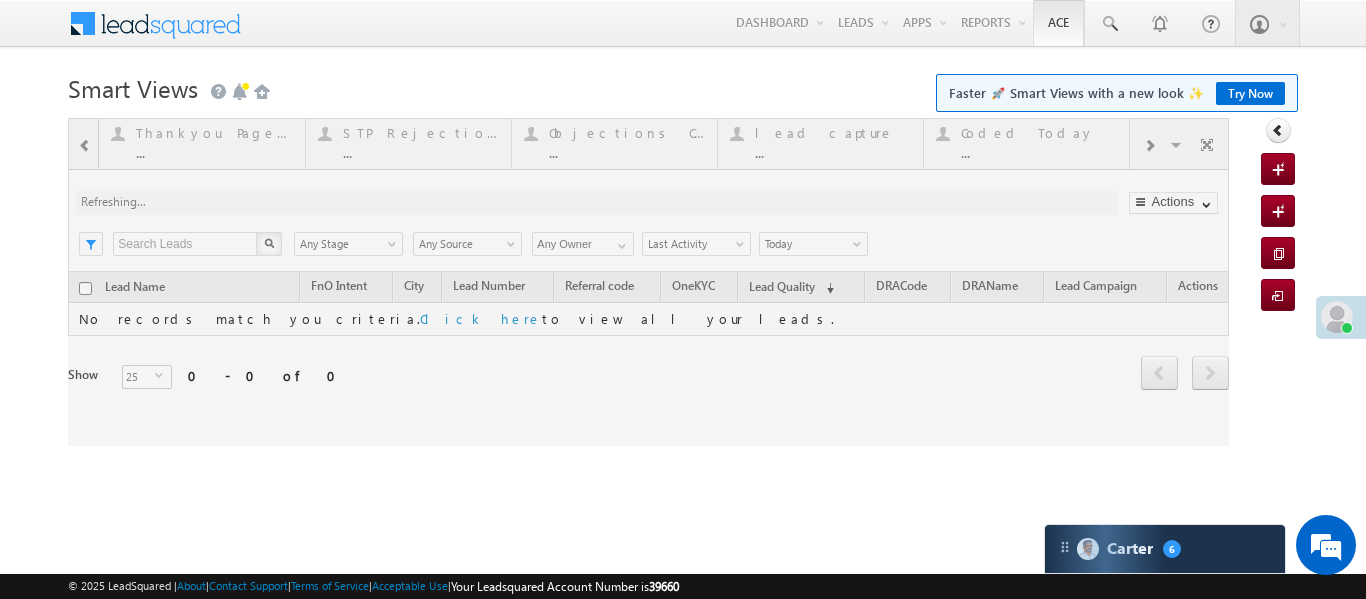 drag, startPoint x: 1074, startPoint y: 149, endPoint x: 1068, endPoint y: 13, distance: 136.1323 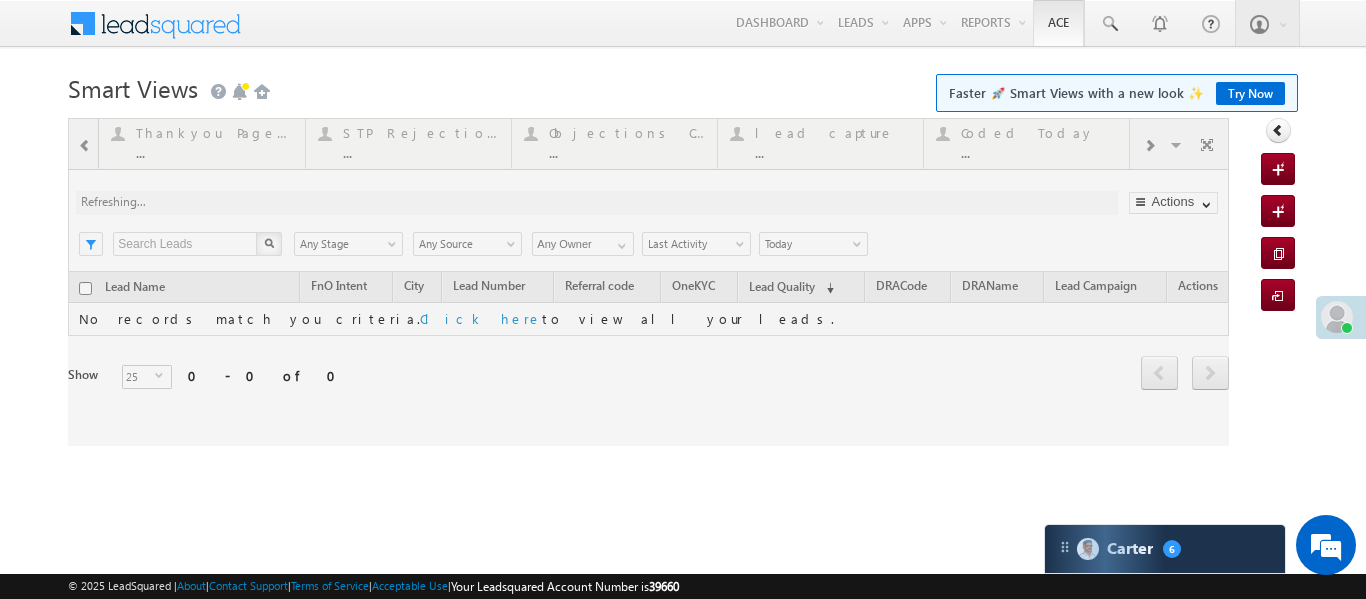 click at bounding box center (648, 282) 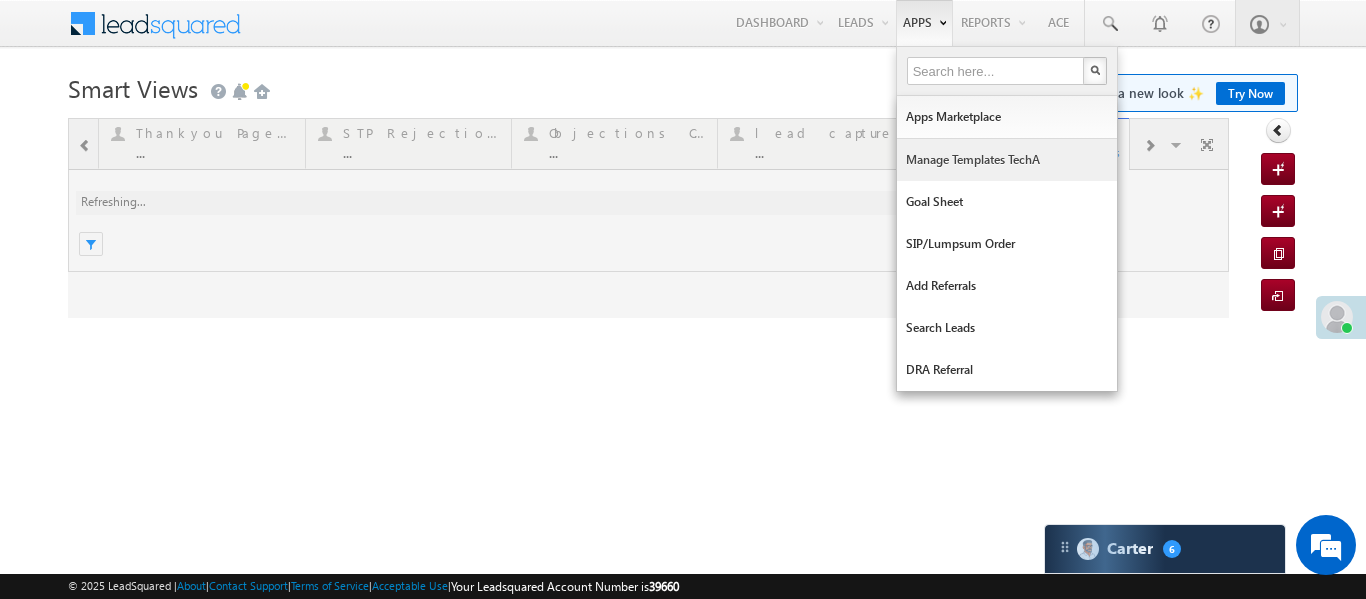 scroll, scrollTop: 0, scrollLeft: 0, axis: both 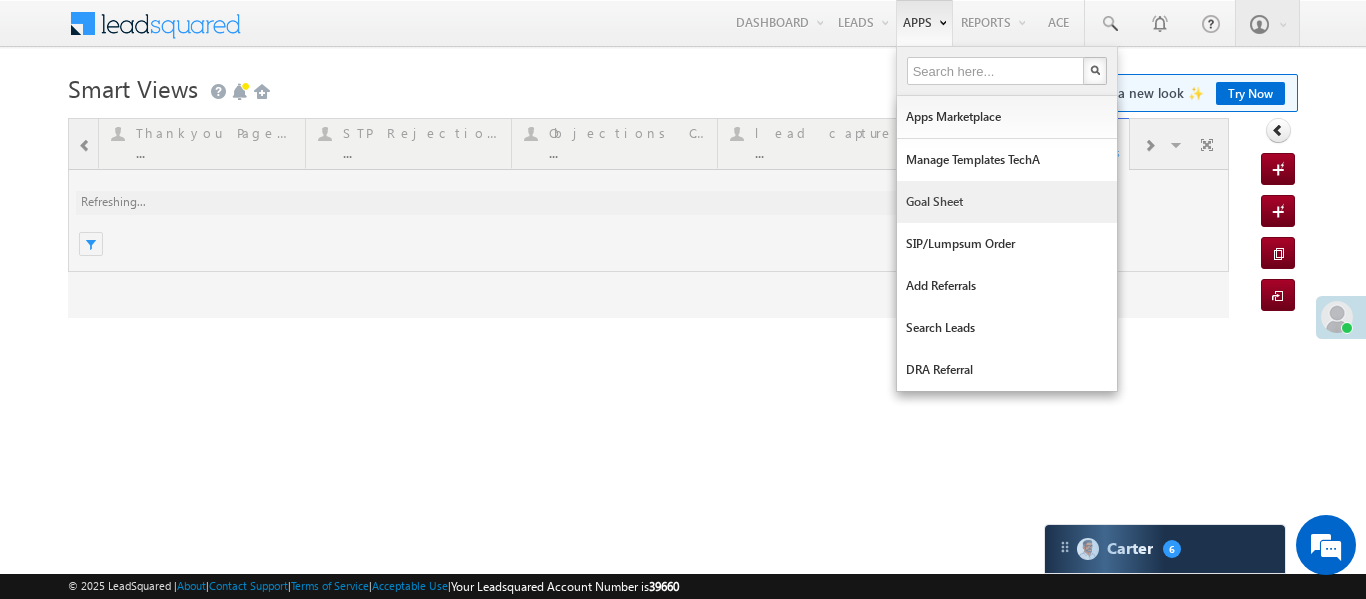 click on "Goal Sheet" at bounding box center (1007, 202) 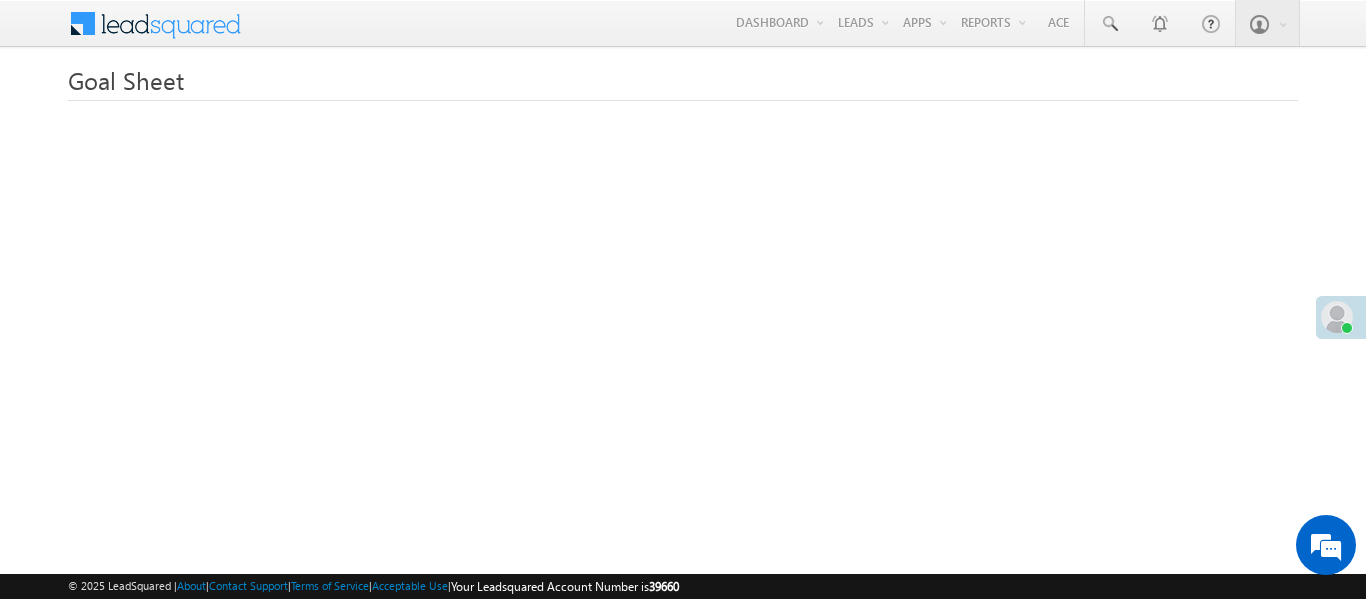 scroll, scrollTop: 0, scrollLeft: 0, axis: both 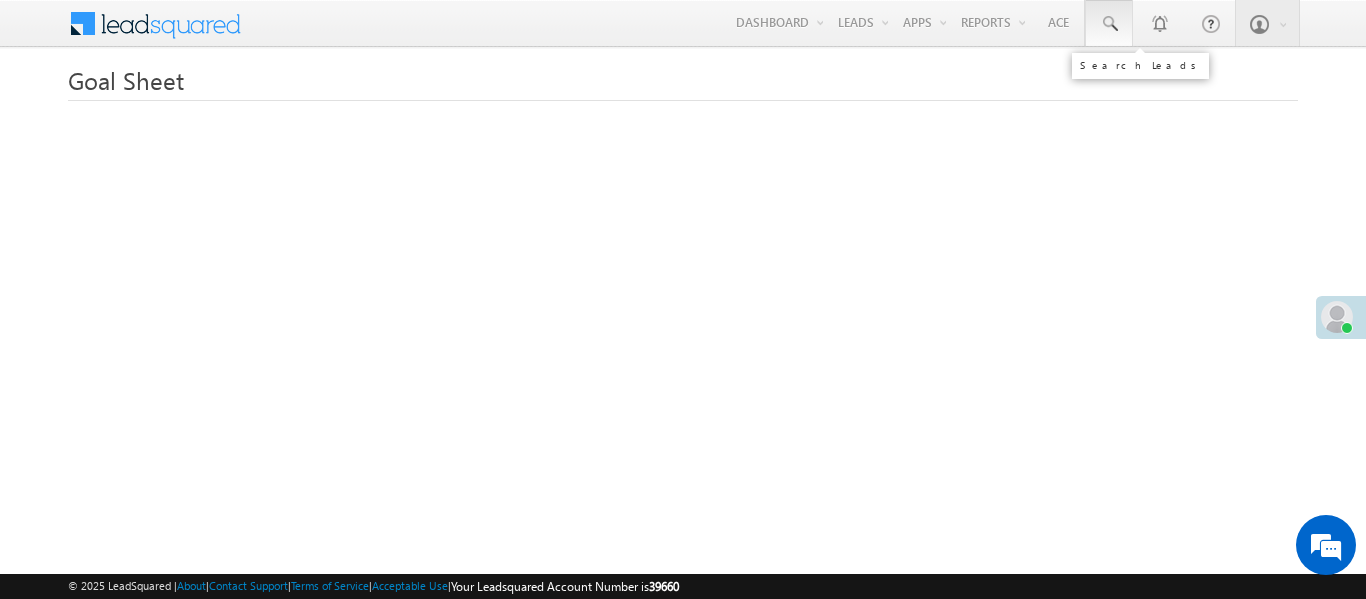 click at bounding box center (1109, 23) 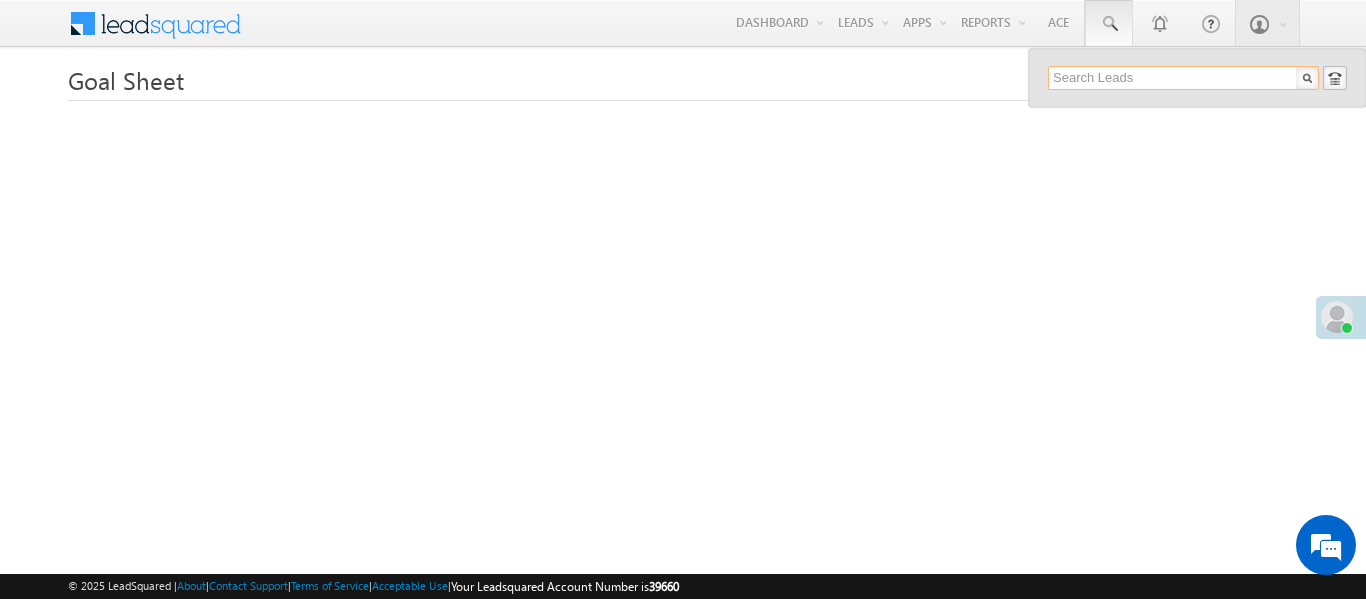 paste on "EQ26436526" 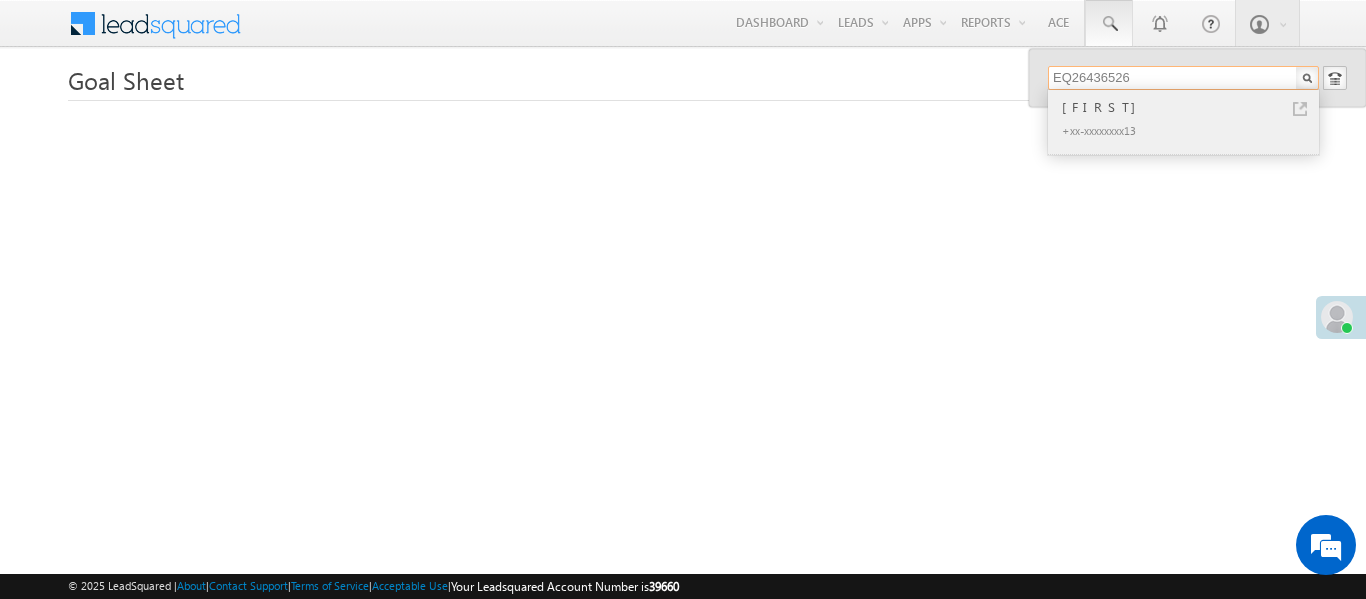 type on "EQ26436526" 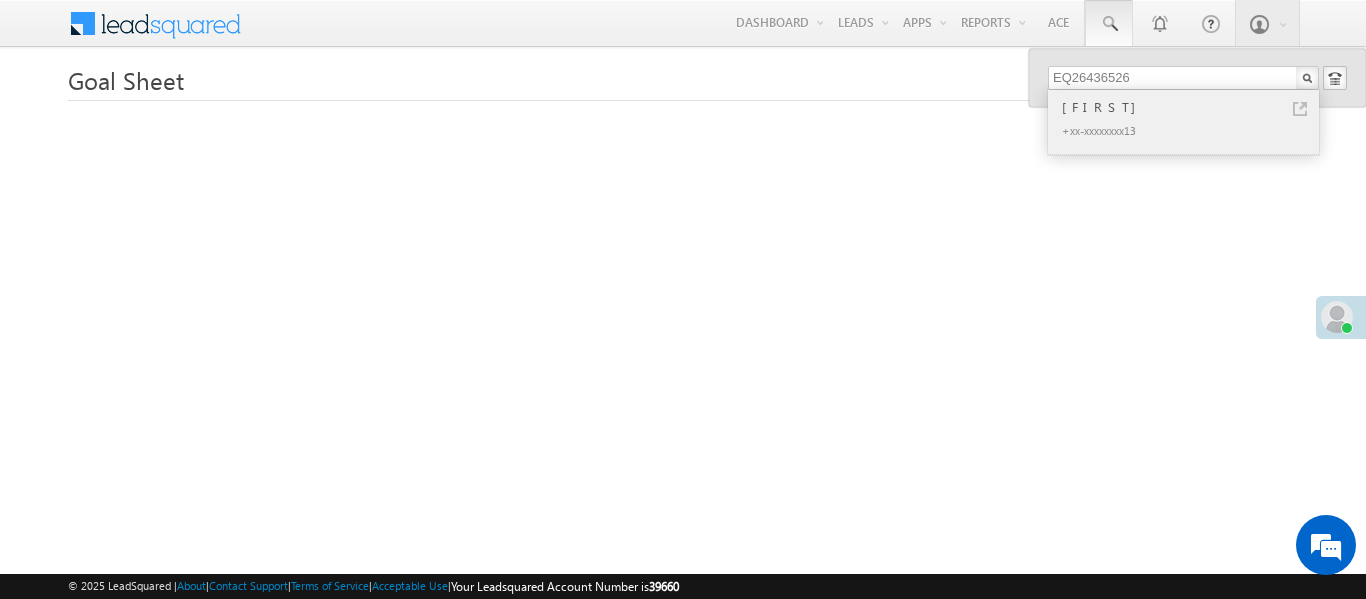click on "[FIRST]" at bounding box center [1192, 107] 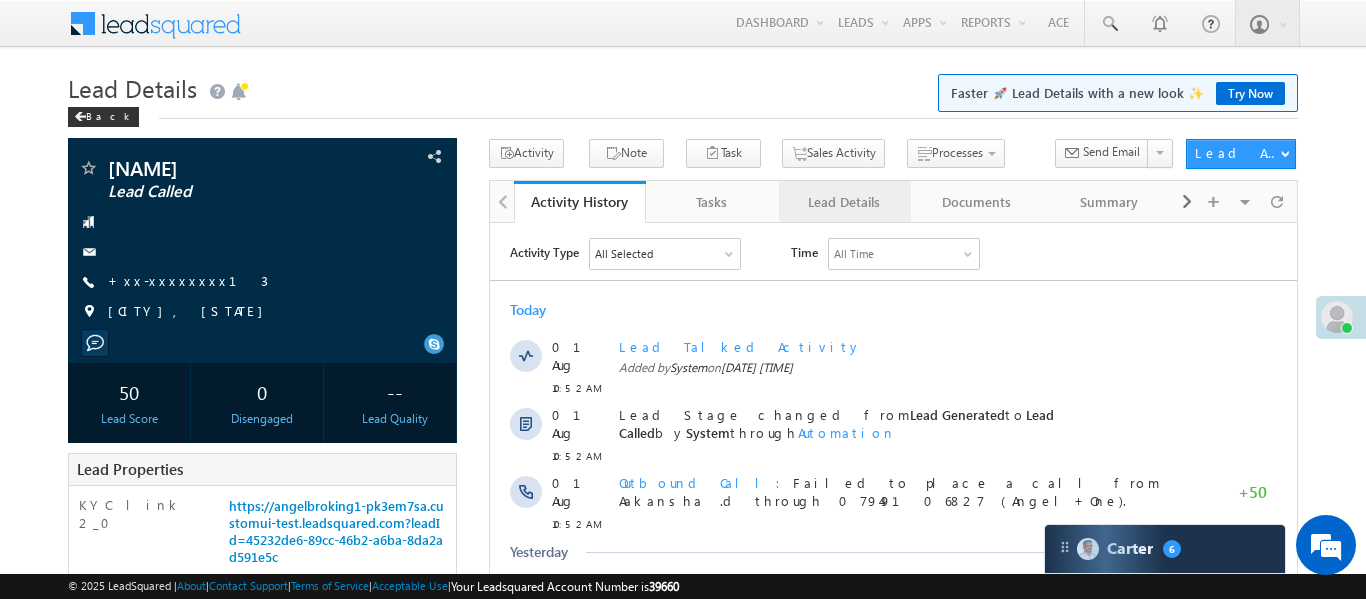 scroll, scrollTop: 0, scrollLeft: 0, axis: both 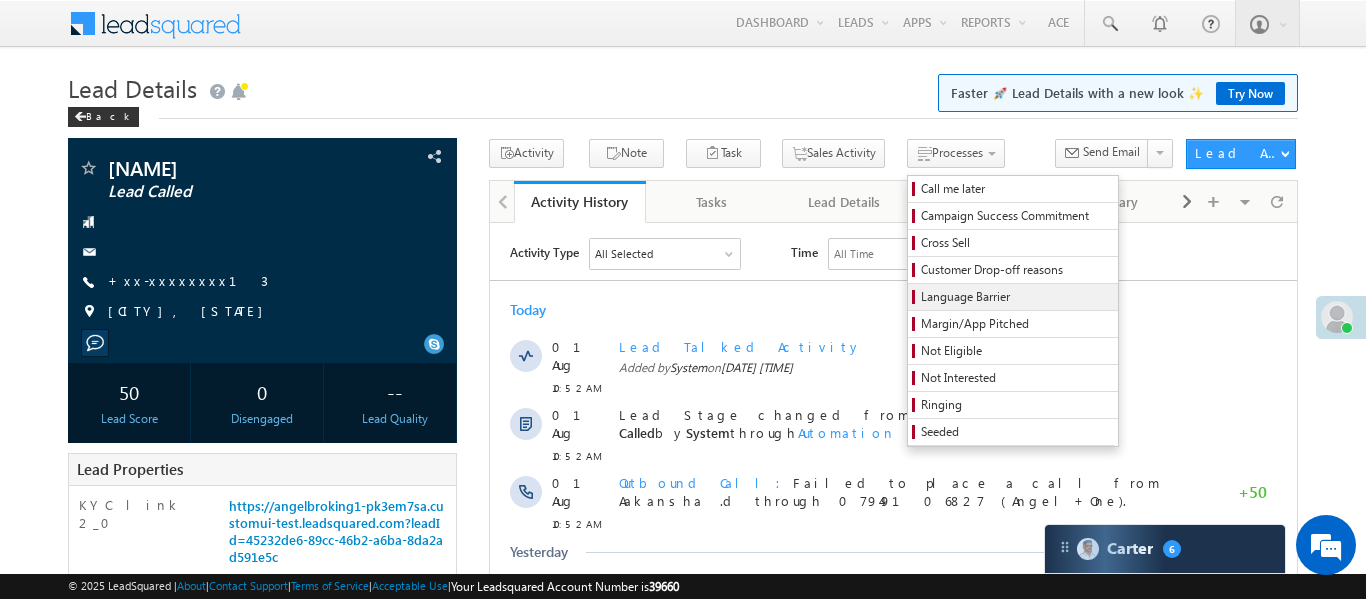 click on "Language Barrier" at bounding box center [1016, 297] 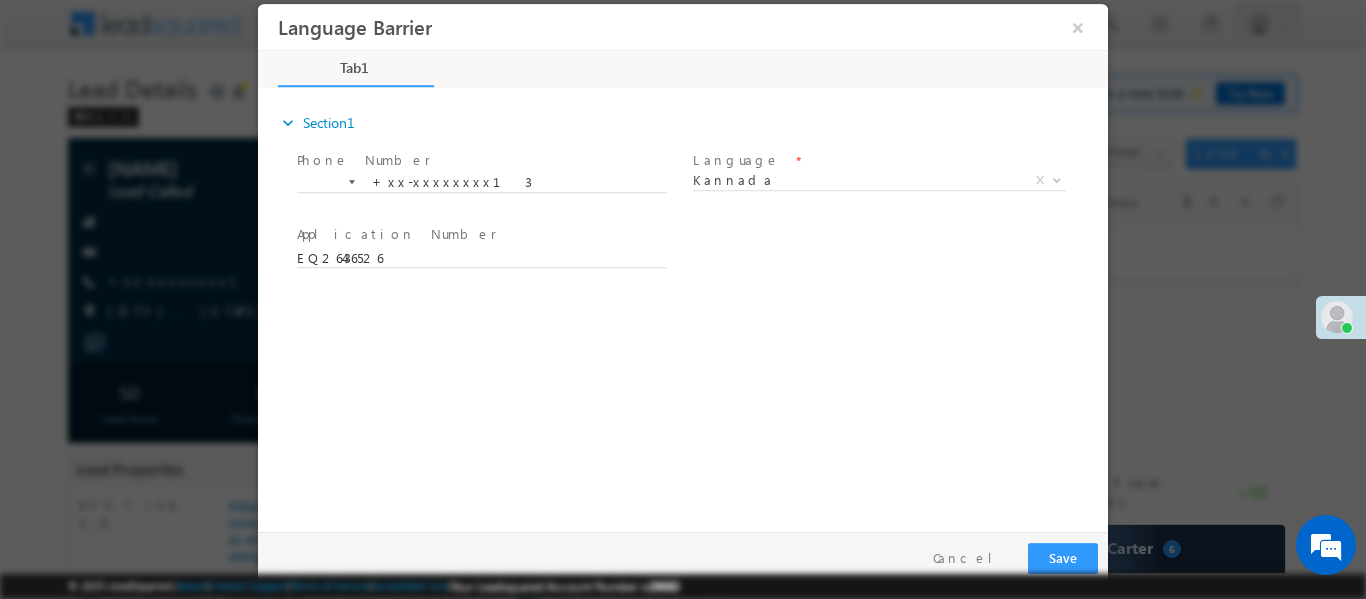 scroll, scrollTop: 0, scrollLeft: 0, axis: both 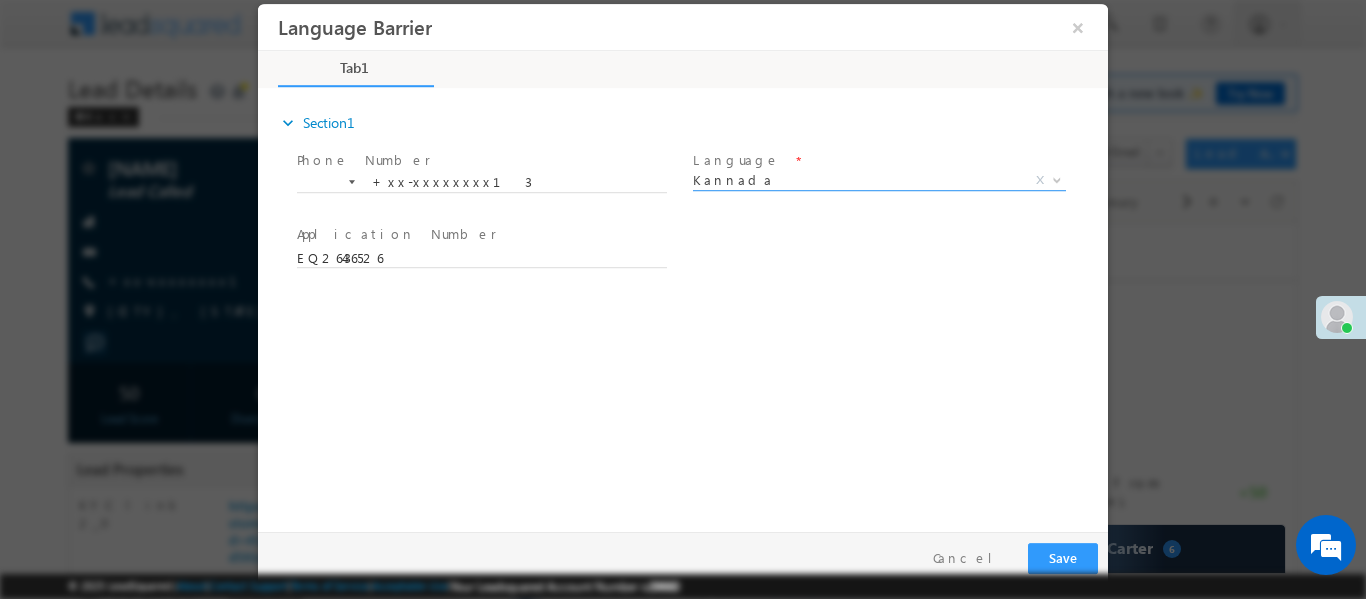 click on "Kannada X" at bounding box center [879, 184] 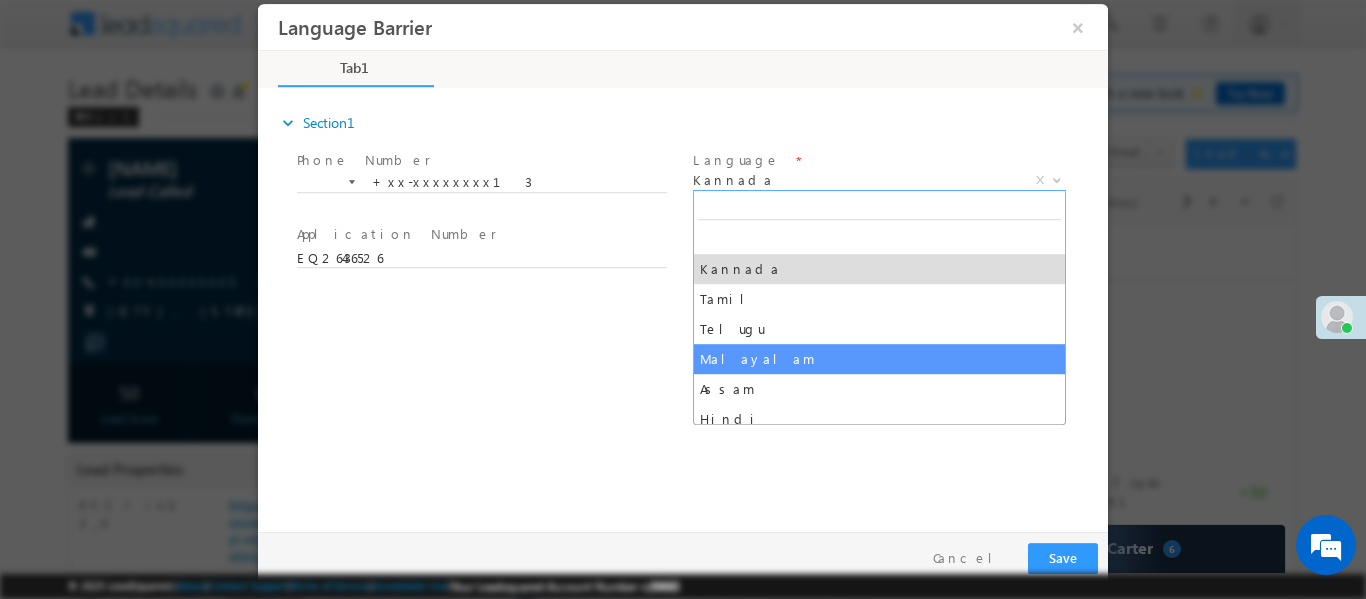 select on "Malayalam" 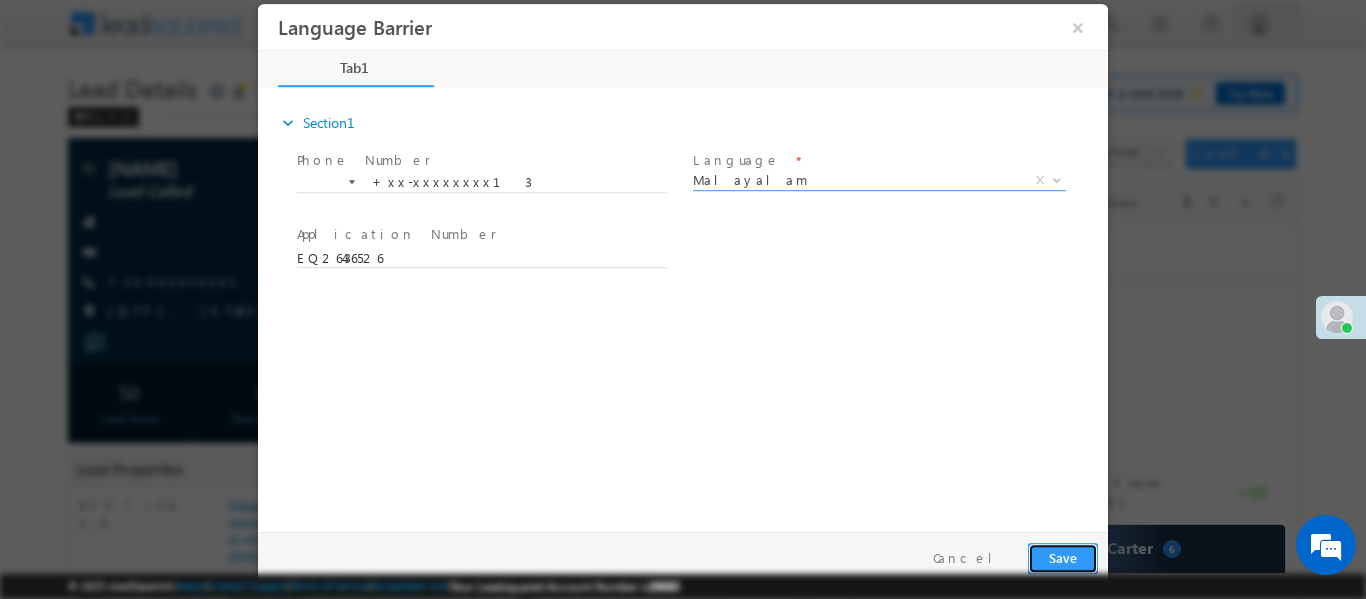 click on "Save" at bounding box center (1063, 557) 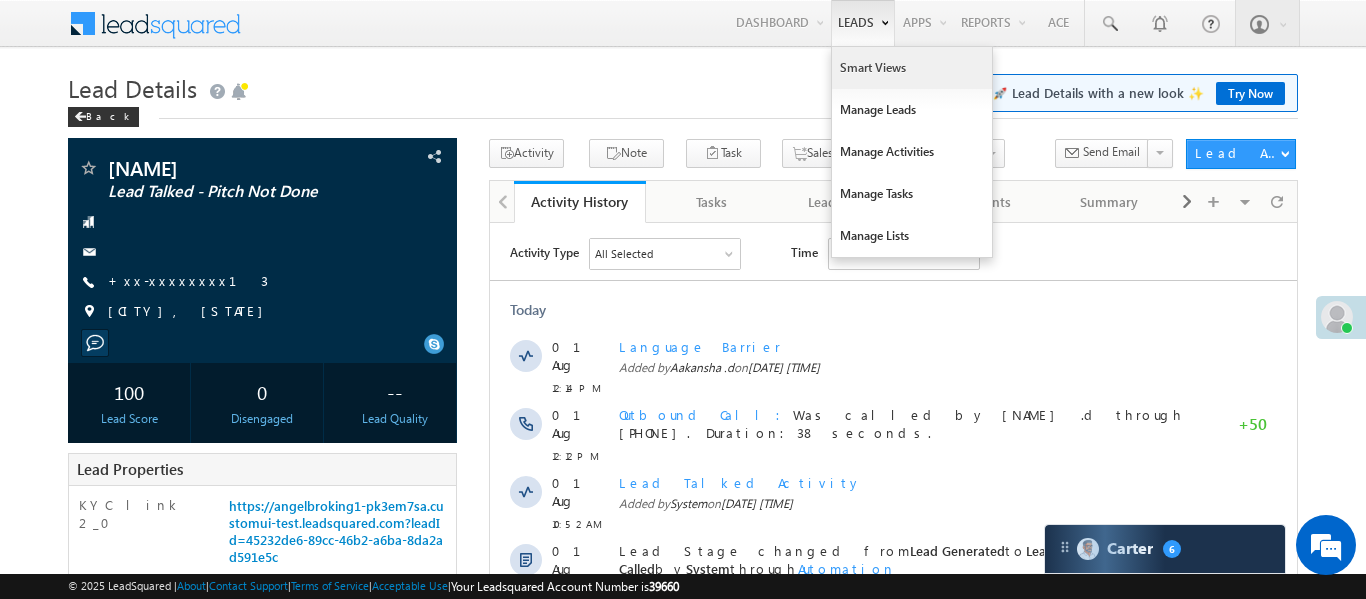 click on "Smart Views" at bounding box center [912, 68] 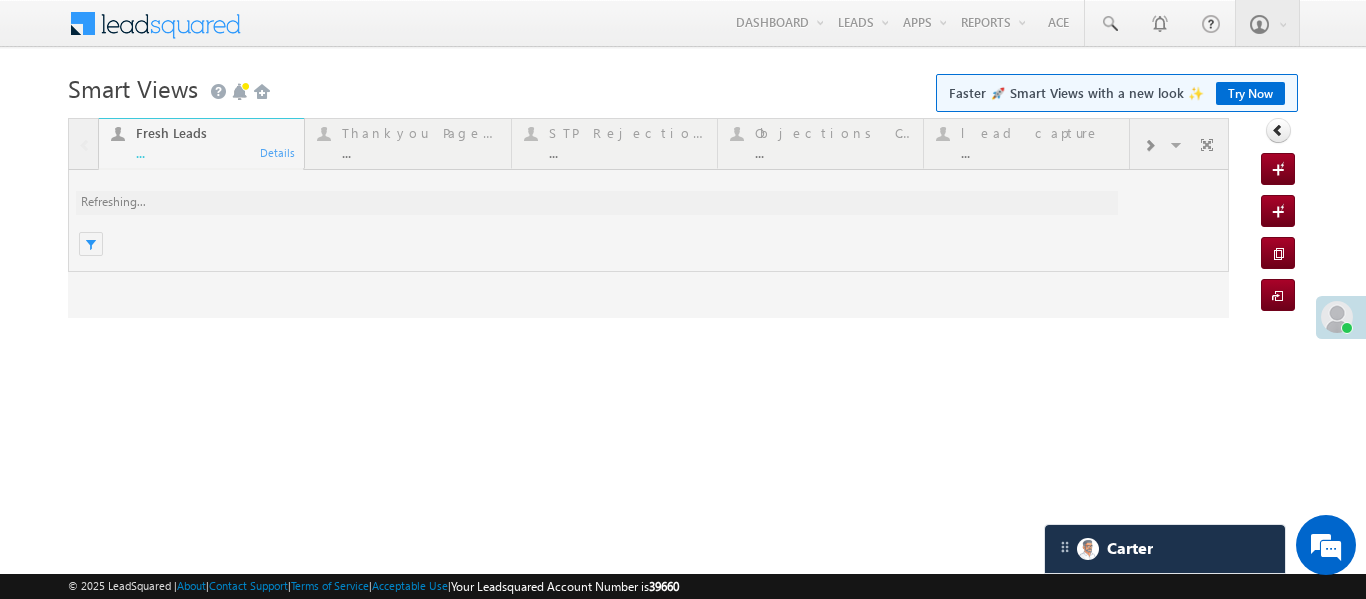 scroll, scrollTop: 0, scrollLeft: 0, axis: both 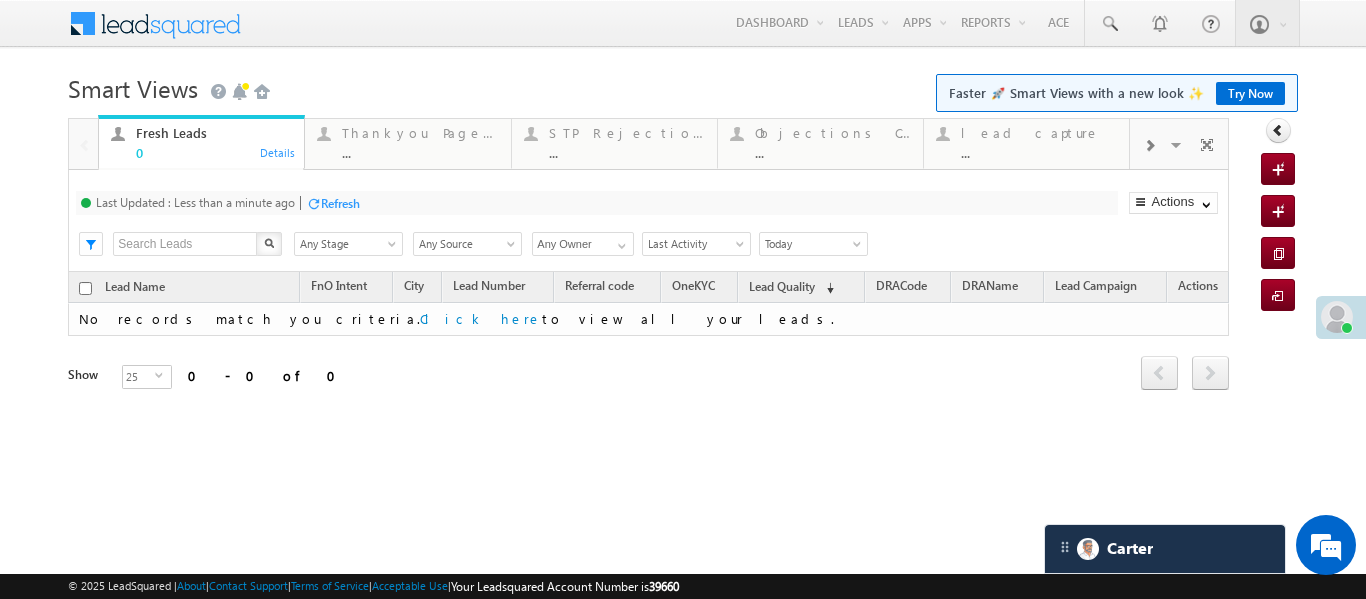 click at bounding box center [1149, 144] 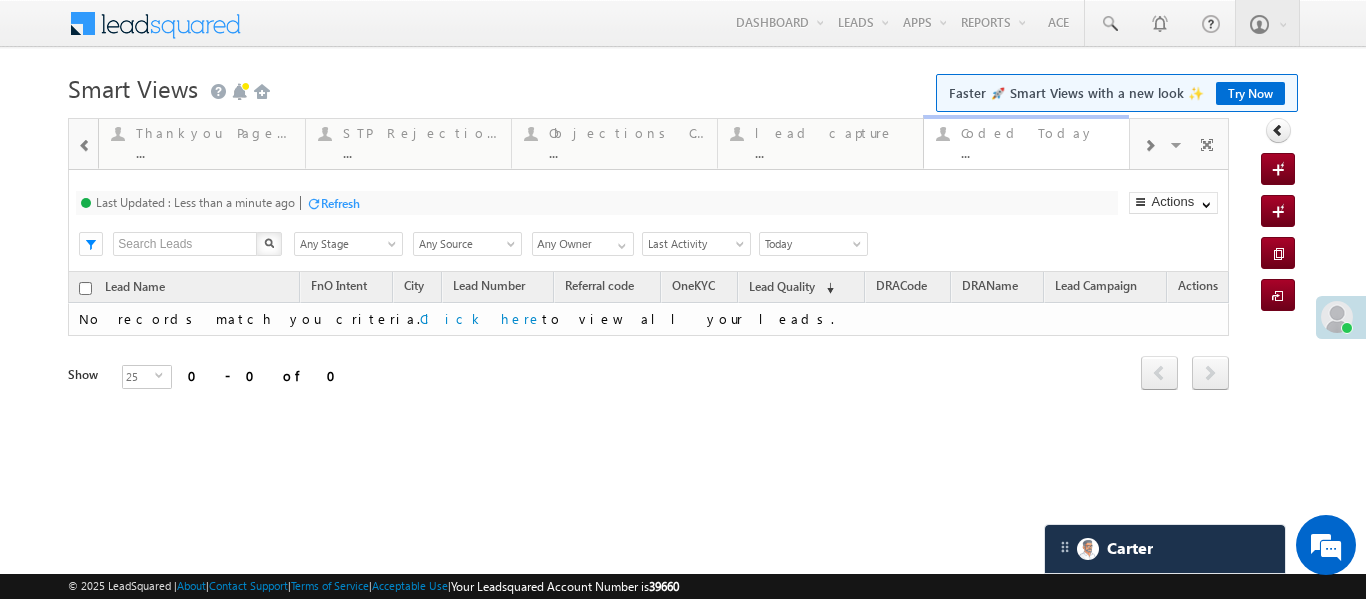 click on "Coded Today ..." at bounding box center [1039, 140] 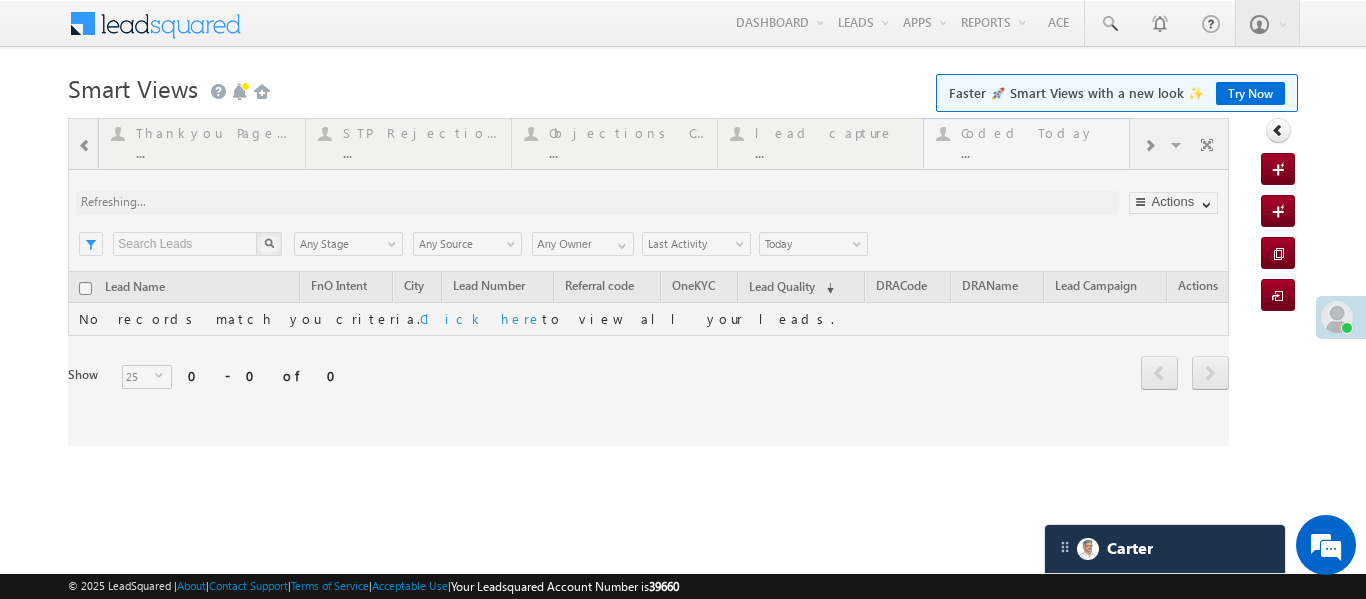click at bounding box center (648, 282) 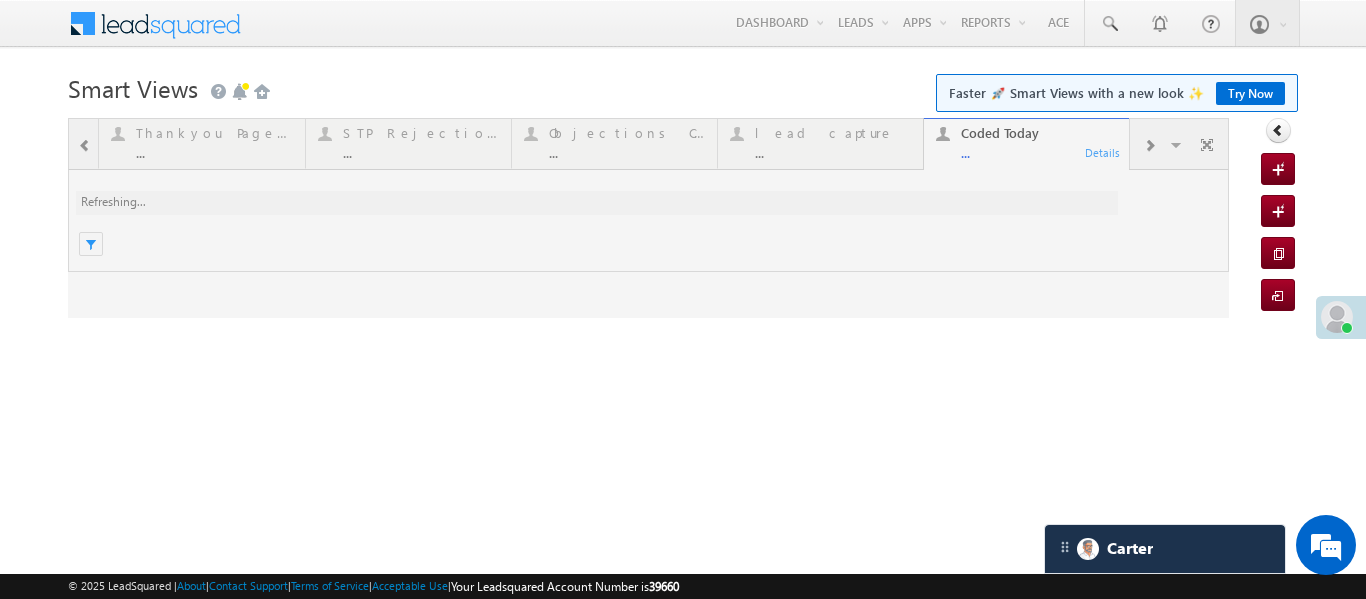 scroll, scrollTop: 0, scrollLeft: 0, axis: both 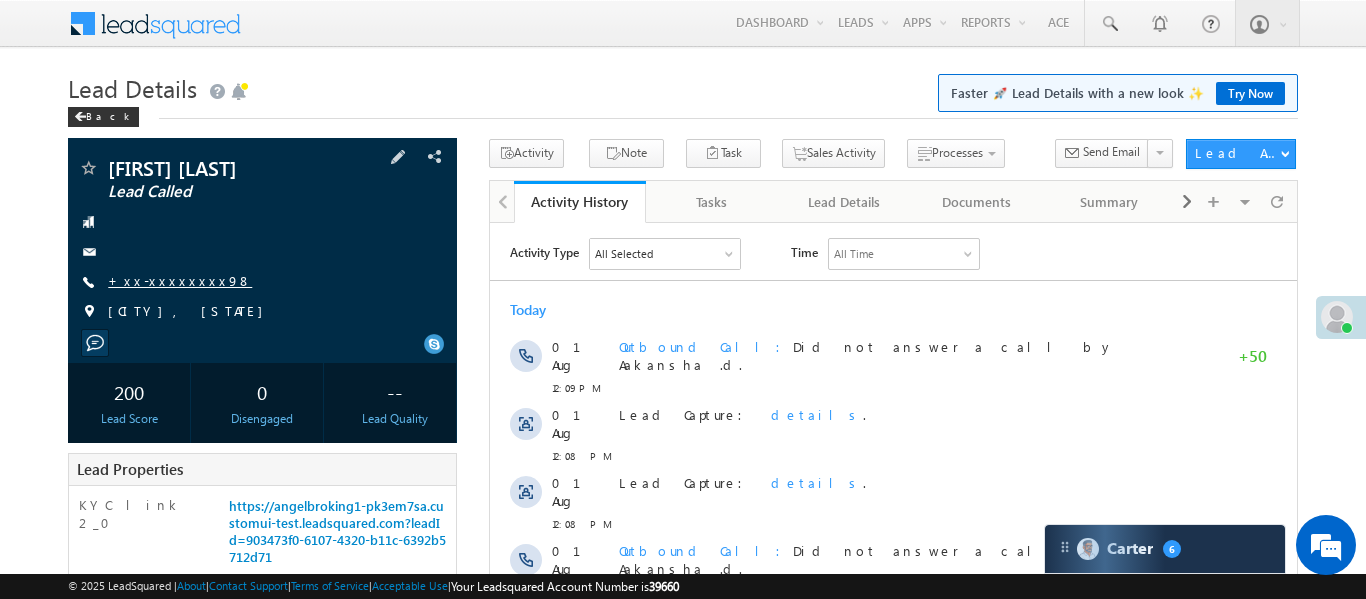 click on "+xx-xxxxxxxx98" at bounding box center [180, 280] 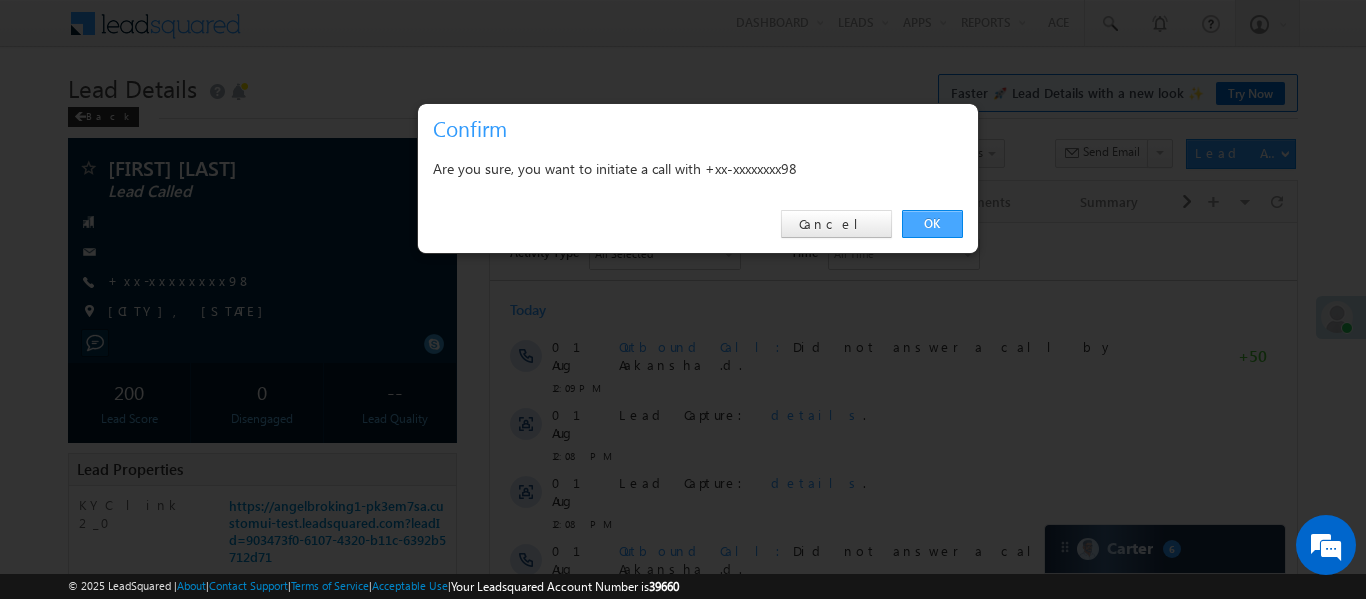 click on "OK" at bounding box center [932, 224] 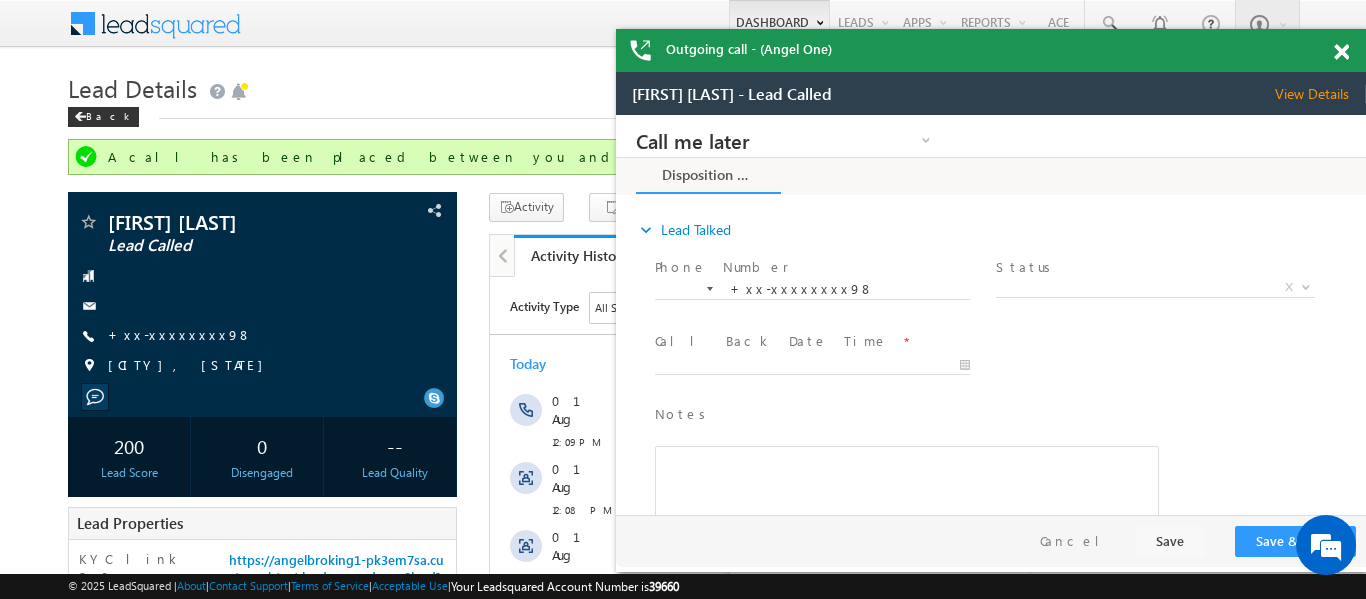 scroll, scrollTop: 0, scrollLeft: 0, axis: both 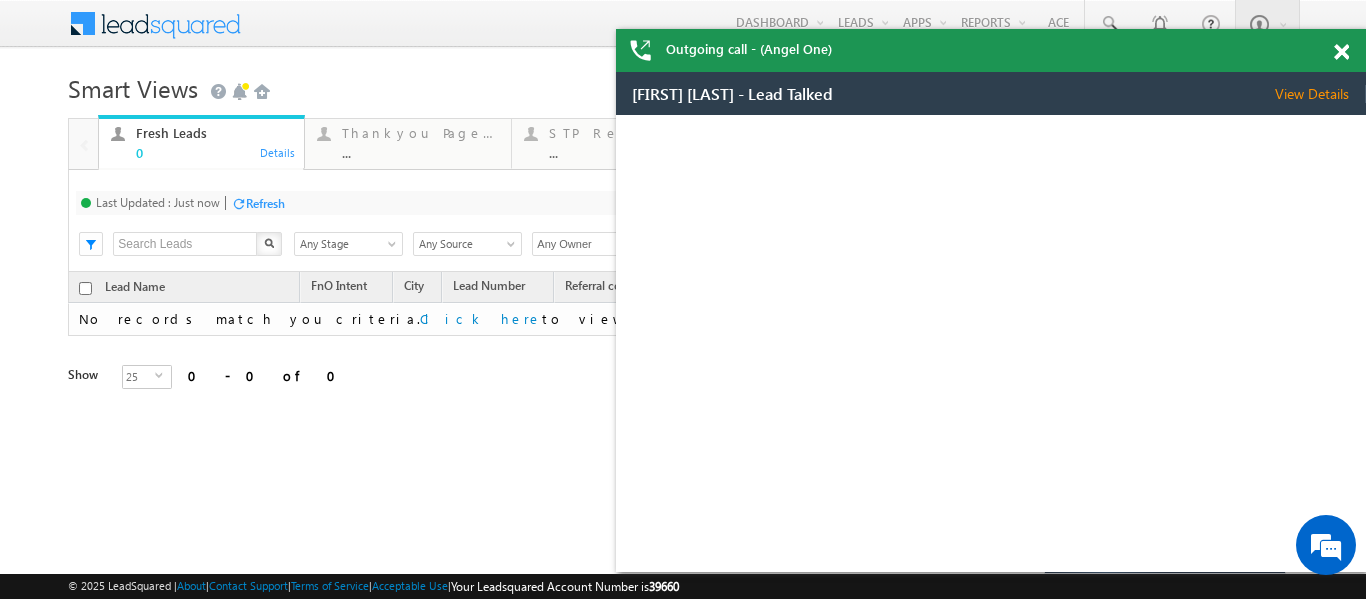 drag, startPoint x: 1330, startPoint y: 49, endPoint x: 1340, endPoint y: 58, distance: 13.453624 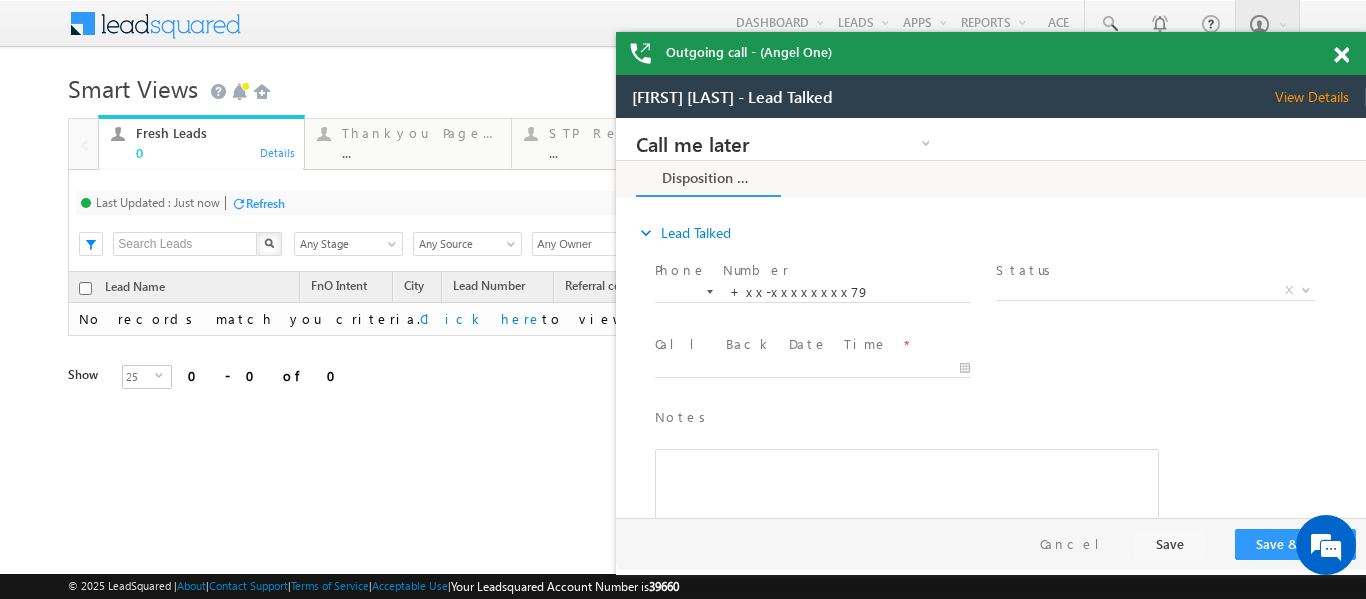 scroll, scrollTop: 0, scrollLeft: 0, axis: both 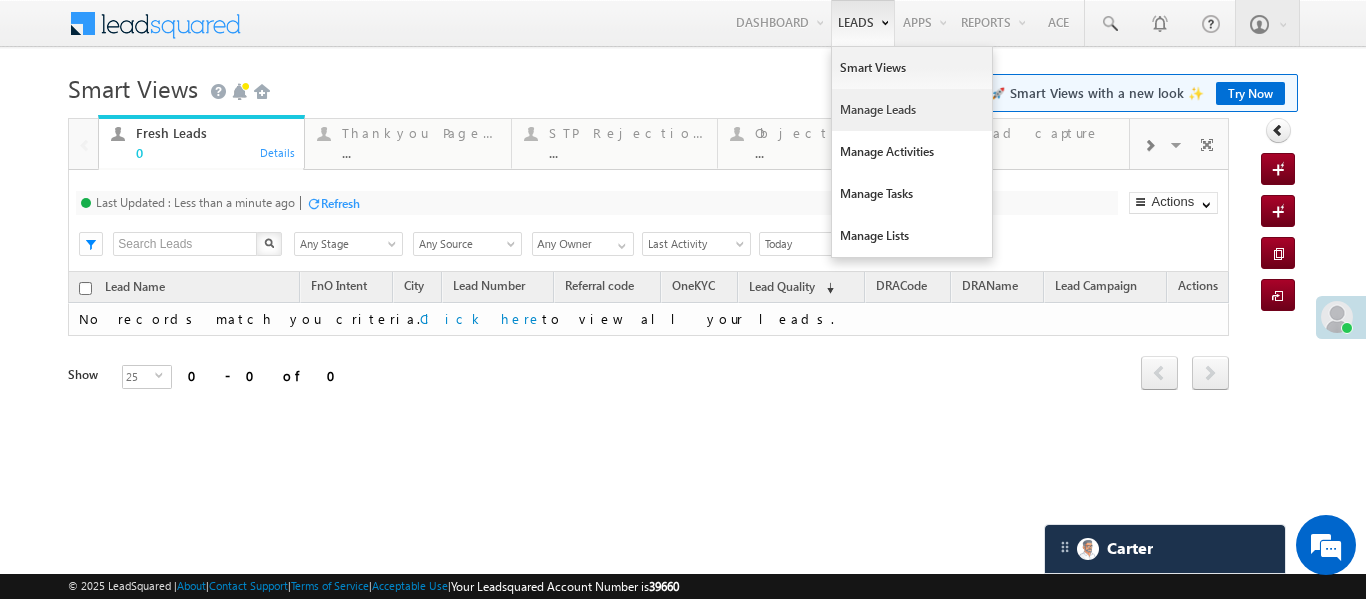 click on "Manage Leads" at bounding box center (912, 110) 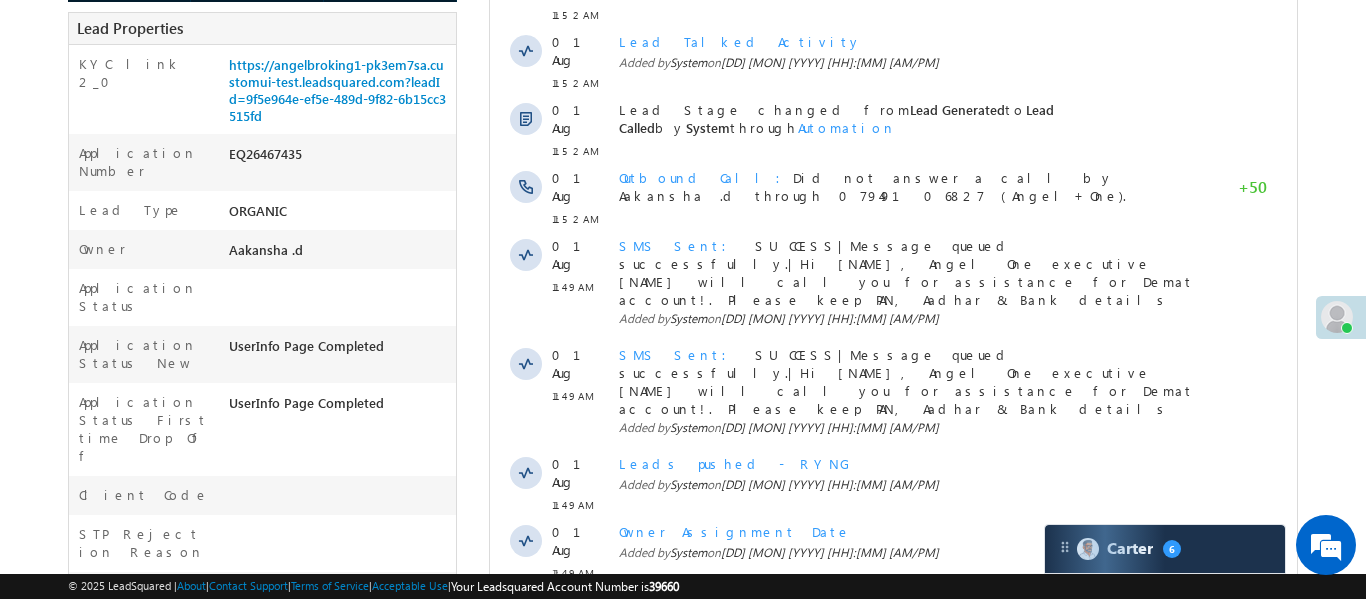 scroll, scrollTop: 299, scrollLeft: 0, axis: vertical 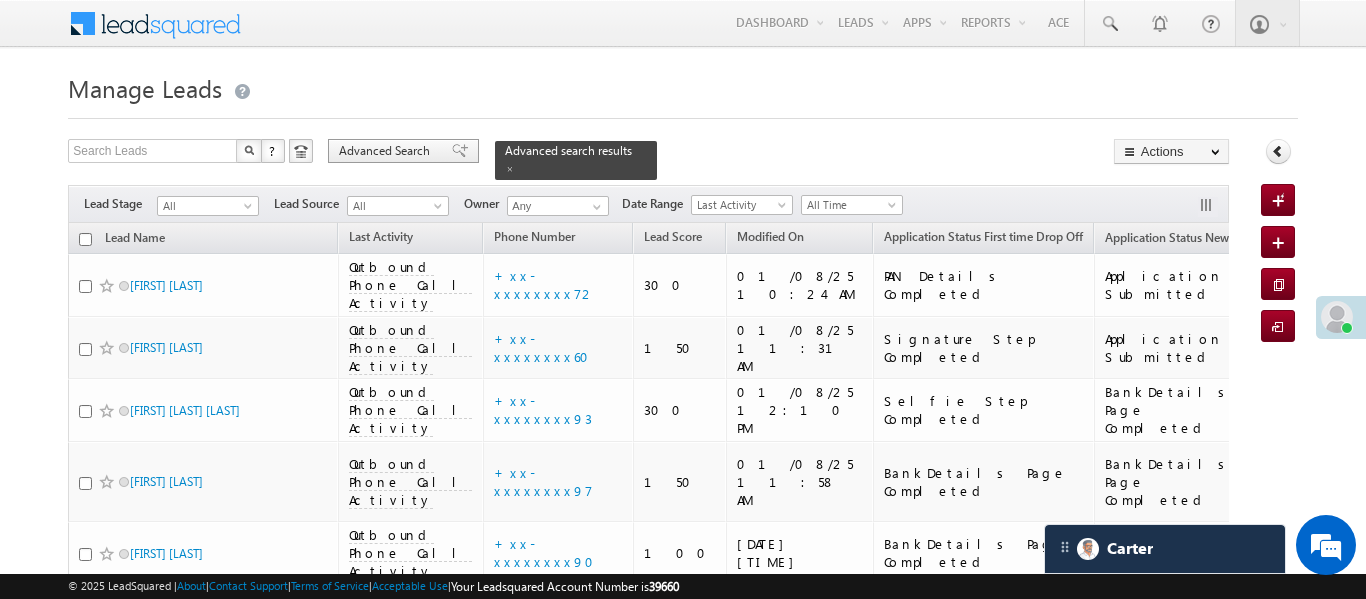 click on "Advanced Search" at bounding box center (387, 151) 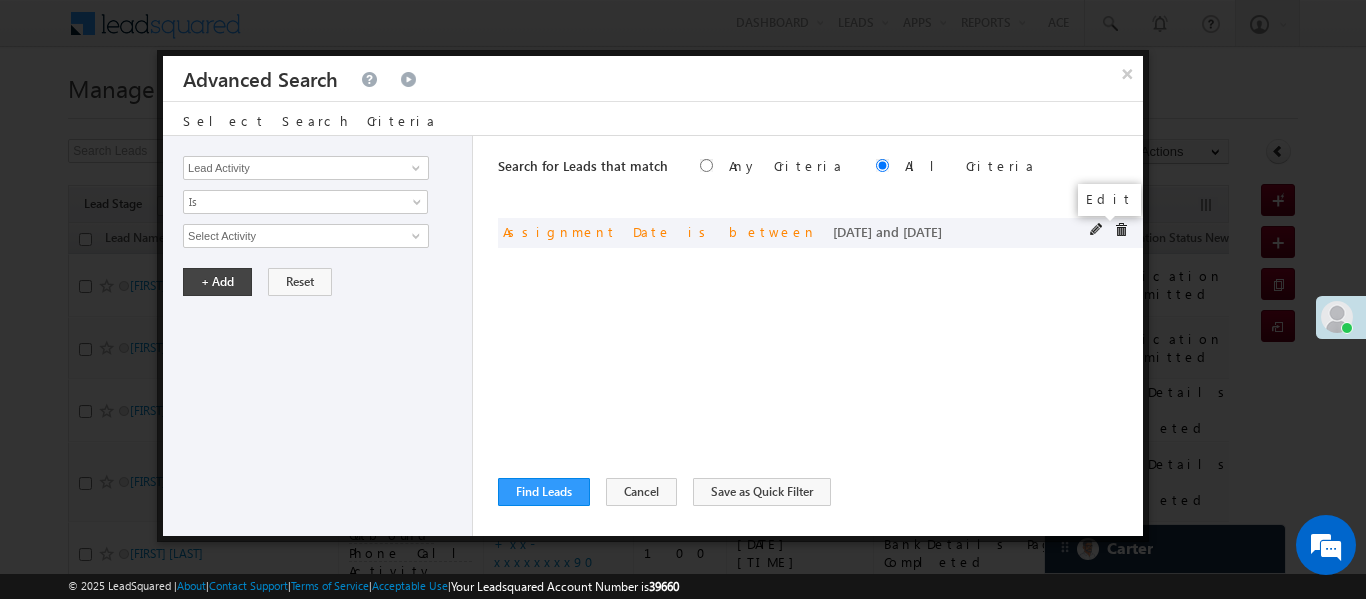 click at bounding box center [1097, 230] 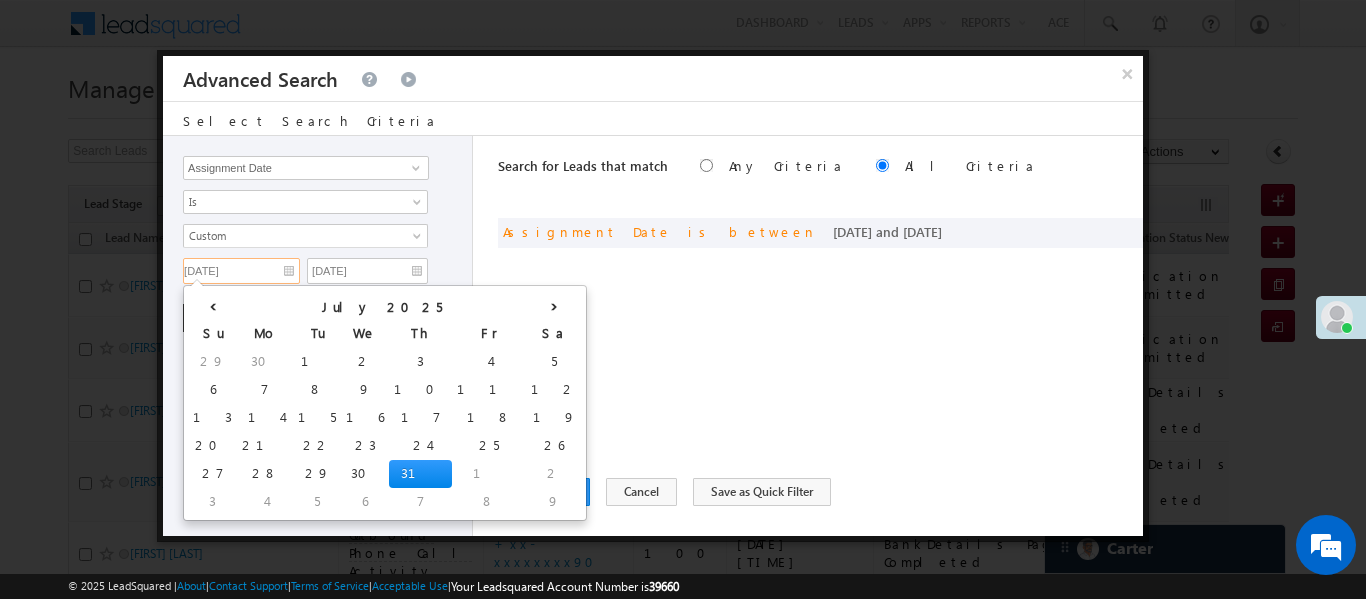click on "31/07/25" at bounding box center (241, 271) 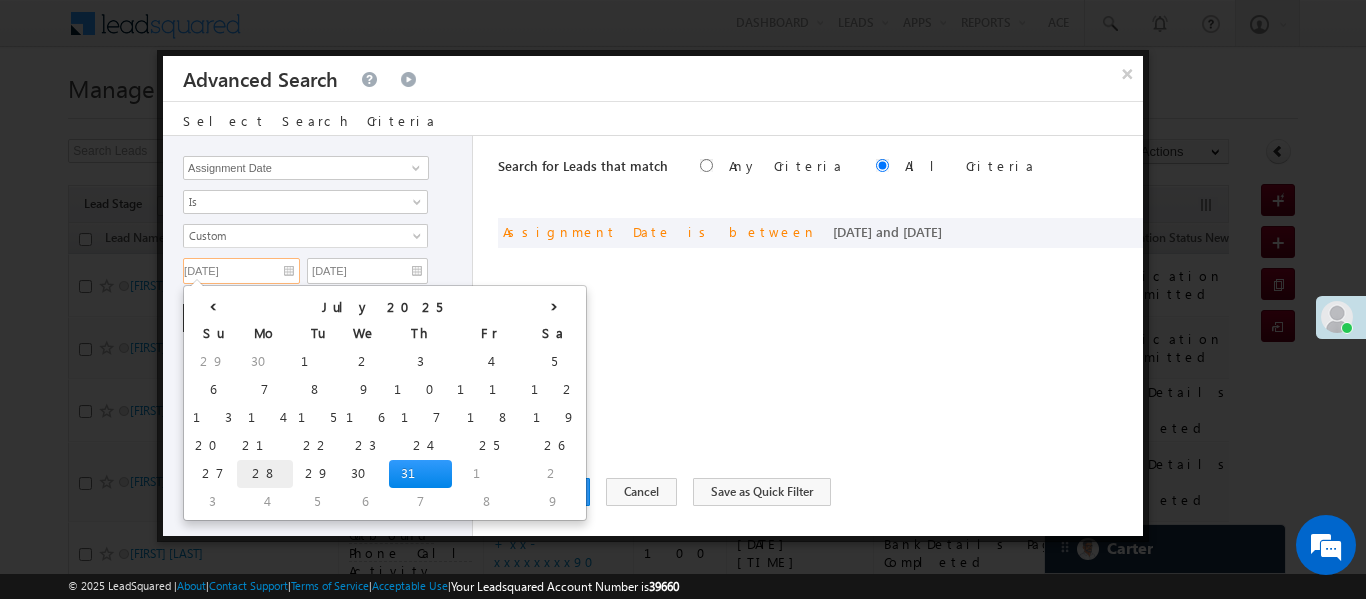 click on "28" at bounding box center [265, 474] 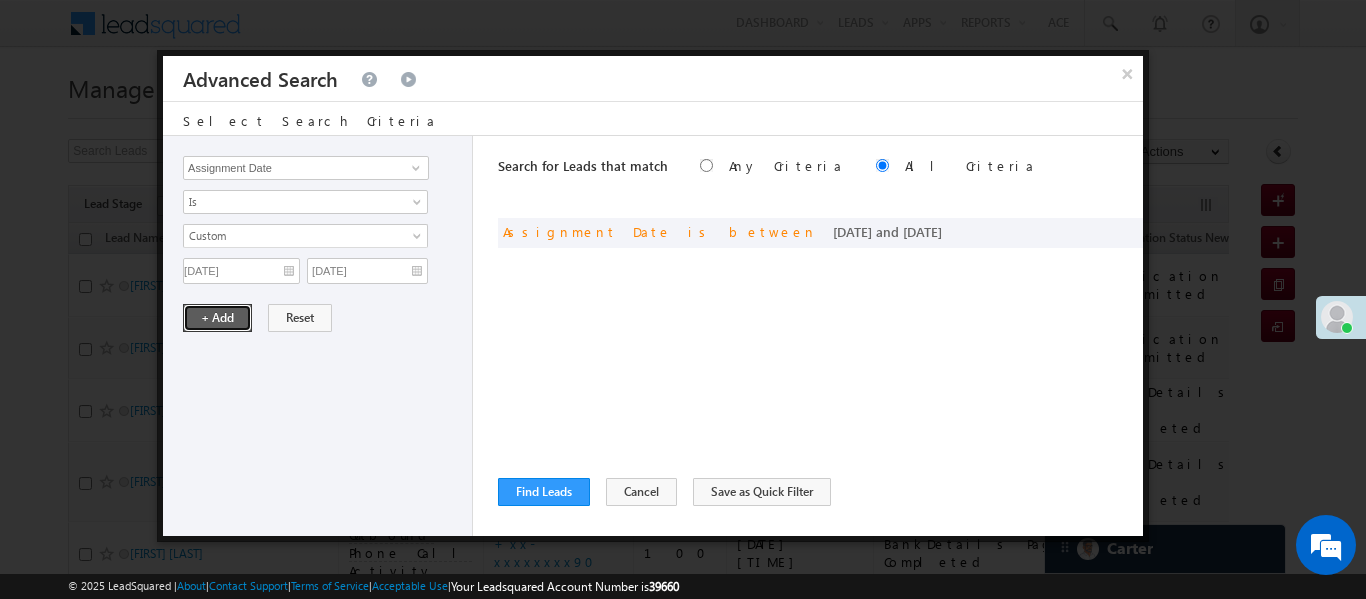 click on "+ Add" at bounding box center (217, 318) 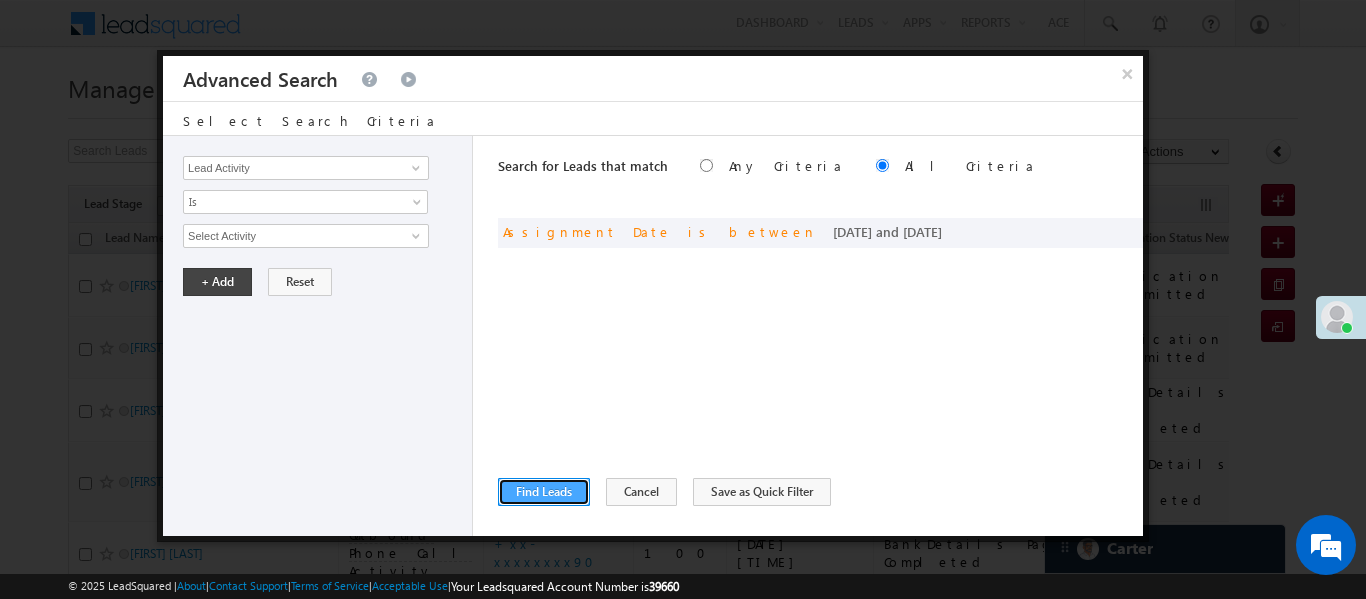 click on "Find Leads" at bounding box center [544, 492] 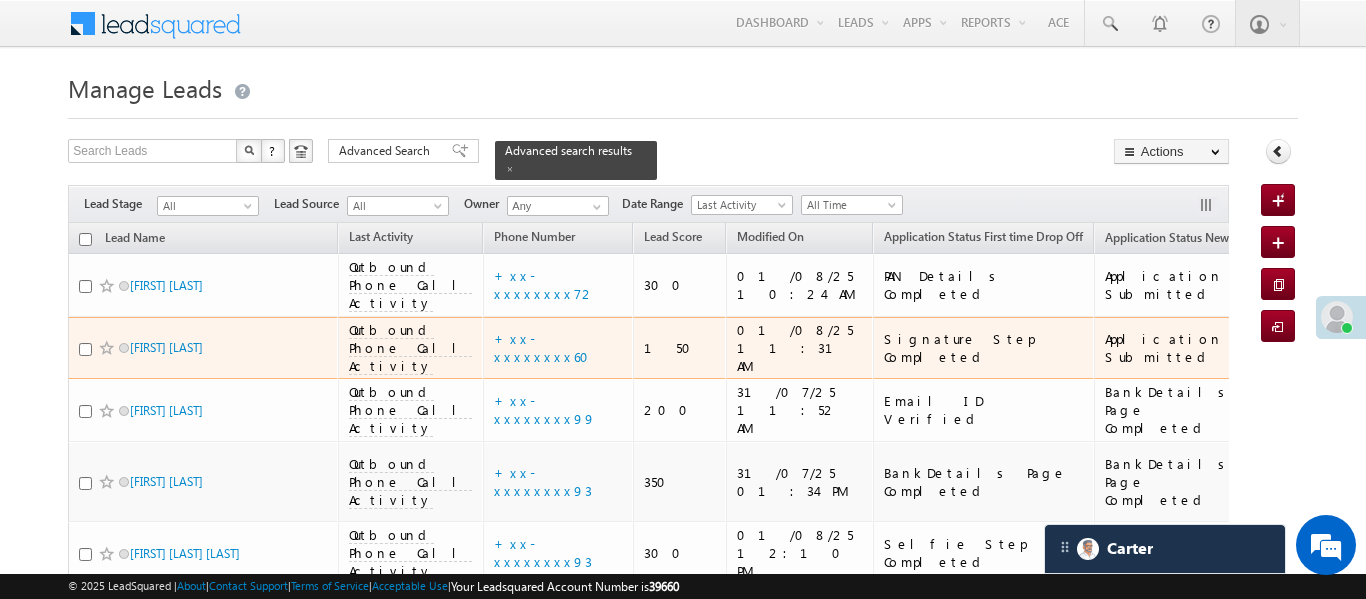 scroll, scrollTop: 142, scrollLeft: 0, axis: vertical 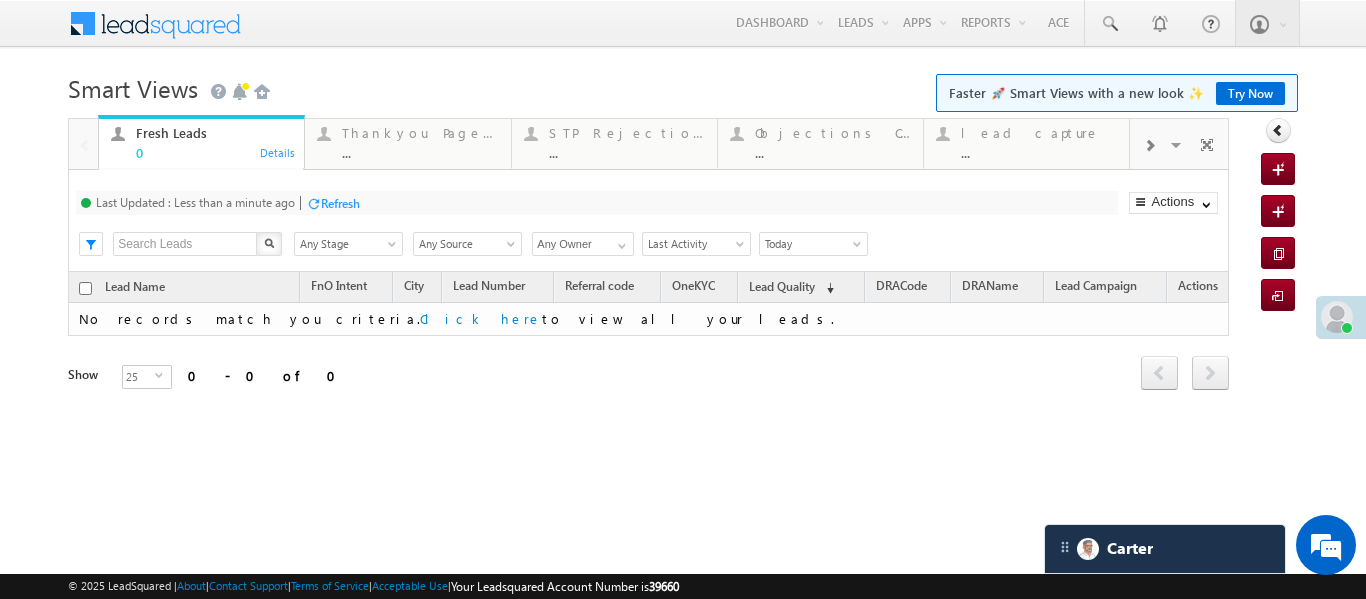 click at bounding box center (1149, 144) 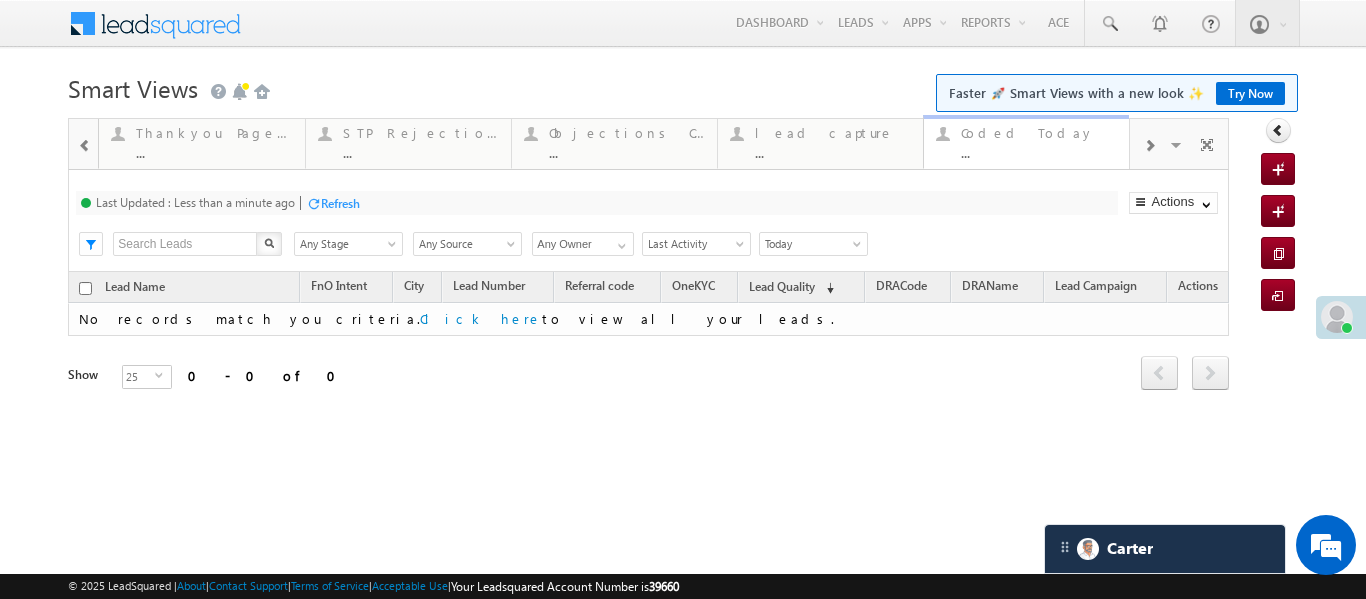 click on "..." at bounding box center (1039, 152) 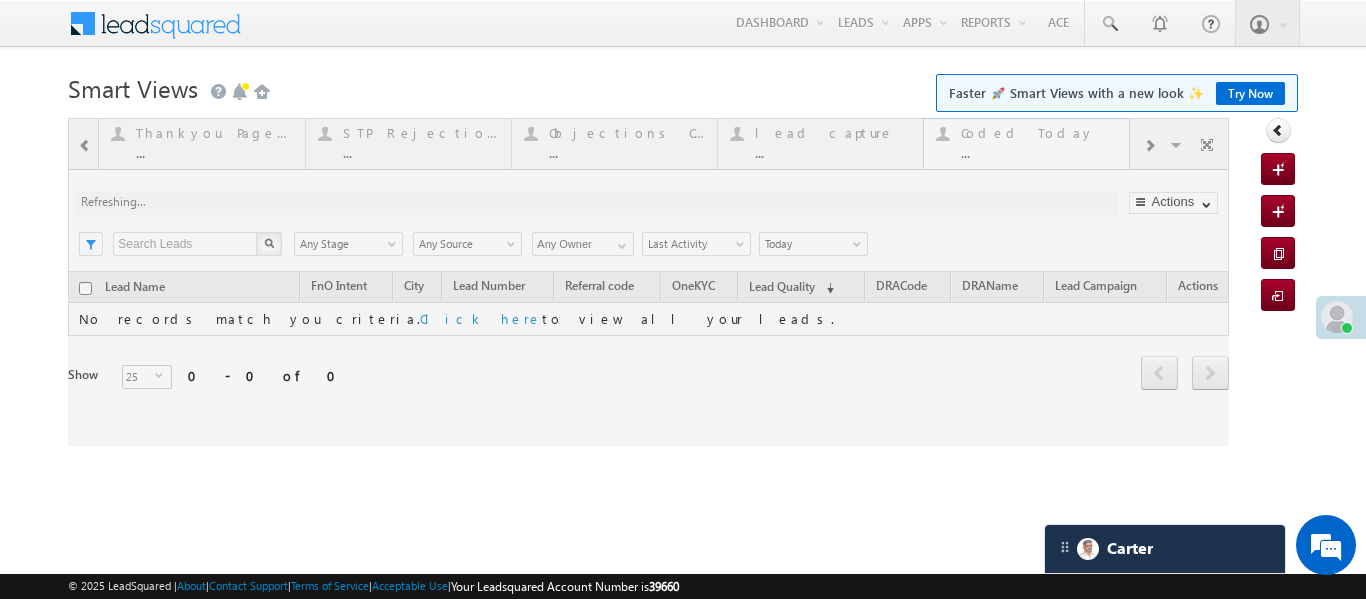 click at bounding box center [648, 282] 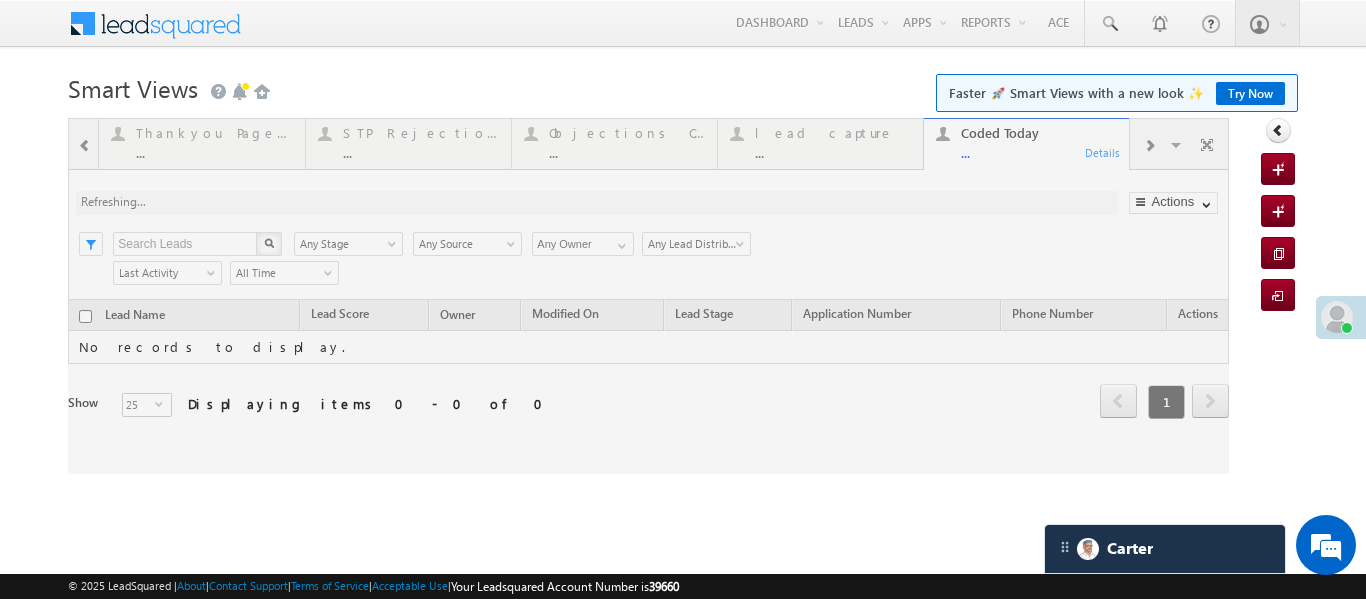 scroll, scrollTop: 0, scrollLeft: 0, axis: both 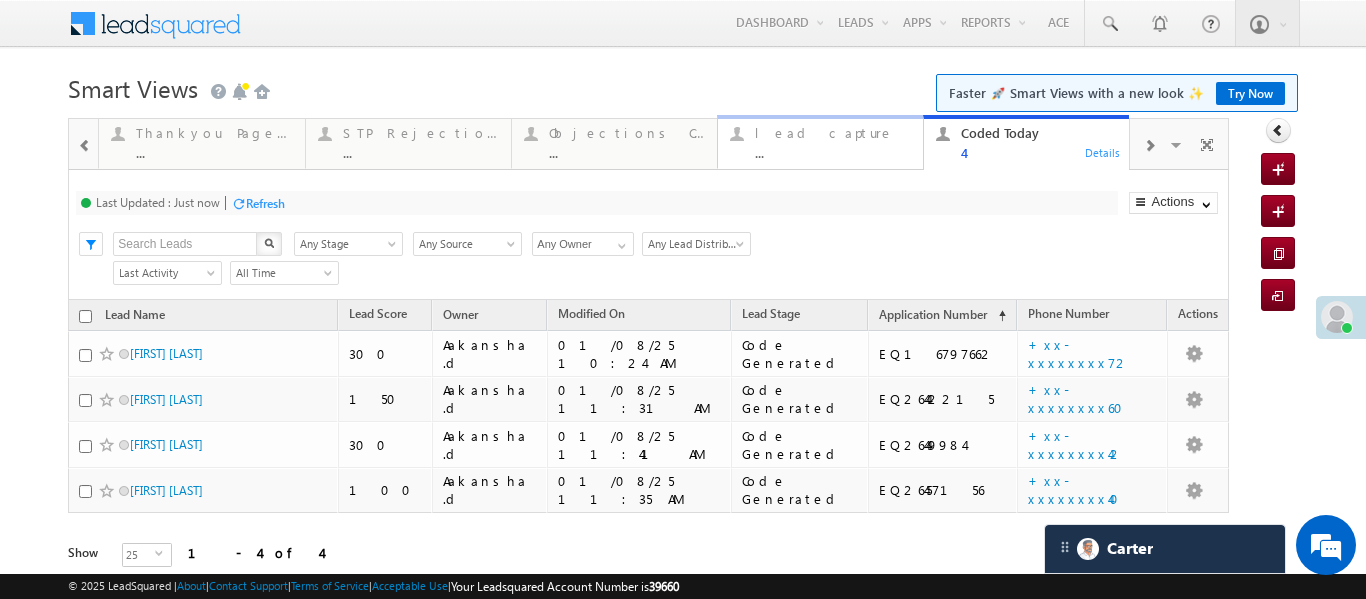 click on "..." at bounding box center [833, 152] 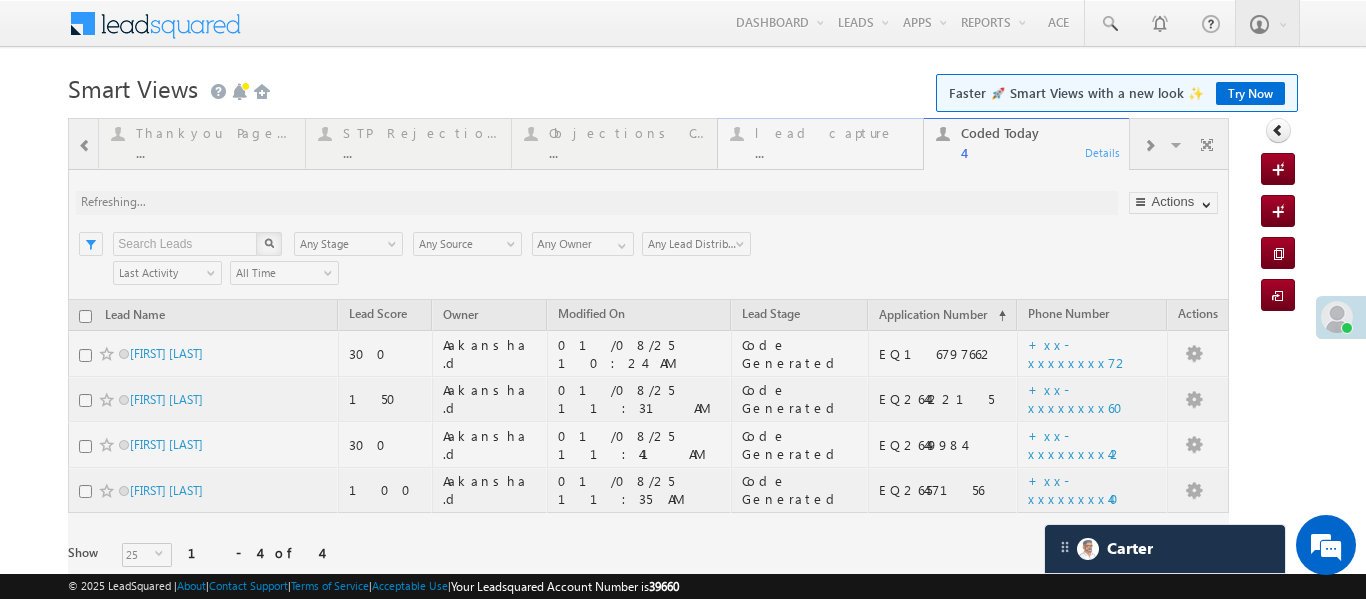 click at bounding box center [648, 371] 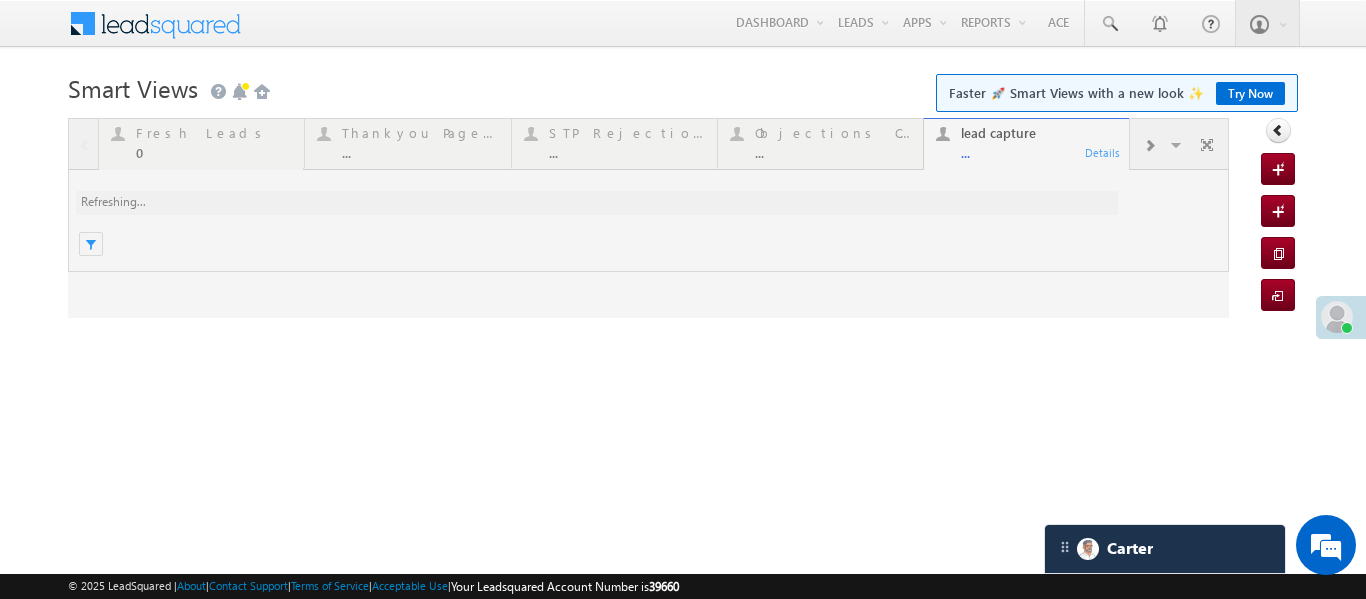 scroll, scrollTop: 0, scrollLeft: 0, axis: both 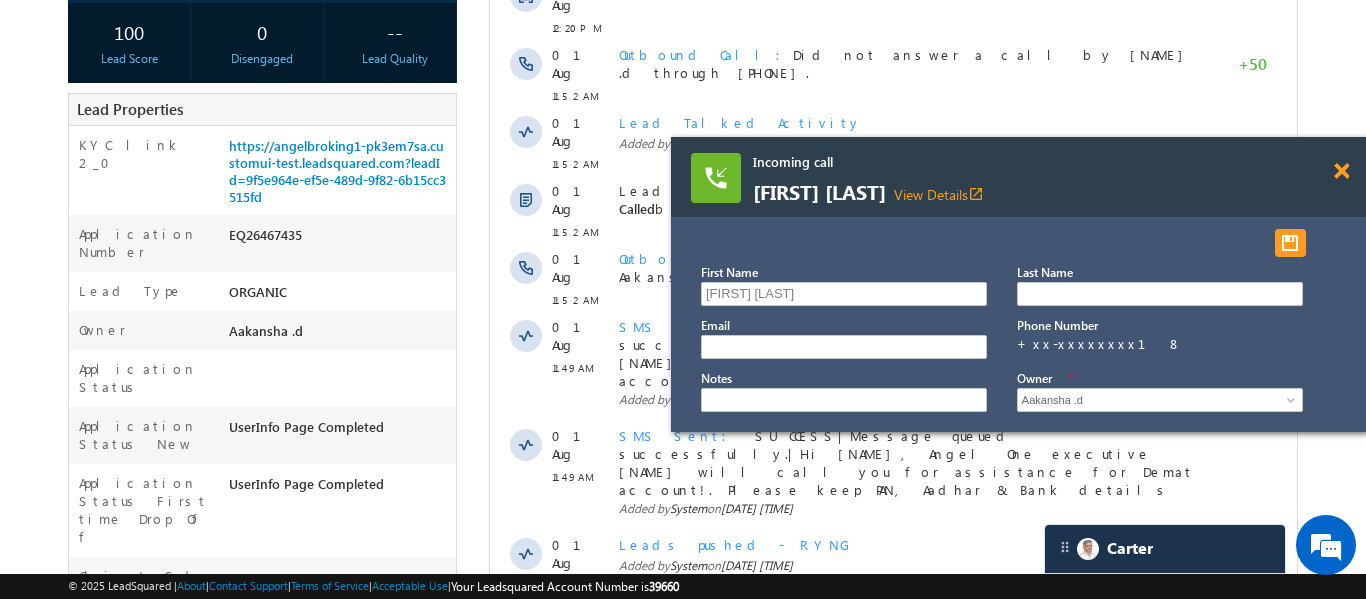 click at bounding box center (1341, 171) 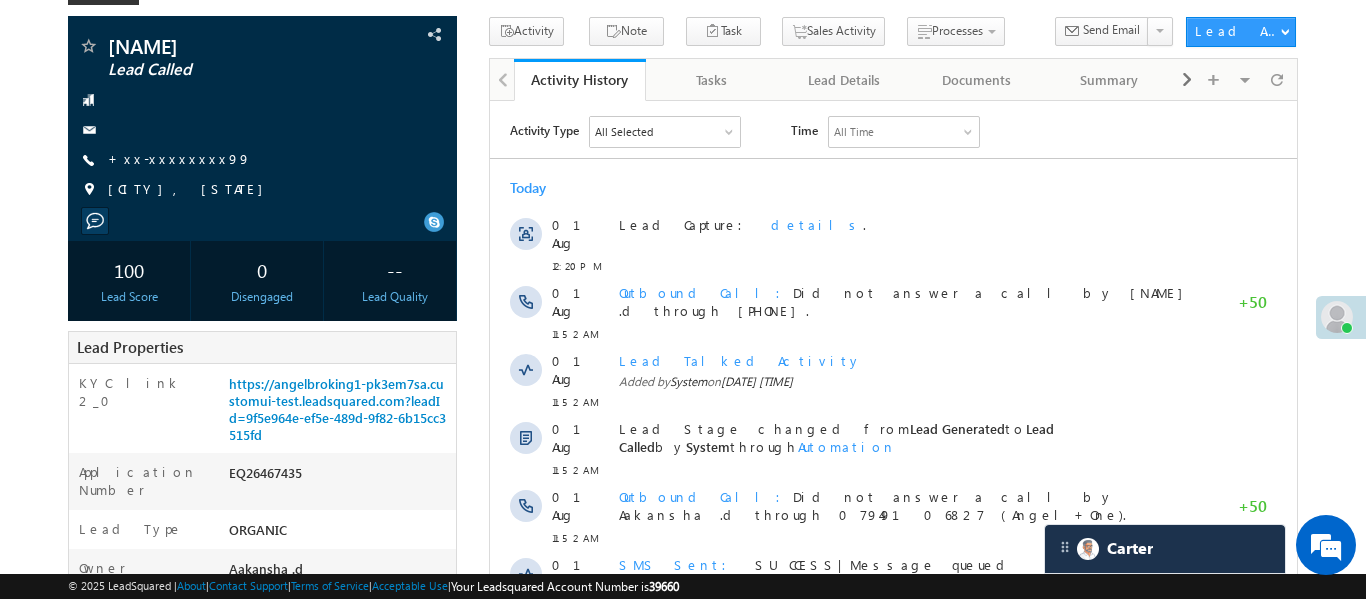scroll, scrollTop: 0, scrollLeft: 0, axis: both 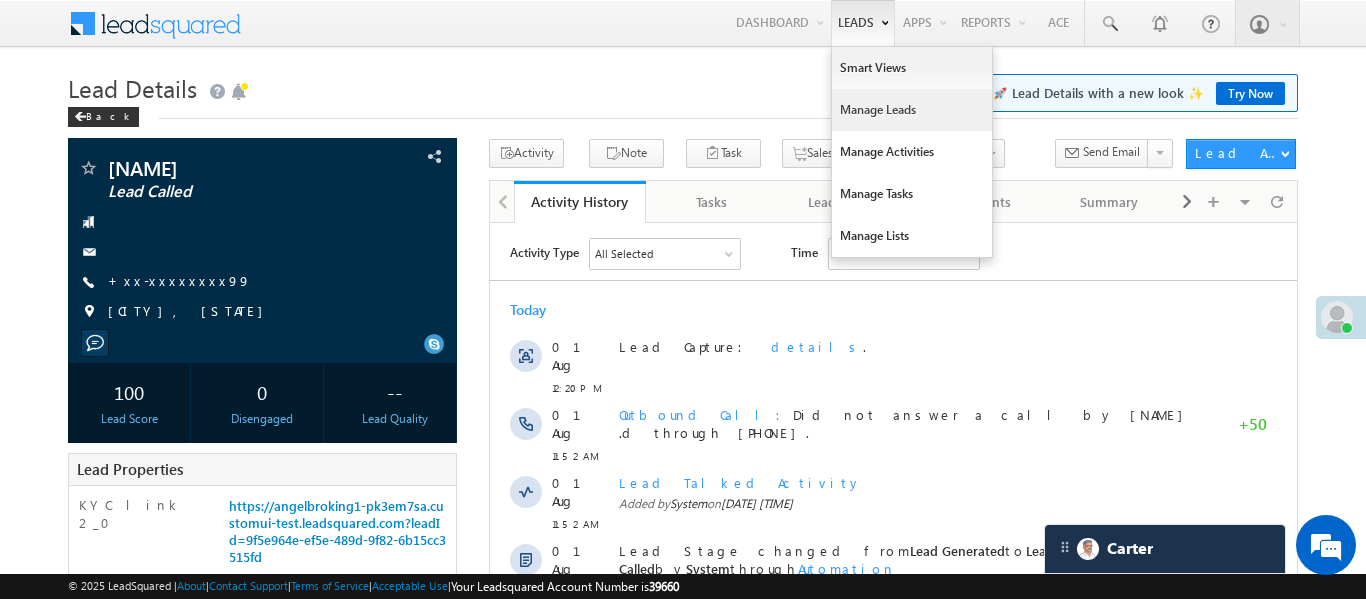 click on "Manage Leads" at bounding box center [912, 110] 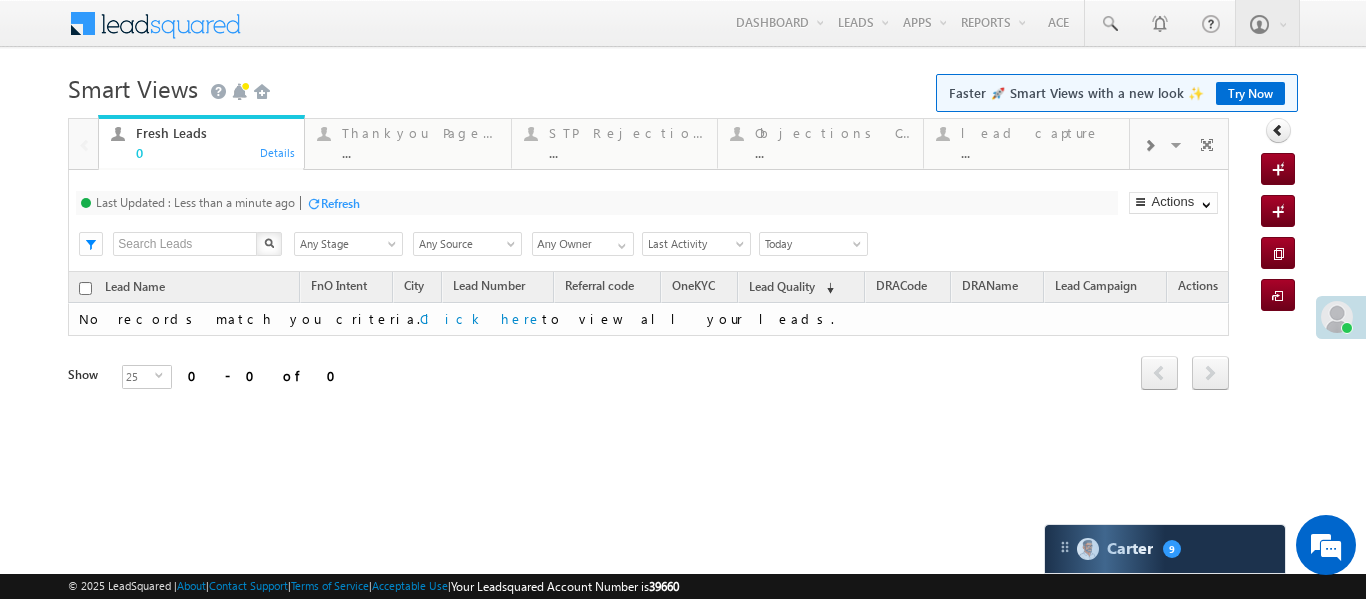 scroll, scrollTop: 0, scrollLeft: 0, axis: both 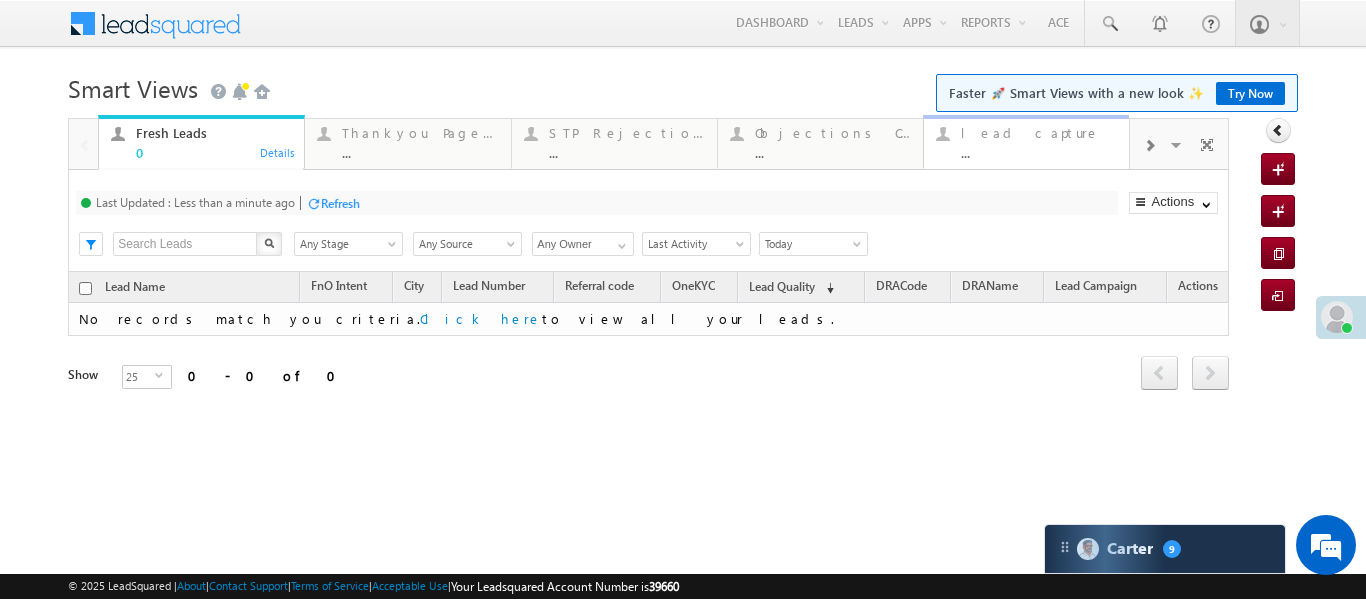 click on "..." at bounding box center (1039, 152) 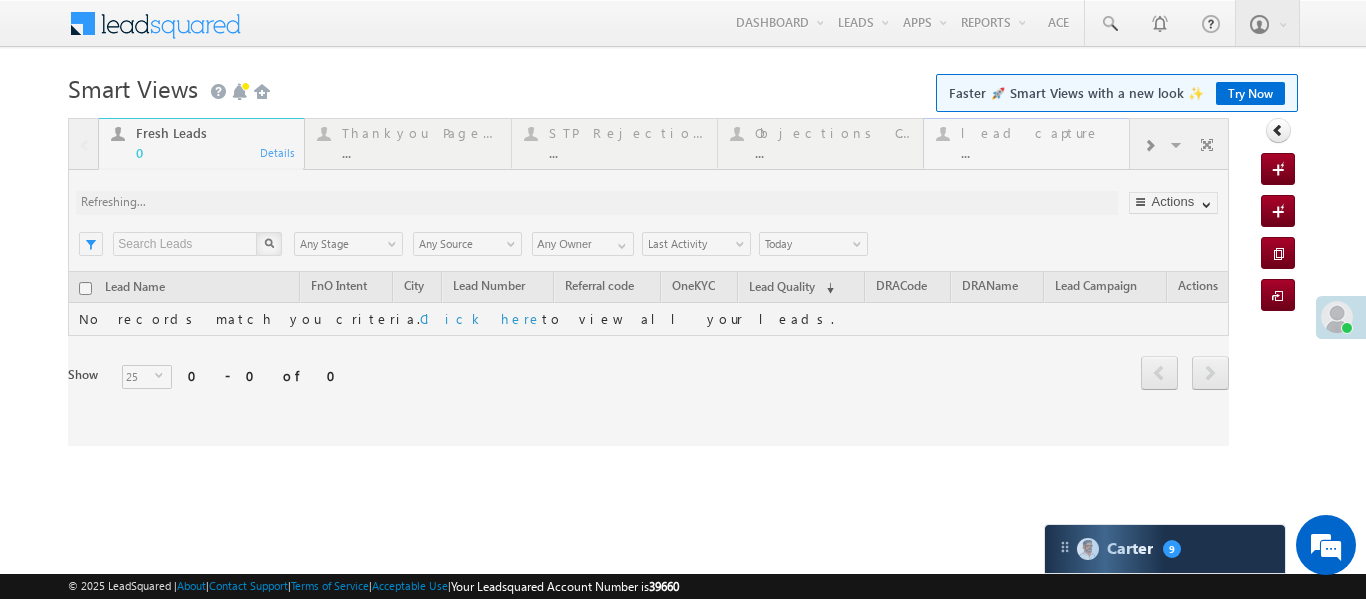 click at bounding box center (648, 282) 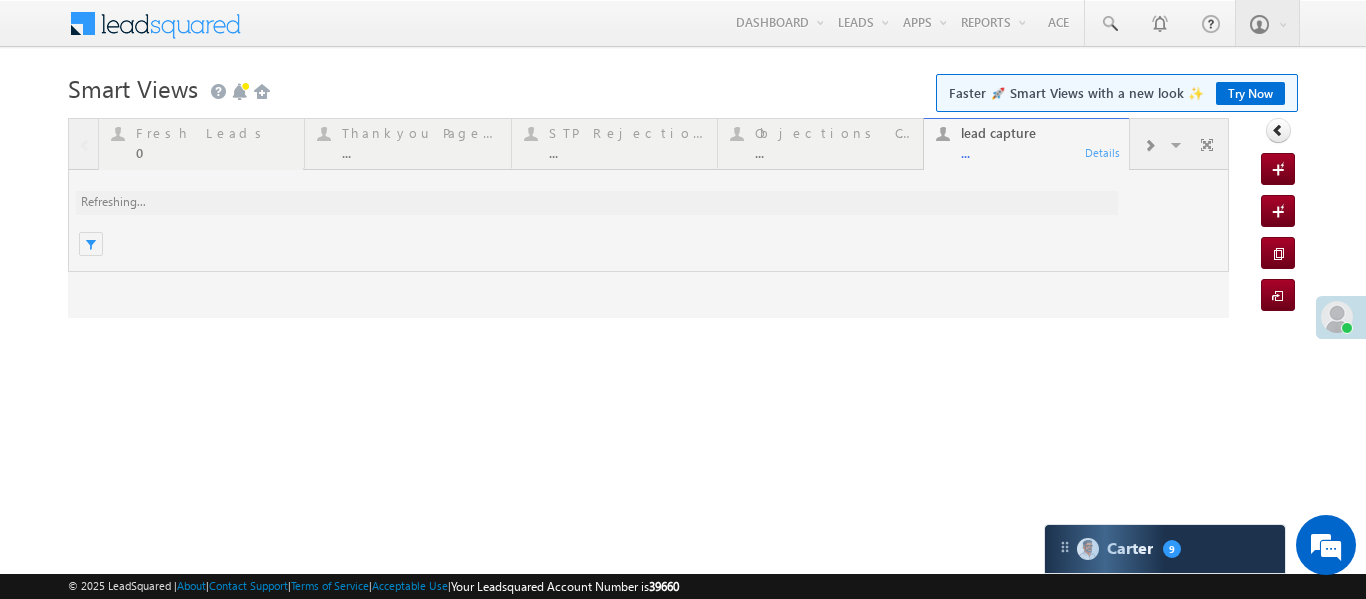 scroll, scrollTop: 0, scrollLeft: 0, axis: both 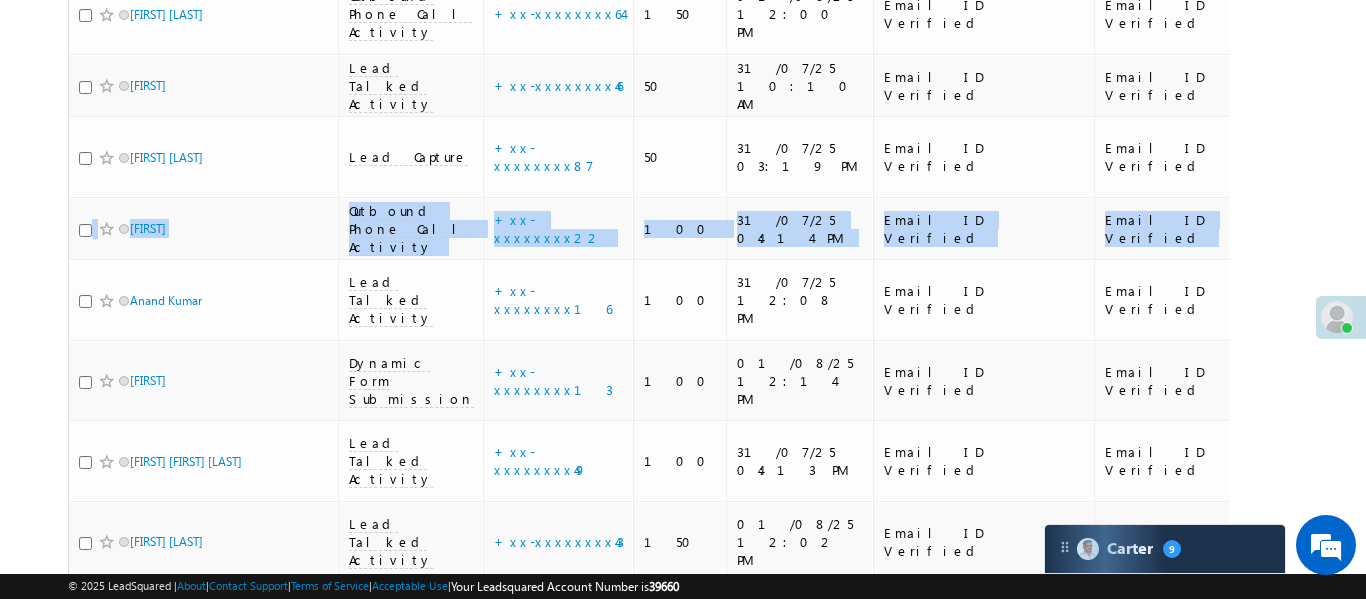 drag, startPoint x: 1365, startPoint y: 149, endPoint x: 1323, endPoint y: 173, distance: 48.373547 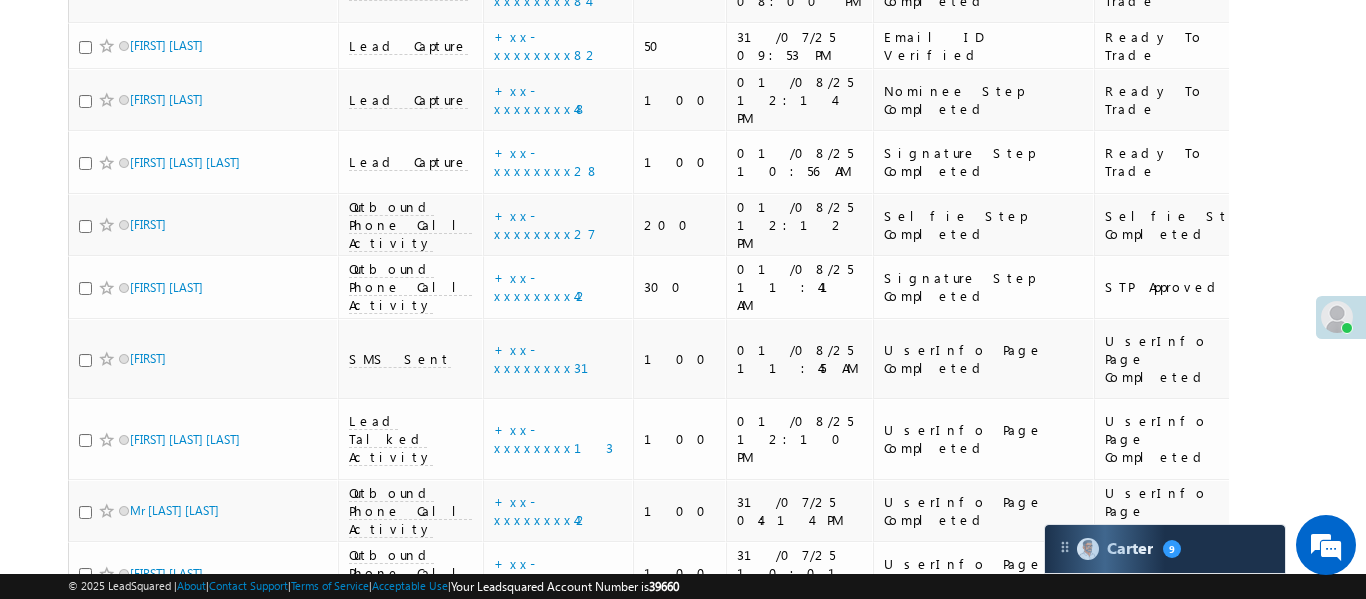 scroll, scrollTop: 0, scrollLeft: 0, axis: both 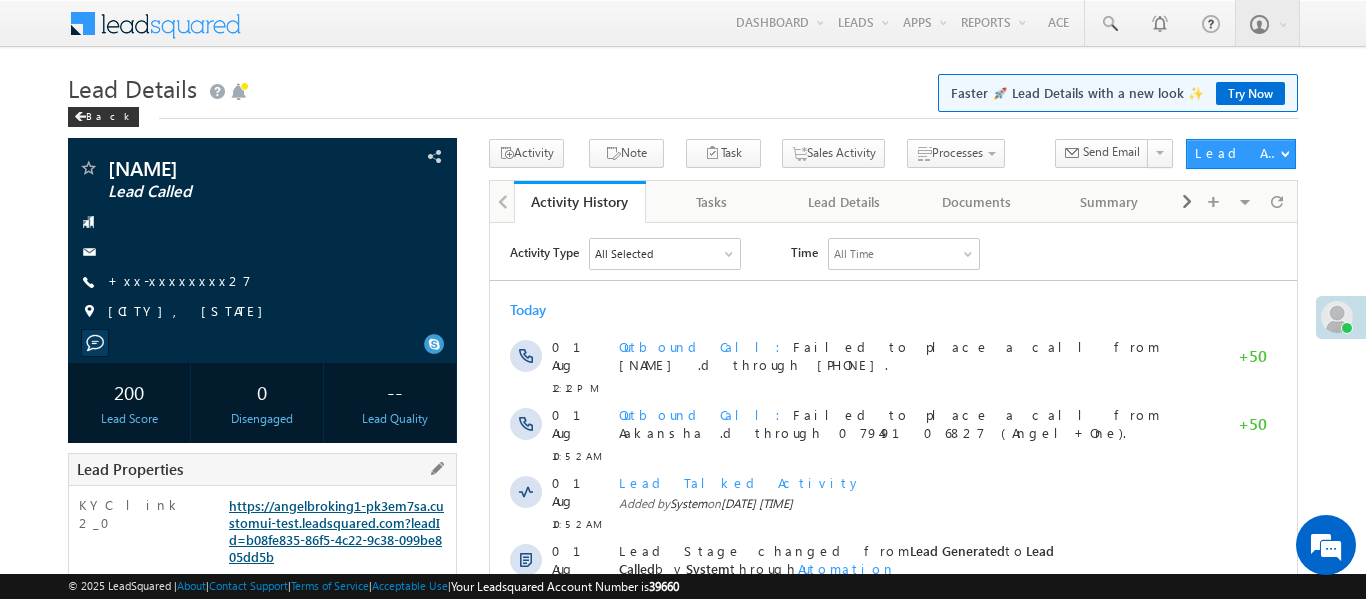 click on "https://angelbroking1-pk3em7sa.customui-test.leadsquared.com?leadId=b08fe835-86f5-4c22-9c38-099be805dd5b" at bounding box center [336, 531] 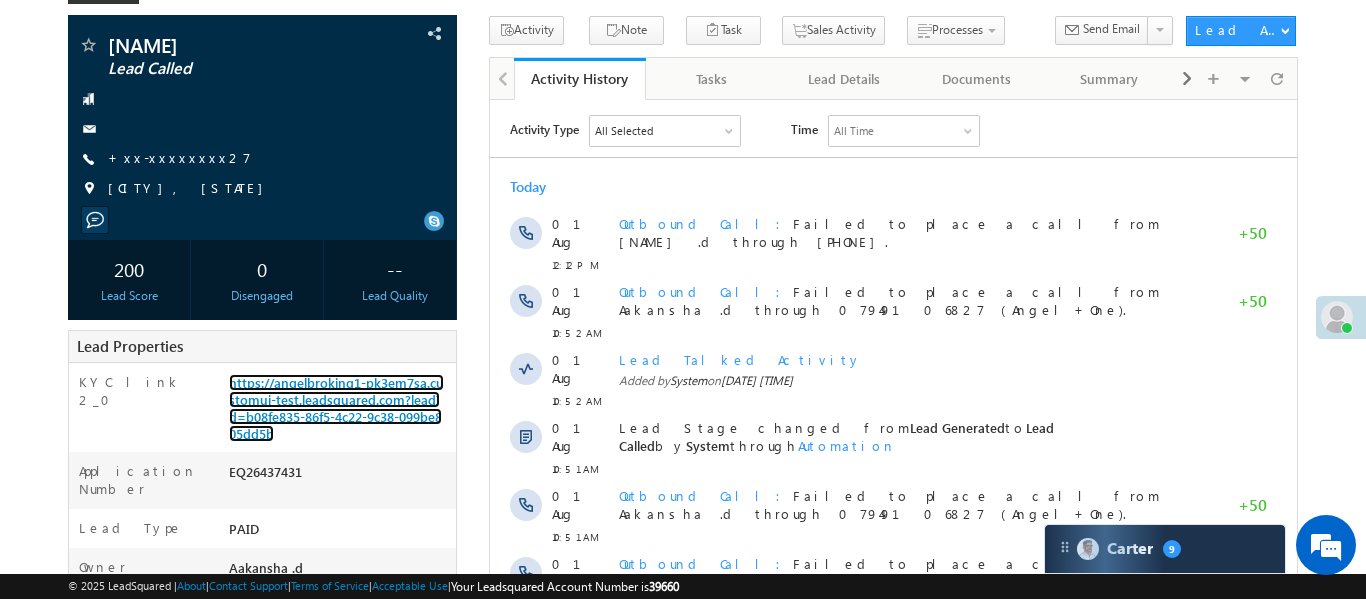 scroll, scrollTop: 414, scrollLeft: 0, axis: vertical 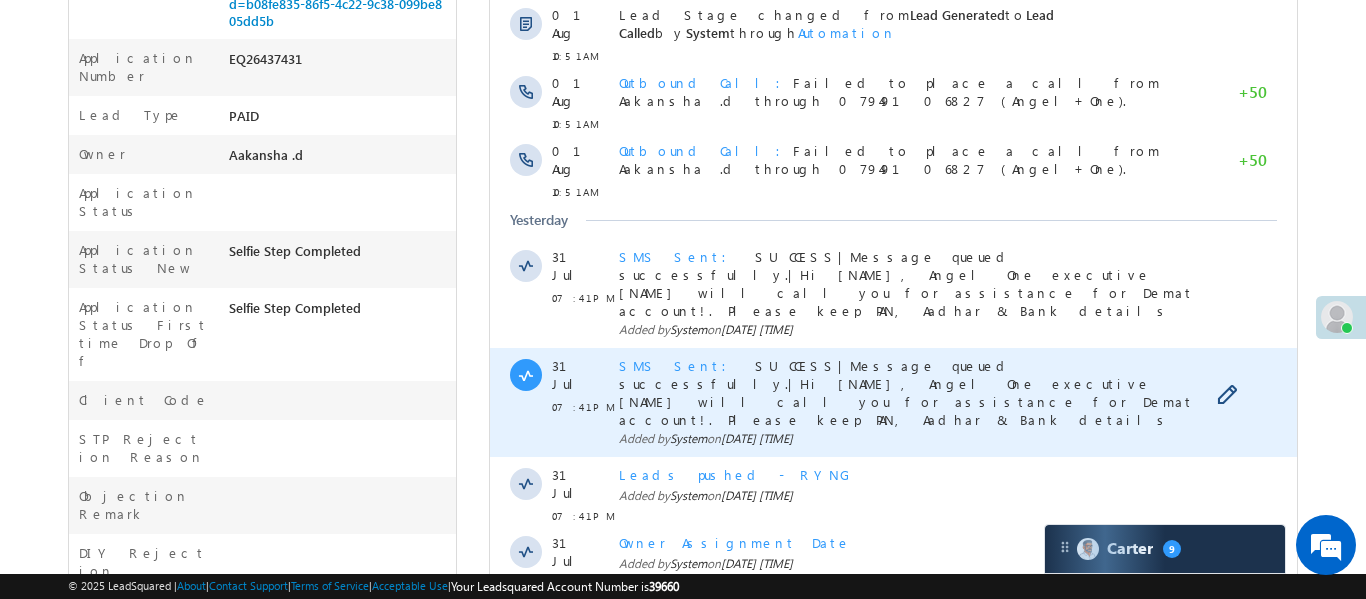 click on "SMS Sent" at bounding box center [678, 365] 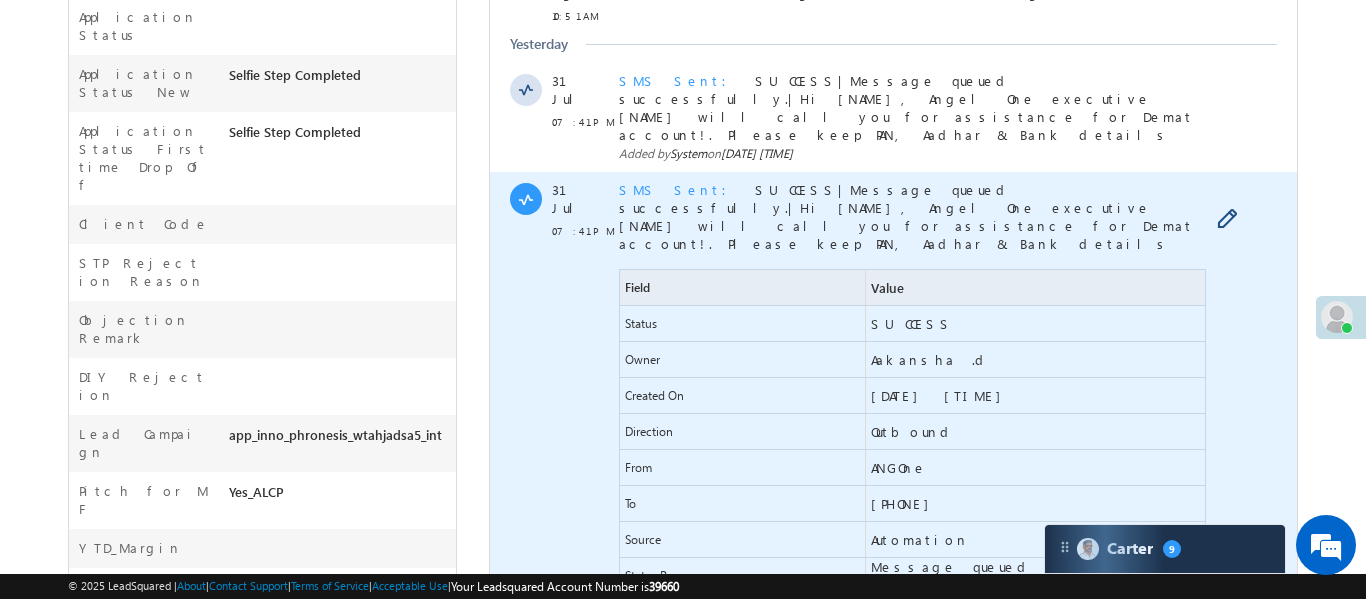 scroll, scrollTop: 714, scrollLeft: 0, axis: vertical 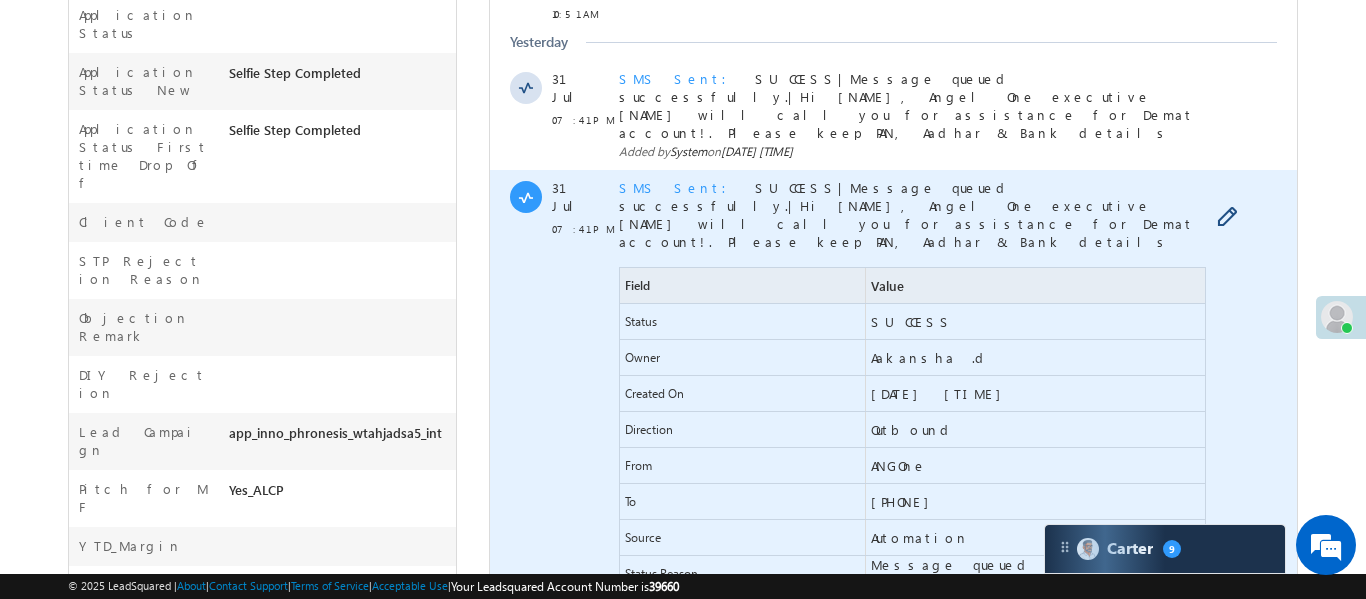 click on "Owner" at bounding box center [741, 357] 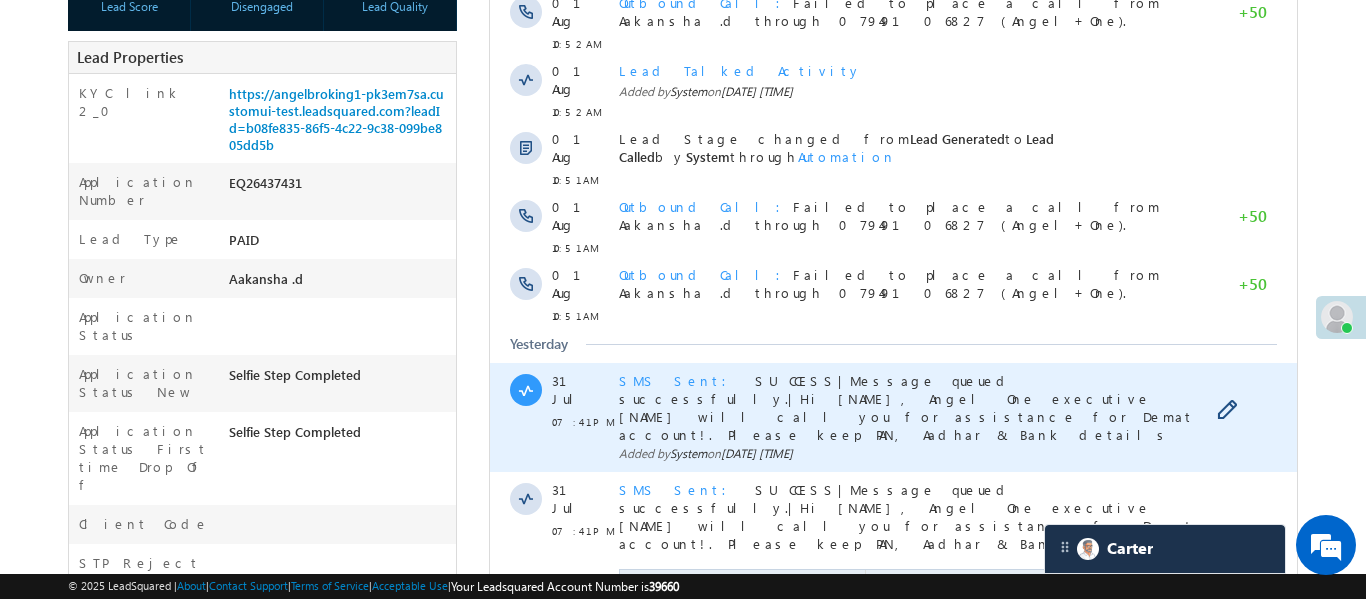 scroll, scrollTop: 398, scrollLeft: 0, axis: vertical 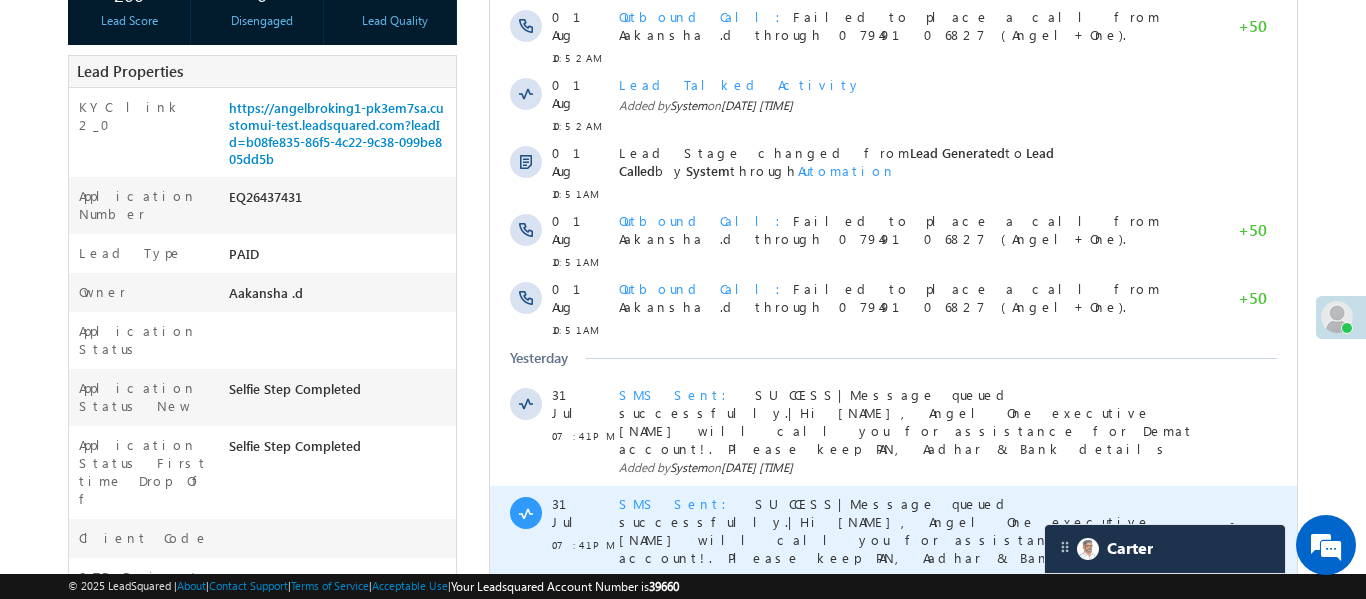 click on "SMS Sent" at bounding box center [678, 503] 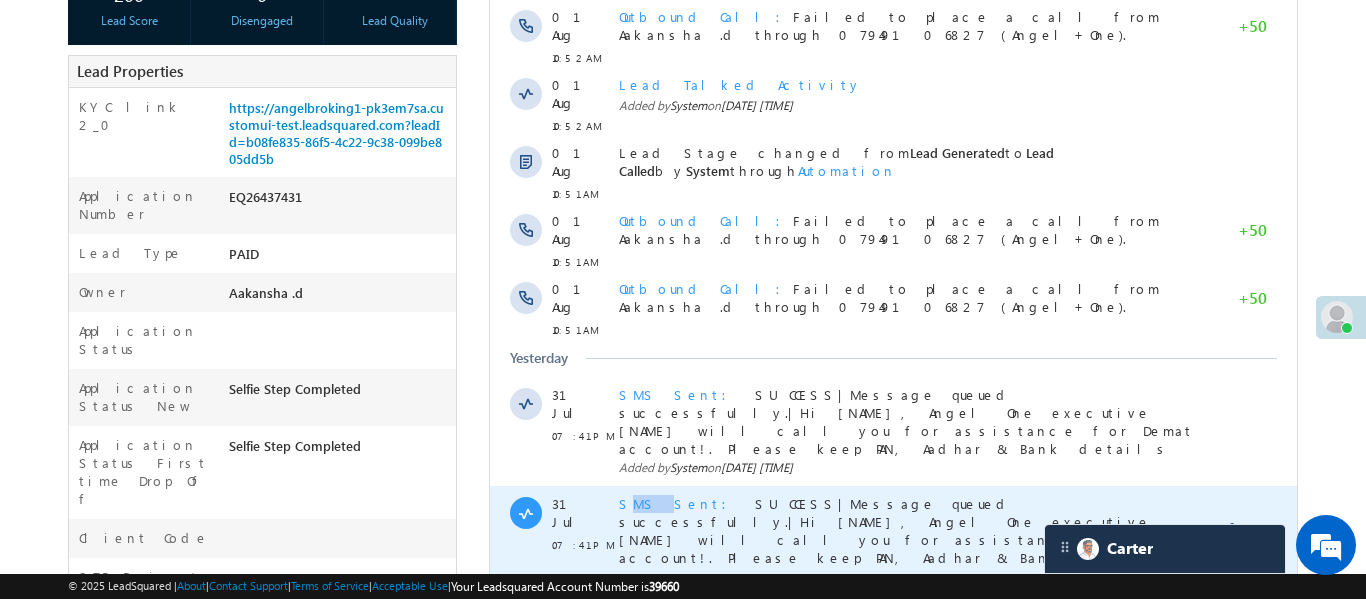 click on "SMS Sent" at bounding box center [678, 503] 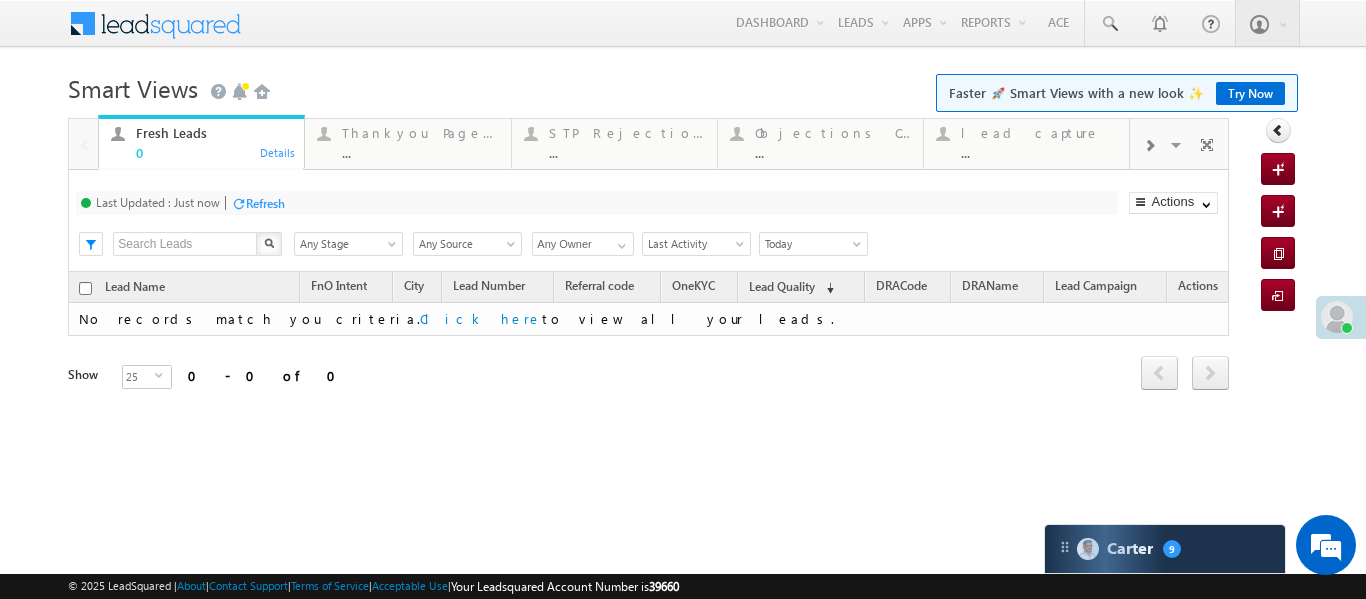 scroll, scrollTop: 0, scrollLeft: 0, axis: both 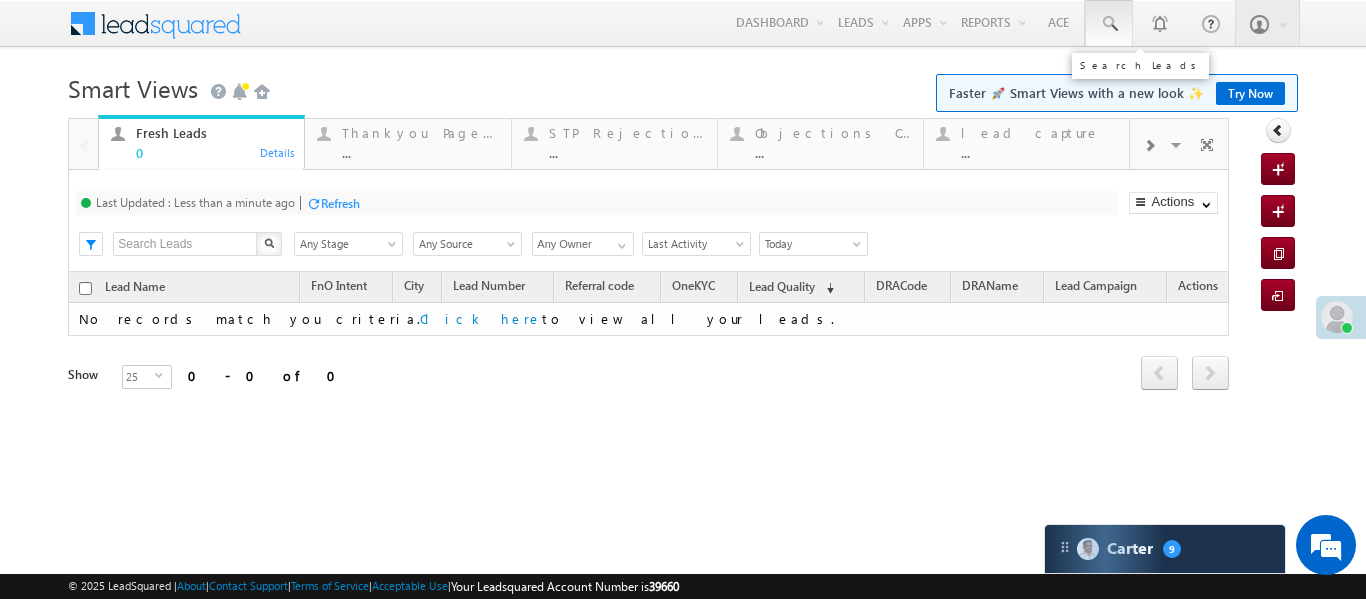 click at bounding box center (1109, 23) 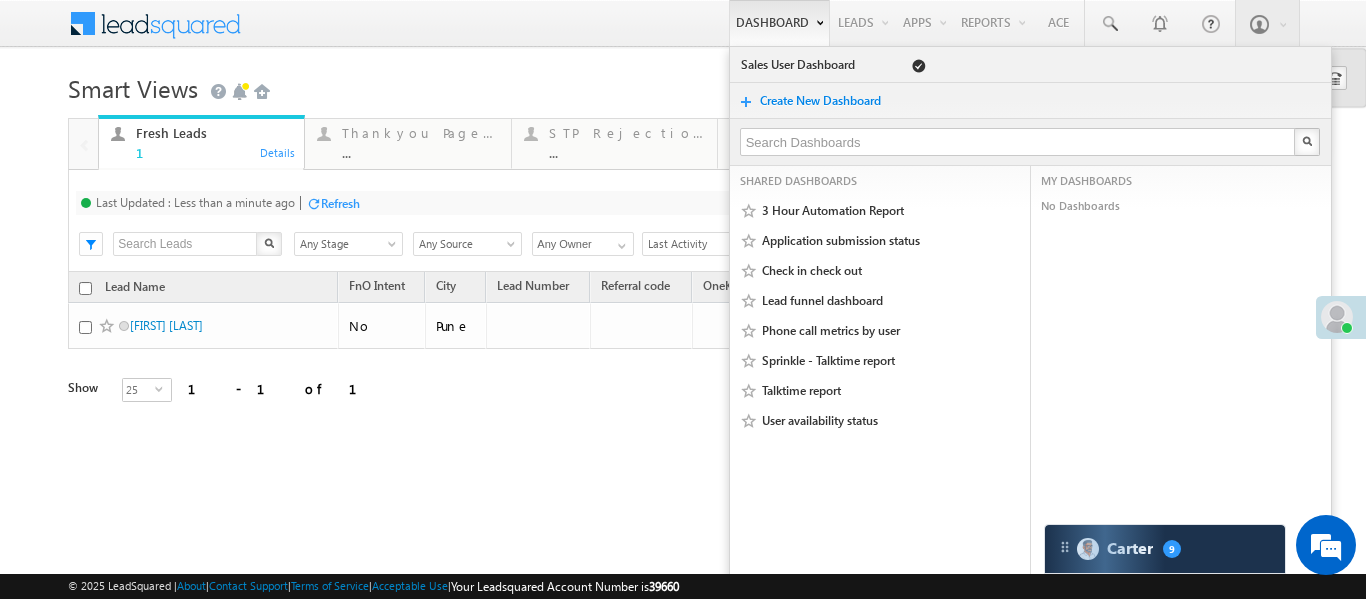 type on "[PHONE]" 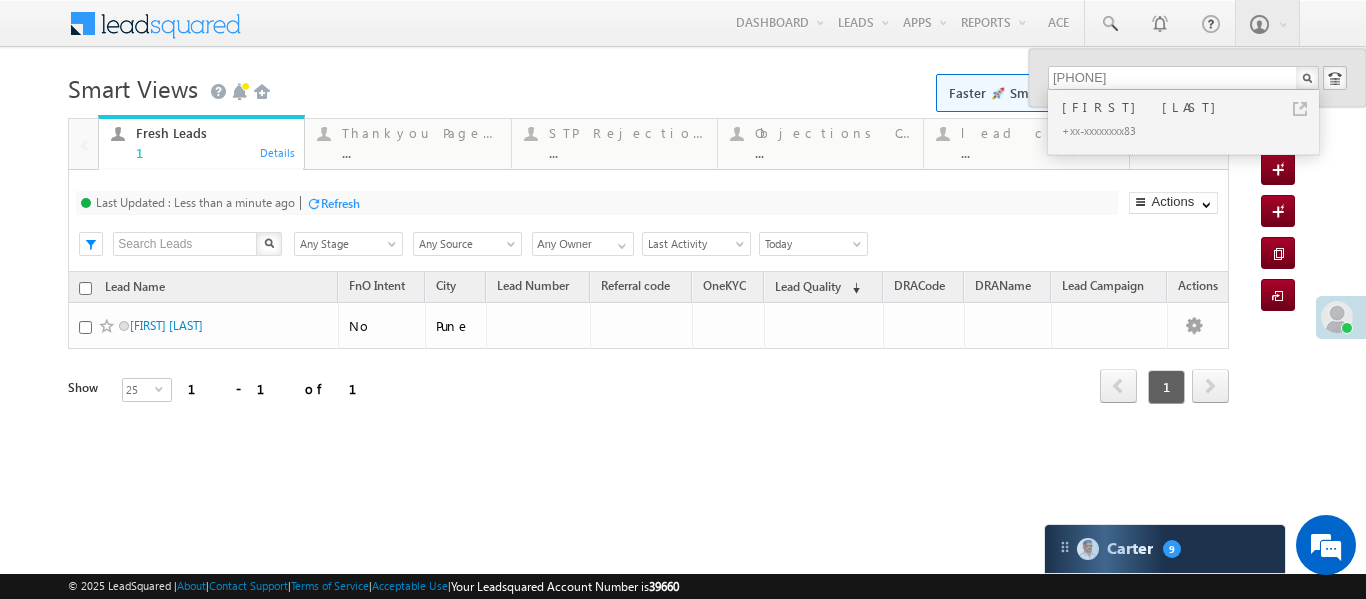drag, startPoint x: 818, startPoint y: 112, endPoint x: 824, endPoint y: 87, distance: 25.70992 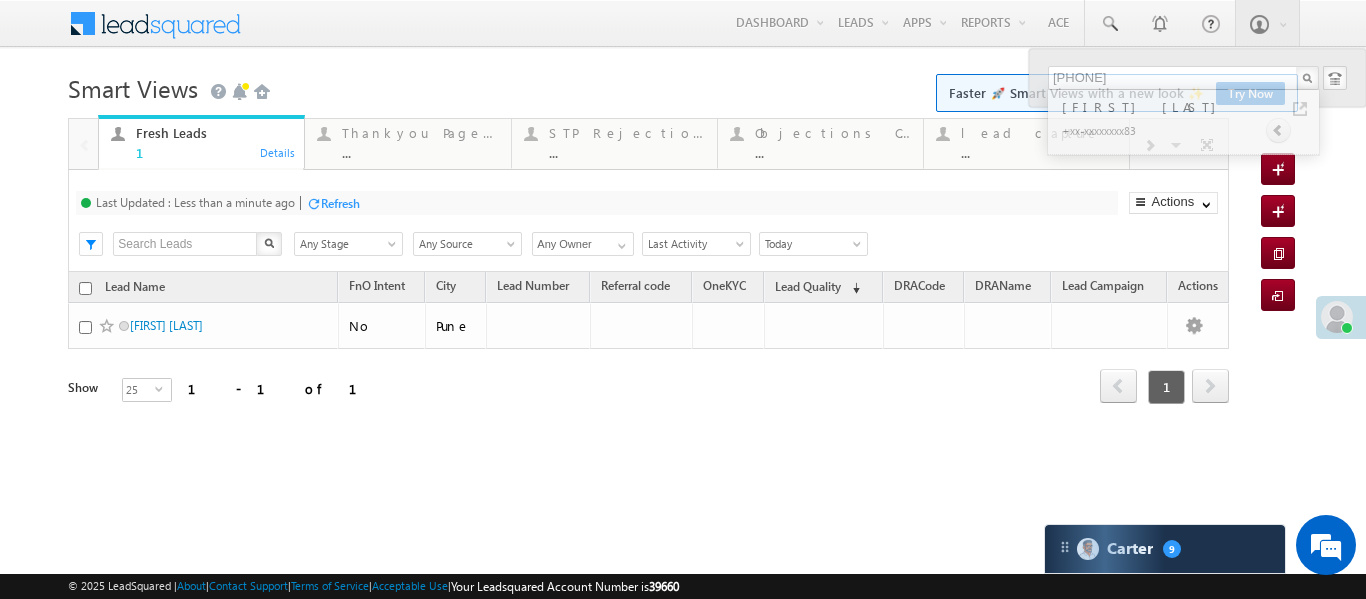 click on "Smart Views Getting Started Faster 🚀 Smart Views with a new look ✨ Try Now" at bounding box center (682, 86) 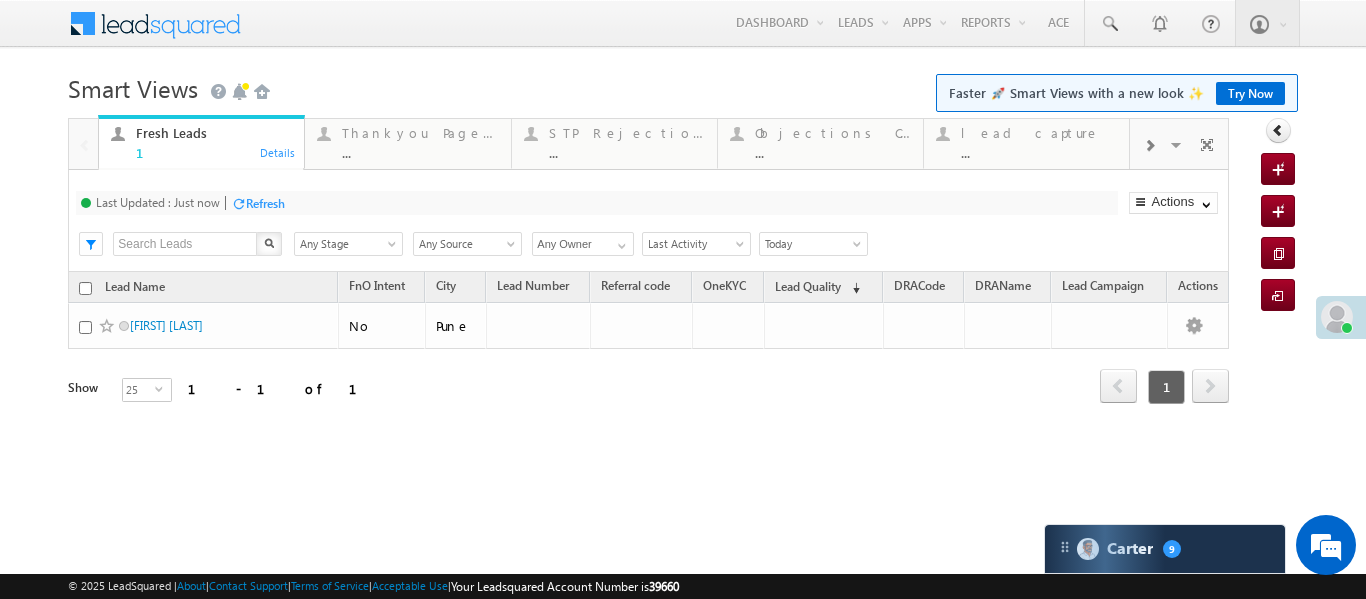 scroll, scrollTop: 0, scrollLeft: 0, axis: both 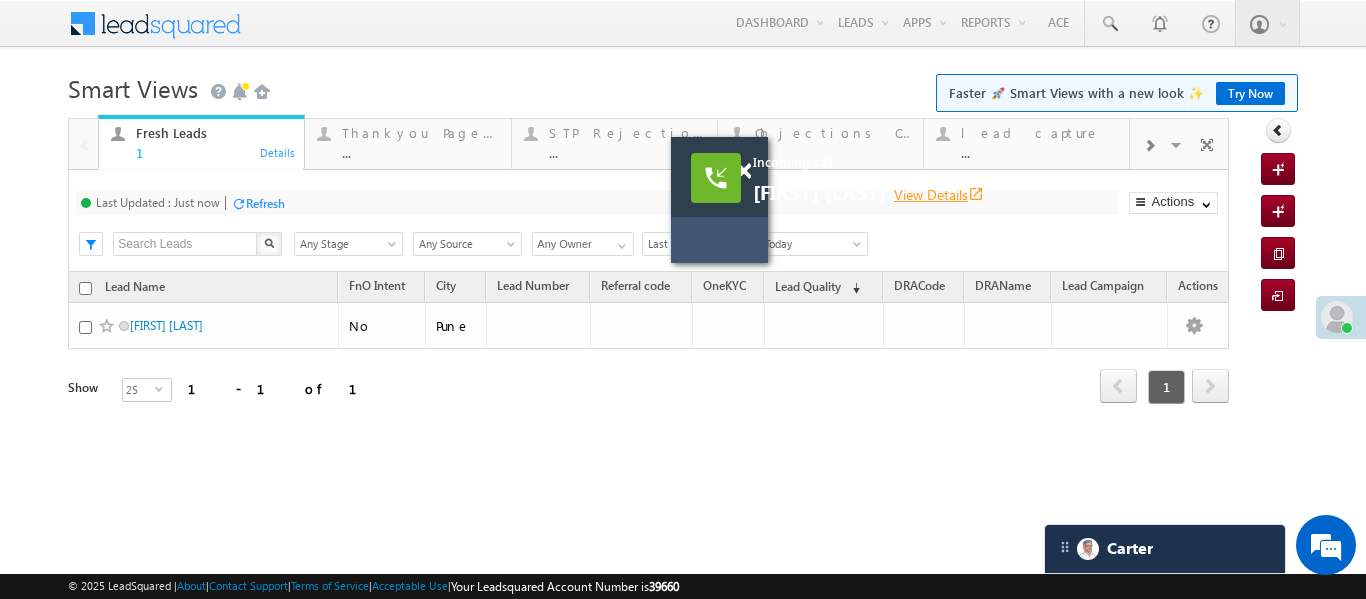 click on "View Details  open_in_new" at bounding box center [939, 194] 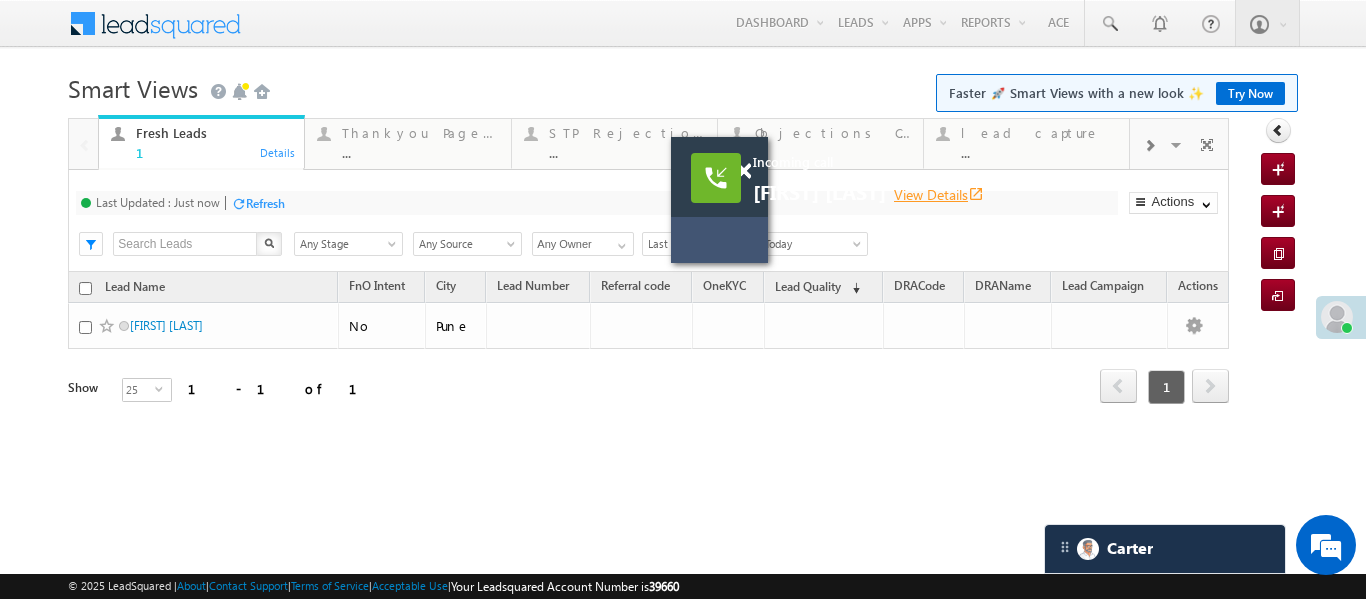 scroll, scrollTop: 18, scrollLeft: 0, axis: vertical 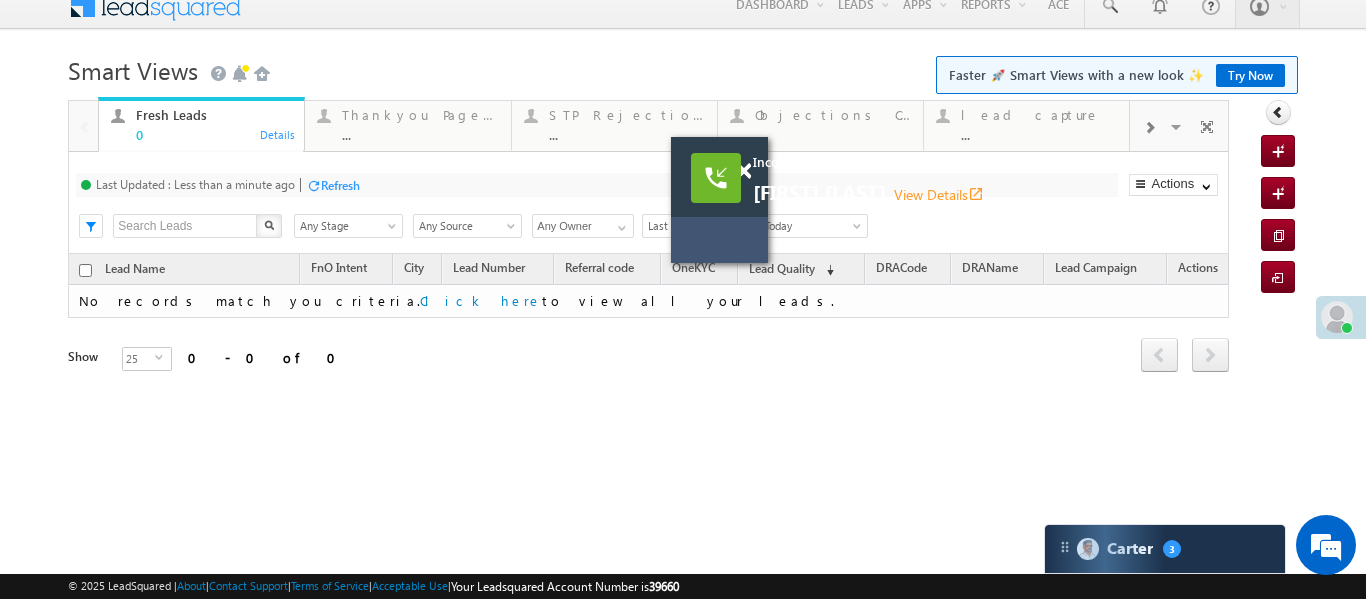 click at bounding box center [754, 162] 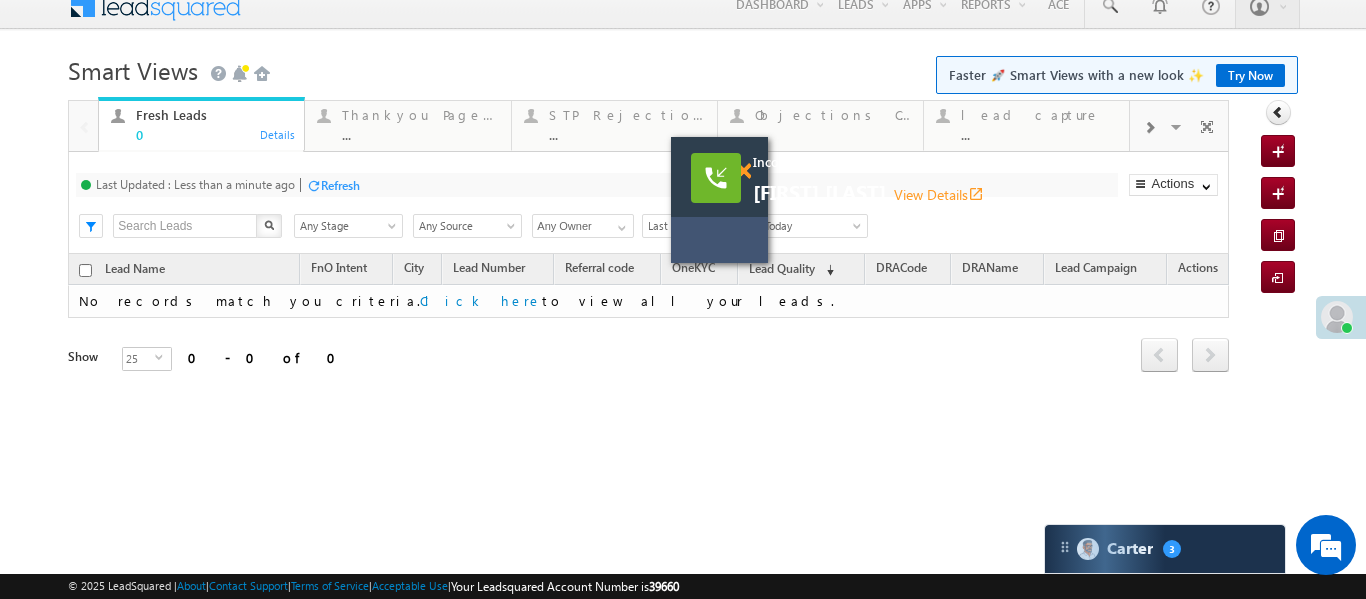 click at bounding box center [743, 171] 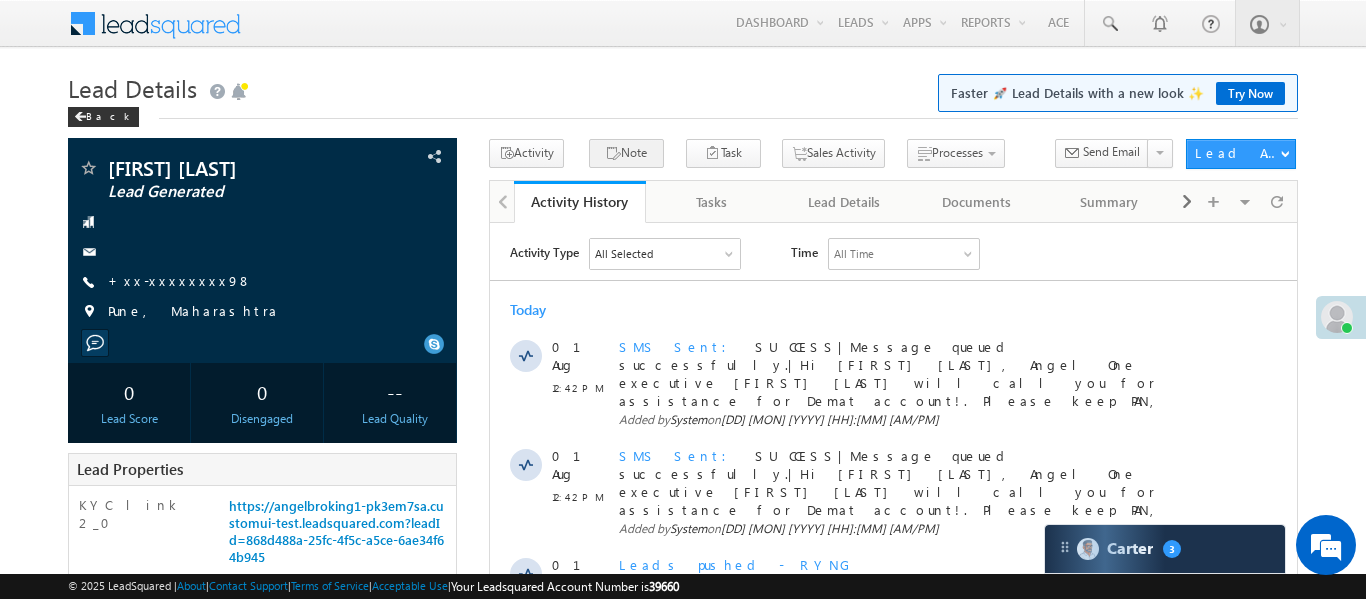 scroll, scrollTop: 0, scrollLeft: 0, axis: both 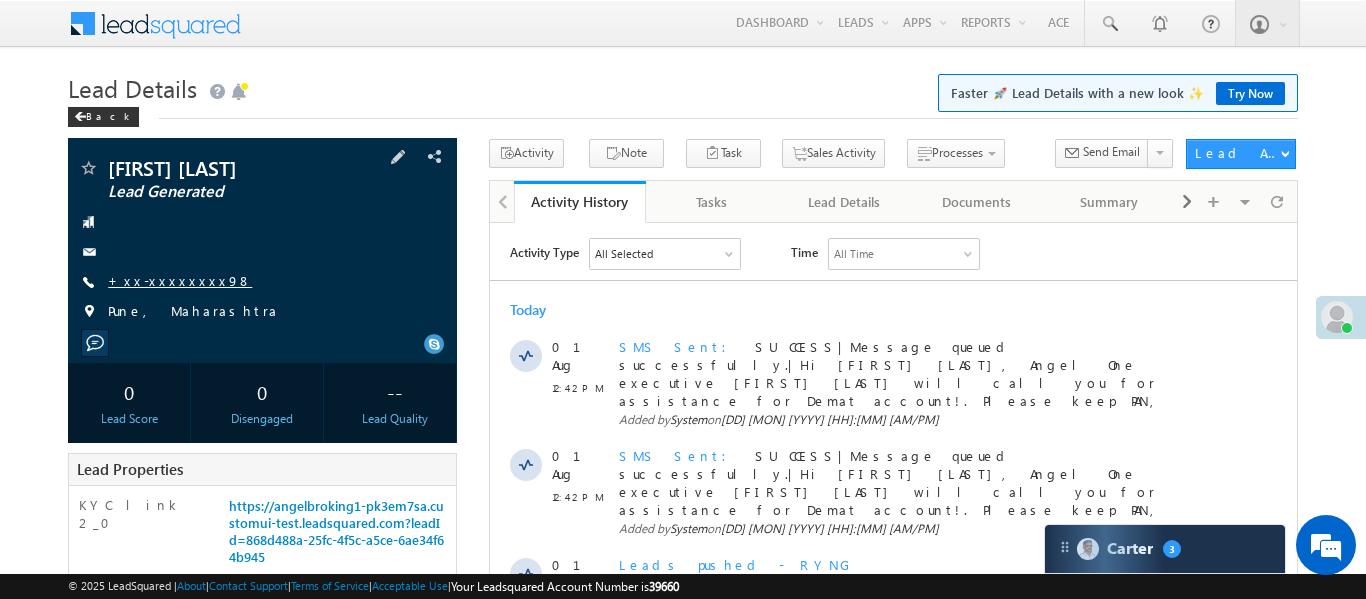 click on "+xx-xxxxxxxx98" at bounding box center [180, 280] 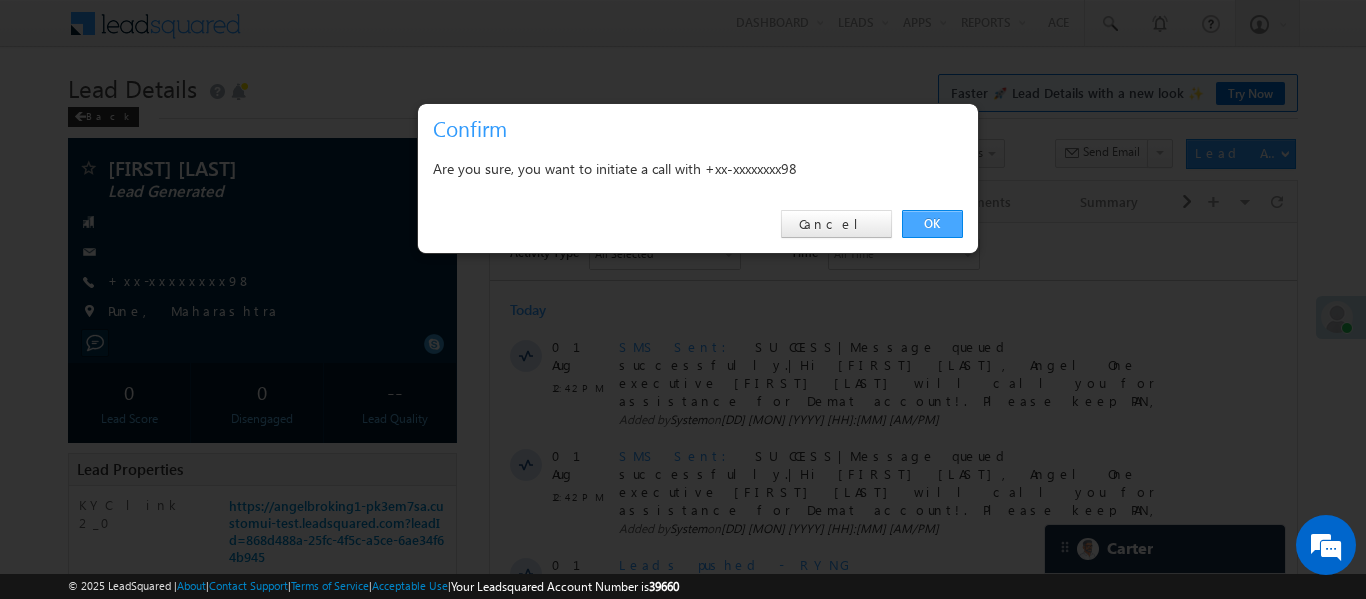 drag, startPoint x: 927, startPoint y: 228, endPoint x: 437, endPoint y: 3, distance: 539.1892 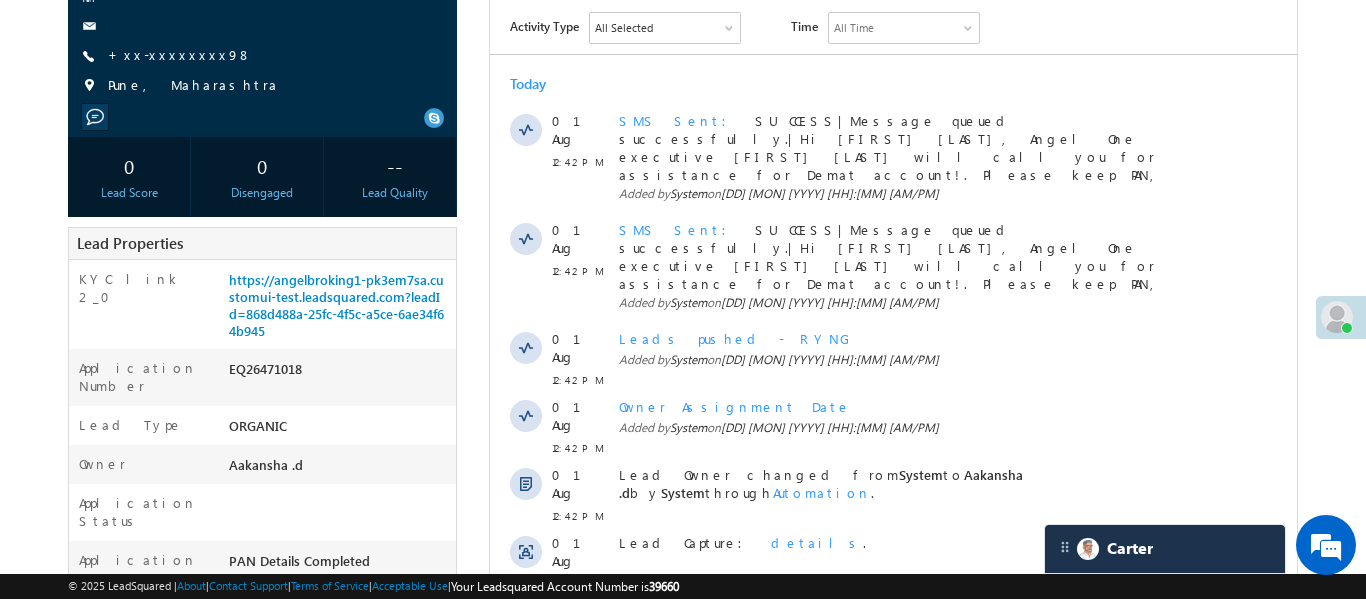 scroll, scrollTop: 281, scrollLeft: 0, axis: vertical 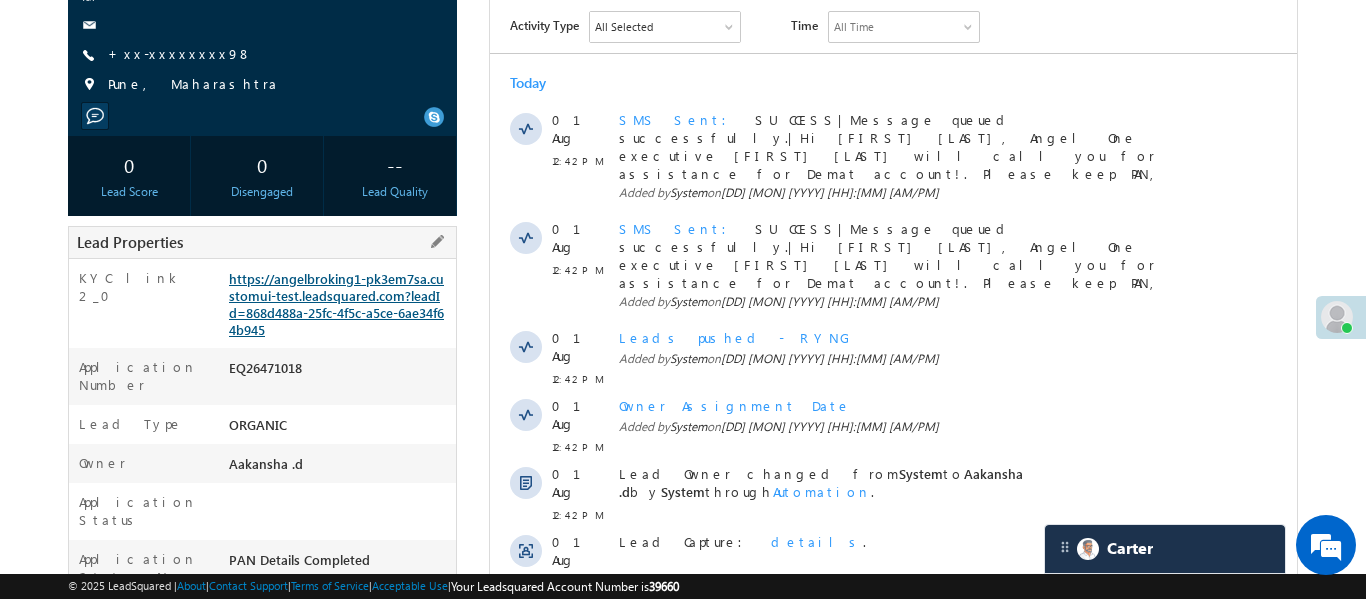 click on "https://angelbroking1-pk3em7sa.customui-test.leadsquared.com?leadId=868d488a-25fc-4f5c-a5ce-6ae34f64b945" at bounding box center [336, 304] 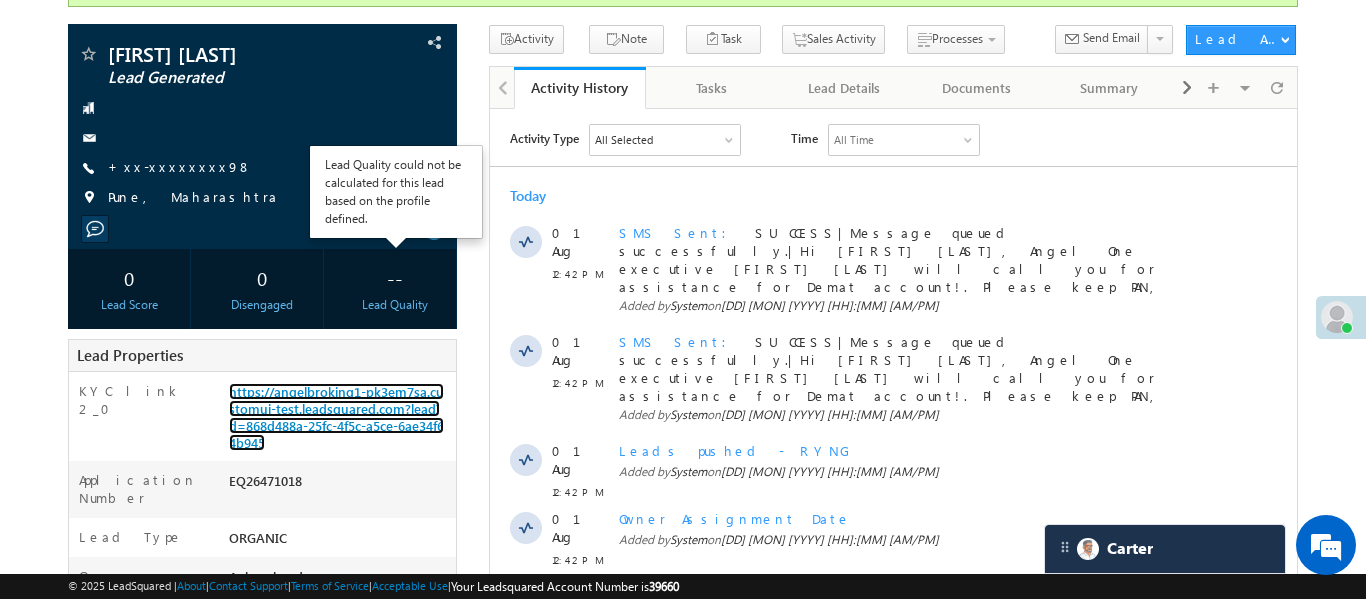 scroll, scrollTop: 0, scrollLeft: 0, axis: both 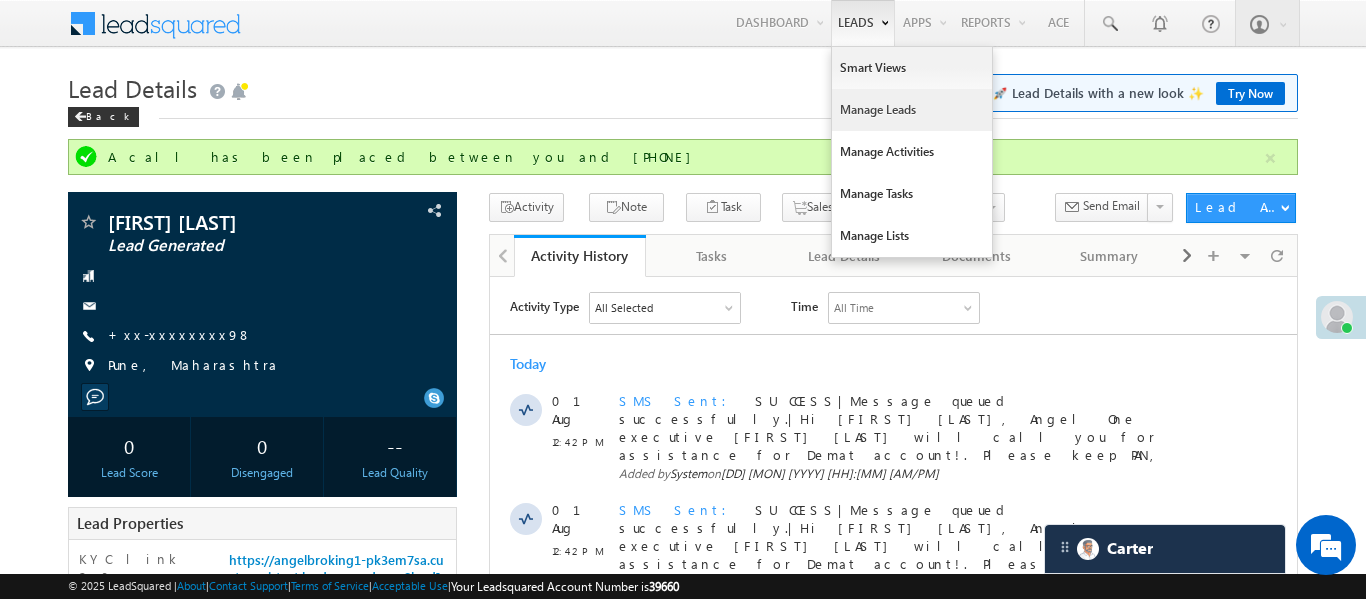 click on "Manage Leads" at bounding box center (912, 110) 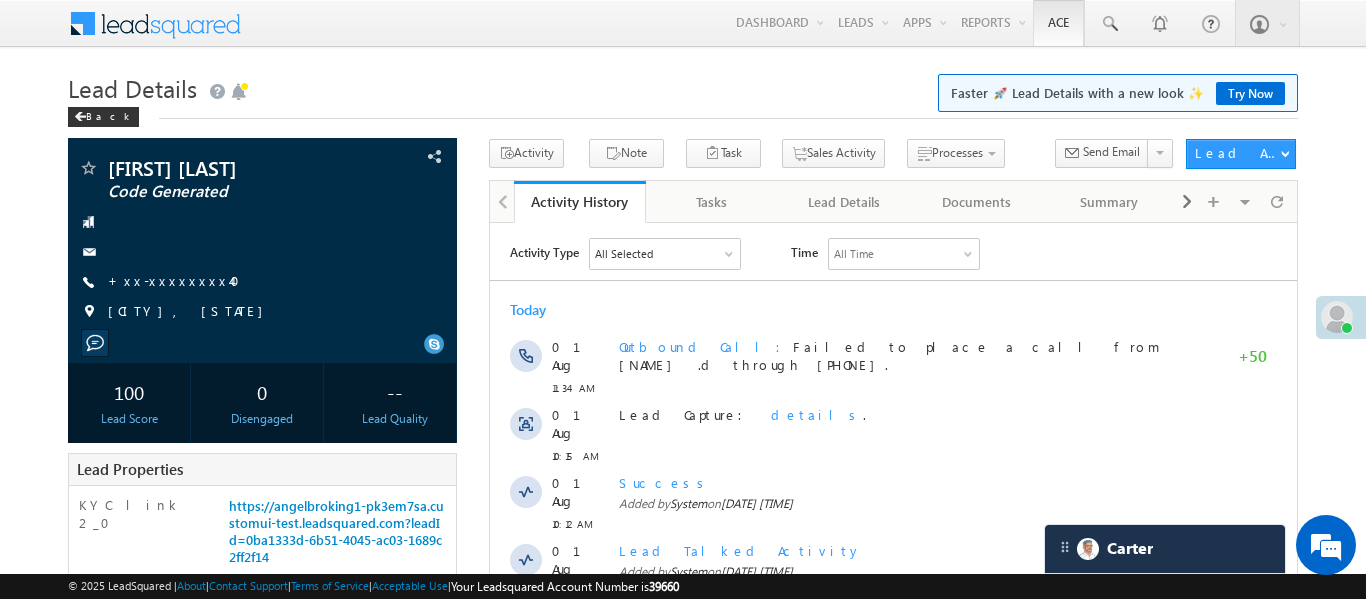 scroll, scrollTop: 0, scrollLeft: 0, axis: both 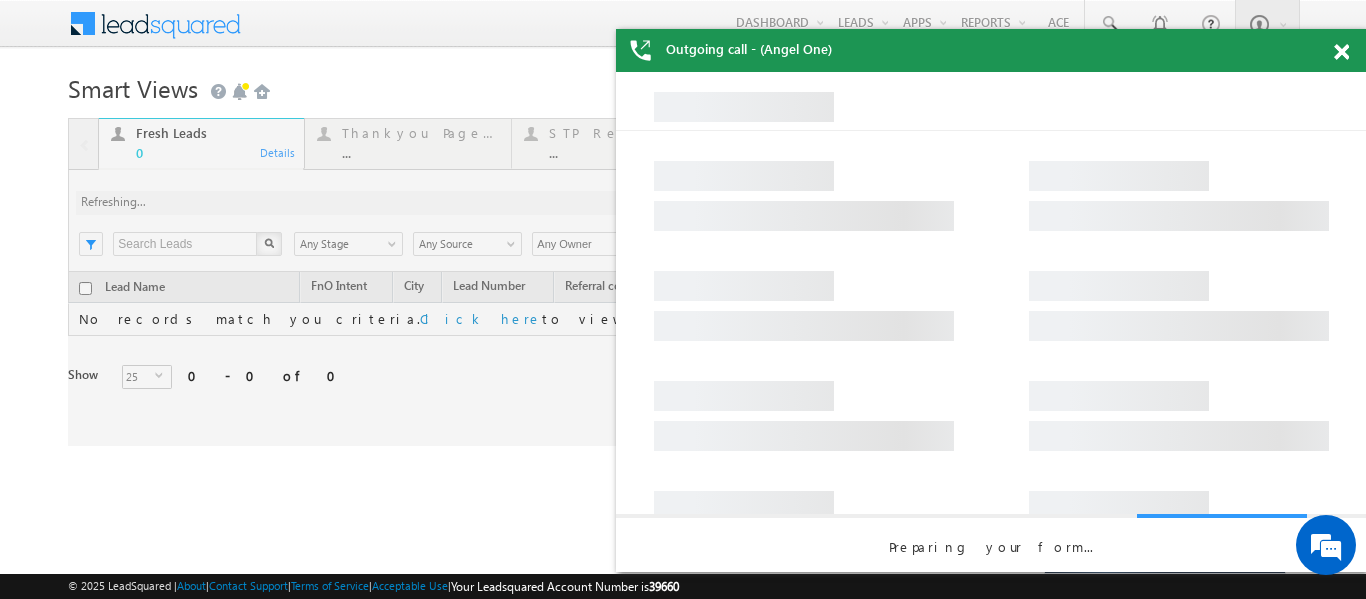 click at bounding box center [1352, 48] 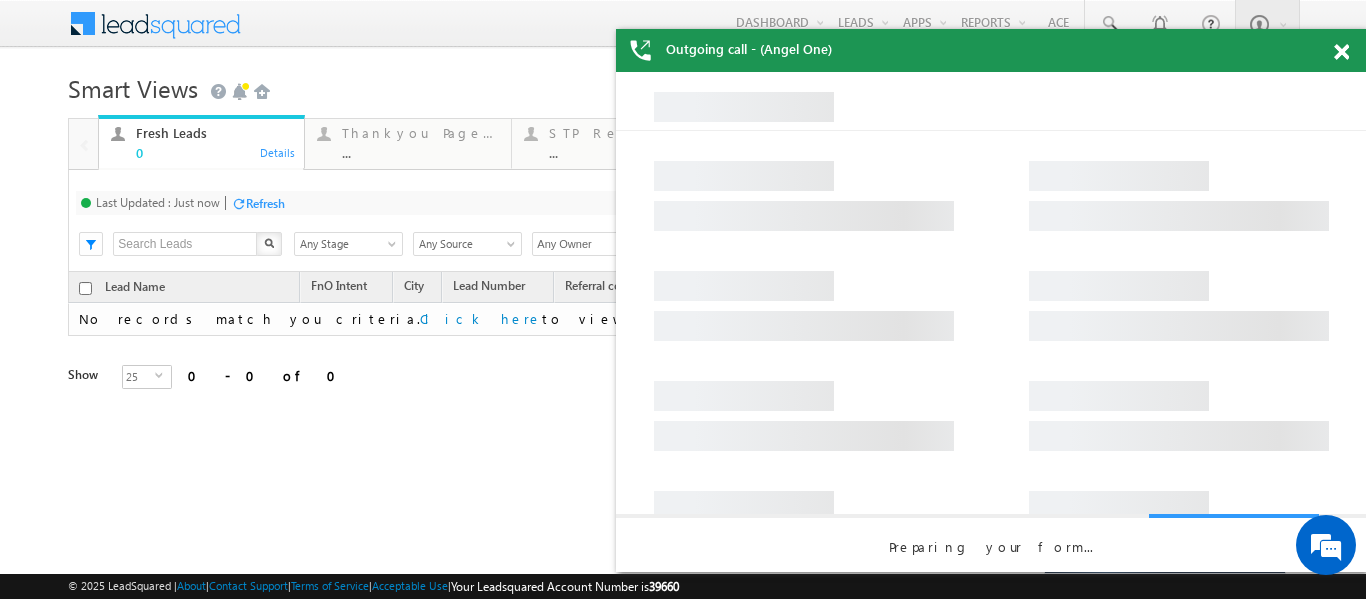 click at bounding box center [1352, 48] 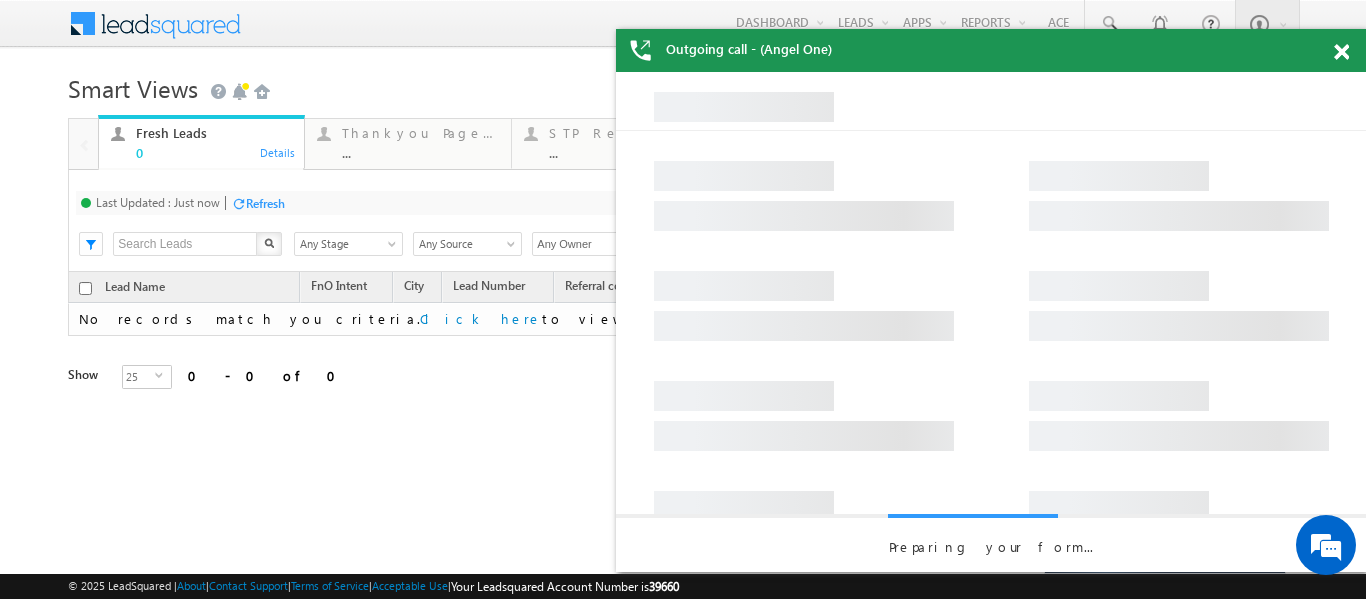 click at bounding box center (1352, 48) 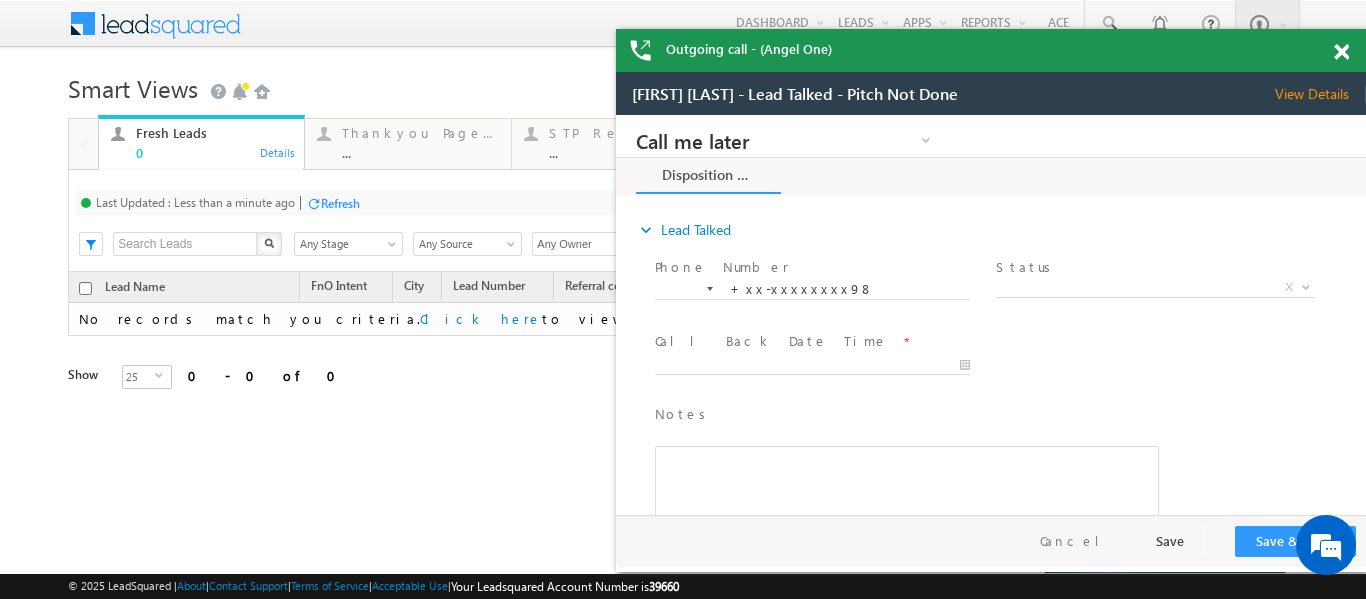 scroll, scrollTop: 0, scrollLeft: 0, axis: both 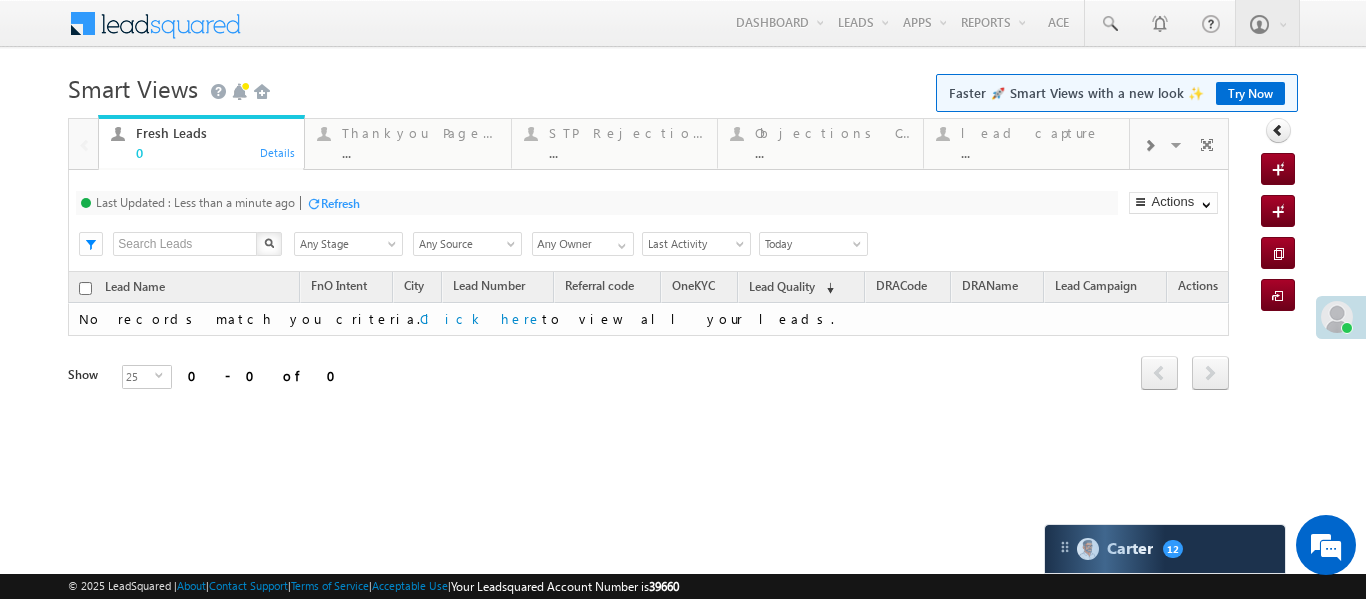 click at bounding box center [1149, 144] 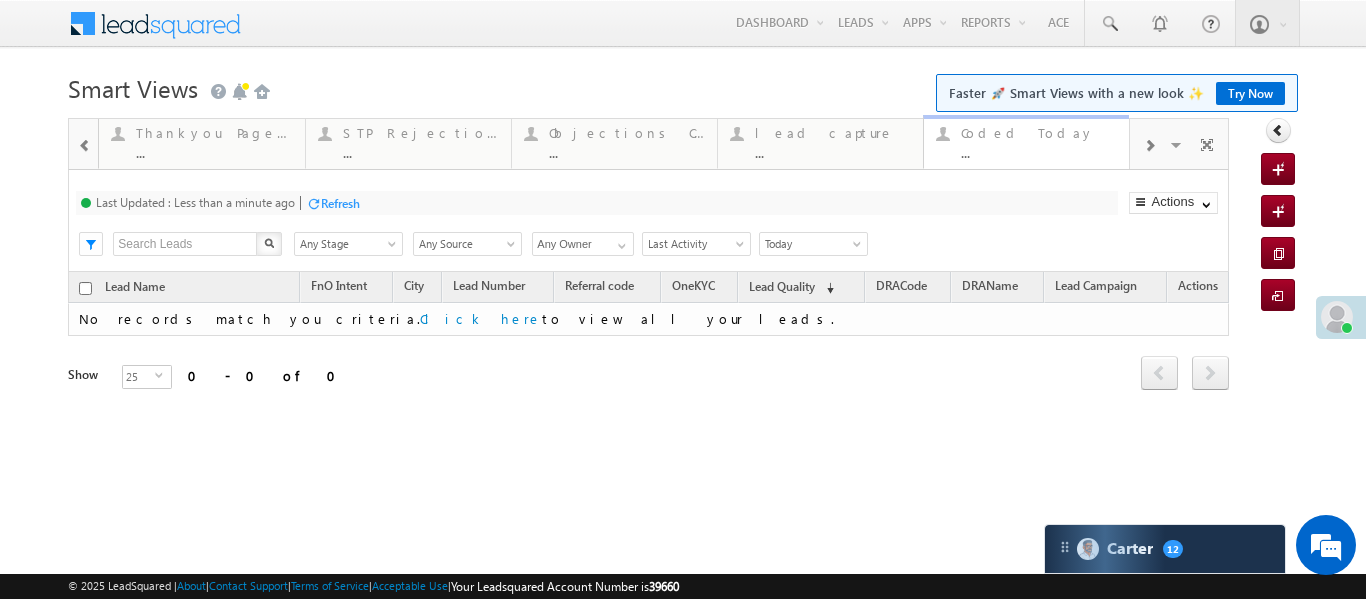 click on "..." at bounding box center [1039, 152] 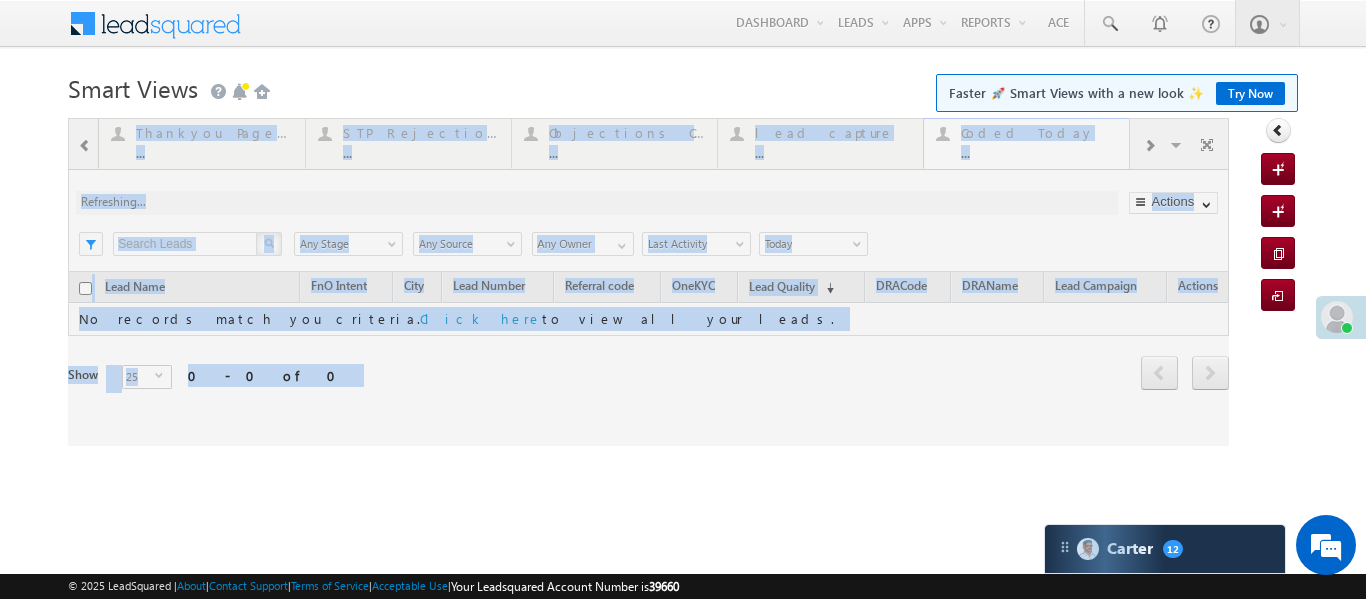 click at bounding box center [648, 282] 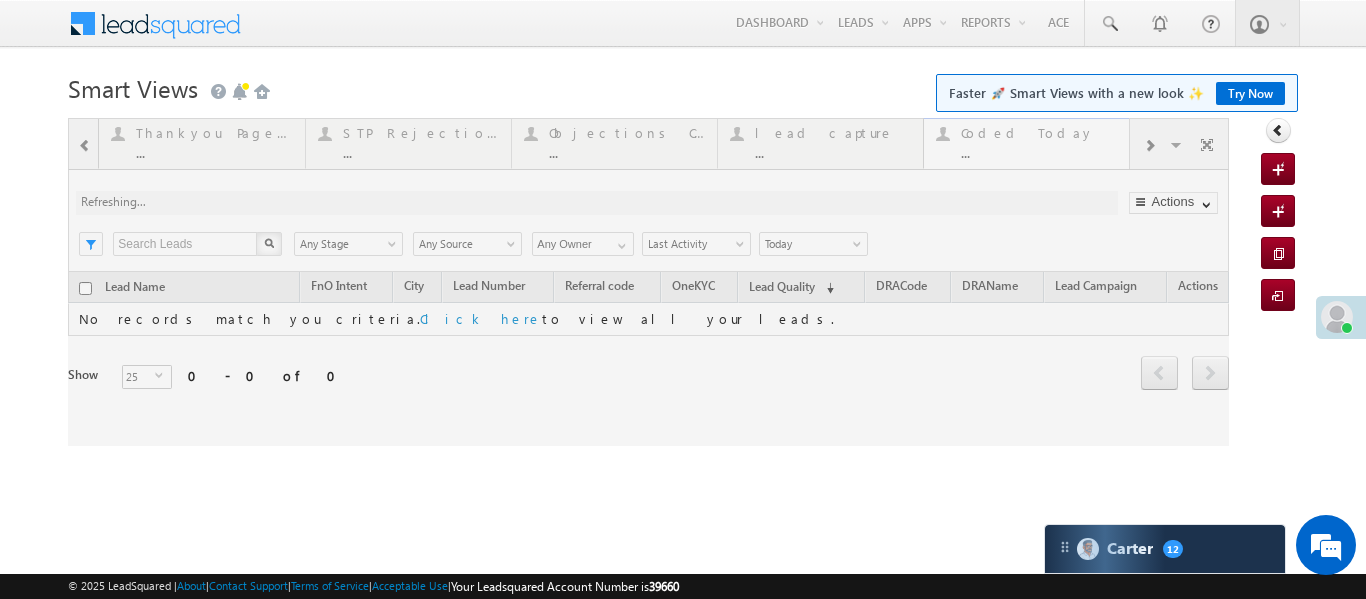click at bounding box center [648, 282] 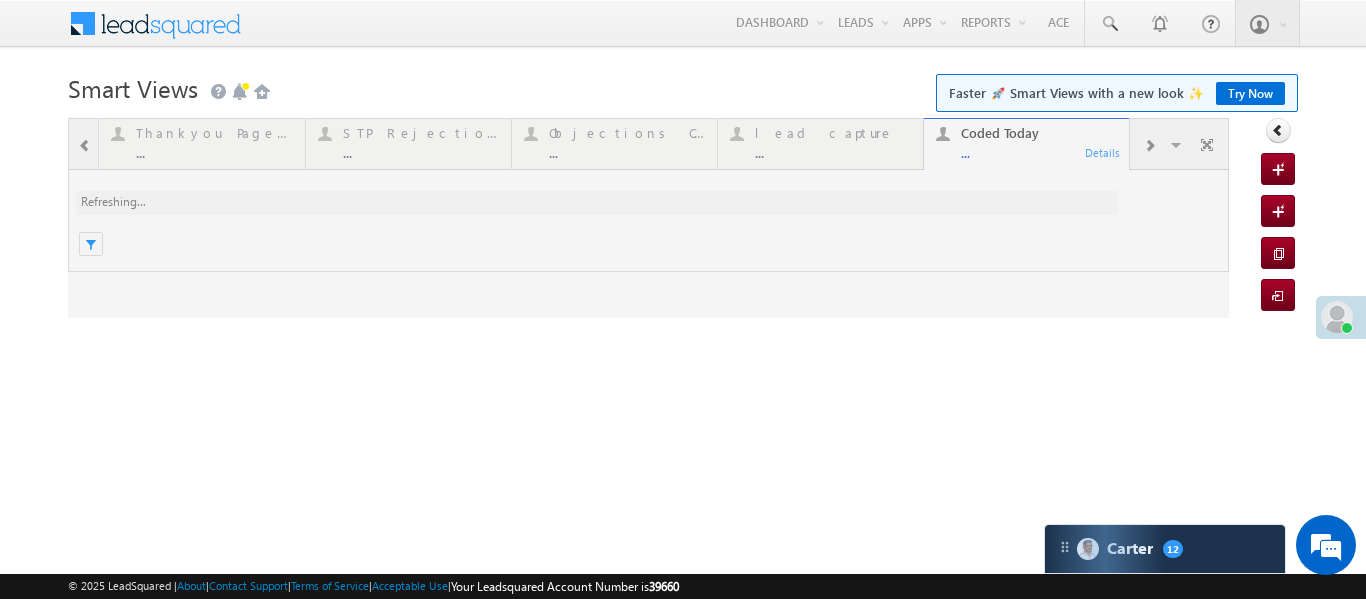 scroll, scrollTop: 0, scrollLeft: 0, axis: both 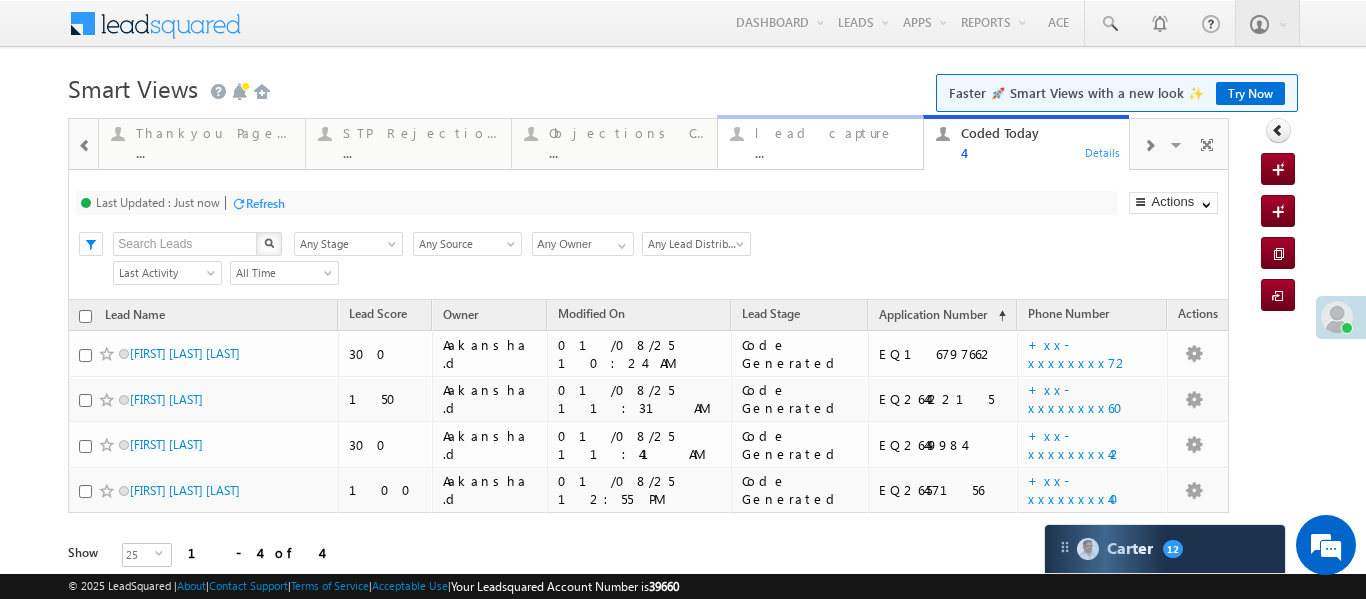 click on "lead capture ..." at bounding box center [833, 140] 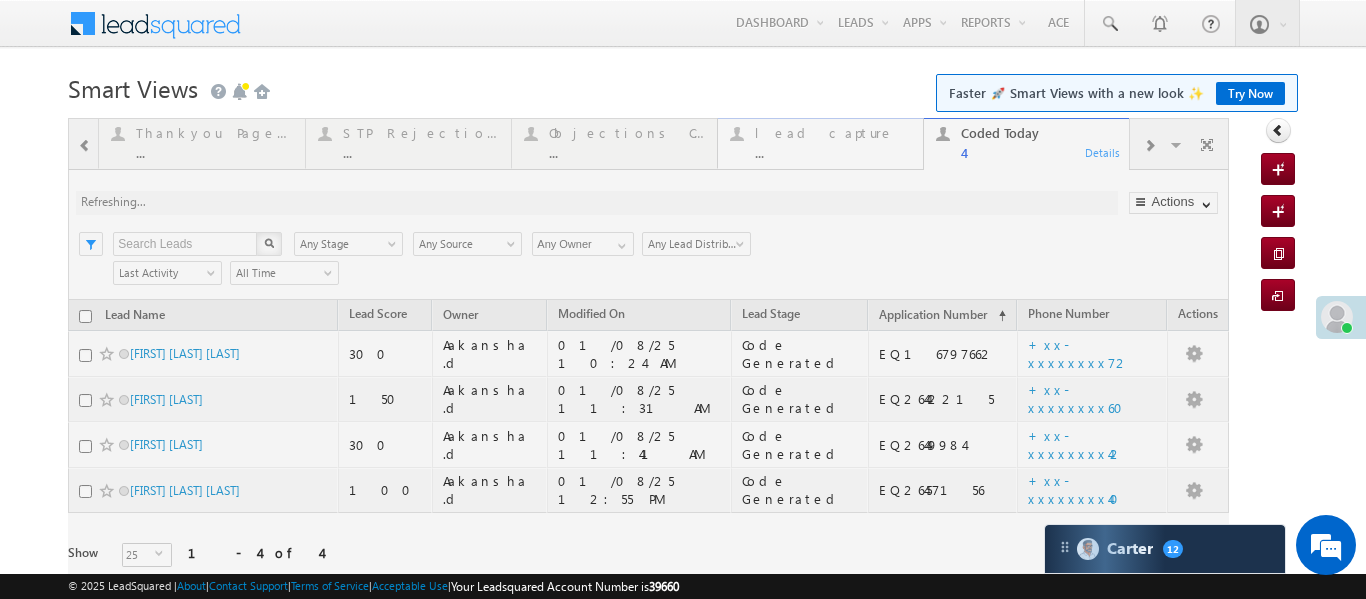 click at bounding box center (648, 371) 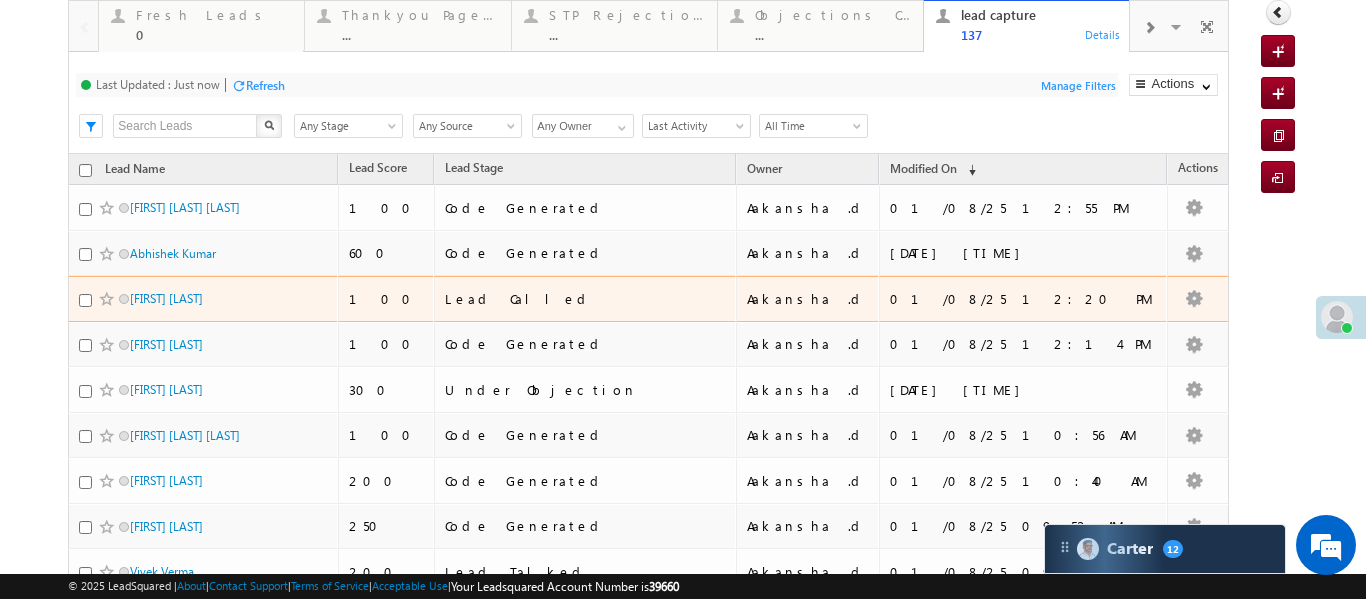 scroll, scrollTop: 142, scrollLeft: 0, axis: vertical 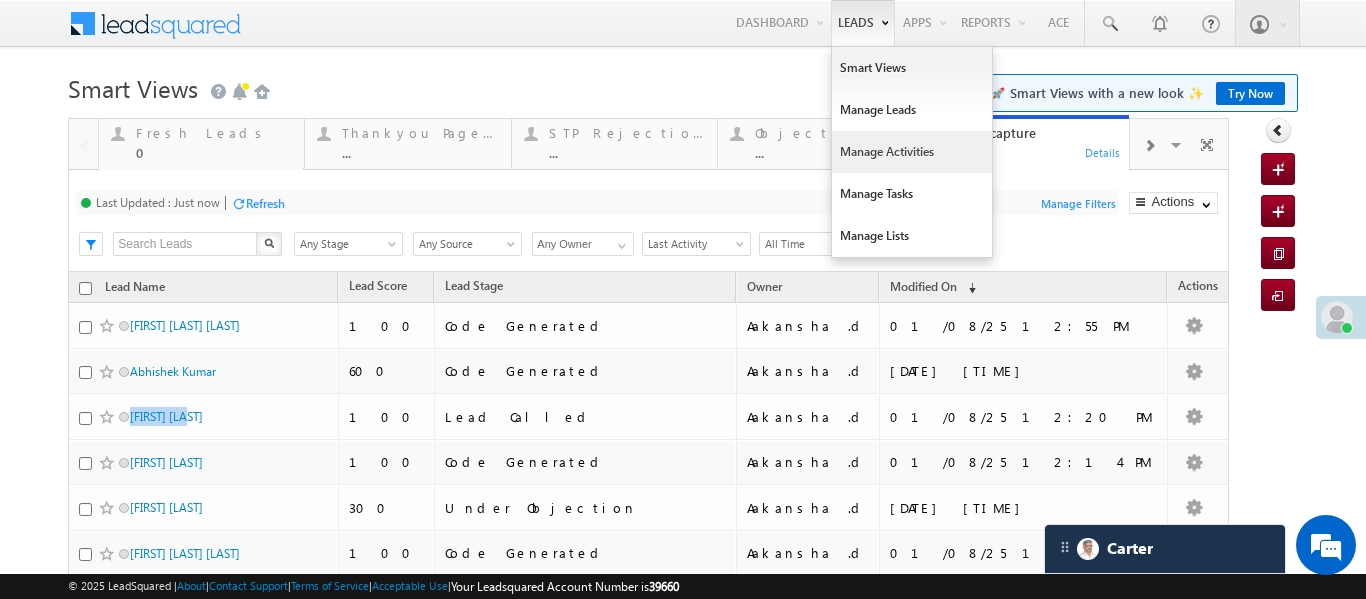 click on "Manage Activities" at bounding box center (912, 152) 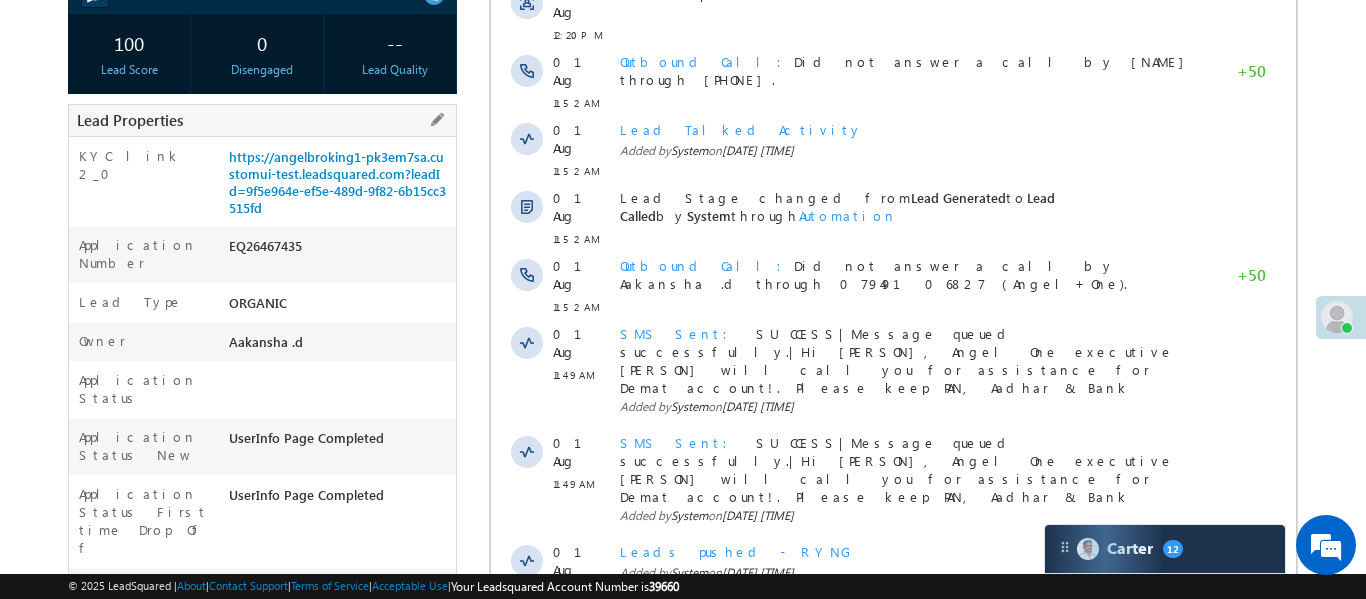 scroll, scrollTop: 463, scrollLeft: 0, axis: vertical 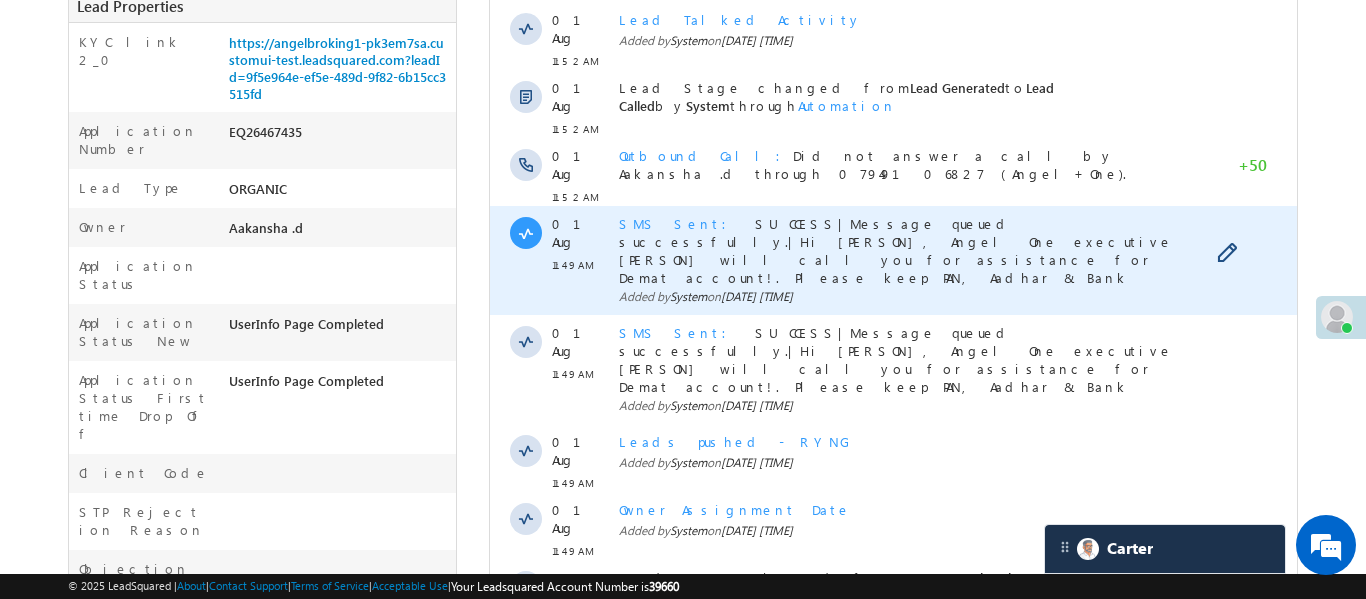 click on "SMS Sent" at bounding box center (678, 223) 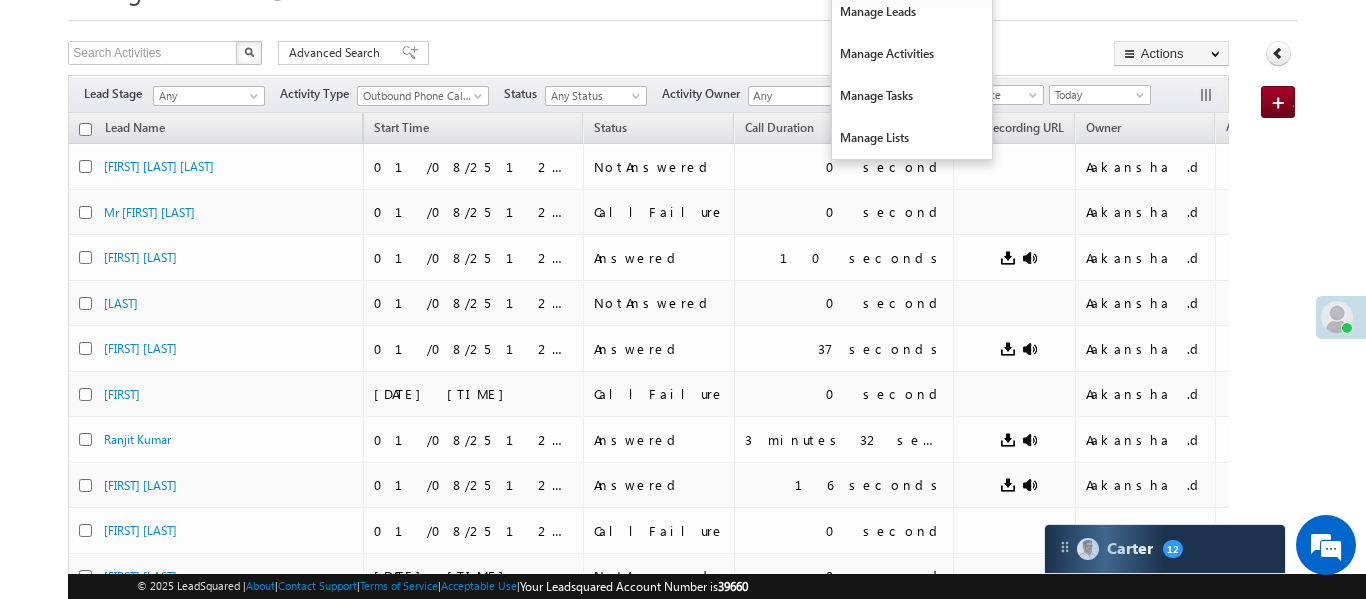 scroll, scrollTop: 0, scrollLeft: 0, axis: both 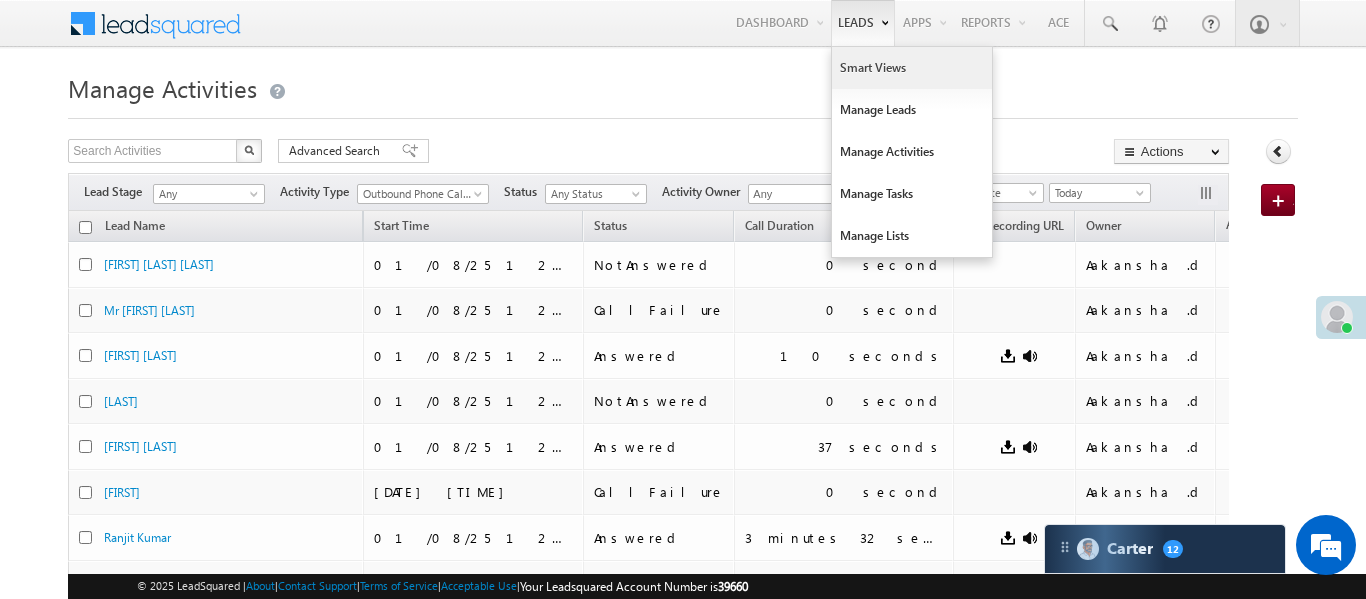 click on "Smart Views" at bounding box center [912, 68] 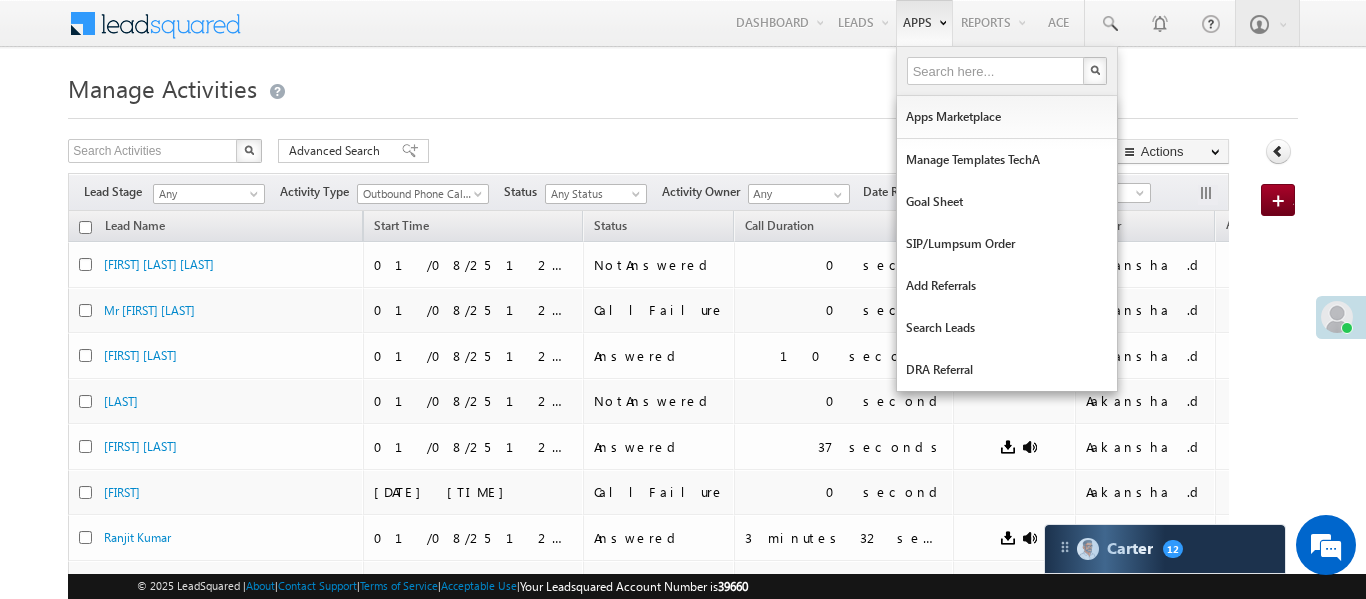 drag, startPoint x: 867, startPoint y: 69, endPoint x: 921, endPoint y: 10, distance: 79.98125 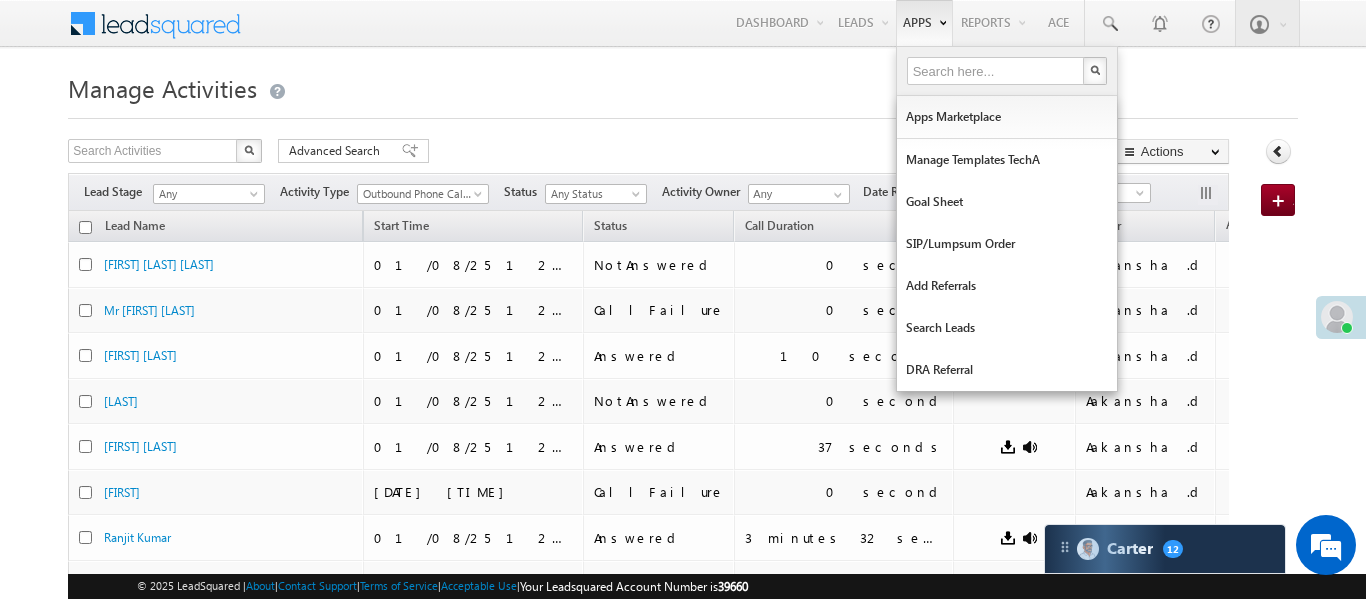 click on "Smart Views" at bounding box center [0, 0] 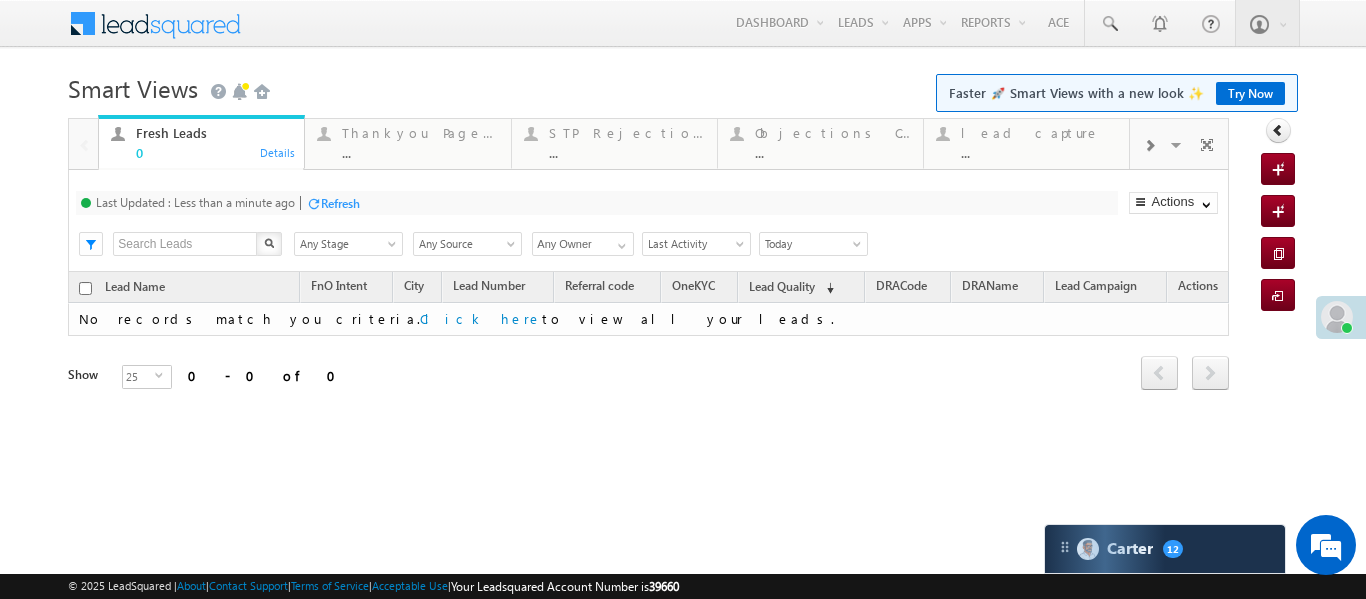scroll, scrollTop: 0, scrollLeft: 0, axis: both 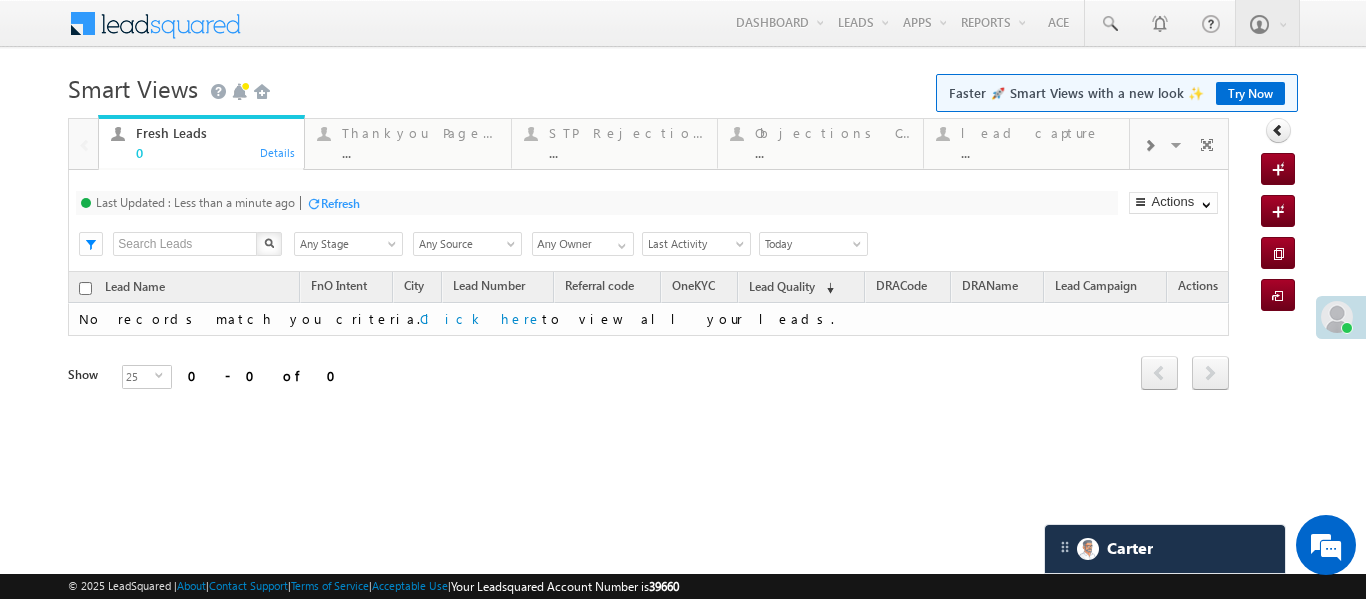 click at bounding box center (1149, 146) 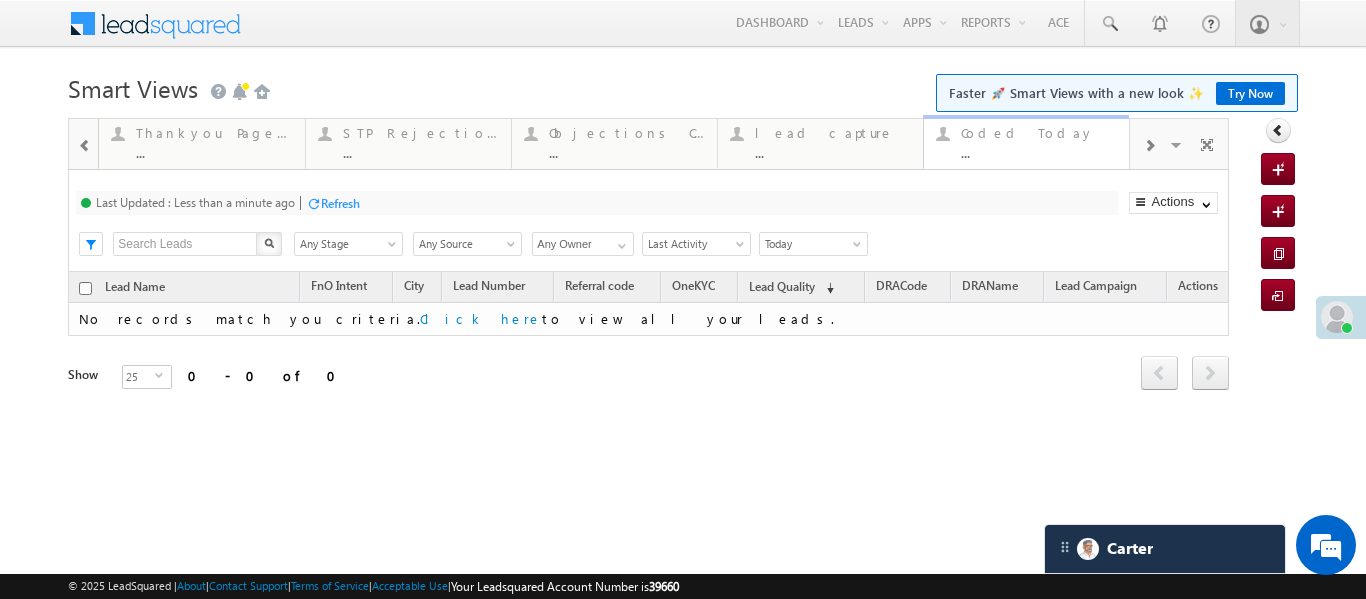 click on "..." at bounding box center (1039, 152) 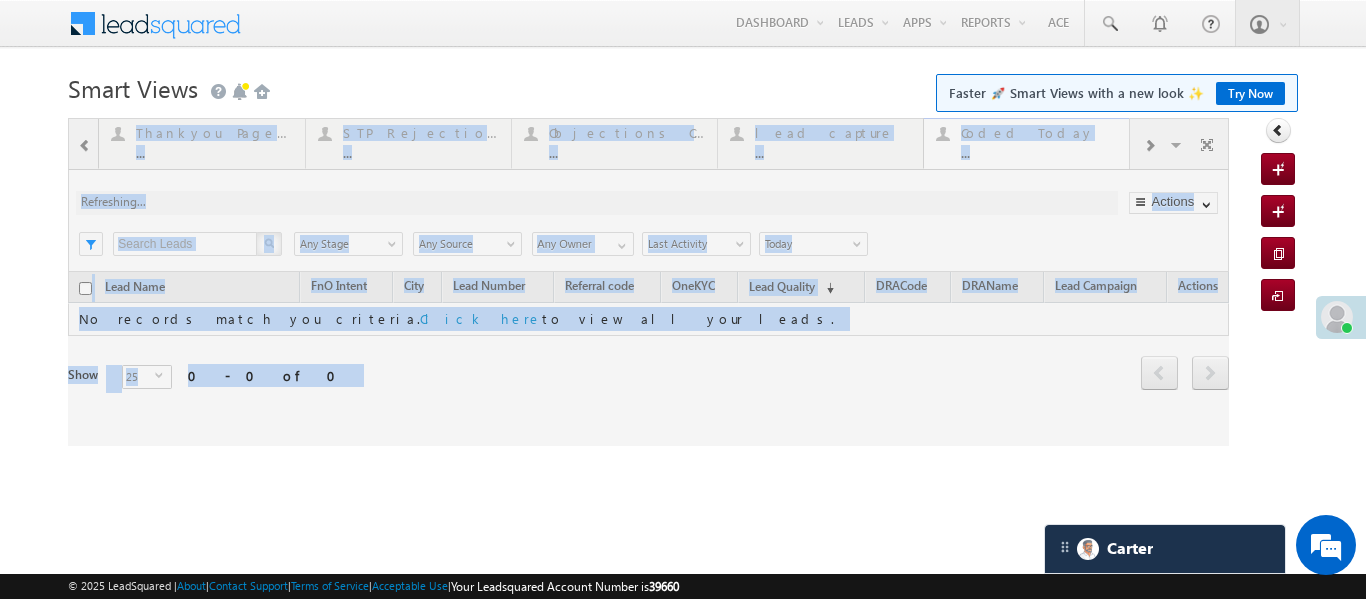 click at bounding box center [648, 282] 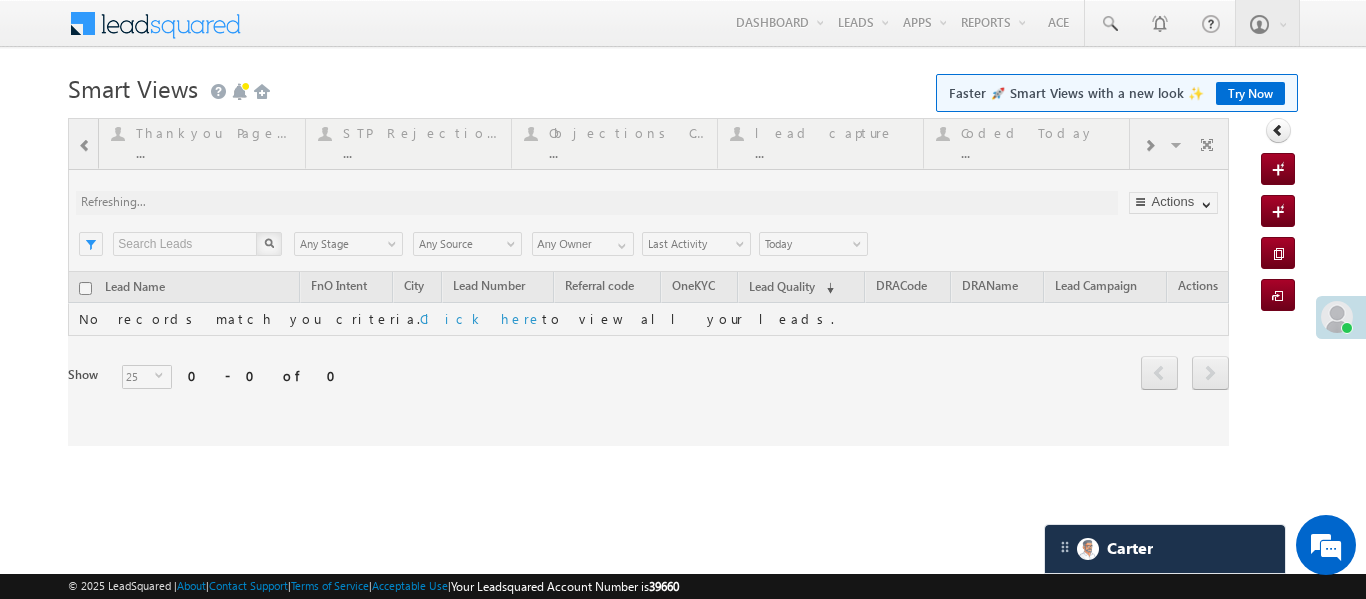click at bounding box center (648, 282) 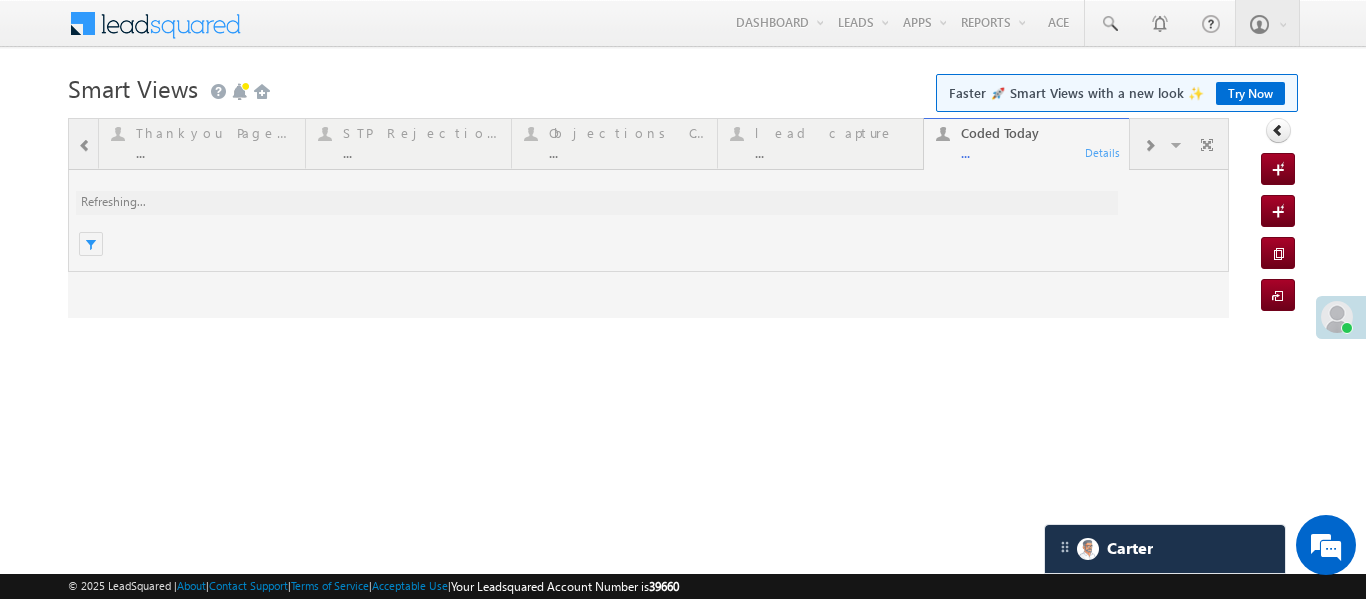 scroll, scrollTop: 0, scrollLeft: 0, axis: both 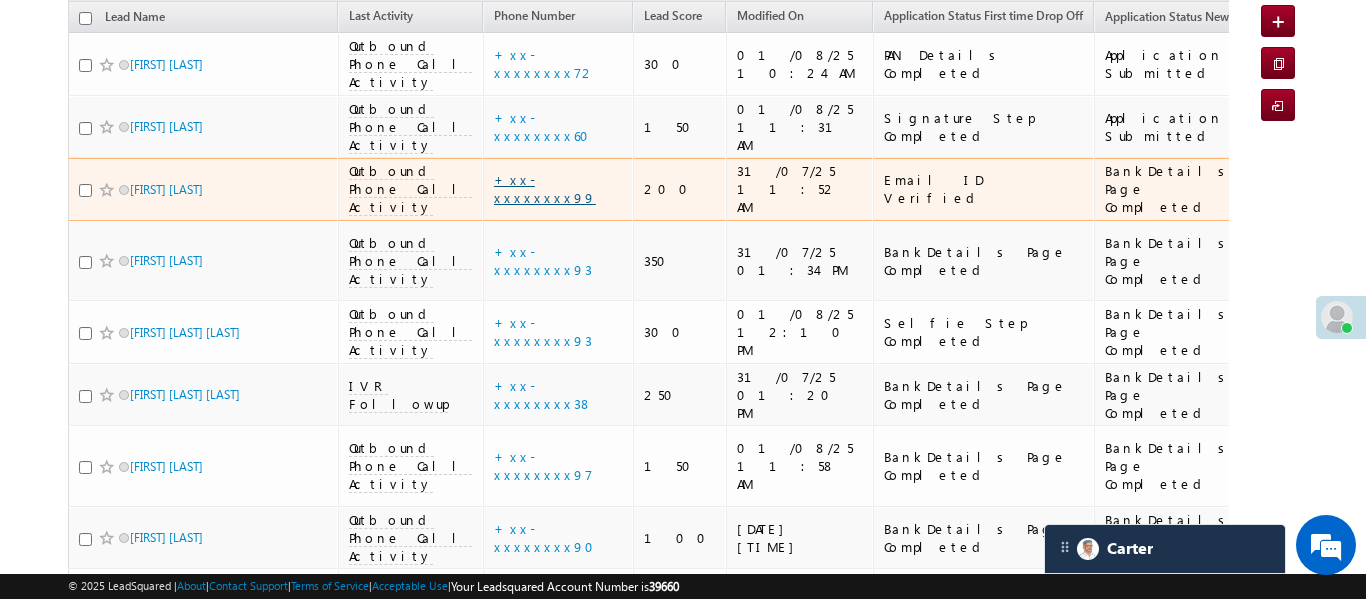 click on "+xx-xxxxxxxx99" at bounding box center (545, 188) 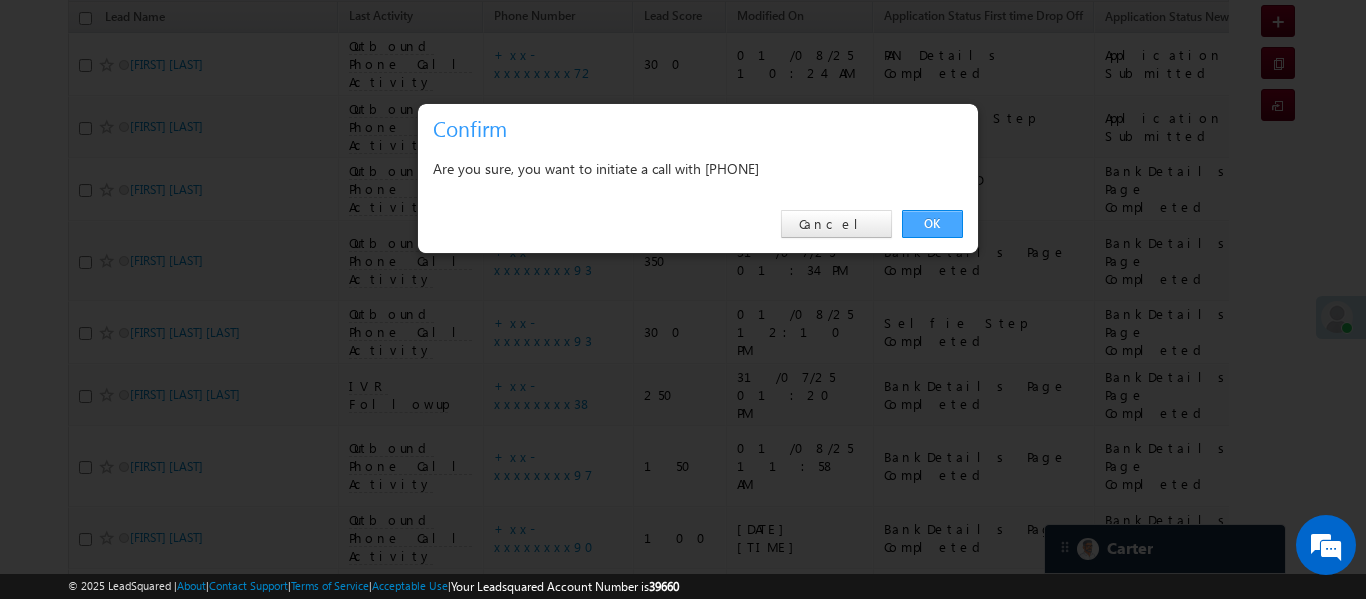 click on "OK" at bounding box center [932, 224] 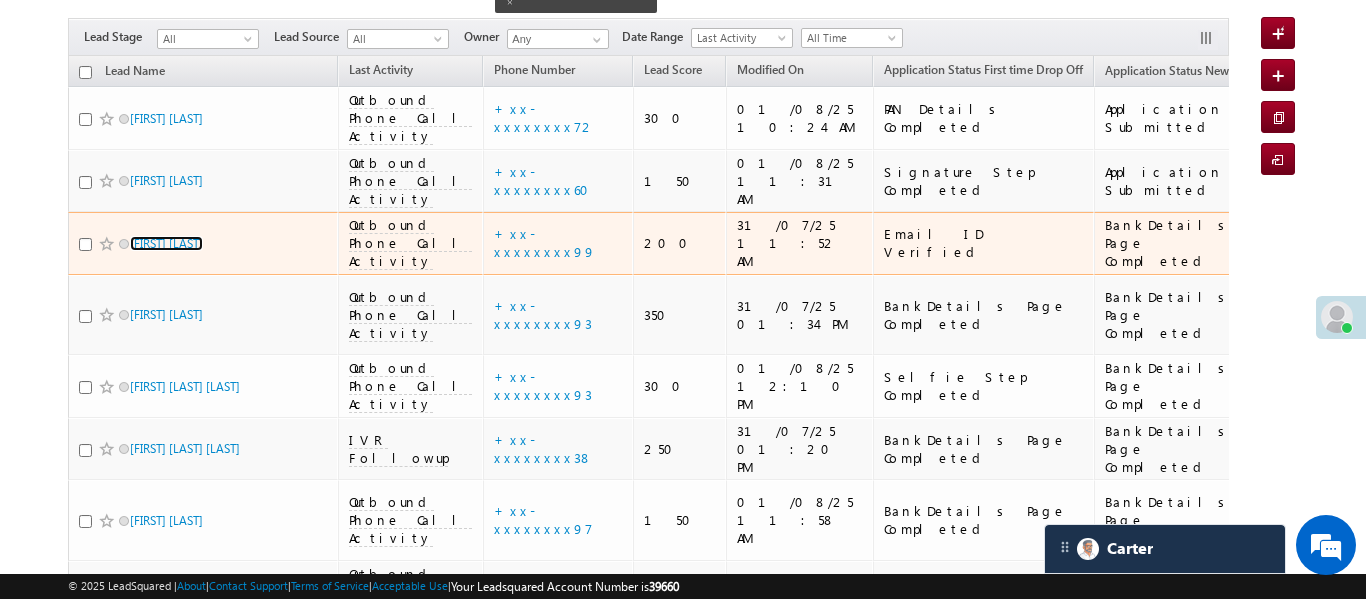 scroll, scrollTop: 275, scrollLeft: 0, axis: vertical 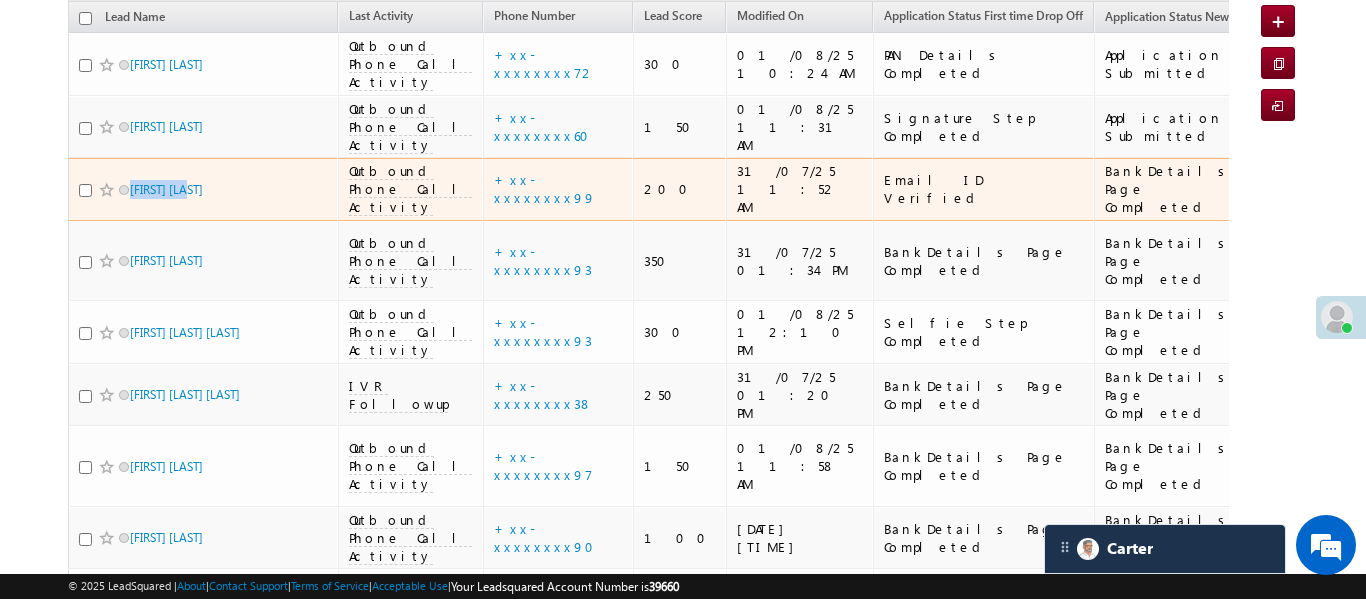 click on "Menu
Aakansha .d
Aakan sha.D @ange lbrok ing.c om" at bounding box center [683, 6449] 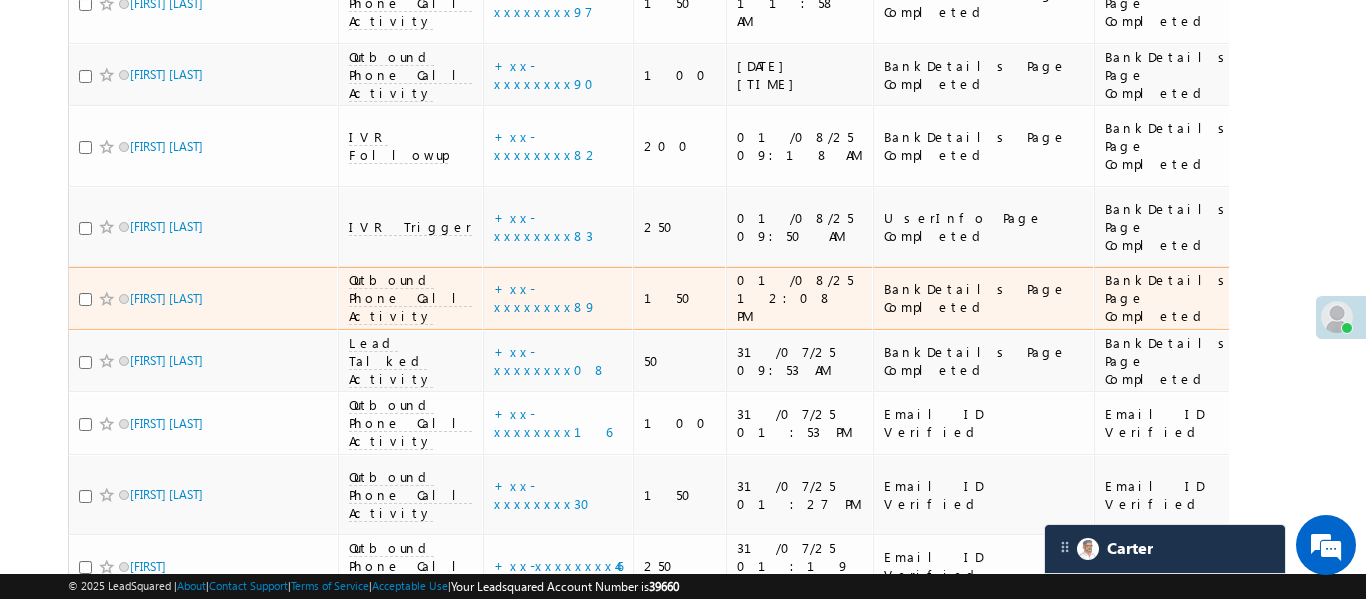 scroll, scrollTop: 759, scrollLeft: 0, axis: vertical 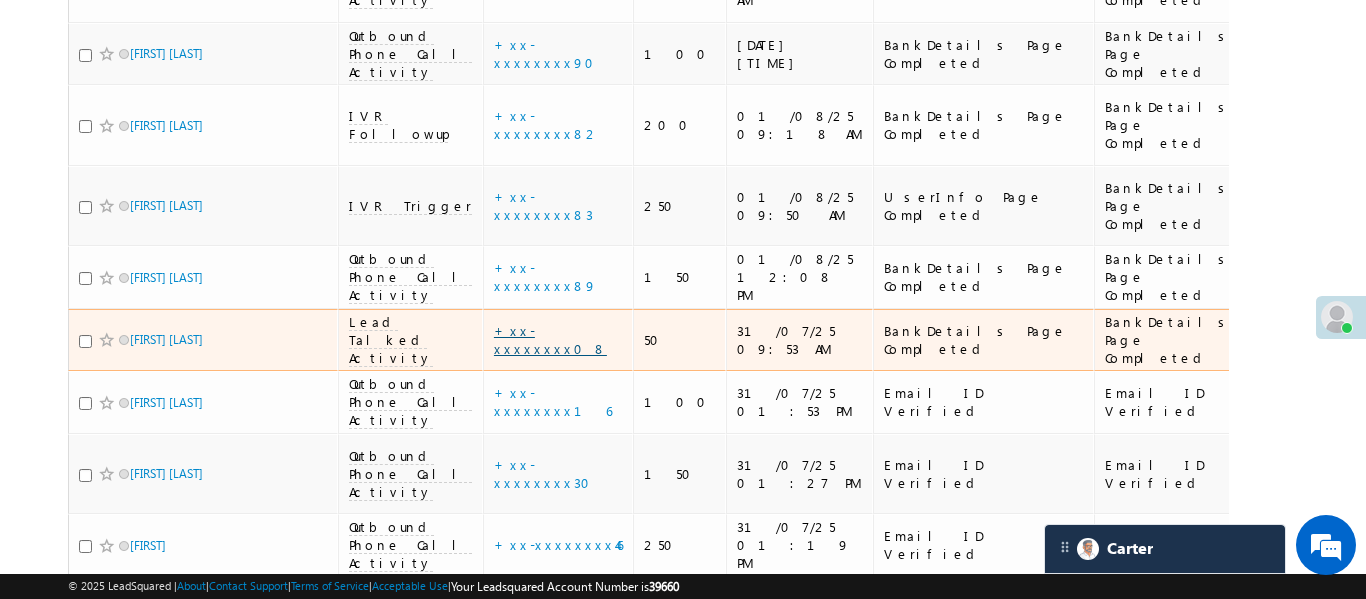 click on "+xx-xxxxxxxx08" at bounding box center [550, 339] 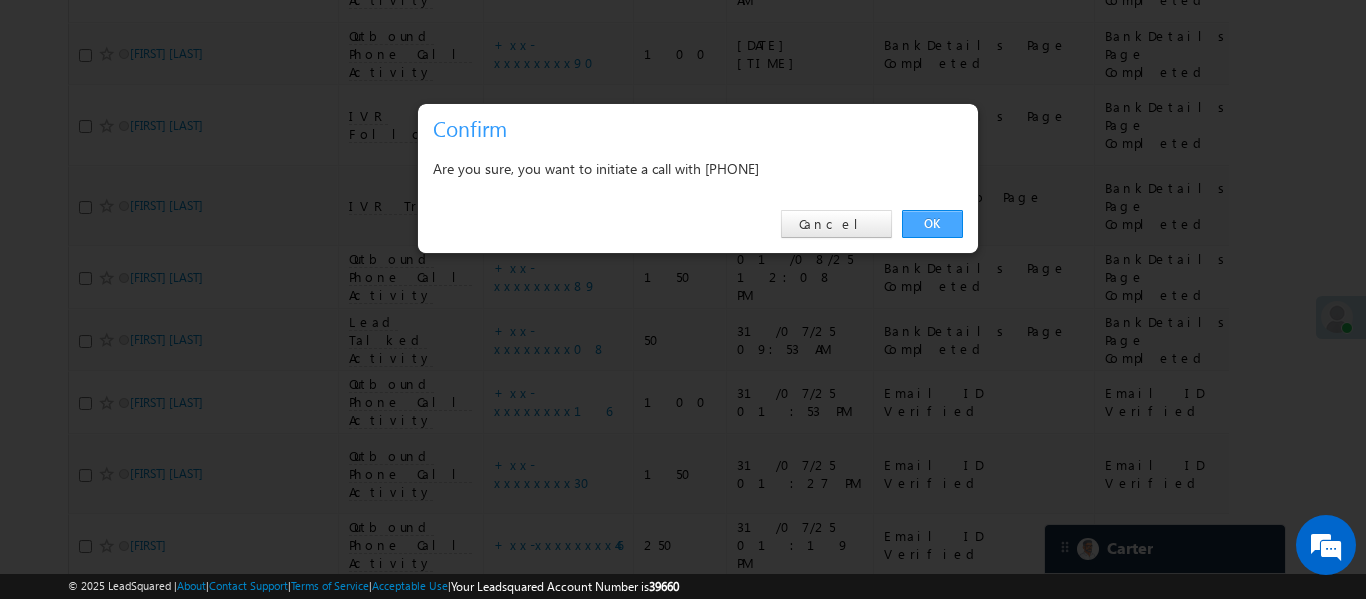 click on "OK" at bounding box center [932, 224] 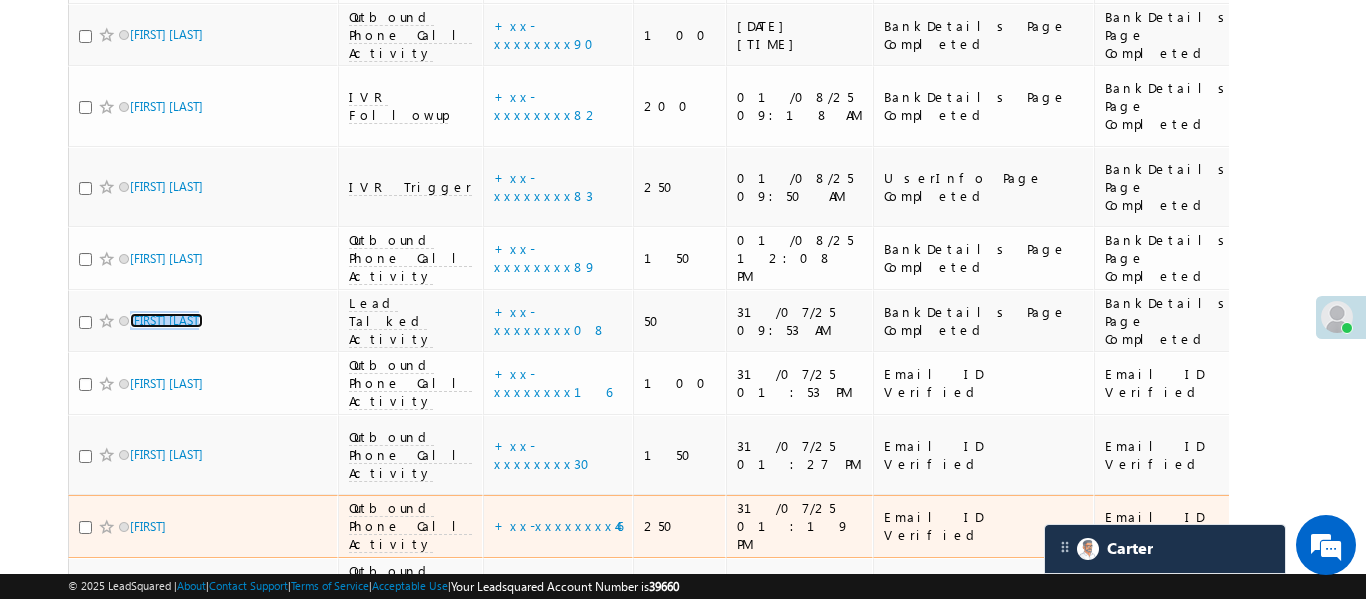 scroll, scrollTop: 790, scrollLeft: 0, axis: vertical 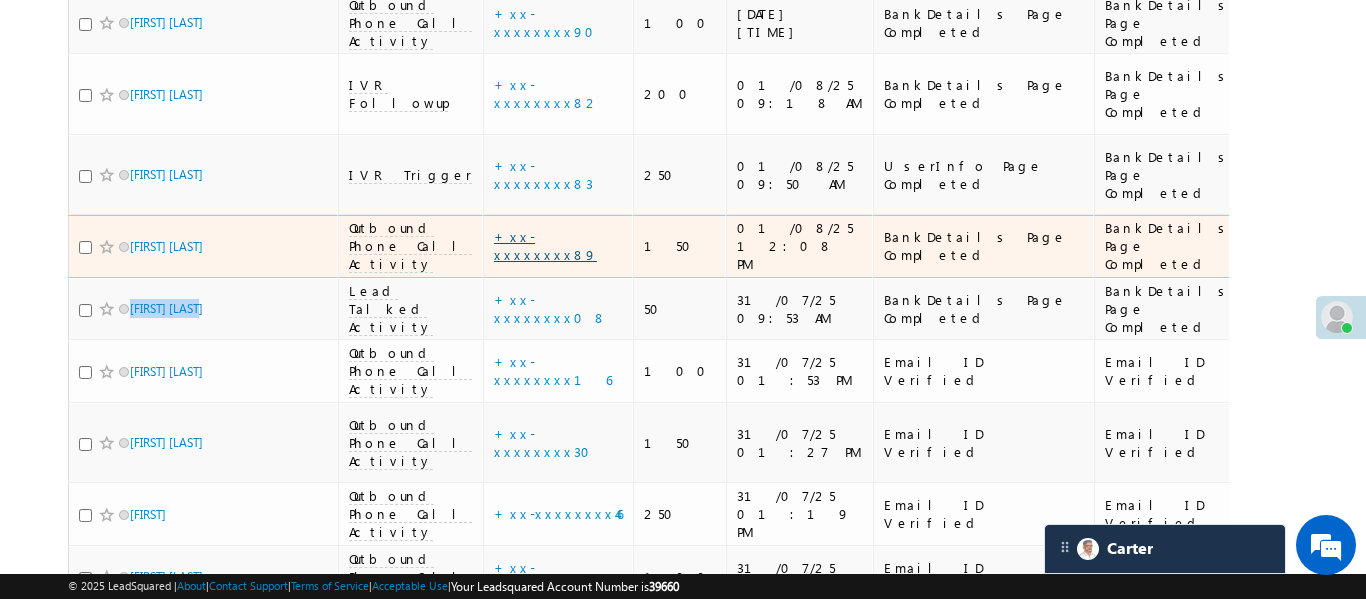 click on "+xx-xxxxxxxx89" at bounding box center [545, 245] 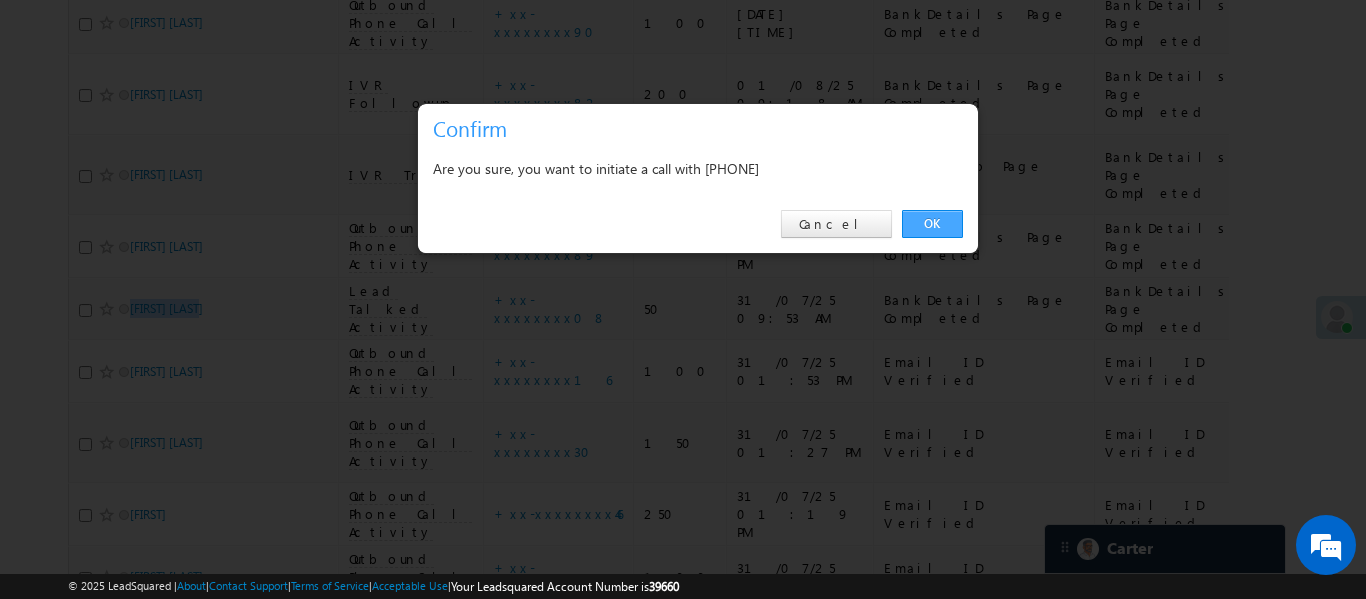 click on "OK" at bounding box center (932, 224) 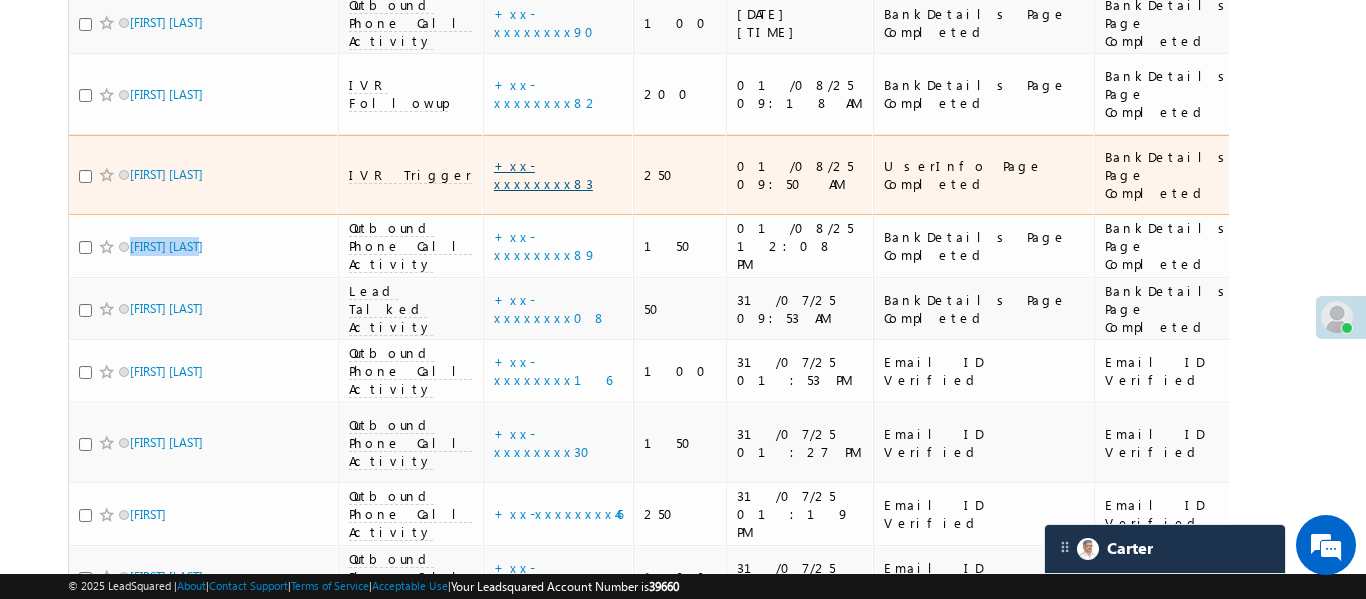 click on "+xx-xxxxxxxx83" at bounding box center [543, 174] 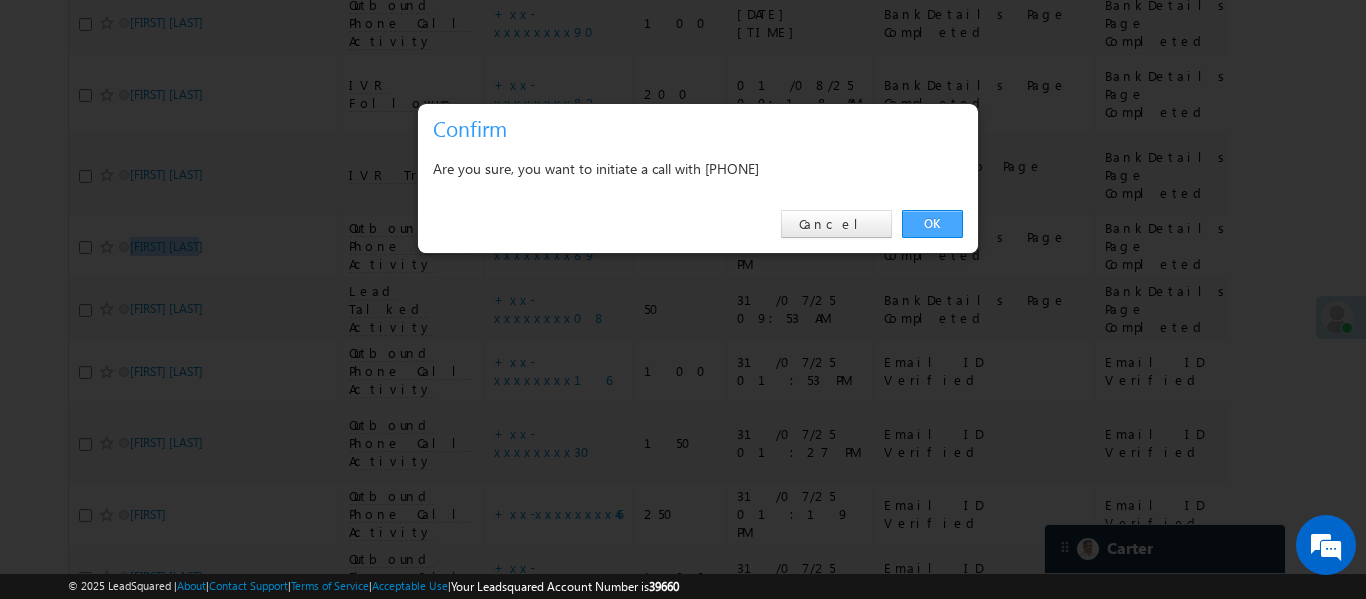 click on "OK" at bounding box center [932, 224] 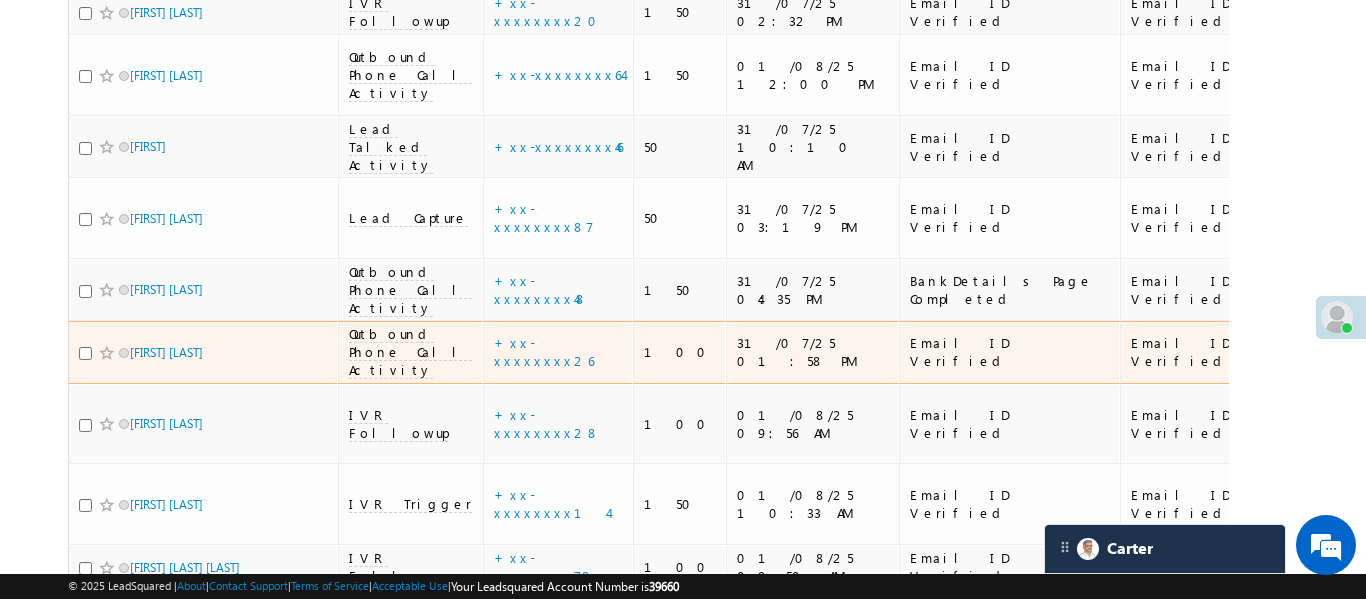 scroll, scrollTop: 2299, scrollLeft: 0, axis: vertical 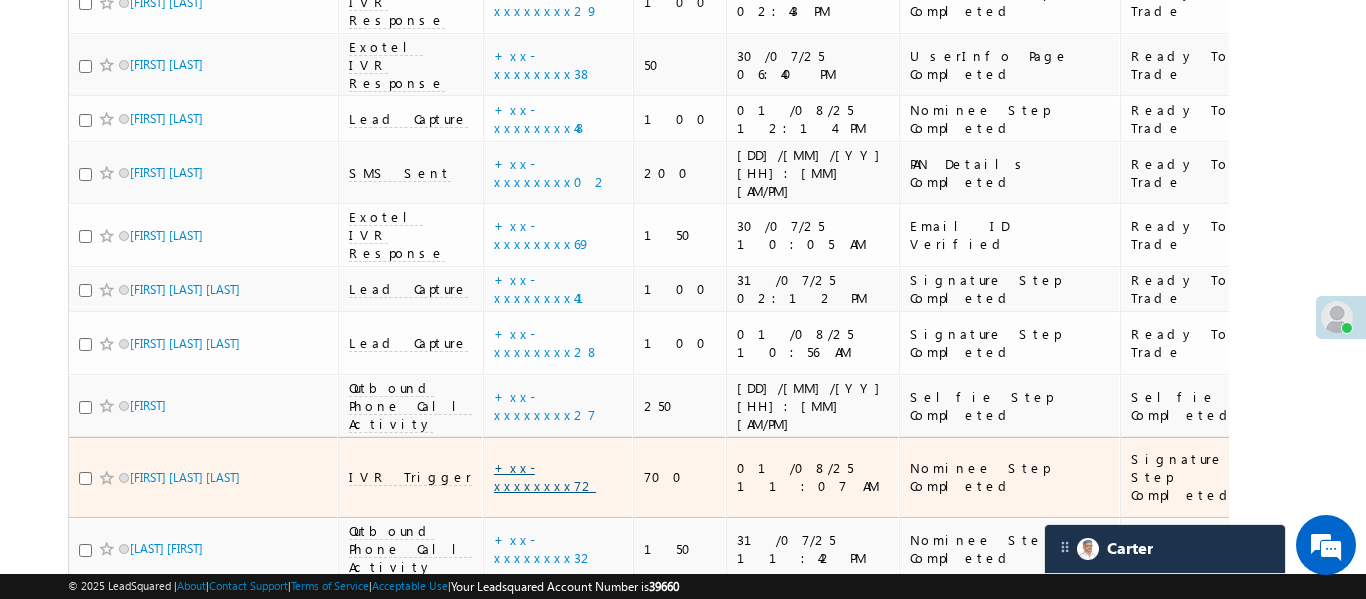 click on "+xx-xxxxxxxx72" 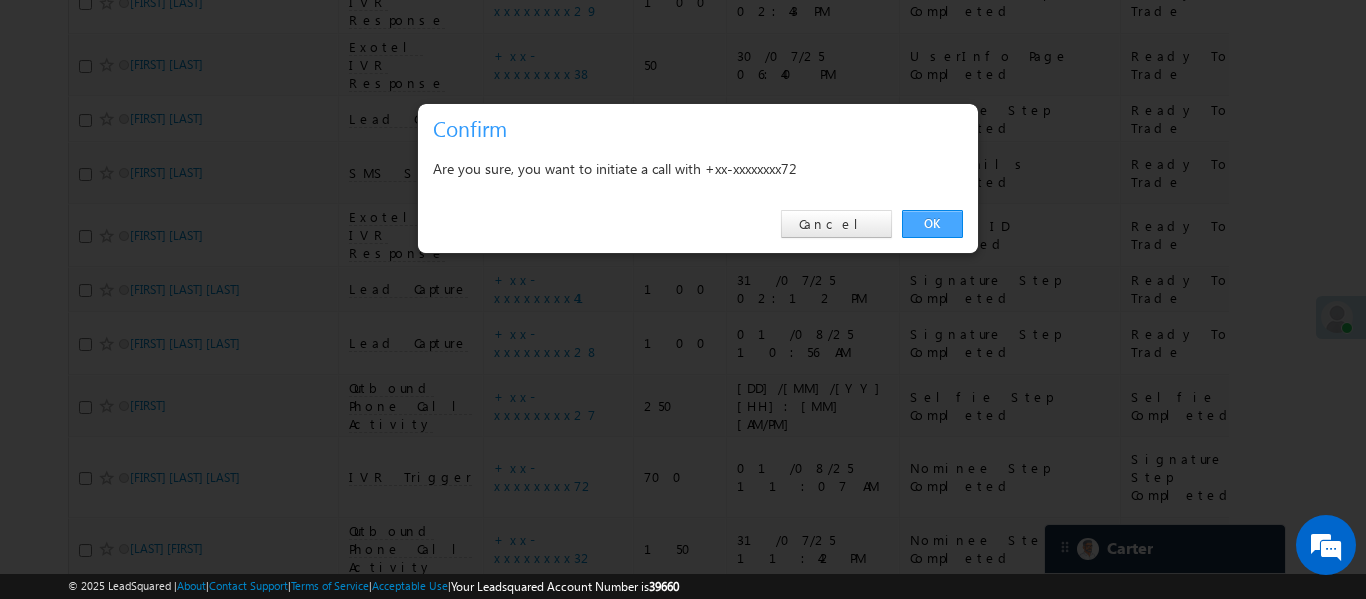 click on "OK" 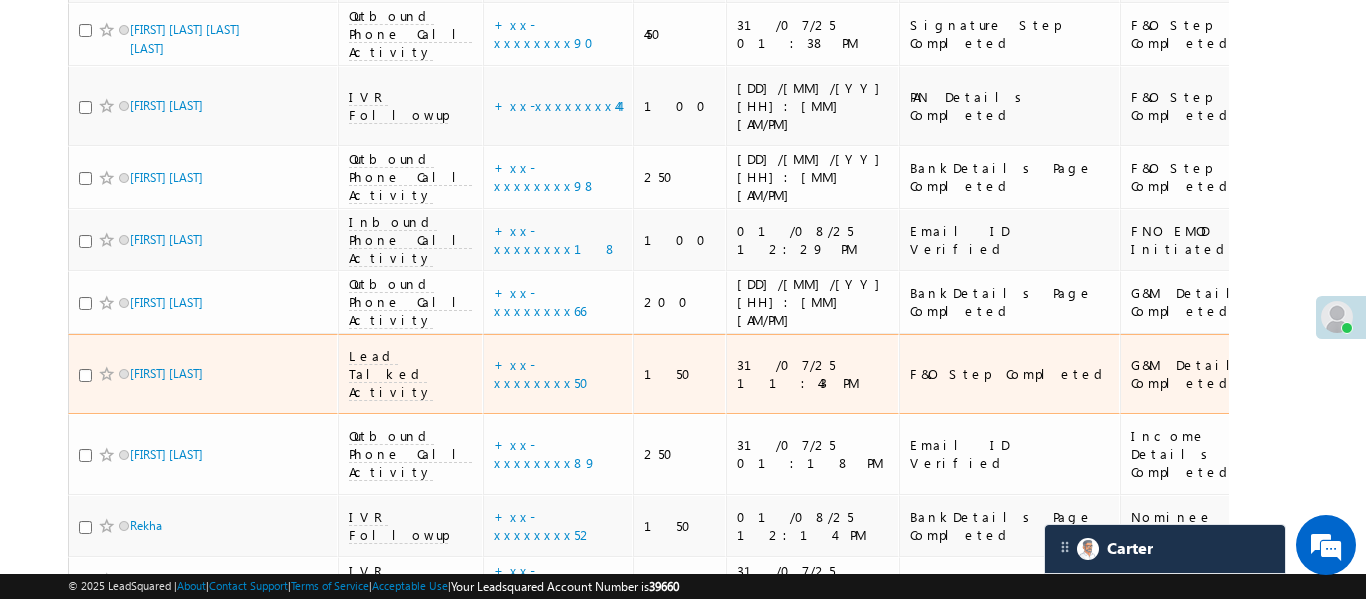 scroll, scrollTop: 7008, scrollLeft: 0, axis: vertical 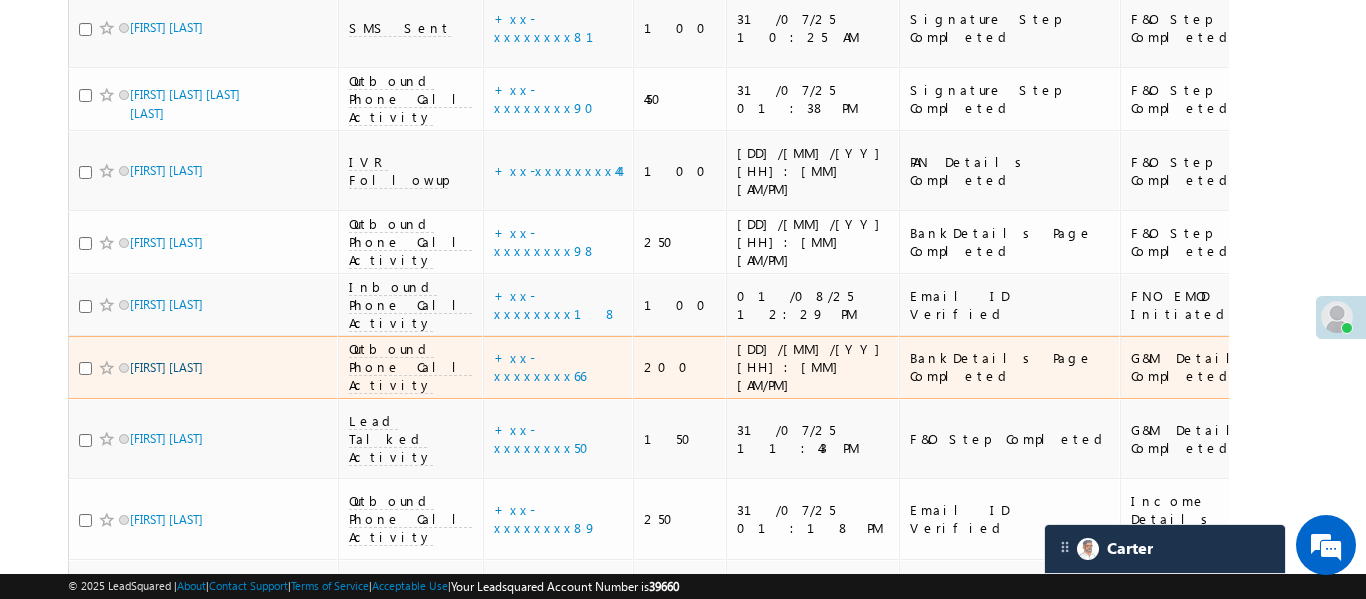 click on "Menu
Aakansha .d
Aakan sha.D @ange lbrok ing.c om" 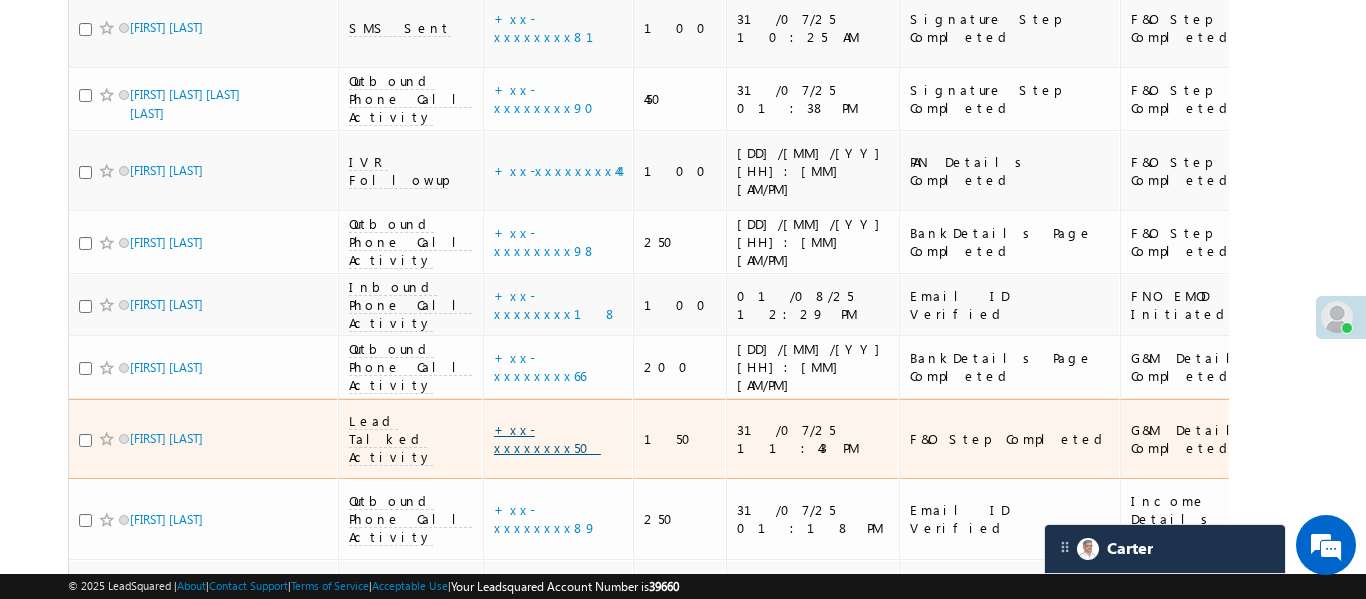 click on "+xx-xxxxxxxx50" 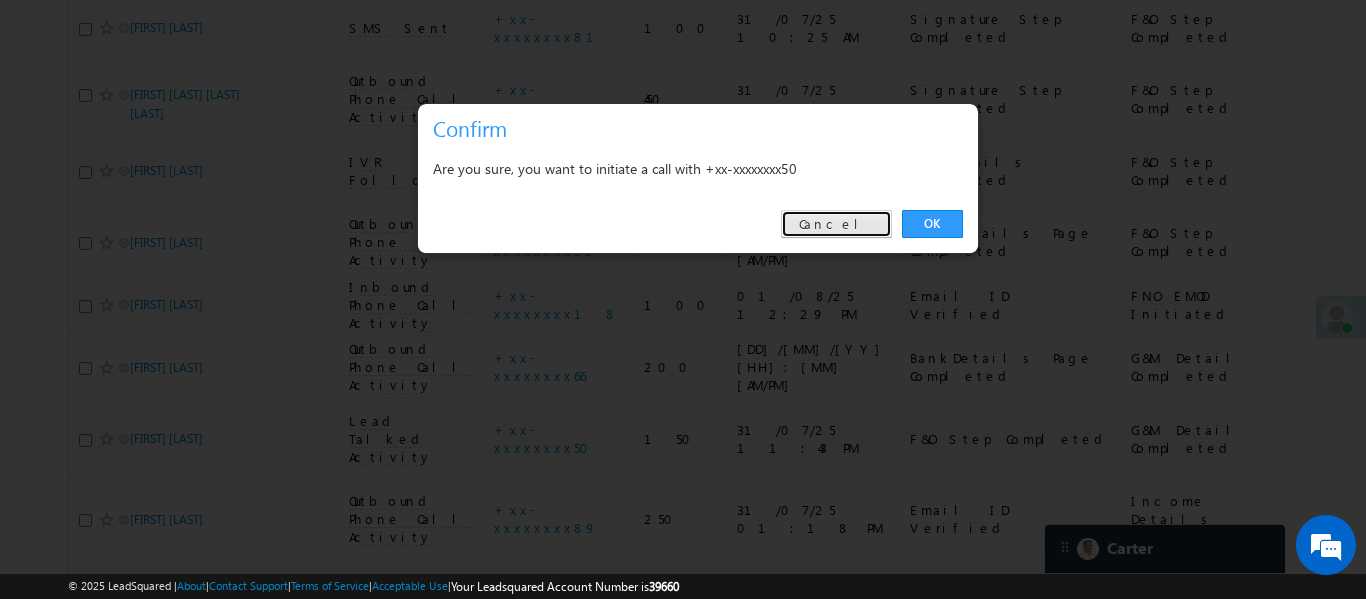 click on "Cancel" 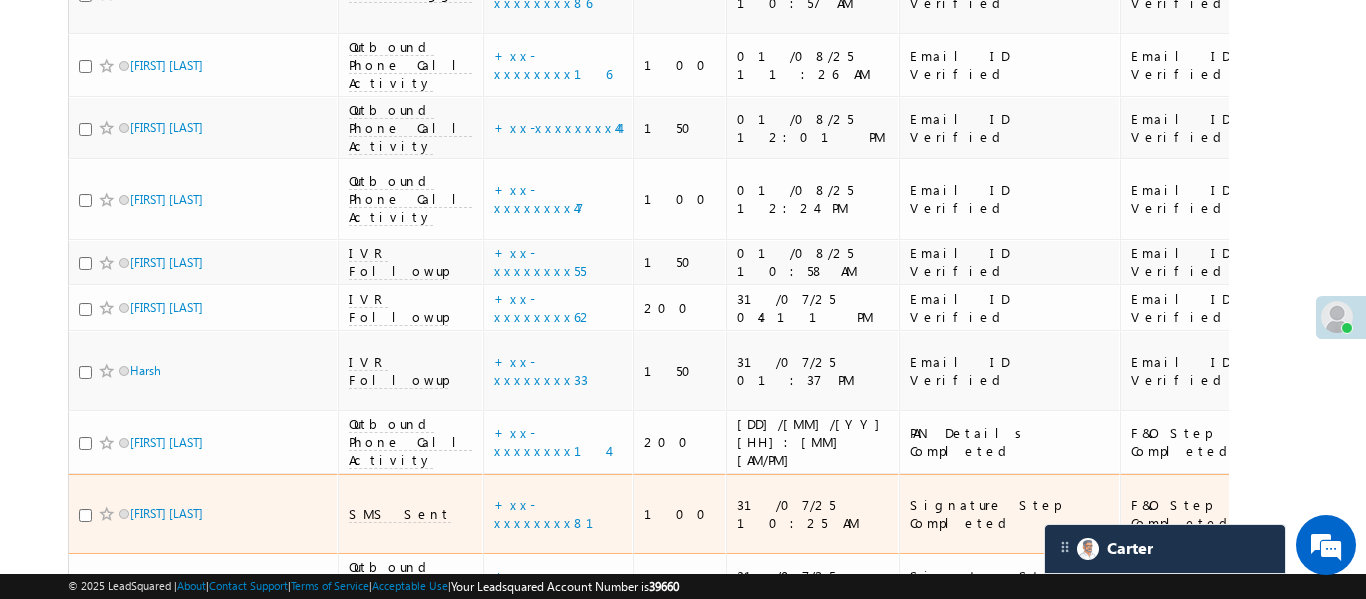 scroll, scrollTop: 6595, scrollLeft: 0, axis: vertical 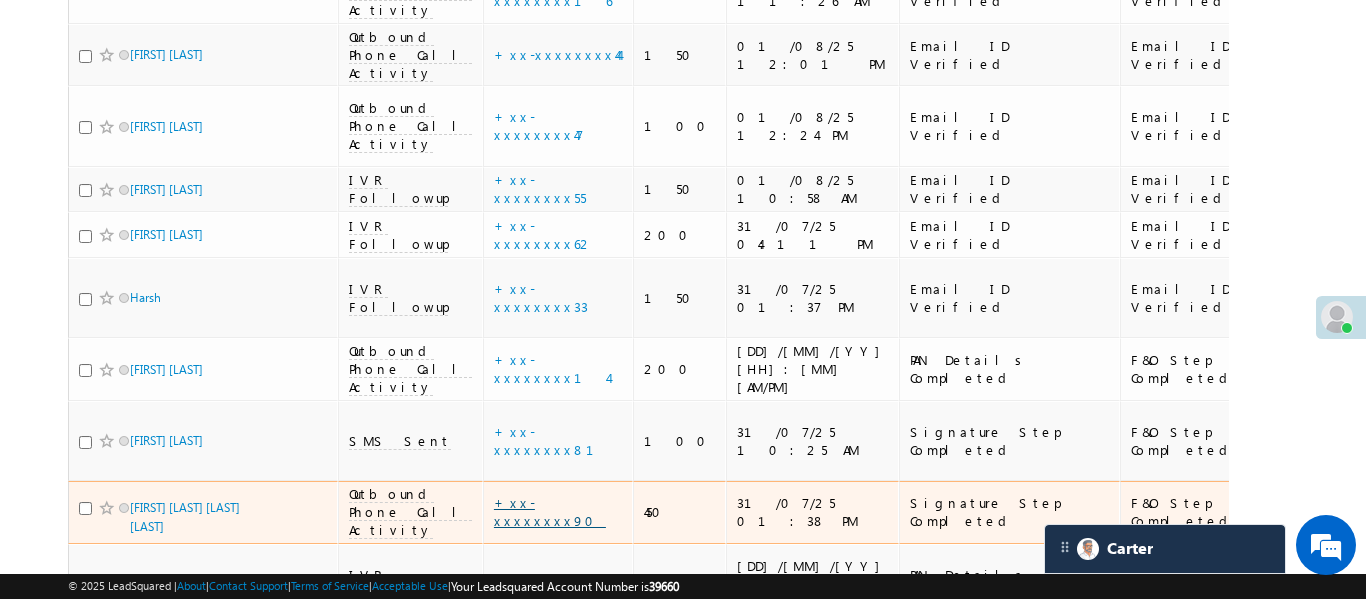 click on "+xx-xxxxxxxx90" 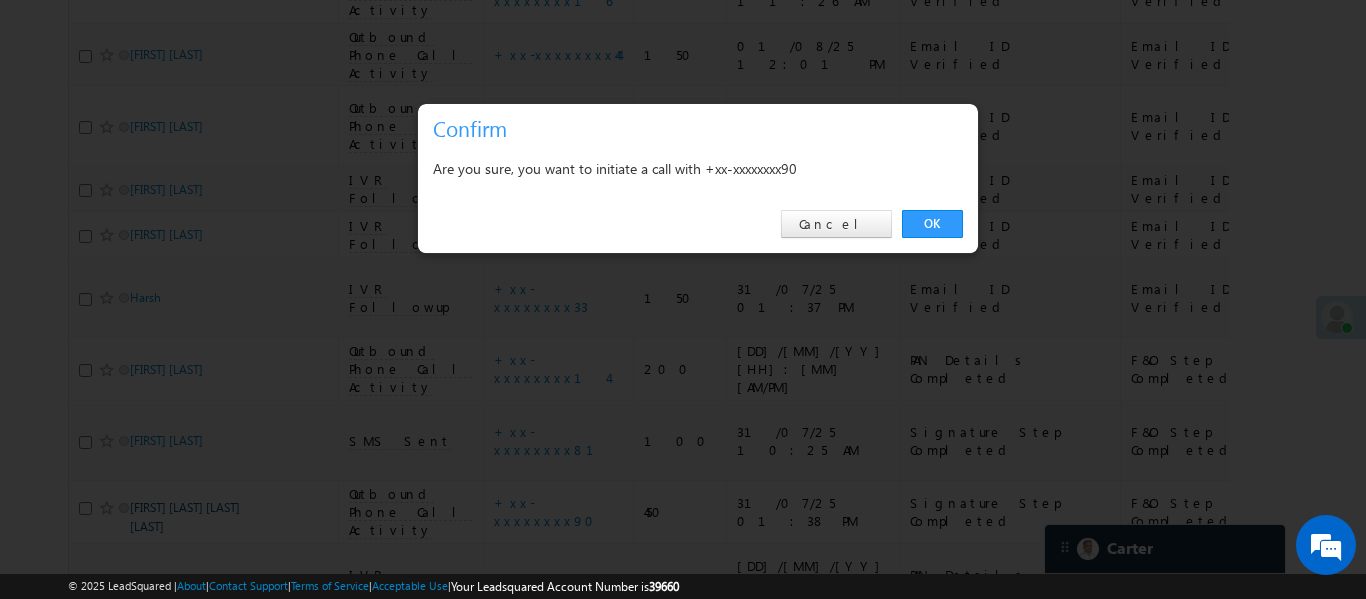 drag, startPoint x: 929, startPoint y: 214, endPoint x: 207, endPoint y: 375, distance: 739.73303 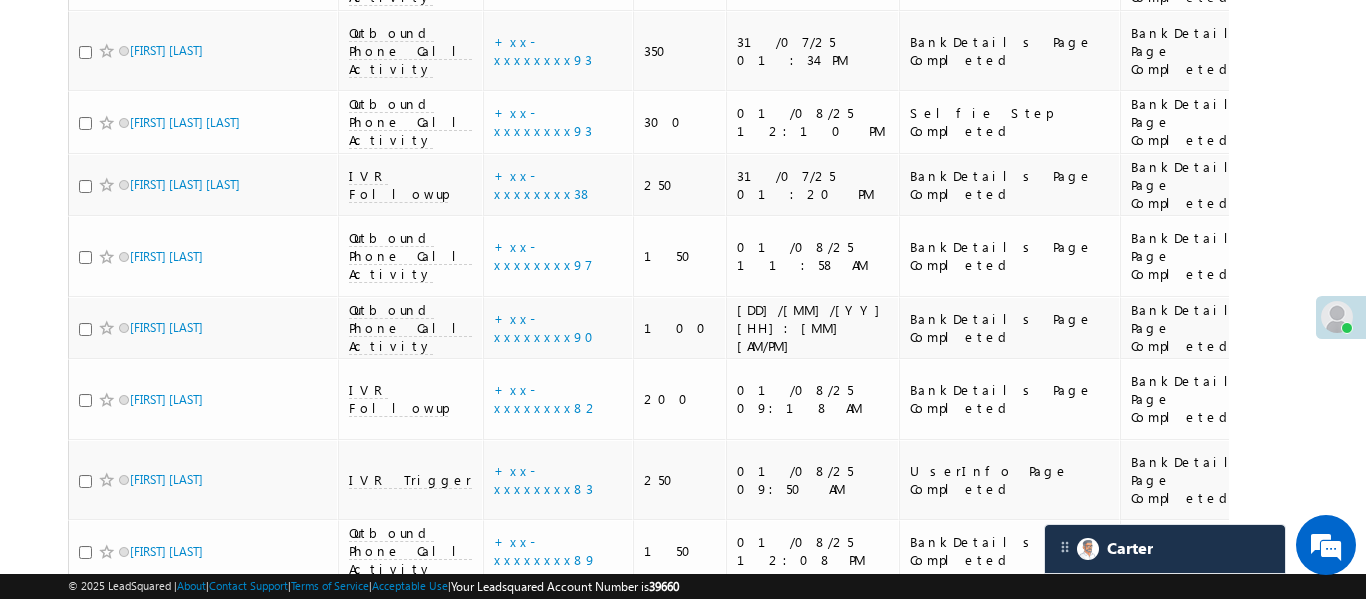 scroll, scrollTop: 54, scrollLeft: 0, axis: vertical 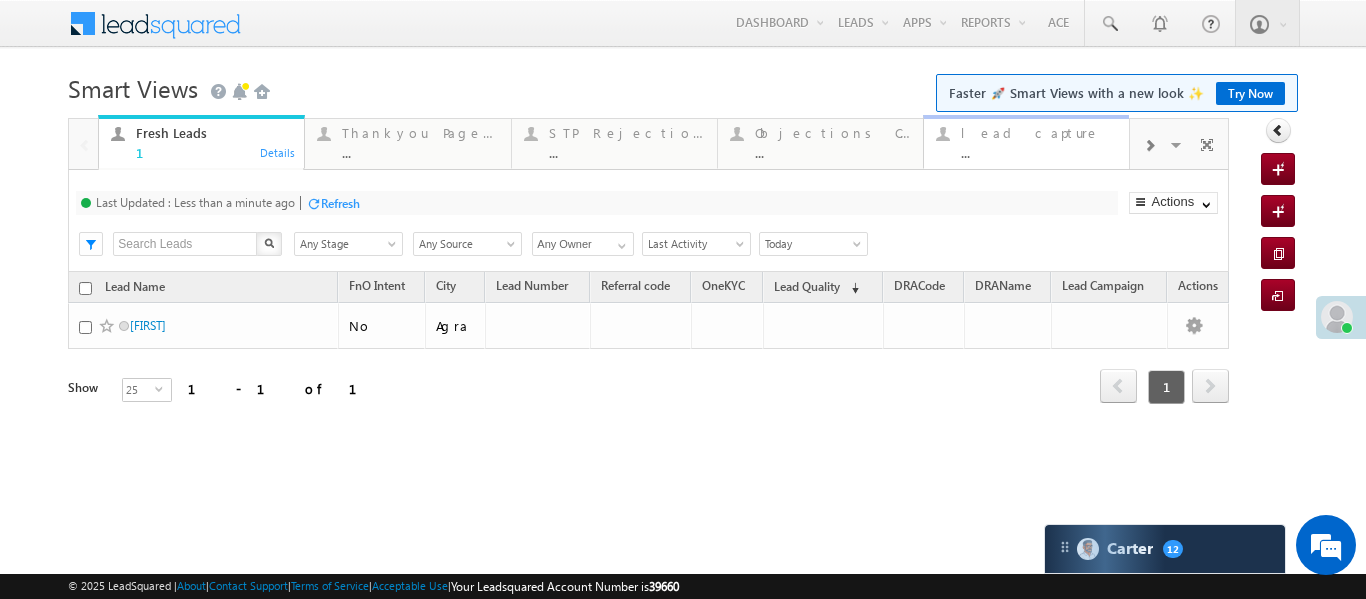 click on "..." at bounding box center (1039, 152) 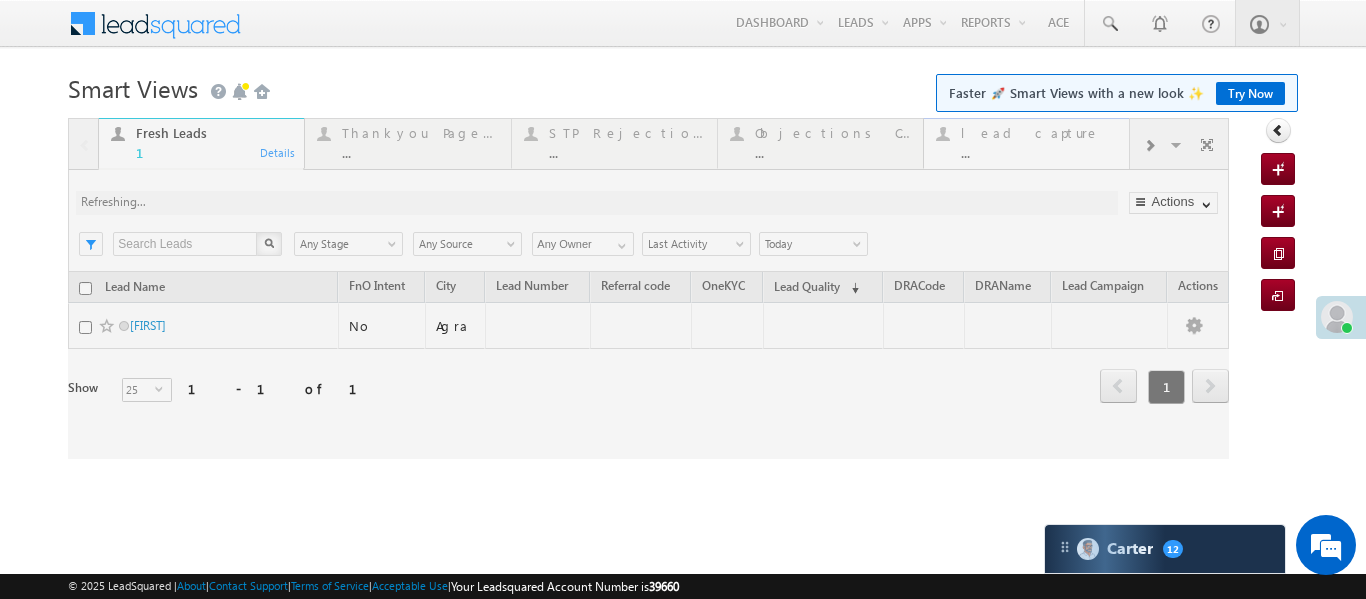 click at bounding box center [648, 288] 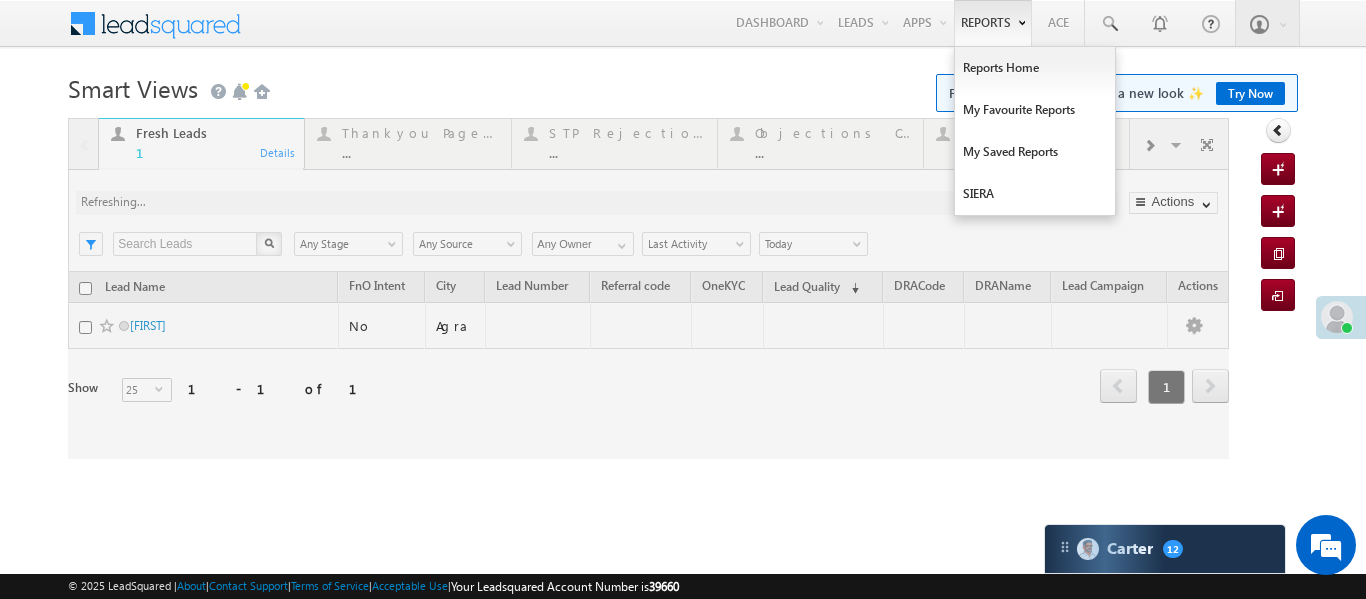 drag, startPoint x: 971, startPoint y: 151, endPoint x: 1012, endPoint y: 2, distance: 154.53802 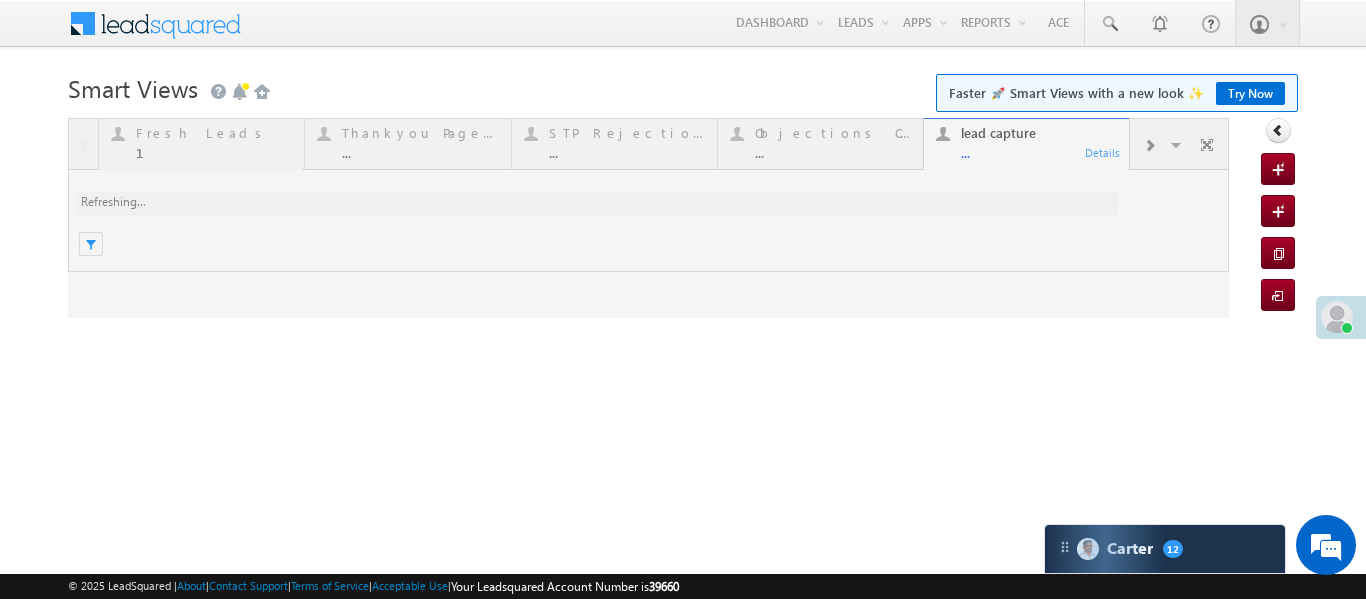 scroll, scrollTop: 0, scrollLeft: 0, axis: both 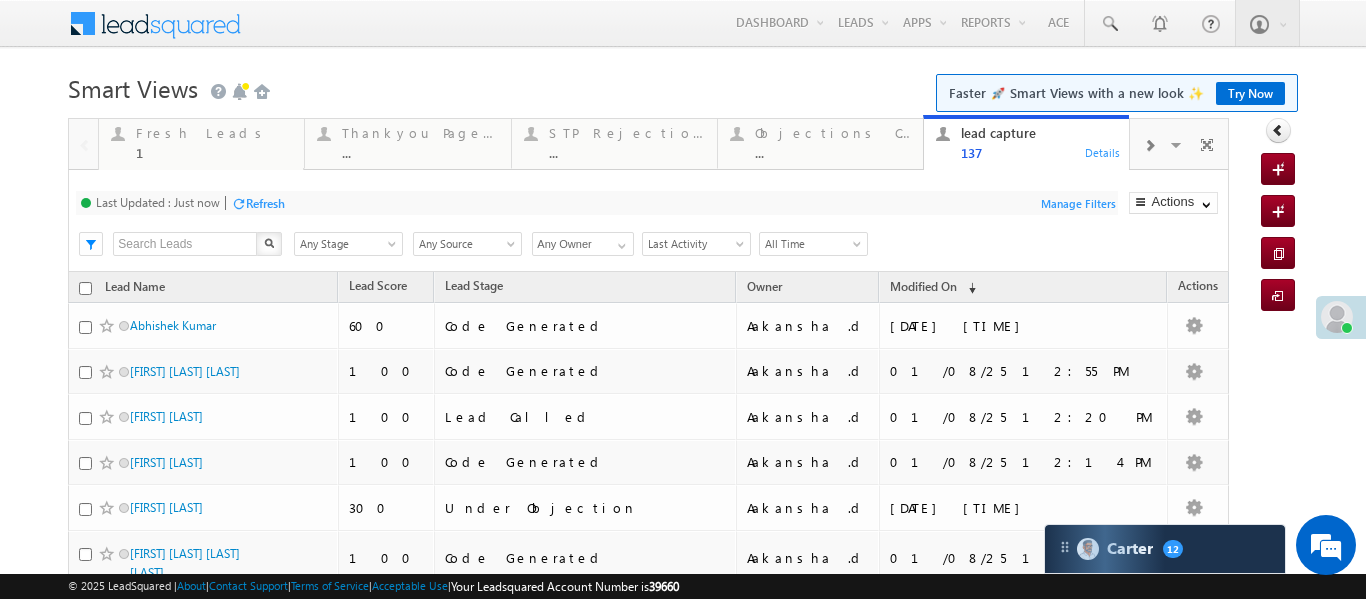 click at bounding box center (1149, 144) 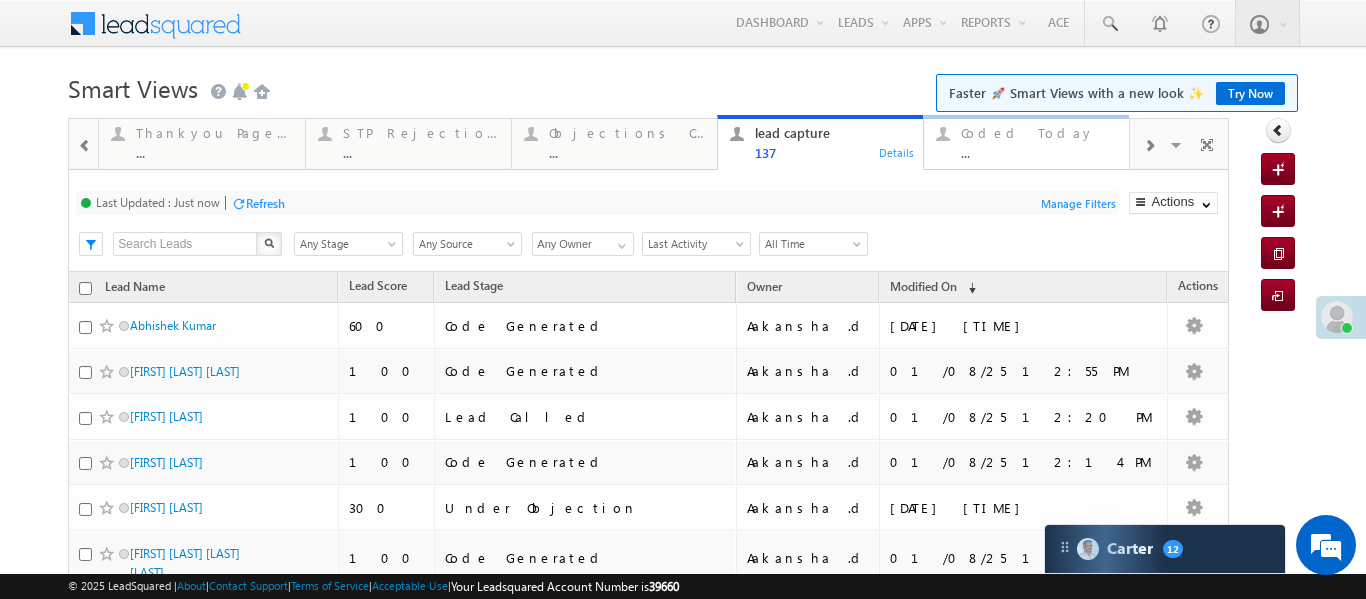 click on "Coded Today" at bounding box center (1039, 133) 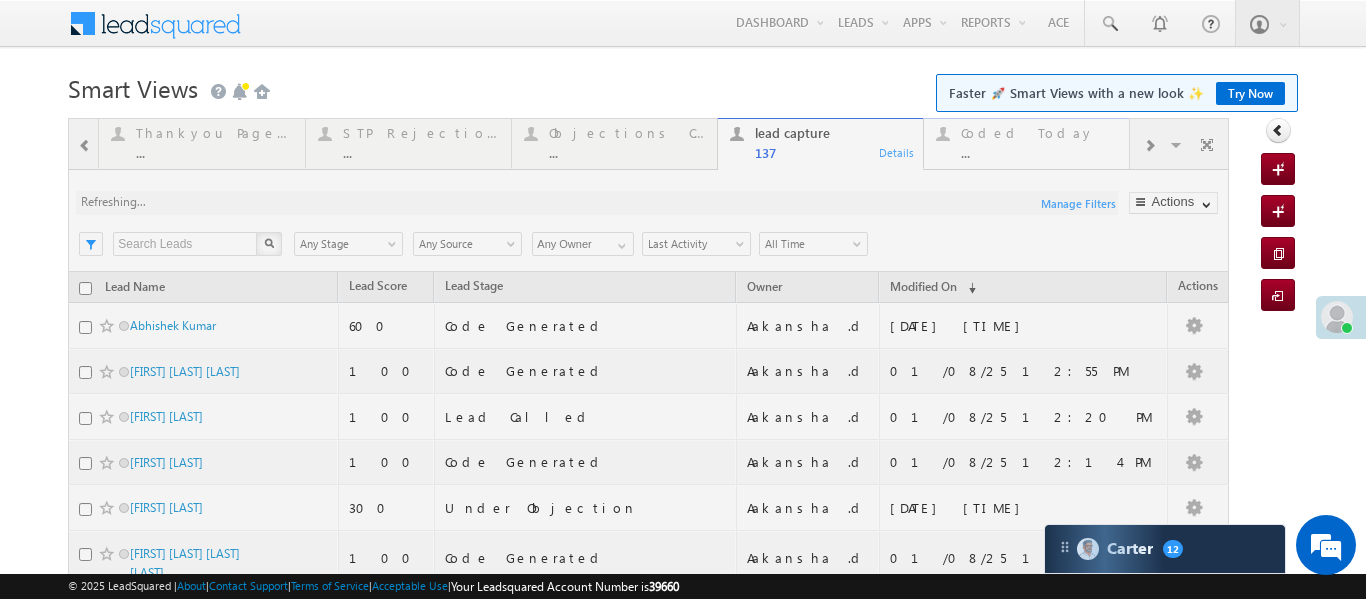 click at bounding box center (648, 844) 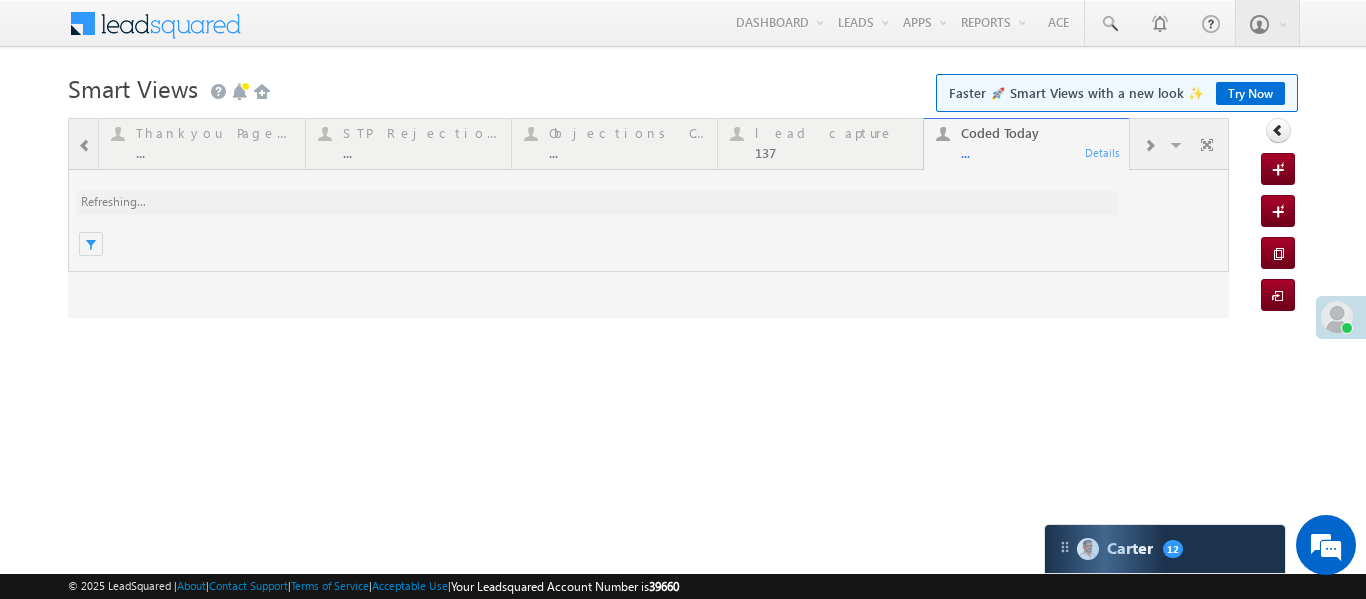 scroll, scrollTop: 1018, scrollLeft: 0, axis: vertical 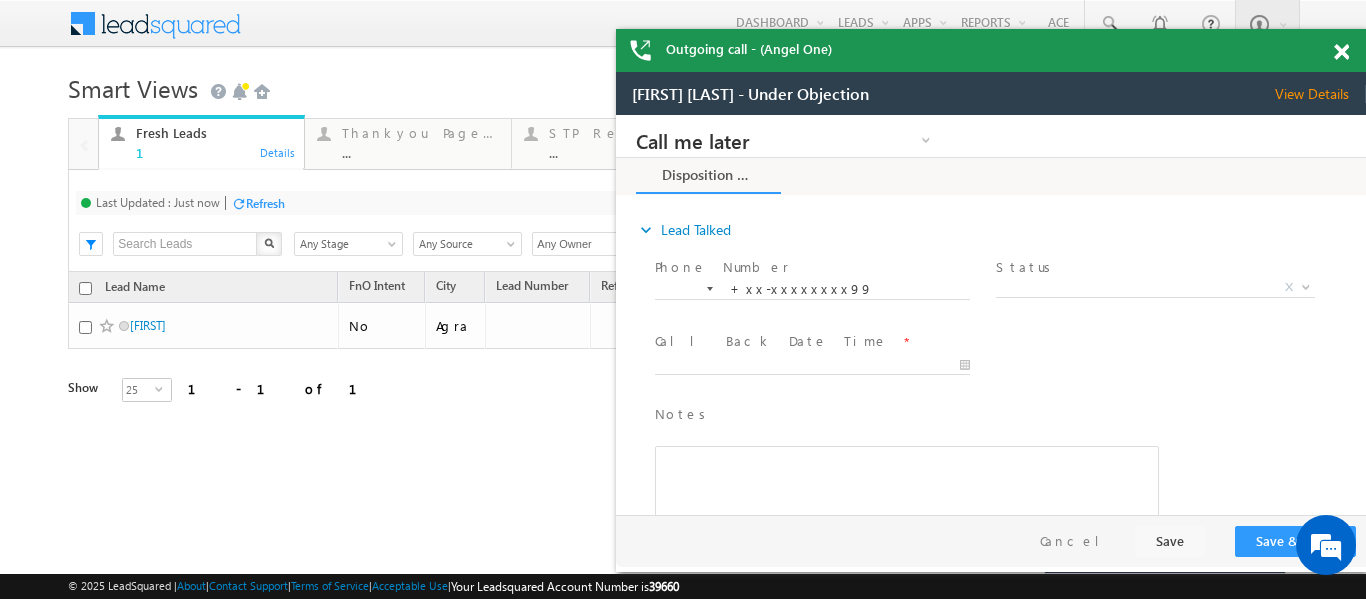 click at bounding box center (1341, 52) 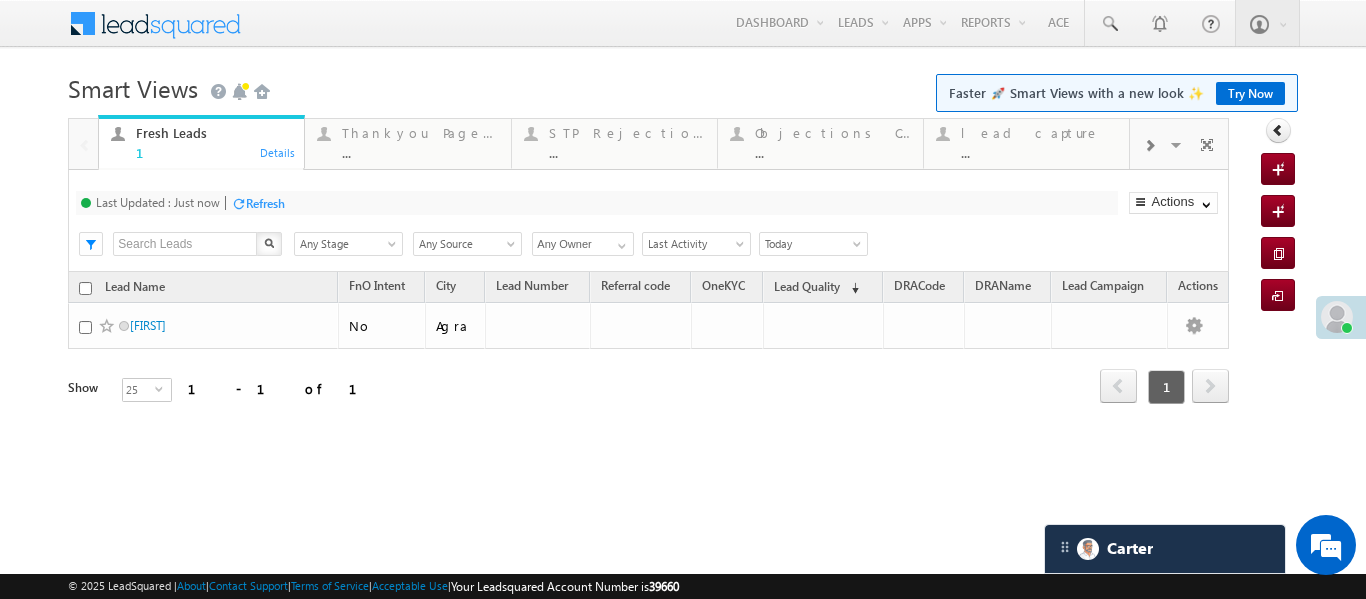 click at bounding box center (1149, 144) 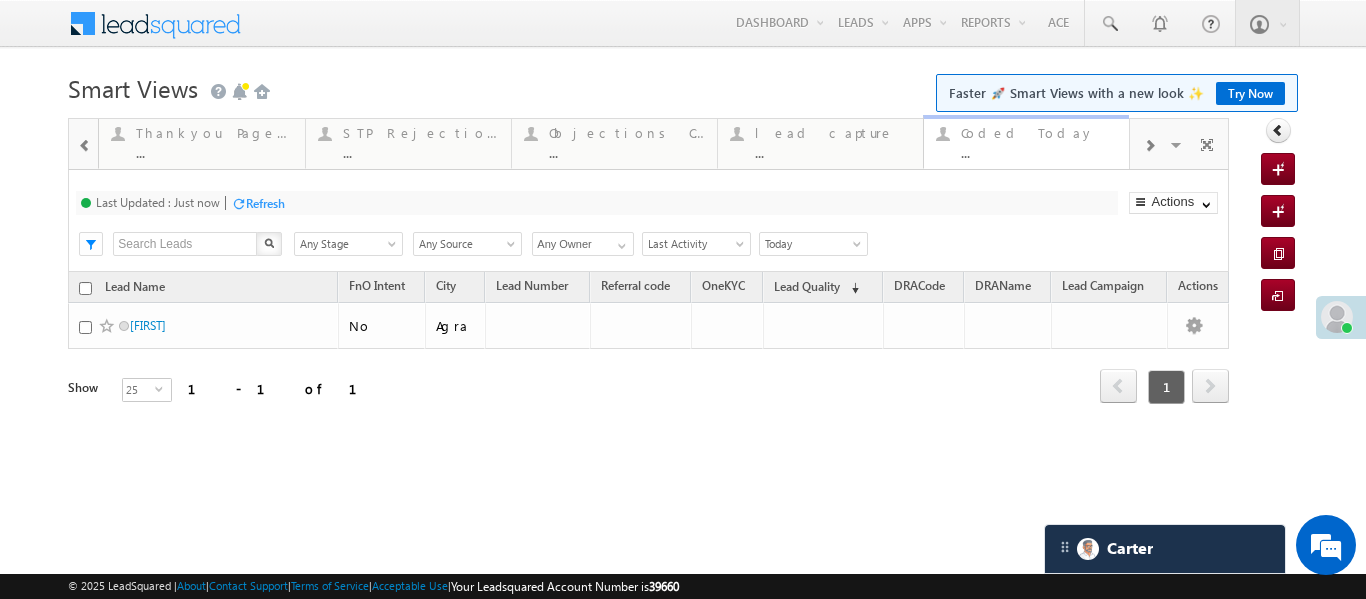 click on "..." at bounding box center (1039, 152) 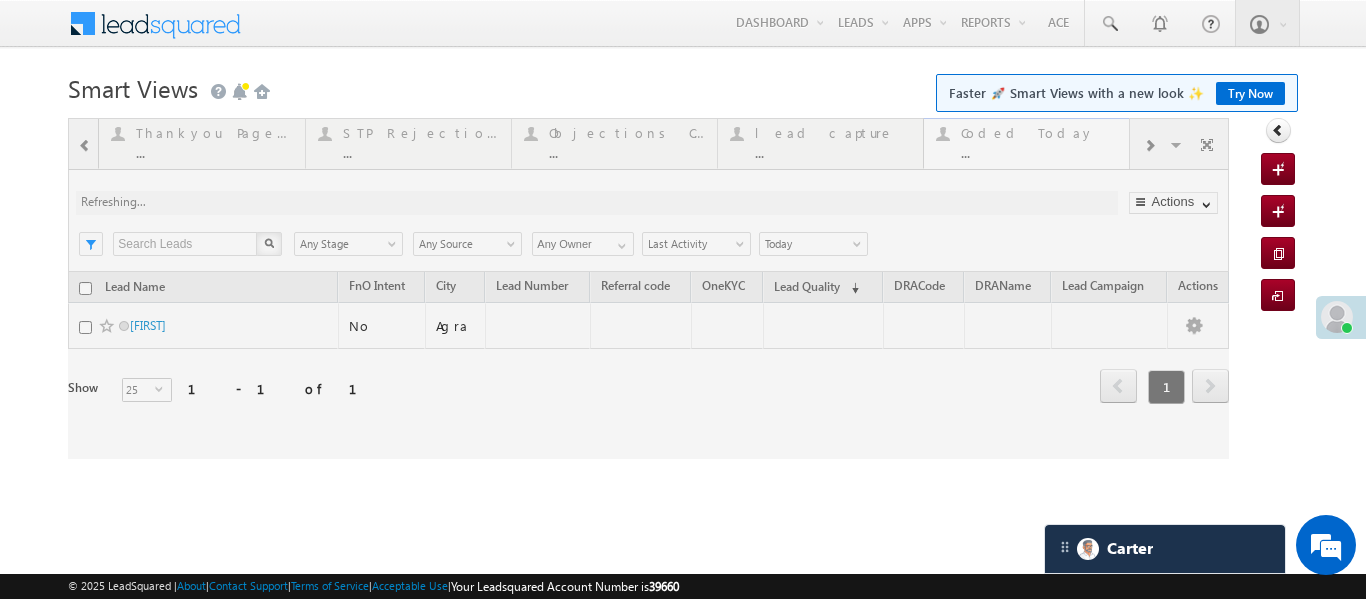 click at bounding box center [648, 288] 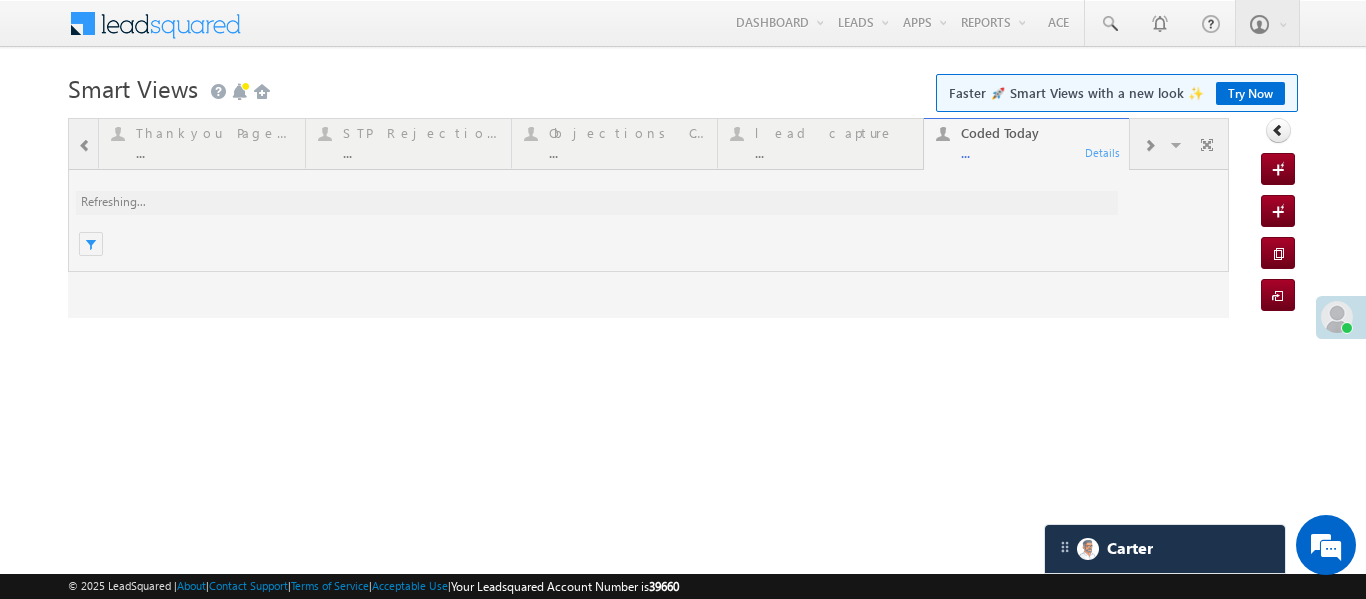 scroll, scrollTop: 0, scrollLeft: 0, axis: both 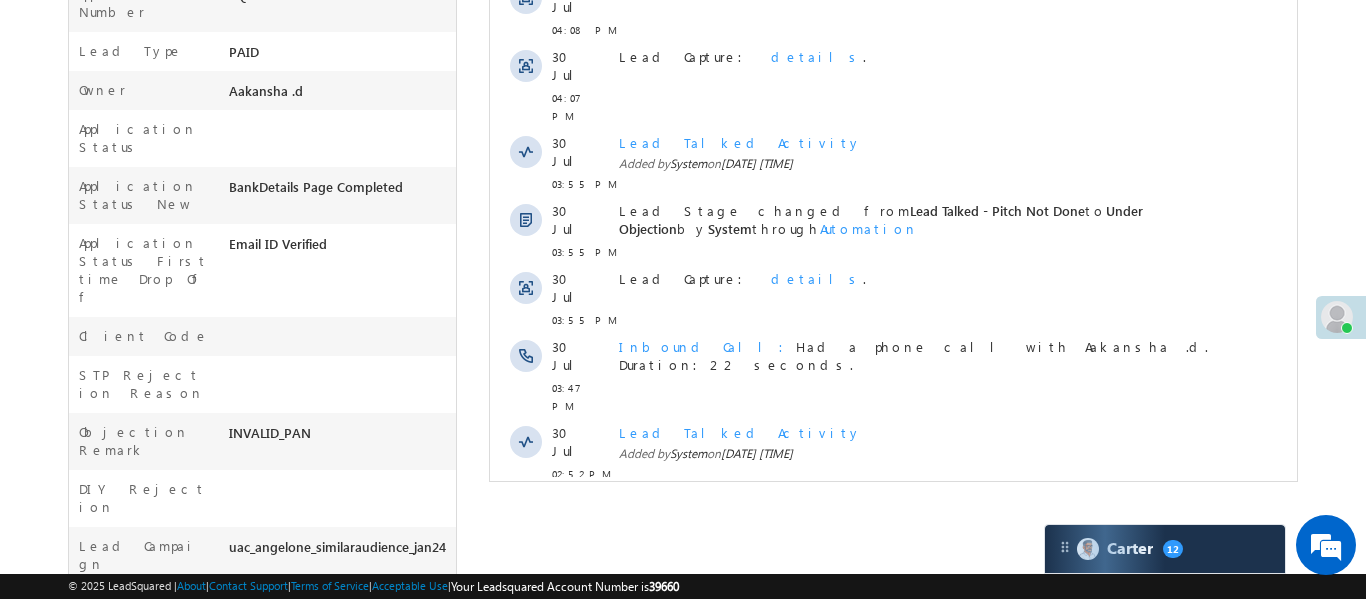 click on "Show More" at bounding box center (892, 518) 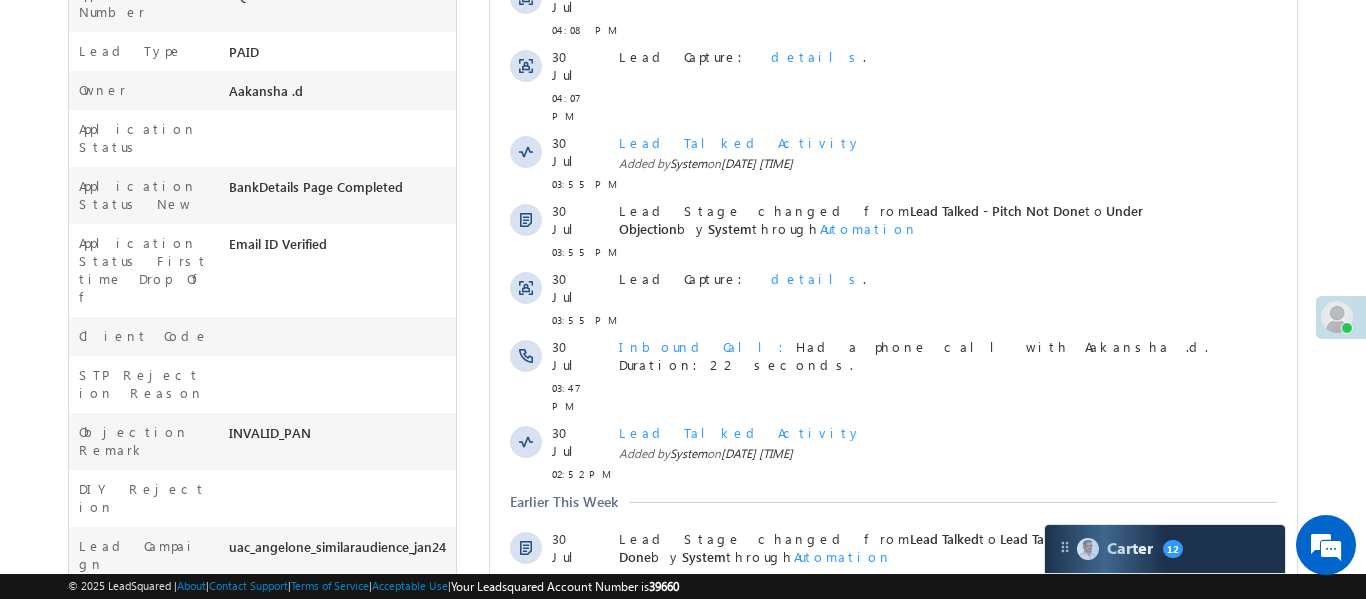 click on "SMS Sent" at bounding box center (678, 606) 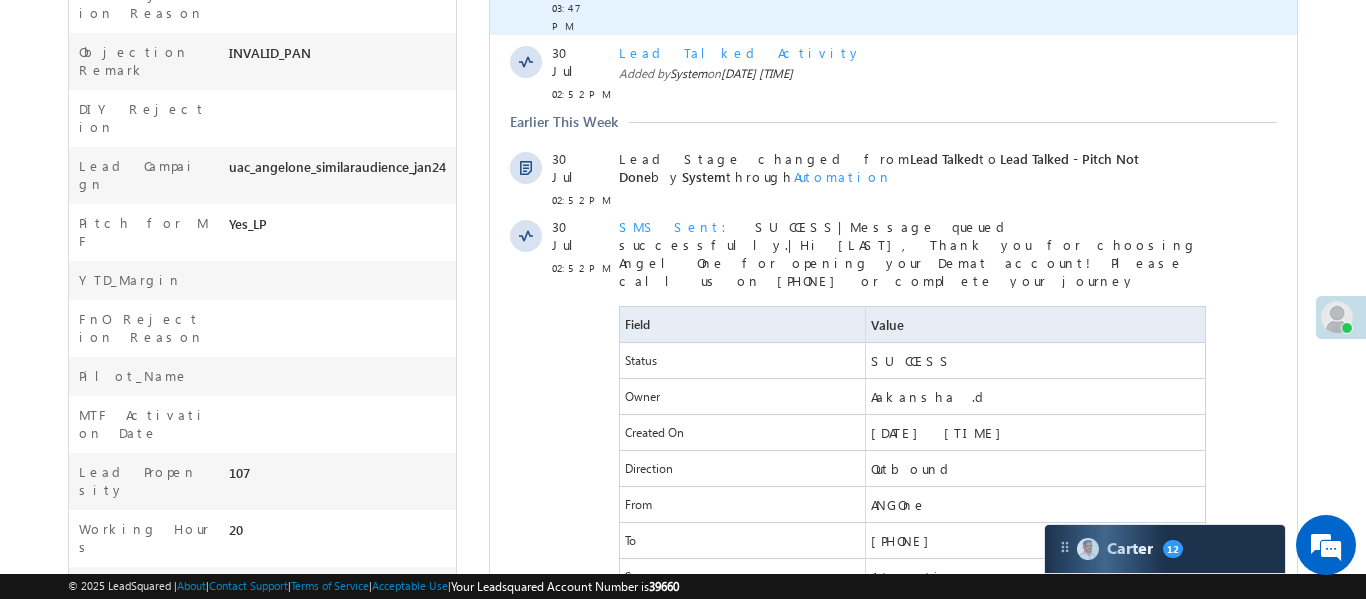 scroll, scrollTop: 982, scrollLeft: 0, axis: vertical 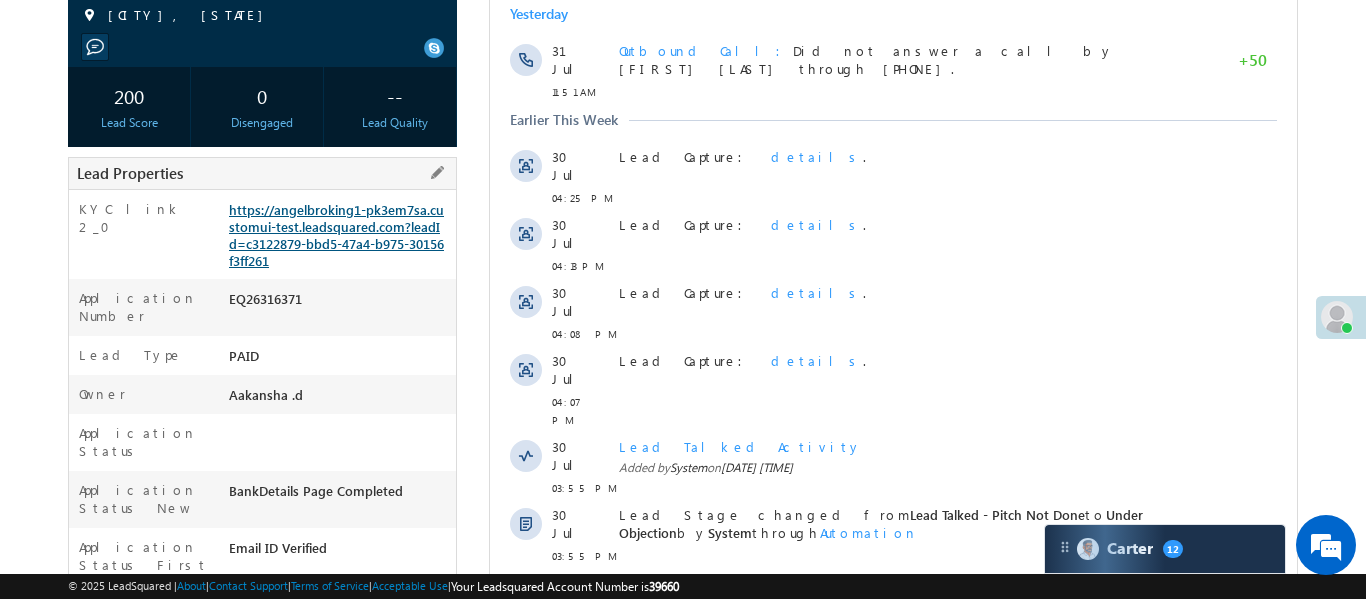 click on "https://angelbroking1-pk3em7sa.customui-test.leadsquared.com?leadId=c3122879-bbd5-47a4-b975-30156f3ff261" at bounding box center (336, 235) 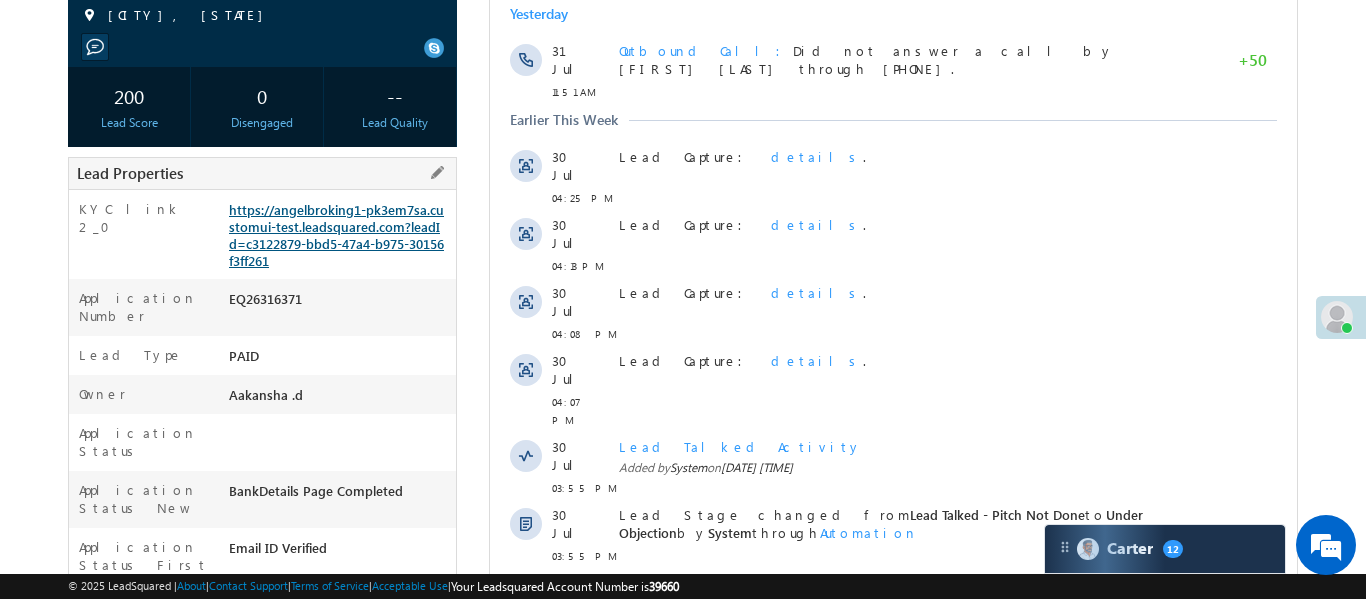 click on "https://angelbroking1-pk3em7sa.customui-test.leadsquared.com?leadId=c3122879-bbd5-47a4-b975-30156f3ff261" at bounding box center (336, 235) 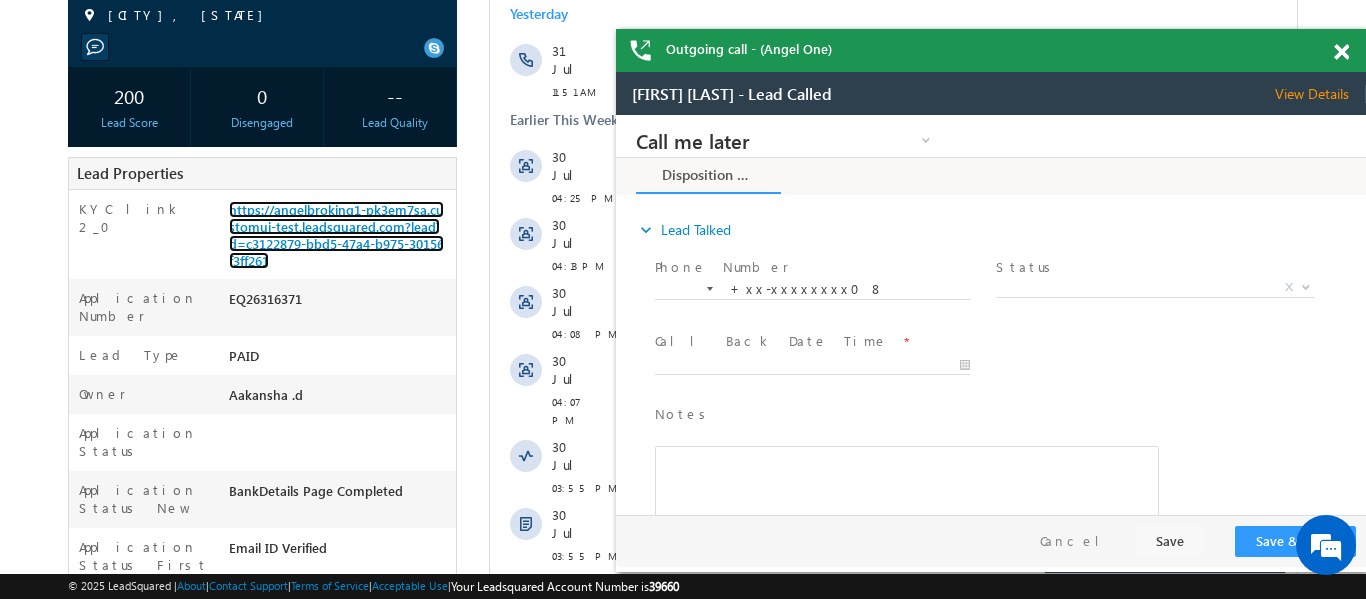 scroll, scrollTop: 0, scrollLeft: 0, axis: both 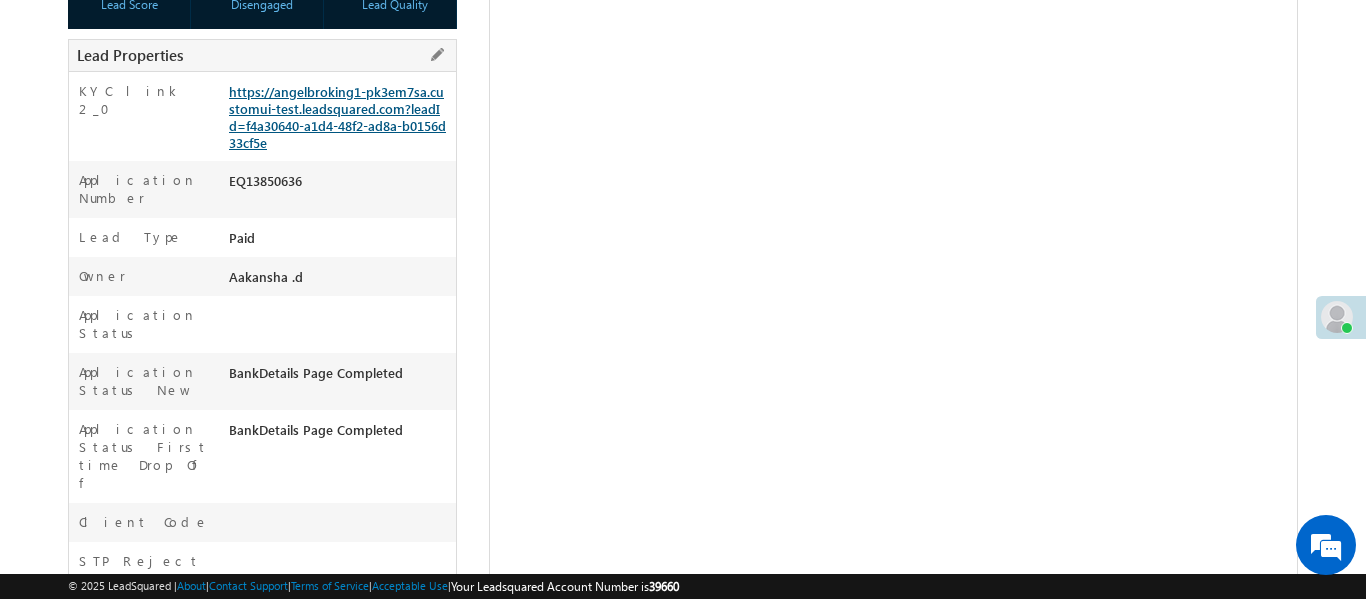 click on "https://angelbroking1-pk3em7sa.customui-test.leadsquared.com?leadId=f4a30640-a1d4-48f2-ad8a-b0156d33cf5e" at bounding box center (337, 117) 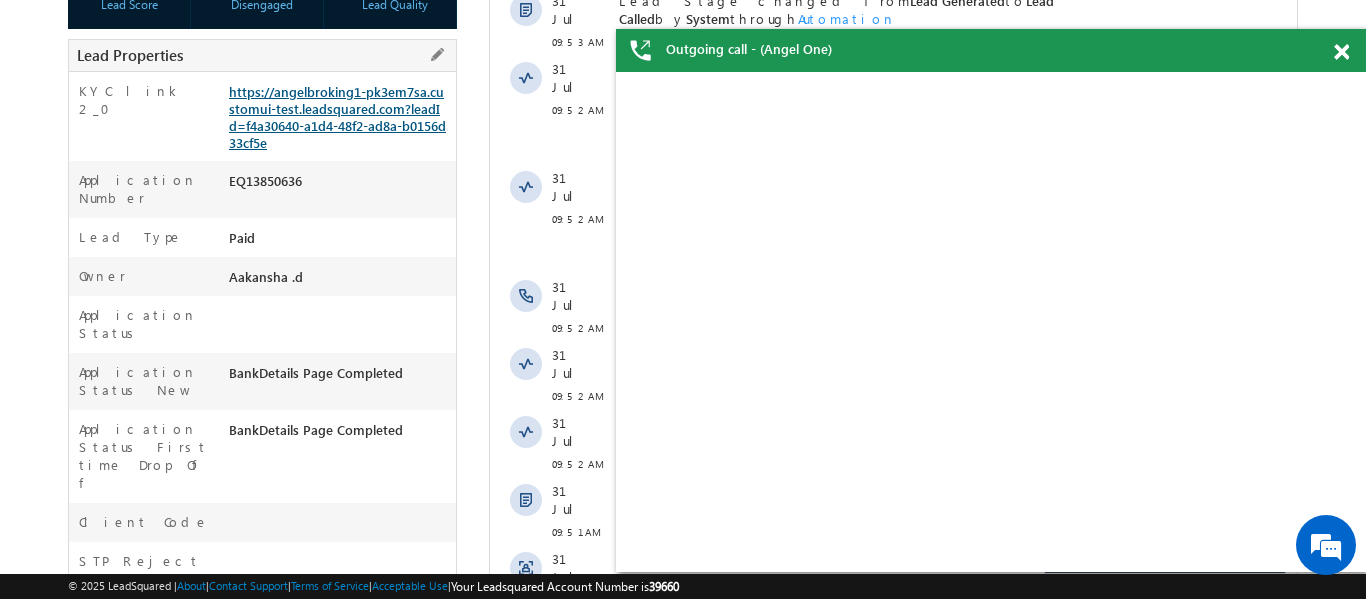 scroll, scrollTop: 0, scrollLeft: 0, axis: both 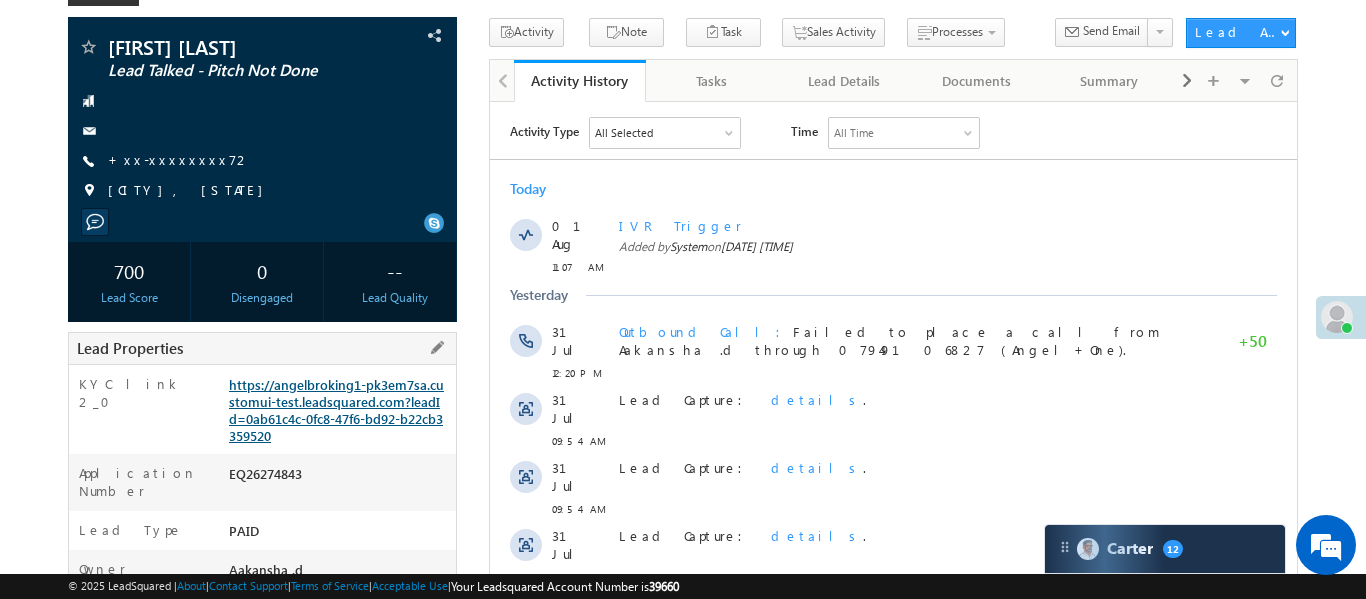 click on "KYC link 2_0
https://angelbroking1-pk3em7sa.customui-test.leadsquared.com?leadId=0ab61c4c-0fc8-47f6-bd92-b22cb3359520" at bounding box center [262, 409] 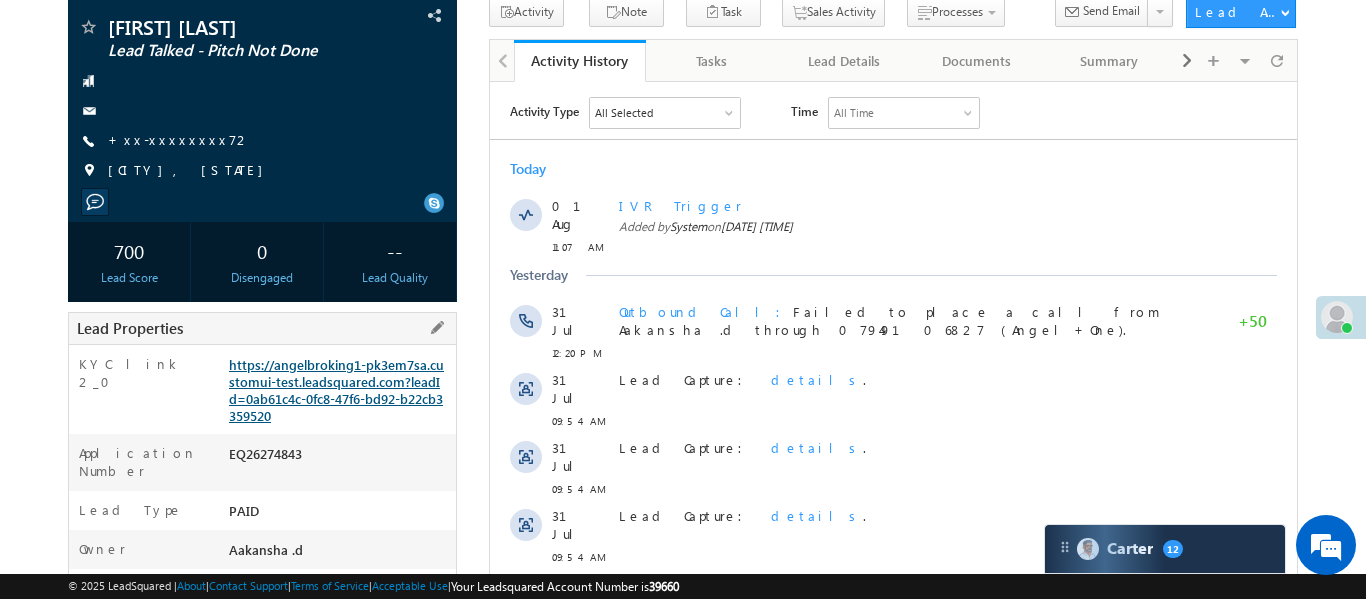 scroll, scrollTop: 0, scrollLeft: 0, axis: both 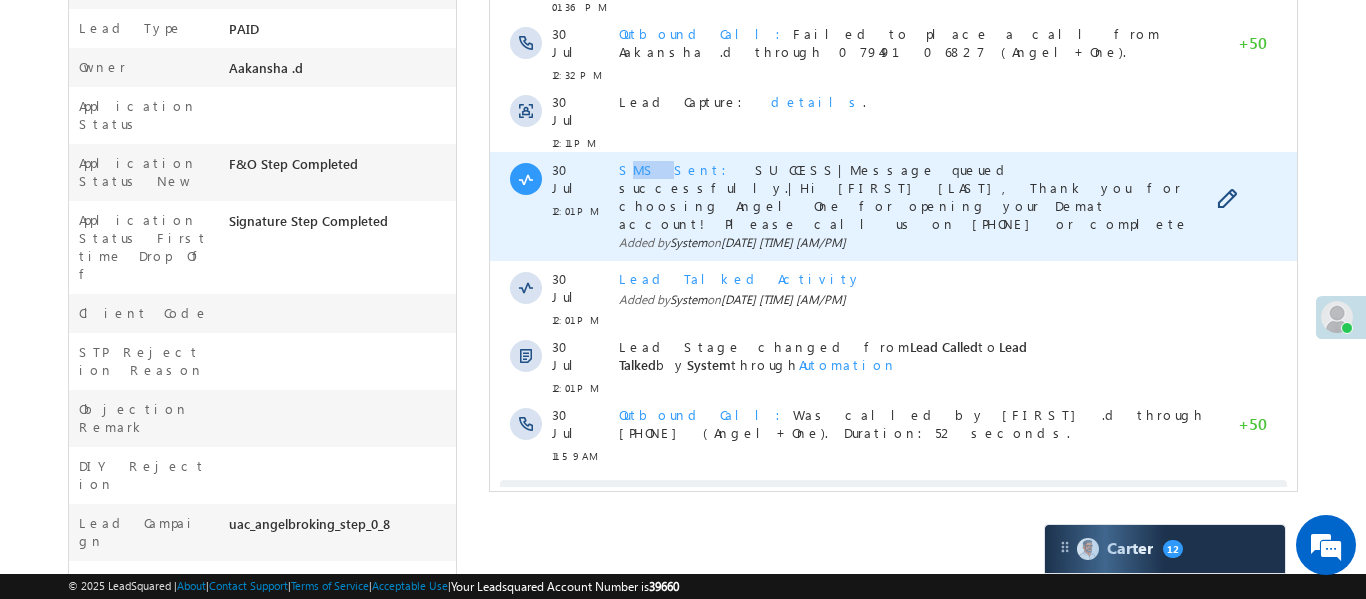 click on "SMS Sent" at bounding box center (678, 169) 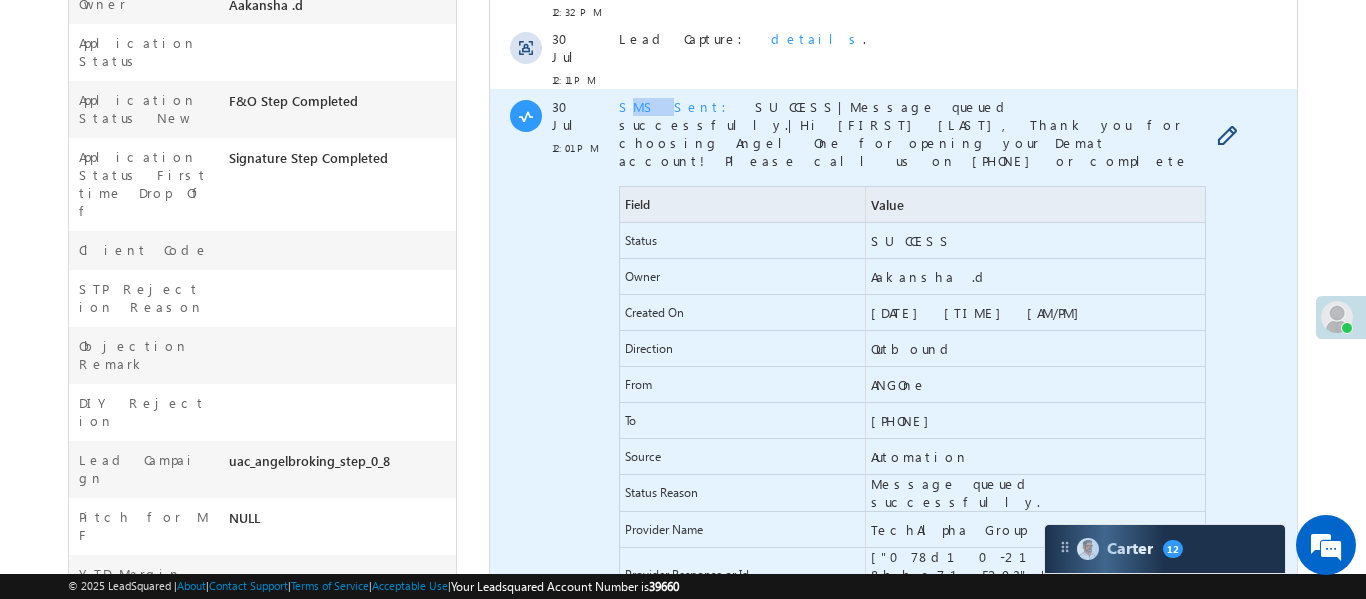 scroll, scrollTop: 718, scrollLeft: 0, axis: vertical 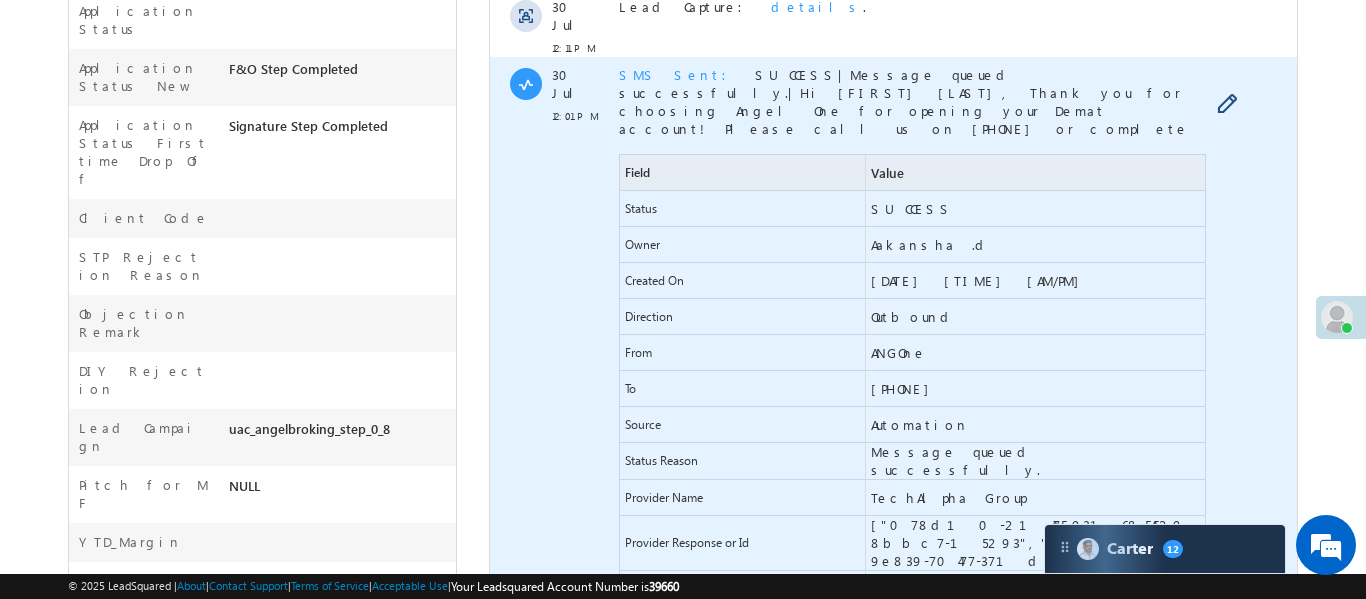 drag, startPoint x: 895, startPoint y: 326, endPoint x: 1006, endPoint y: 324, distance: 111.01801 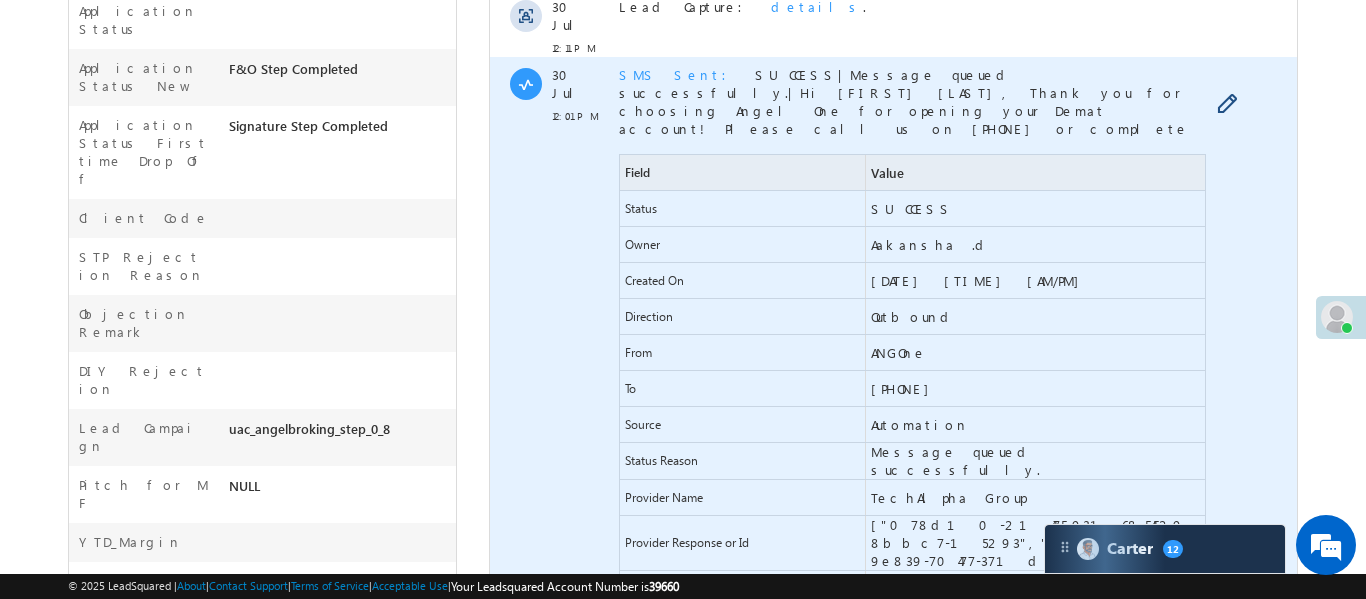 click on "+91-9322170990" at bounding box center (1034, 388) 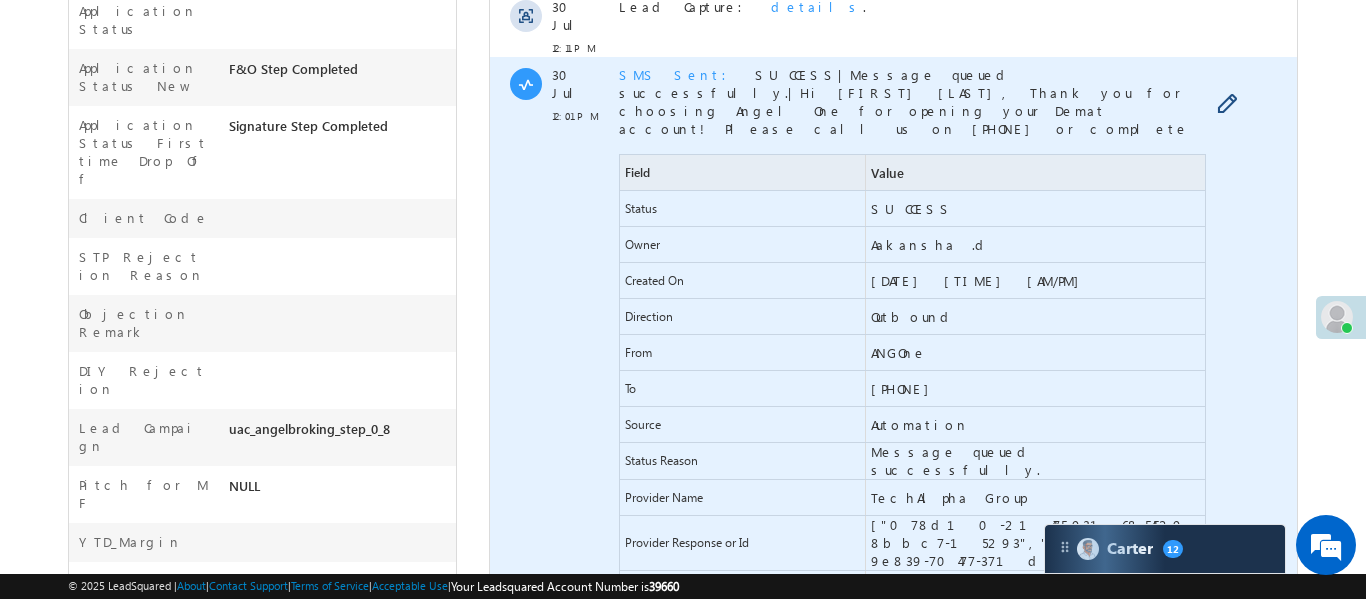 drag, startPoint x: 900, startPoint y: 322, endPoint x: 1003, endPoint y: 331, distance: 103.392456 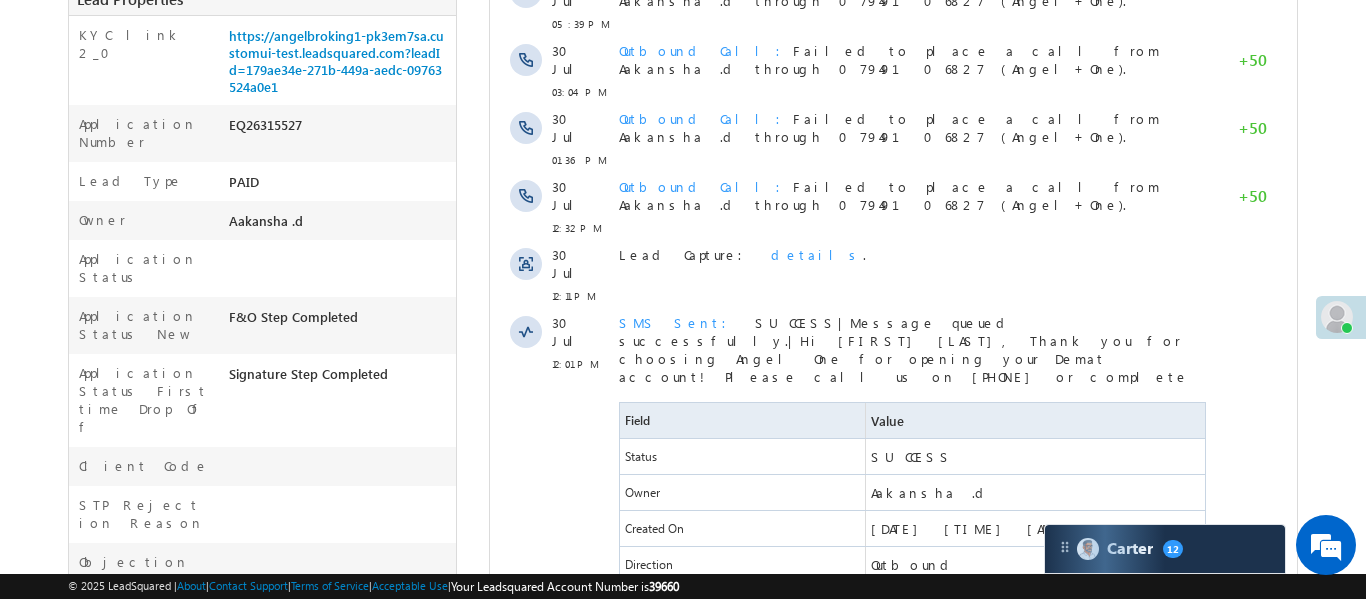 scroll, scrollTop: 145, scrollLeft: 0, axis: vertical 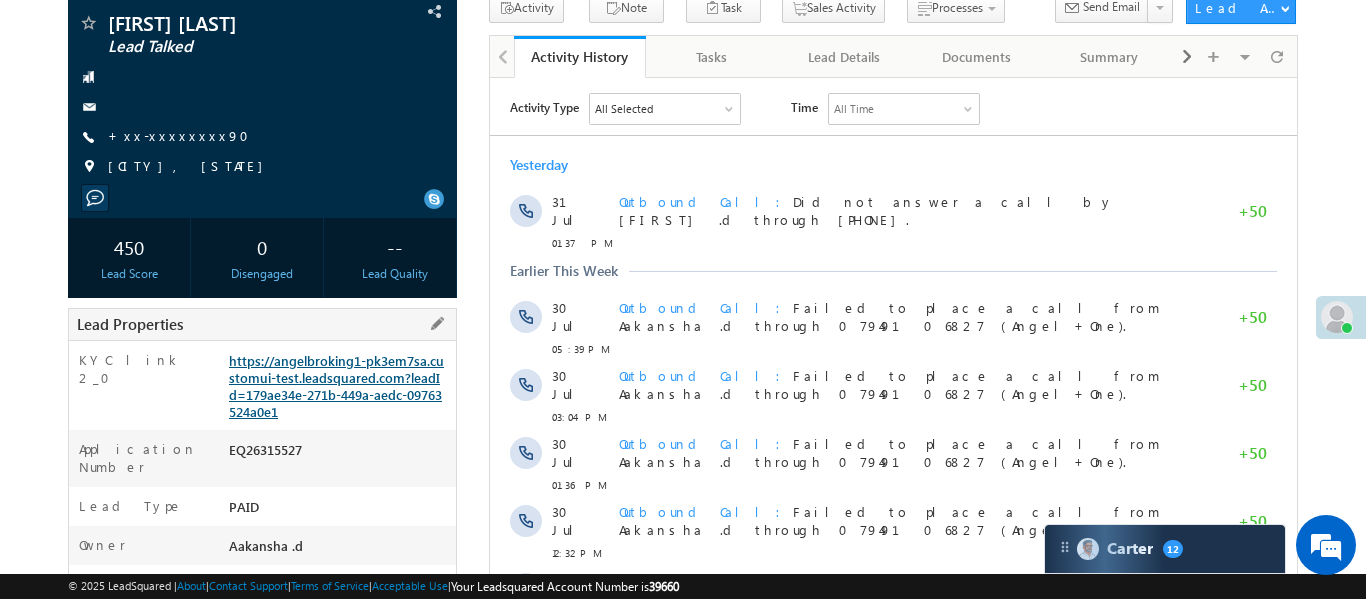 click on "https://angelbroking1-pk3em7sa.customui-test.leadsquared.com?leadId=179ae34e-271b-449a-aedc-09763524a0e1" at bounding box center [336, 386] 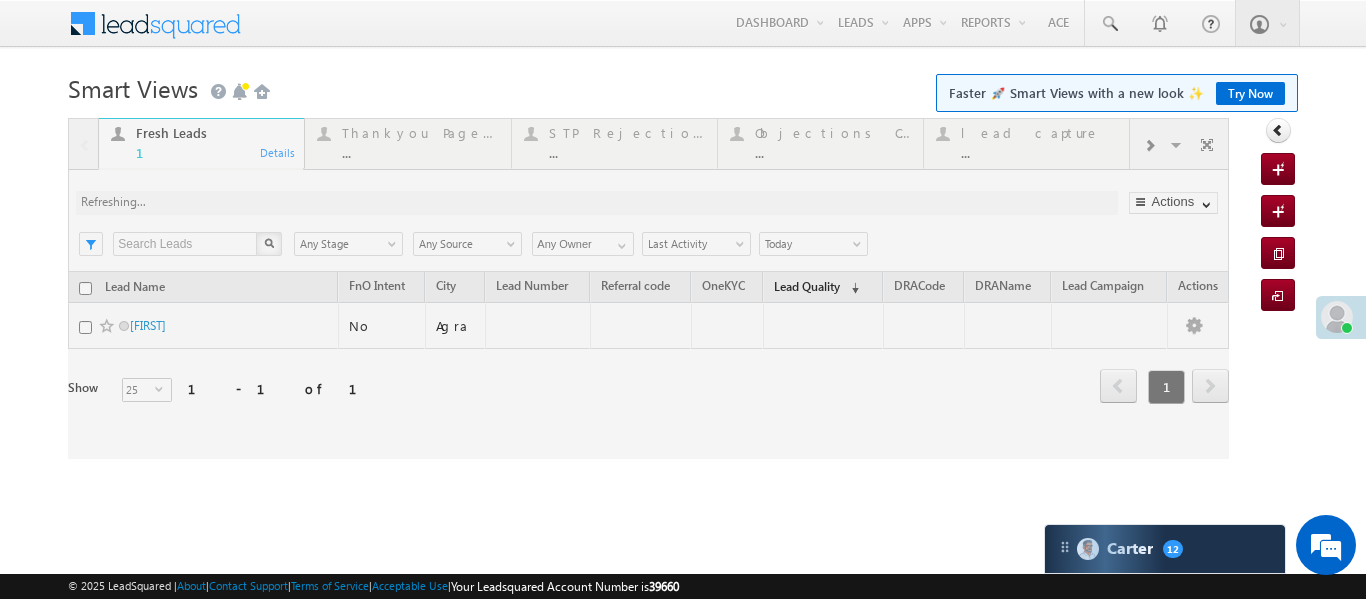 scroll, scrollTop: 0, scrollLeft: 0, axis: both 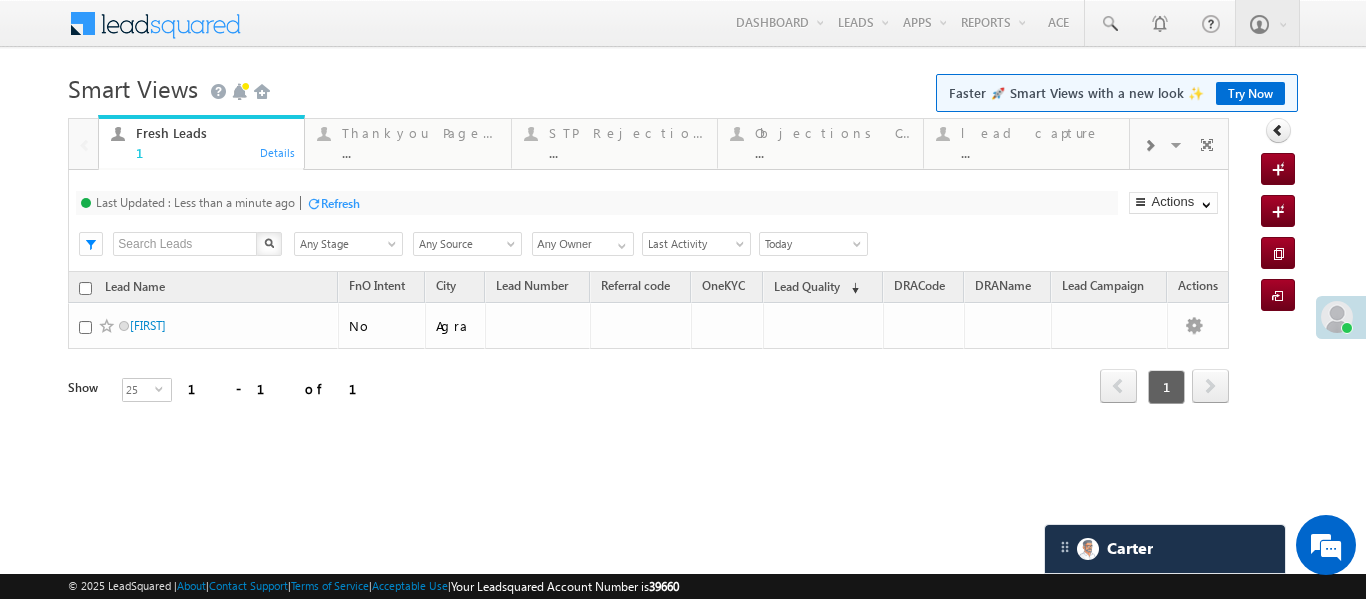click at bounding box center [1149, 144] 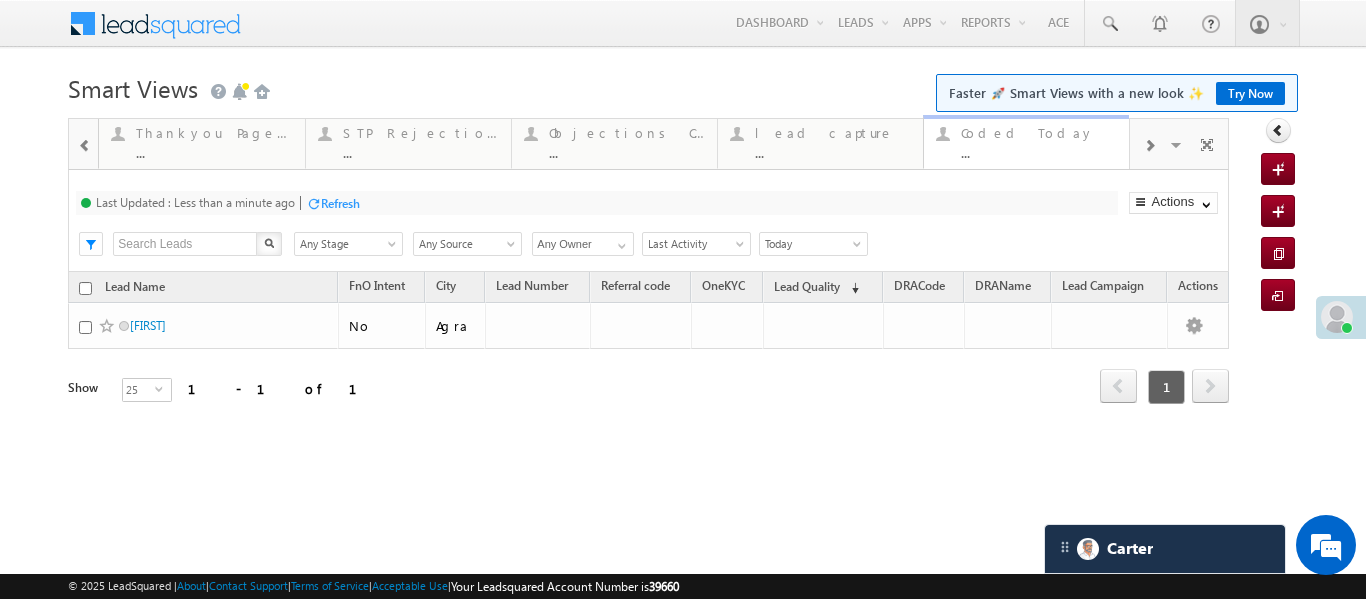 click on "..." at bounding box center [1039, 152] 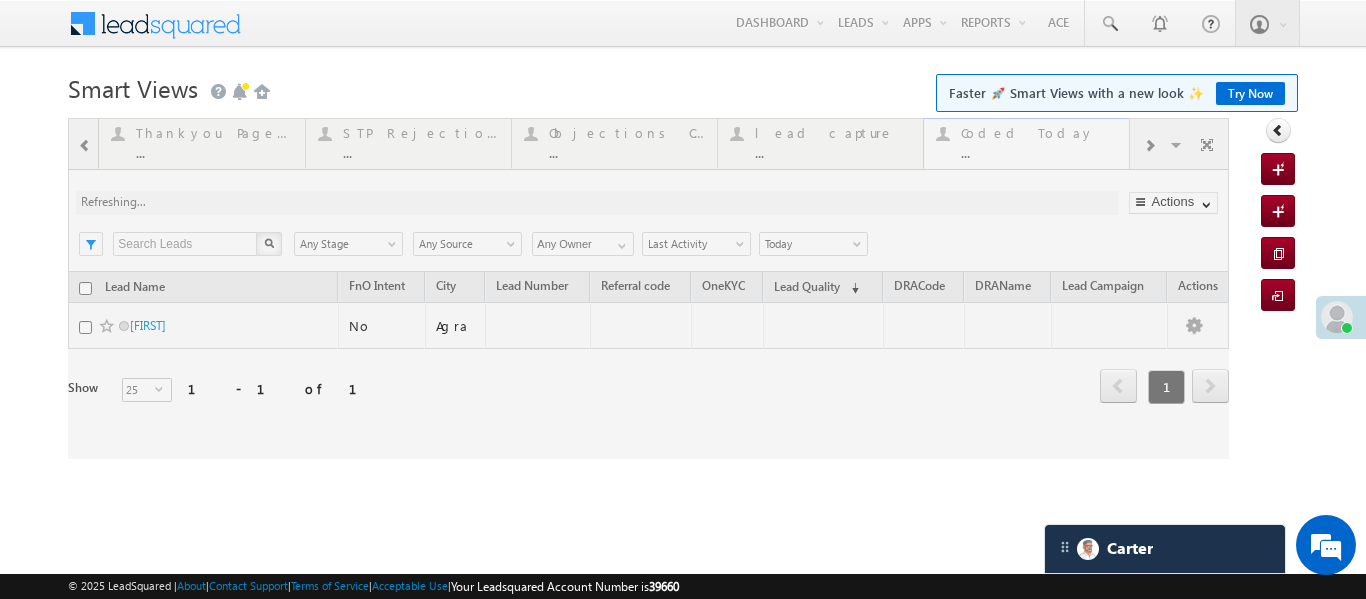 click at bounding box center (648, 288) 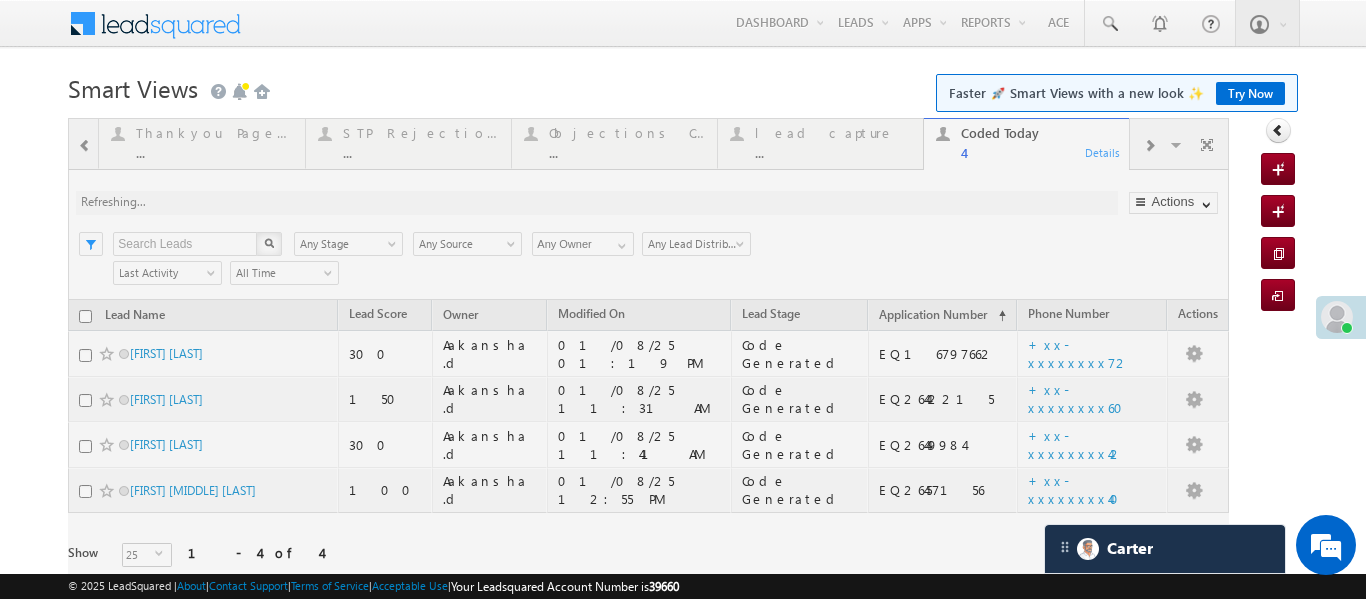 scroll, scrollTop: 0, scrollLeft: 0, axis: both 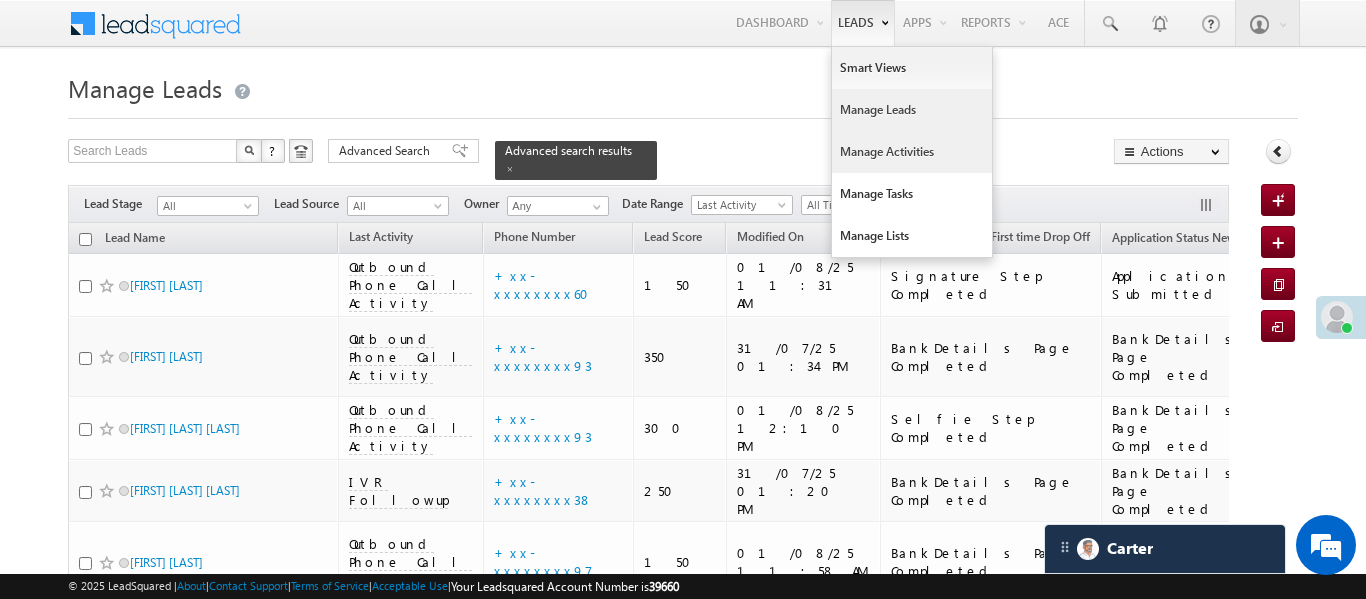 click on "Manage Activities" at bounding box center [912, 152] 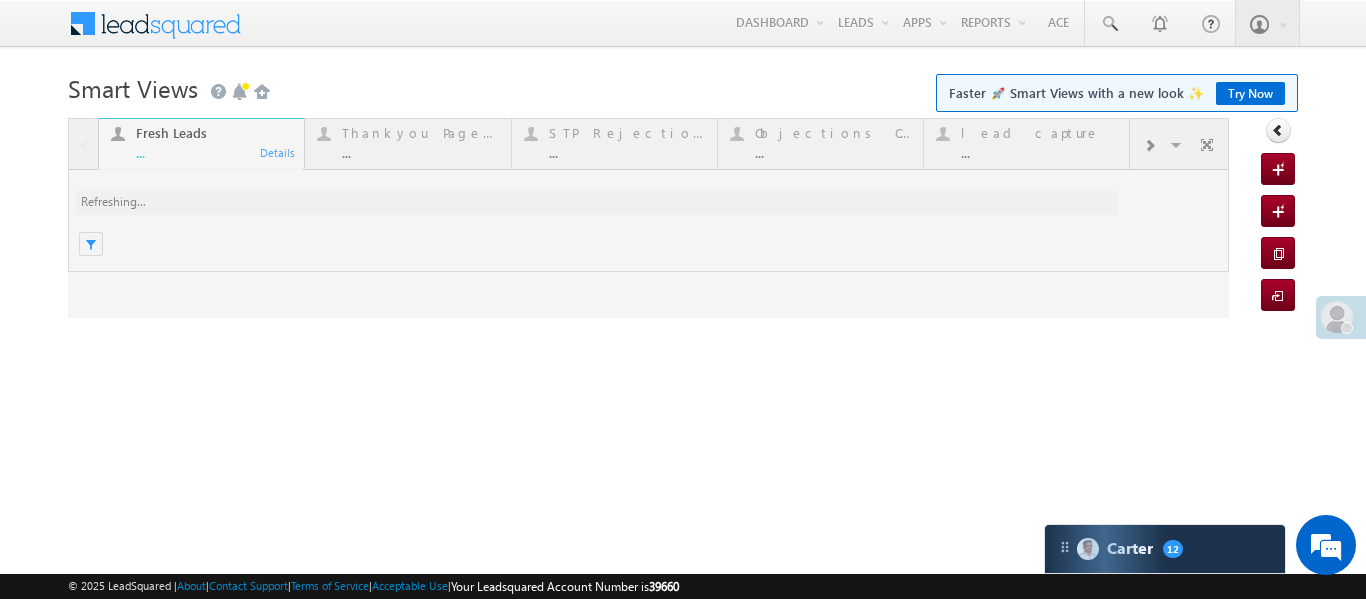 scroll, scrollTop: 0, scrollLeft: 0, axis: both 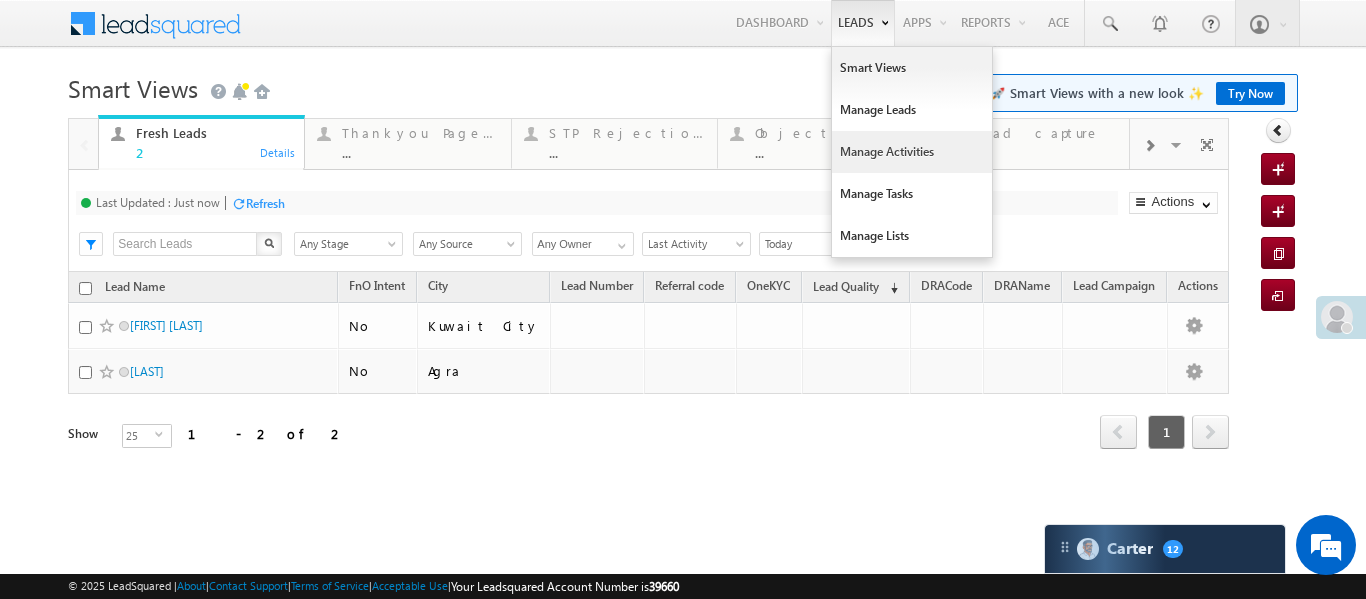 click on "Manage Activities" at bounding box center [912, 152] 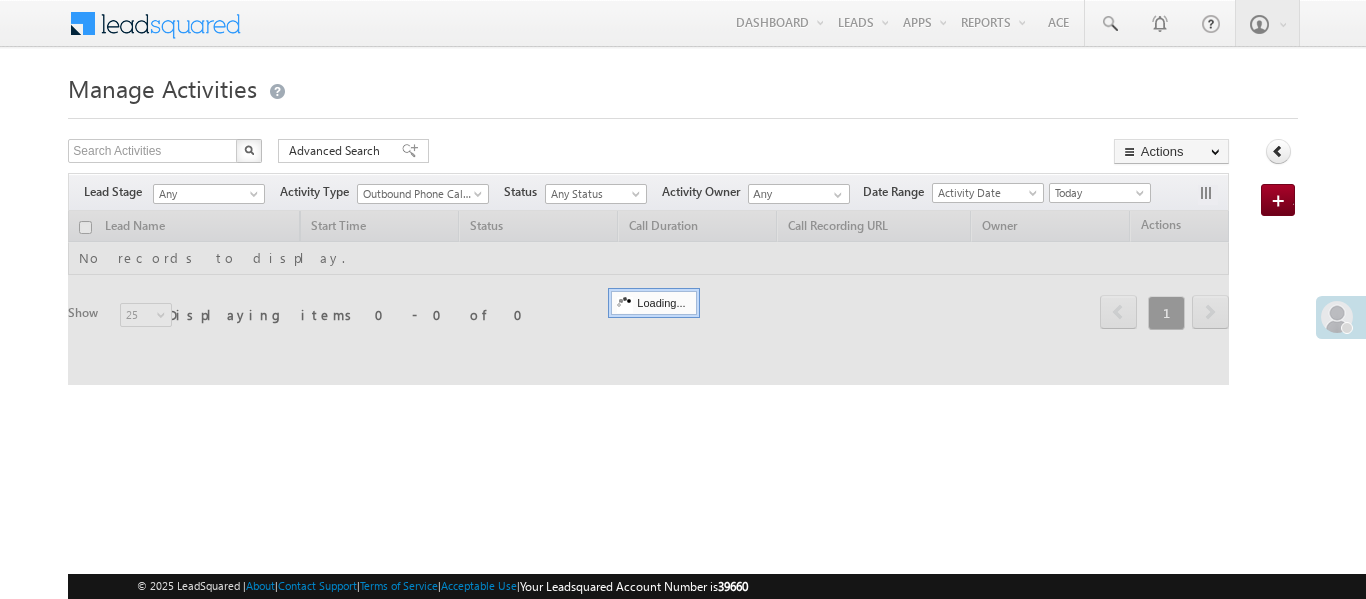scroll, scrollTop: 0, scrollLeft: 0, axis: both 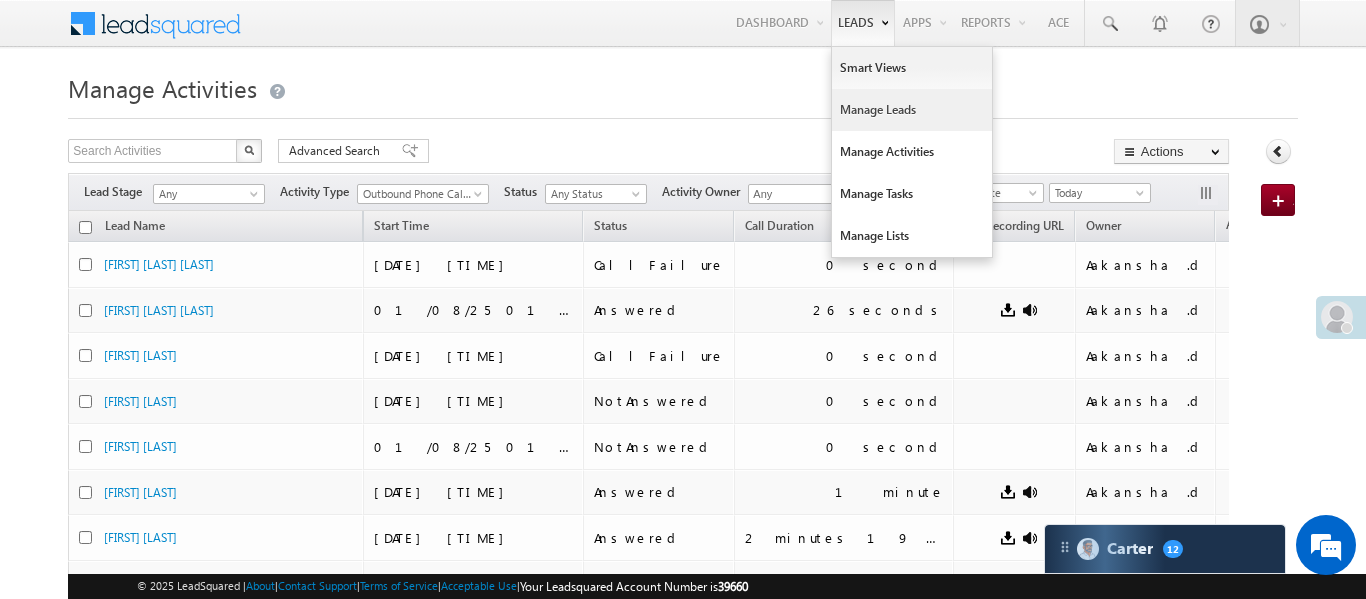 click on "Manage Leads" at bounding box center [912, 110] 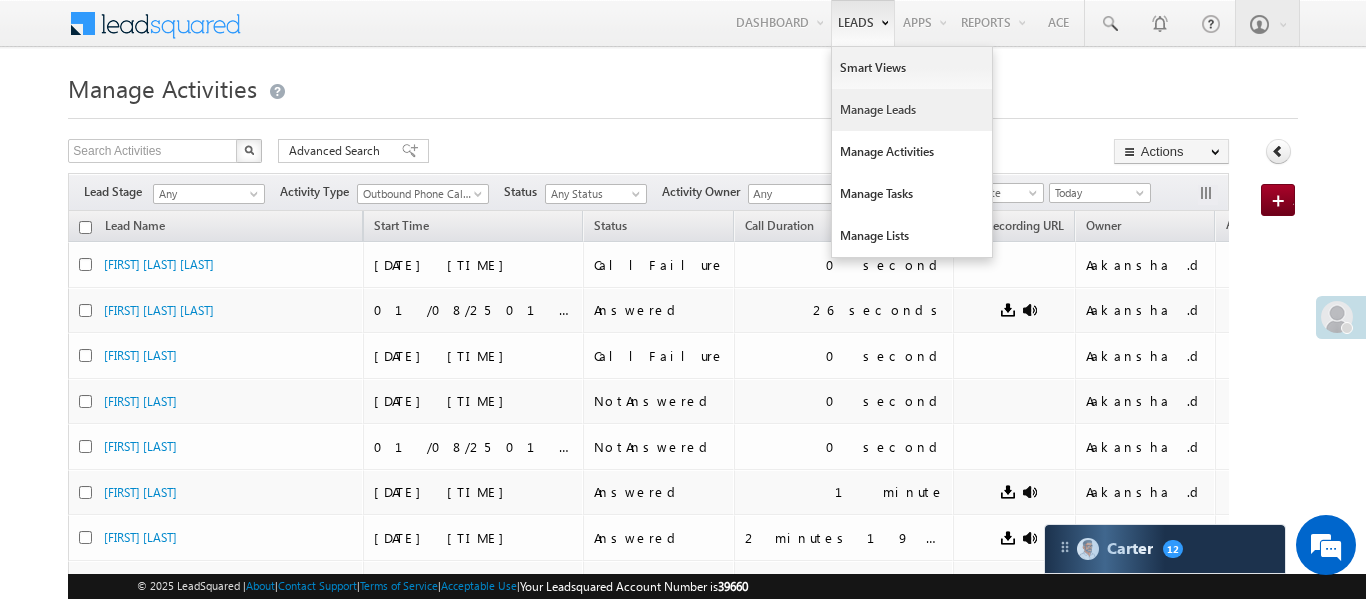click on "Manage Leads" at bounding box center [912, 110] 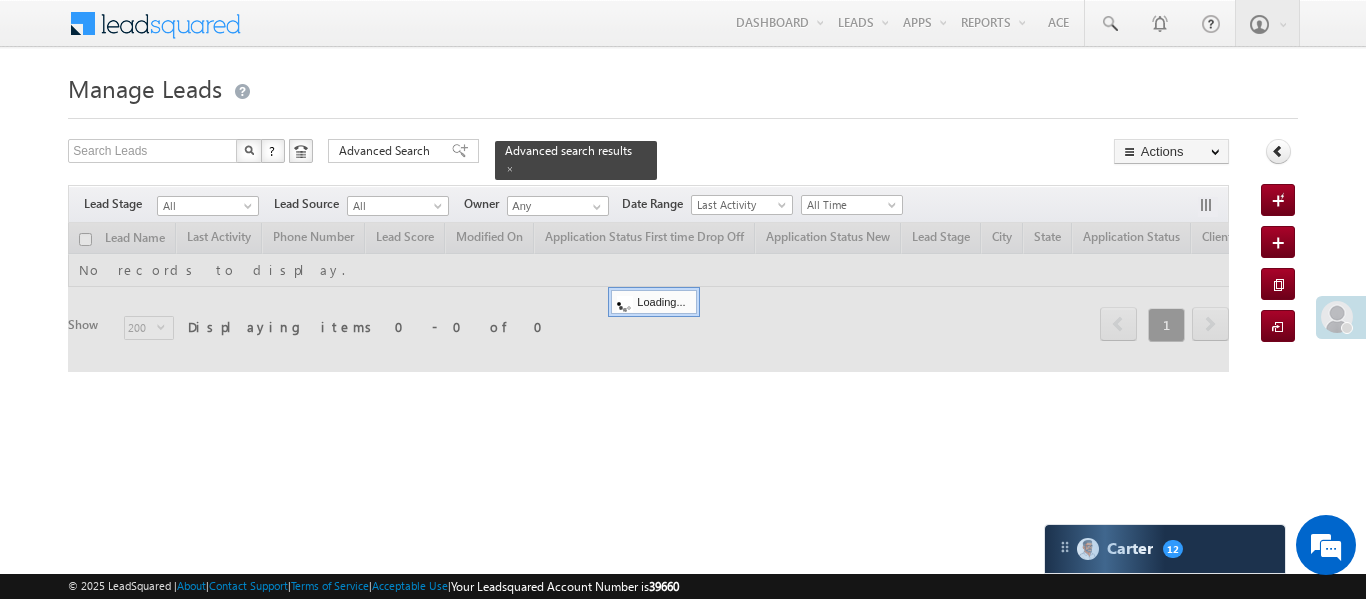 scroll, scrollTop: 0, scrollLeft: 0, axis: both 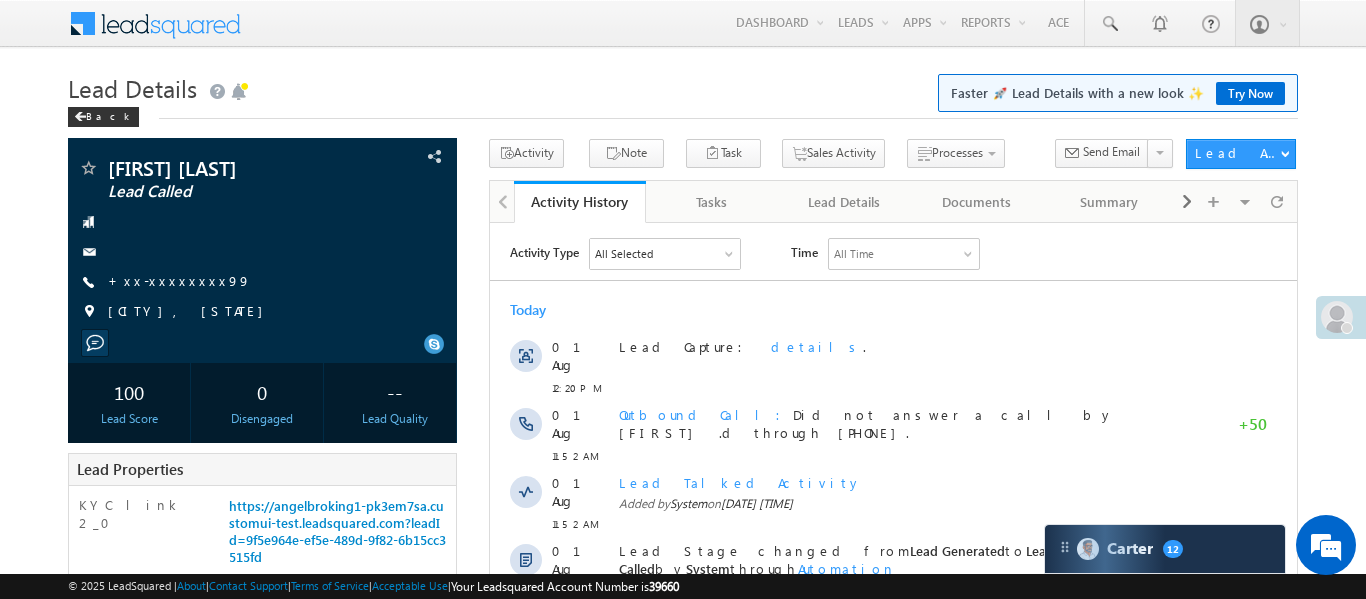 click at bounding box center [1347, 328] 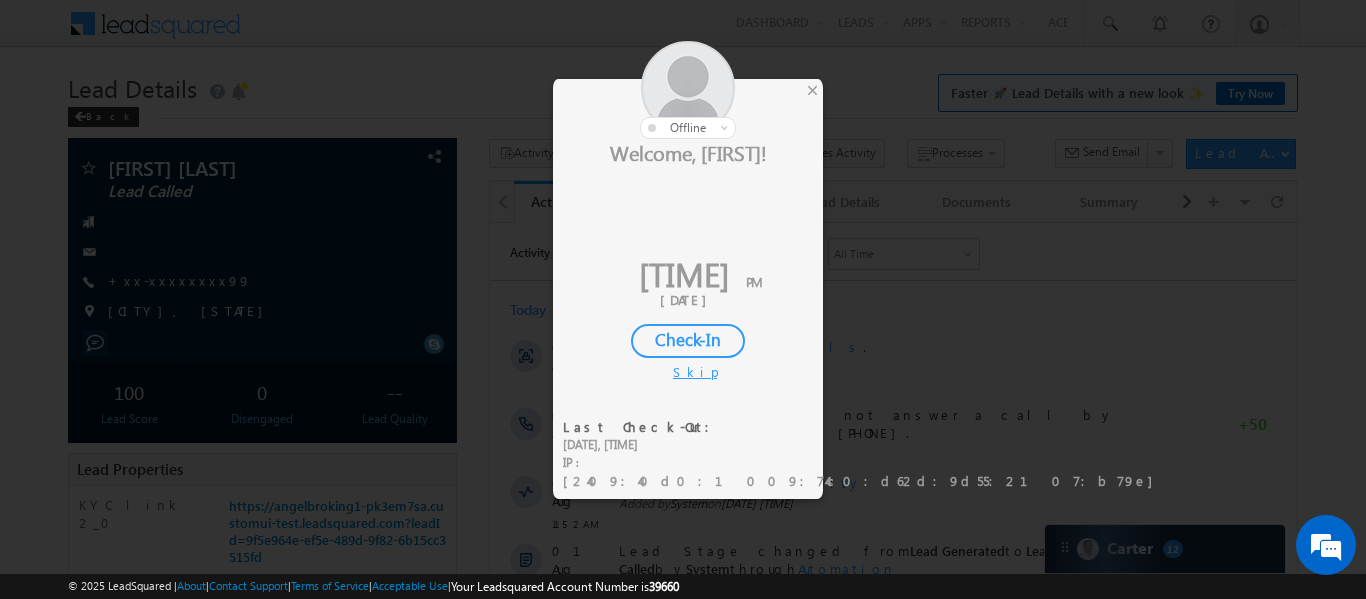 click on "Check-In" at bounding box center (688, 341) 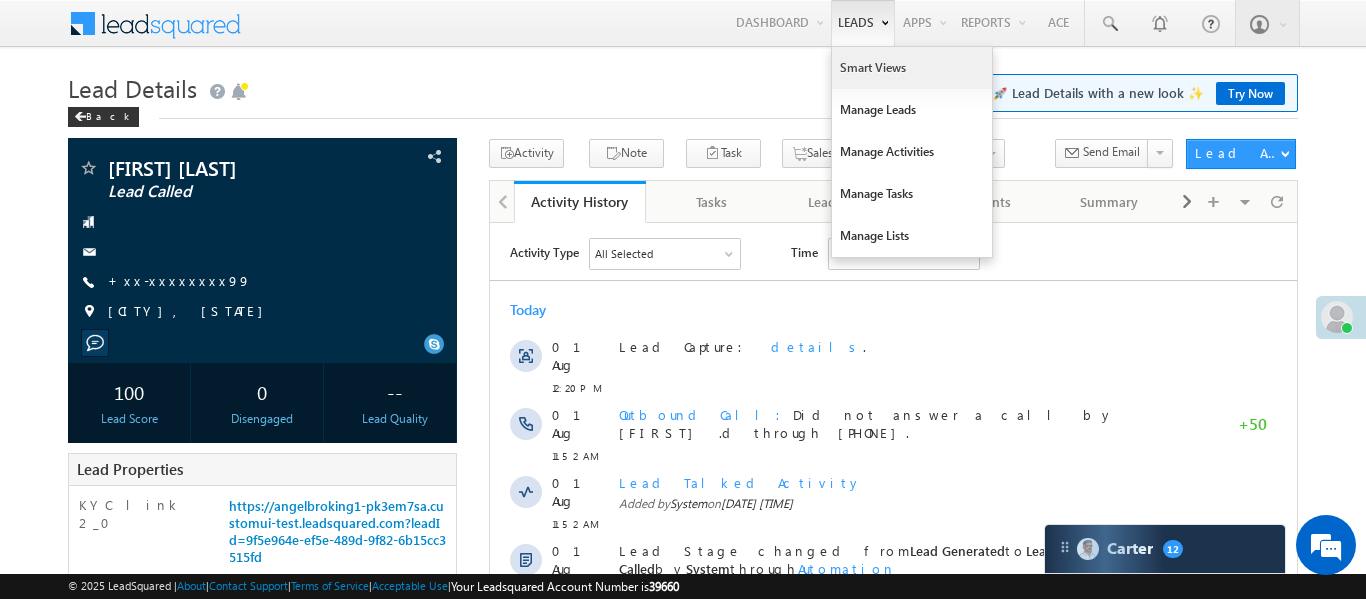 click on "Smart Views" at bounding box center (912, 68) 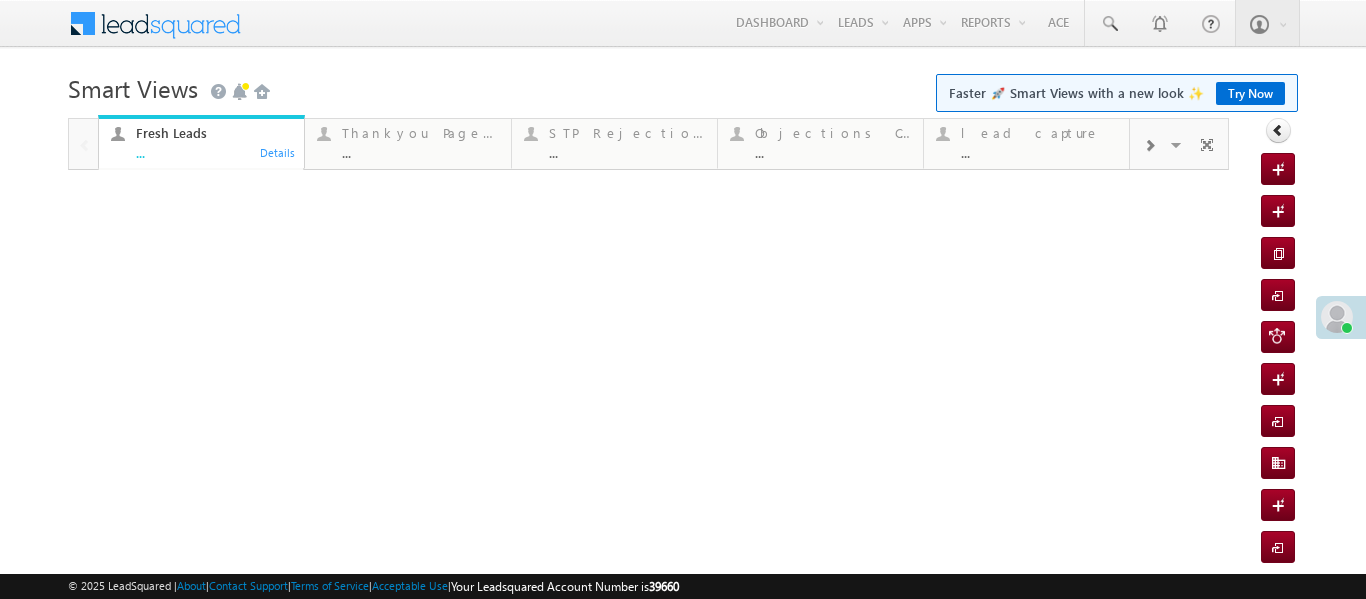 scroll, scrollTop: 0, scrollLeft: 0, axis: both 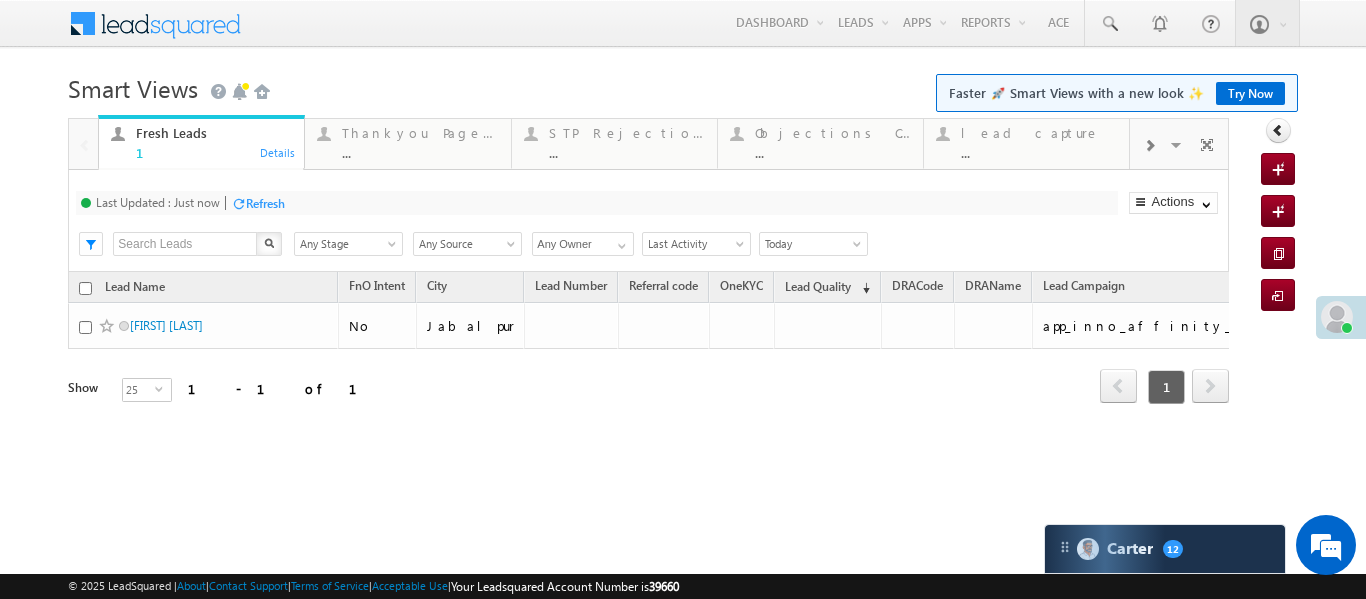 click on "Menu
[FIRST] .d
[EMAIL]     Settings" at bounding box center (682, 24) 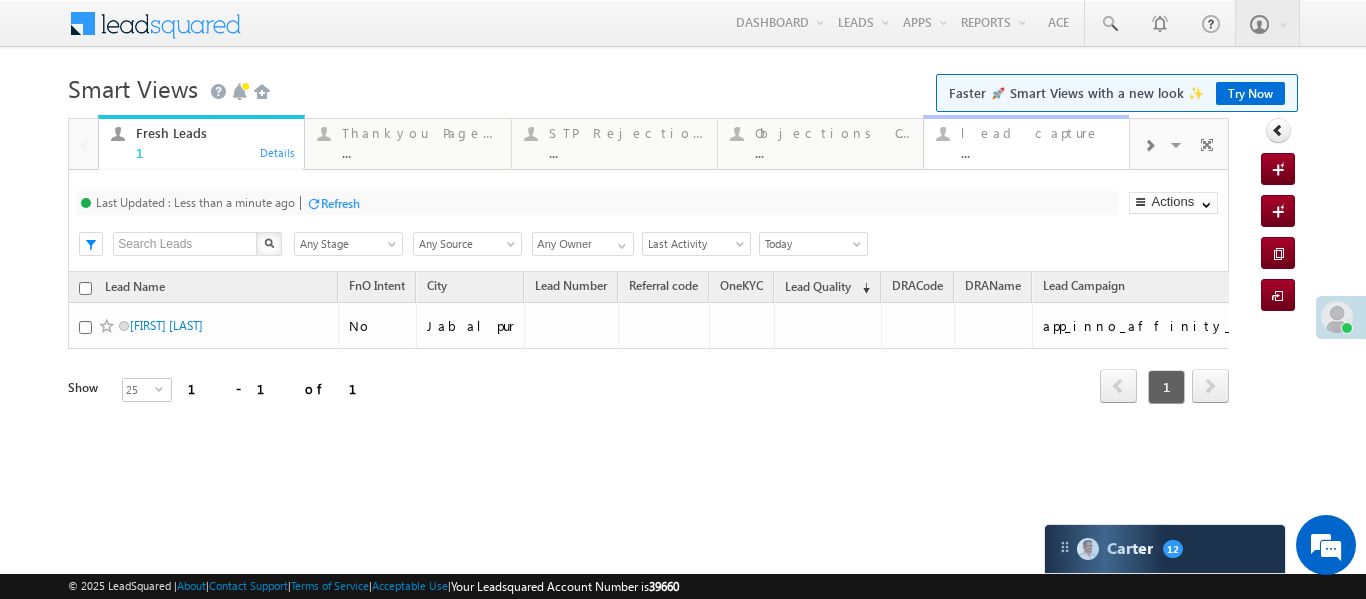click on "lead capture" at bounding box center (1039, 133) 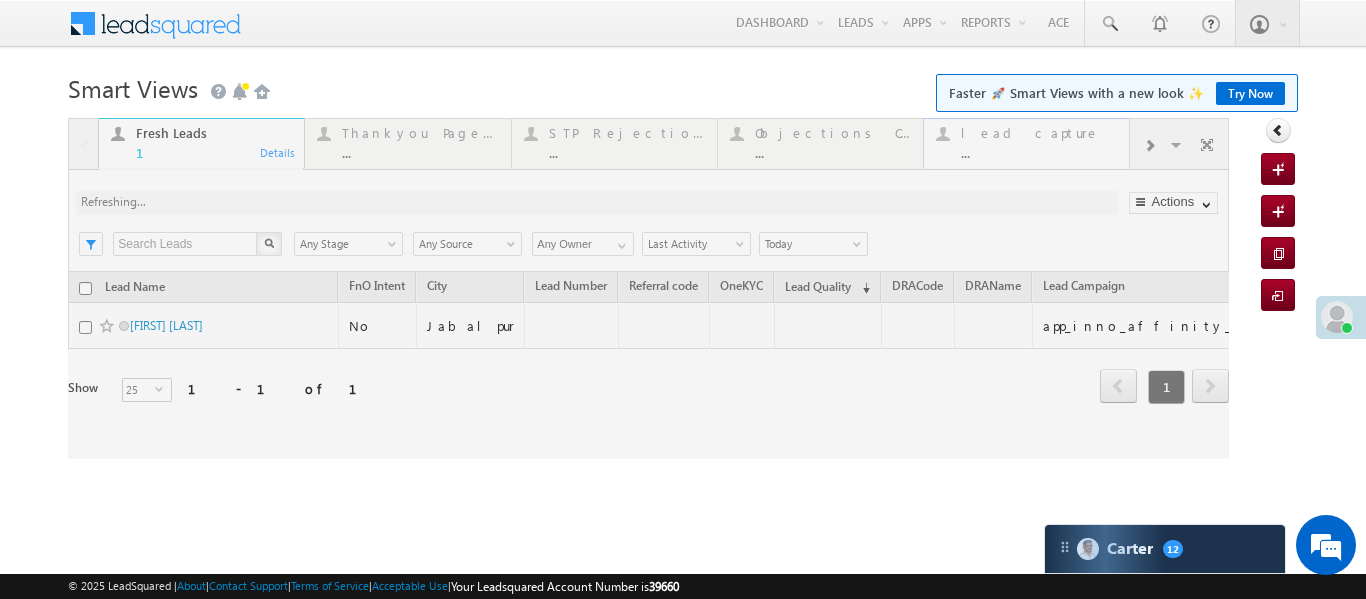 click at bounding box center [648, 288] 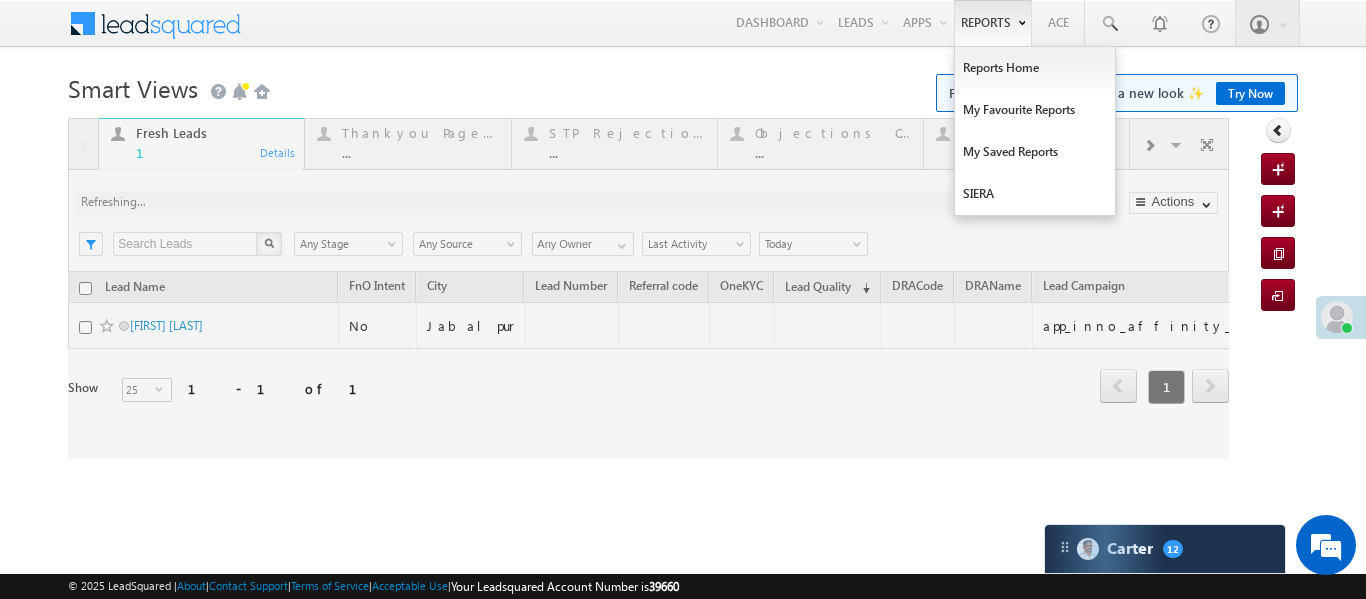 drag, startPoint x: 1041, startPoint y: 137, endPoint x: 1023, endPoint y: 16, distance: 122.33152 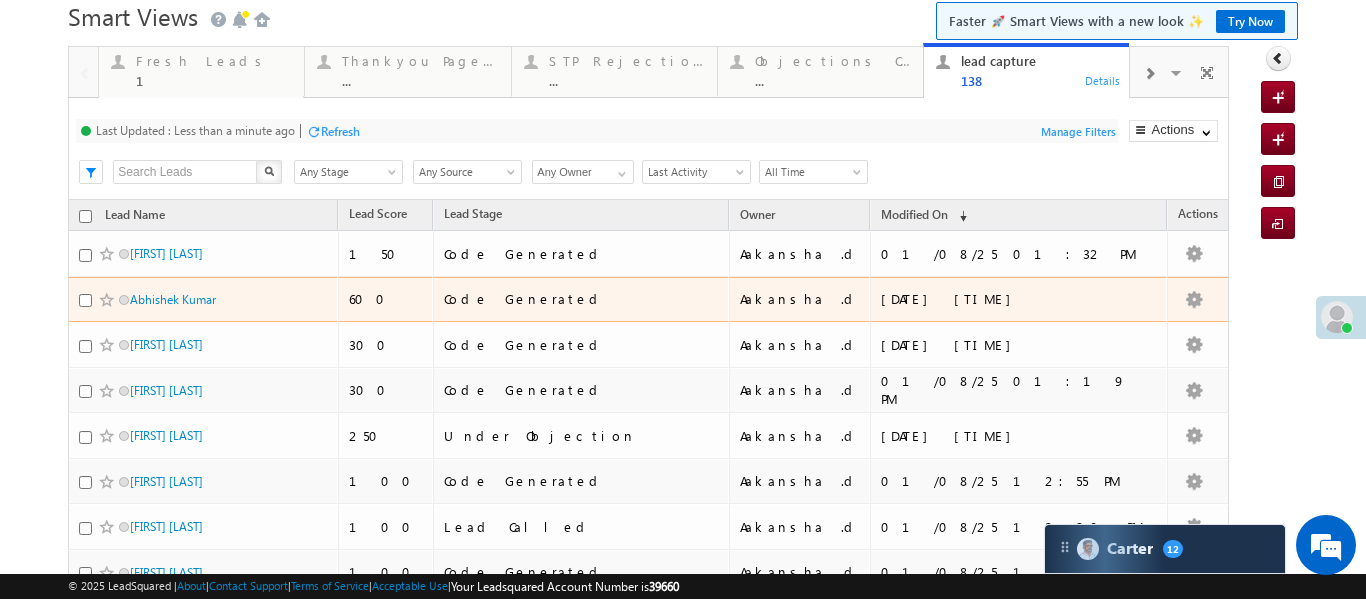 scroll, scrollTop: 0, scrollLeft: 0, axis: both 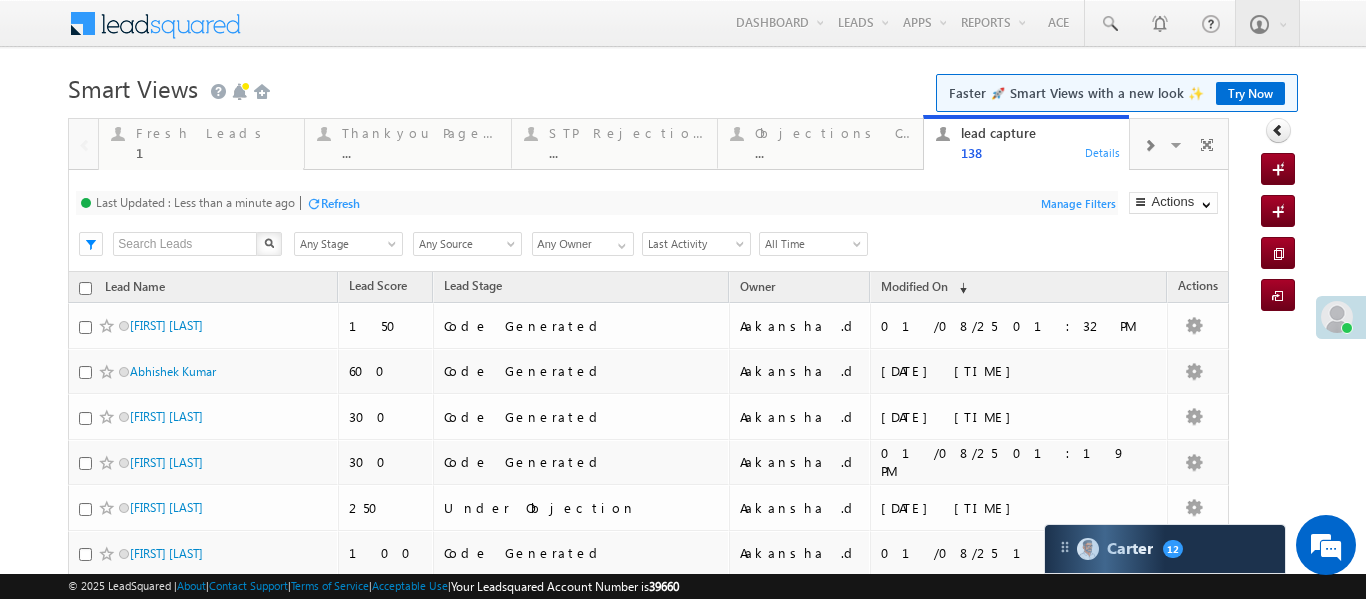 click at bounding box center (1149, 144) 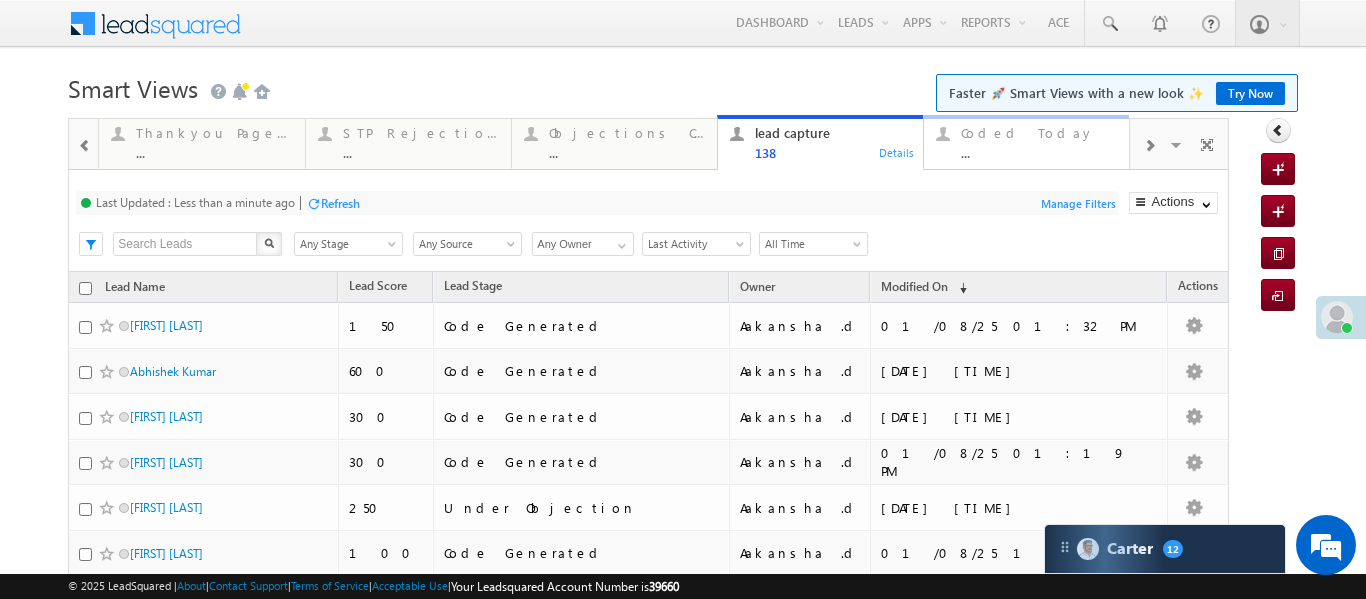click on "..." at bounding box center (1039, 152) 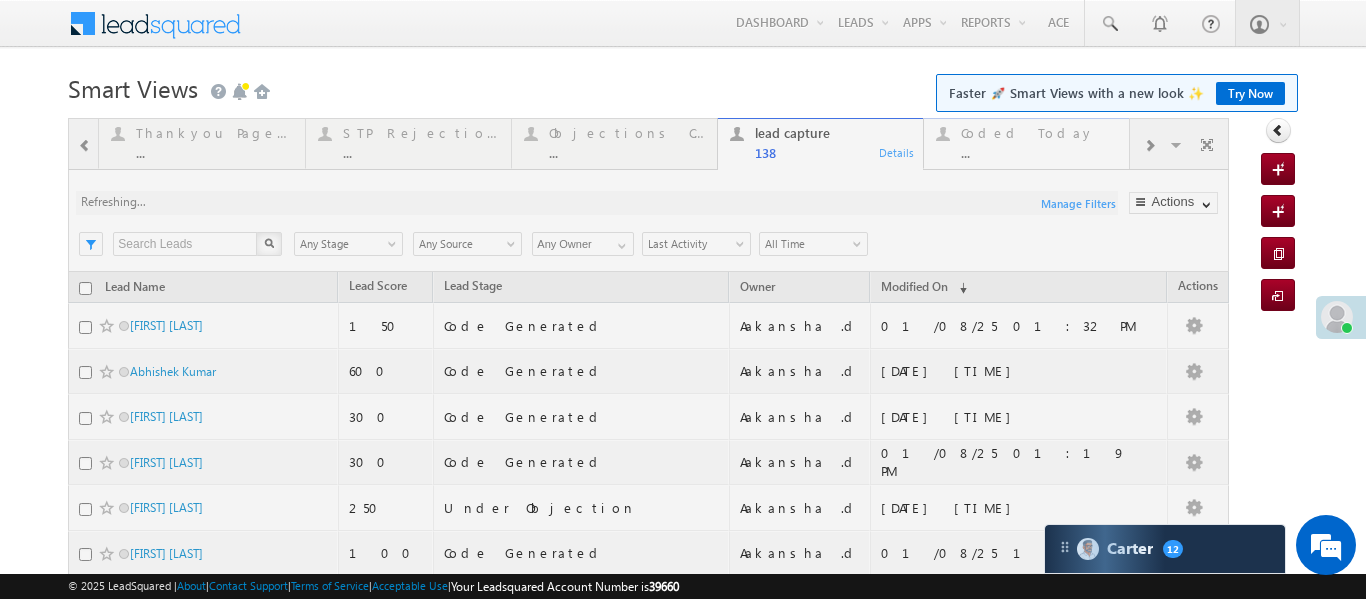 click at bounding box center [648, 834] 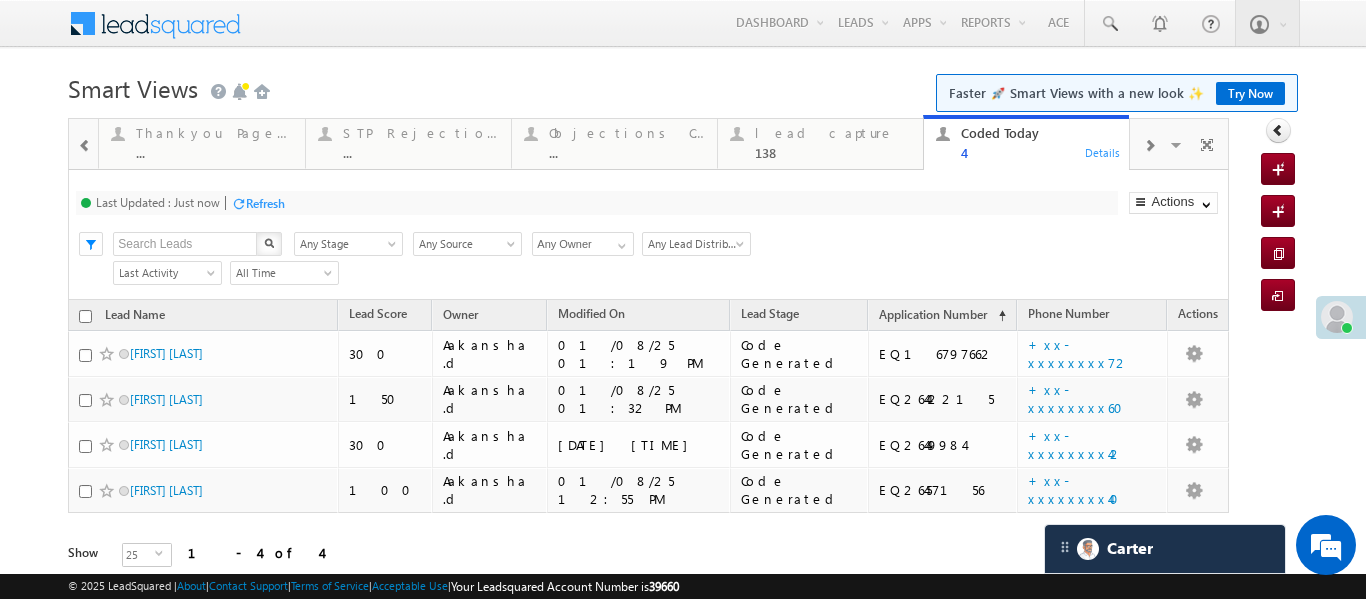 scroll, scrollTop: 0, scrollLeft: 0, axis: both 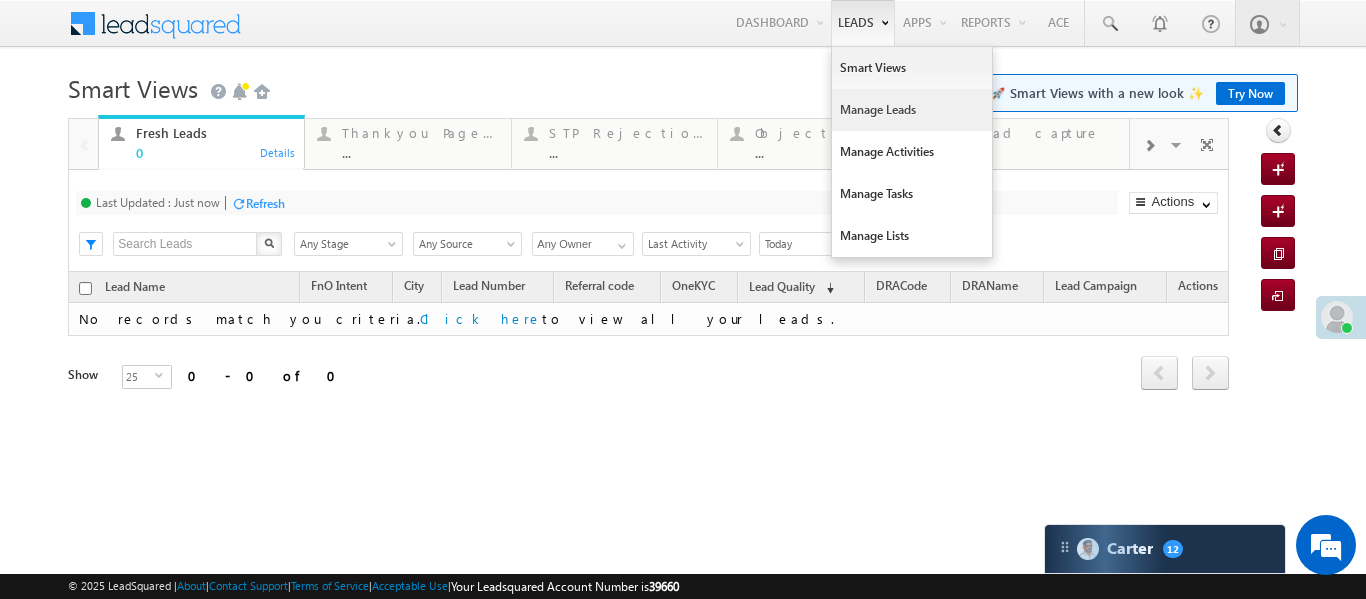click on "Manage Leads" at bounding box center [912, 110] 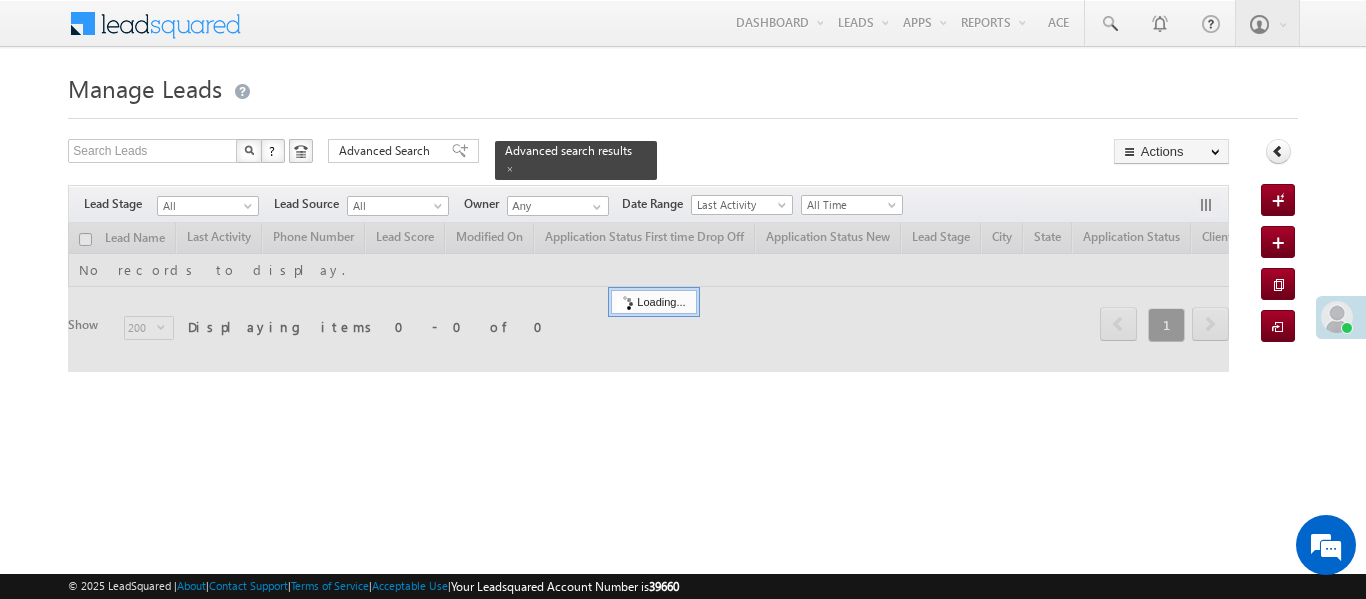 scroll, scrollTop: 0, scrollLeft: 0, axis: both 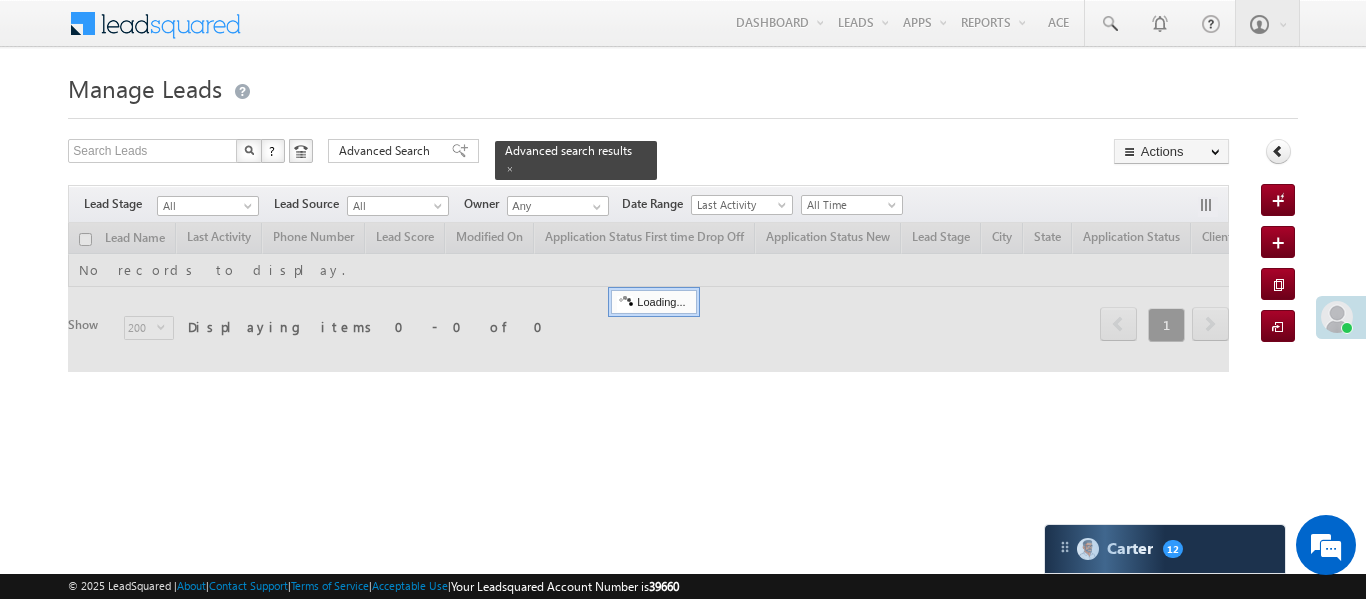 click on "All Time" at bounding box center (849, 205) 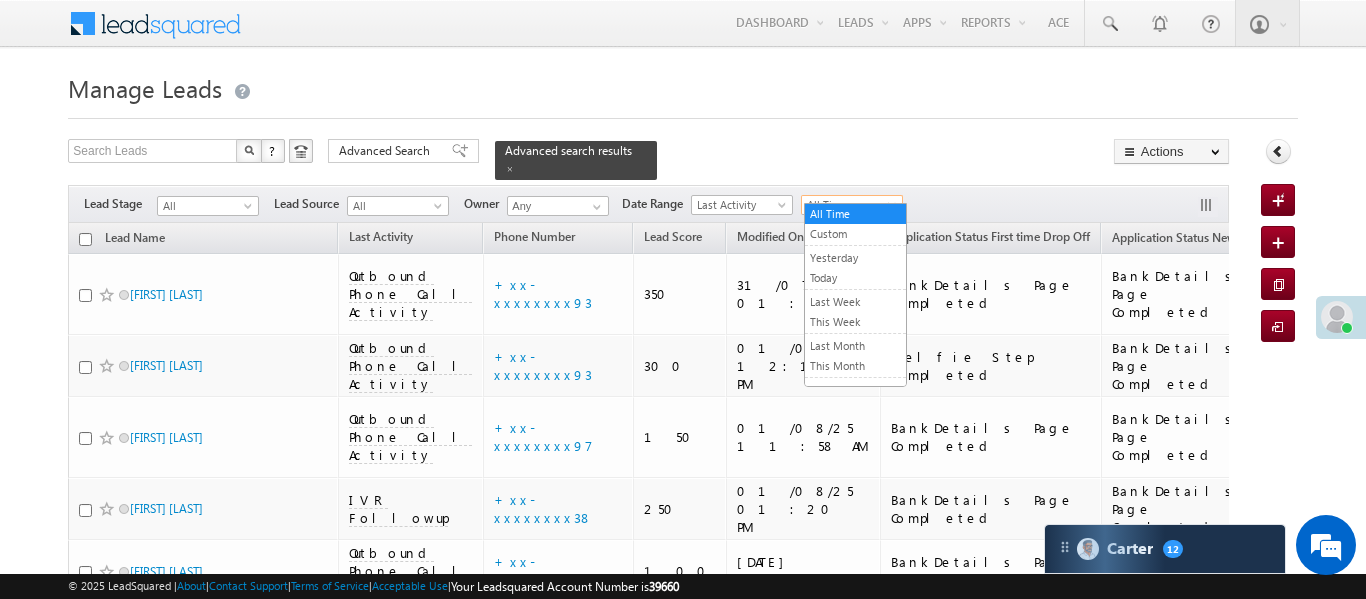 click on "Today" at bounding box center (855, 278) 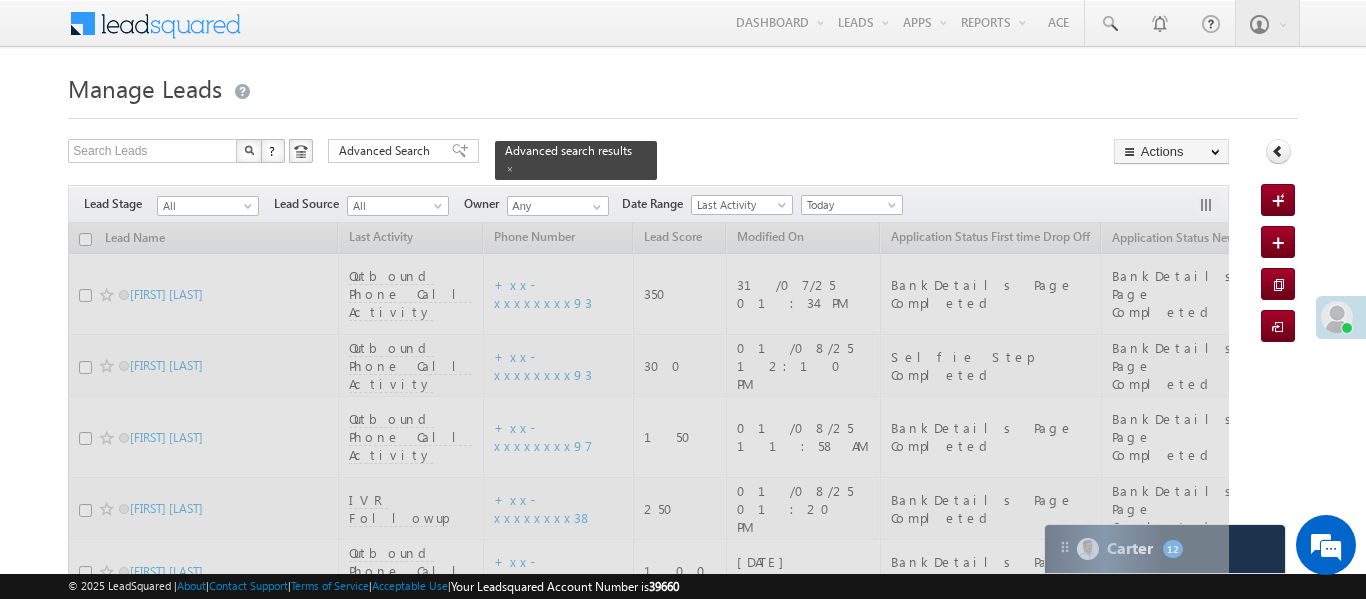 click at bounding box center (510, 169) 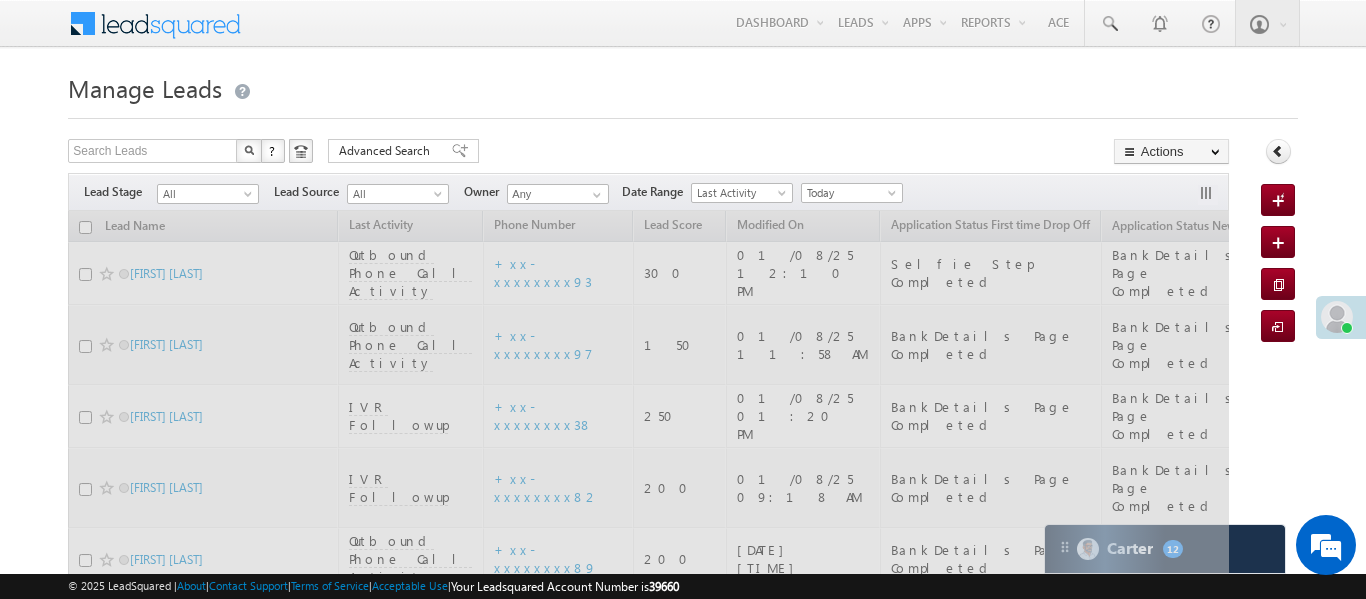 scroll, scrollTop: 0, scrollLeft: 0, axis: both 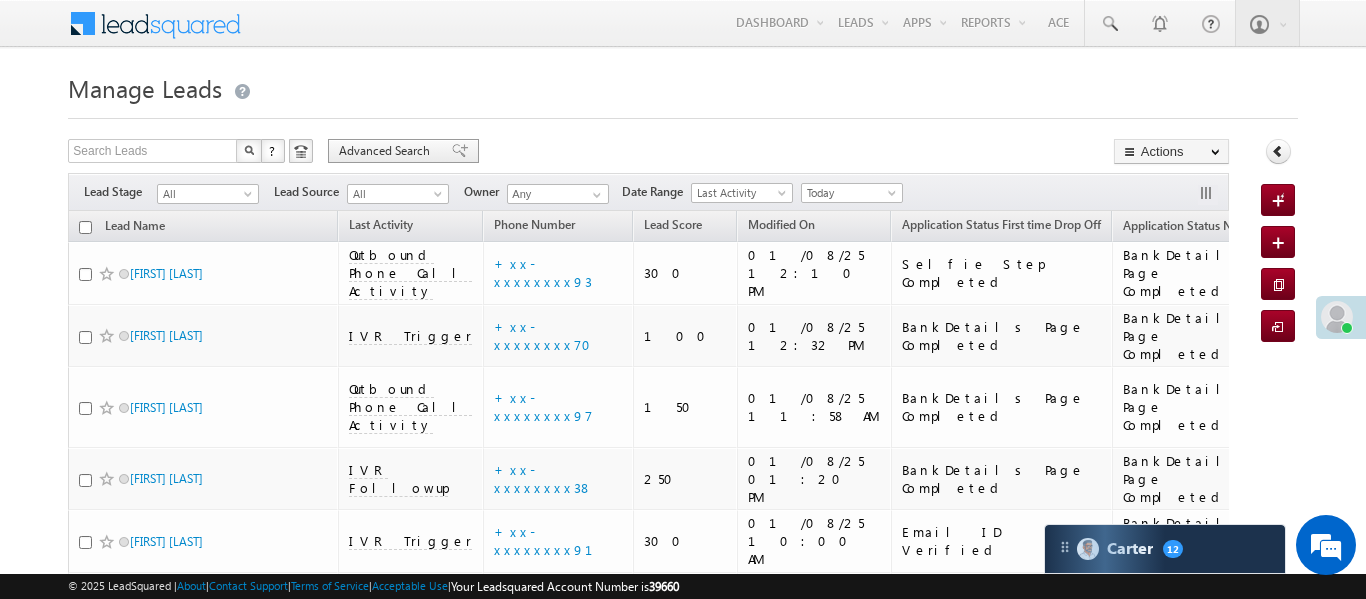 click on "Advanced Search" at bounding box center (387, 151) 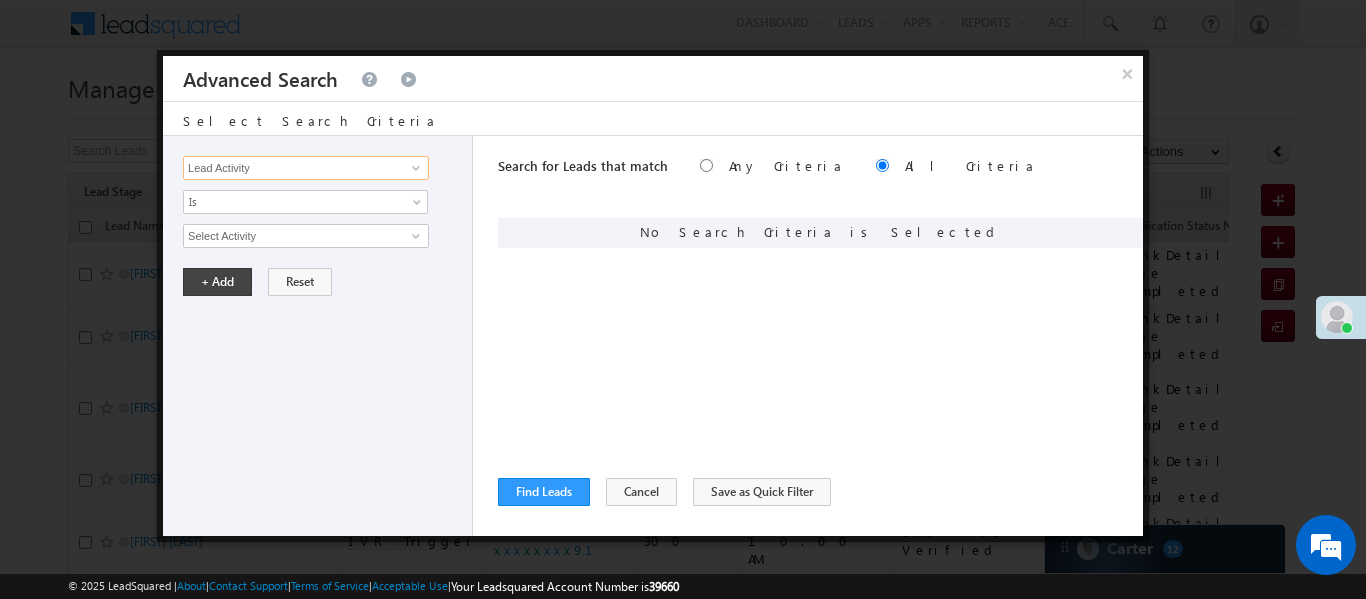 click on "Lead Activity" at bounding box center (306, 168) 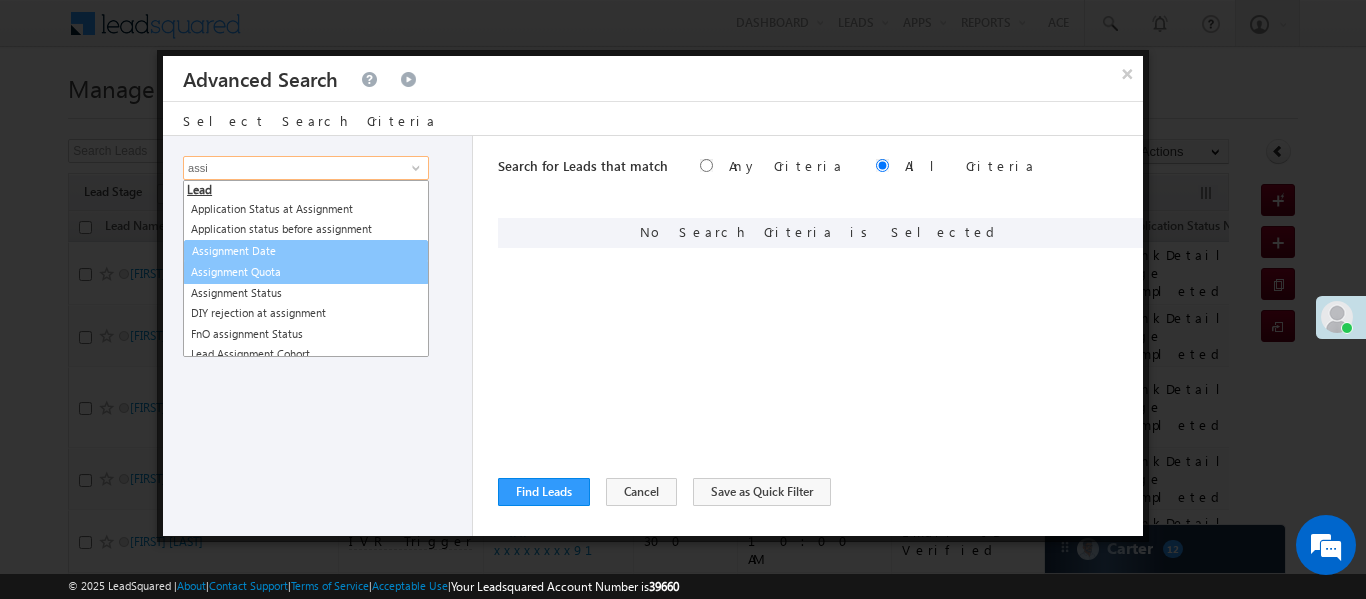click on "Assignment Date" at bounding box center [306, 251] 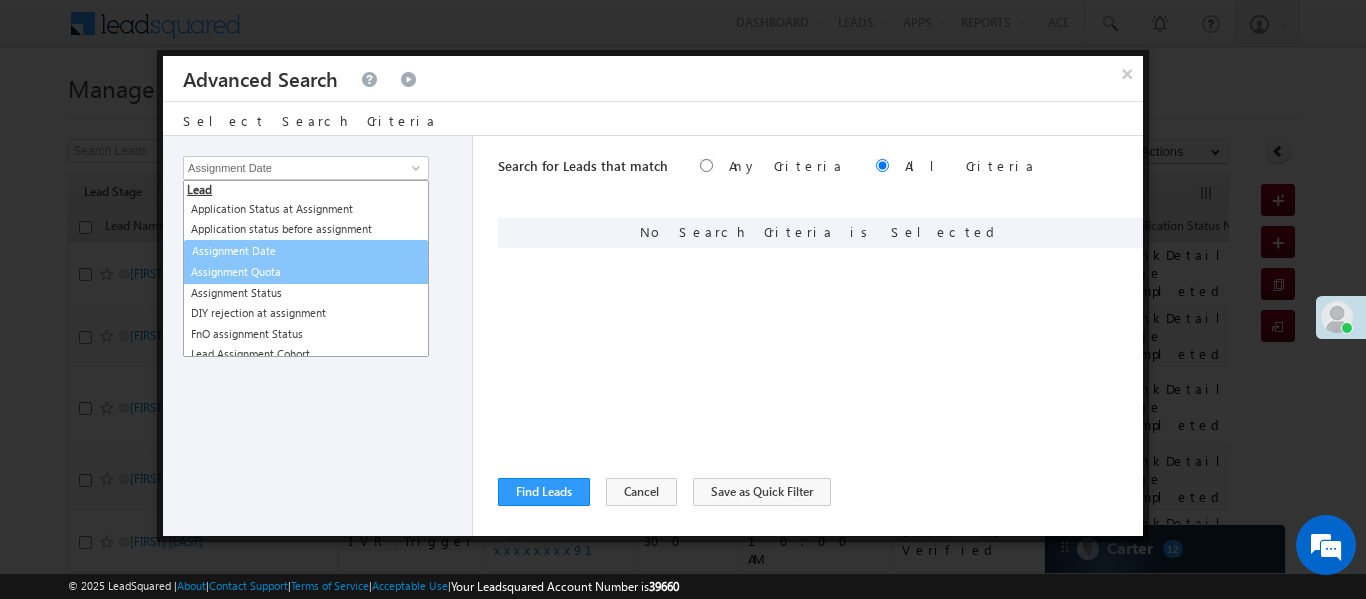 click on "Lead Activity Task Sales Group  Prospect Id  WA Last Message Timestamp 4th Day Disposition Aadhaar_MobileLinked Account Application Status Activation_Score Age Bucket AI_ML AngelCode App Download App Download Date App Status Compare Application Number Application Owner Application Source Application Status  Application Status at Assignment Application Status at Dropoff Application status before assignment  Application Status First time Drop Off  Application Status New Application Step Number Application Submission Flag Application Type Appsflyer Adset Area Manager Name Assignment Date Assignment Quota Assignment Status Attempt counter post coding  BO Branch Browser Call Back Counter Call back Date & Time Call Back Requested Created At Call Back Requested on  Call Back Requested Slot Call Duration Call Later Overall Counter Call Later_Insurance call back date Callid Campaign Call Counter Campaign Date Campaign flag for smart view Campaign Talktime counter Campaign Trade Date Is" at bounding box center [318, 336] 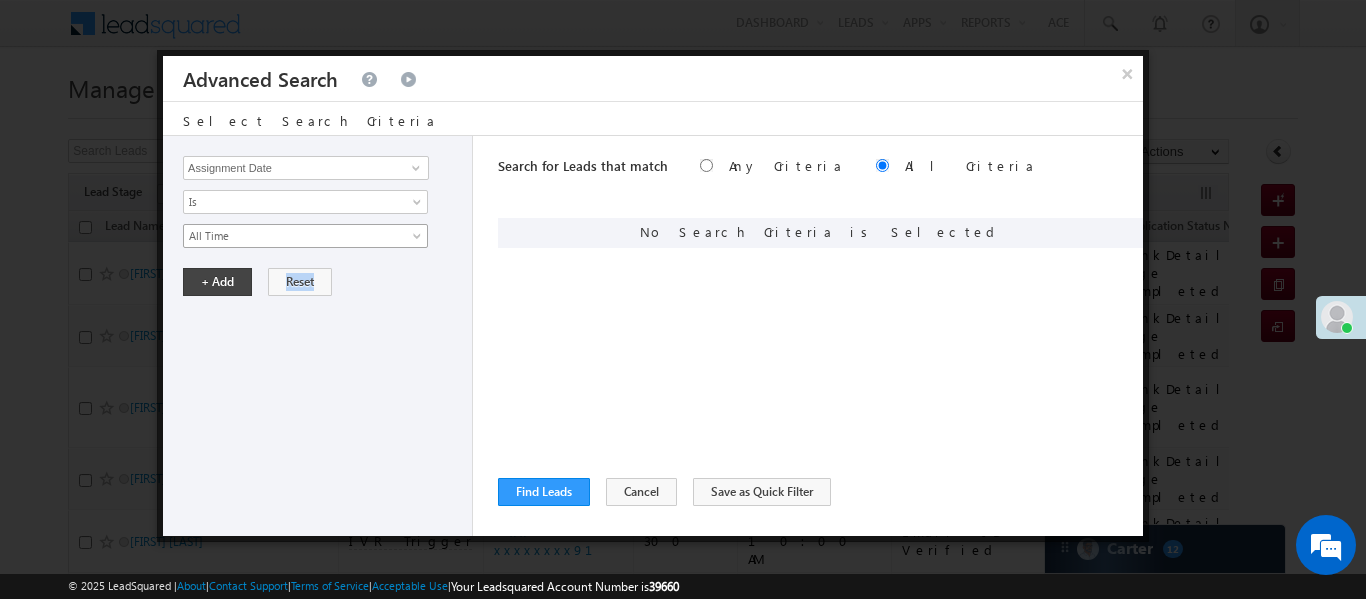 click on "All Time" at bounding box center (305, 236) 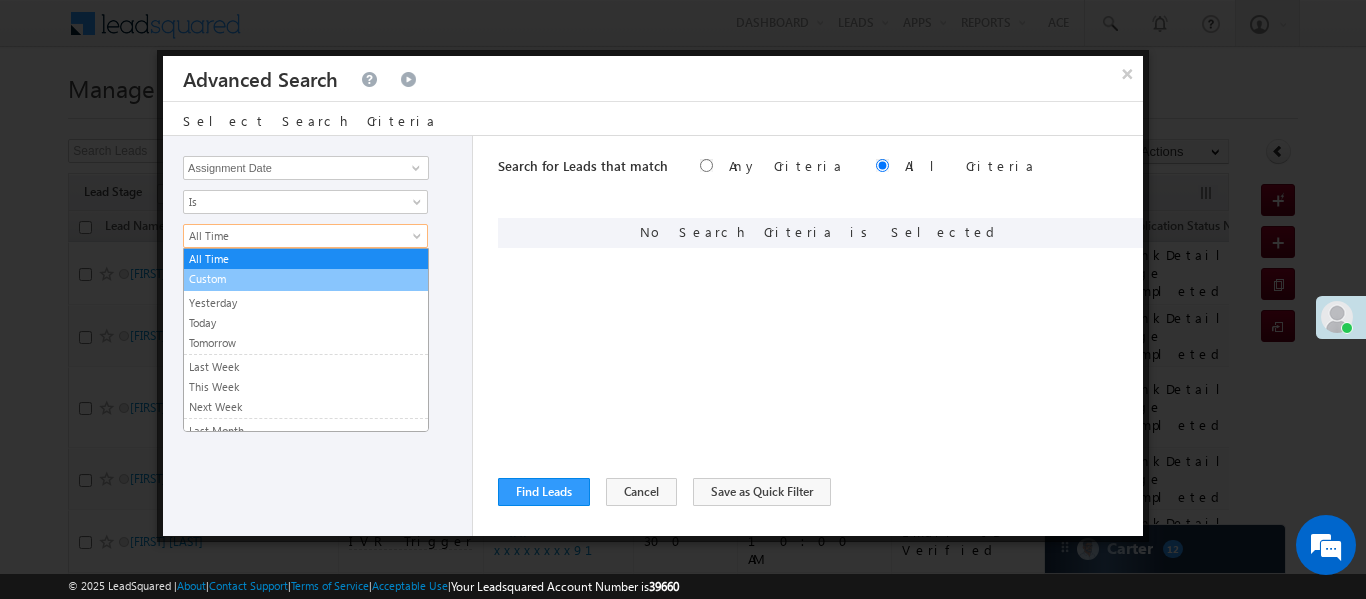 click on "Custom" at bounding box center [306, 279] 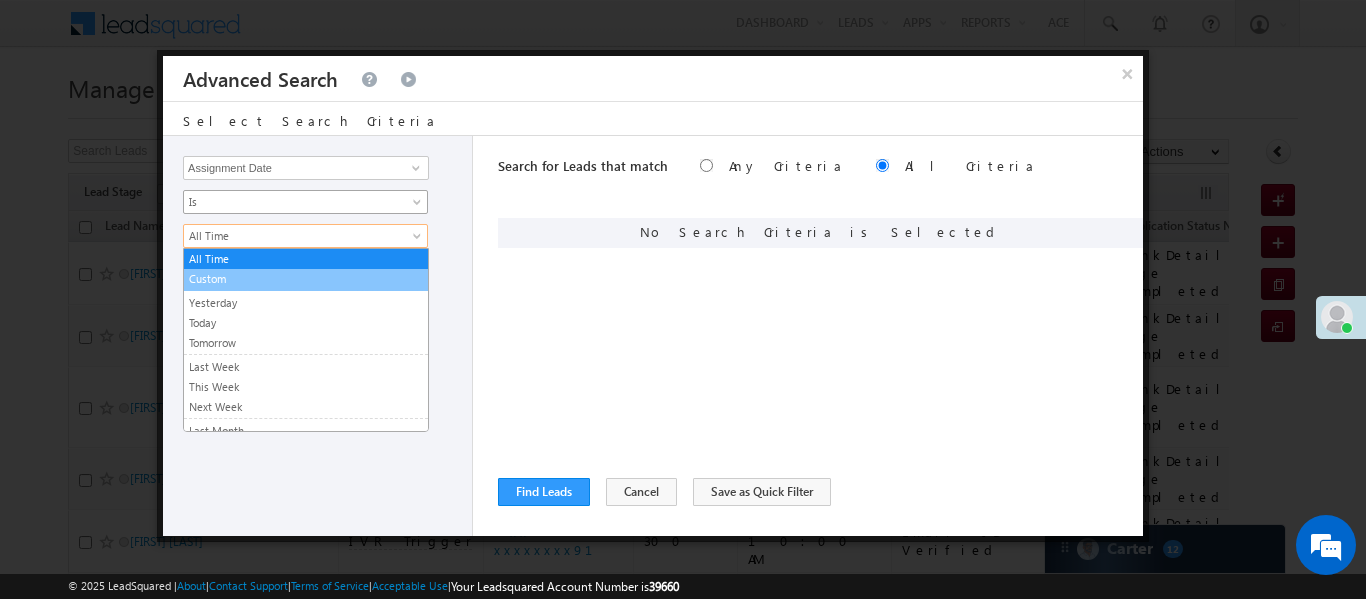 drag, startPoint x: 265, startPoint y: 271, endPoint x: 244, endPoint y: 209, distance: 65.459915 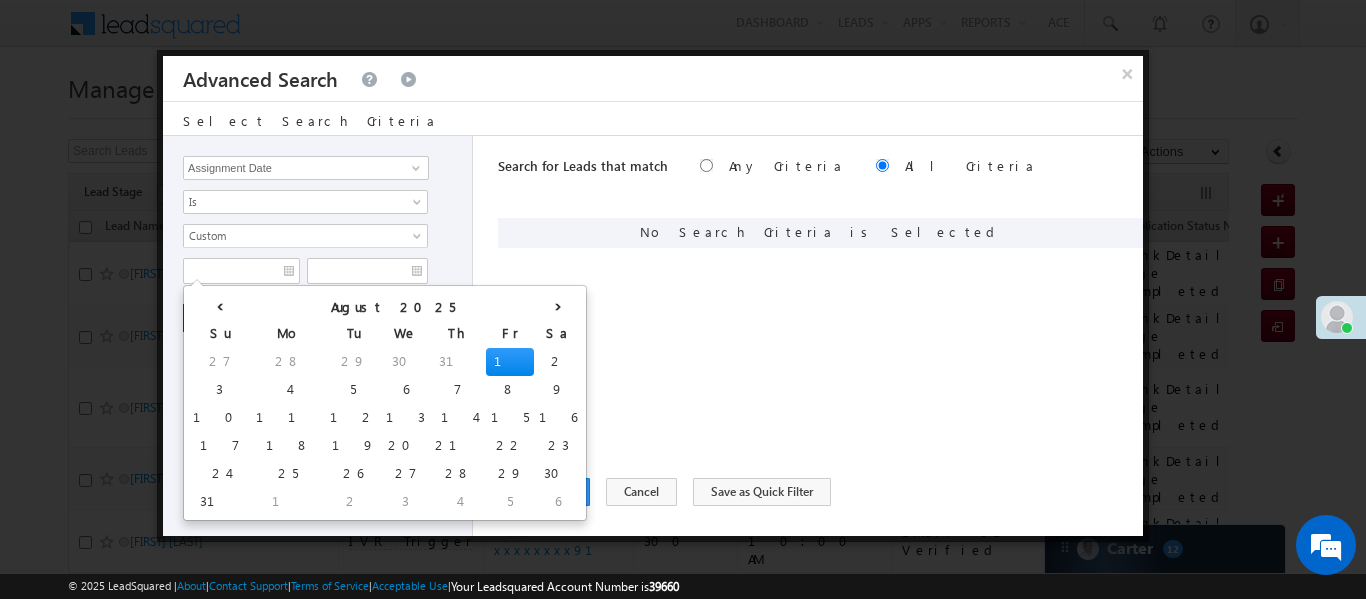click on "All Time Custom Yesterday Today Tomorrow Last Week This Week Next Week Last Month This Month Next Month Last 7 Days Last 30 Days Last N Next N Days Custom Days Go" at bounding box center (322, 254) 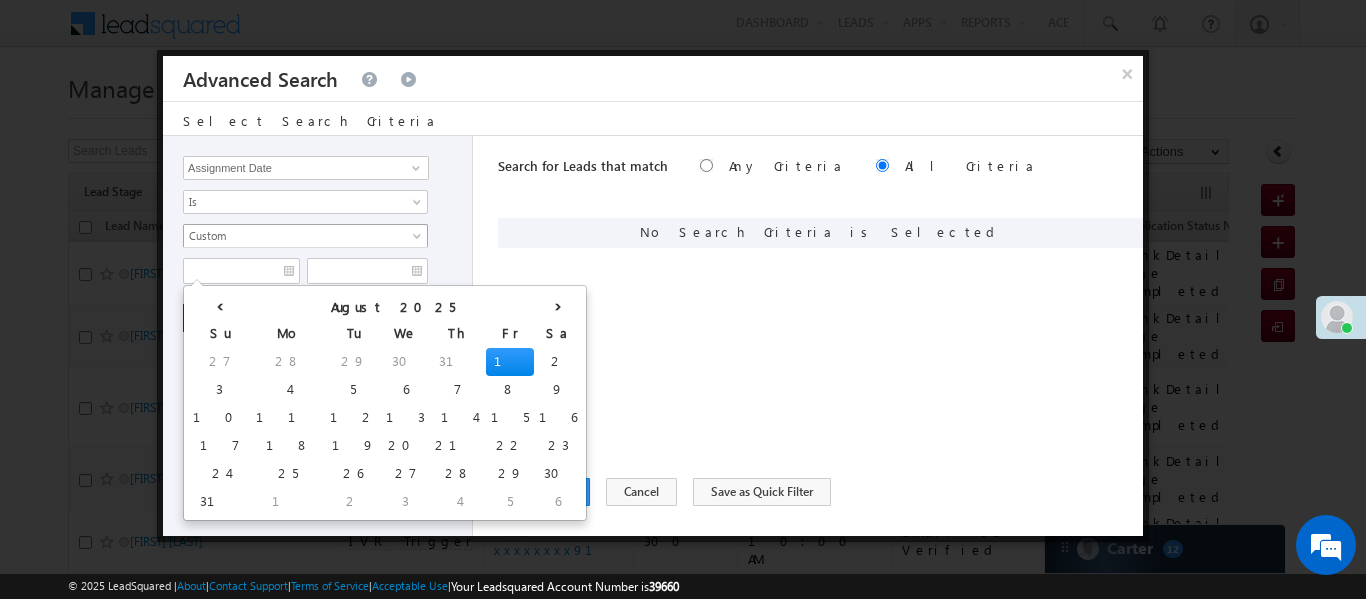 click on "Custom" at bounding box center (292, 236) 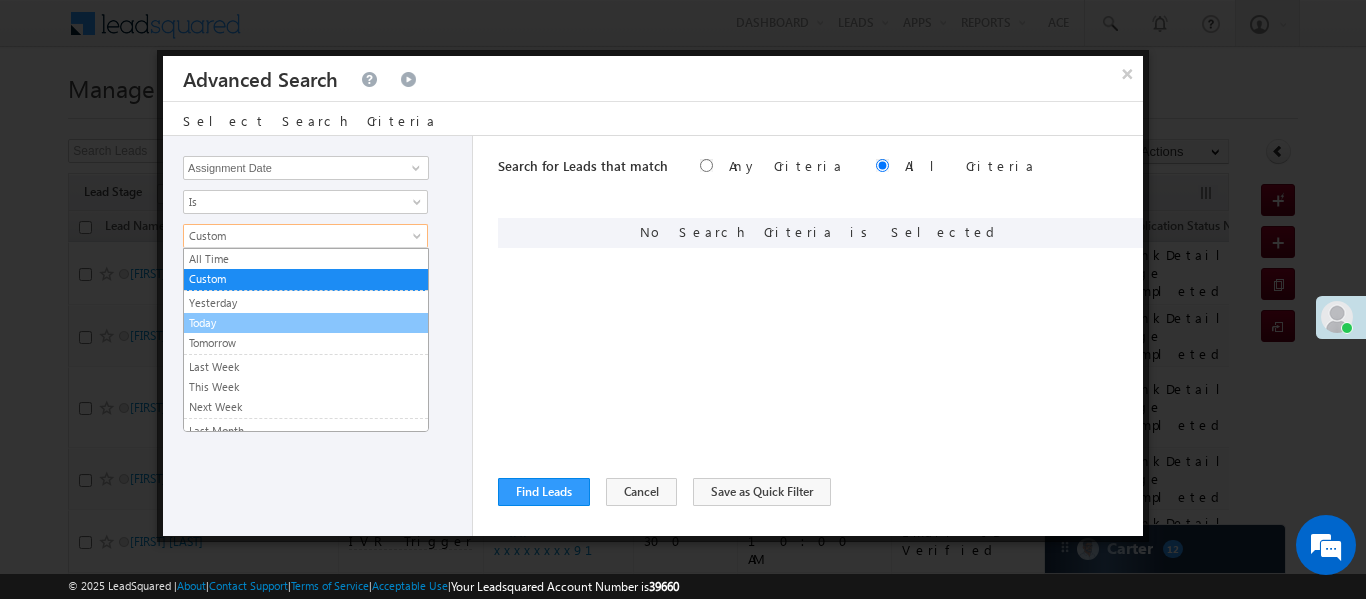 click on "Today" at bounding box center [306, 323] 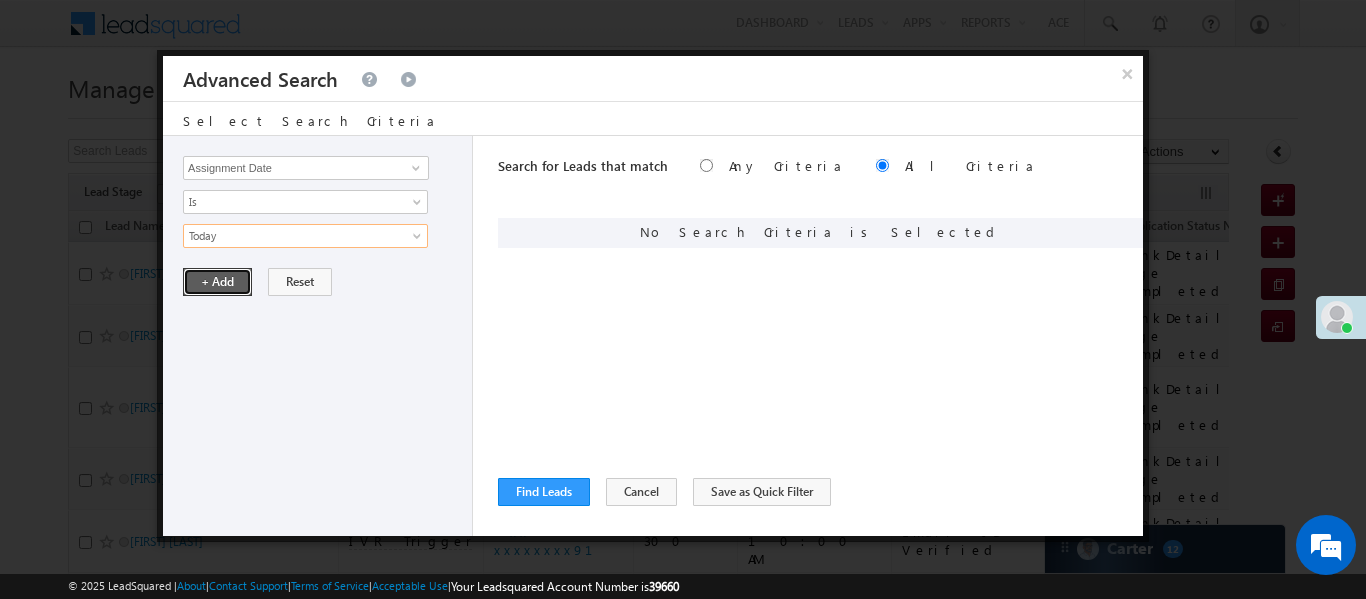 click on "+ Add" at bounding box center [217, 282] 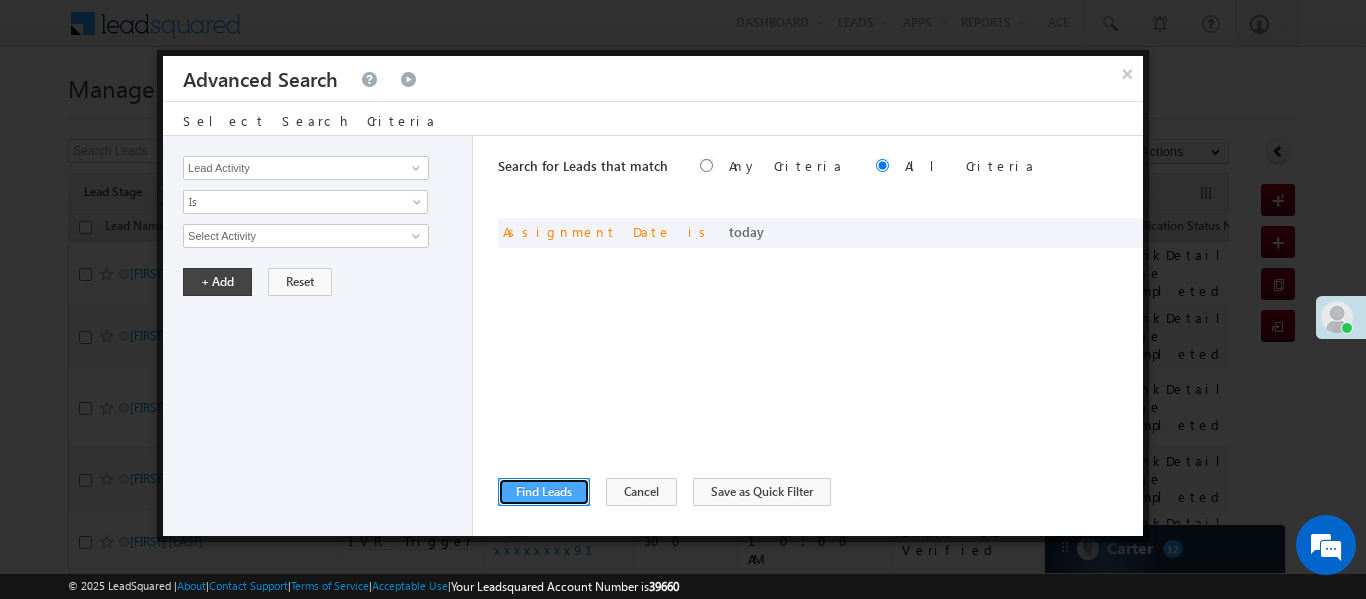 click on "Find Leads" at bounding box center (544, 492) 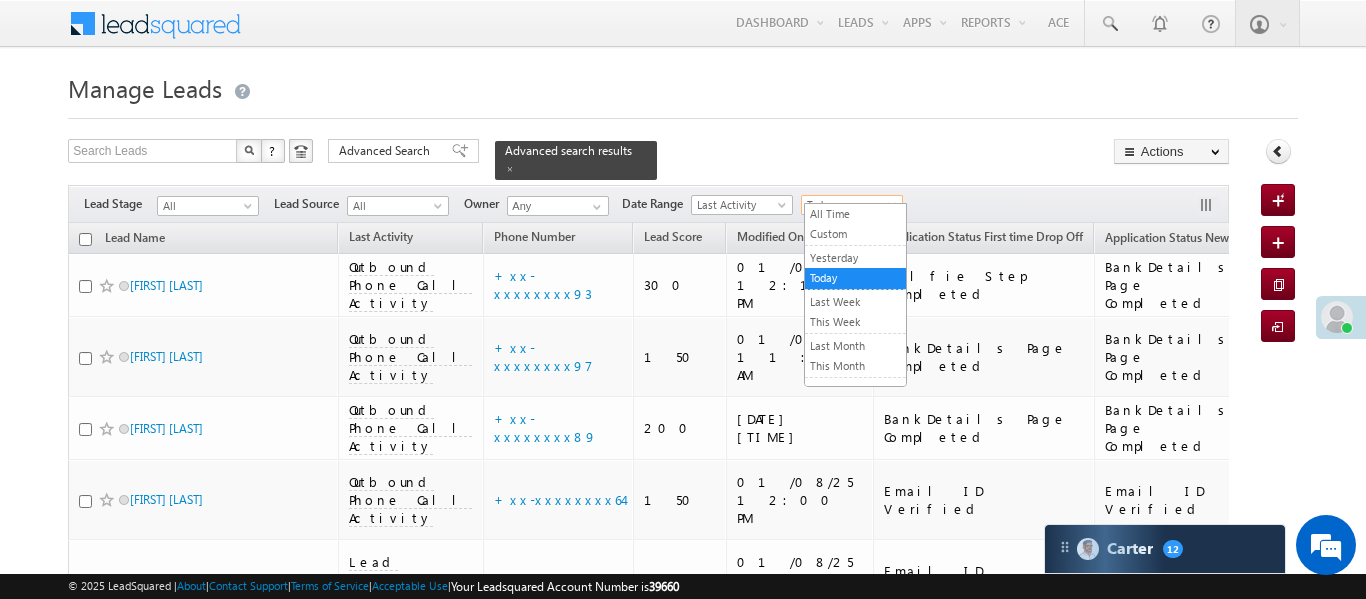 click on "Today" at bounding box center [849, 205] 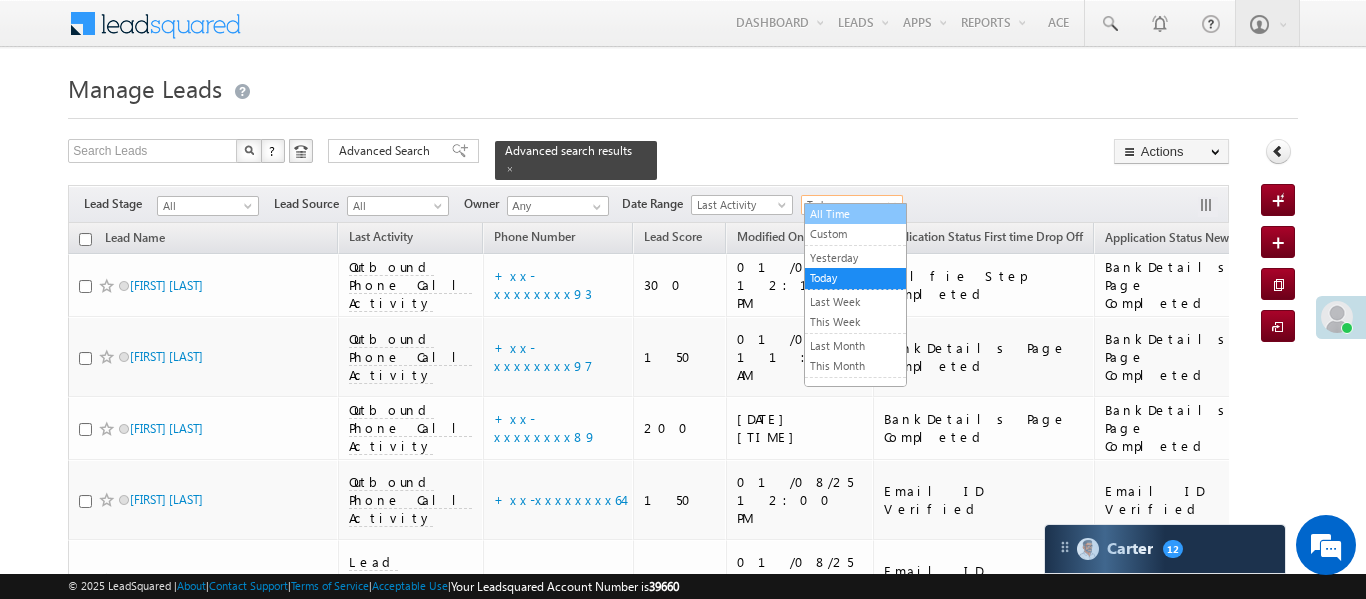 click on "All Time Custom Yesterday Today Last Week This Week Last Month This Month Last Year This Year Last 7 Days Last 30 Days" at bounding box center (855, 295) 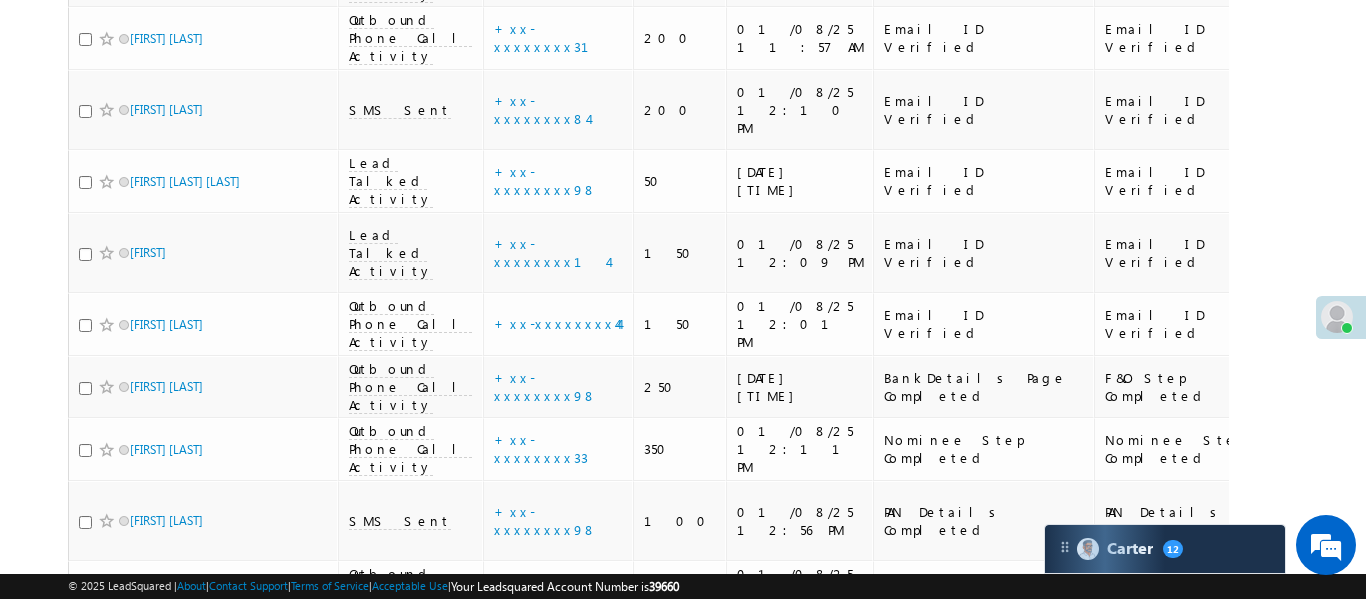 scroll, scrollTop: 0, scrollLeft: 0, axis: both 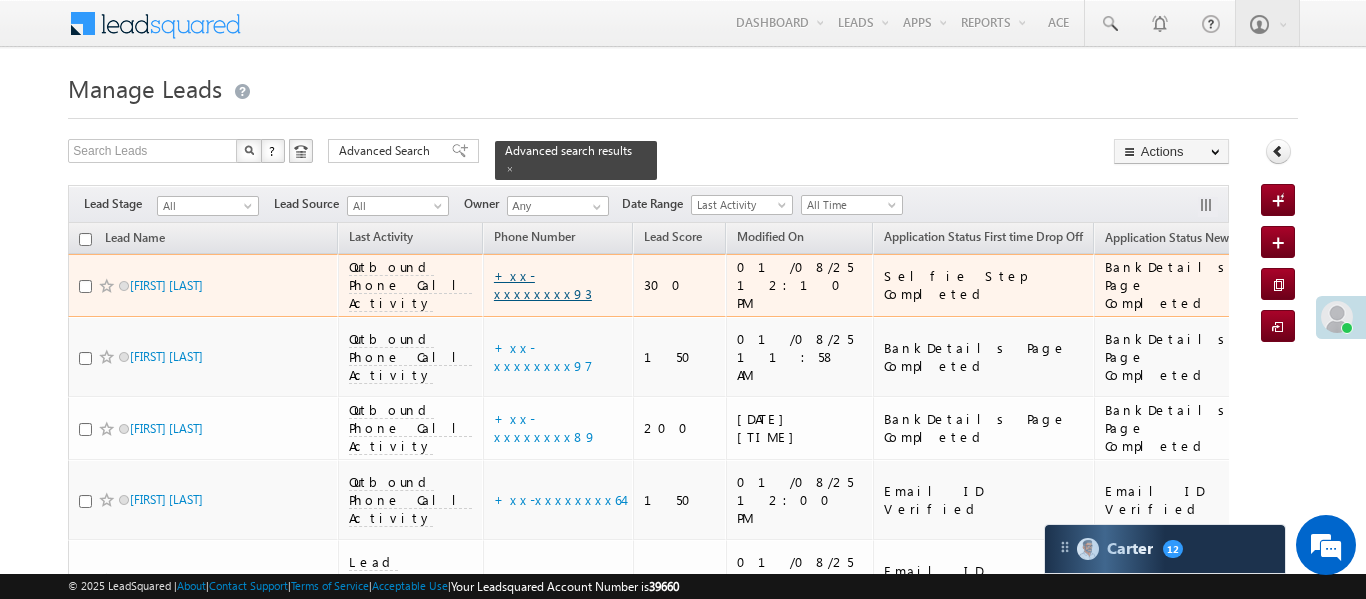 click on "+xx-xxxxxxxx93" at bounding box center [543, 284] 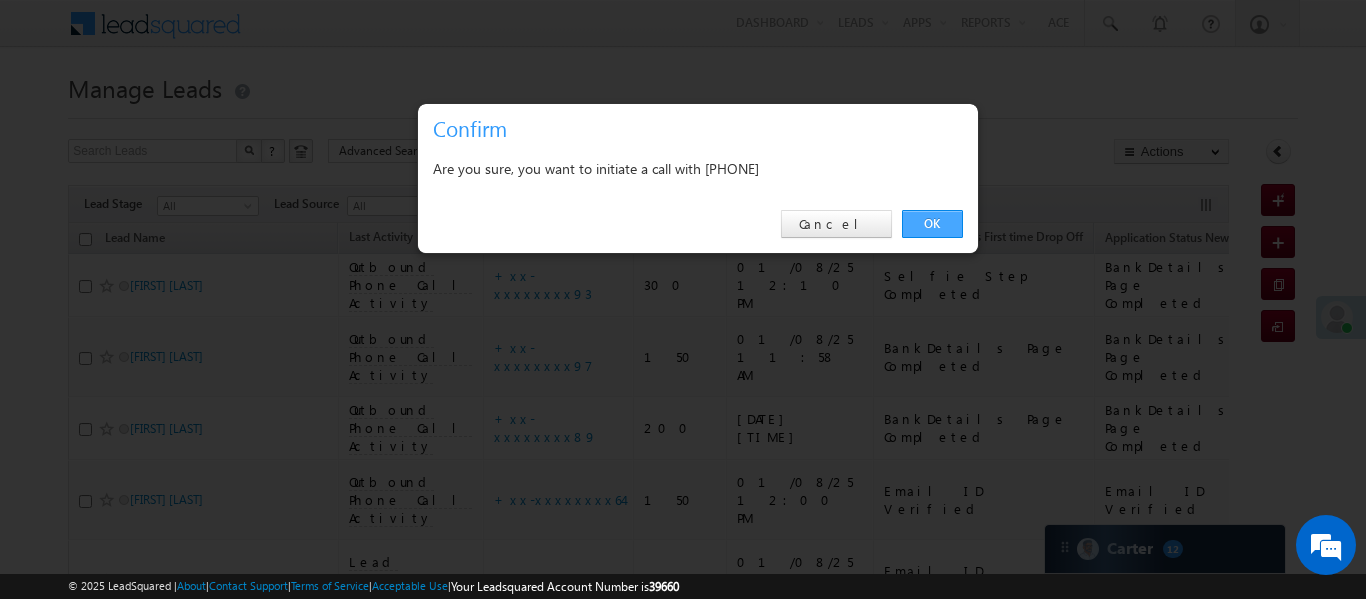 click on "OK" at bounding box center (932, 224) 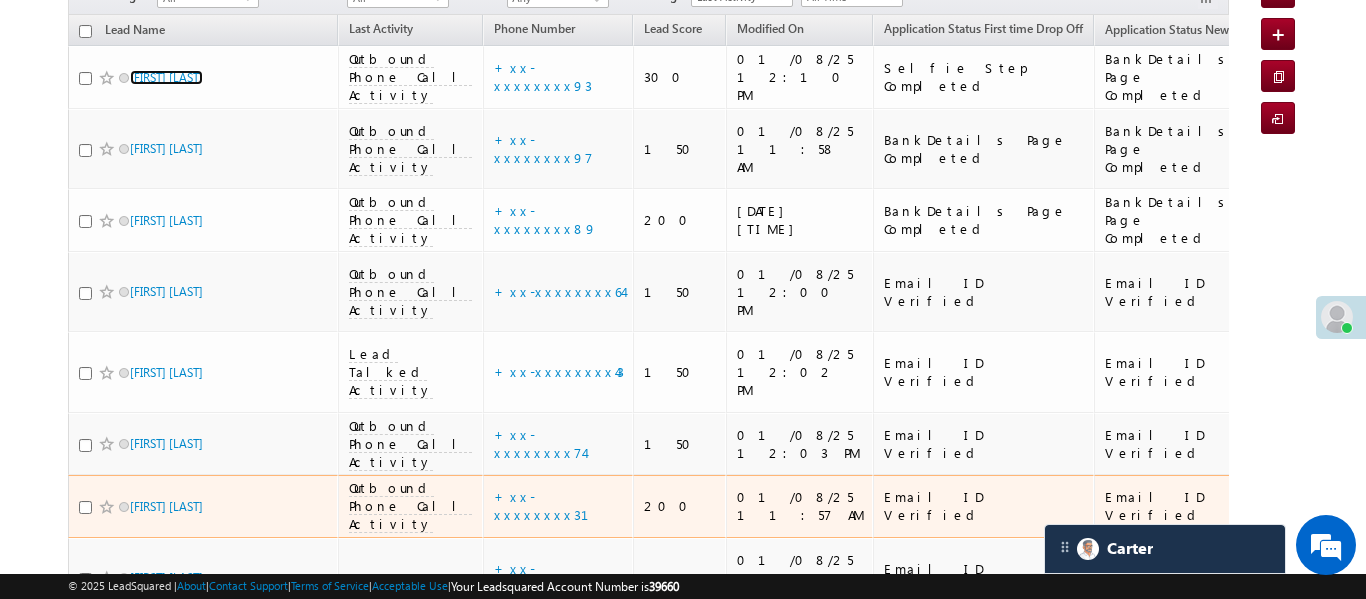 scroll, scrollTop: 0, scrollLeft: 0, axis: both 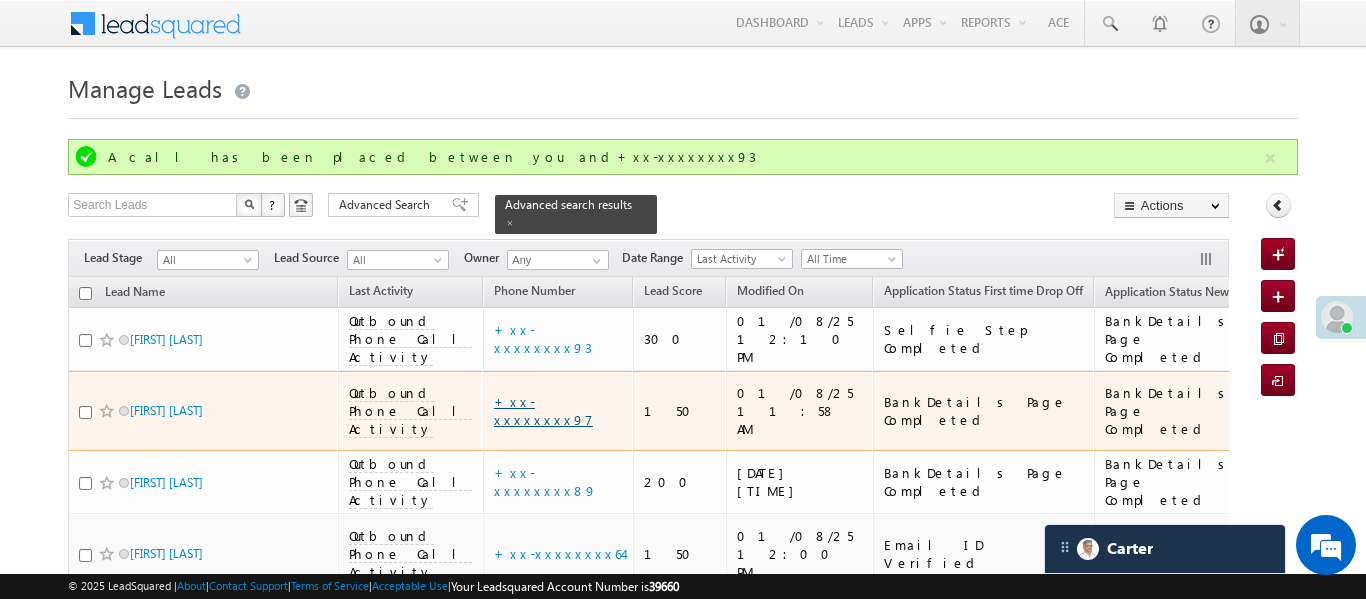 click on "+xx-xxxxxxxx97" at bounding box center [543, 410] 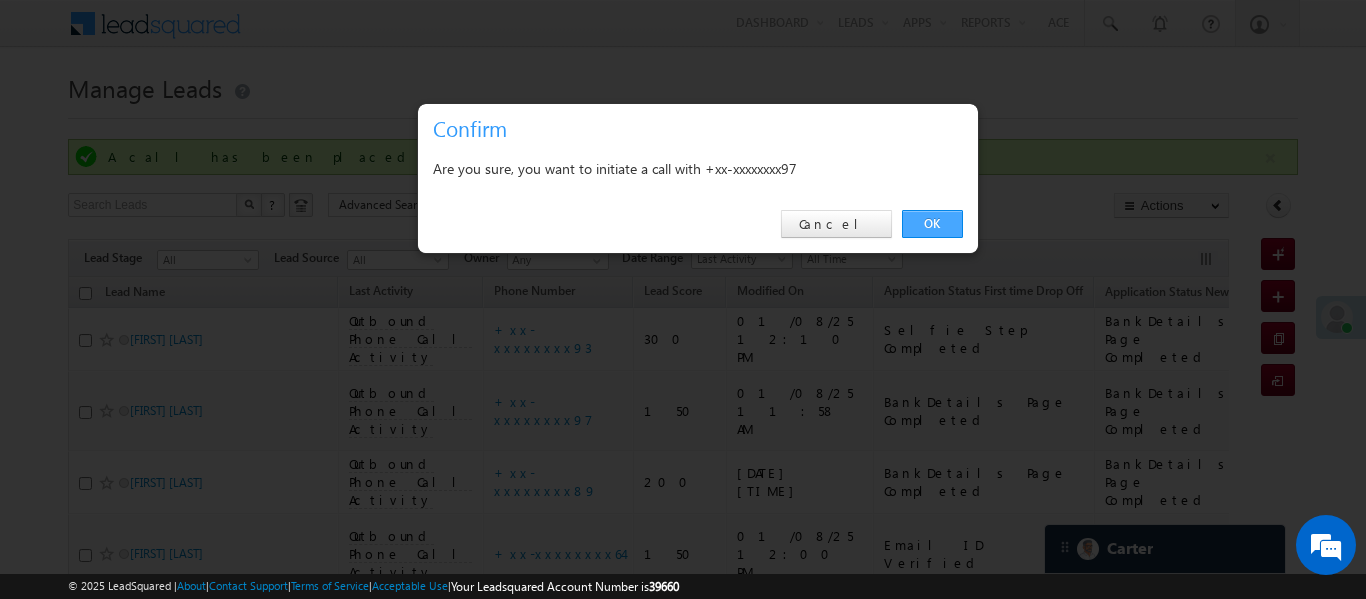 click on "OK" at bounding box center (932, 224) 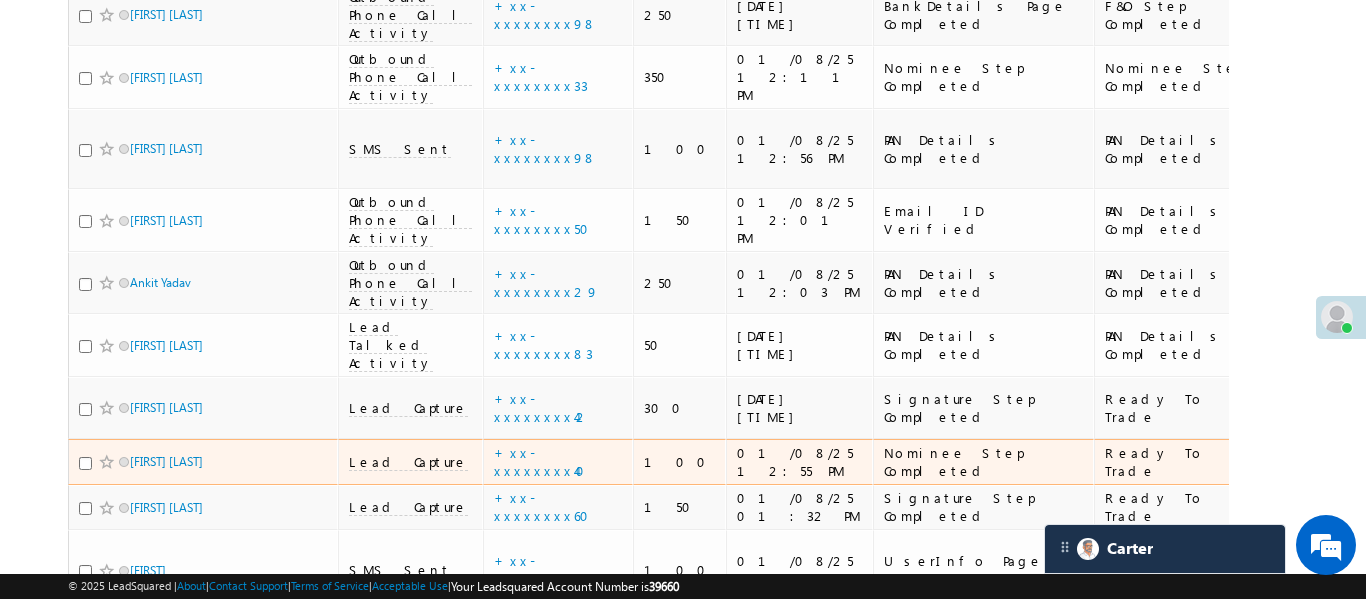 scroll, scrollTop: 1101, scrollLeft: 0, axis: vertical 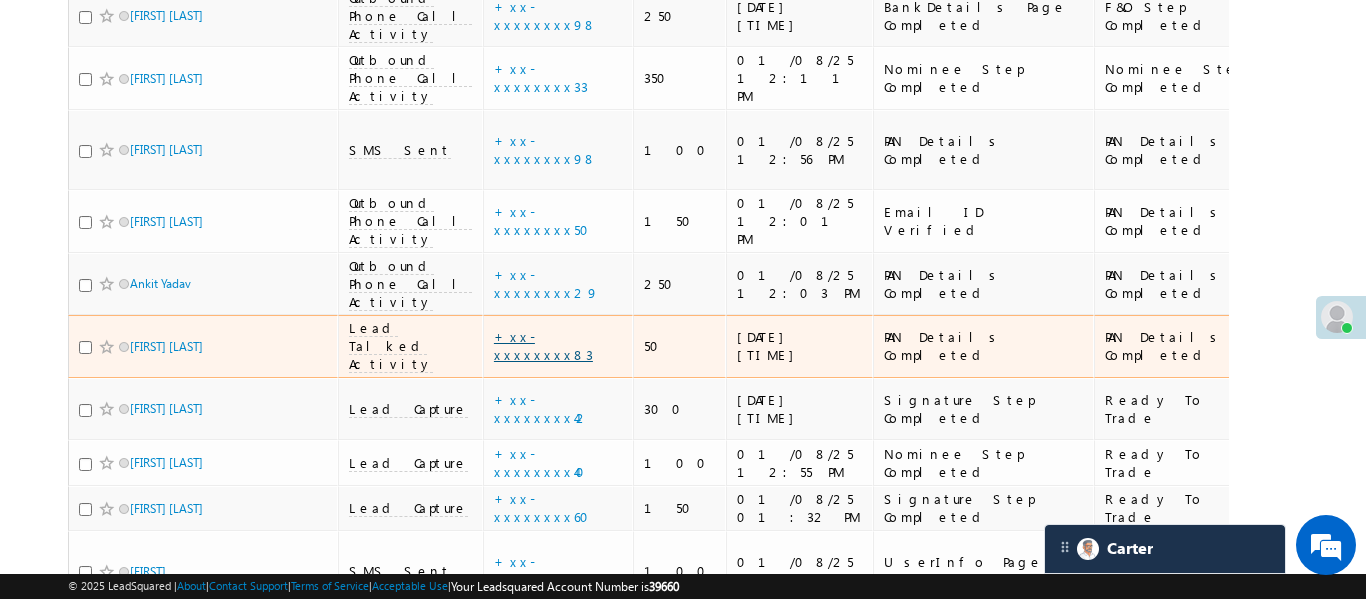 click on "+xx-xxxxxxxx83" at bounding box center [543, 345] 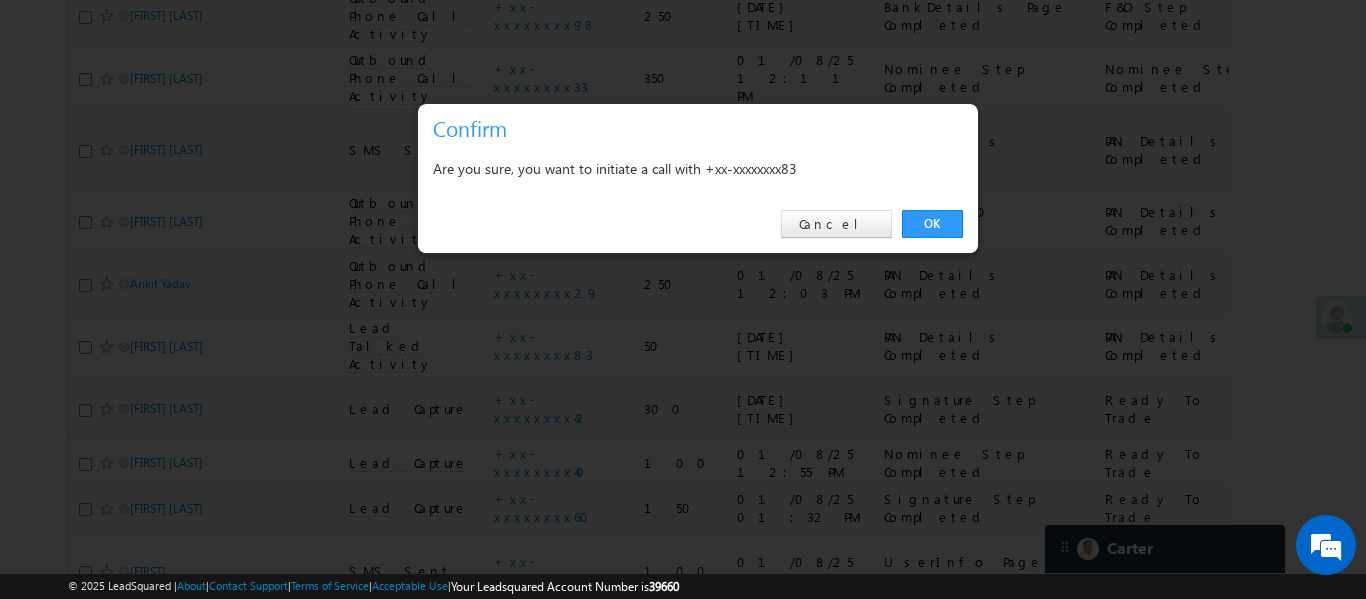 click on "OK" at bounding box center (932, 224) 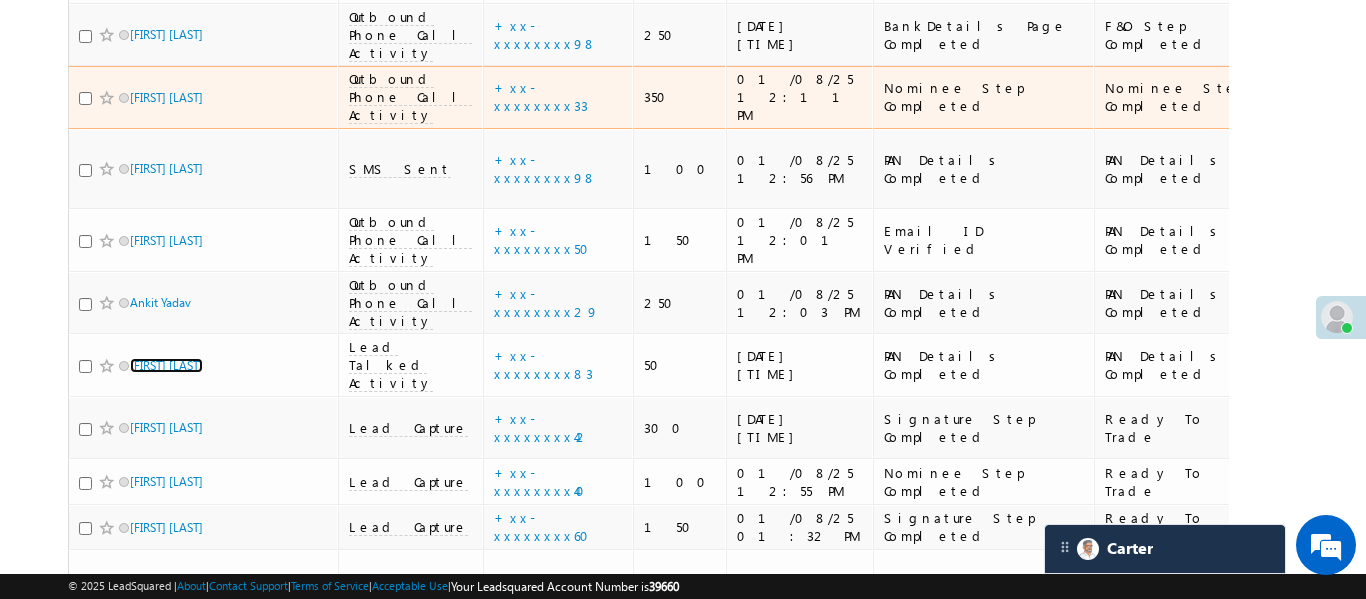 scroll, scrollTop: 1020, scrollLeft: 0, axis: vertical 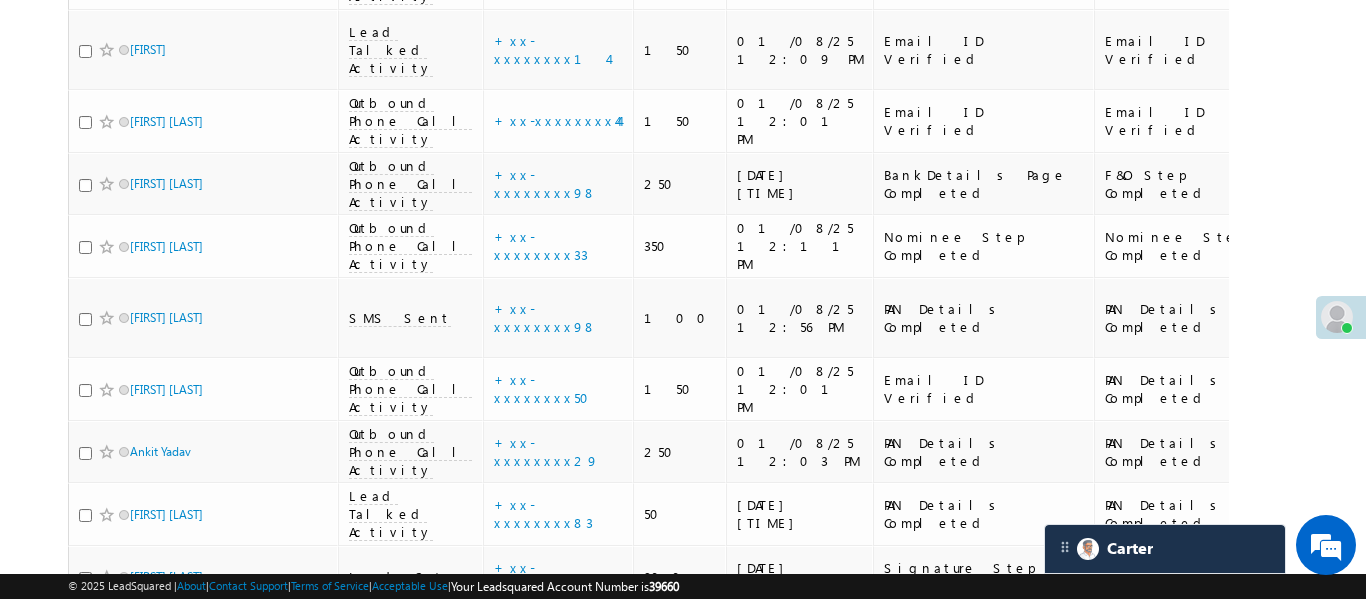 click on "Menu
Aakansha .d
Aakan sha.D @ange lbrok ing.c om" at bounding box center (683, 202) 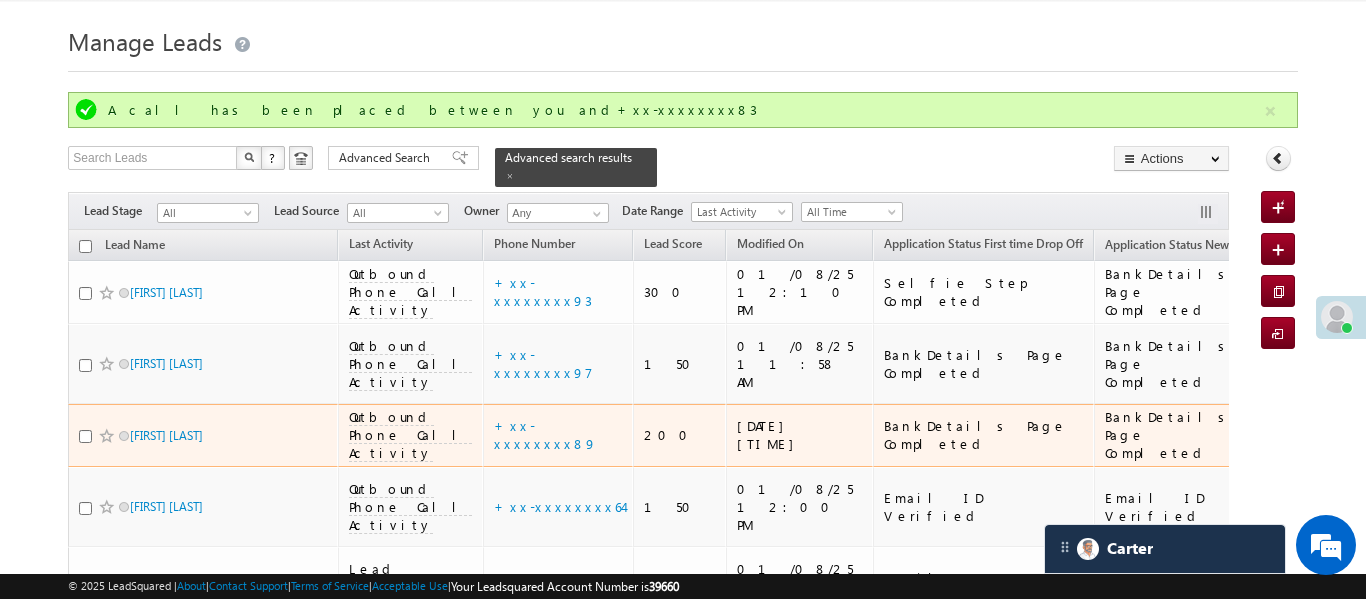 scroll, scrollTop: 182, scrollLeft: 0, axis: vertical 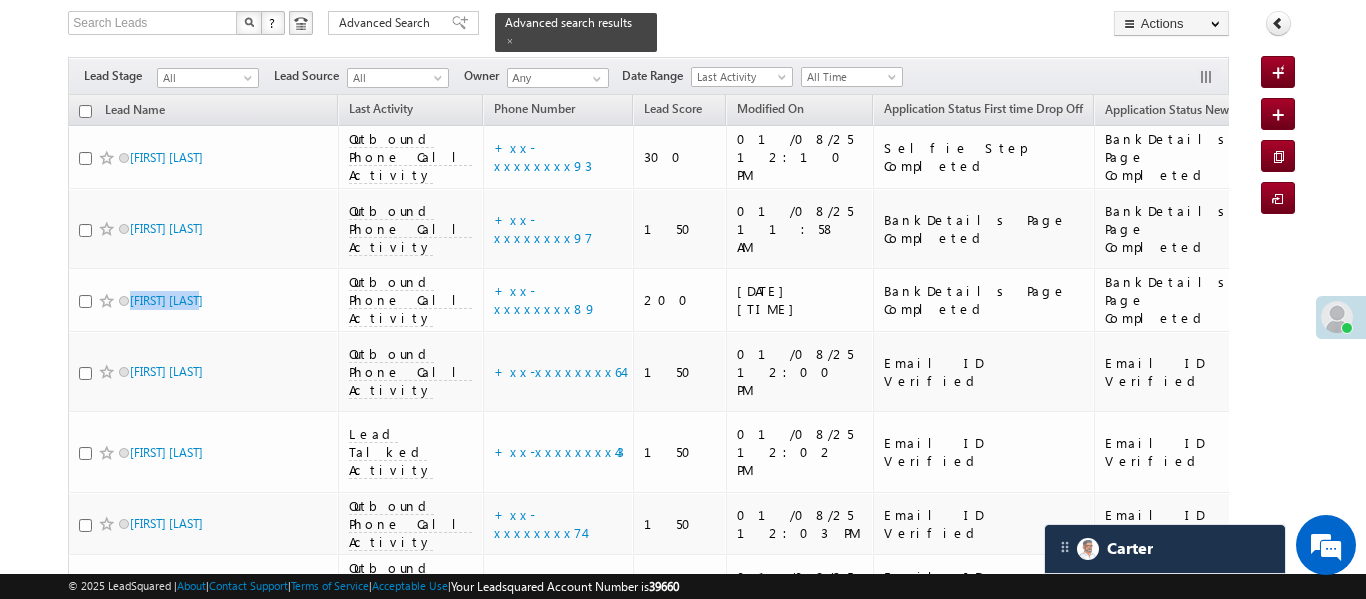 click on "Menu
Aakansha .d
Aakan sha.D @ange lbrok ing.c om" at bounding box center (683, 953) 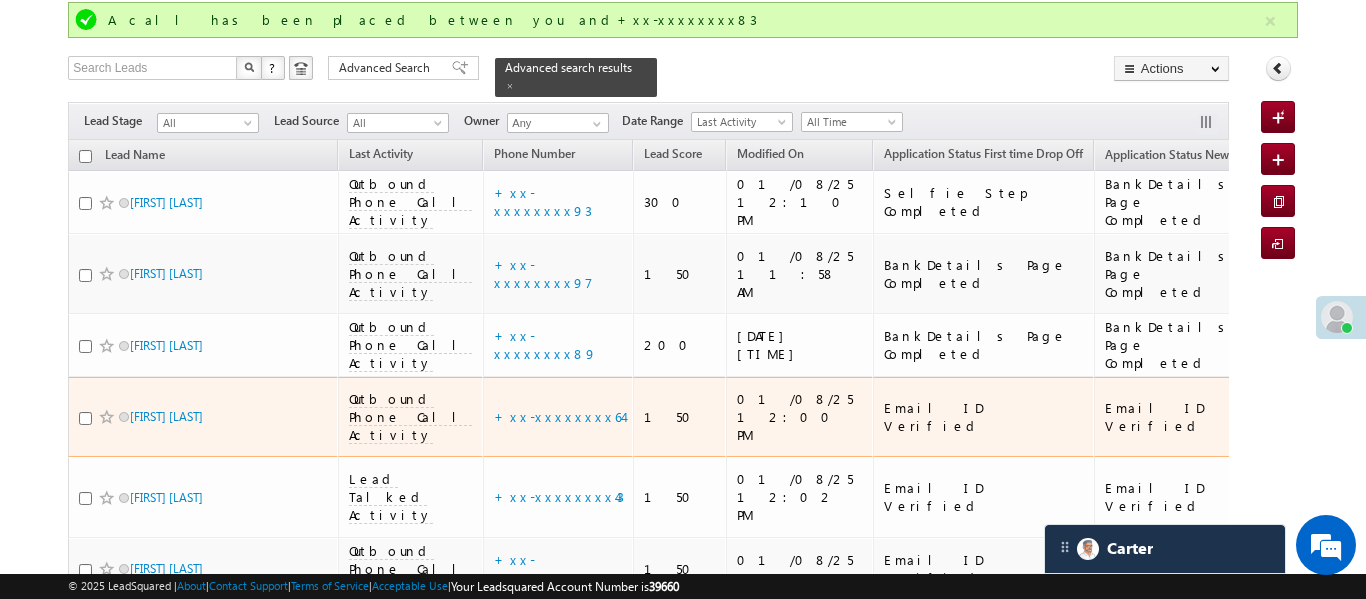 scroll, scrollTop: 34, scrollLeft: 0, axis: vertical 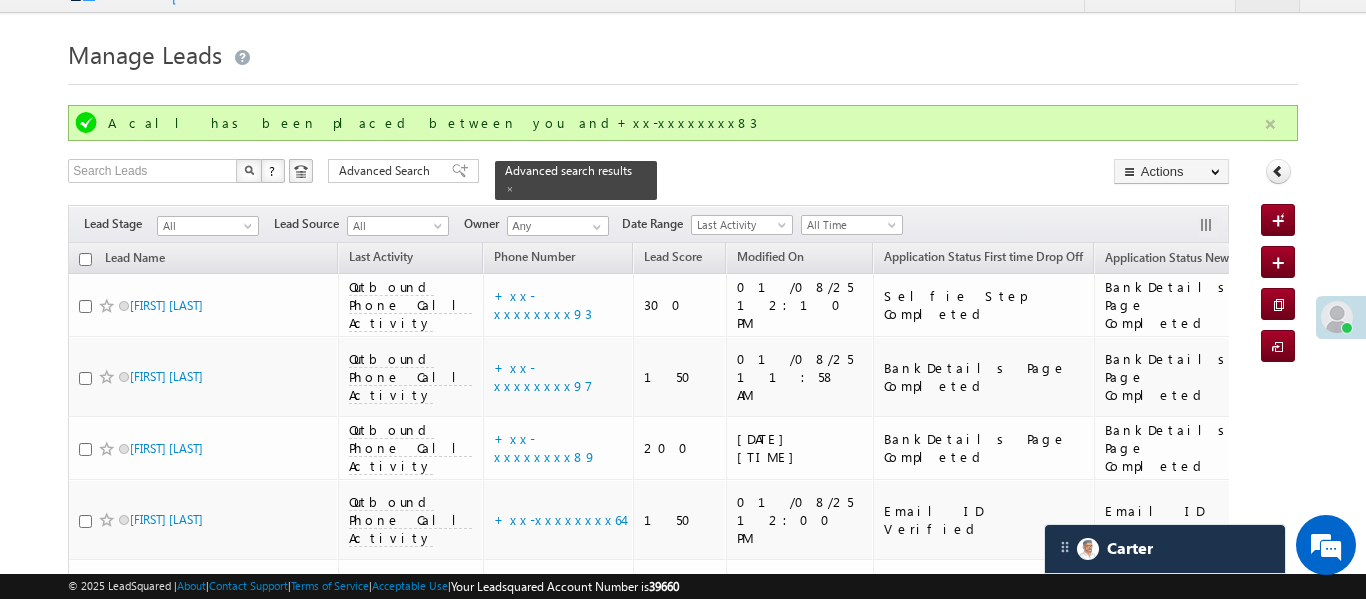 click at bounding box center (1270, 124) 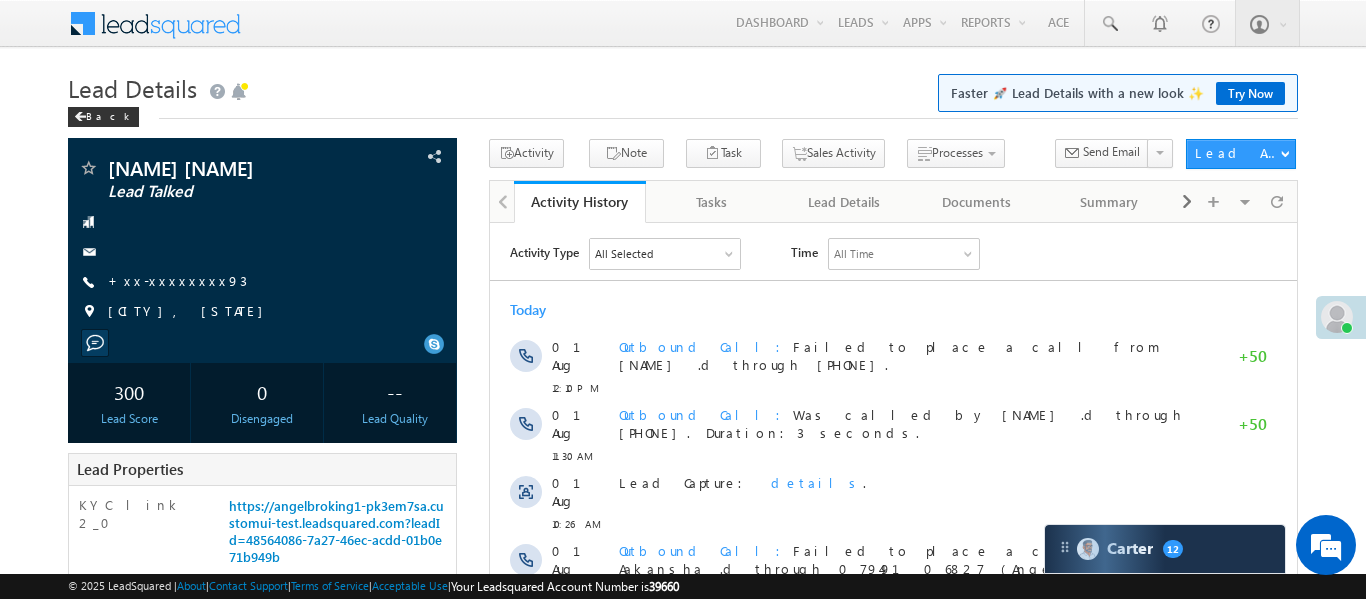 scroll, scrollTop: 0, scrollLeft: 0, axis: both 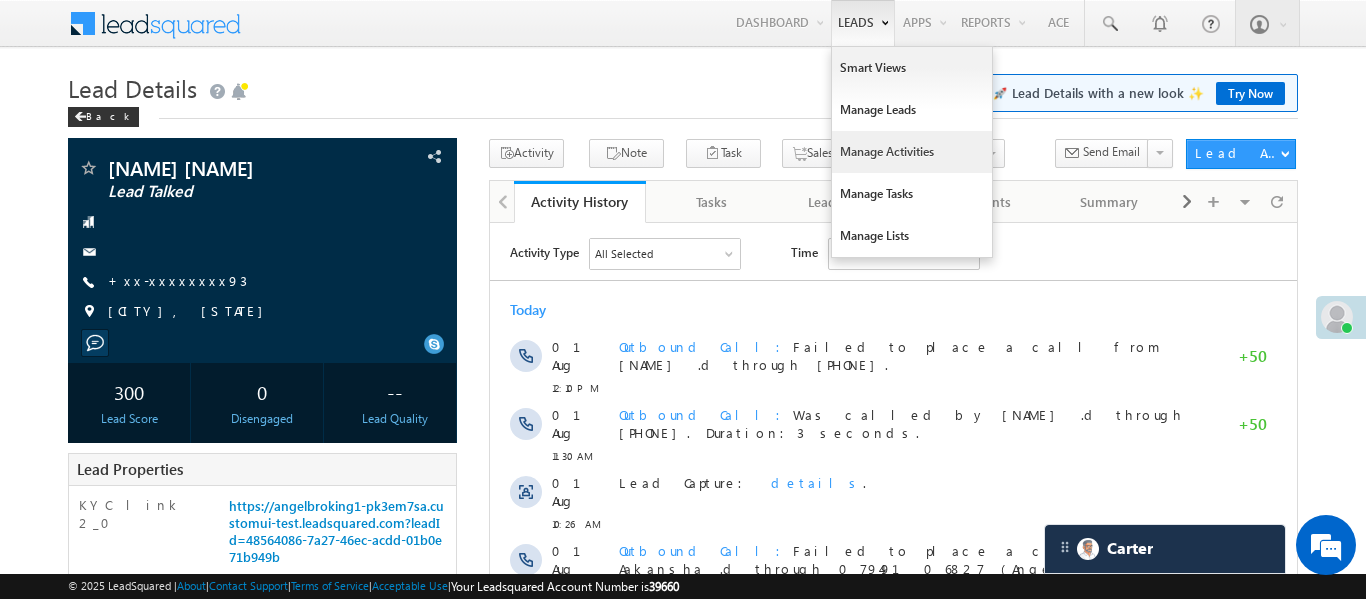click on "Manage Activities" at bounding box center (912, 152) 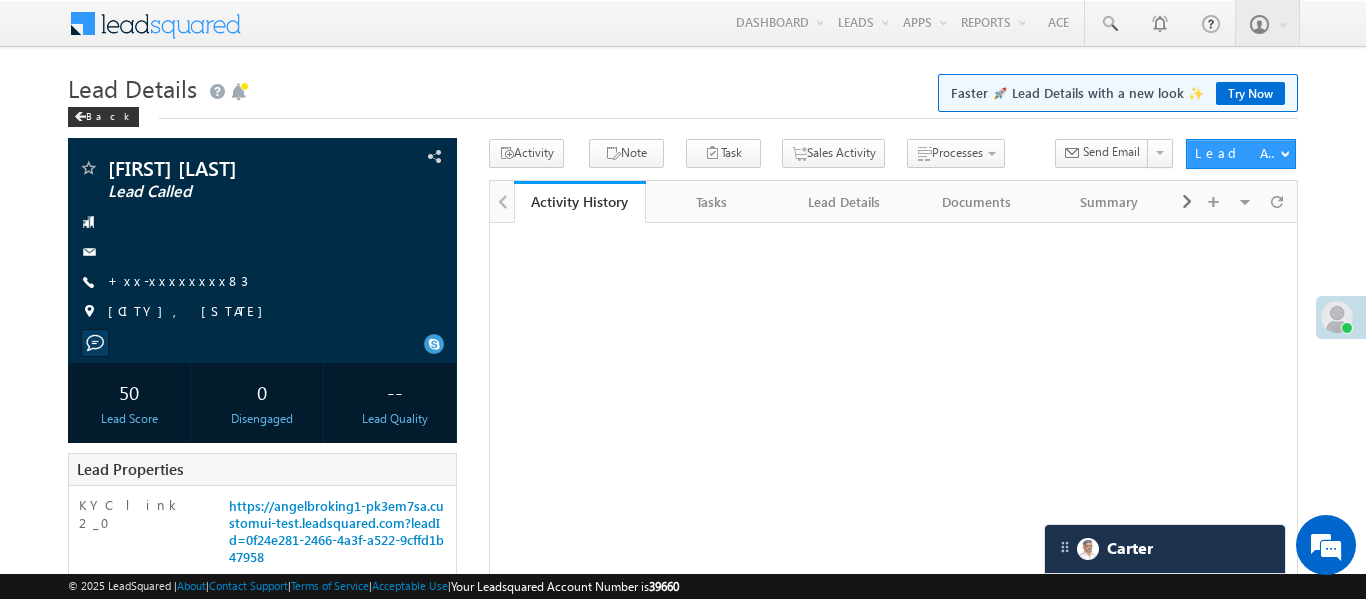 scroll, scrollTop: 0, scrollLeft: 0, axis: both 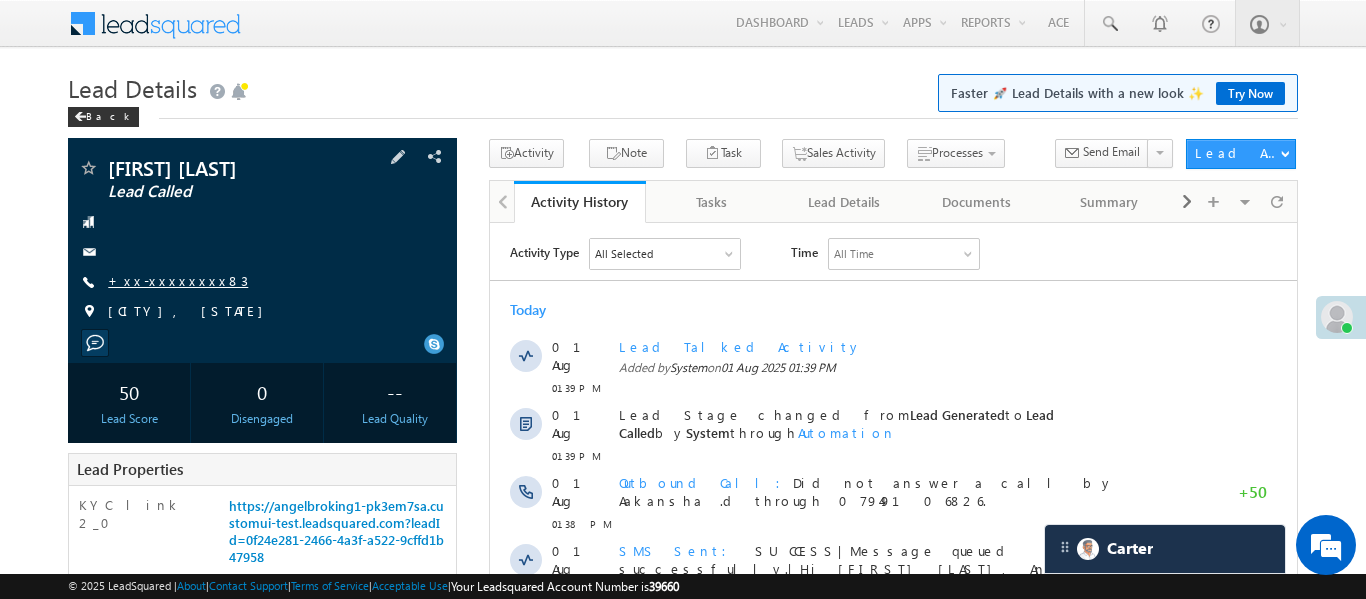 click on "+xx-xxxxxxxx83" at bounding box center (178, 280) 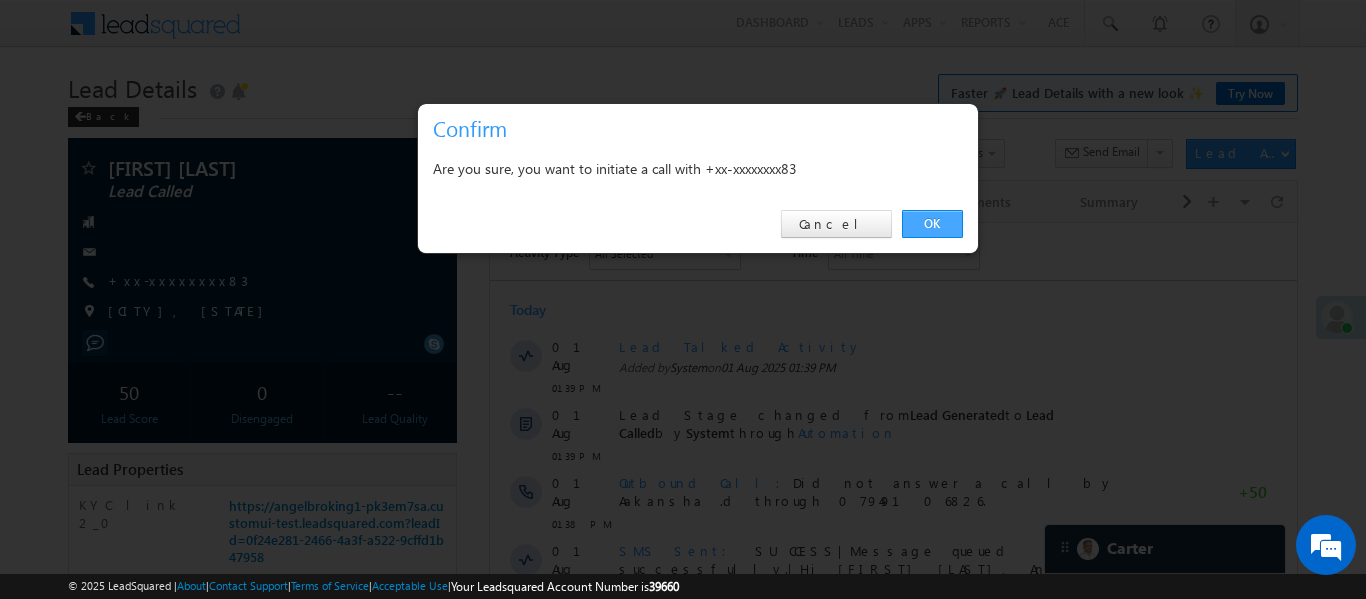 drag, startPoint x: 931, startPoint y: 217, endPoint x: 357, endPoint y: 32, distance: 603.0763 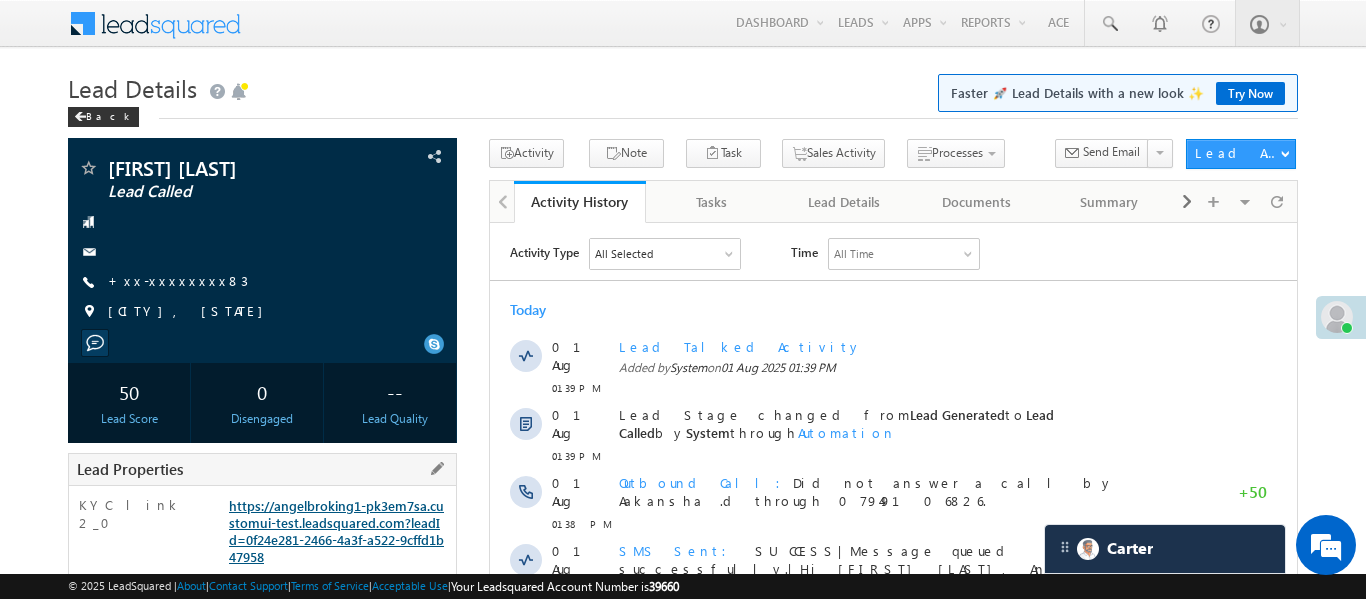 click on "https://angelbroking1-pk3em7sa.customui-test.leadsquared.com?leadId=0f24e281-2466-4a3f-a522-9cffd1b47958" at bounding box center (336, 531) 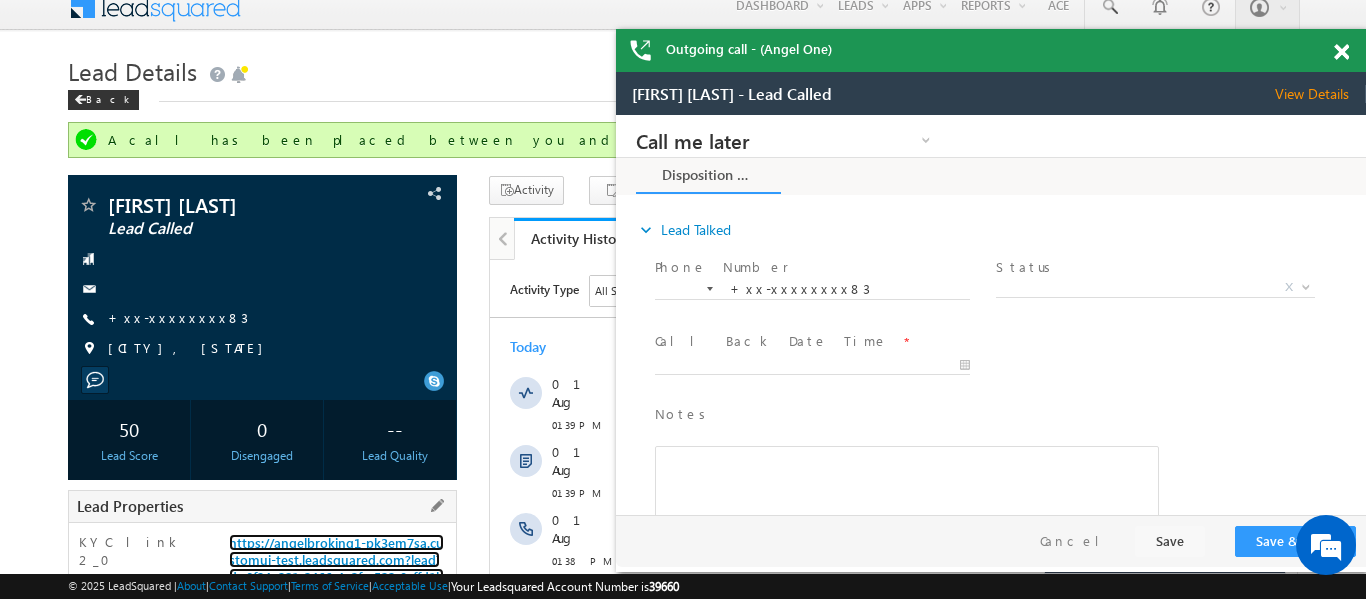 scroll, scrollTop: 63, scrollLeft: 0, axis: vertical 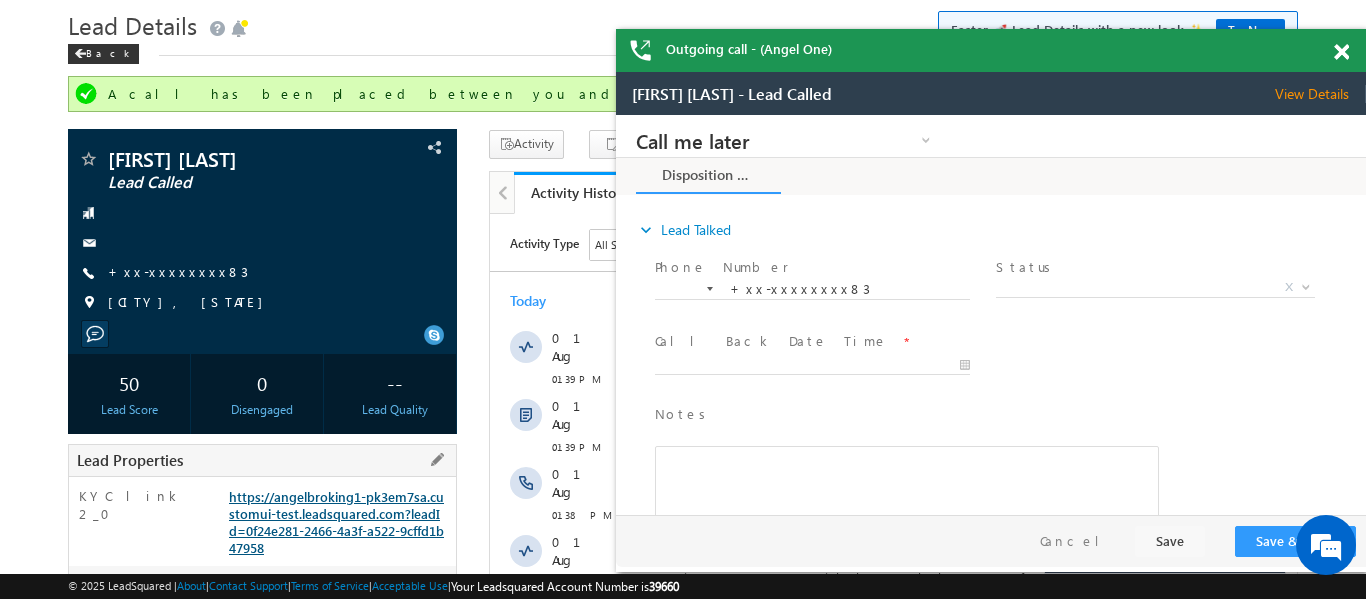 click on "https://angelbroking1-pk3em7sa.customui-test.leadsquared.com?leadId=0f24e281-2466-4a3f-a522-9cffd1b47958" at bounding box center (336, 522) 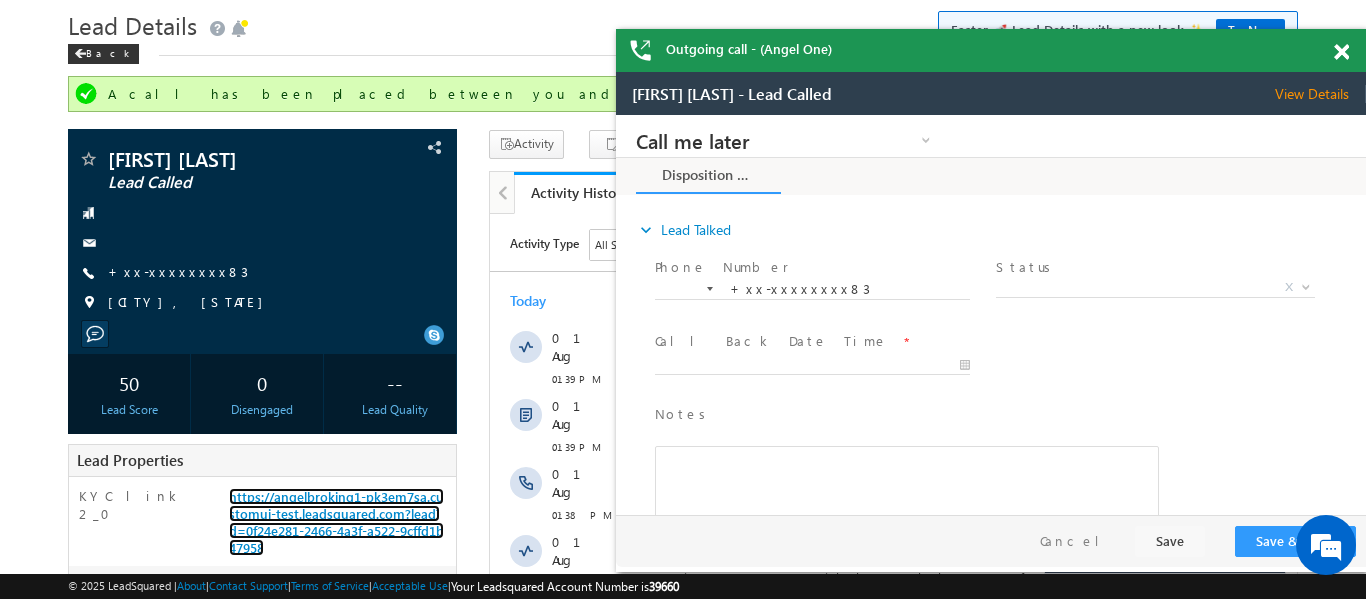 click at bounding box center (1341, 52) 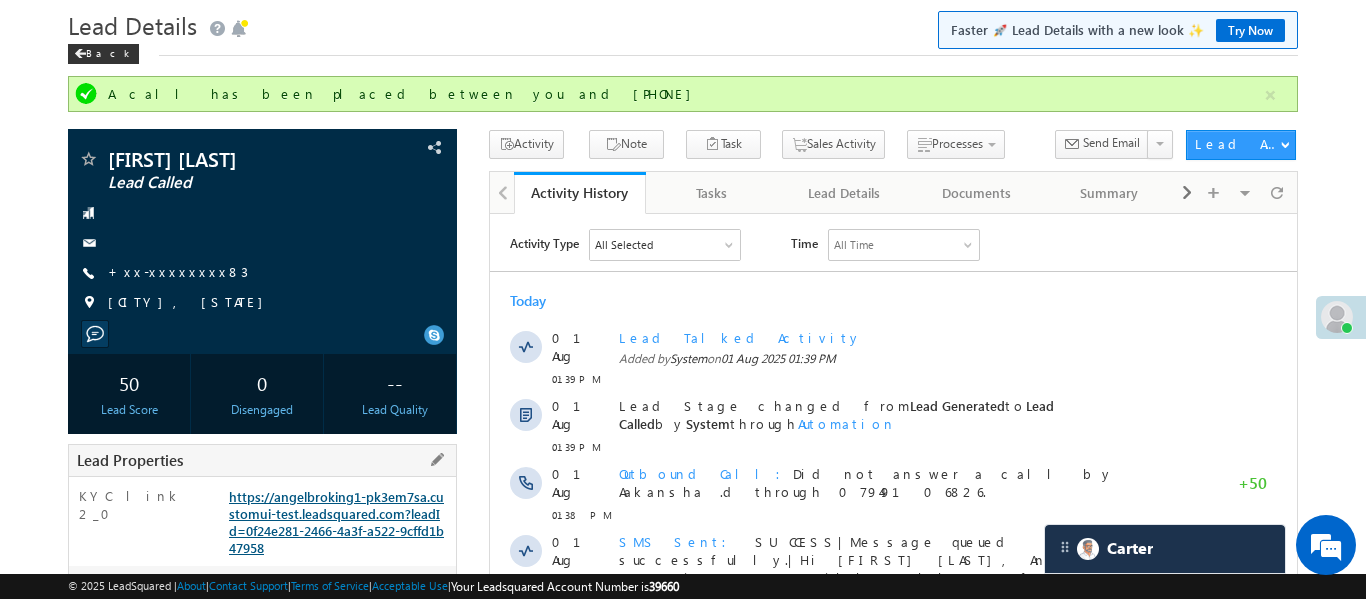 click on "https://angelbroking1-pk3em7sa.customui-test.leadsquared.com?leadId=0f24e281-2466-4a3f-a522-9cffd1b47958" at bounding box center (336, 522) 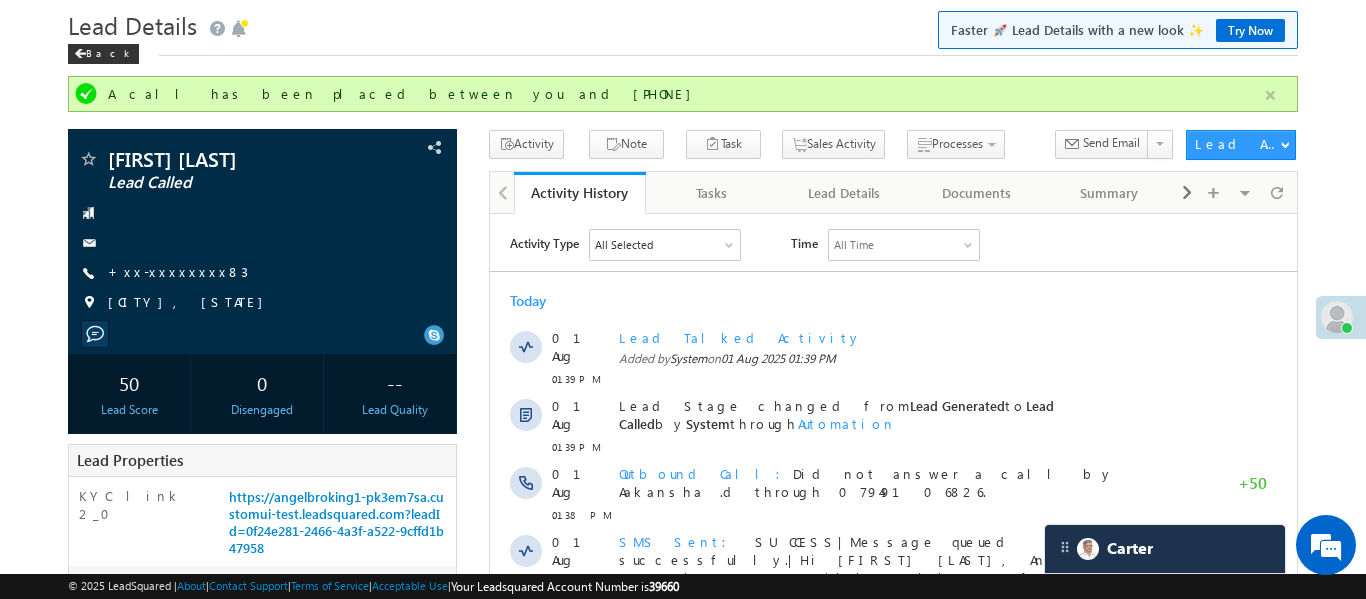 click at bounding box center [1270, 95] 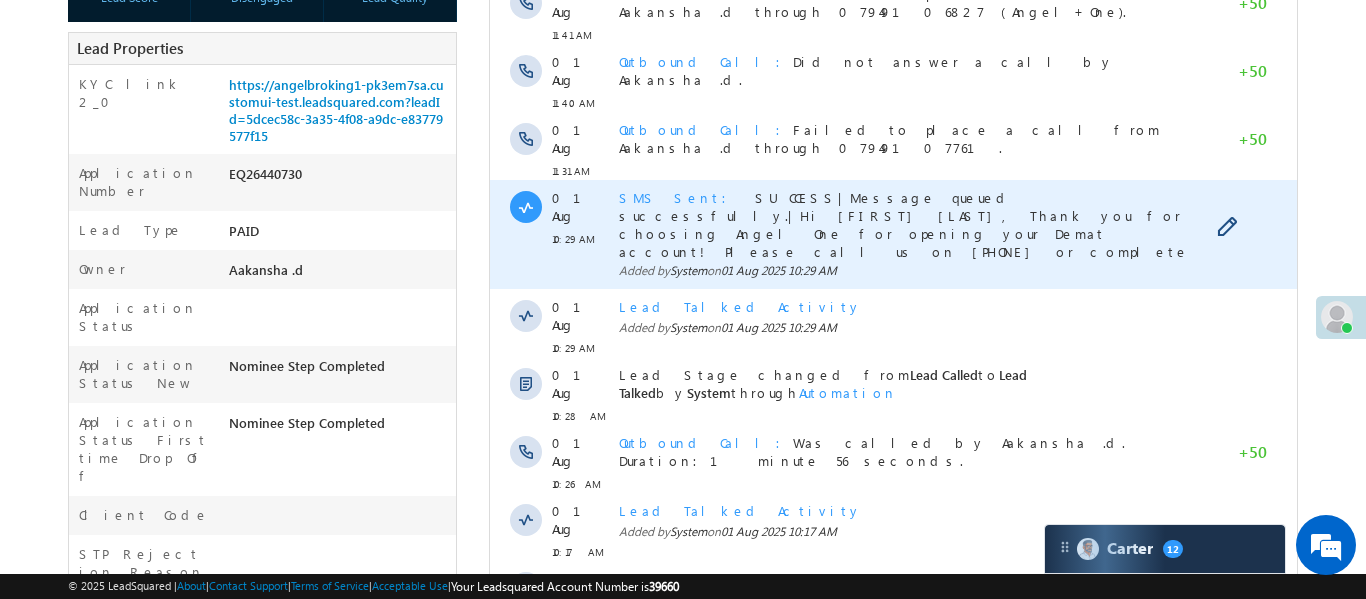 scroll, scrollTop: 369, scrollLeft: 0, axis: vertical 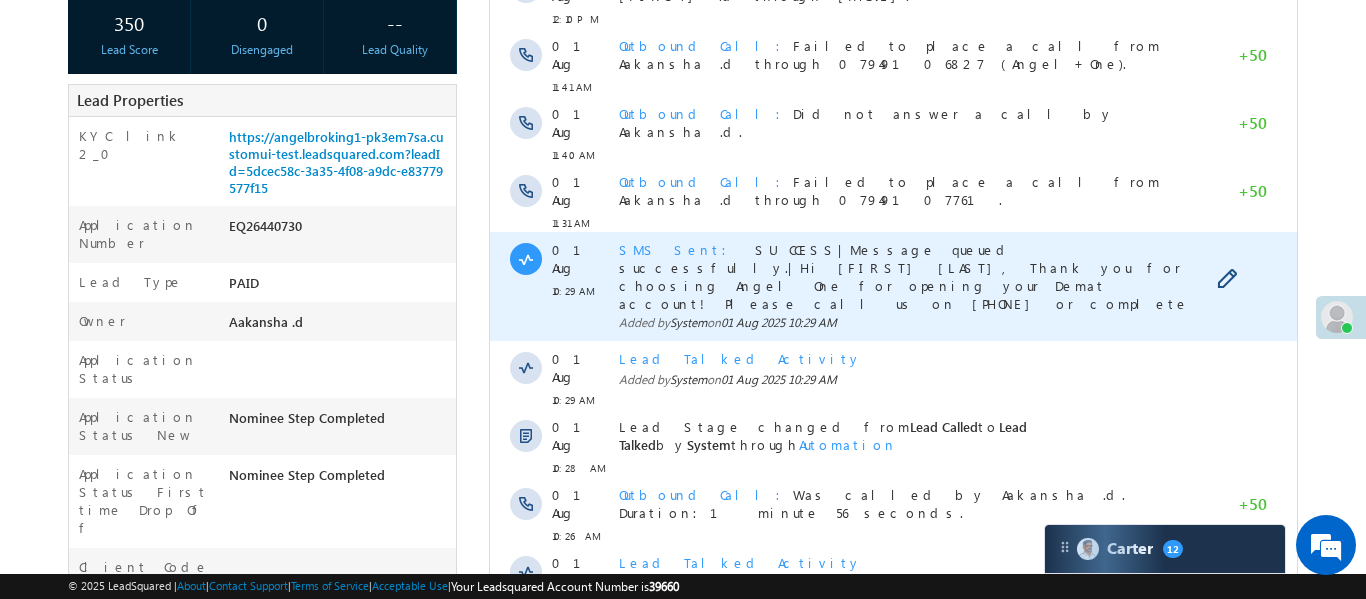 click on "SMS Sent
SUCCESS|Message queued successfully.|Hi  [FIRST] [LAST], Thank you for choosing Angel One for opening your Demat account! Please call us on [PHONE] or complete your journey here   https://a.aonelink.in/ANGOne/S1JO1CJ
Added by  System  on  [DATE] [TIME]" at bounding box center [913, 286] 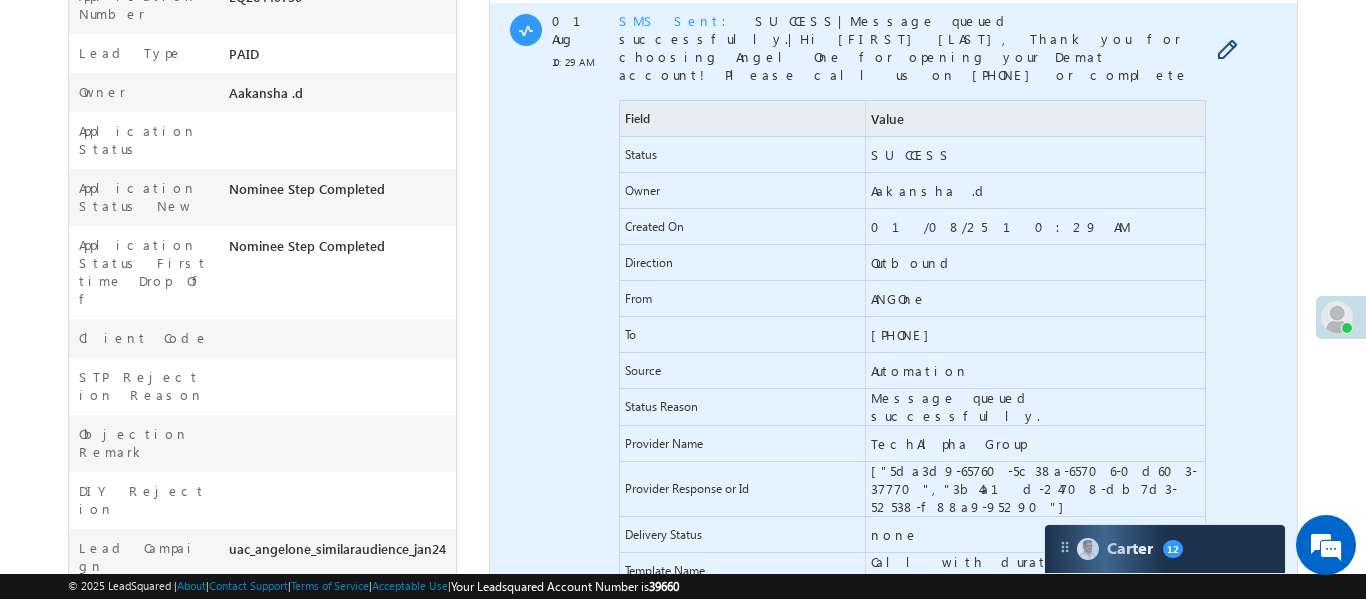 scroll, scrollTop: 601, scrollLeft: 0, axis: vertical 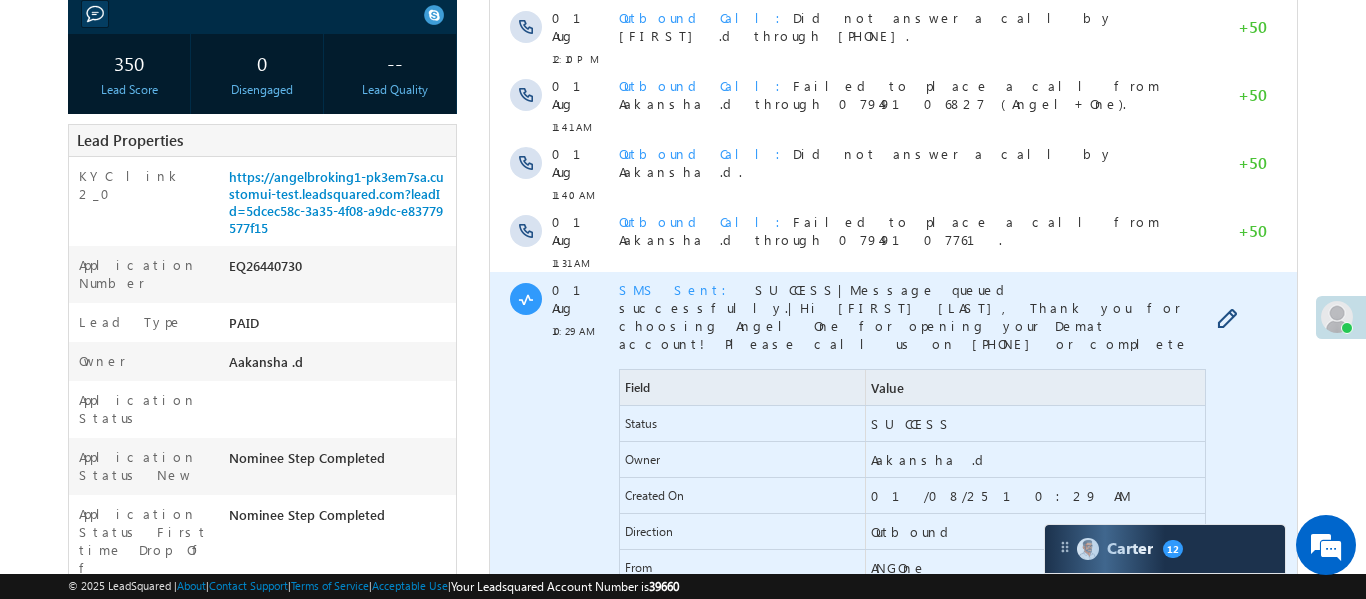 drag, startPoint x: 642, startPoint y: 243, endPoint x: 640, endPoint y: 269, distance: 26.076809 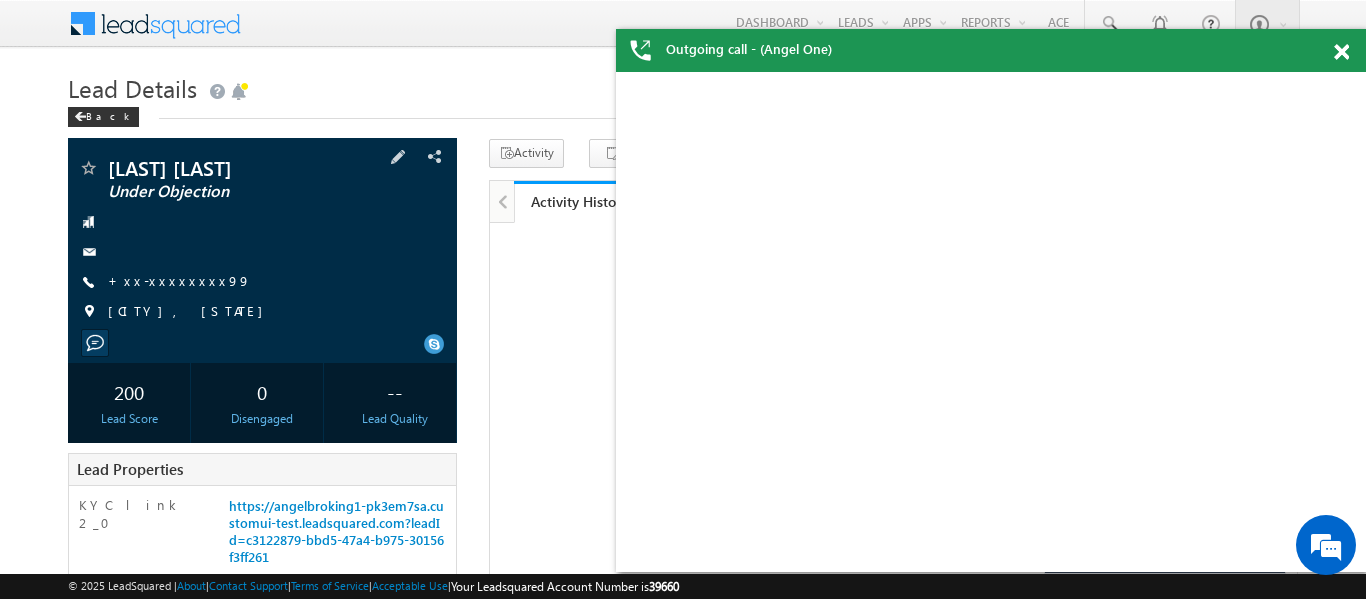 scroll, scrollTop: 296, scrollLeft: 0, axis: vertical 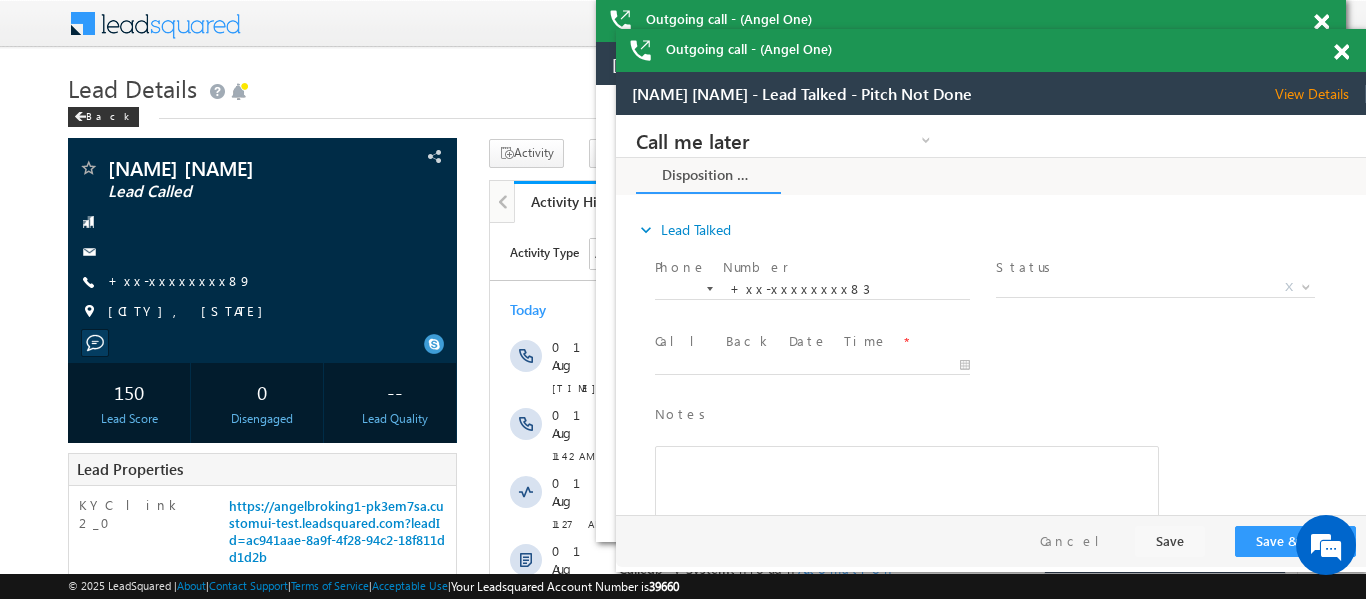 click at bounding box center [1321, 22] 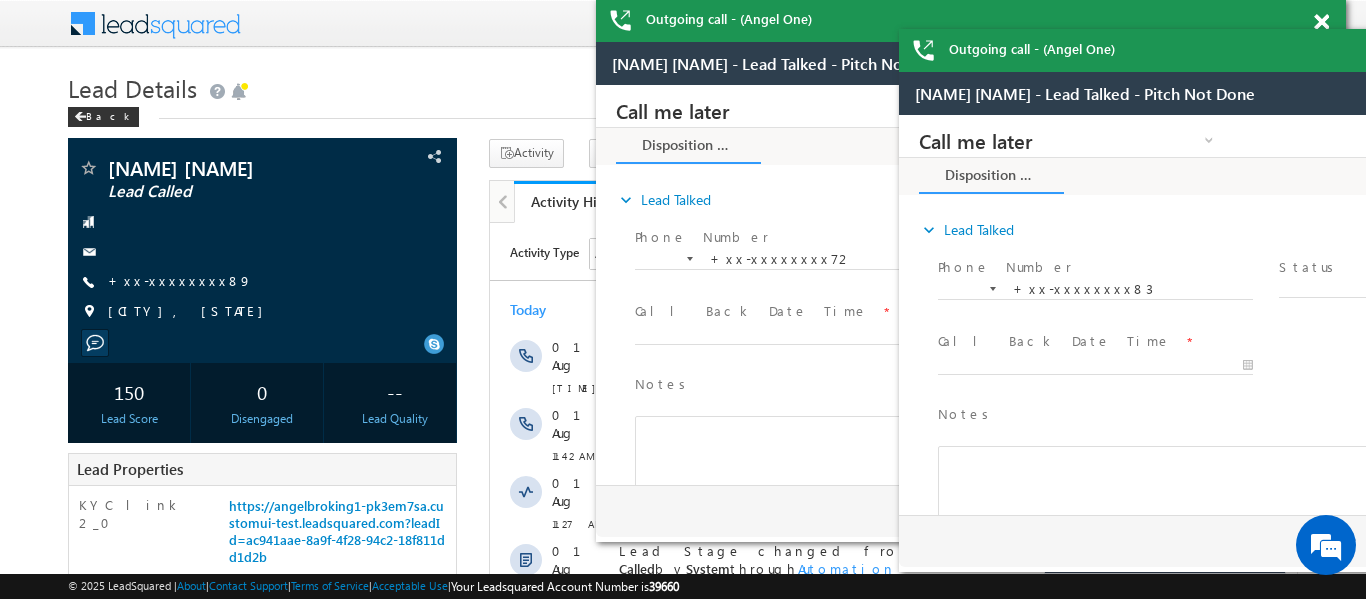 scroll, scrollTop: 0, scrollLeft: 0, axis: both 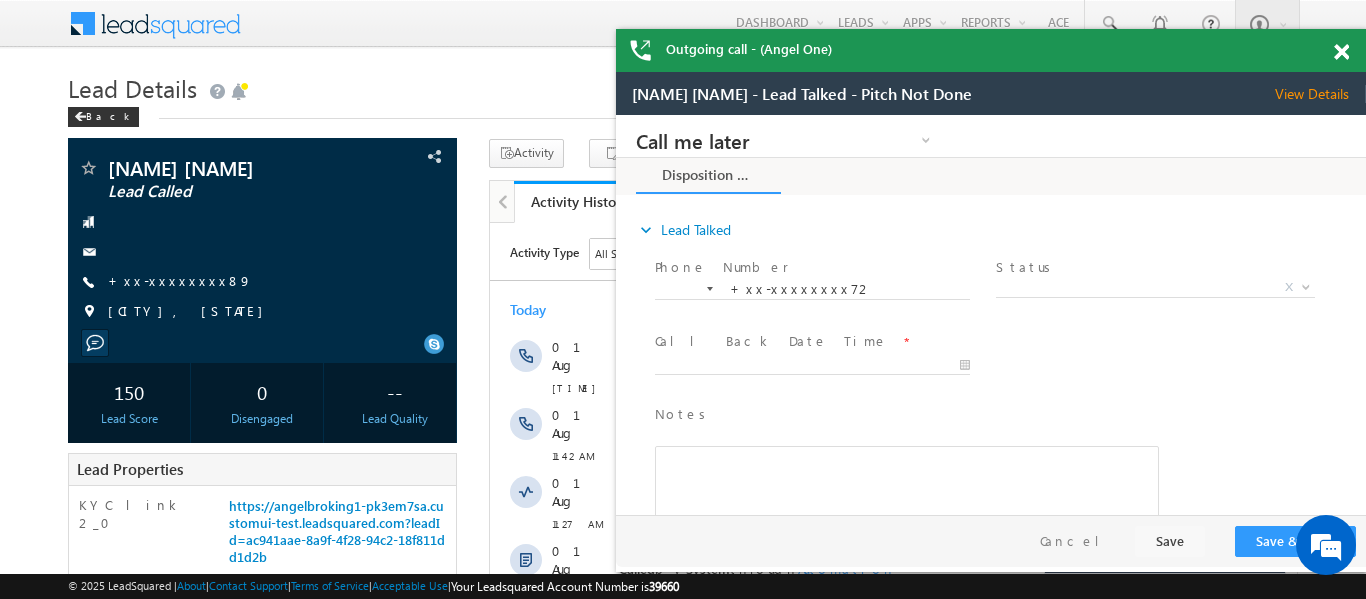 click on "Outgoing call -  (Angel One)" at bounding box center (991, 50) 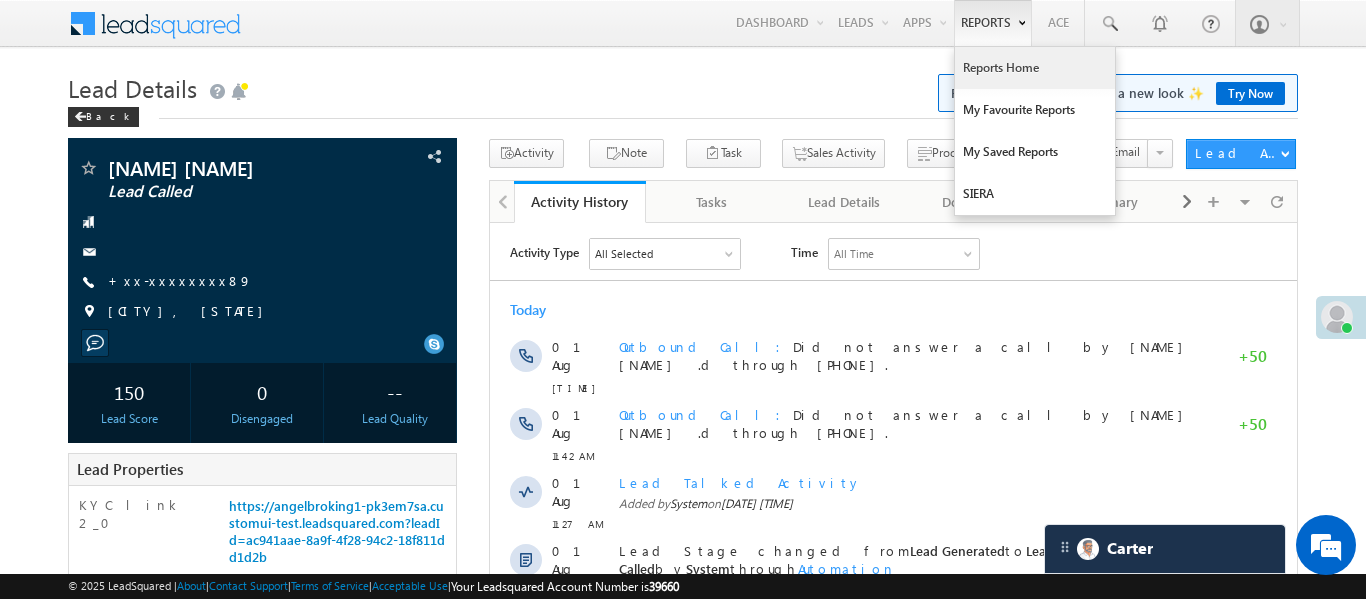 click on "Reports Home" at bounding box center (1035, 68) 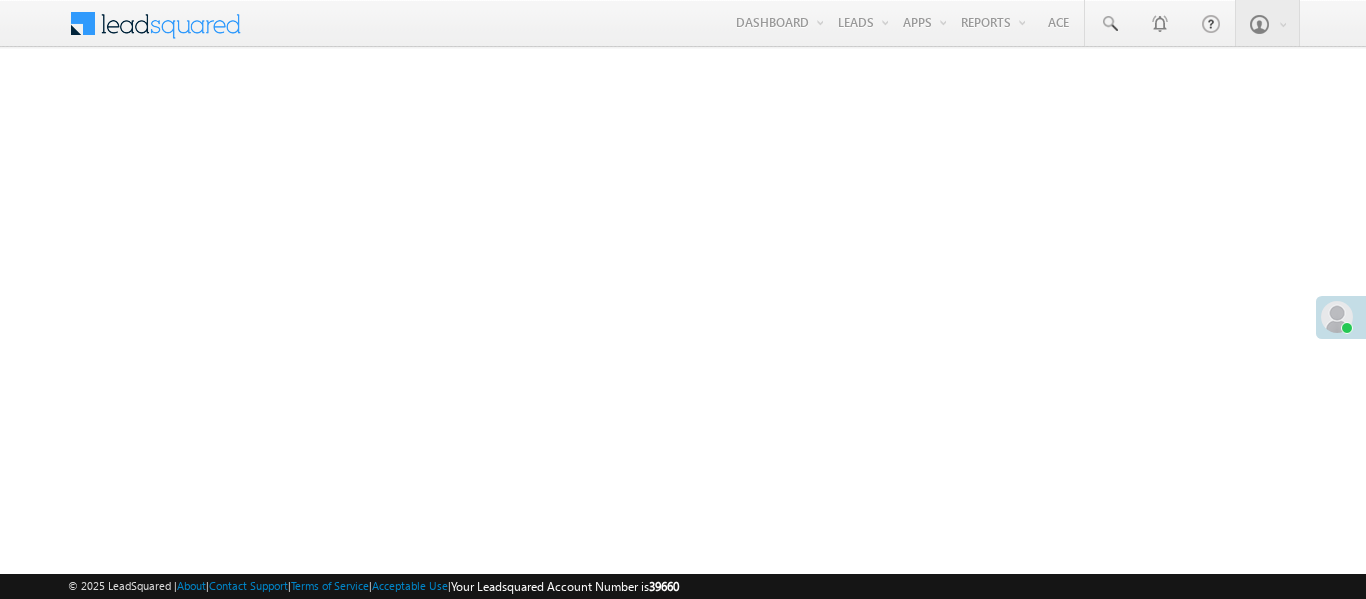 scroll, scrollTop: 0, scrollLeft: 0, axis: both 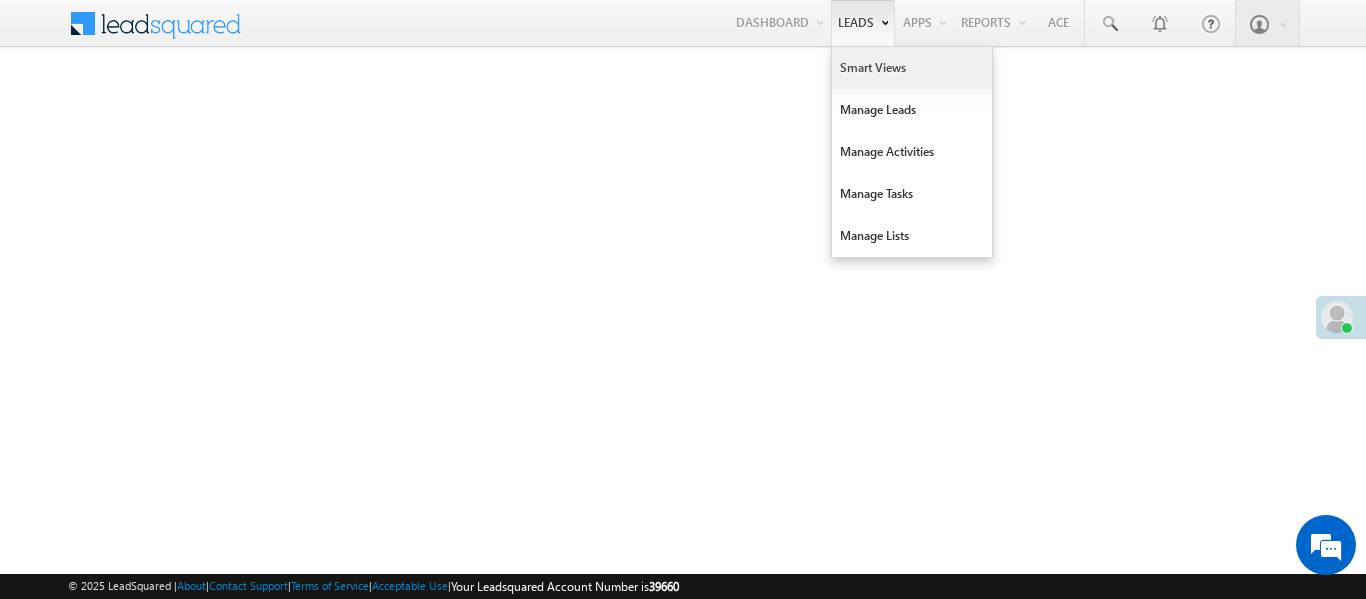 click on "Smart Views" at bounding box center (912, 68) 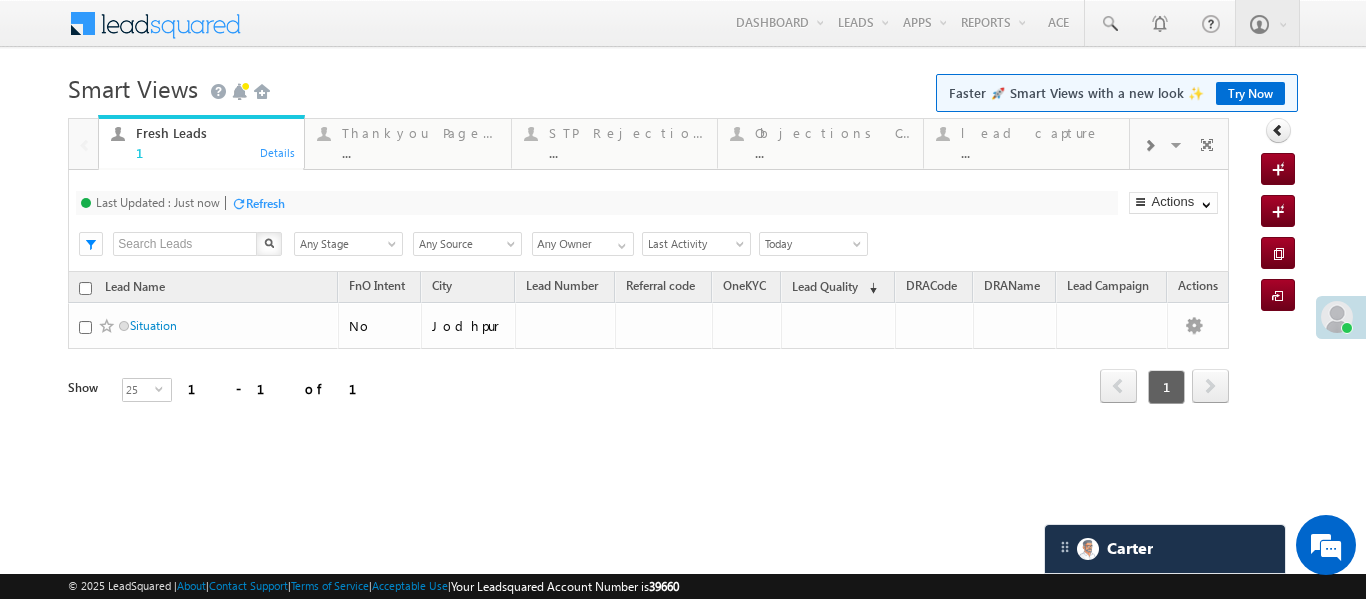 scroll, scrollTop: 0, scrollLeft: 0, axis: both 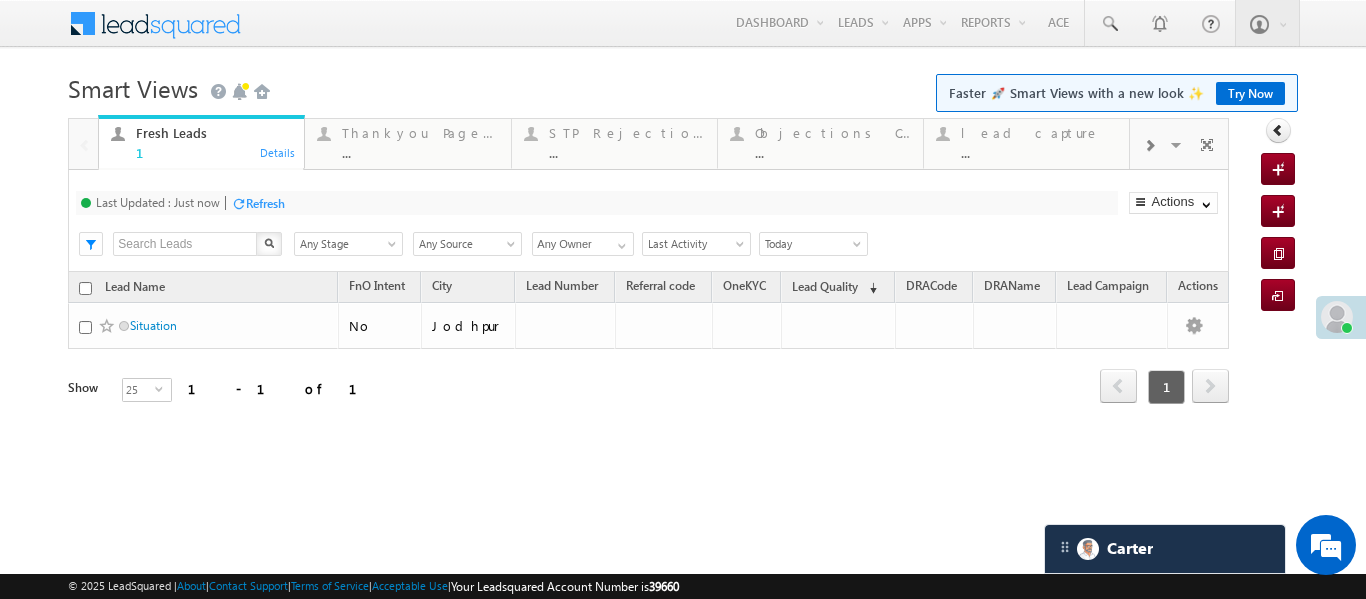 click at bounding box center (1149, 144) 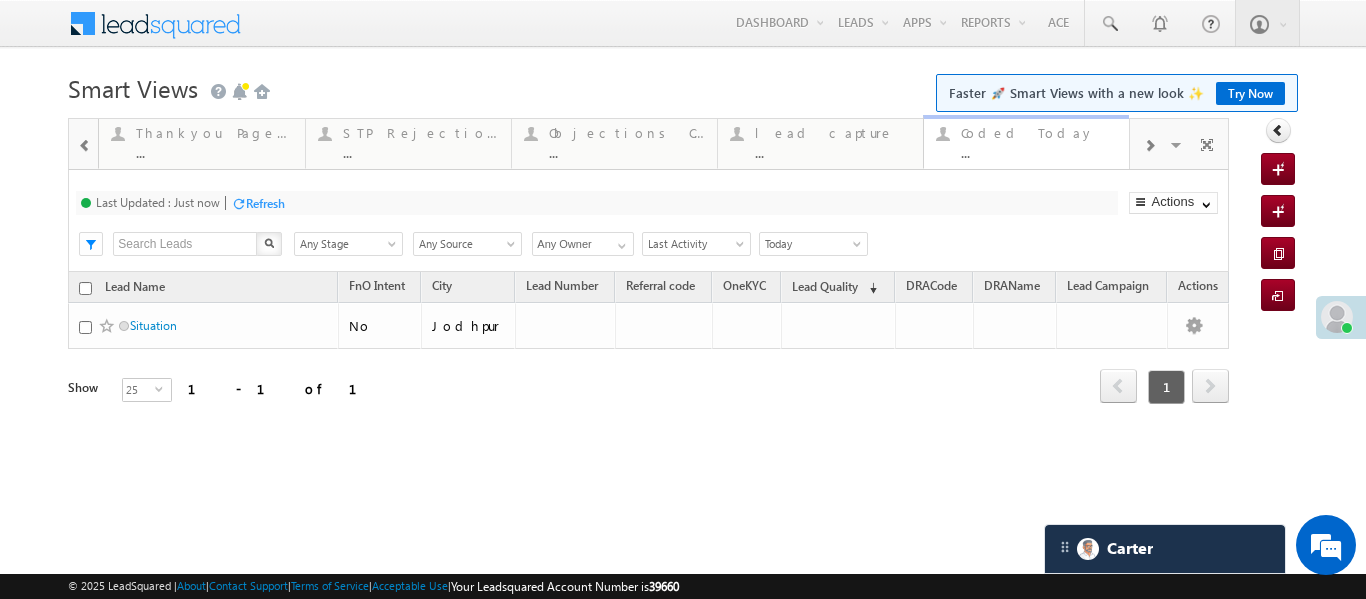 click on "..." at bounding box center [1039, 152] 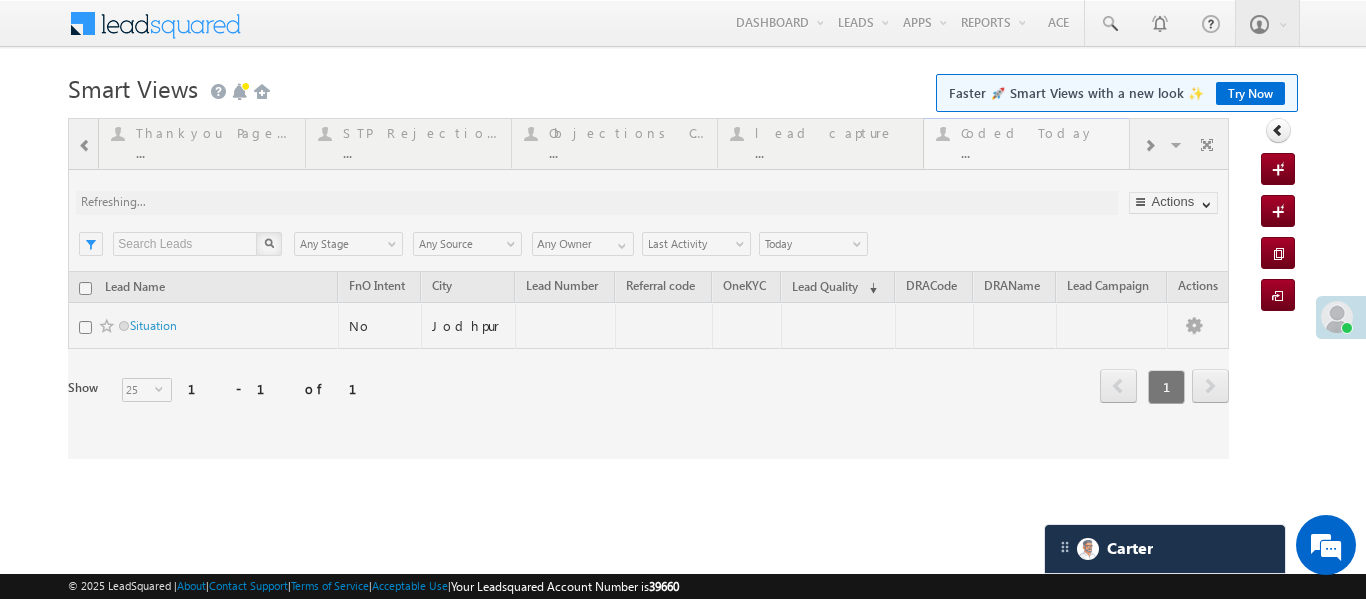 click at bounding box center [648, 288] 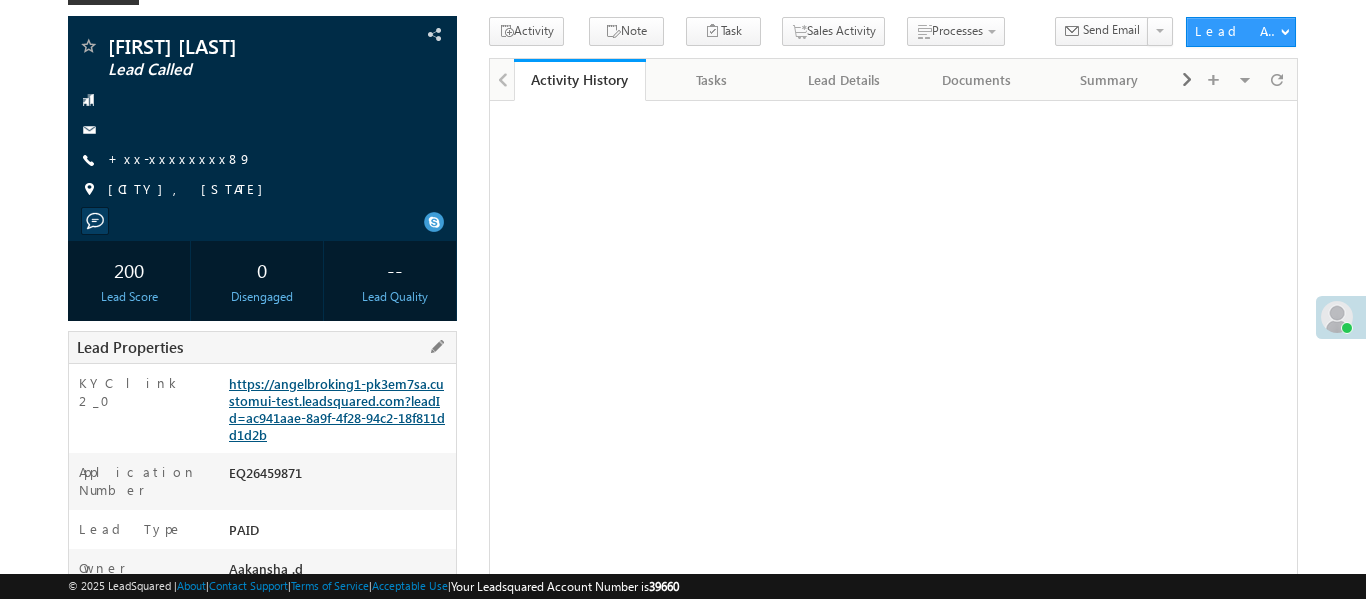scroll, scrollTop: 122, scrollLeft: 0, axis: vertical 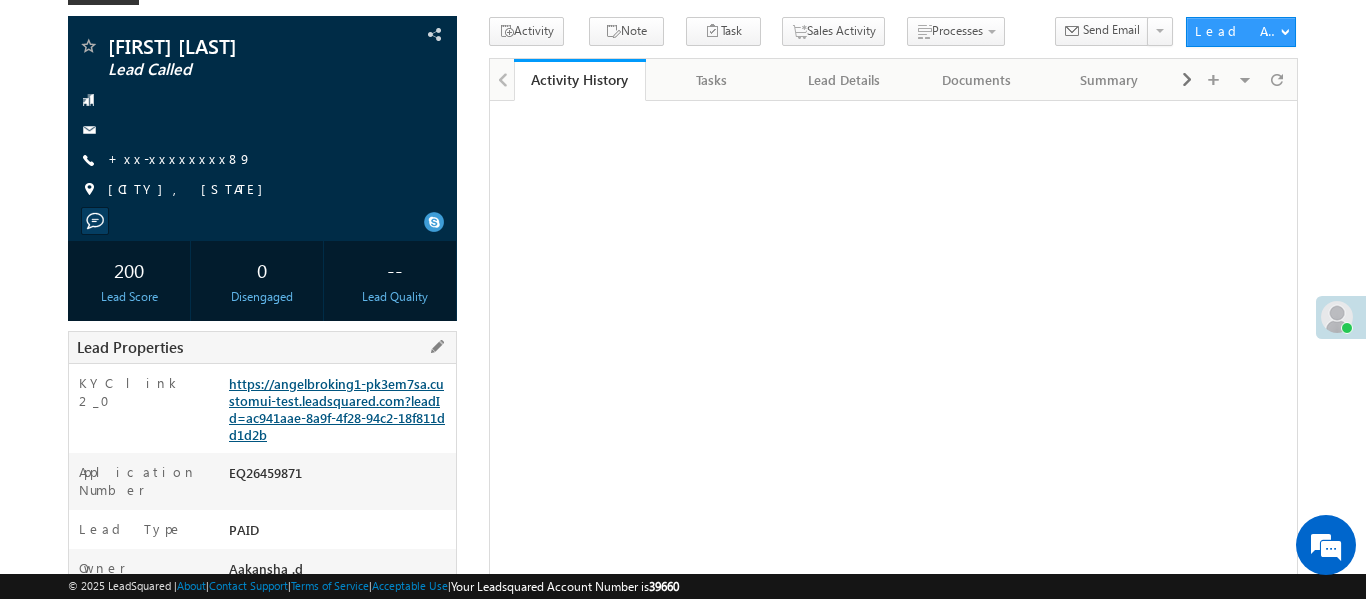 click on "https://angelbroking1-pk3em7sa.customui-test.leadsquared.com?leadId=ac941aae-8a9f-4f28-94c2-18f811dd1d2b" at bounding box center [337, 409] 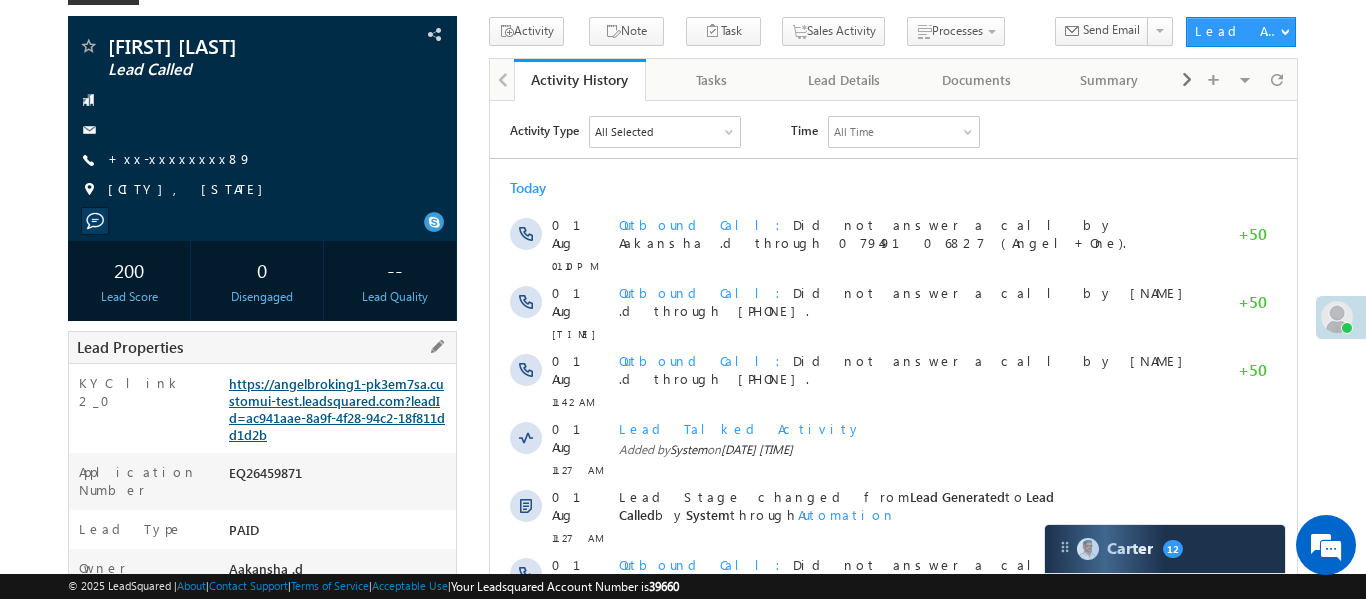 scroll, scrollTop: 0, scrollLeft: 0, axis: both 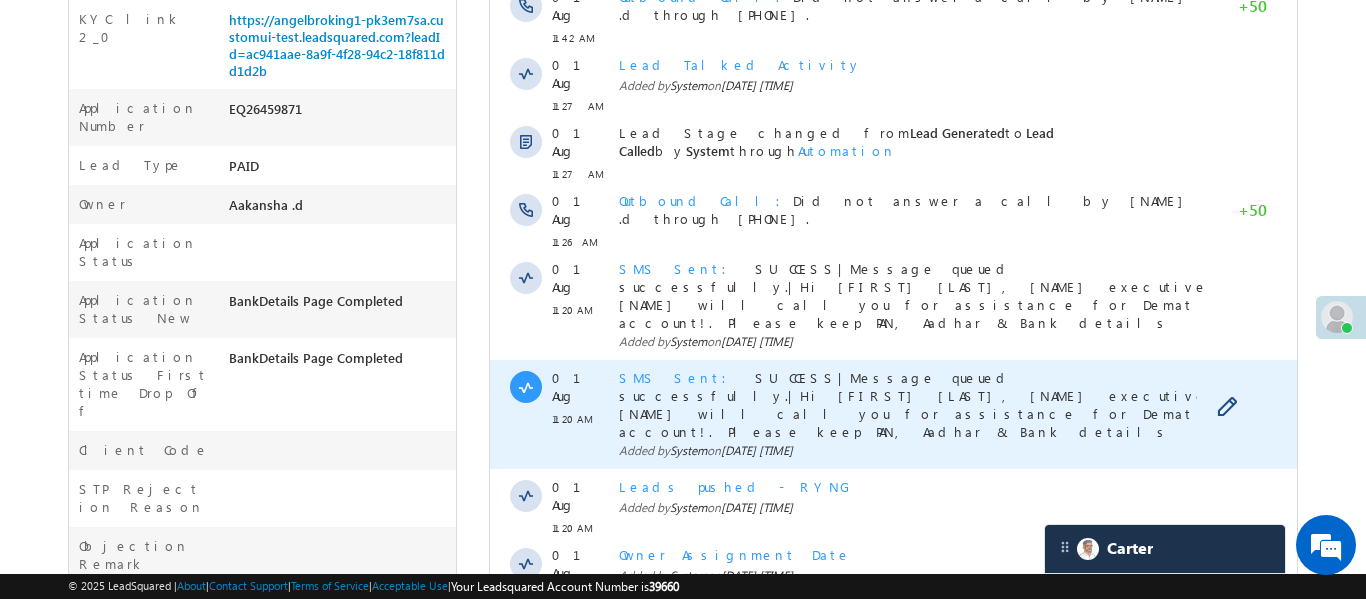click on "SMS Sent" at bounding box center (678, 377) 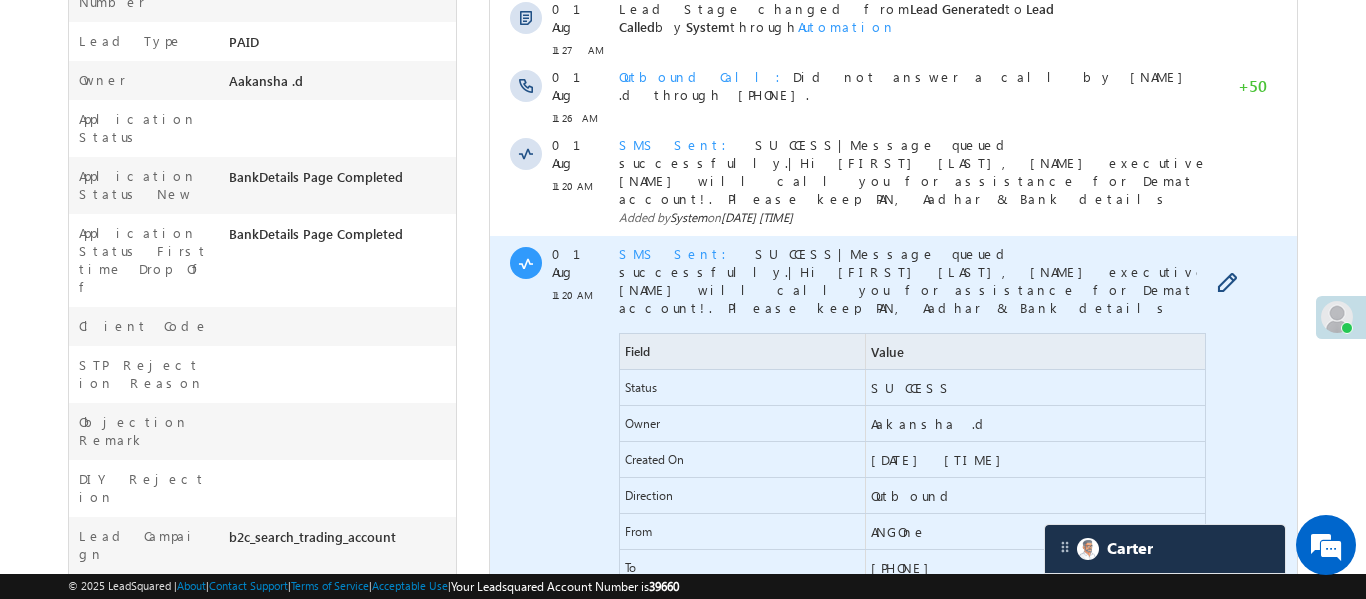 scroll, scrollTop: 619, scrollLeft: 0, axis: vertical 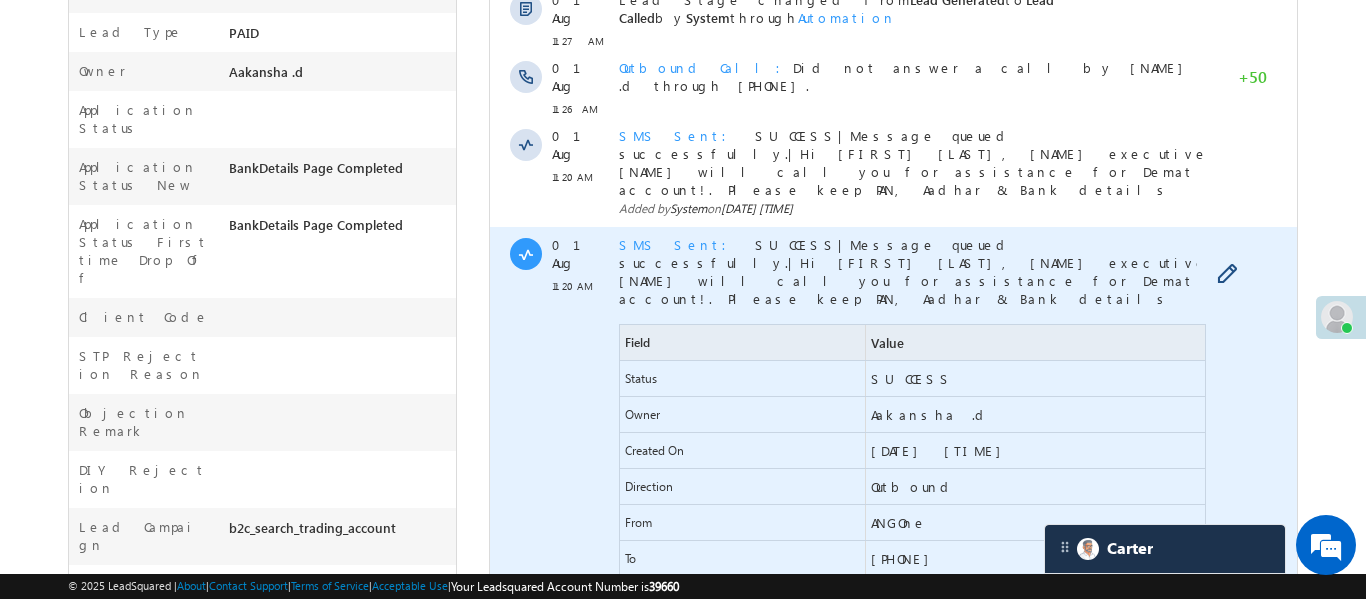 click on "SMS Sent" at bounding box center (678, 244) 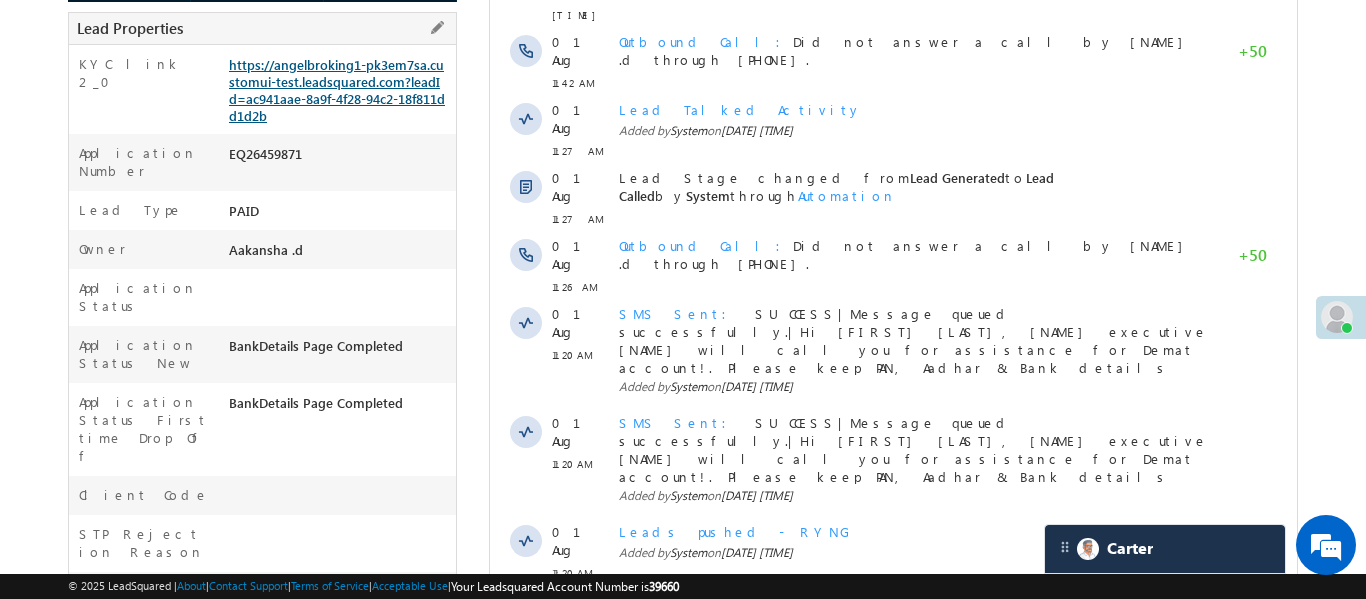 scroll, scrollTop: 385, scrollLeft: 0, axis: vertical 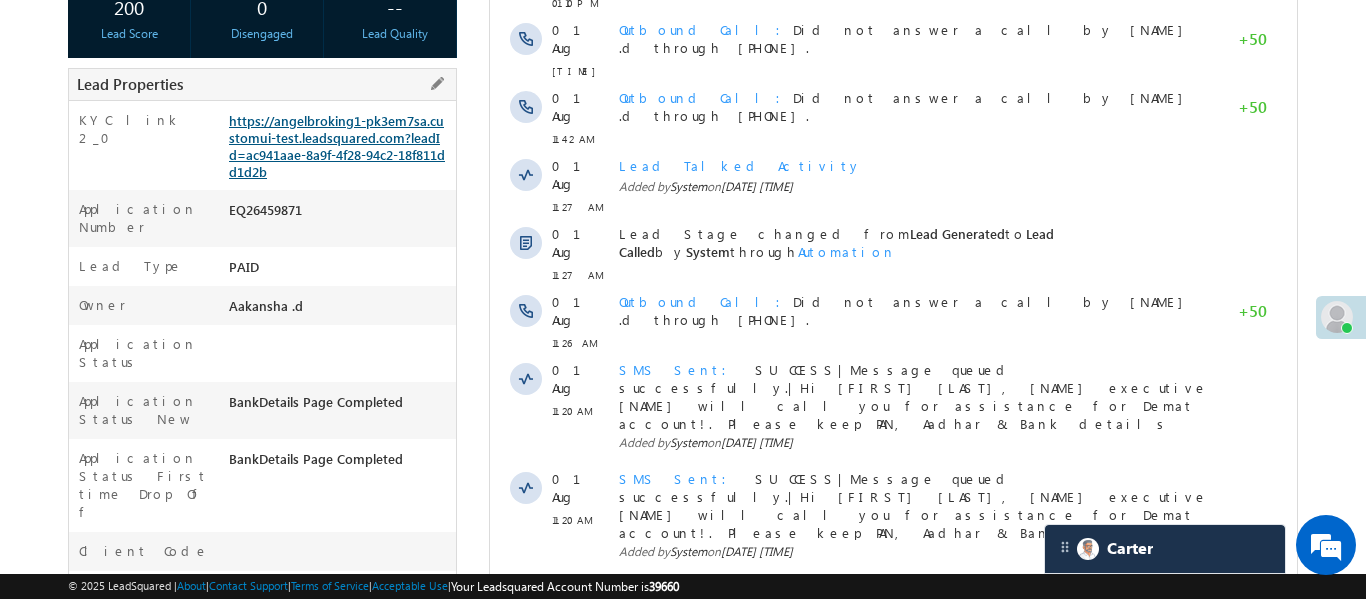 click on "https://angelbroking1-pk3em7sa.customui-test.leadsquared.com?leadId=ac941aae-8a9f-4f28-94c2-18f811dd1d2b" at bounding box center (337, 146) 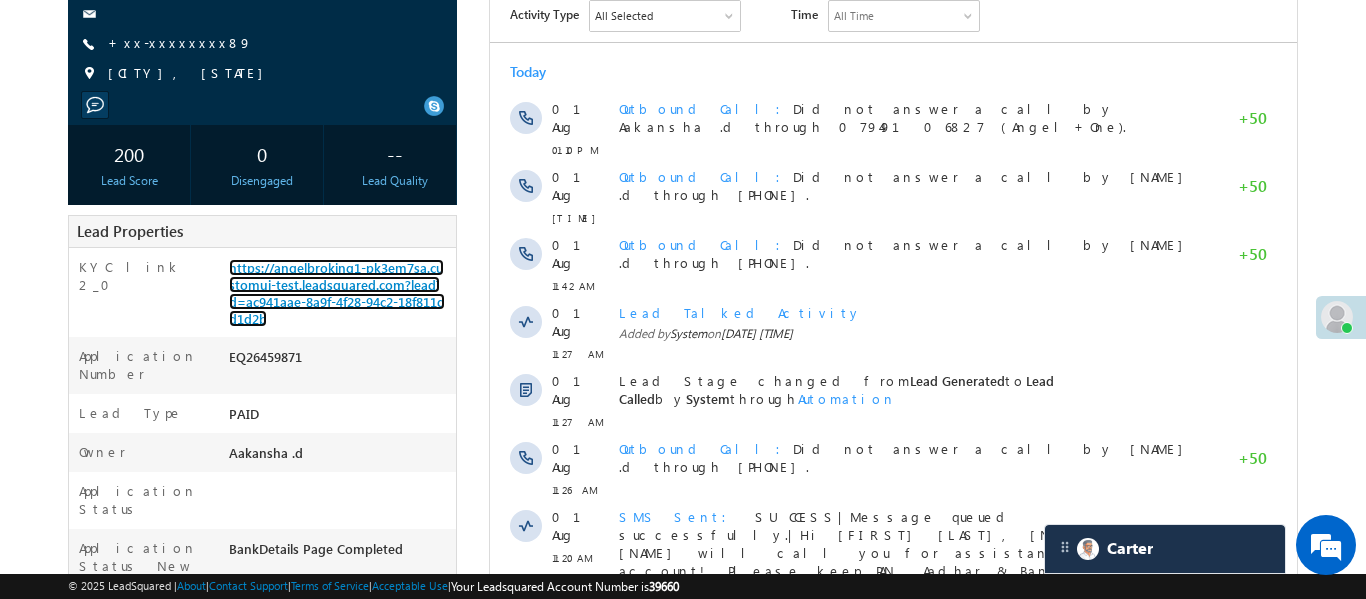 scroll, scrollTop: 70, scrollLeft: 0, axis: vertical 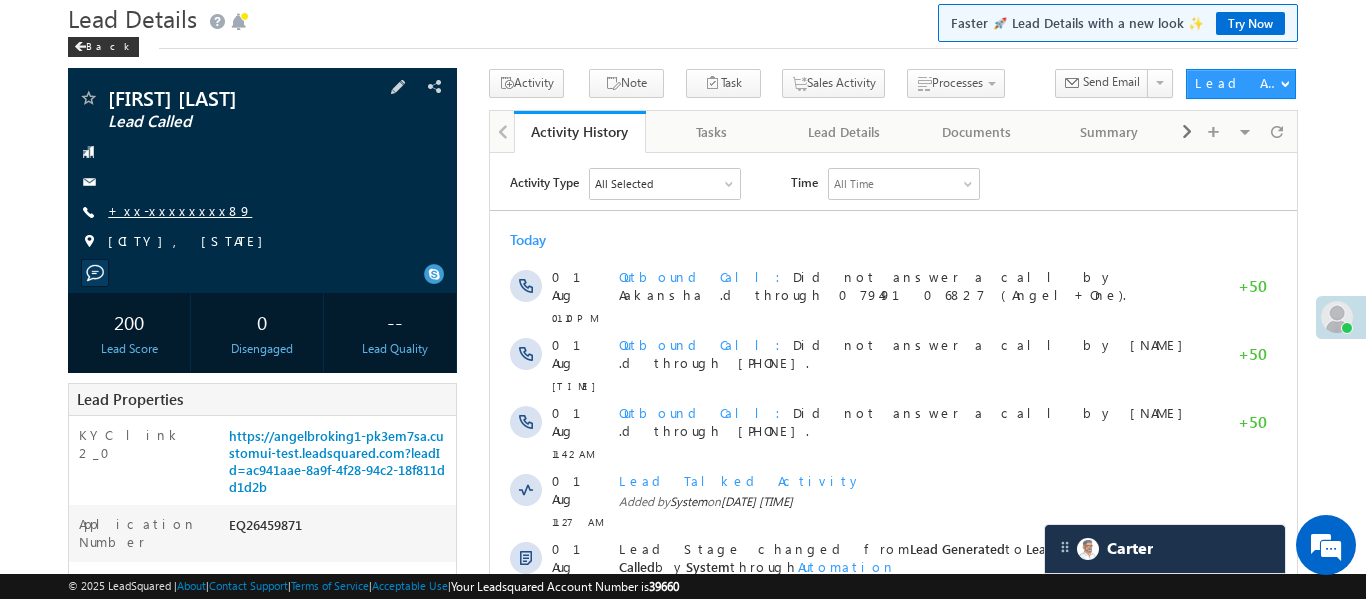 click on "+xx-xxxxxxxx89" at bounding box center [180, 210] 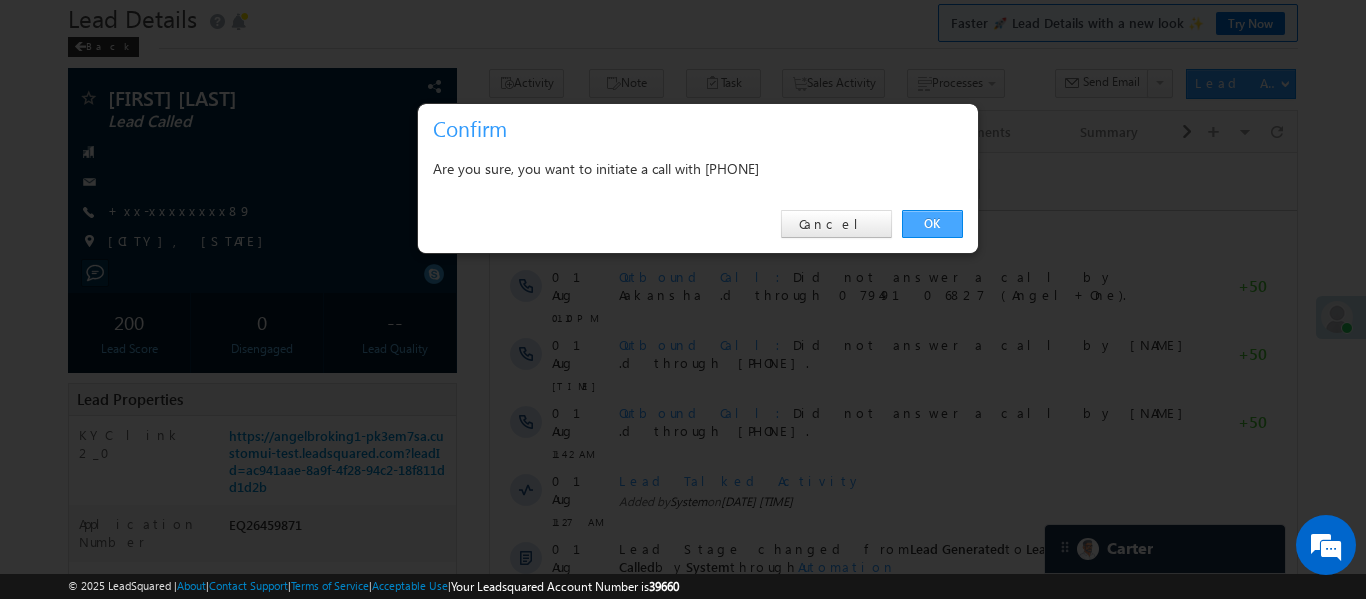 click on "OK" at bounding box center [932, 224] 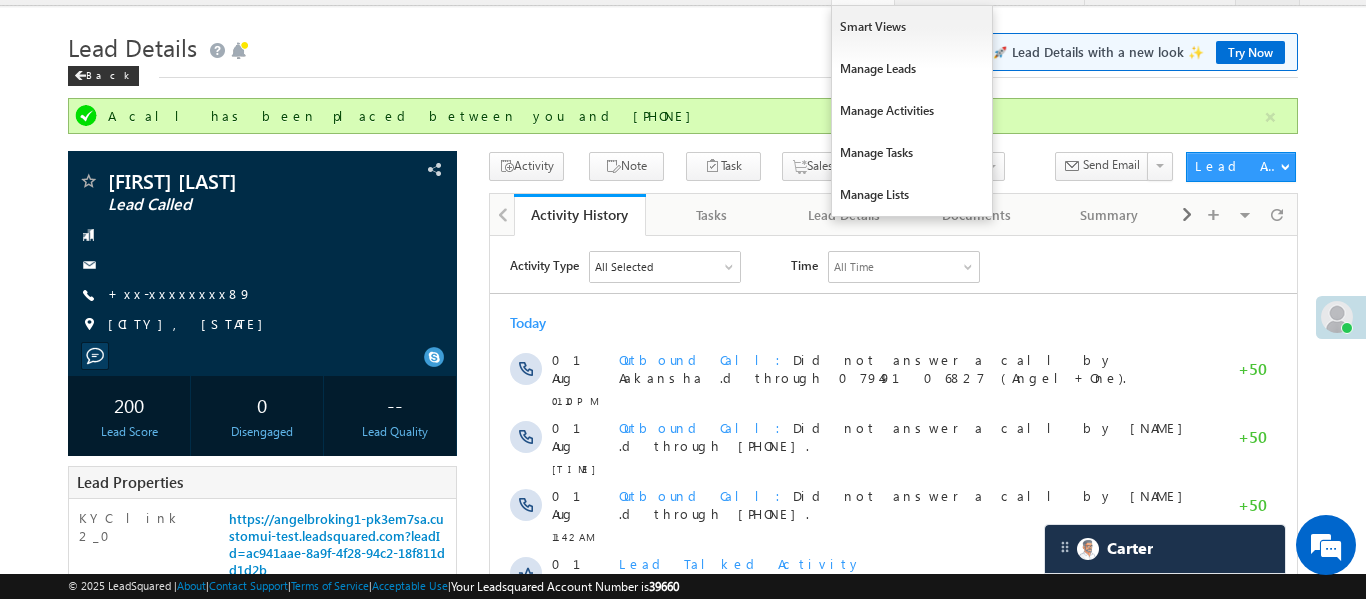 scroll, scrollTop: 0, scrollLeft: 0, axis: both 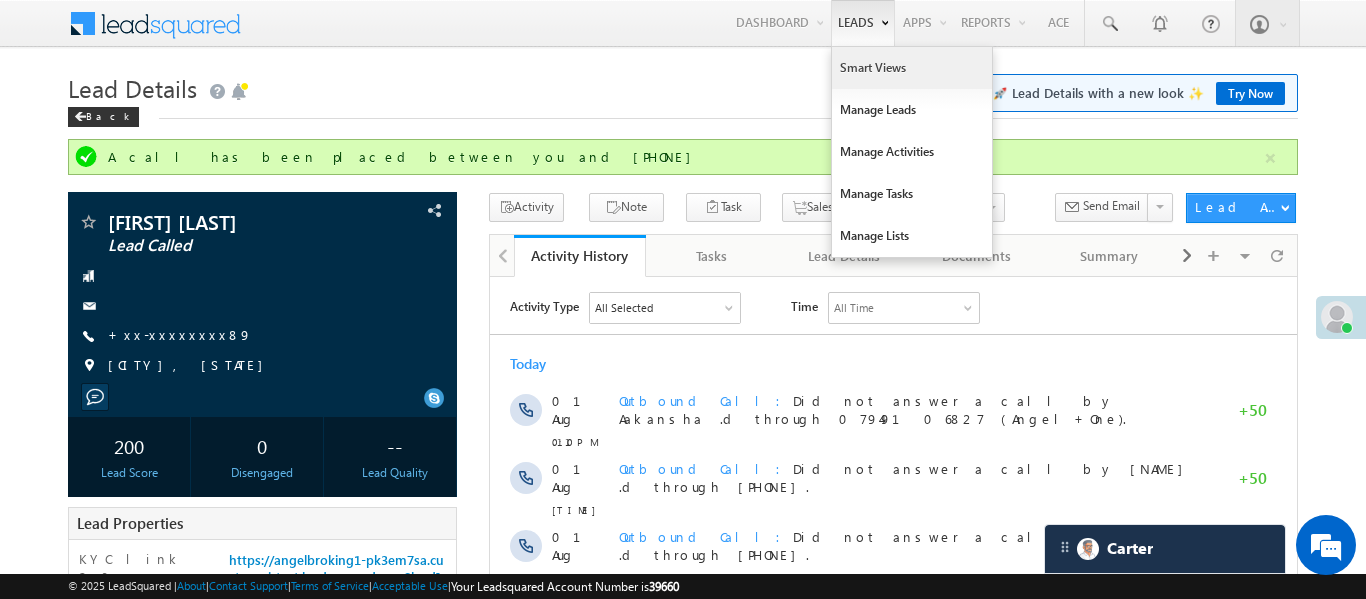 click on "Smart Views" at bounding box center [912, 68] 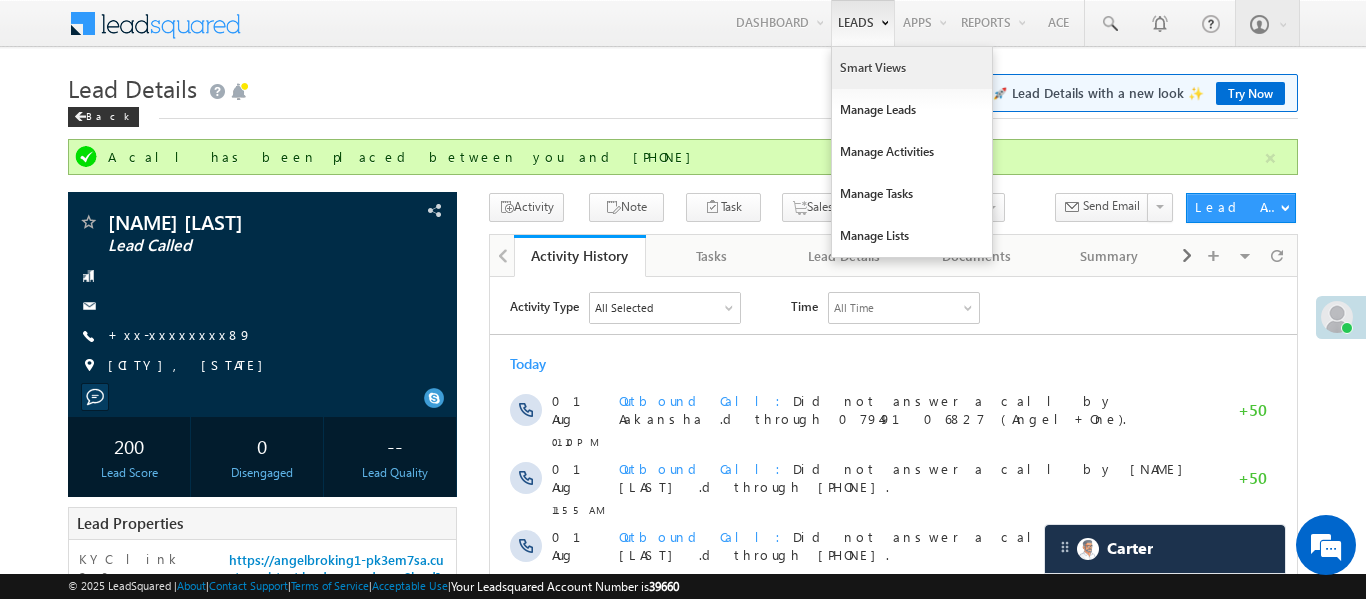 click on "Smart Views" 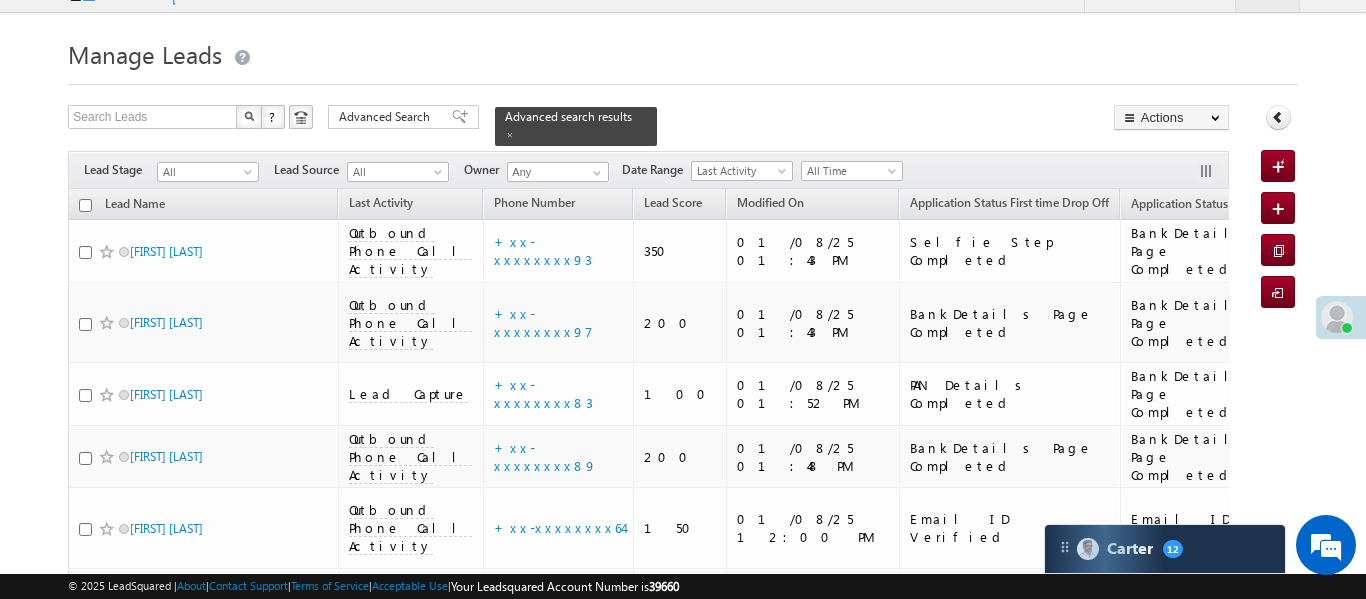 scroll, scrollTop: 34, scrollLeft: 0, axis: vertical 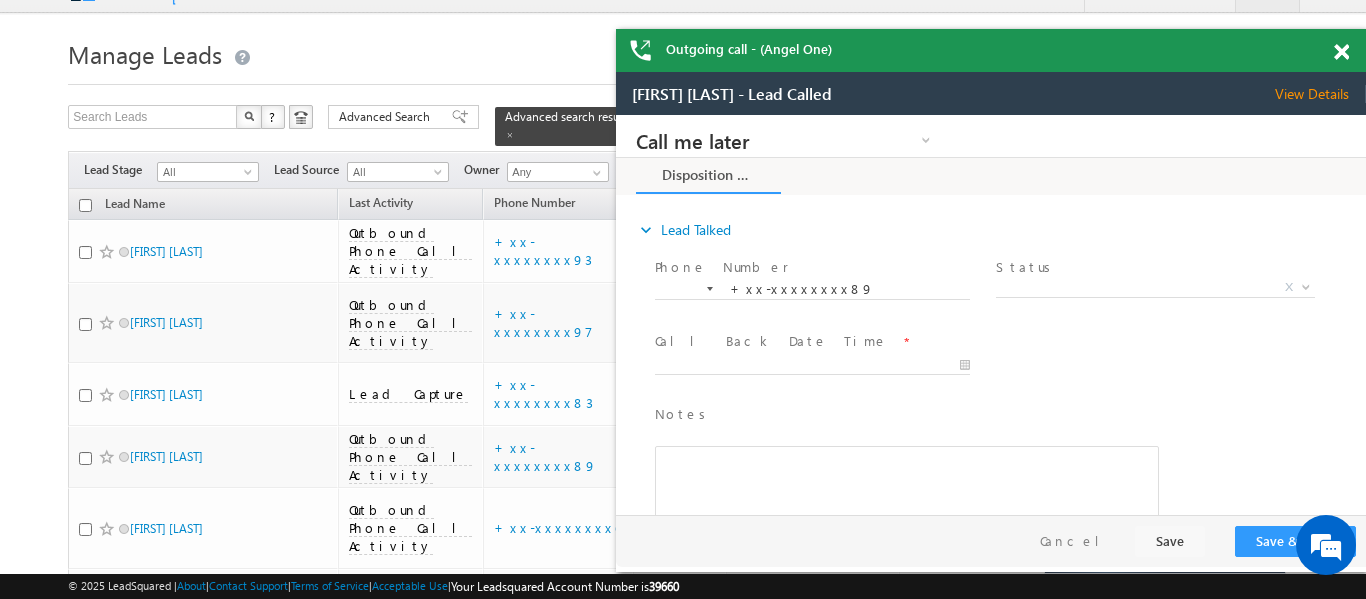 click at bounding box center [1341, 52] 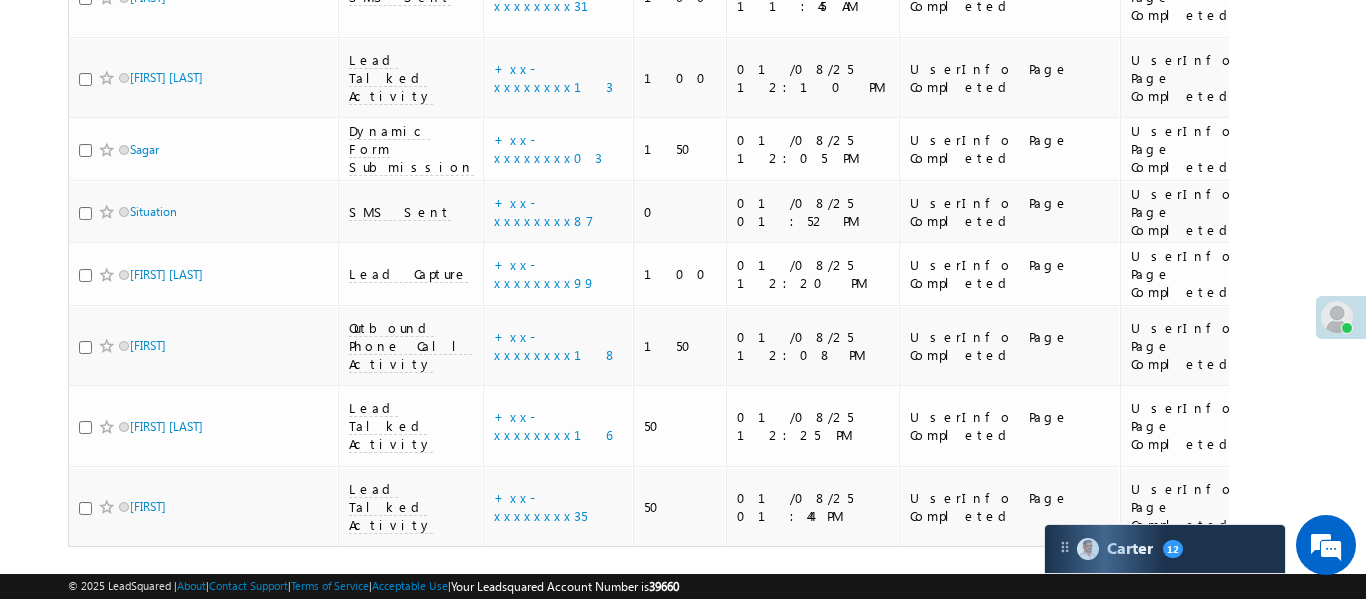 scroll, scrollTop: 1633, scrollLeft: 0, axis: vertical 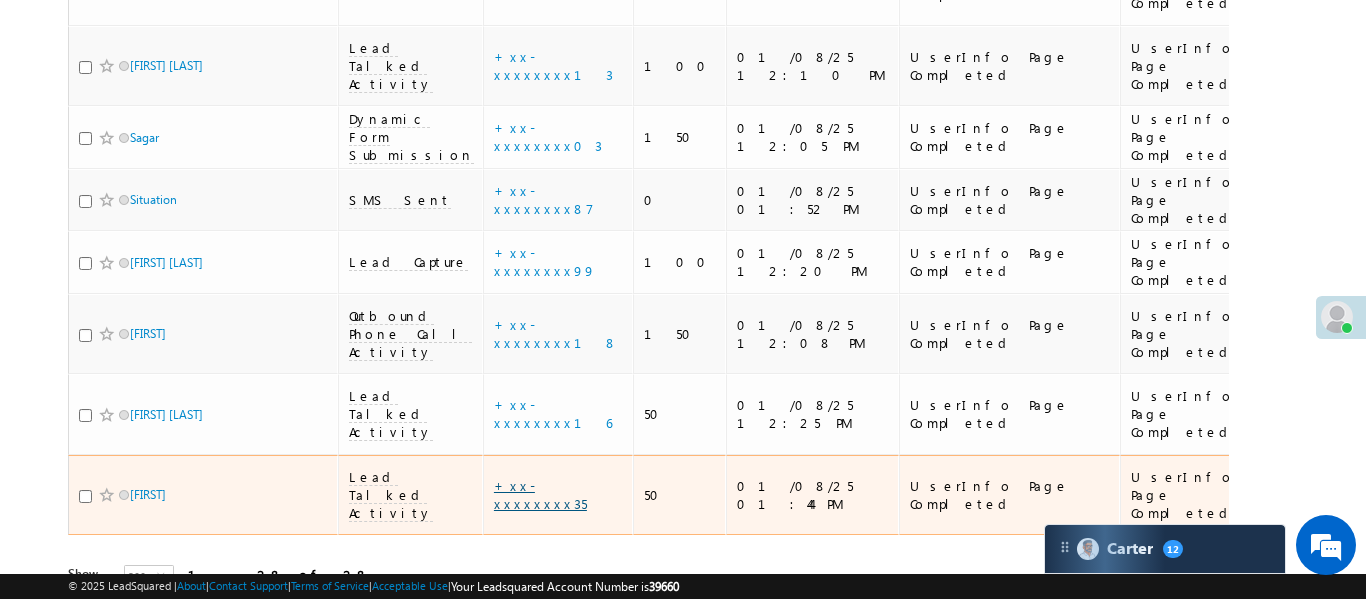click on "+xx-xxxxxxxx35" at bounding box center (540, 494) 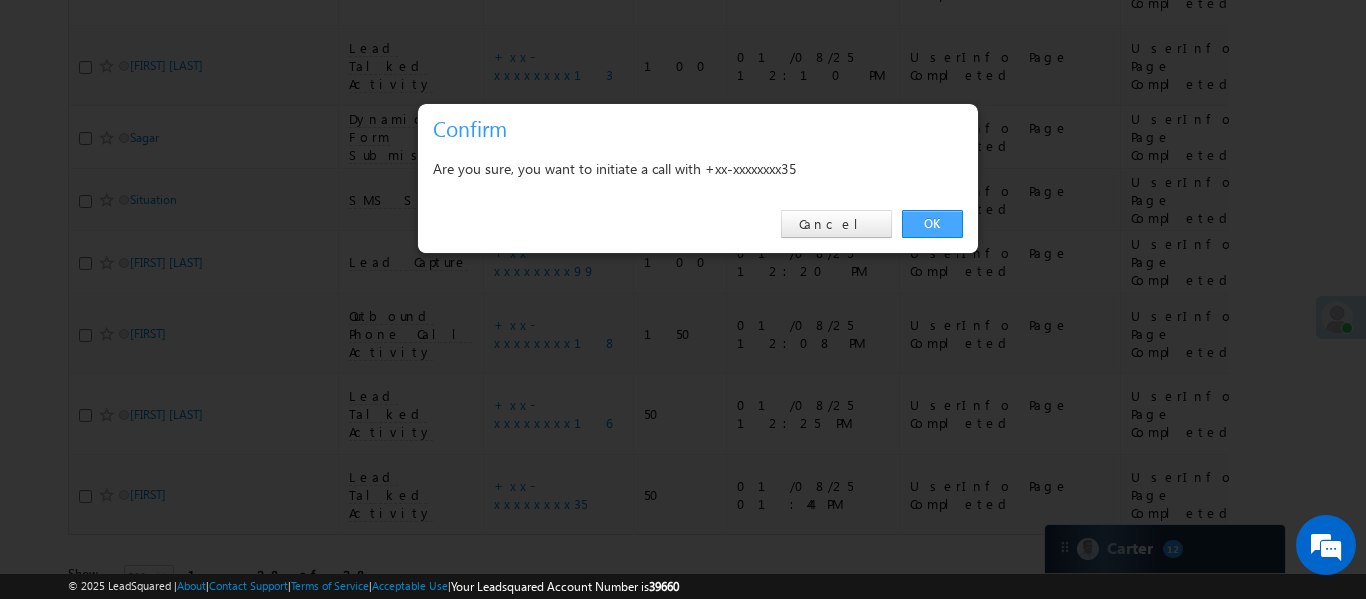 click on "OK" at bounding box center [932, 224] 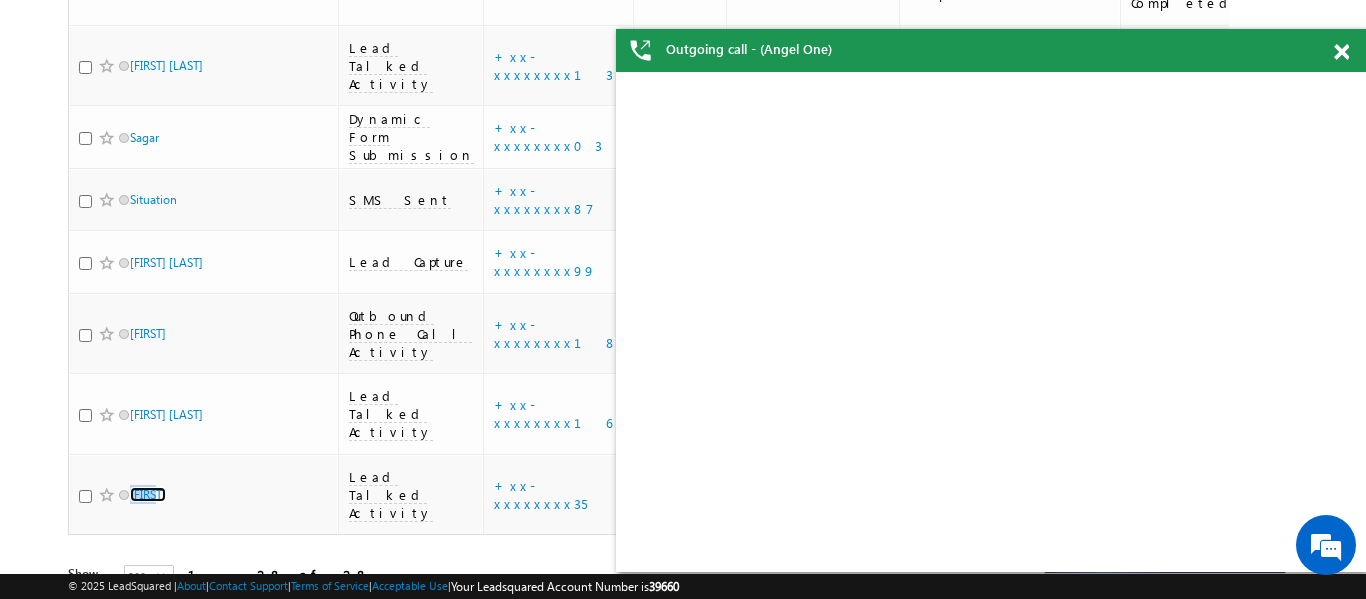 scroll, scrollTop: 0, scrollLeft: 0, axis: both 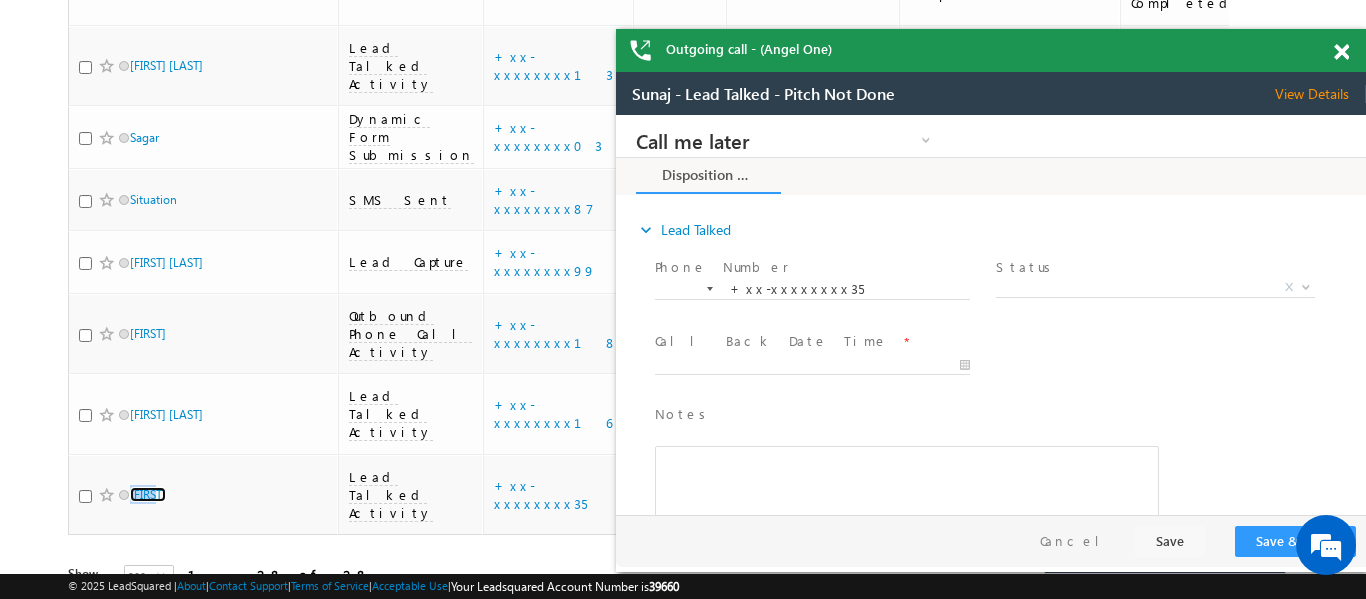 click at bounding box center (1341, 52) 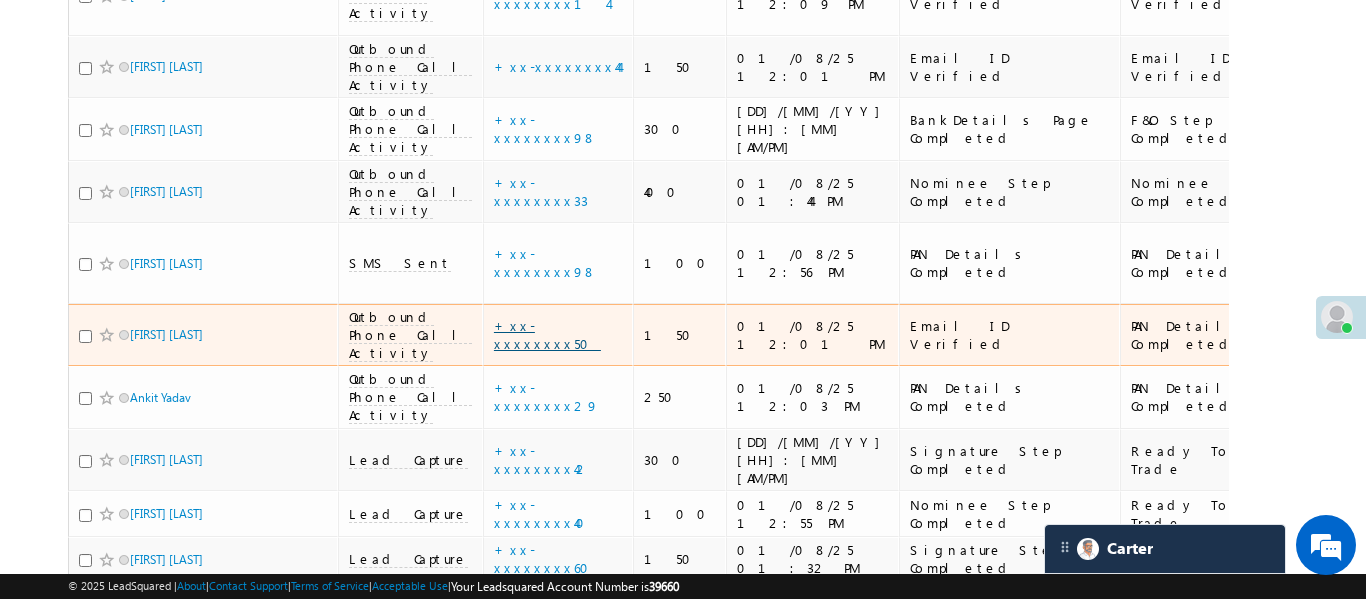 scroll, scrollTop: 1042, scrollLeft: 0, axis: vertical 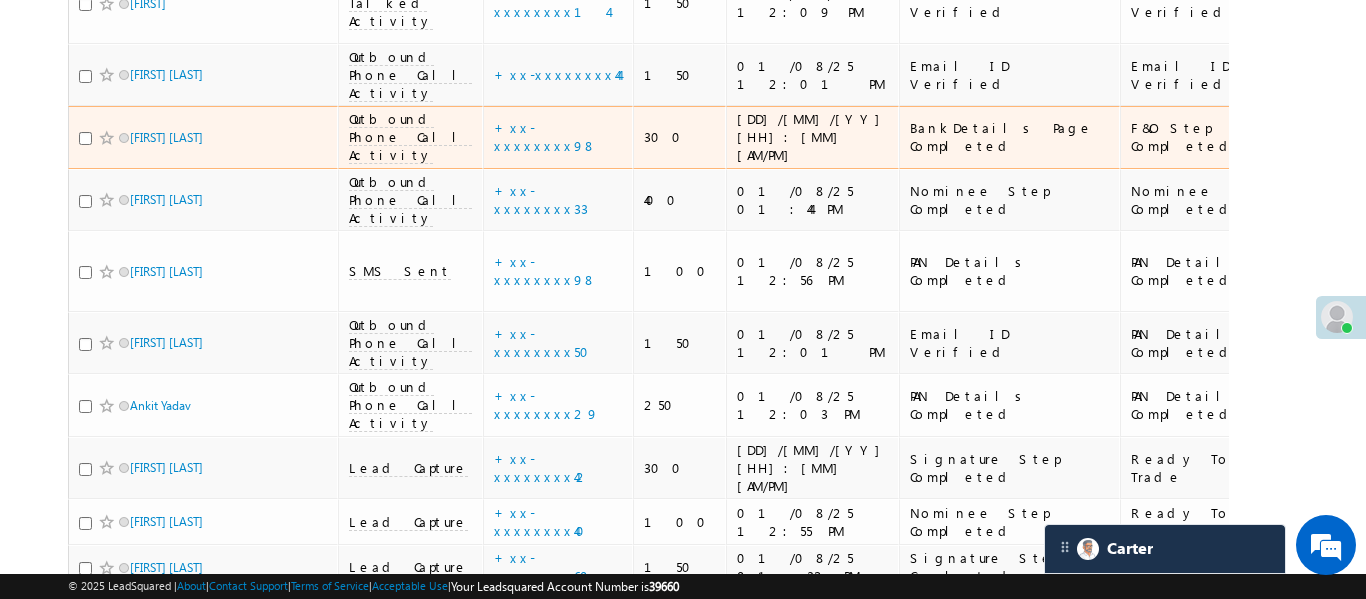 click on "+xx-xxxxxxxx98" at bounding box center [558, 137] 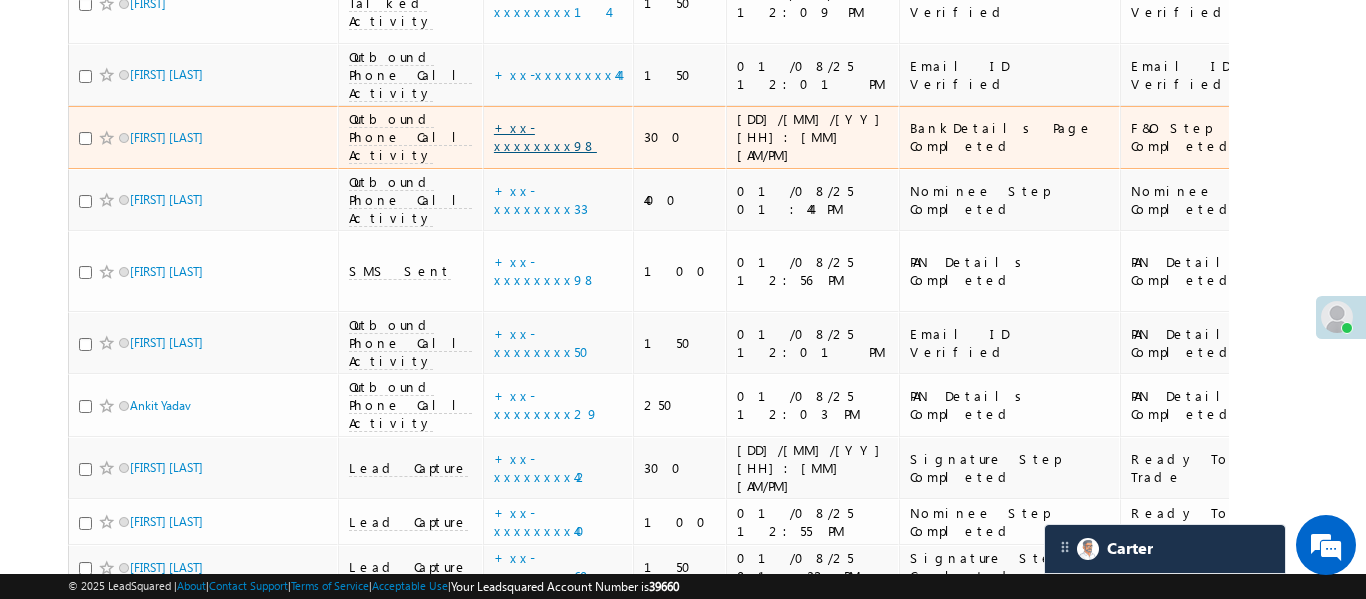 click on "+xx-xxxxxxxx98" at bounding box center (545, 136) 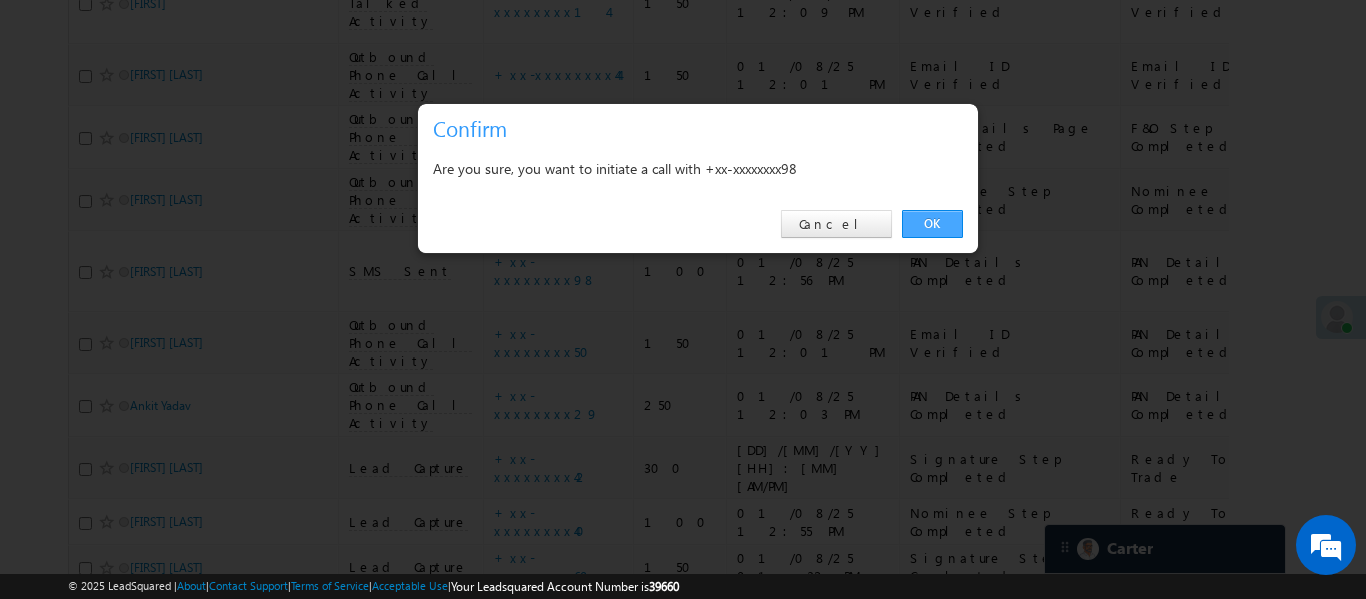click on "OK" at bounding box center (932, 224) 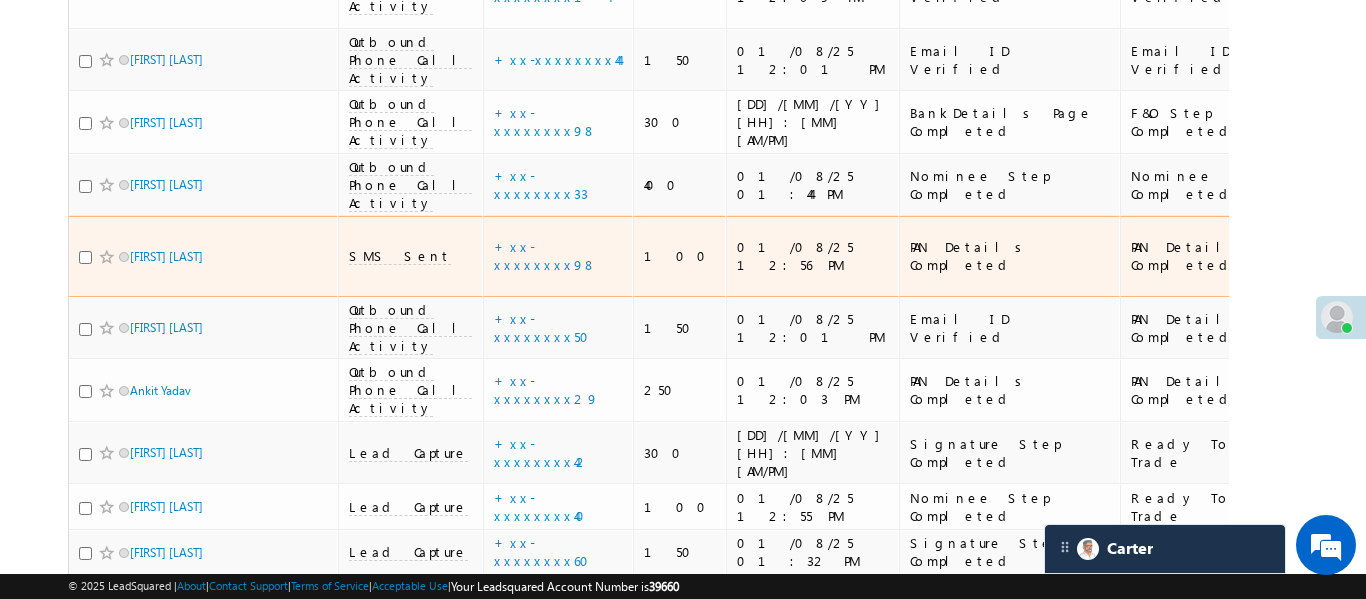 scroll, scrollTop: 1194, scrollLeft: 0, axis: vertical 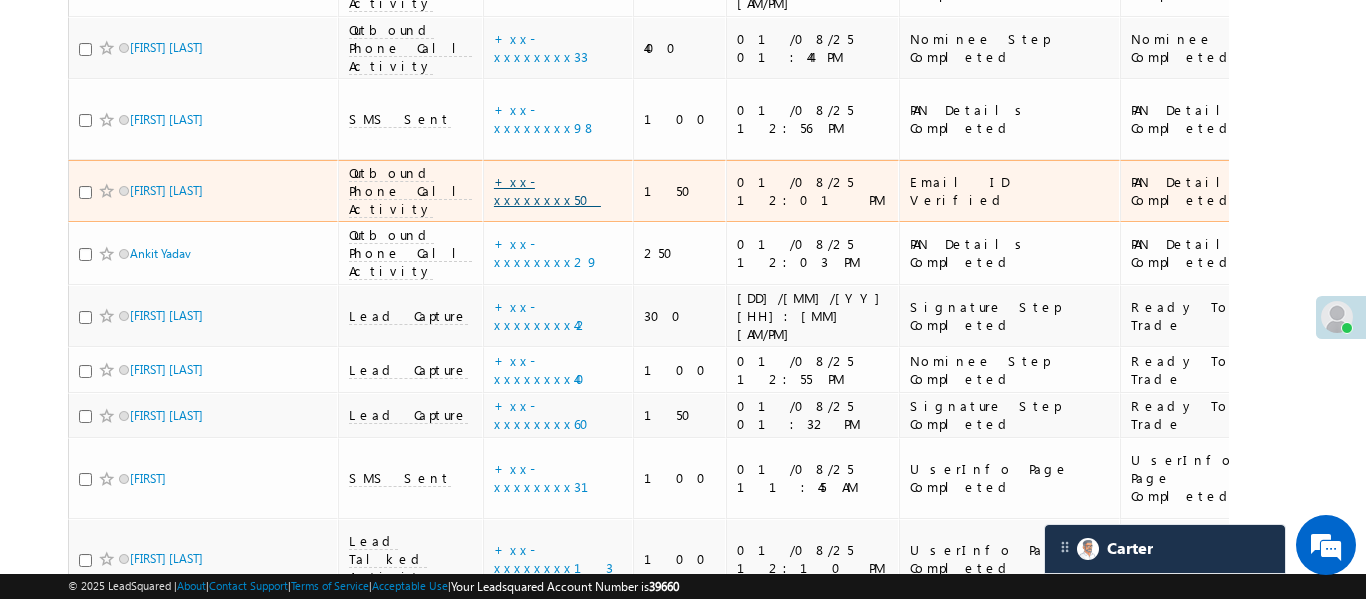click on "+xx-xxxxxxxx50" at bounding box center (547, 190) 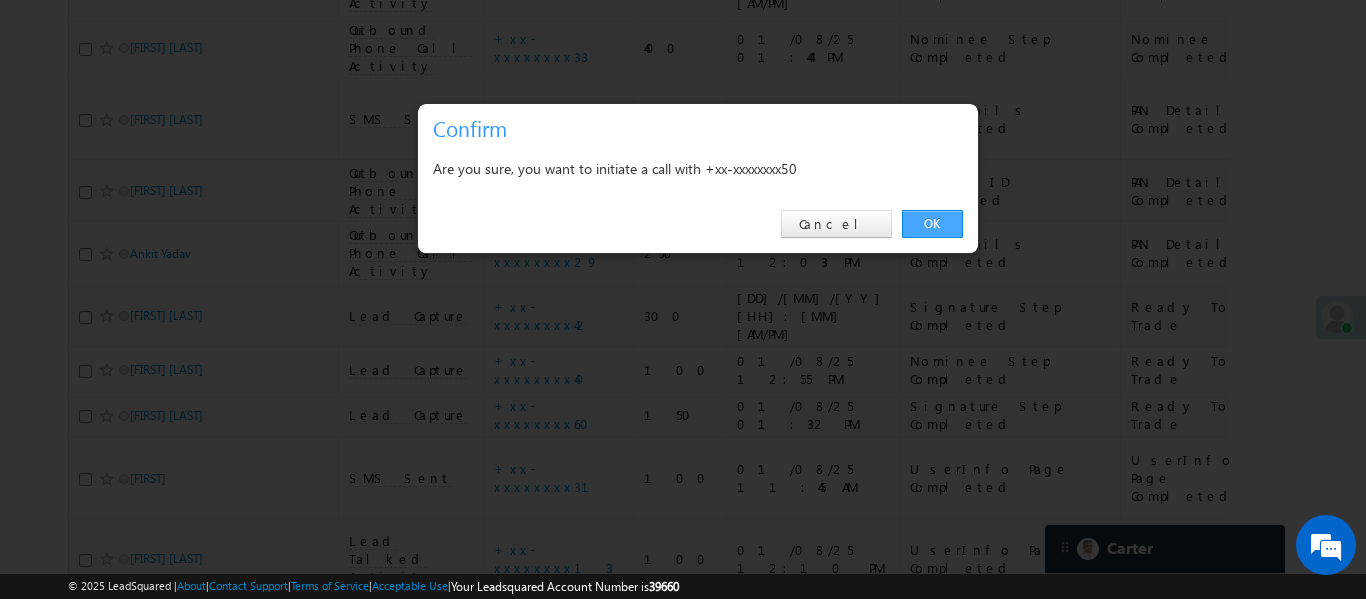 click on "OK" at bounding box center [932, 224] 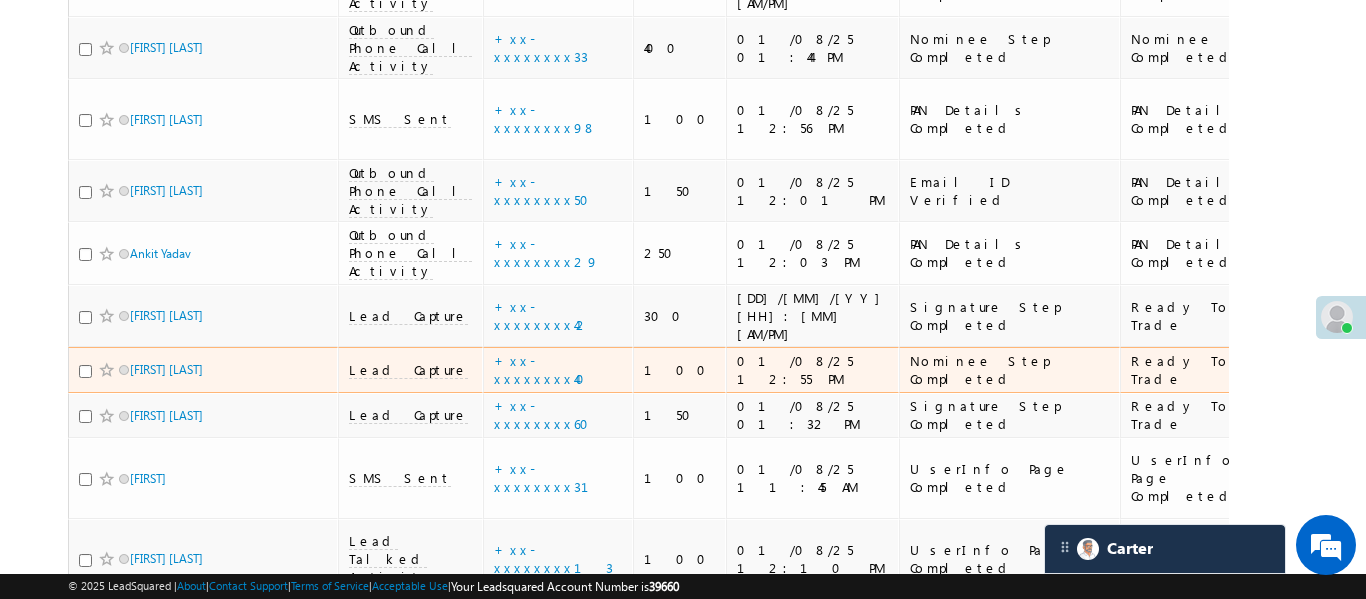 scroll, scrollTop: 624, scrollLeft: 0, axis: vertical 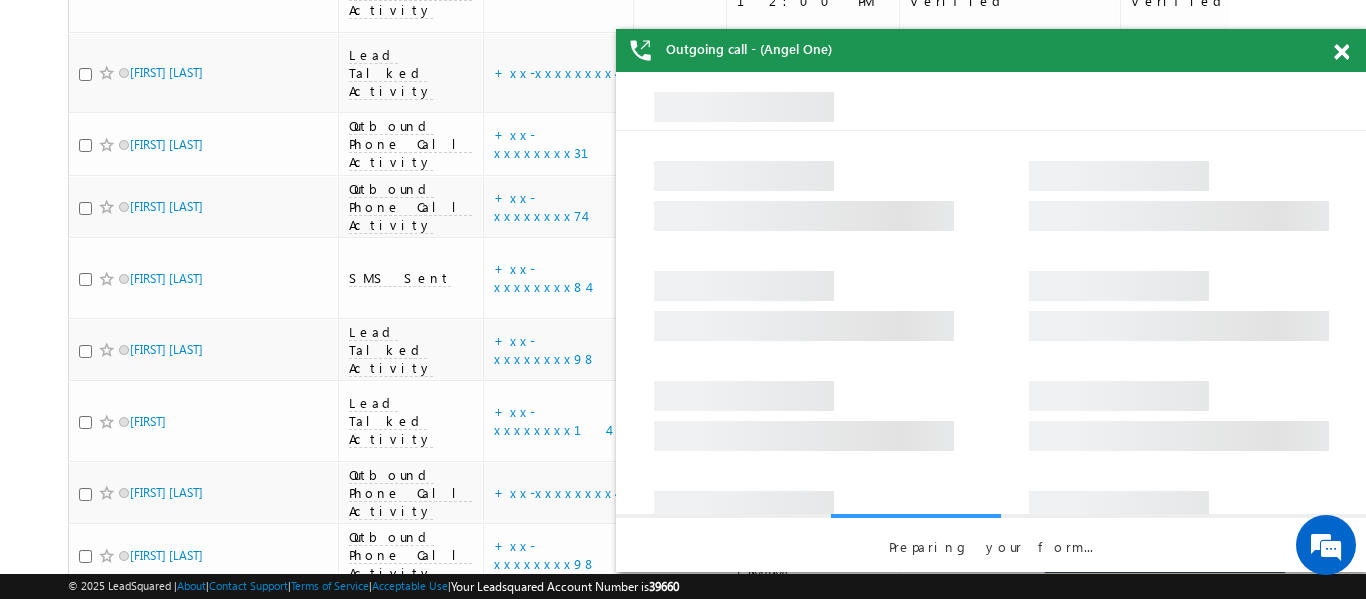 drag, startPoint x: 1346, startPoint y: 50, endPoint x: 58, endPoint y: 252, distance: 1303.7439 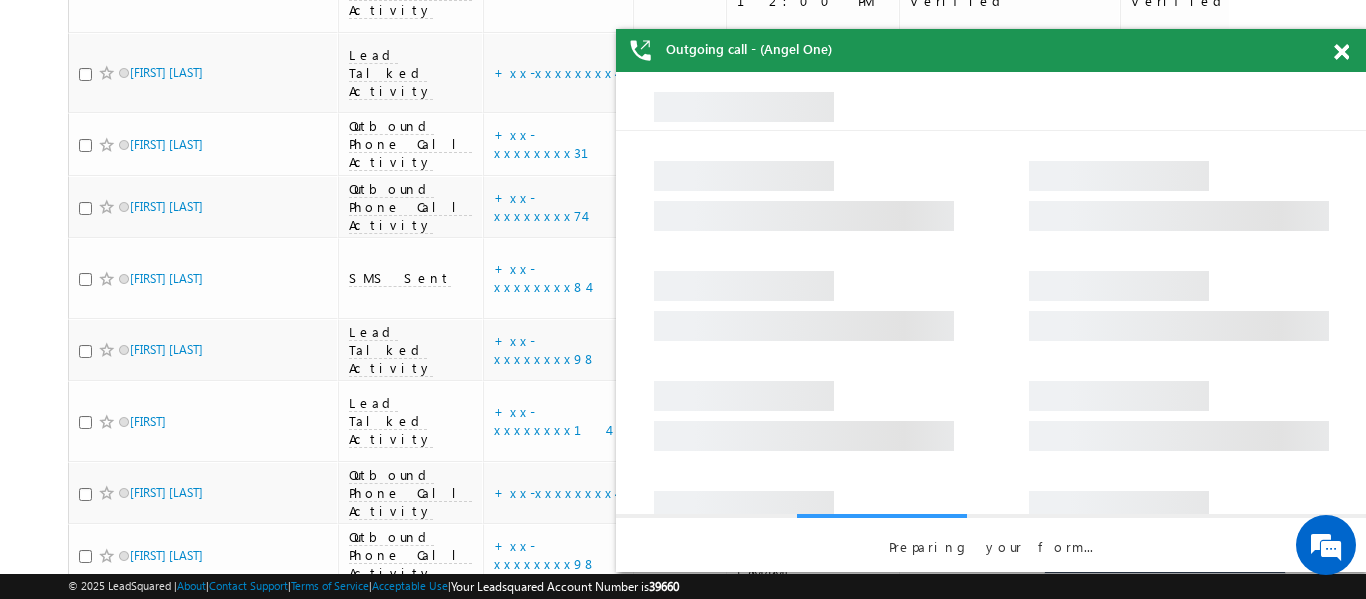click at bounding box center [1341, 52] 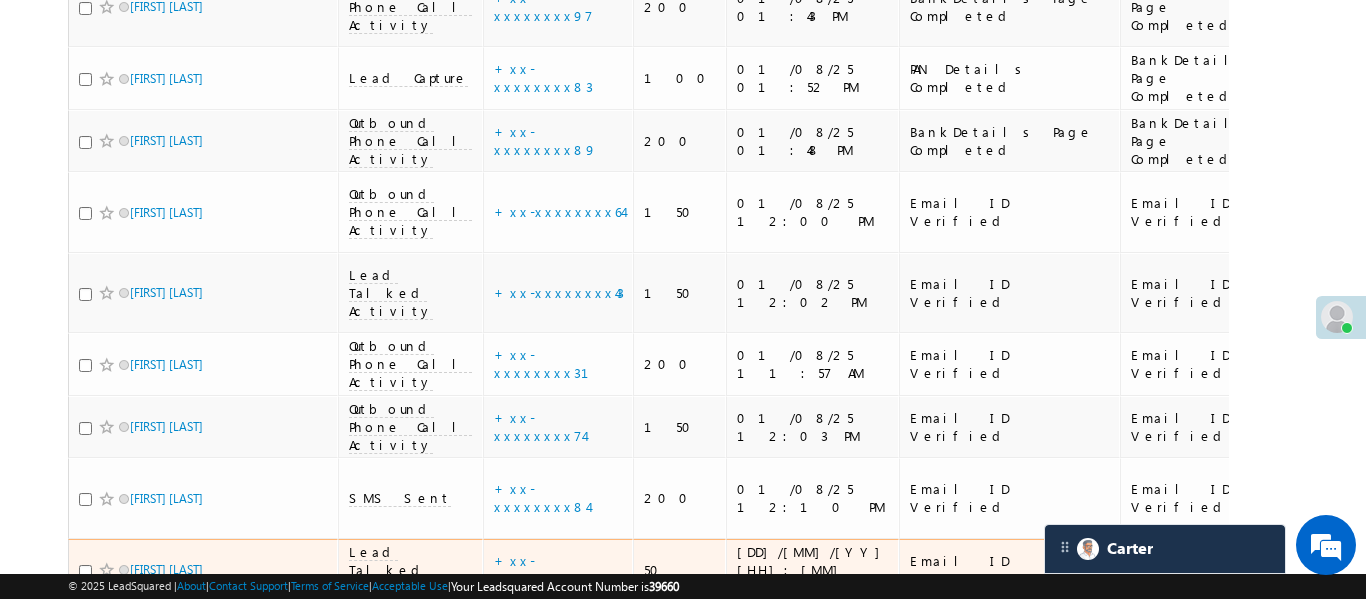 scroll, scrollTop: 389, scrollLeft: 0, axis: vertical 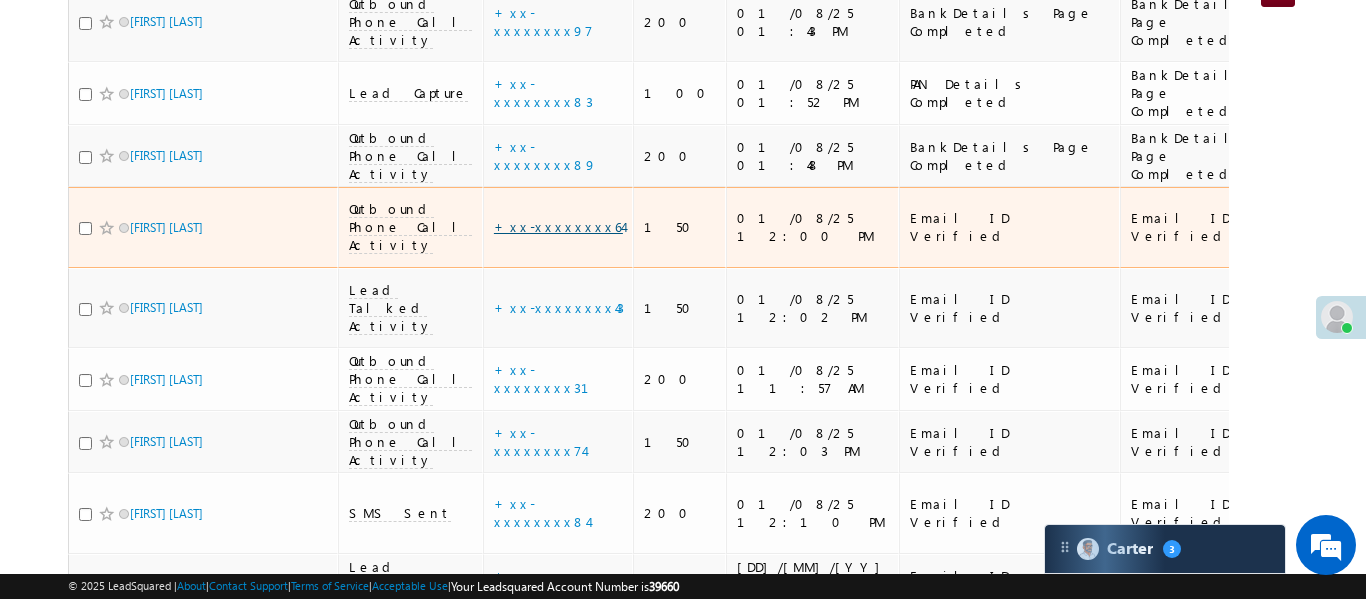 click on "+xx-xxxxxxxx64" at bounding box center (558, 226) 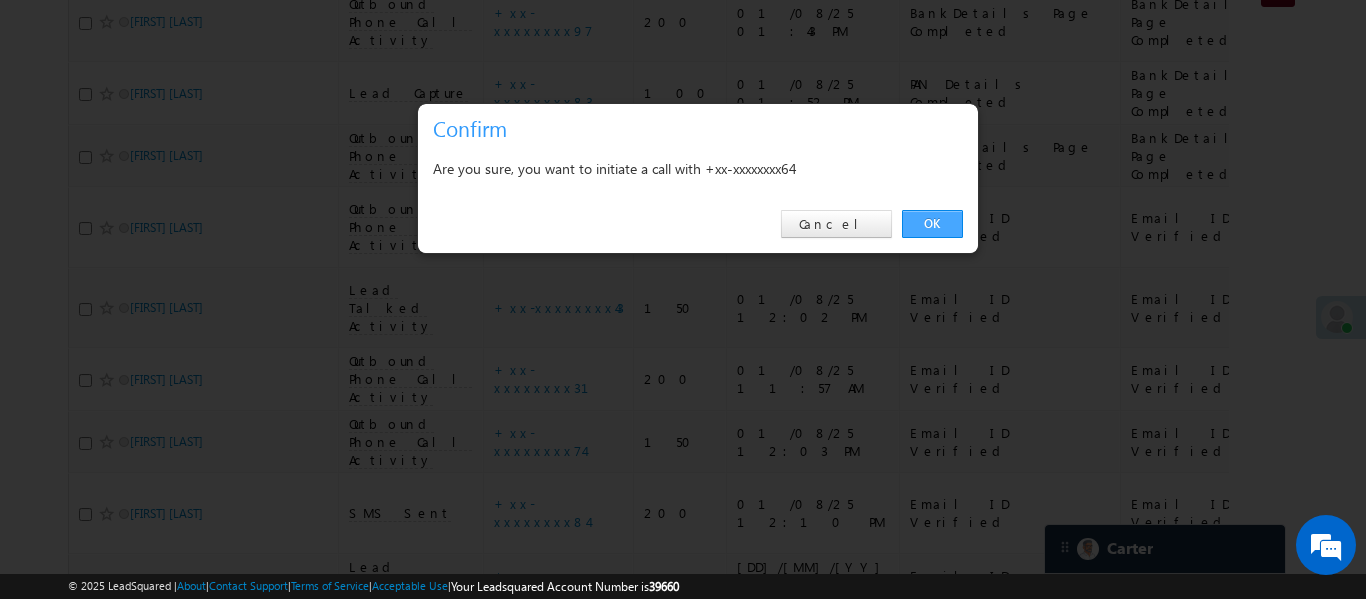 click on "OK" at bounding box center [932, 224] 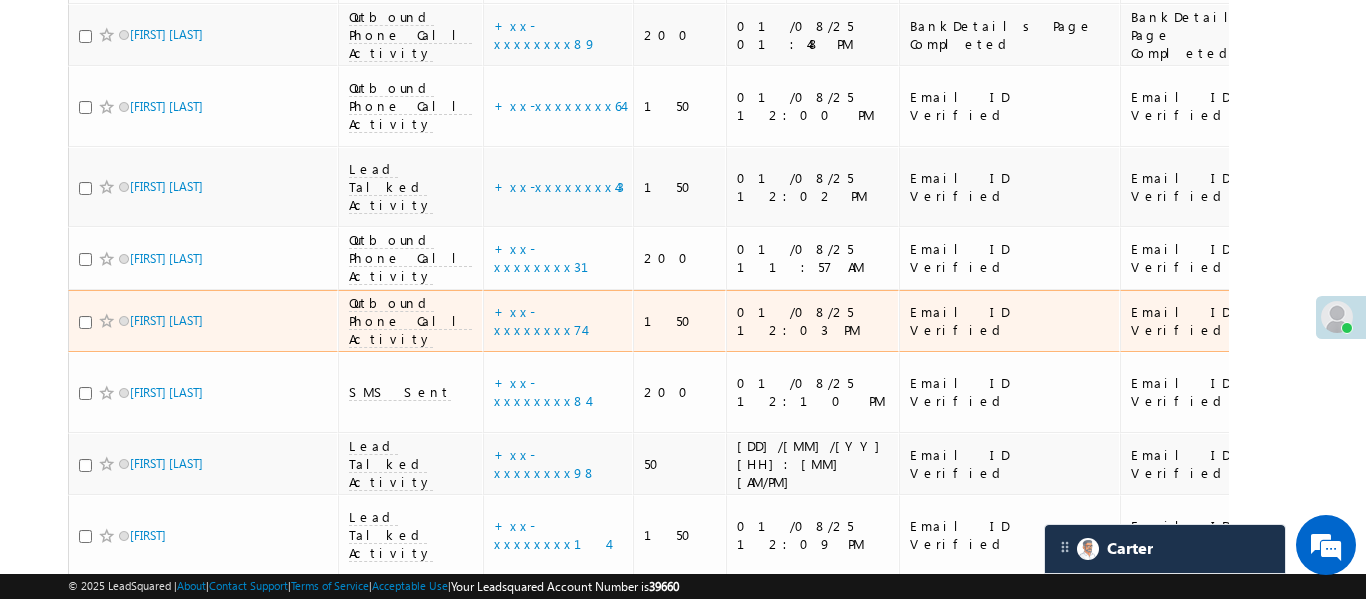 scroll, scrollTop: 410, scrollLeft: 0, axis: vertical 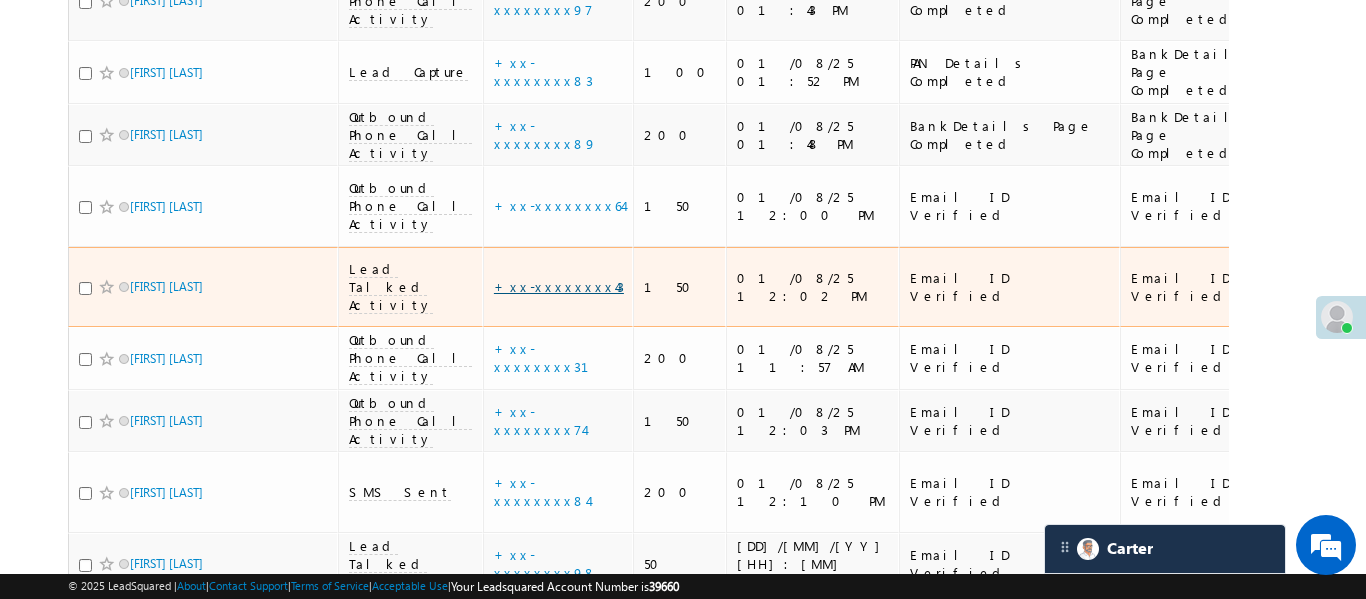 click on "+xx-xxxxxxxx43" at bounding box center [559, 286] 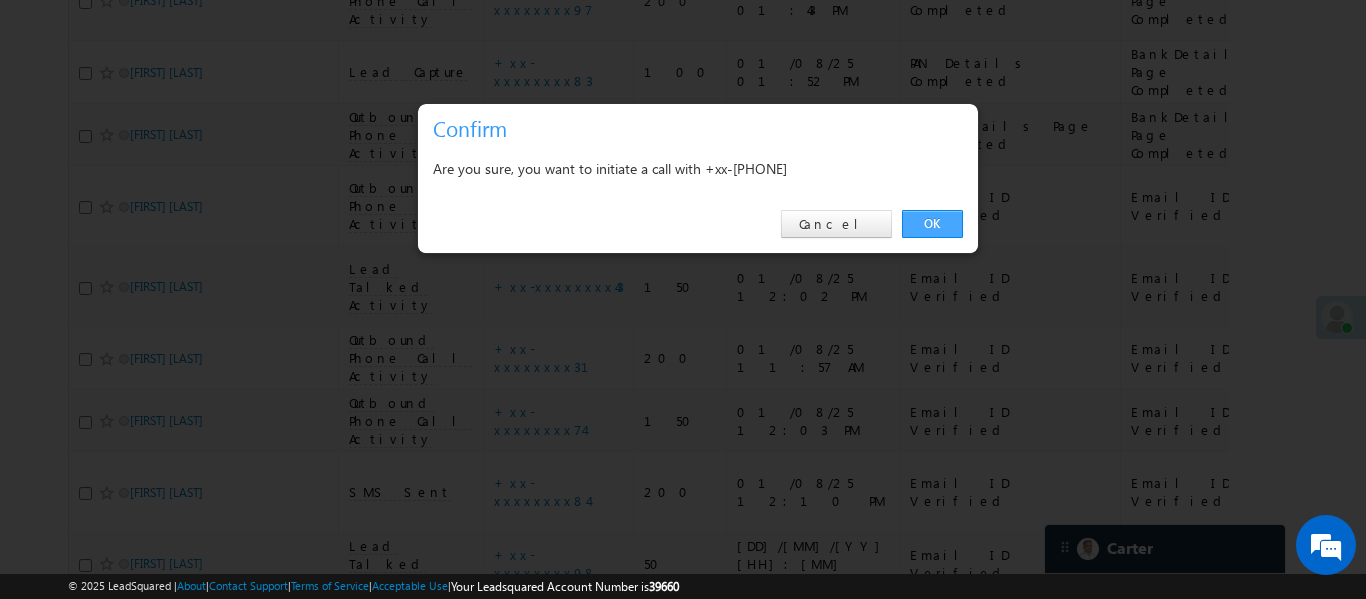 click on "OK" at bounding box center [932, 224] 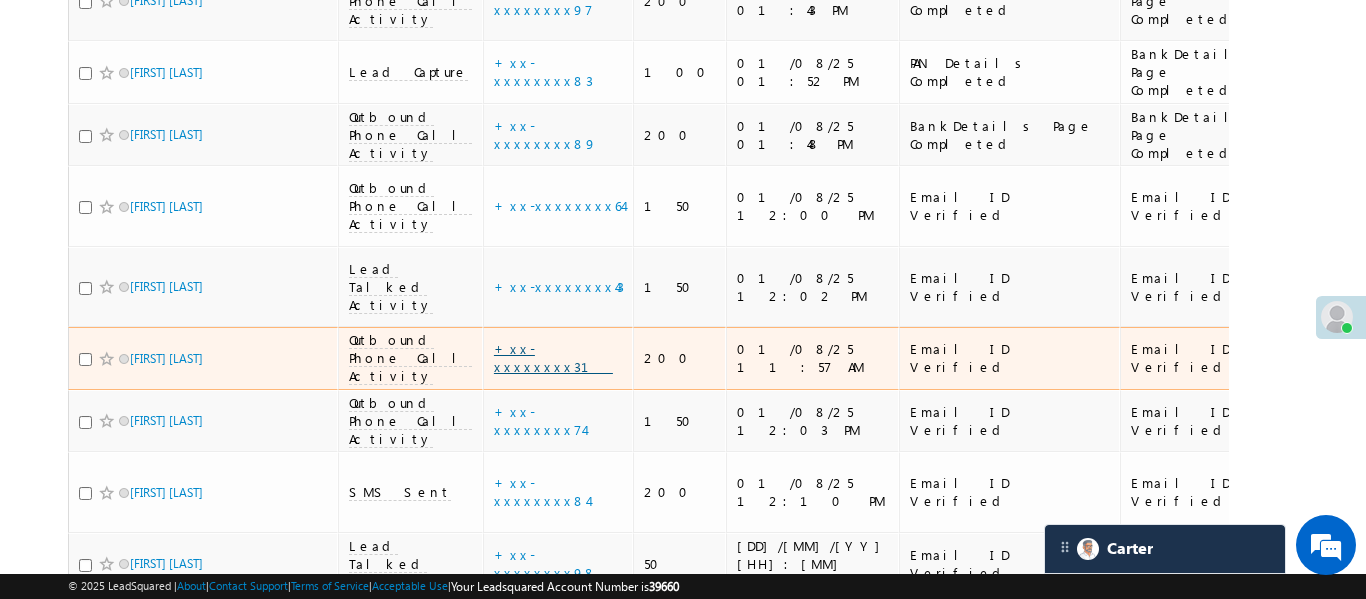 click on "+xx-xxxxxxxx31" at bounding box center [553, 357] 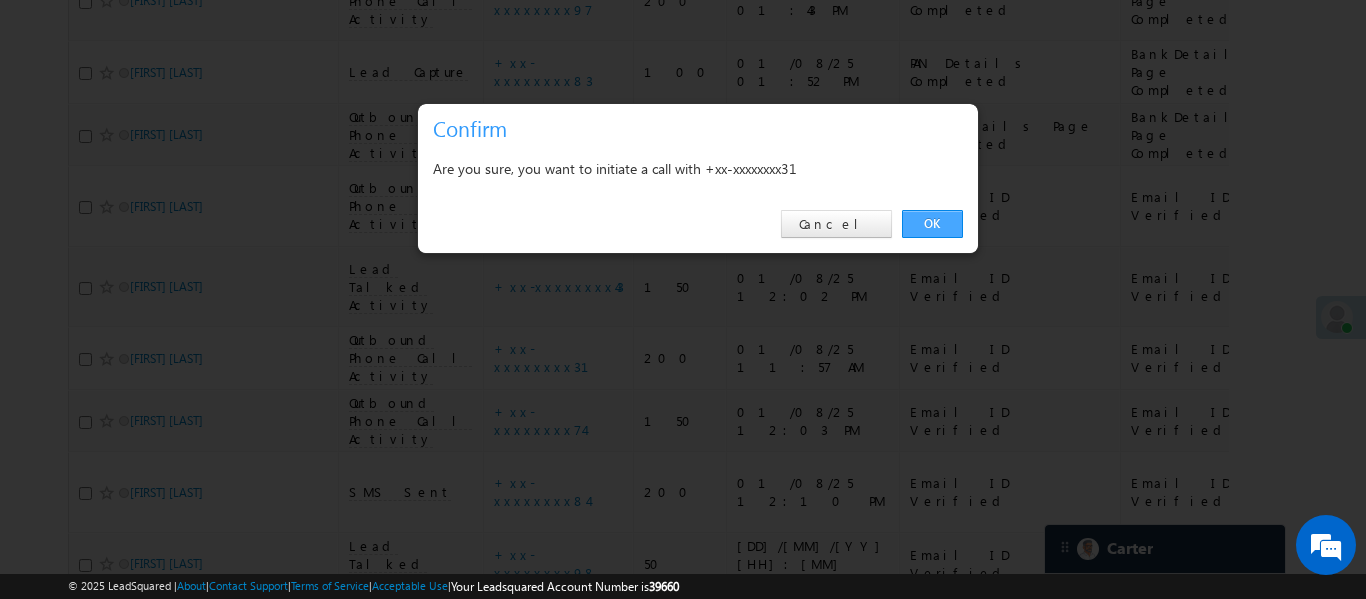 click on "OK" at bounding box center (932, 224) 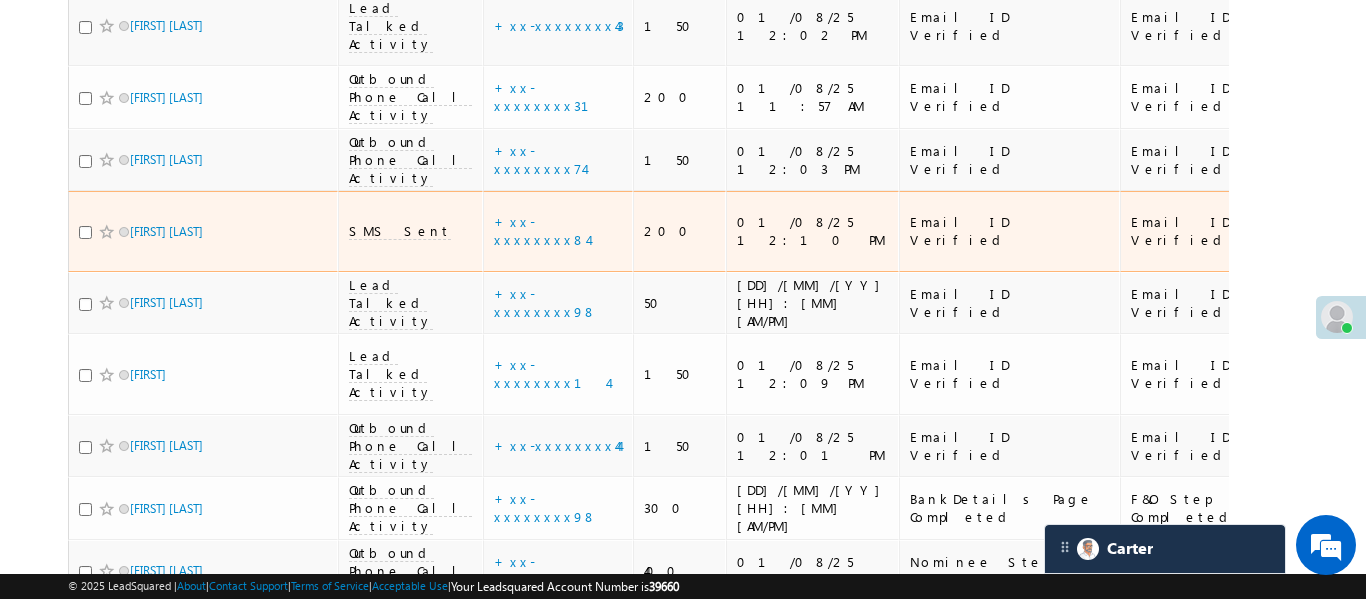 scroll, scrollTop: 684, scrollLeft: 0, axis: vertical 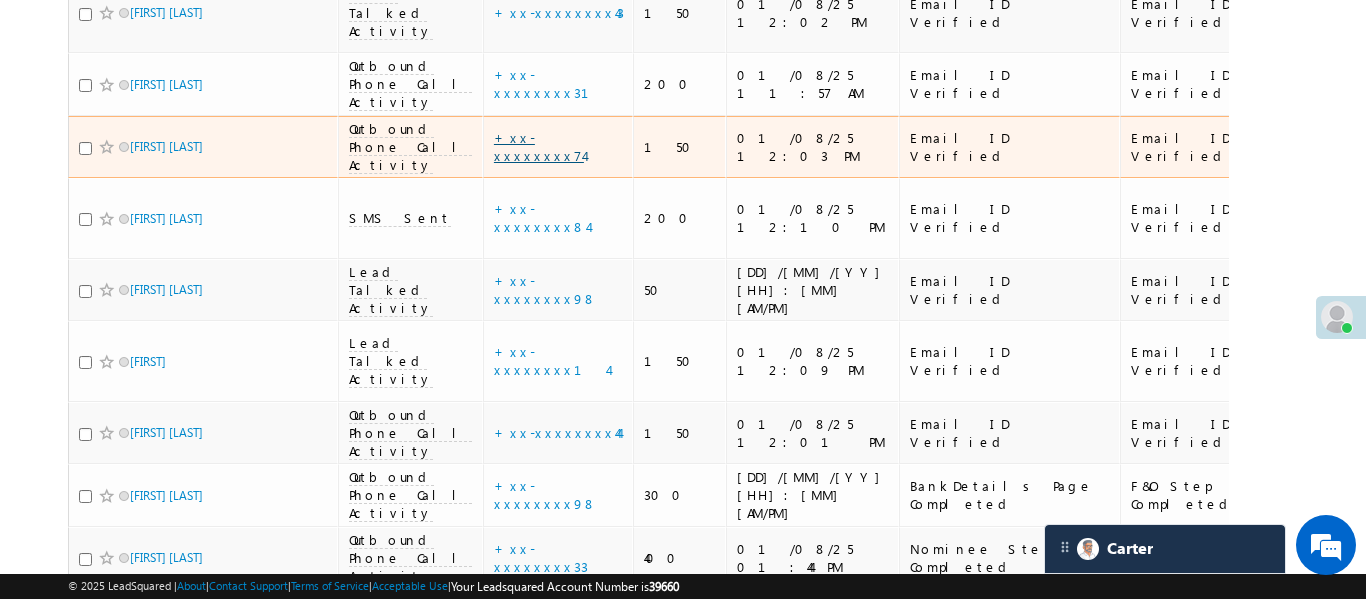 click on "+xx-xxxxxxxx74" at bounding box center [539, 146] 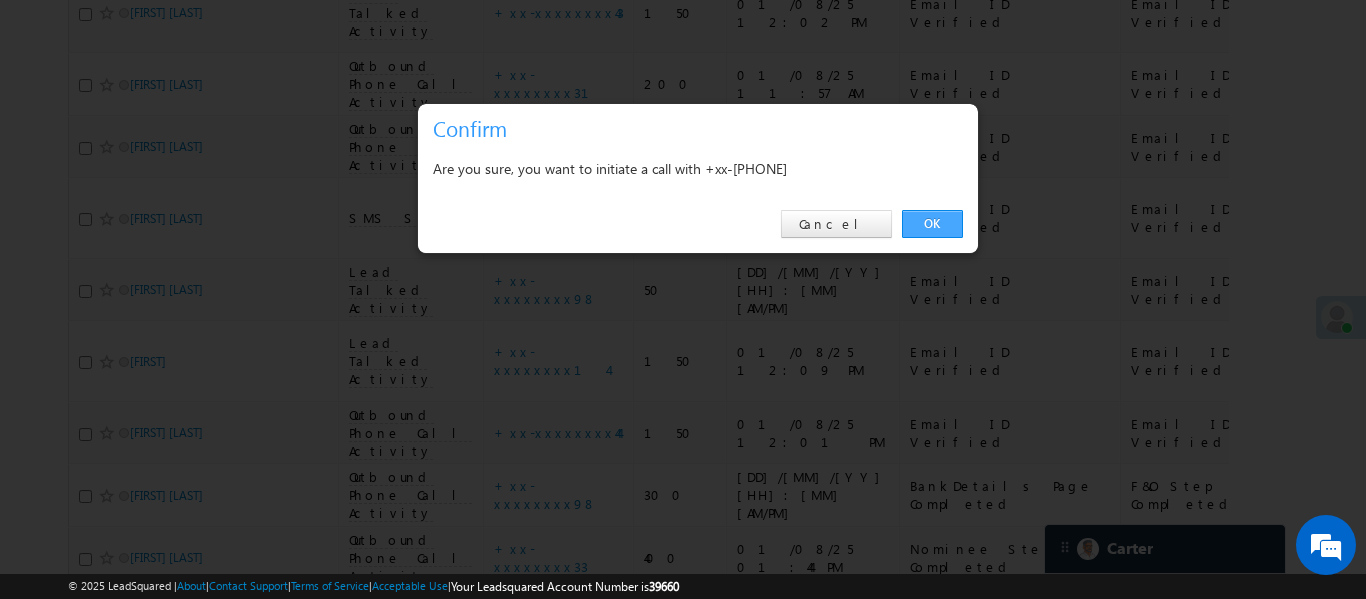 click on "OK" at bounding box center (932, 224) 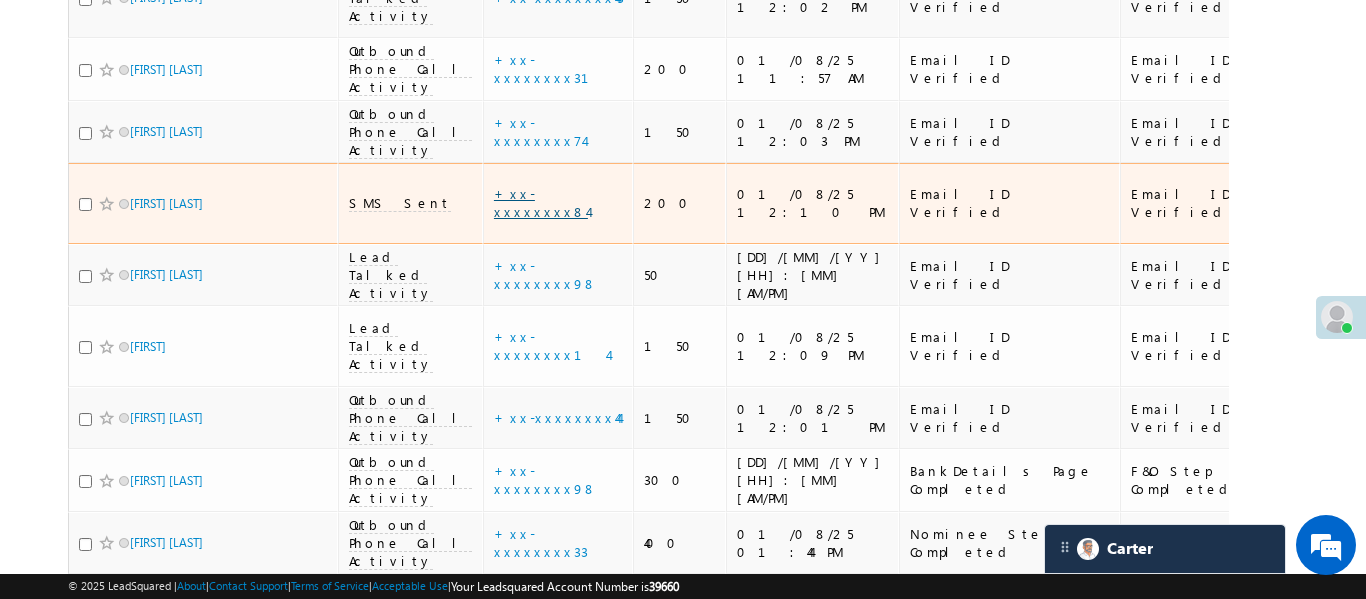 scroll, scrollTop: 705, scrollLeft: 0, axis: vertical 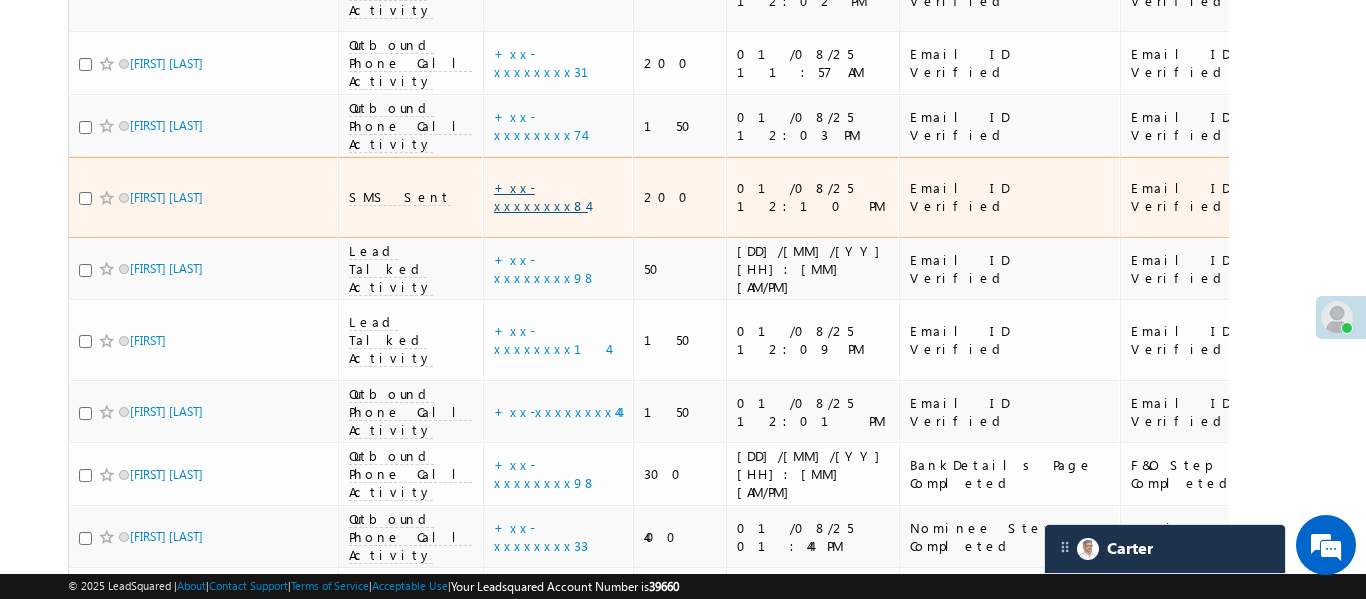 click on "+xx-xxxxxxxx84" at bounding box center [541, 196] 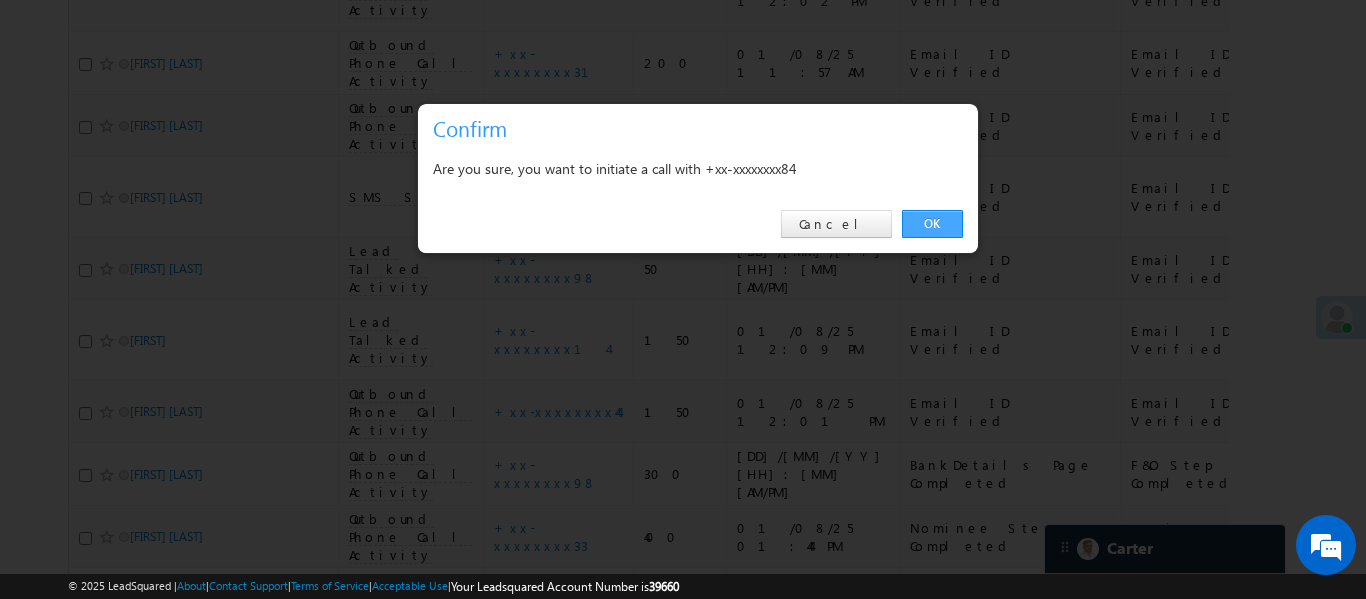 click on "OK" at bounding box center [932, 224] 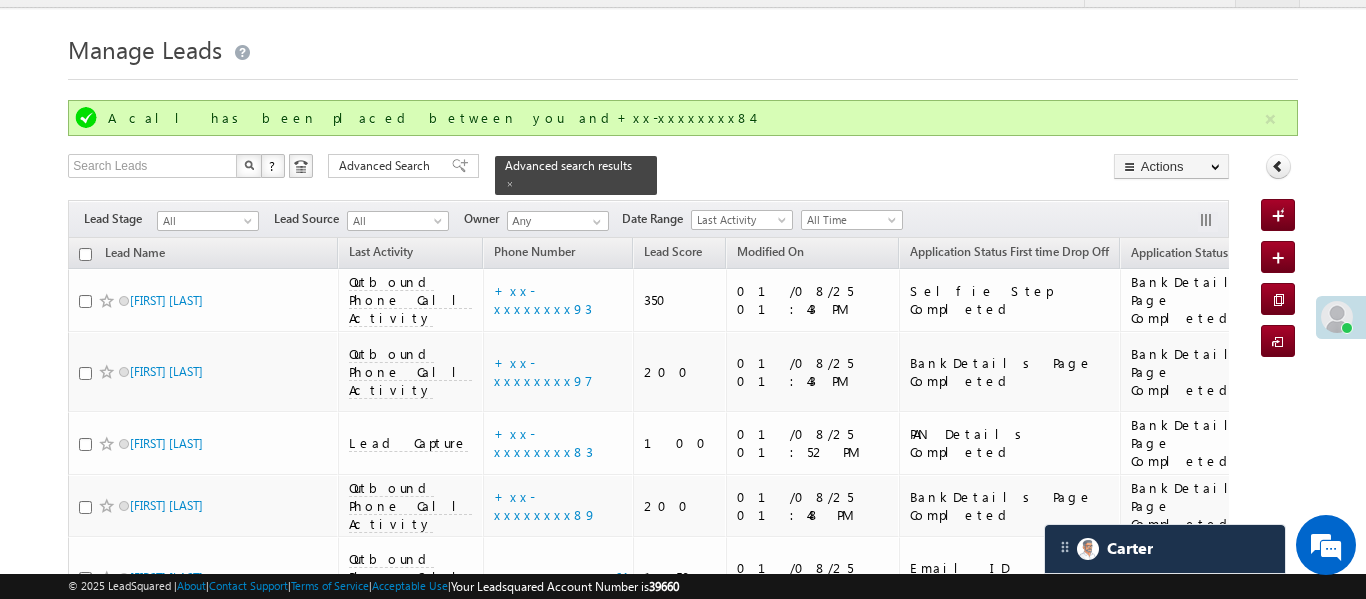 scroll, scrollTop: 0, scrollLeft: 0, axis: both 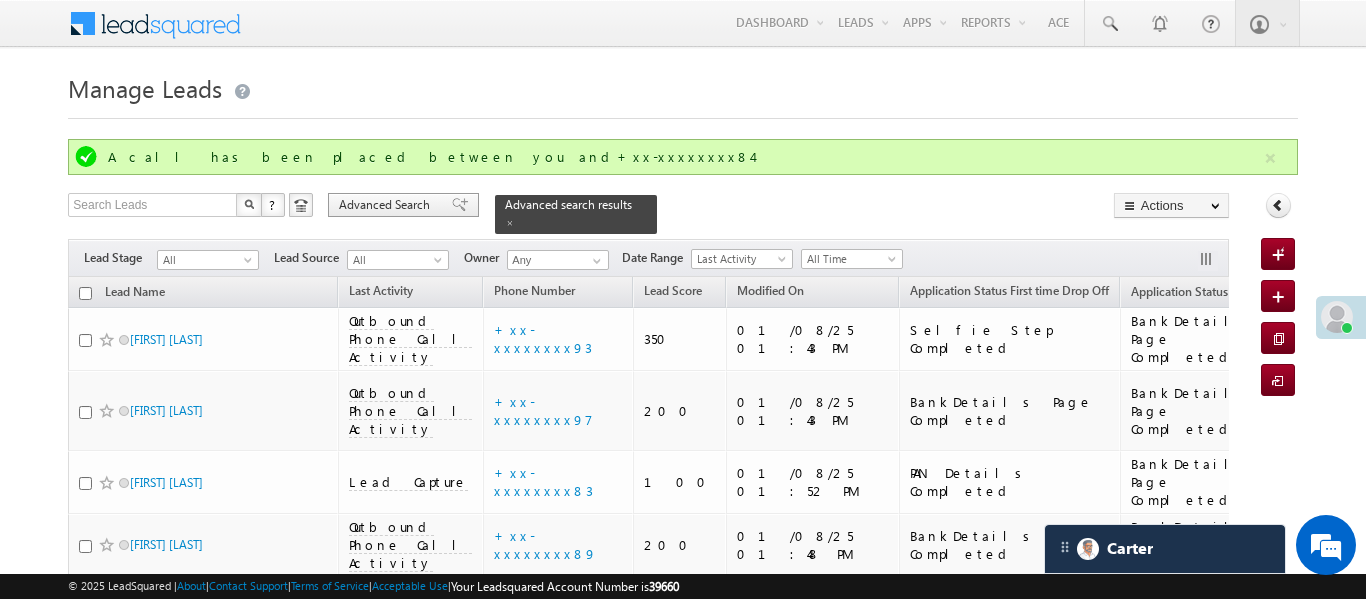 click on "Advanced Search" at bounding box center [387, 205] 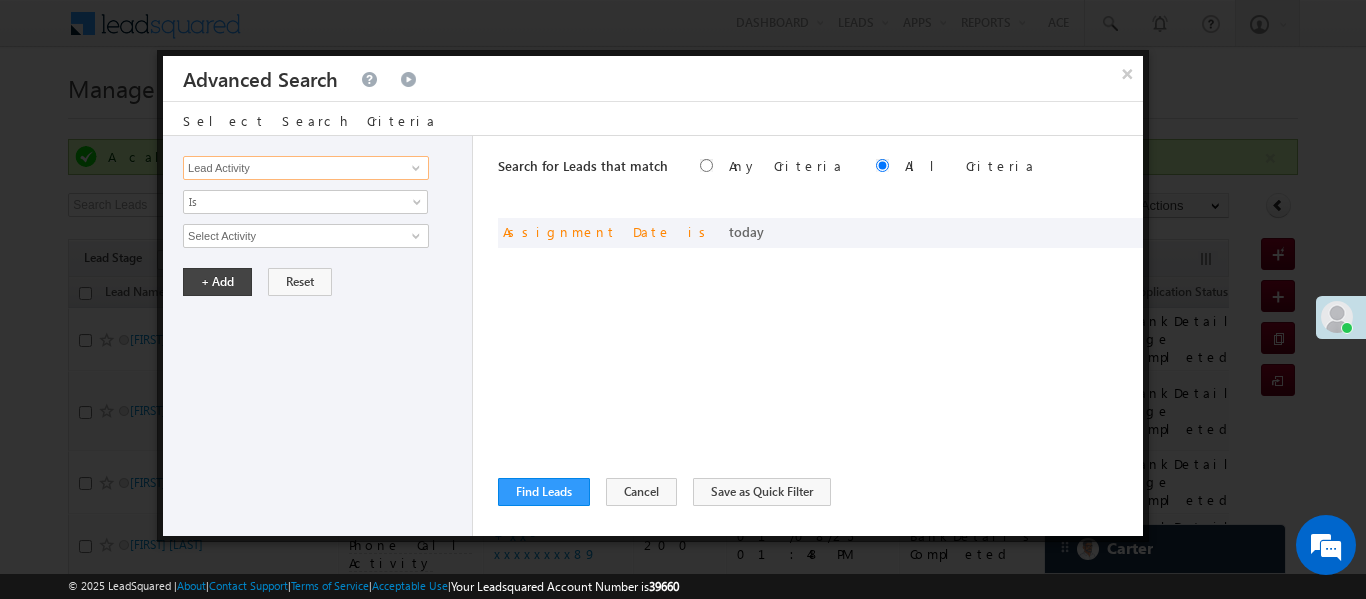 click on "Lead Activity" at bounding box center (306, 168) 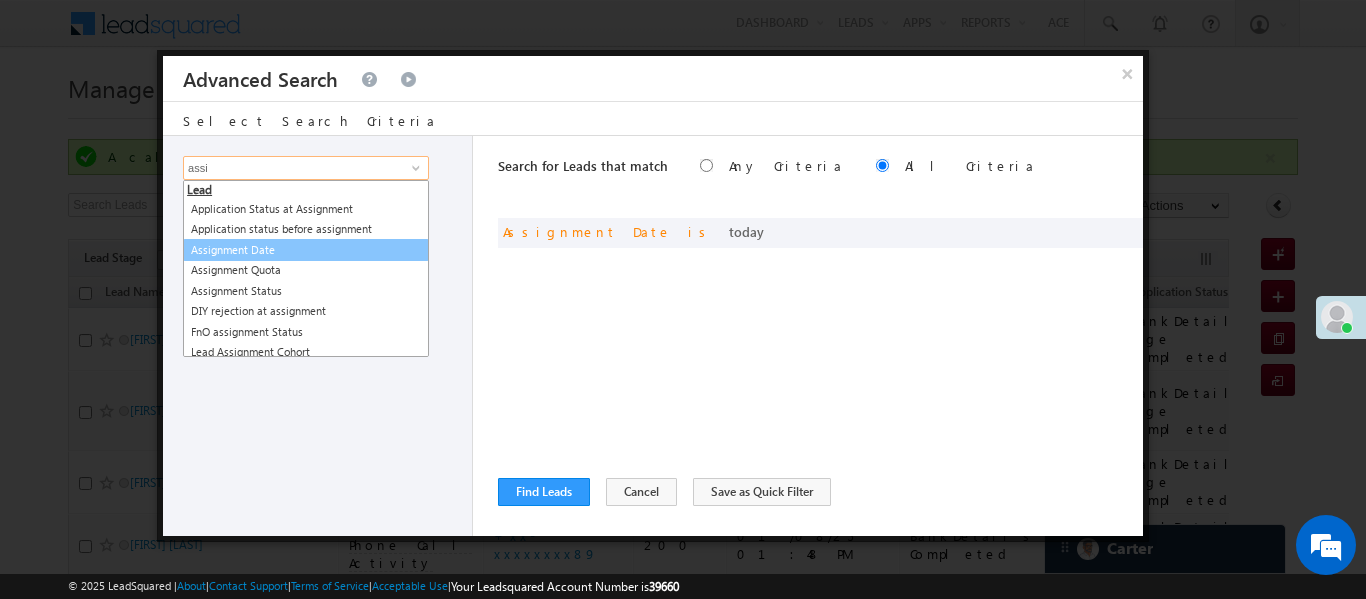 click on "Assignment Date" at bounding box center [306, 250] 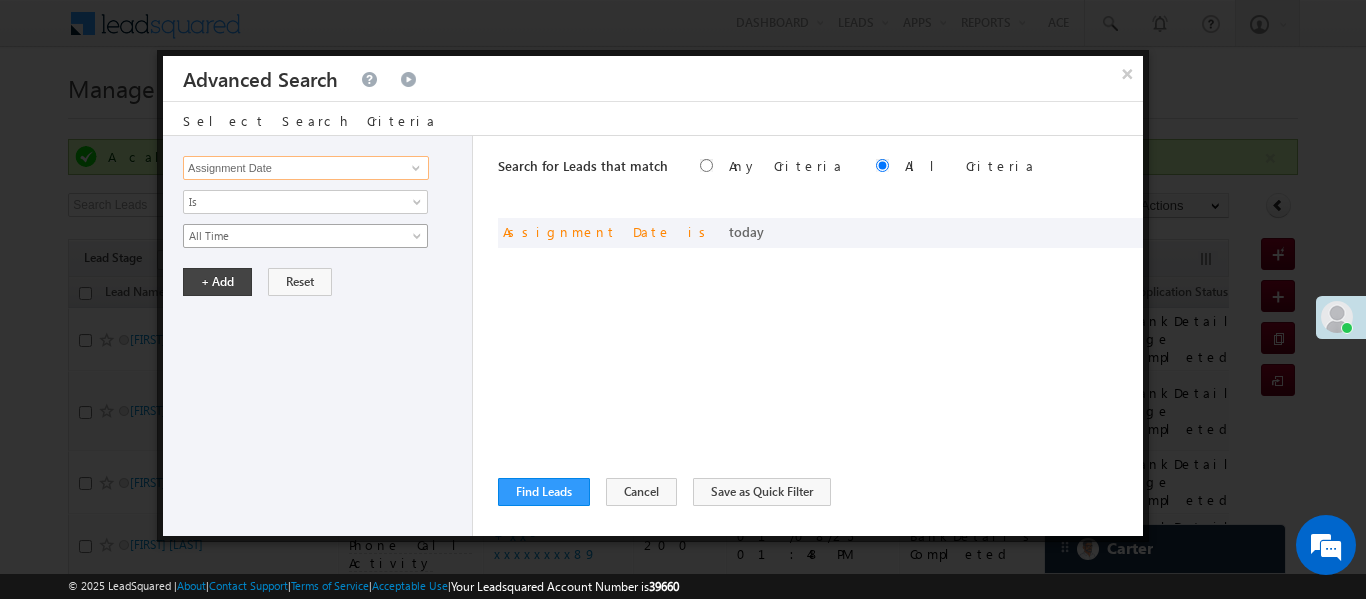 type on "Assignment Date" 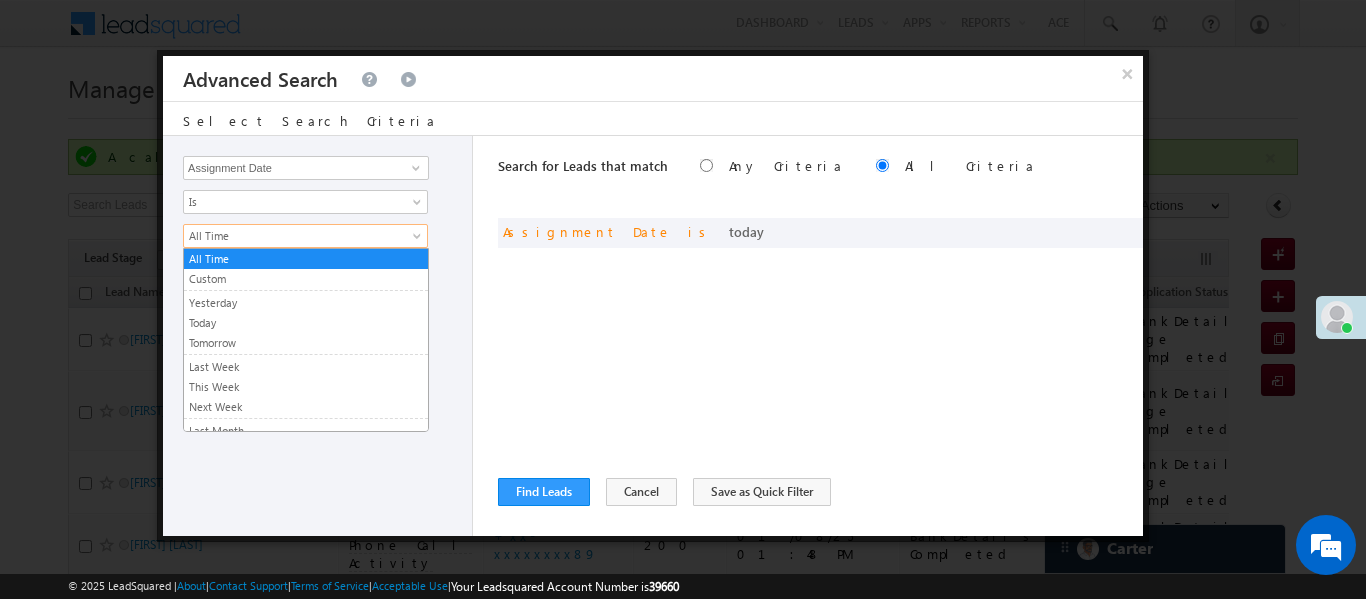 click on "All Time" at bounding box center (292, 236) 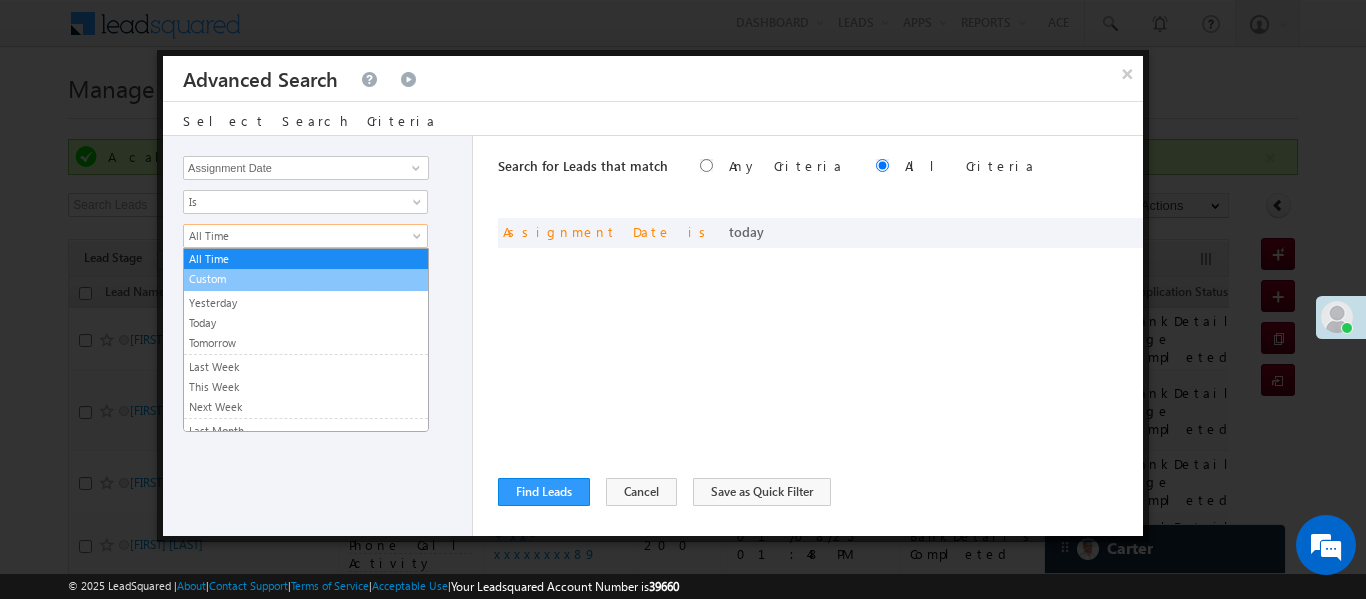 click on "Custom" at bounding box center [306, 279] 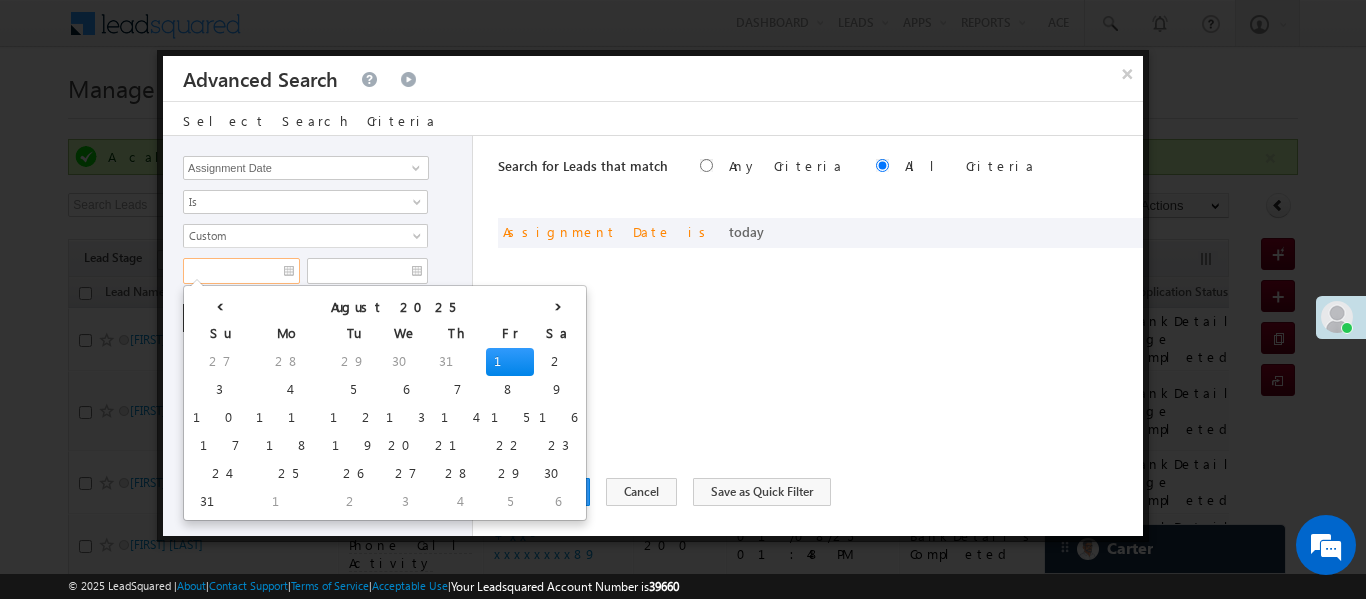 click at bounding box center (241, 271) 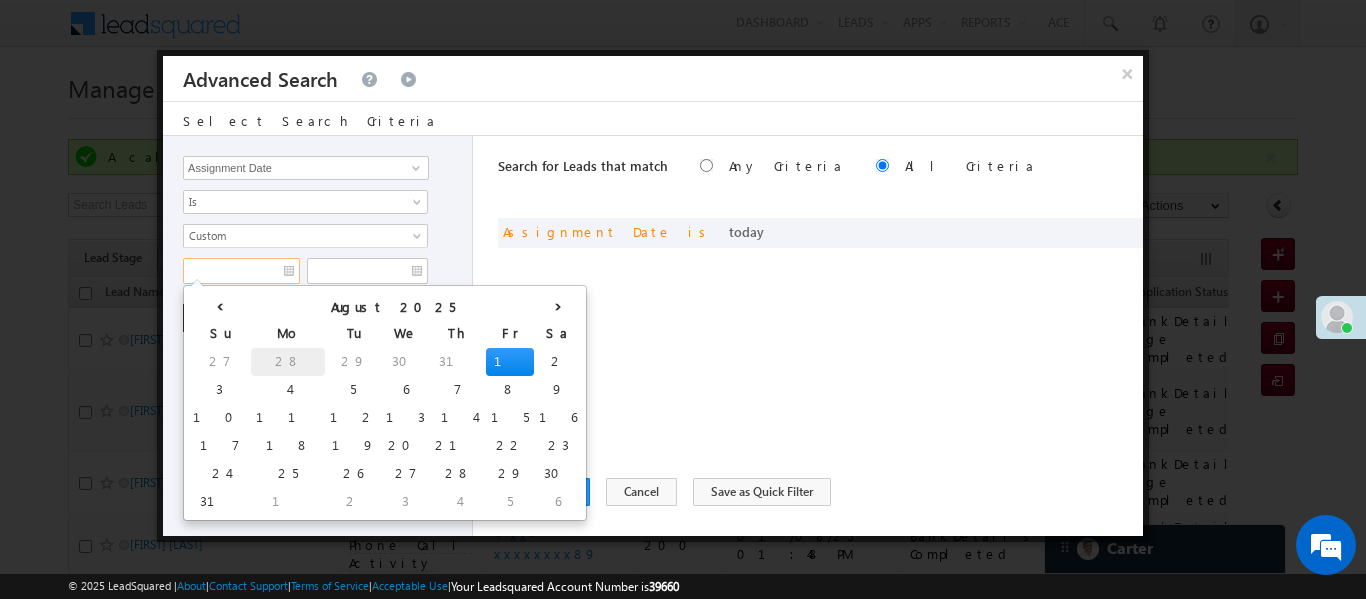 click on "28" at bounding box center (288, 362) 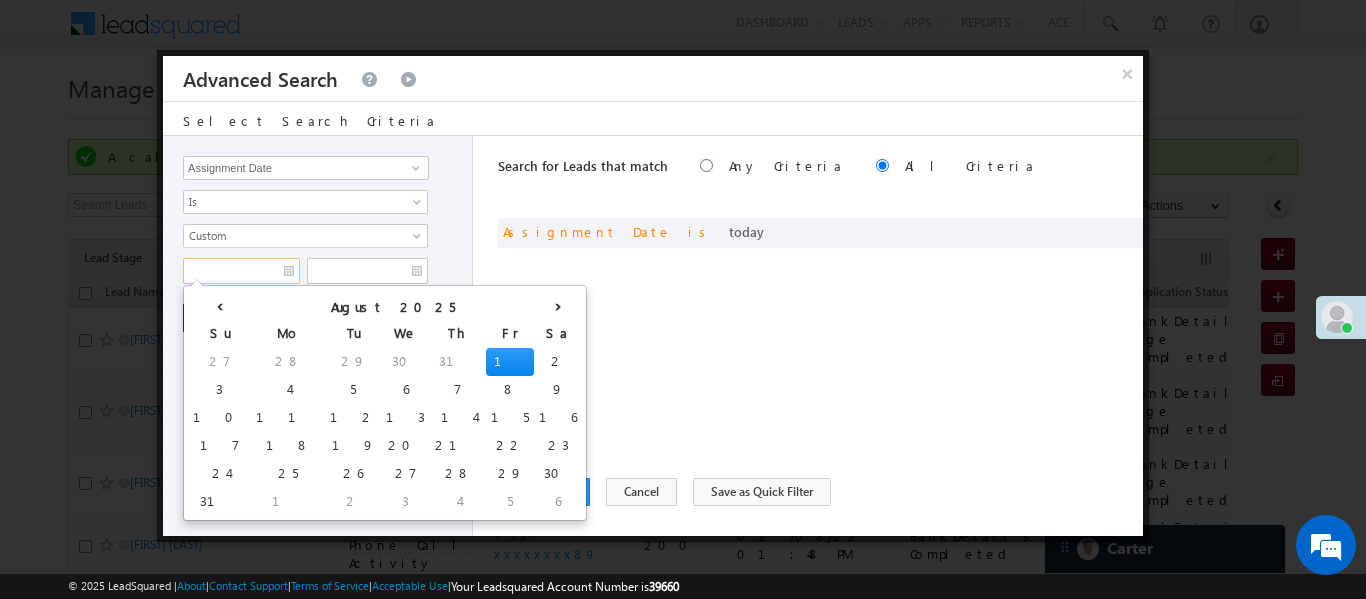 type on "28/07/25" 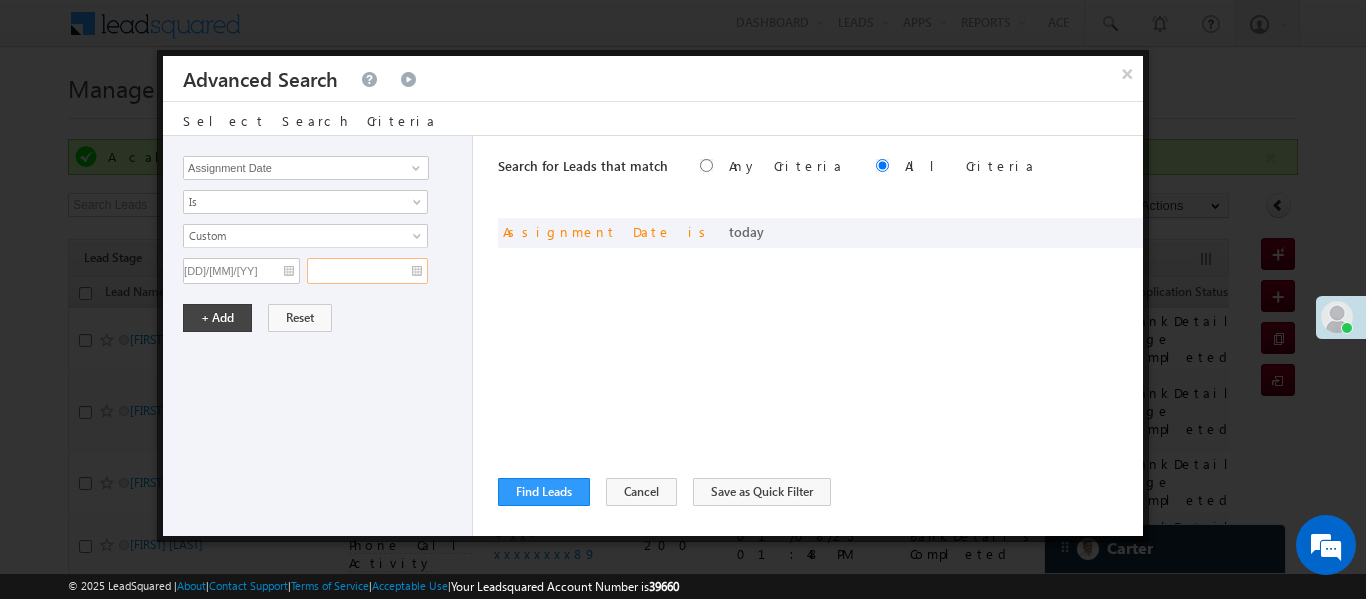 click at bounding box center [367, 271] 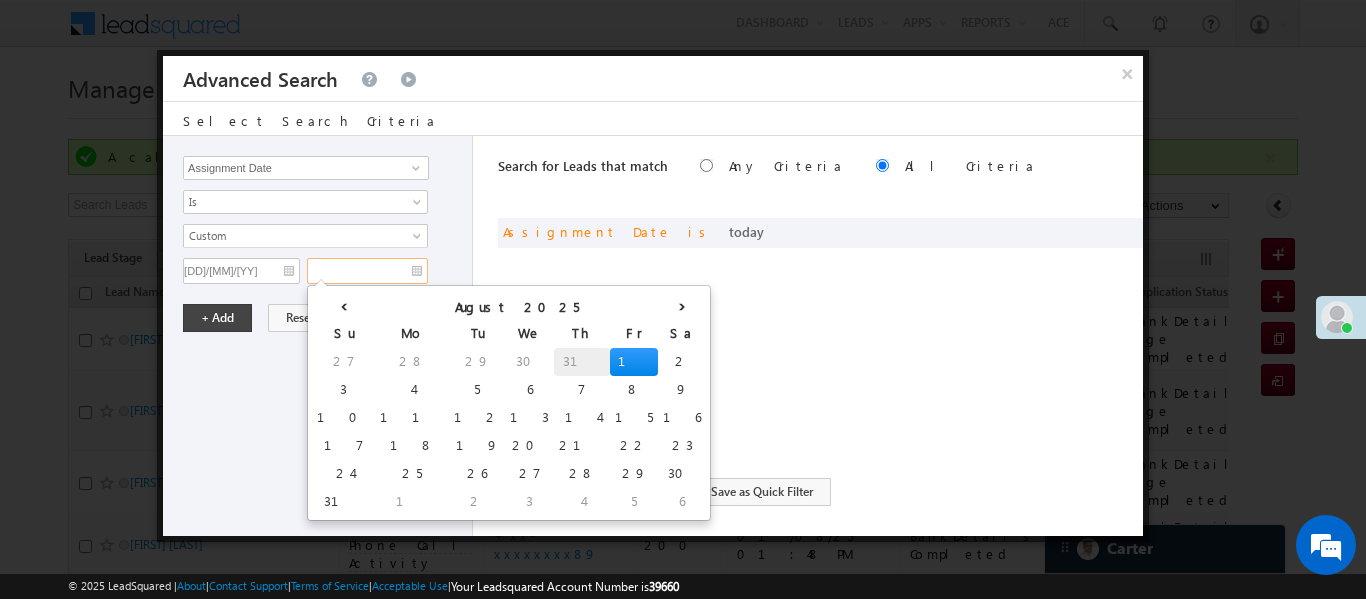 click on "31" at bounding box center (582, 362) 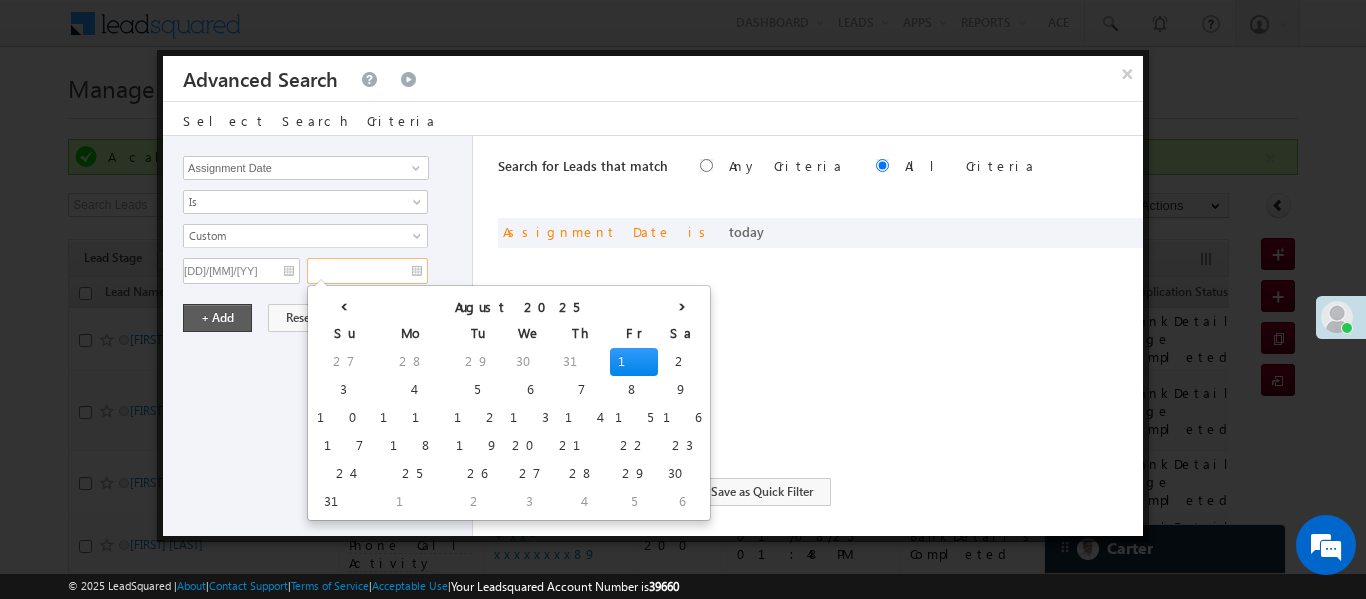 type on "31/07/25" 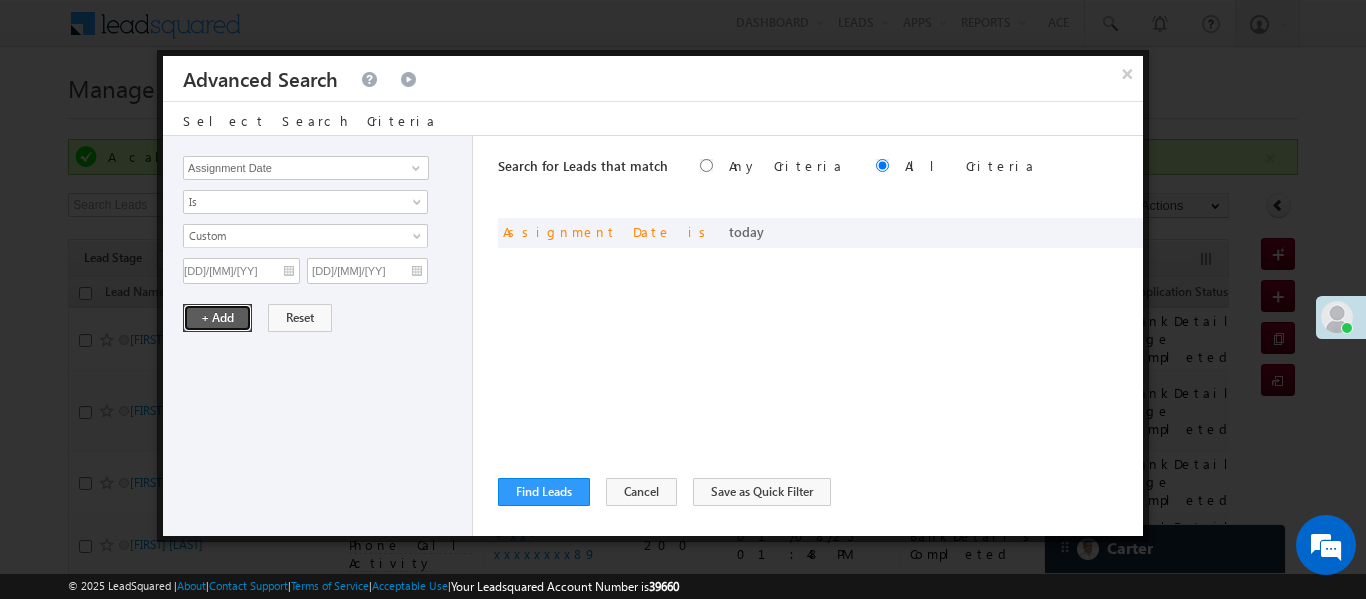 click on "+ Add" at bounding box center (217, 318) 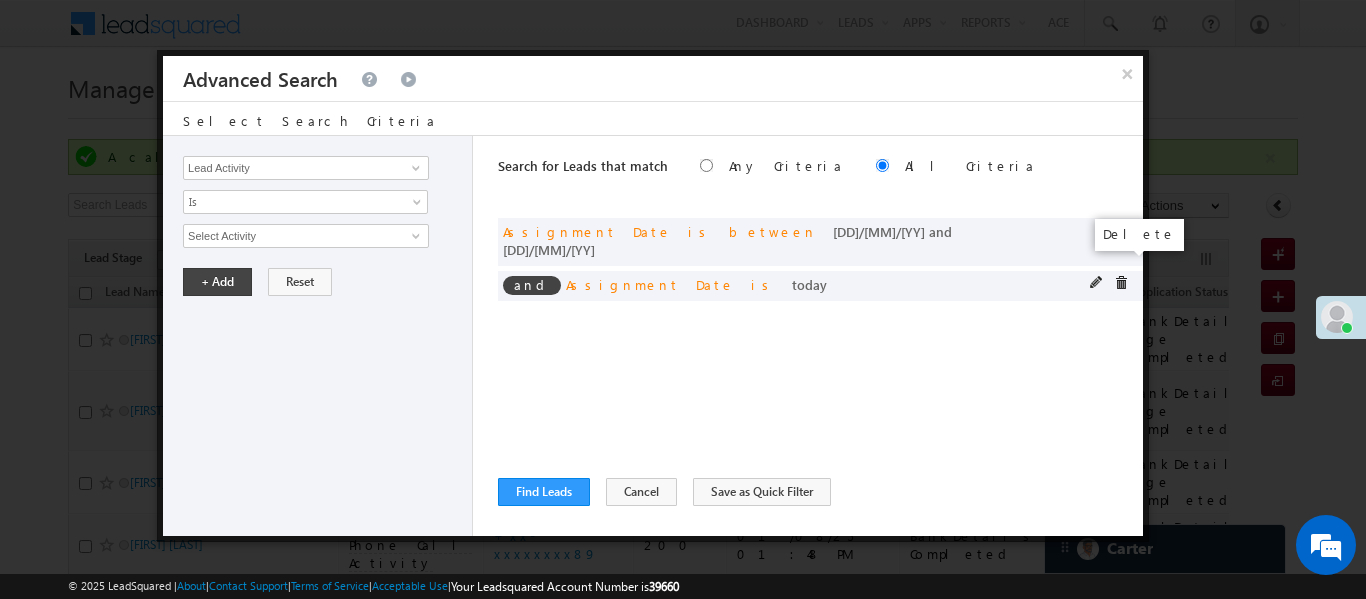 click at bounding box center [1121, 283] 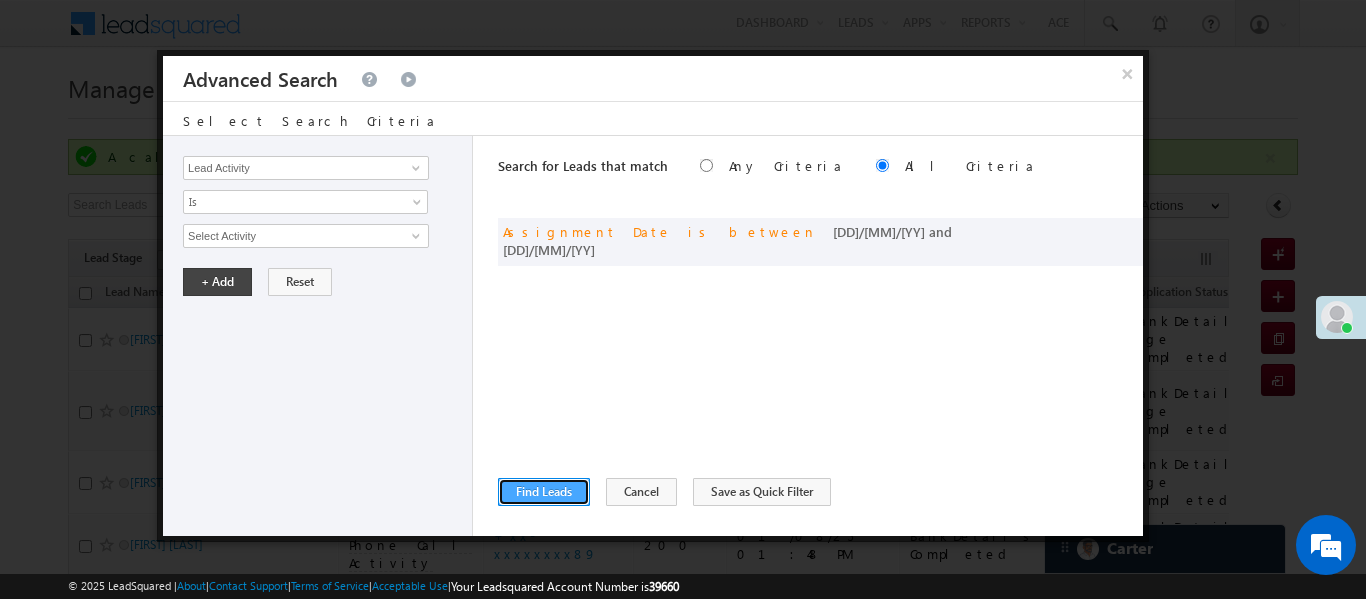 click on "Find Leads" at bounding box center (544, 492) 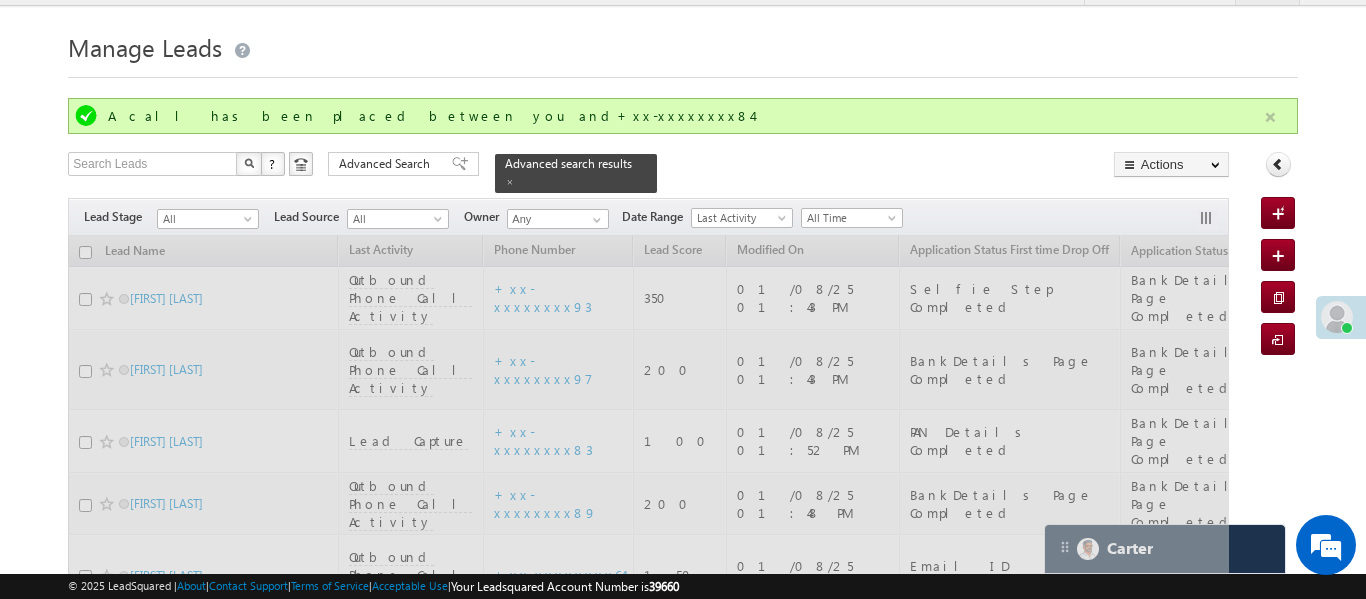 scroll, scrollTop: 0, scrollLeft: 0, axis: both 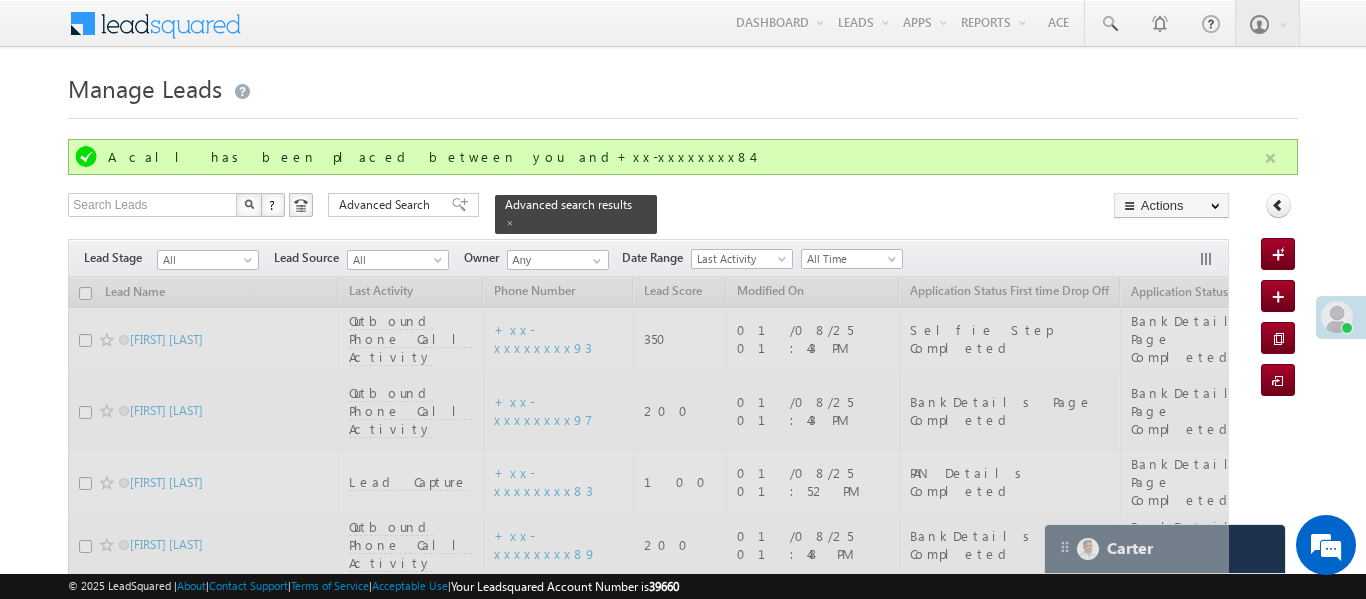 click at bounding box center (1270, 158) 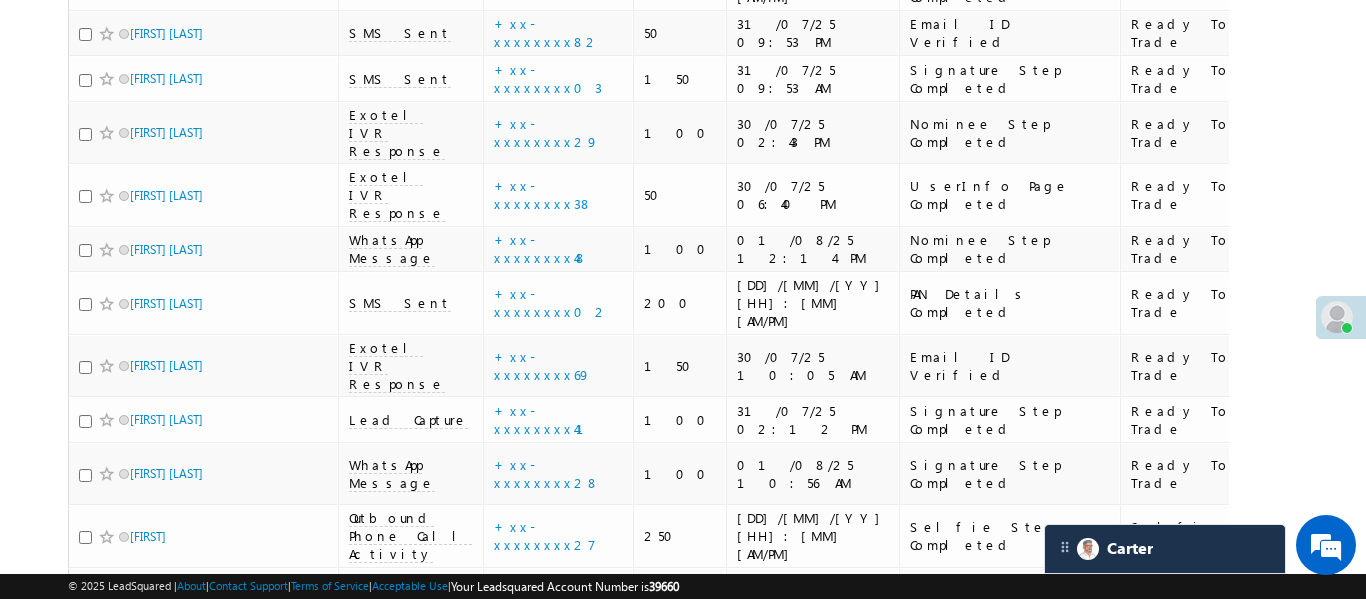 scroll, scrollTop: 9111, scrollLeft: 0, axis: vertical 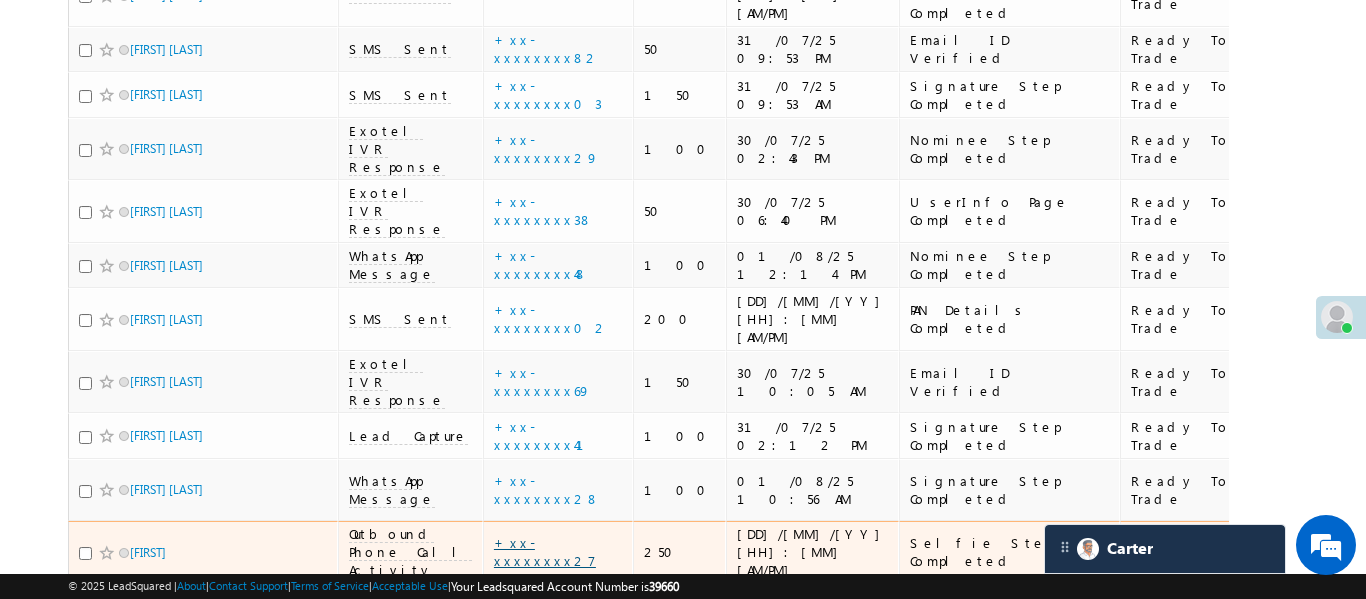click on "+xx-xxxxxxxx27" at bounding box center (545, 551) 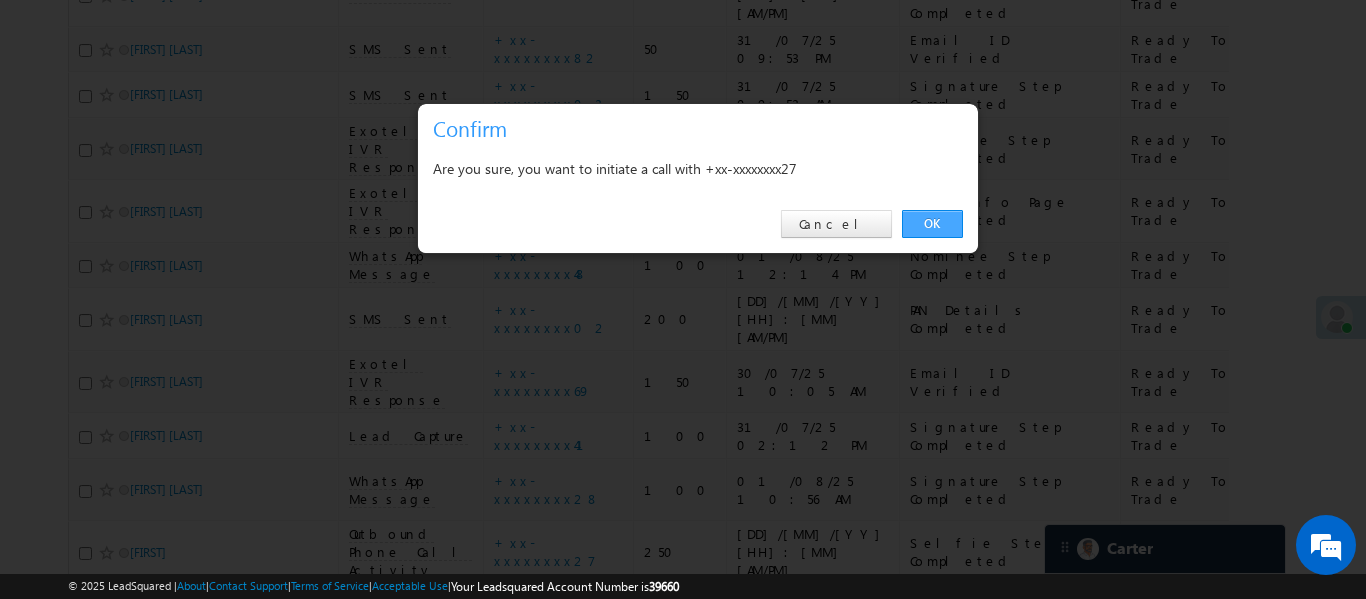click on "OK" at bounding box center [932, 224] 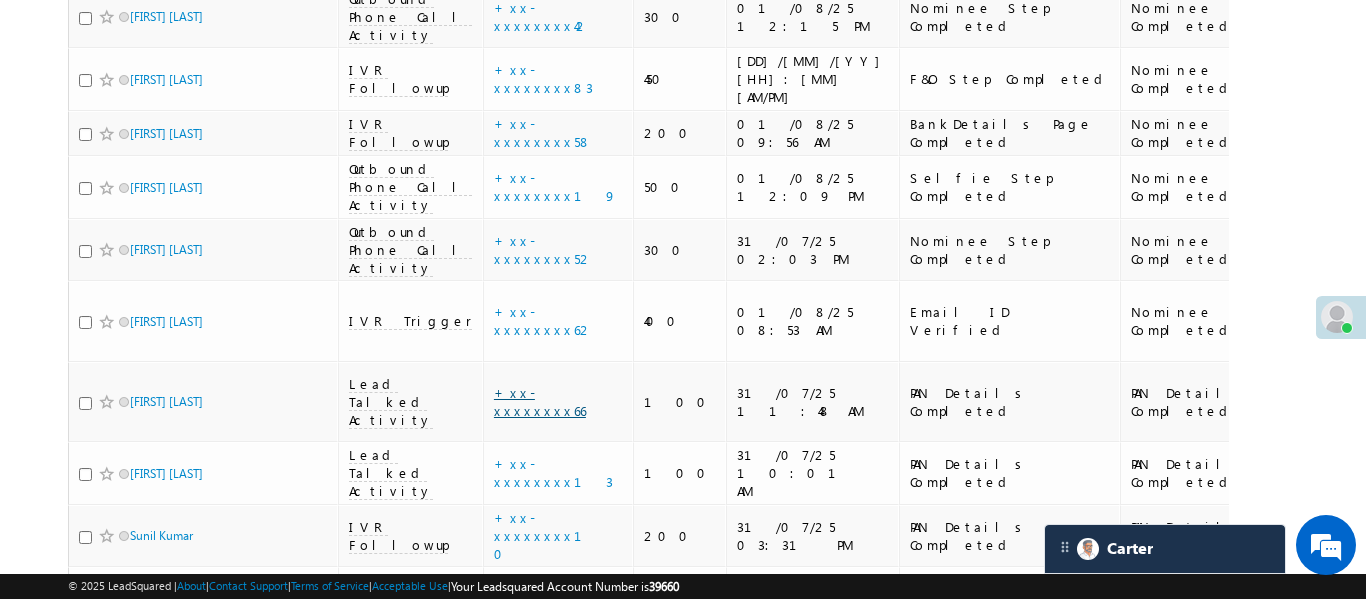 scroll, scrollTop: 6717, scrollLeft: 0, axis: vertical 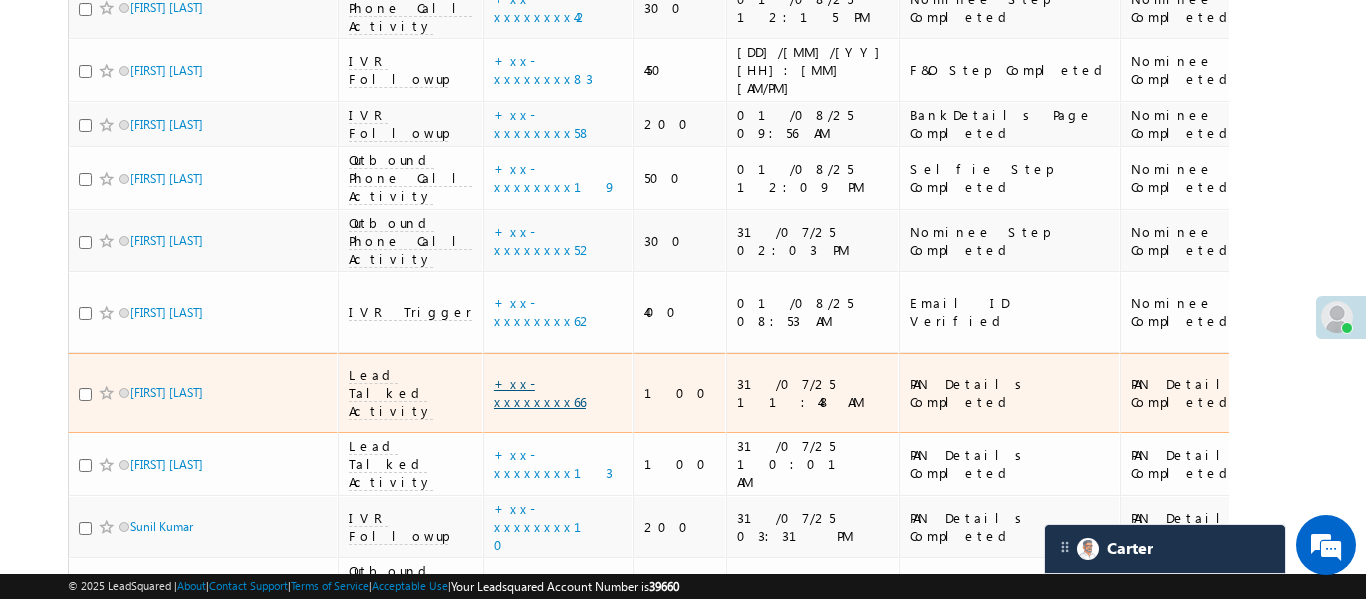 click on "+xx-xxxxxxxx66" at bounding box center (540, 392) 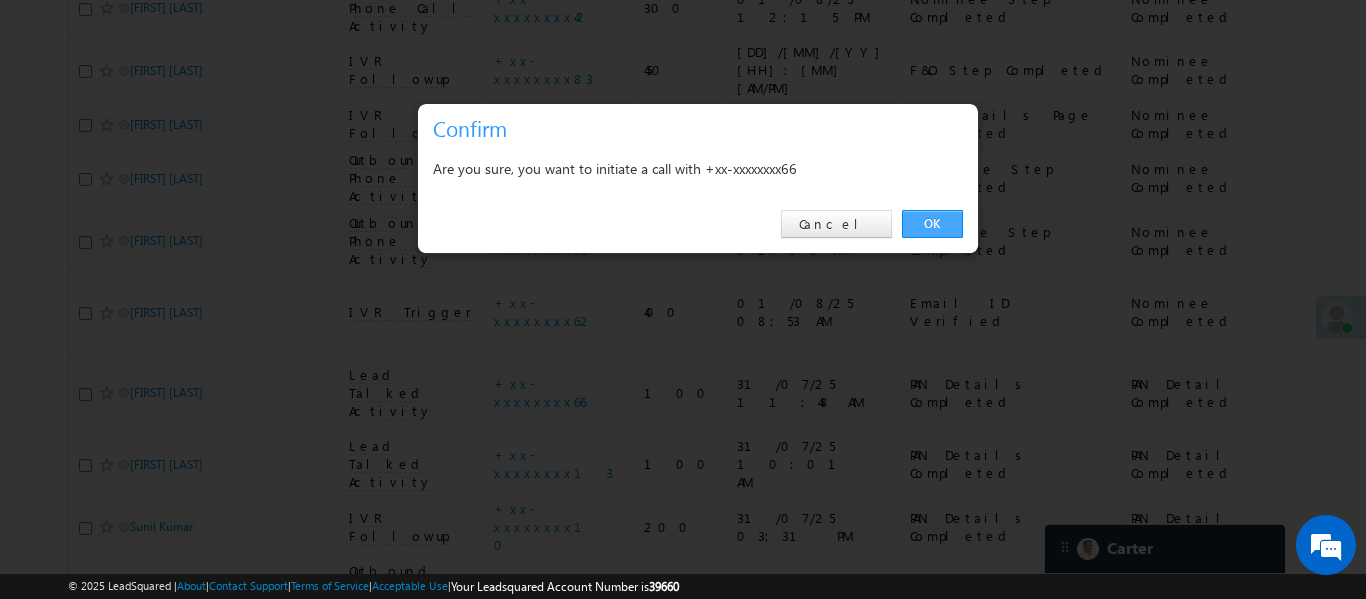 click on "OK" at bounding box center [932, 224] 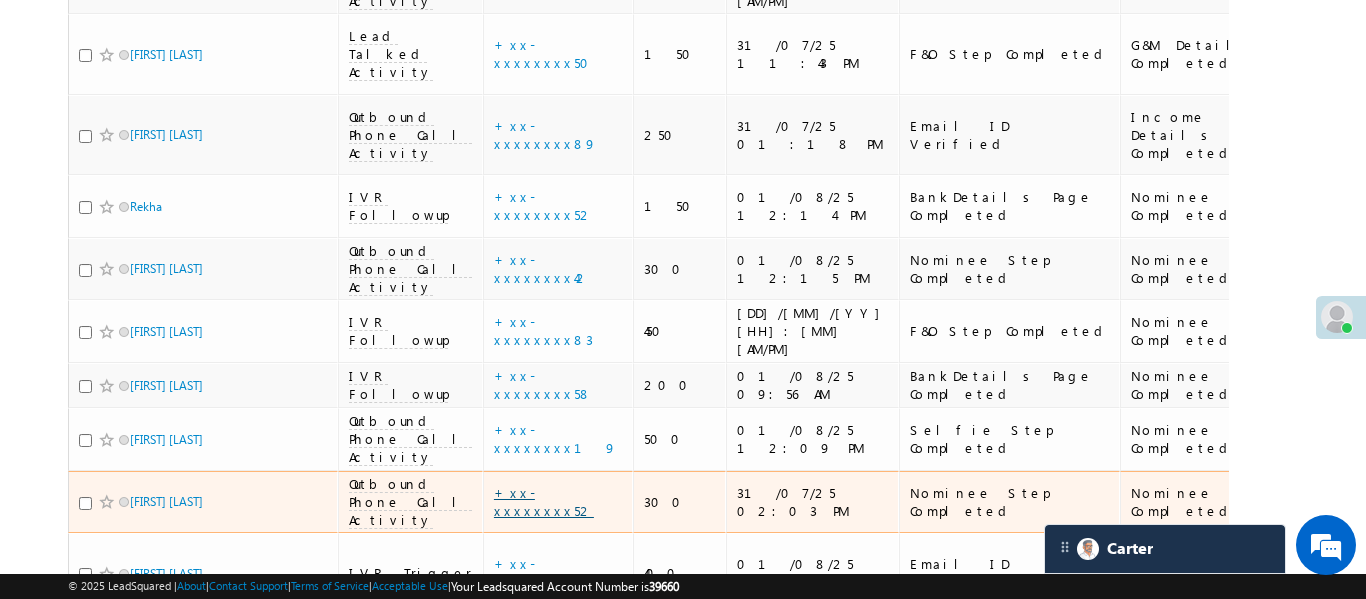scroll, scrollTop: 6524, scrollLeft: 0, axis: vertical 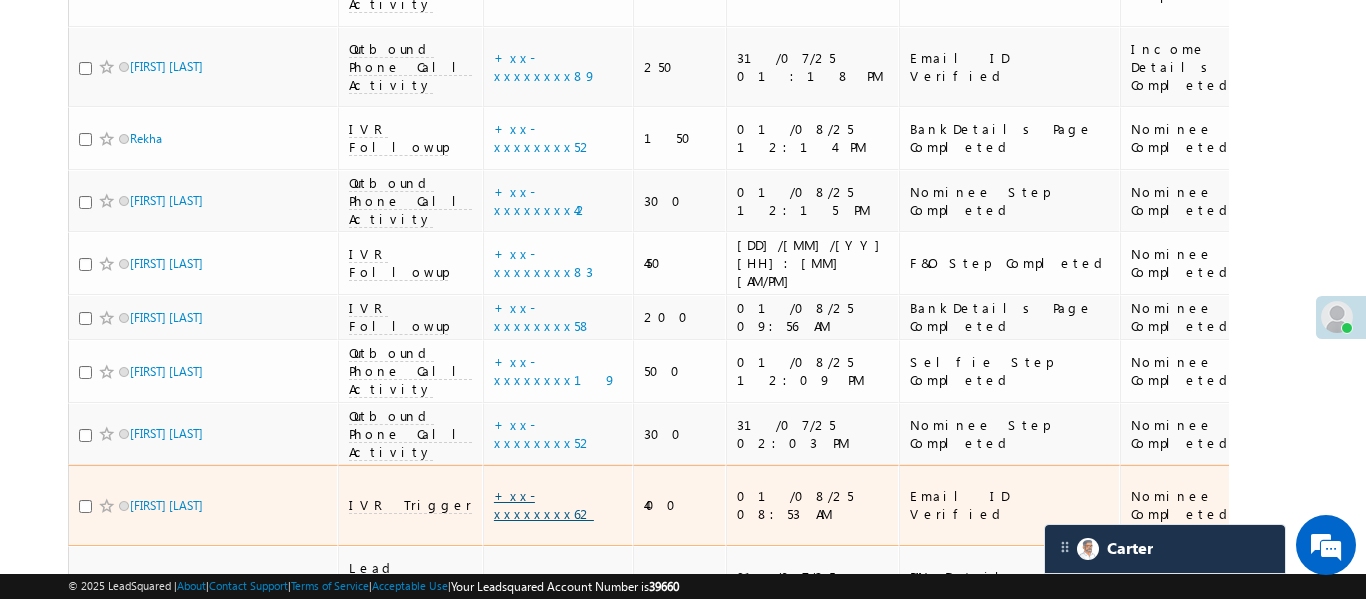 click on "+xx-xxxxxxxx62" at bounding box center [544, 504] 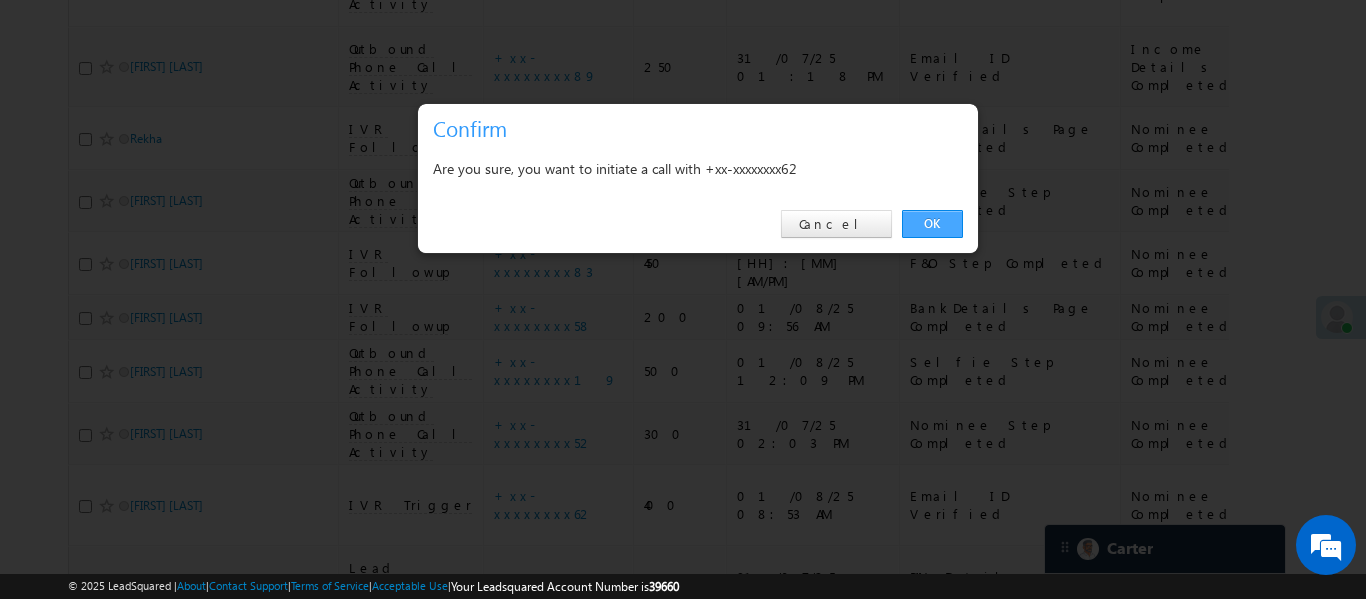click on "OK" at bounding box center [932, 224] 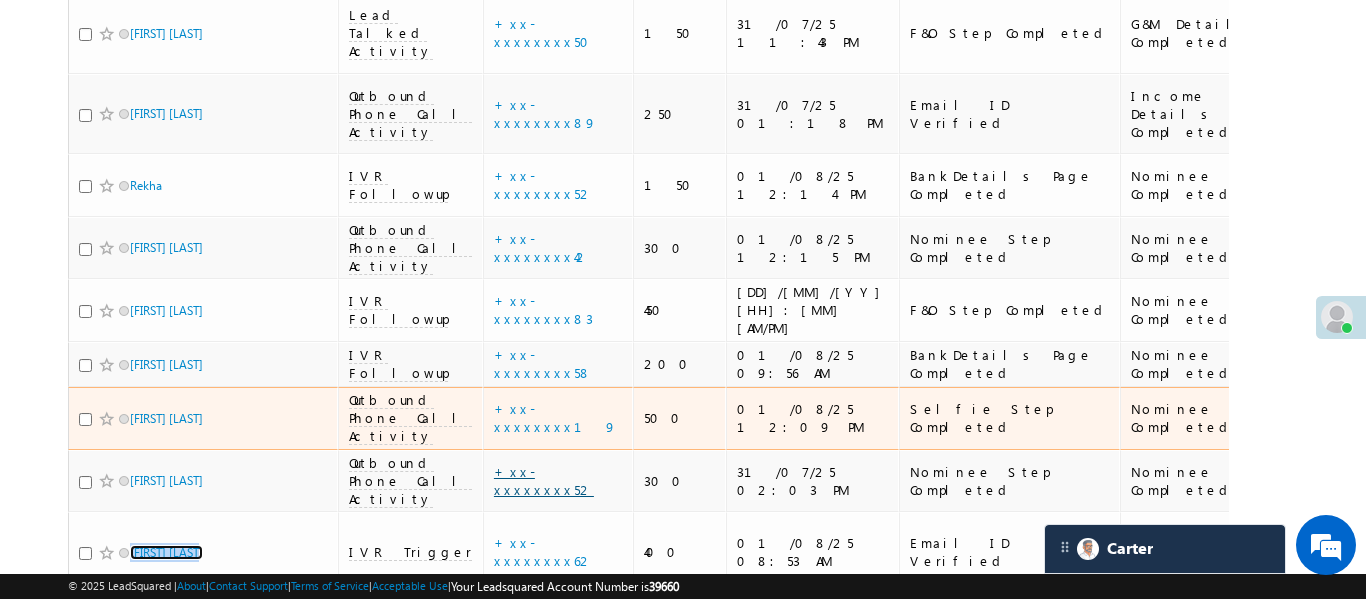 scroll, scrollTop: 6472, scrollLeft: 0, axis: vertical 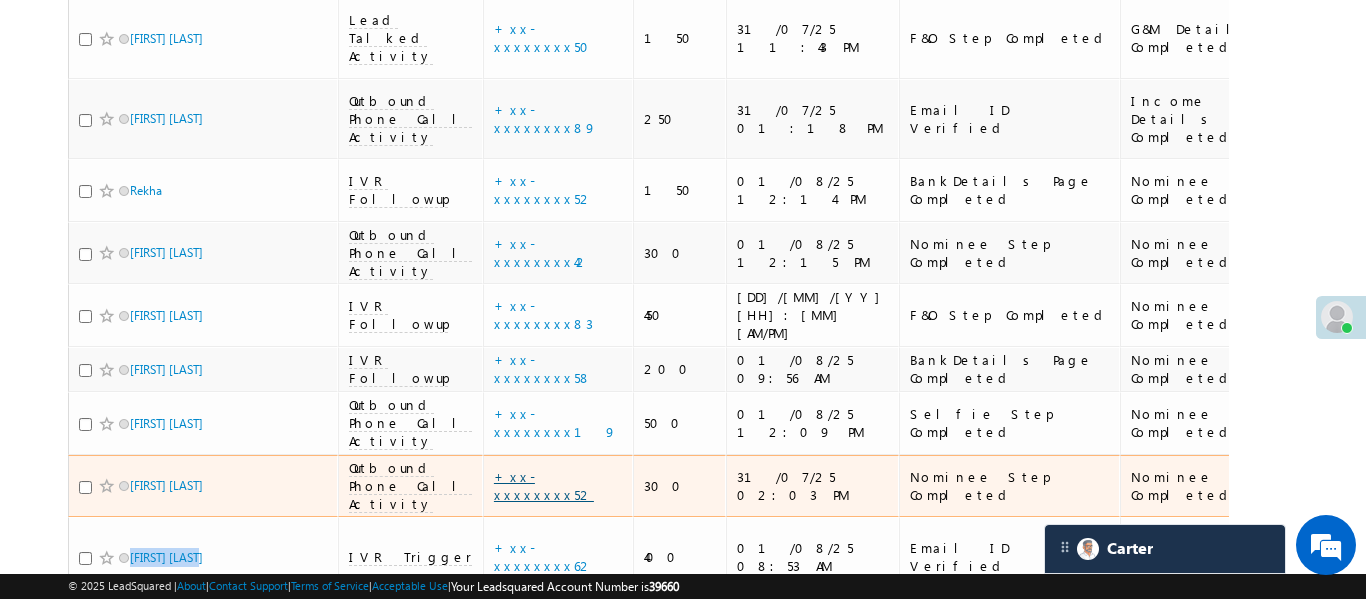 click on "+xx-xxxxxxxx52" at bounding box center (544, 485) 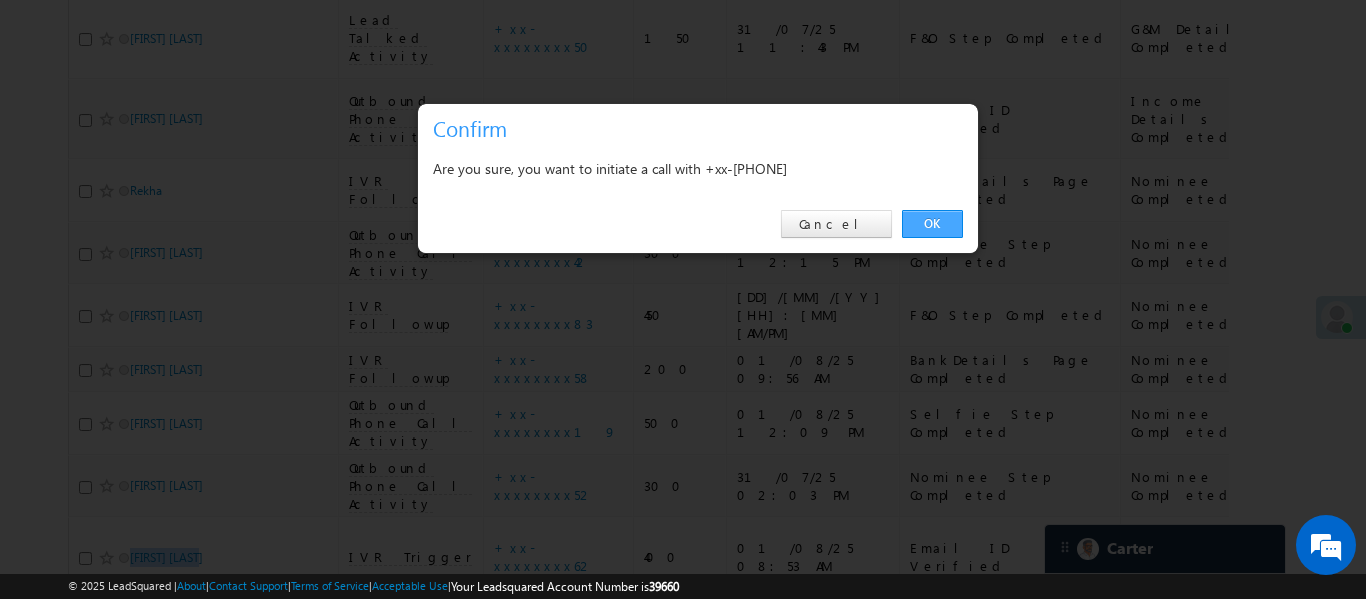click on "OK" at bounding box center (932, 224) 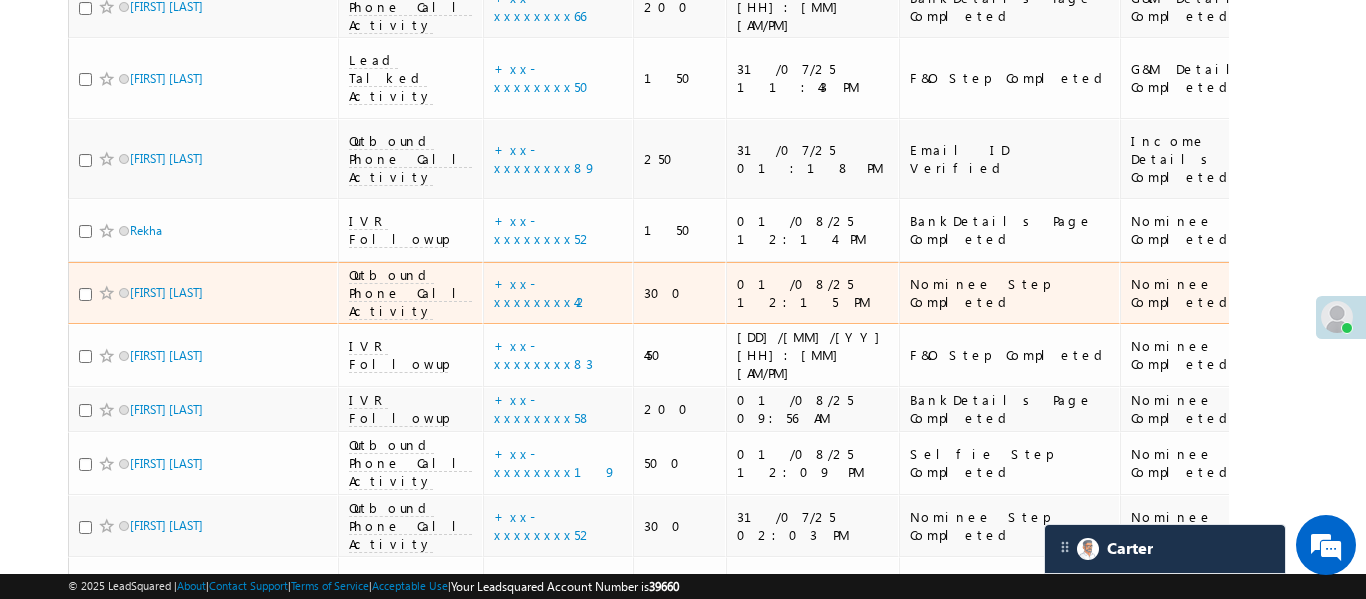 scroll, scrollTop: 6322, scrollLeft: 0, axis: vertical 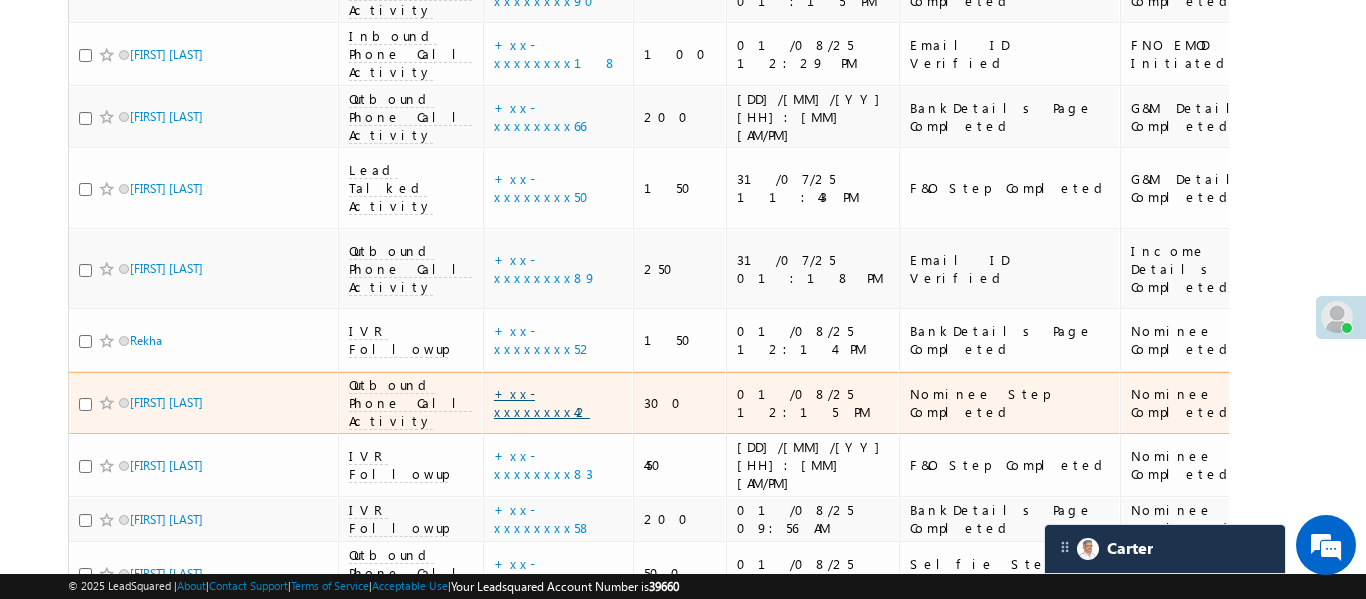 click on "+xx-xxxxxxxx42" at bounding box center [542, 402] 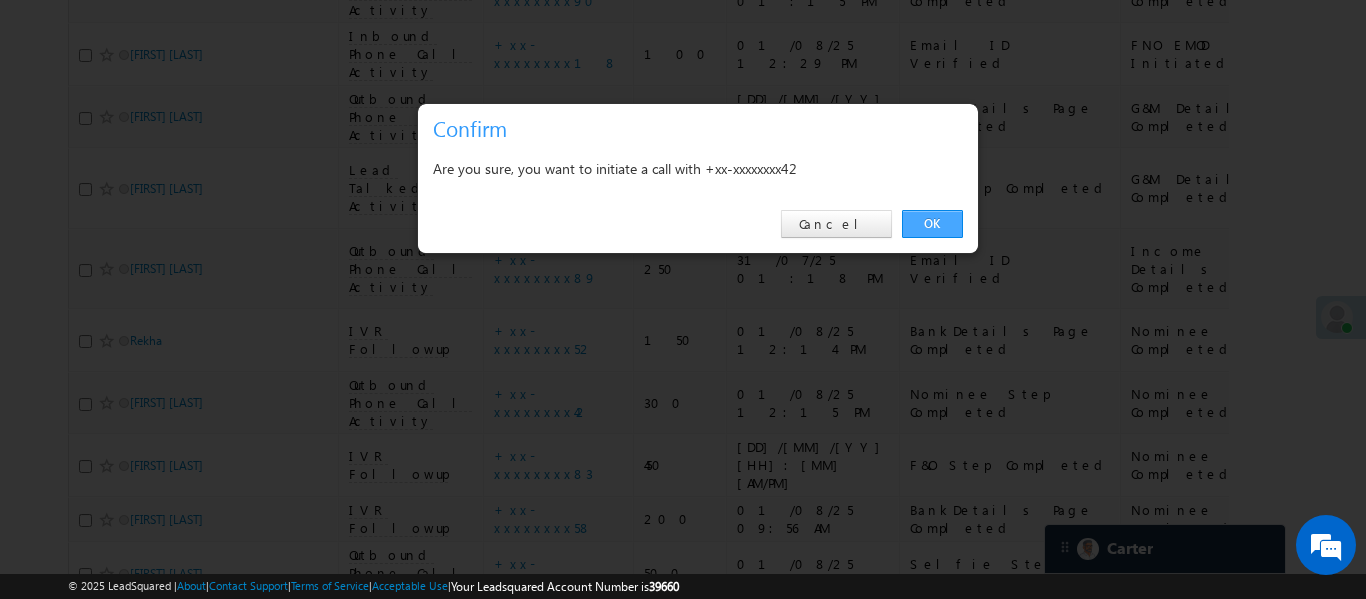 click on "OK" at bounding box center [932, 224] 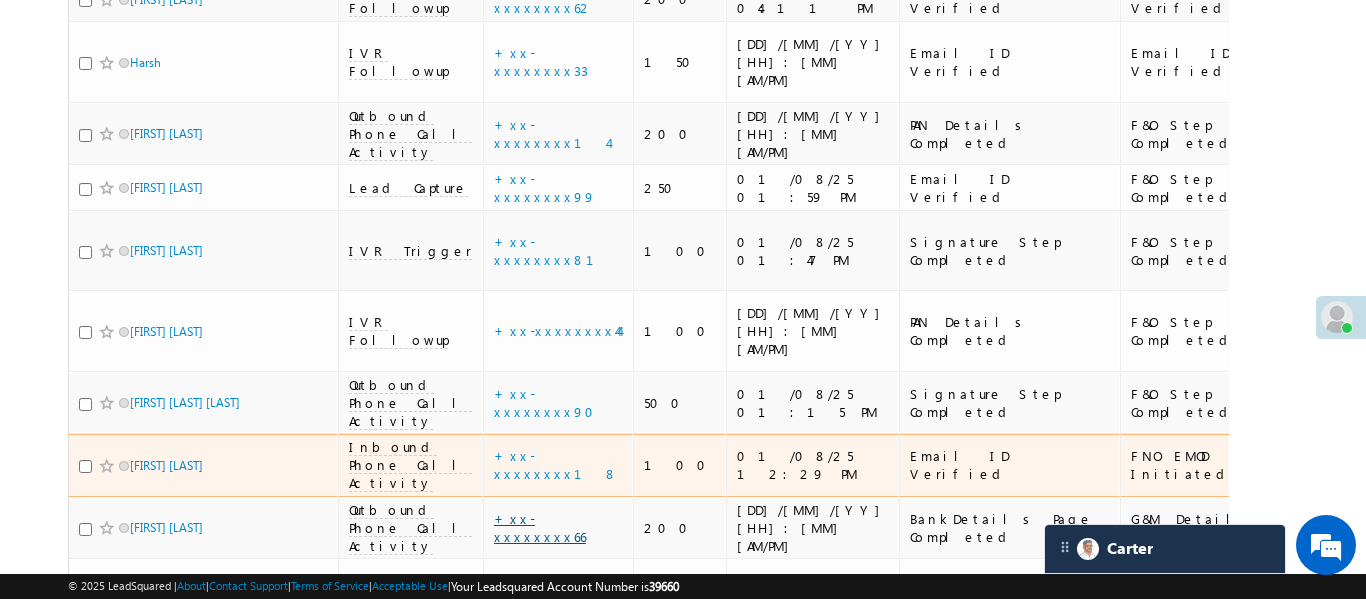 scroll, scrollTop: 5913, scrollLeft: 0, axis: vertical 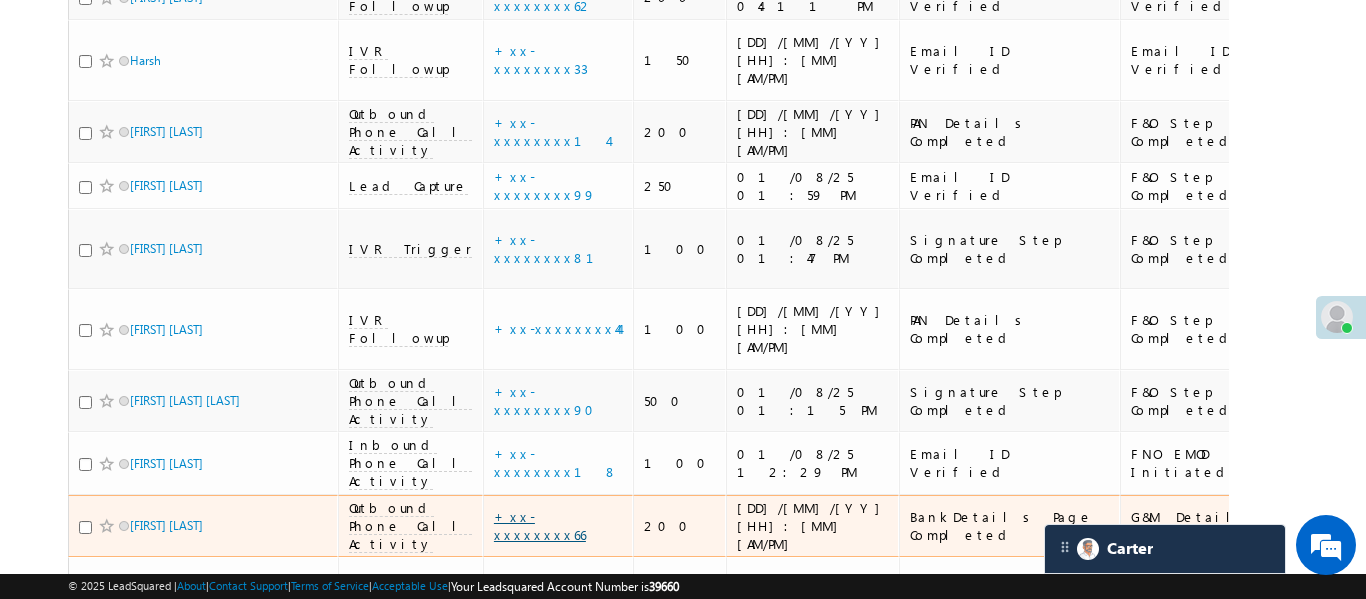 click on "+xx-xxxxxxxx66" at bounding box center (540, 525) 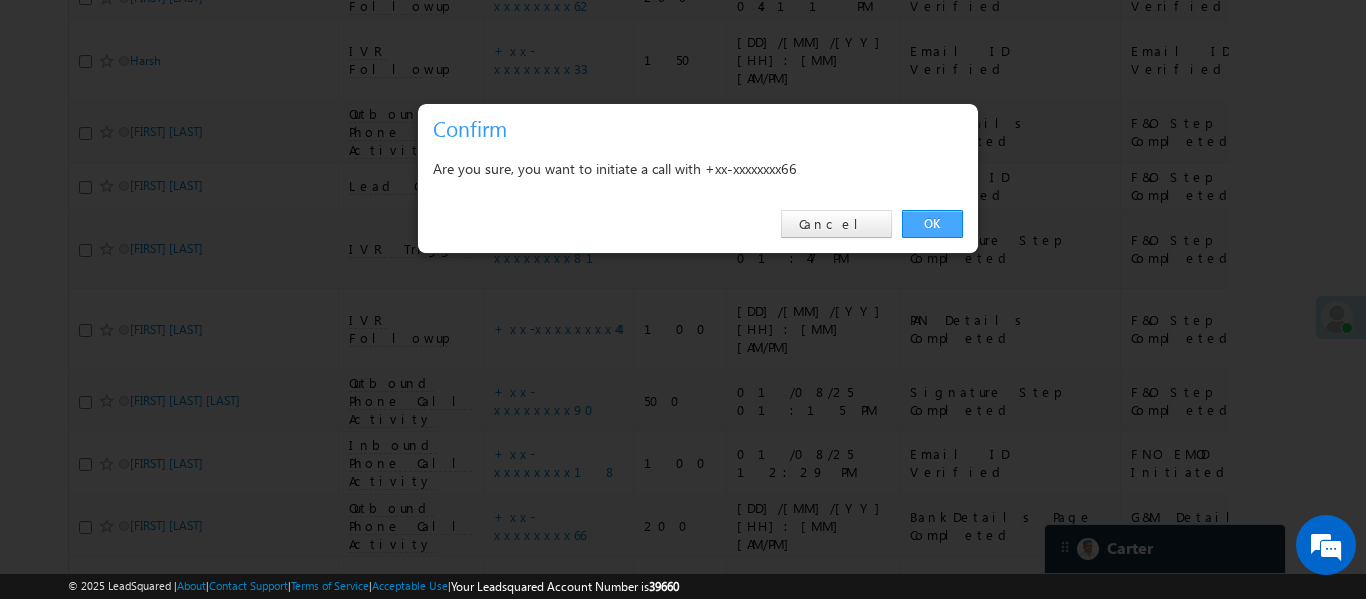 click on "OK" at bounding box center [932, 224] 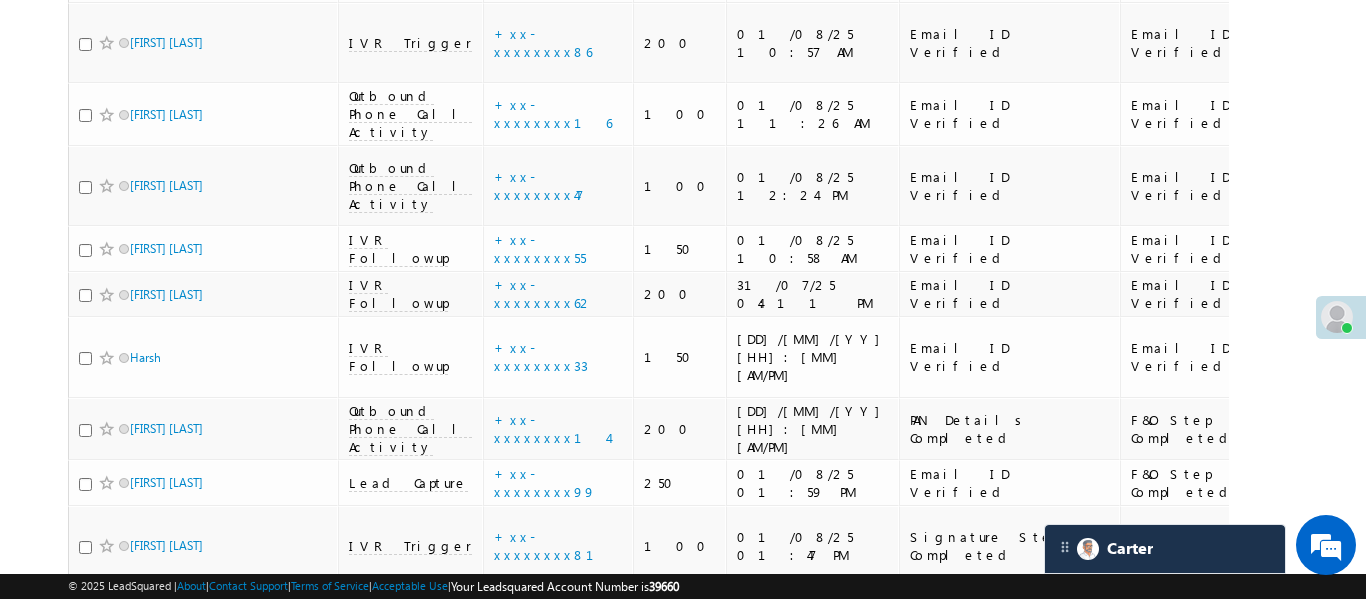 scroll, scrollTop: 5712, scrollLeft: 0, axis: vertical 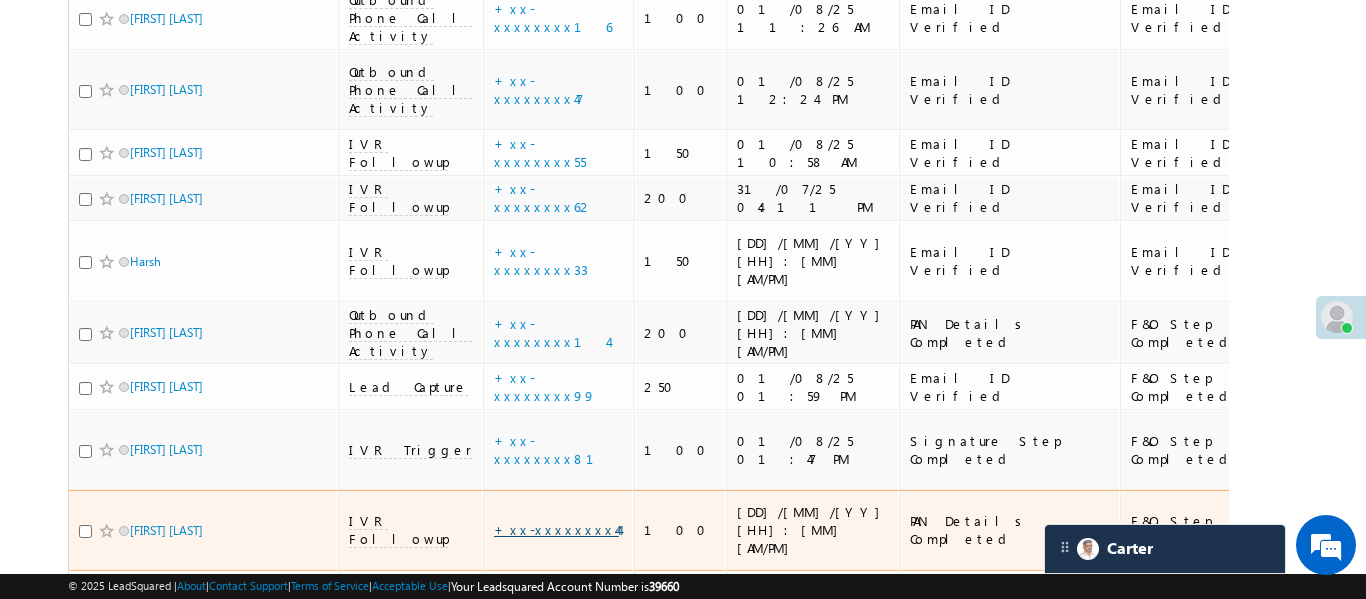 click on "+xx-xxxxxxxx44" at bounding box center (556, 529) 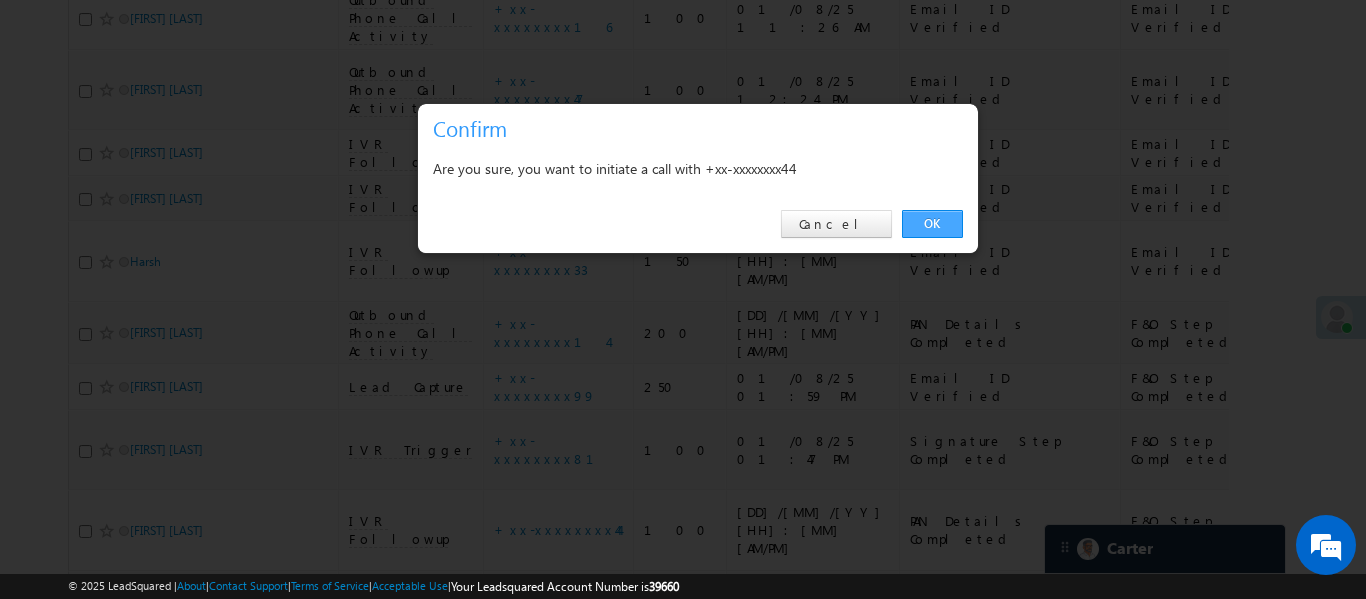 click on "OK" at bounding box center (932, 224) 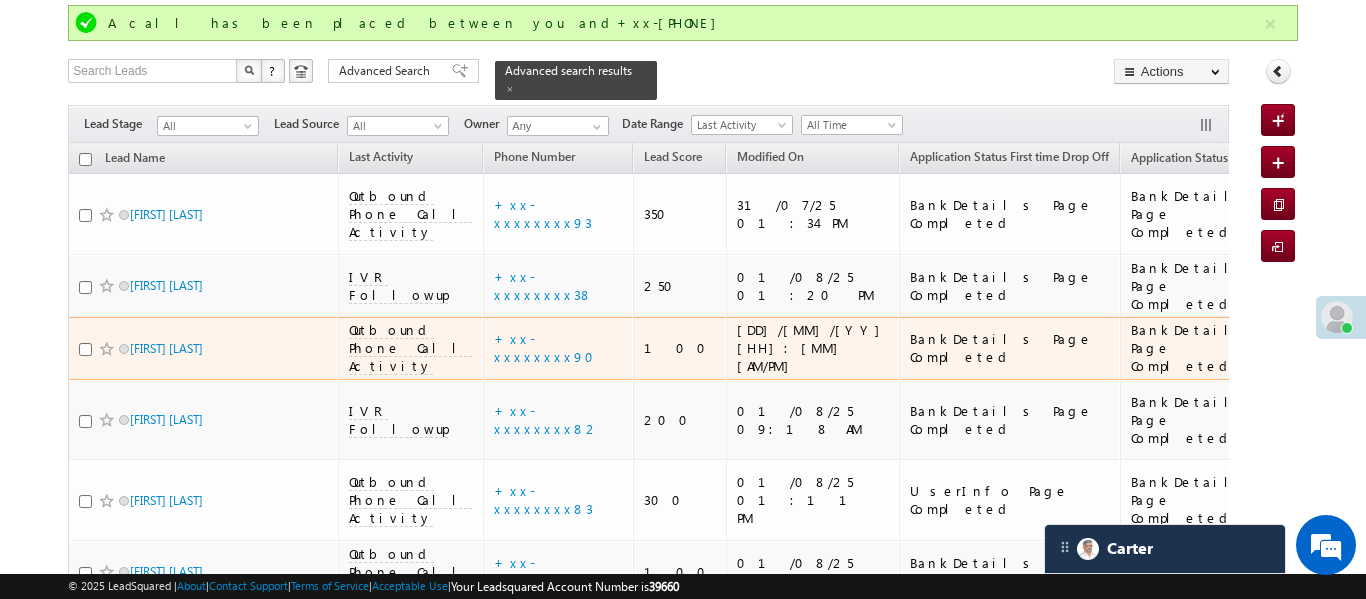scroll, scrollTop: 144, scrollLeft: 0, axis: vertical 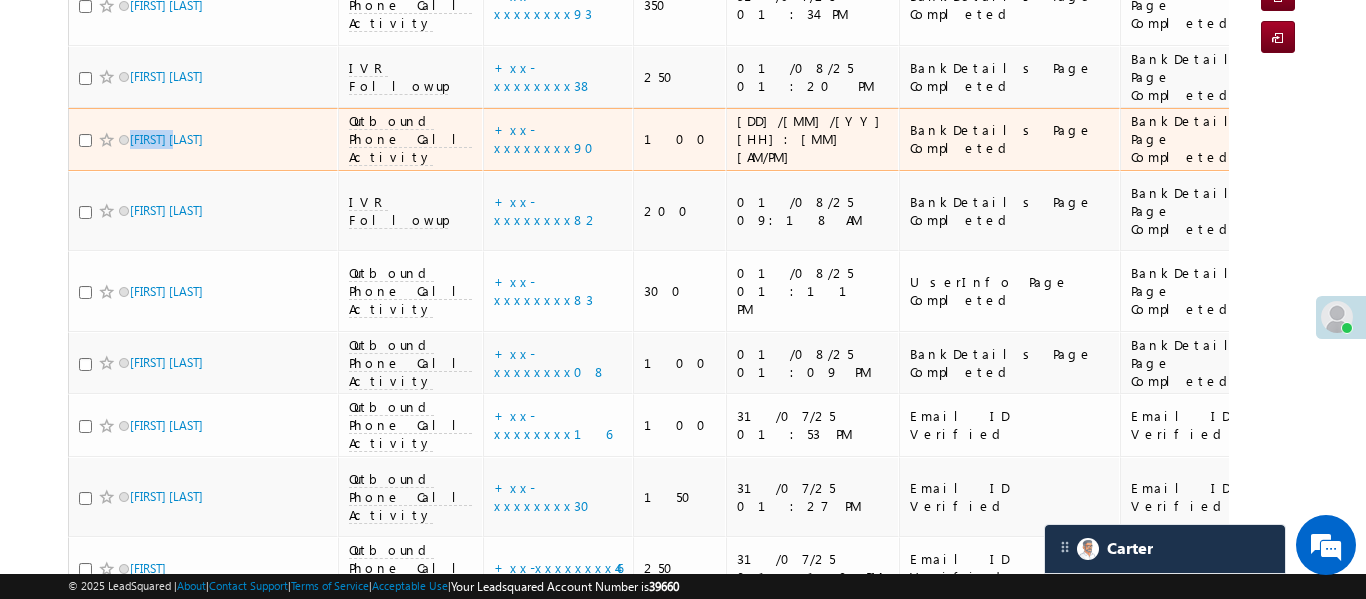 click on "Menu
Aakansha .d
Aakan sha.D @ange lbrok ing.c om" at bounding box center [683, 5926] 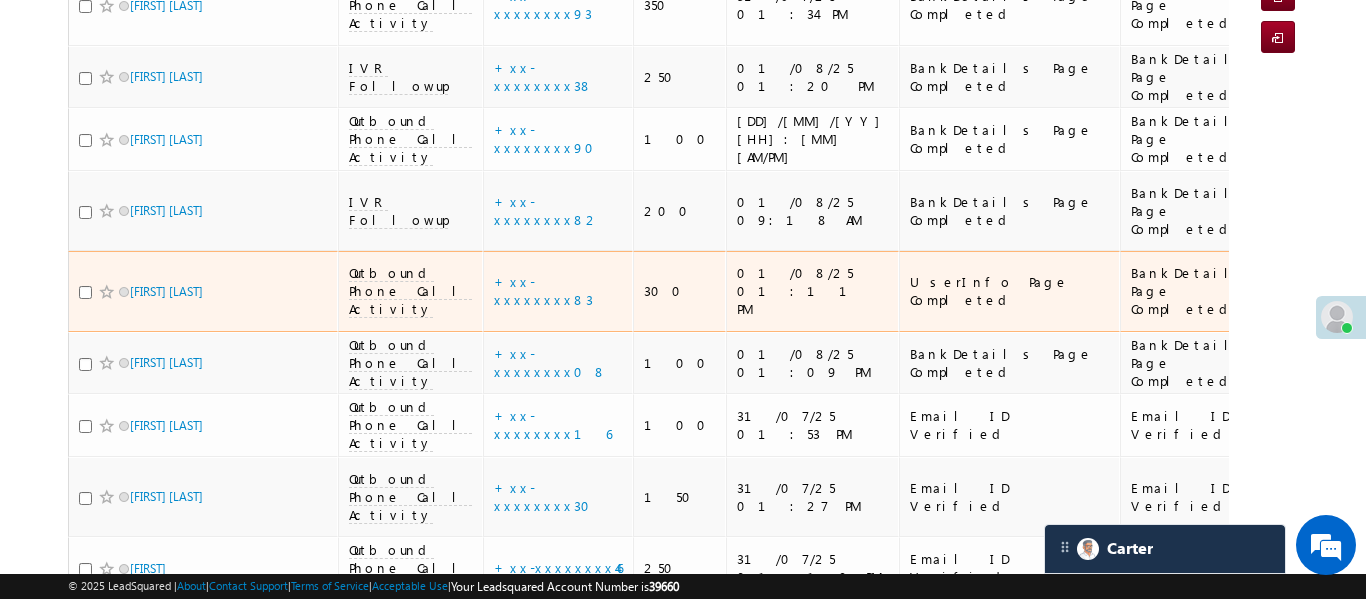 scroll, scrollTop: 352, scrollLeft: 0, axis: vertical 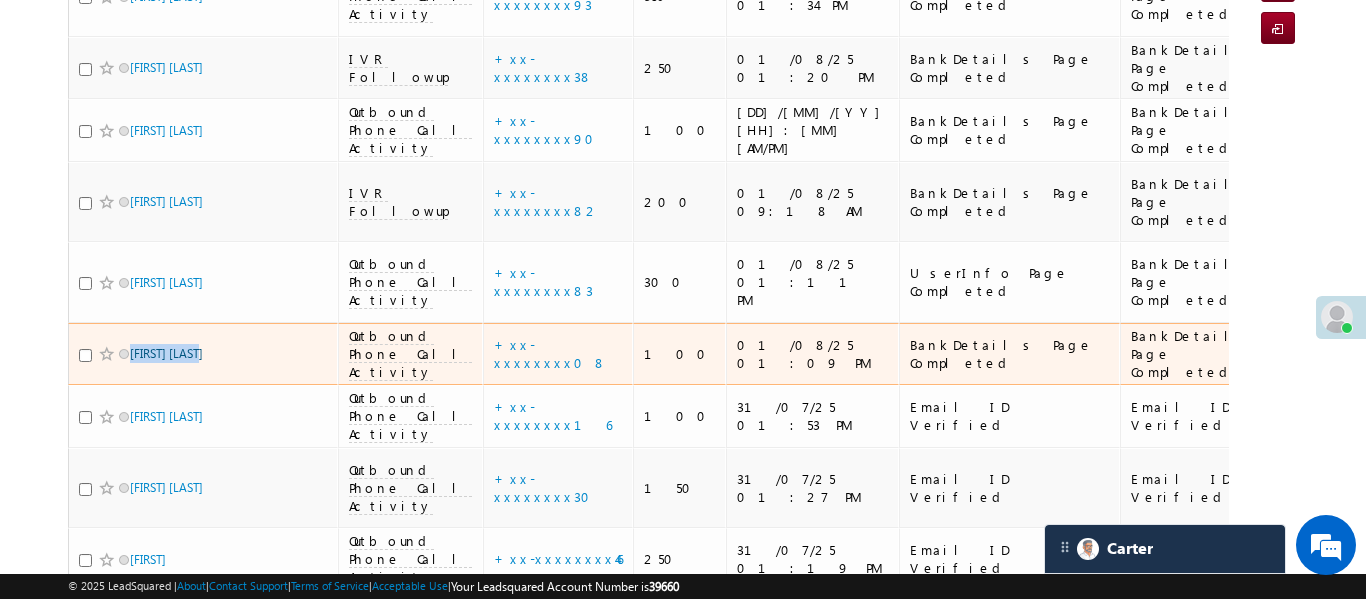 click on "Menu
Aakansha .d
Aakan sha.D @ange lbrok ing.c om" at bounding box center (683, 5917) 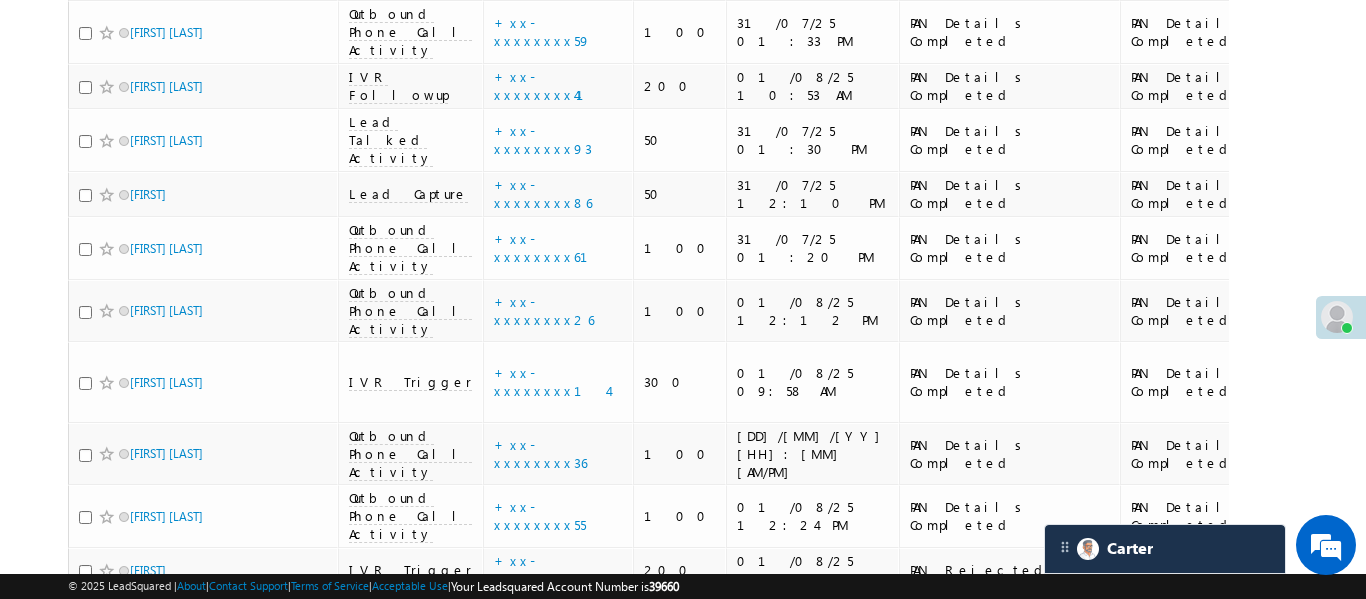 scroll, scrollTop: 7235, scrollLeft: 0, axis: vertical 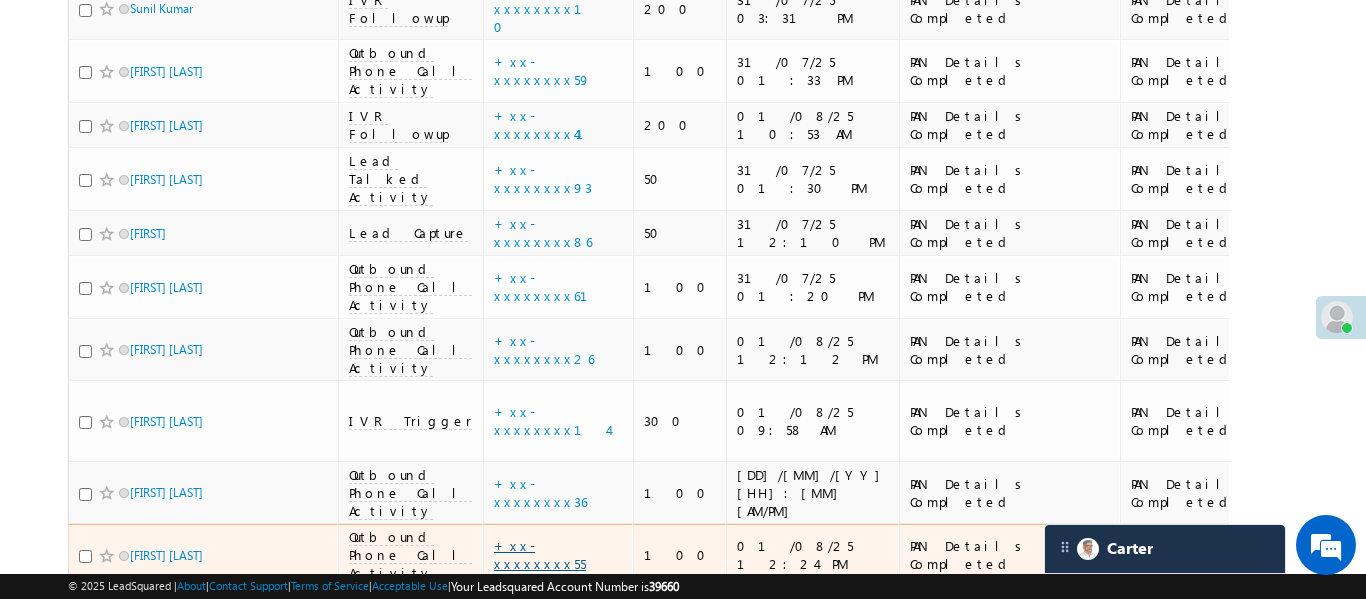 click on "+xx-xxxxxxxx55" at bounding box center (540, 554) 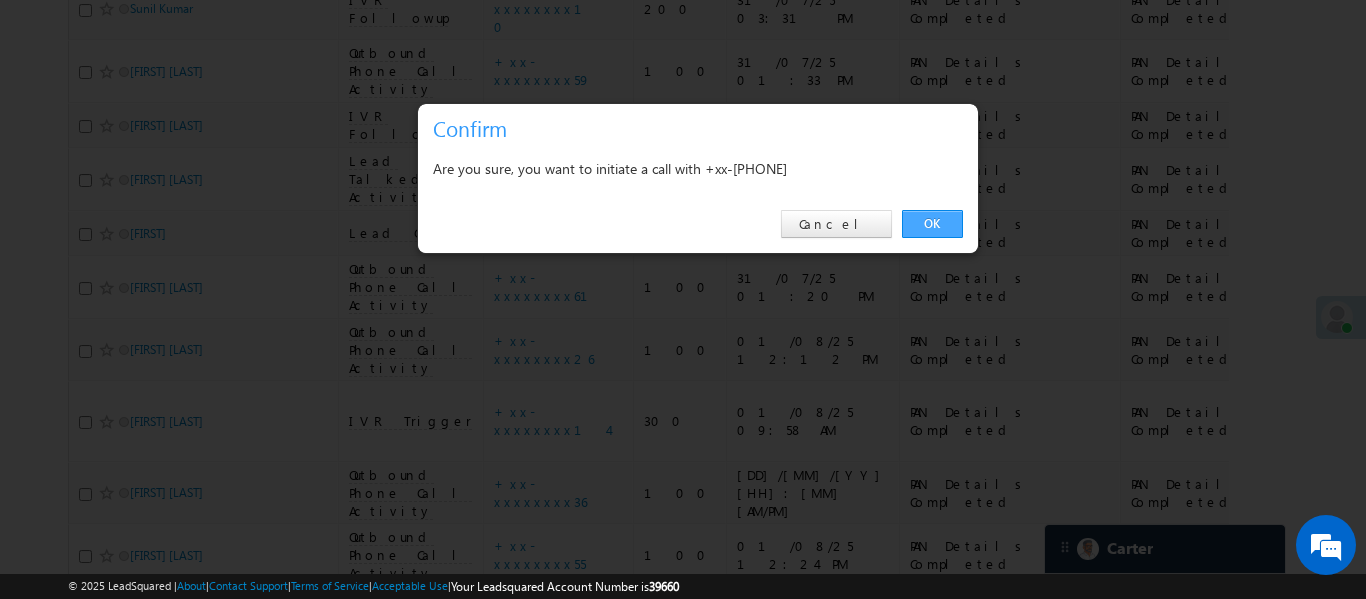 click on "OK" at bounding box center (932, 224) 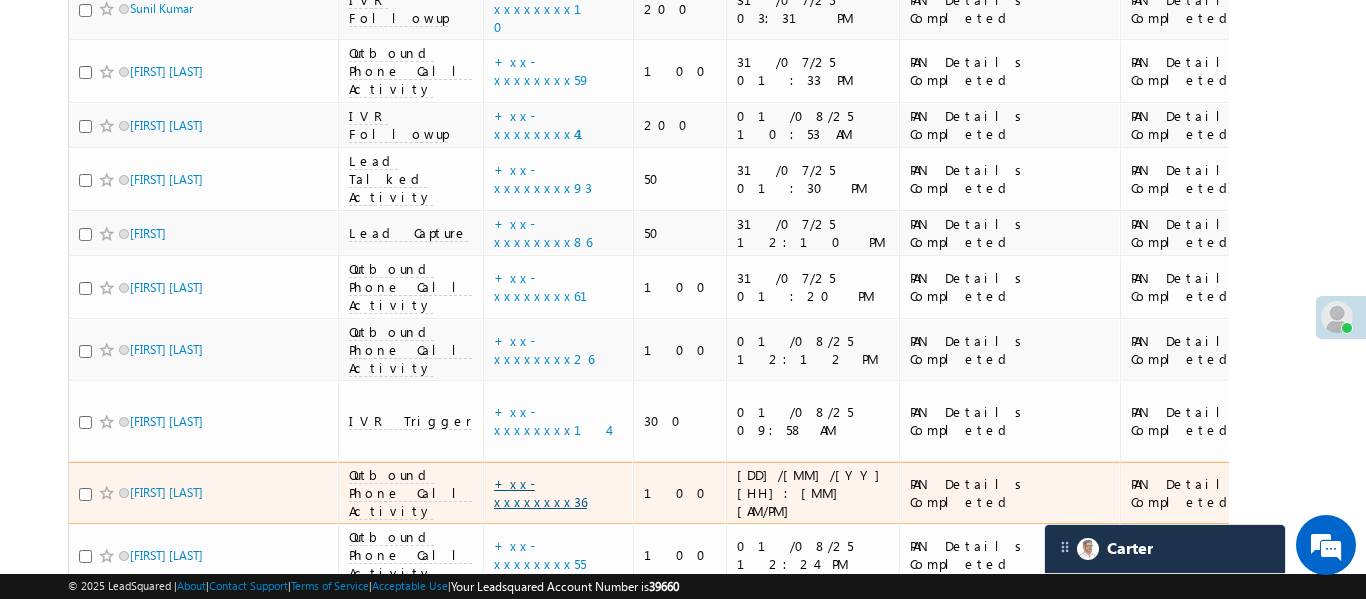 click on "+xx-xxxxxxxx36" at bounding box center (540, 492) 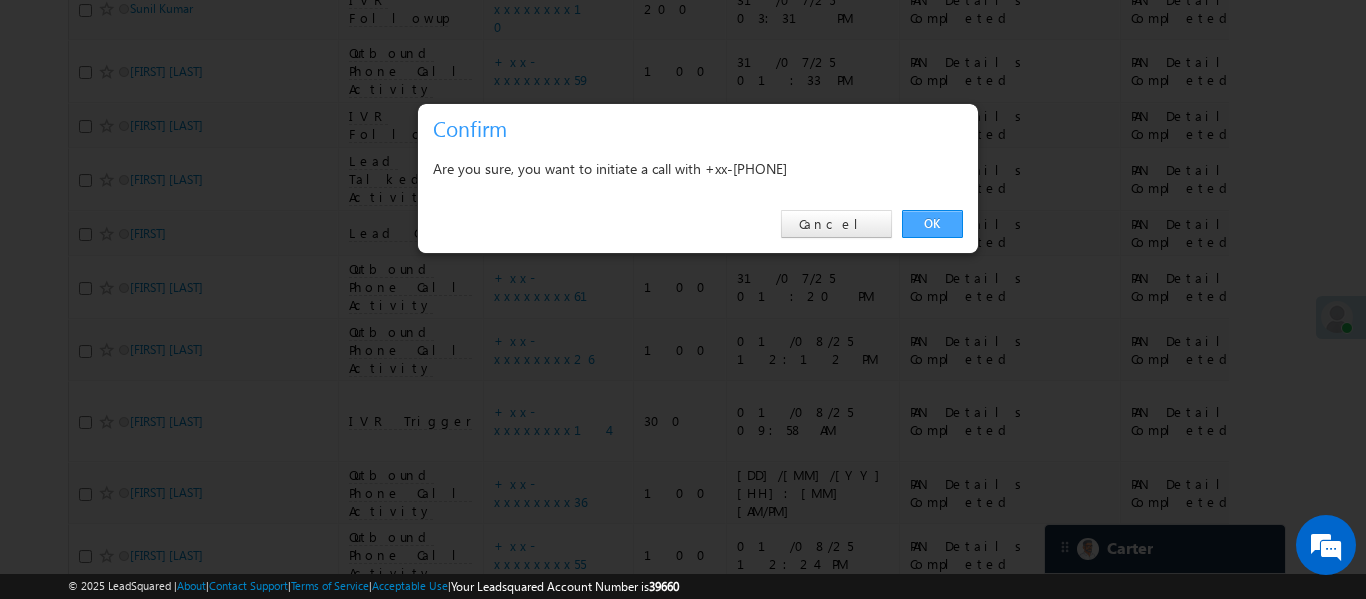 click on "OK" at bounding box center [932, 224] 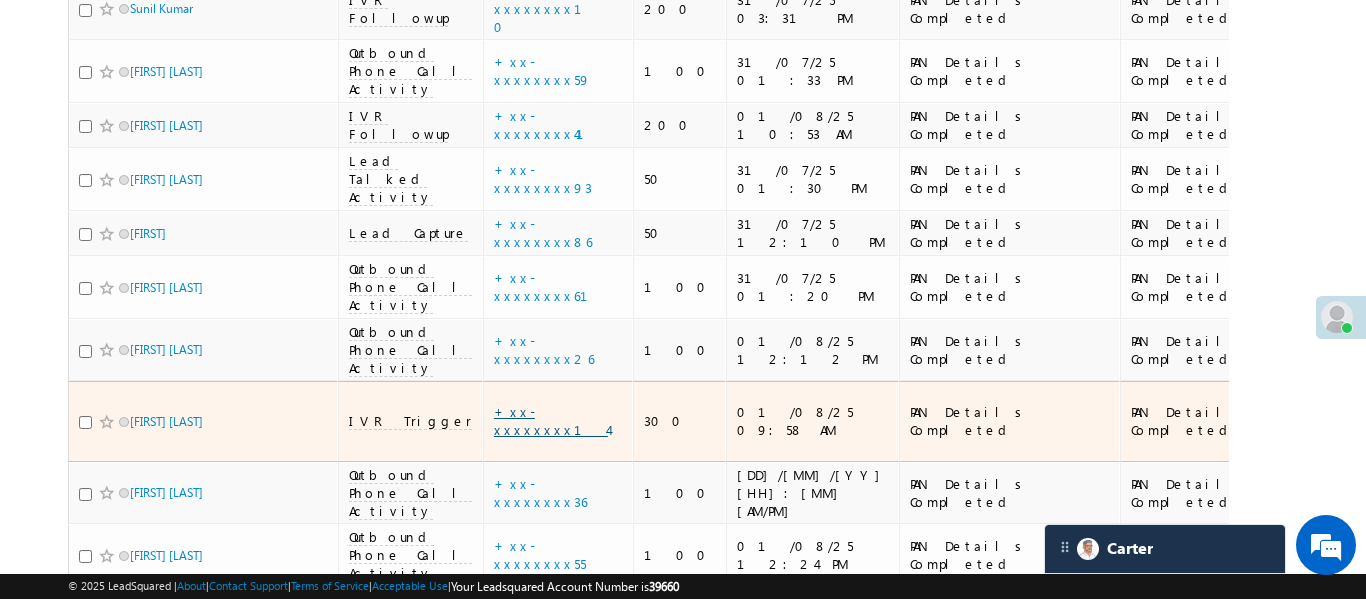 click on "+xx-xxxxxxxx14" at bounding box center [551, 420] 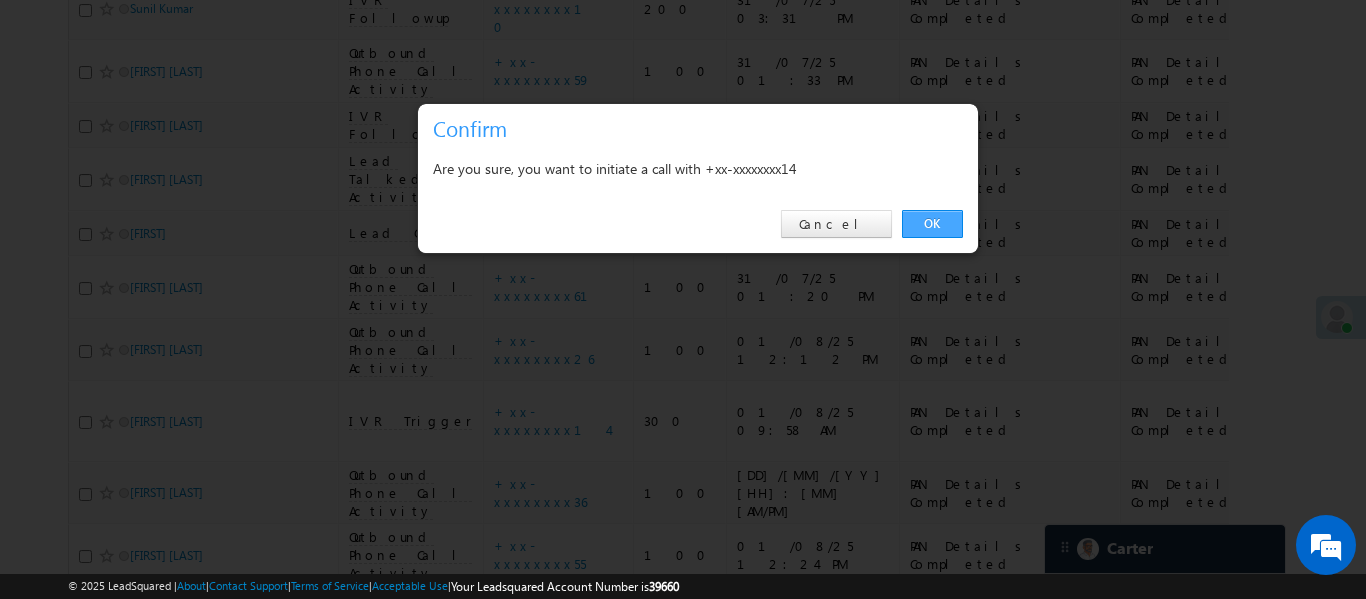 click on "OK" at bounding box center [932, 224] 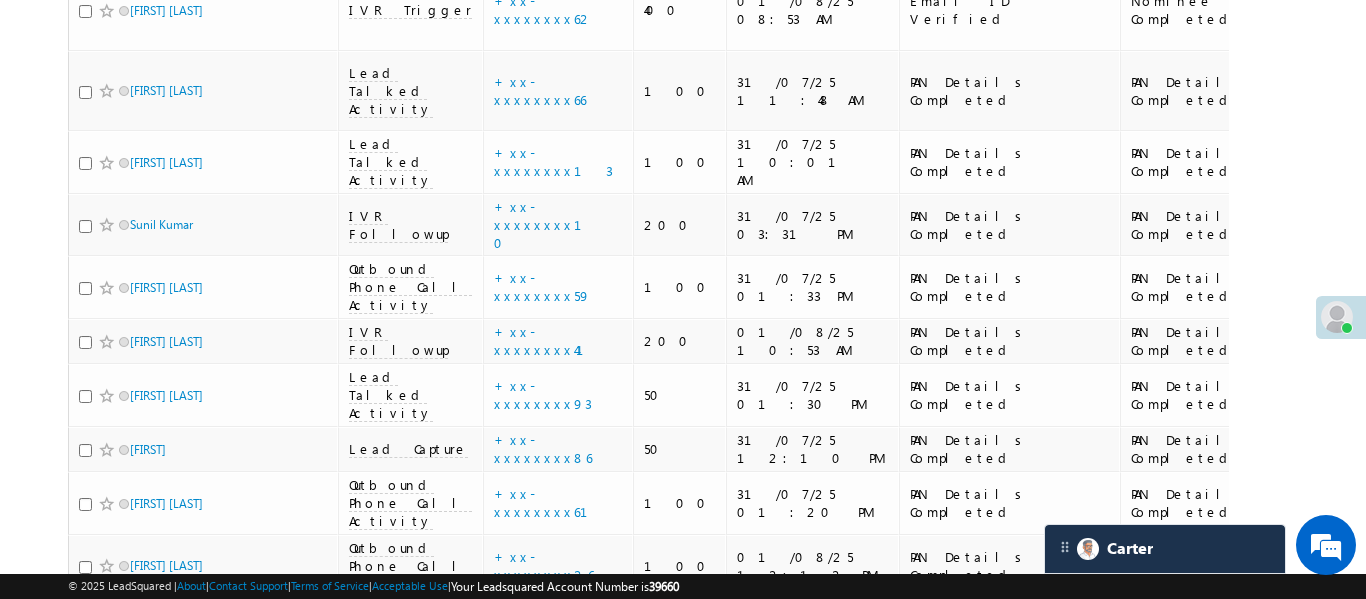 scroll, scrollTop: 6954, scrollLeft: 0, axis: vertical 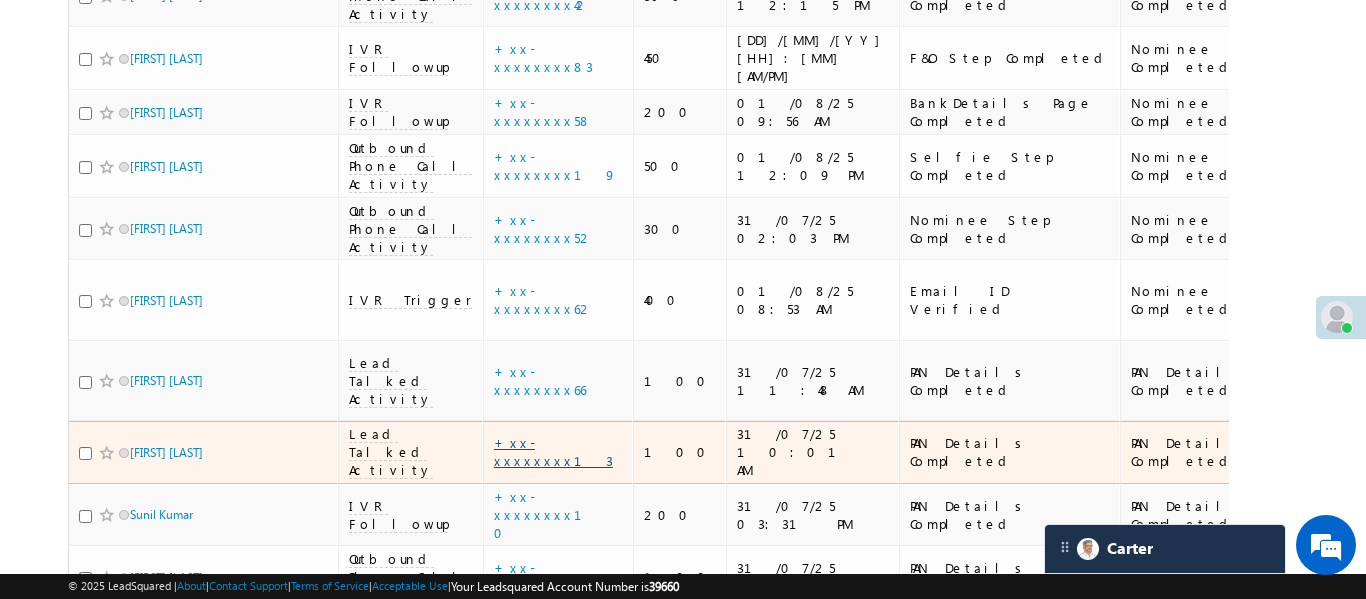 click on "+xx-xxxxxxxx13" at bounding box center (553, 451) 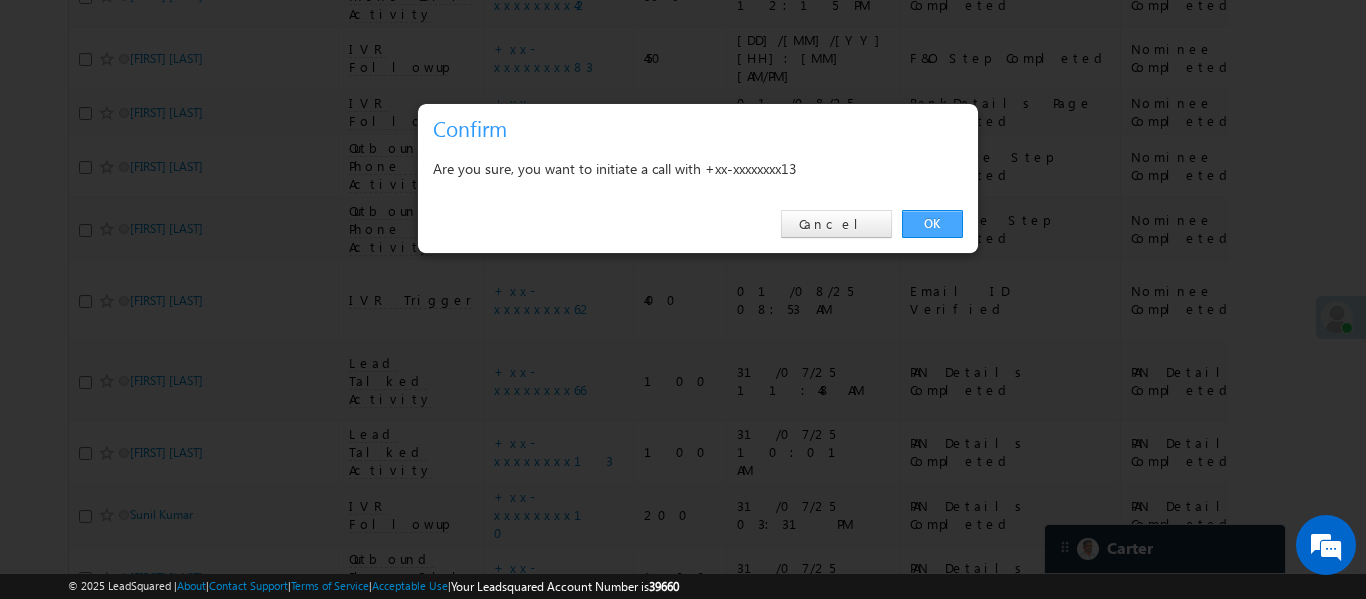 click on "OK" at bounding box center [932, 224] 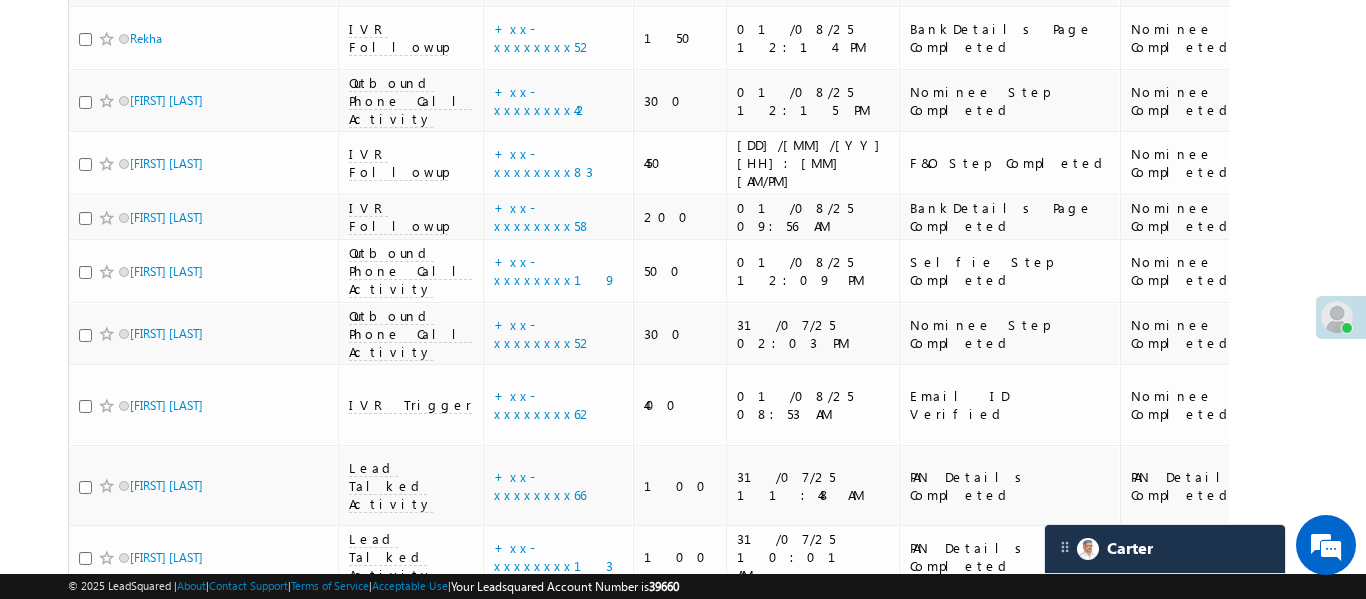 scroll, scrollTop: 6589, scrollLeft: 0, axis: vertical 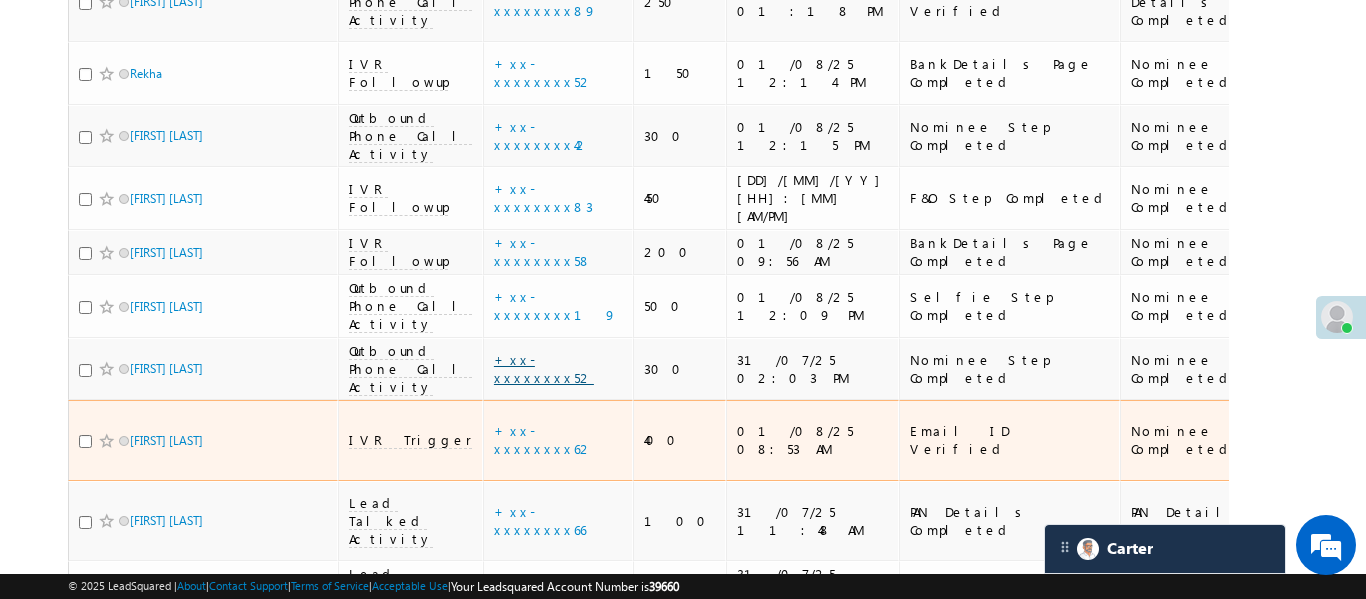 click on "+xx-xxxxxxxx52" at bounding box center [558, 369] 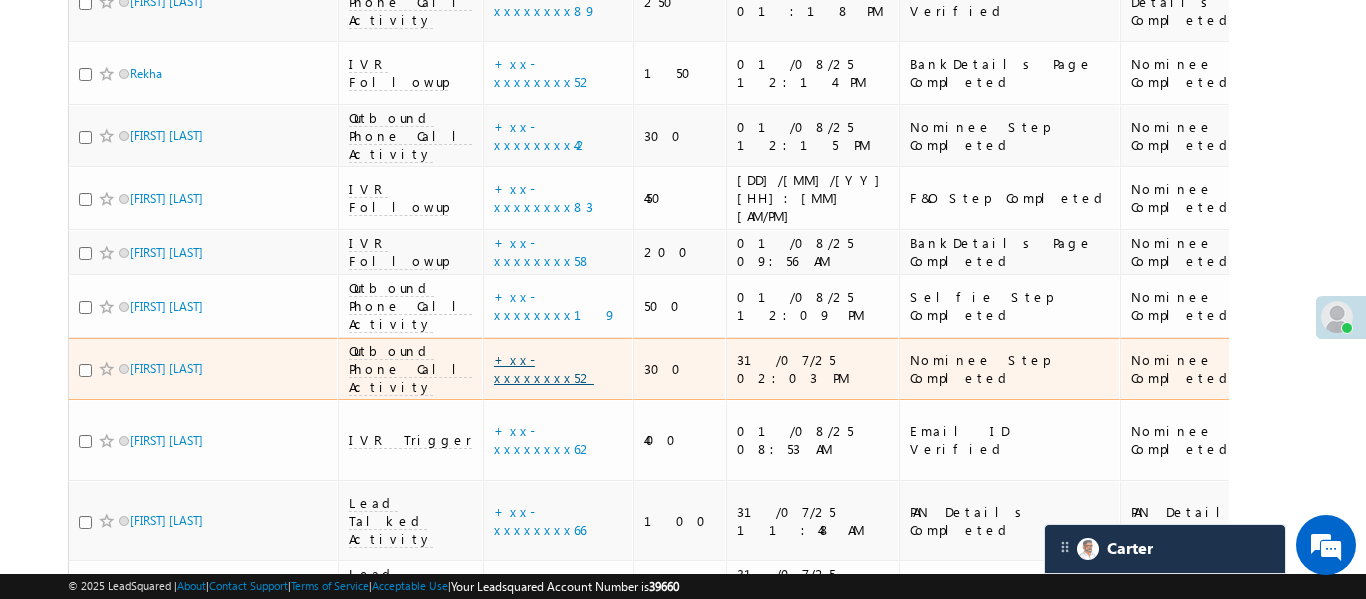 click on "+xx-xxxxxxxx52" at bounding box center [544, 368] 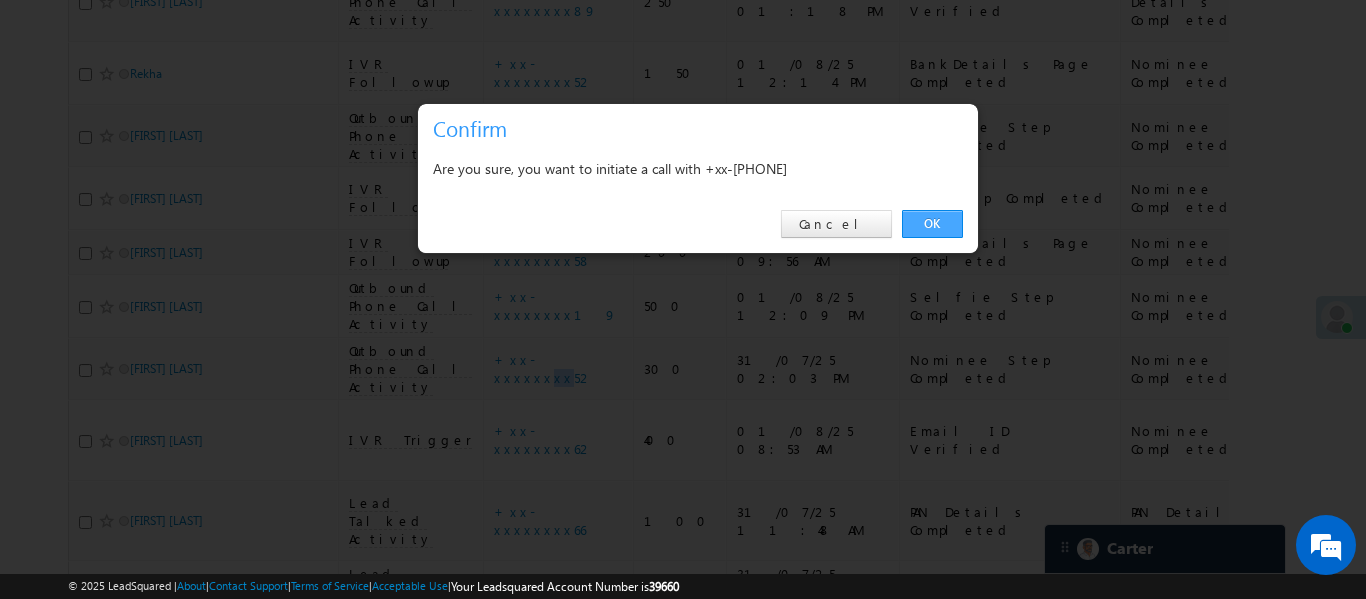 click on "OK" at bounding box center (932, 224) 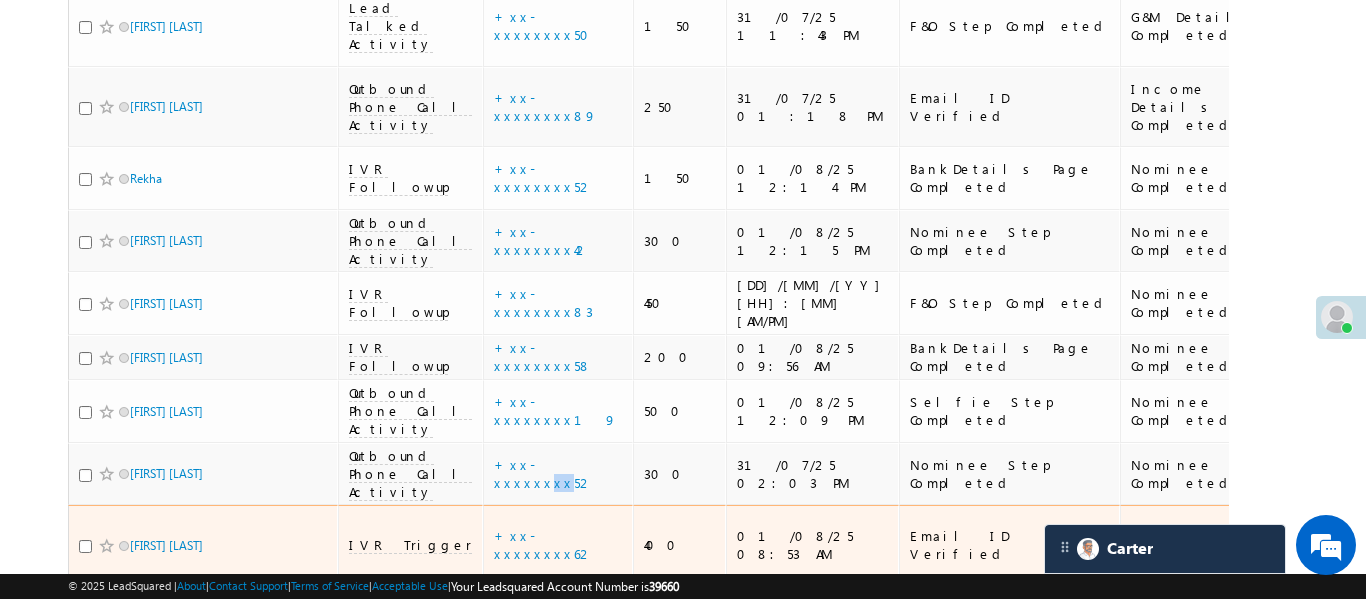 scroll, scrollTop: 6392, scrollLeft: 0, axis: vertical 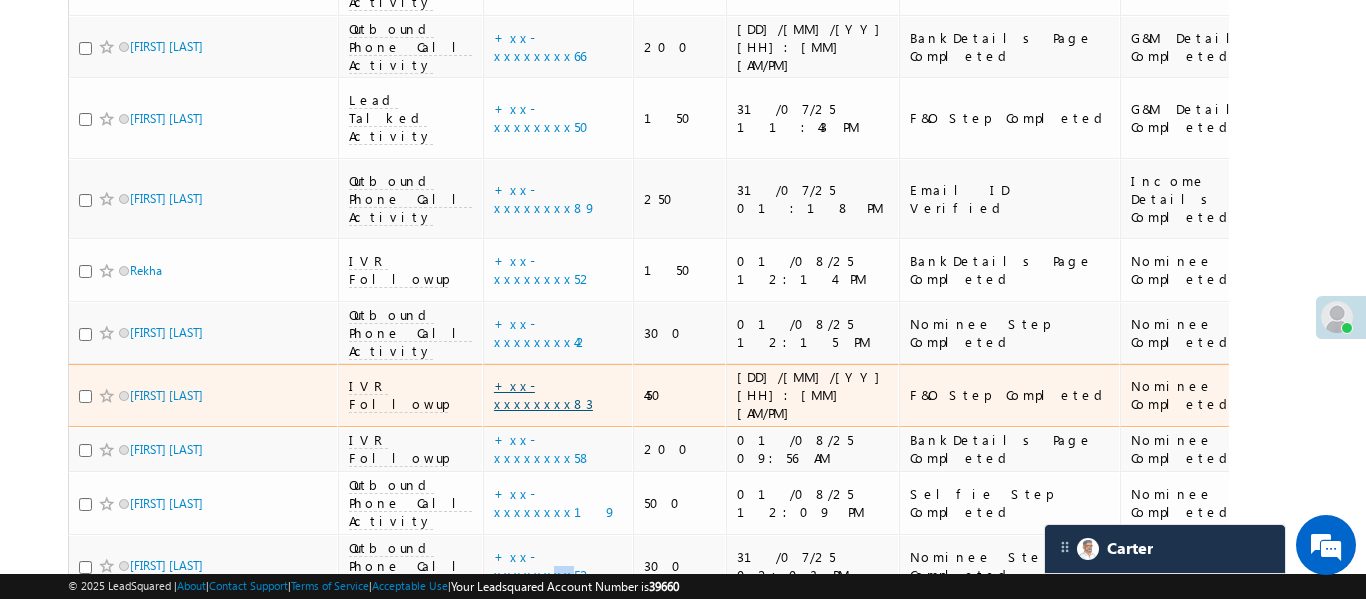 click on "+xx-xxxxxxxx83" at bounding box center [543, 394] 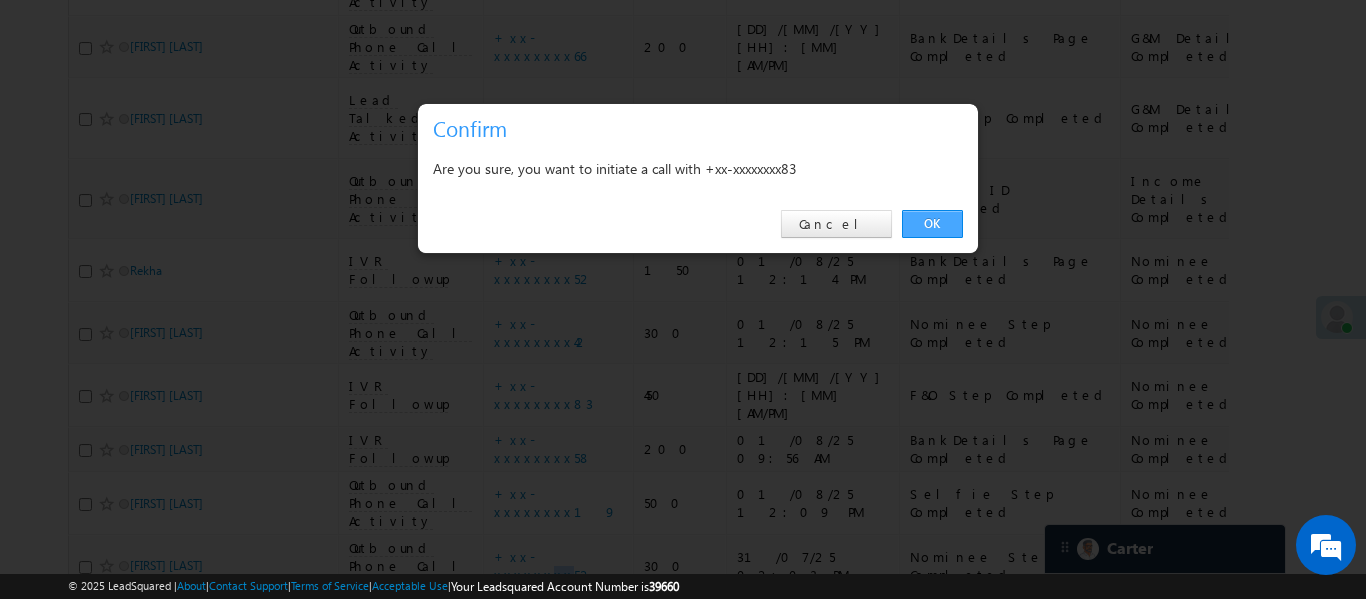 click on "OK" at bounding box center (932, 224) 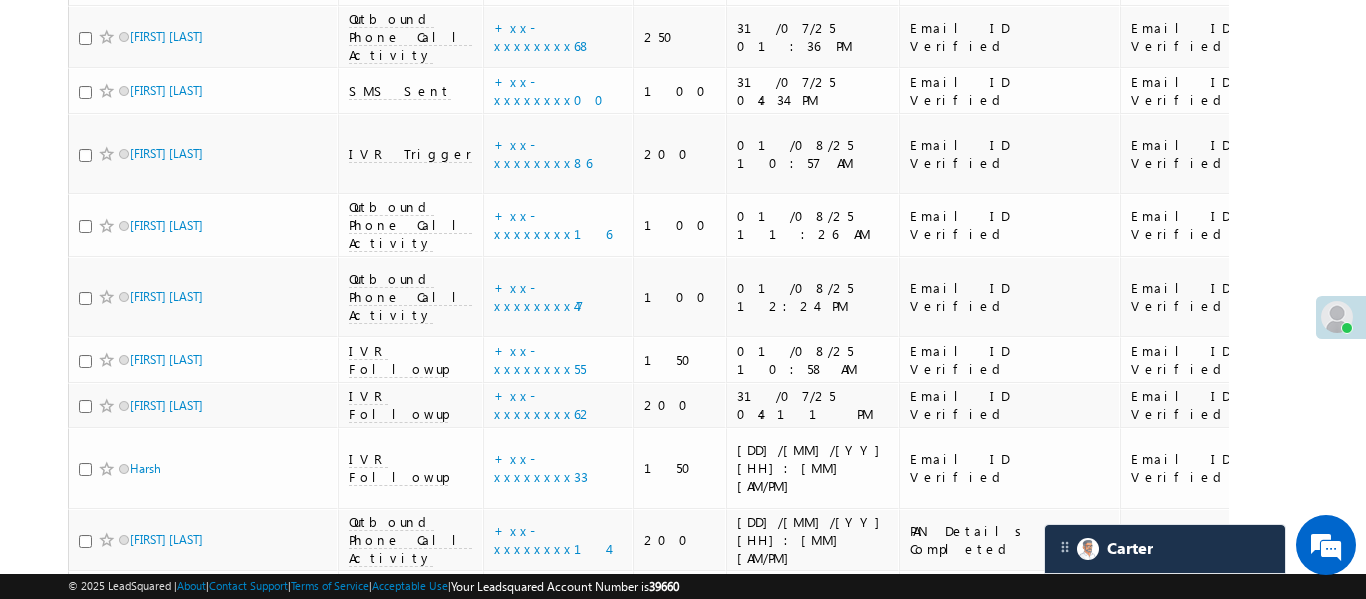 scroll, scrollTop: 5498, scrollLeft: 0, axis: vertical 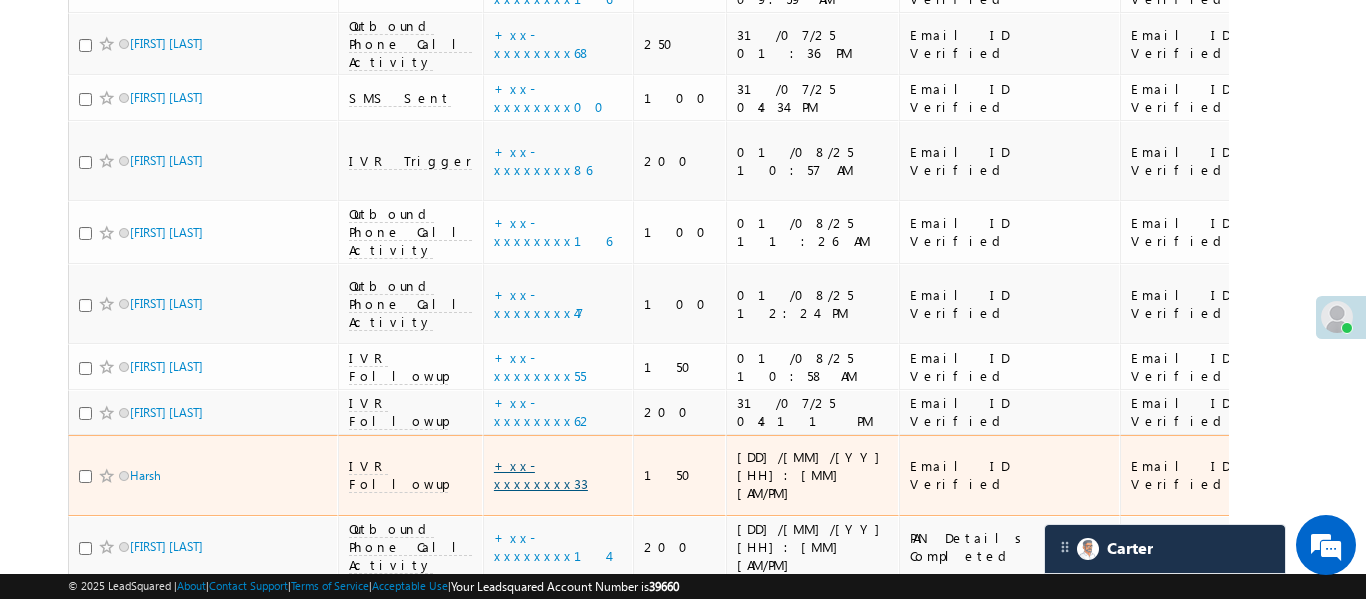 click on "+xx-xxxxxxxx33" at bounding box center [541, 474] 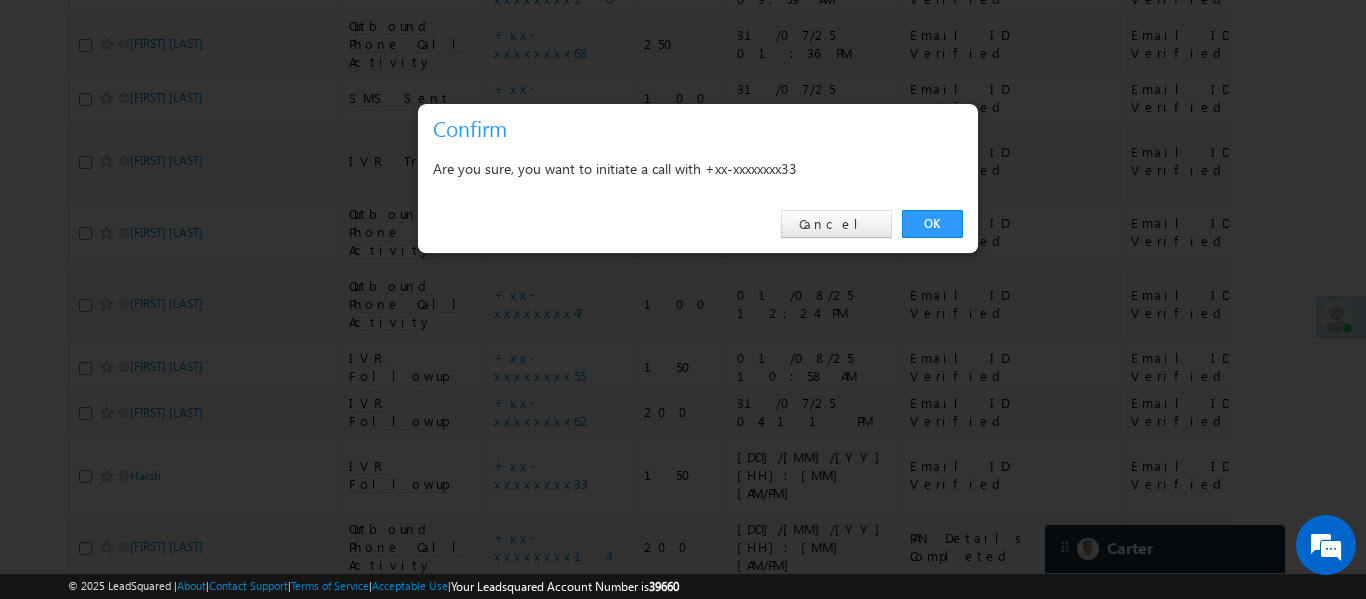 click on "OK" at bounding box center [932, 224] 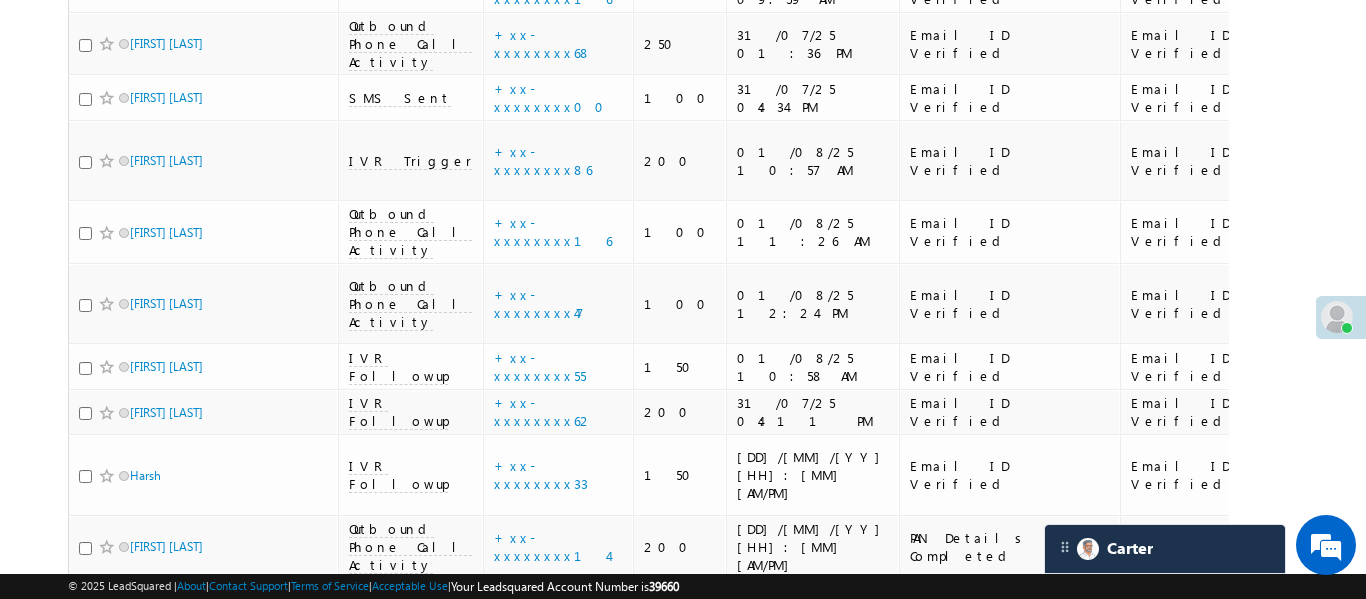 scroll, scrollTop: 6022, scrollLeft: 0, axis: vertical 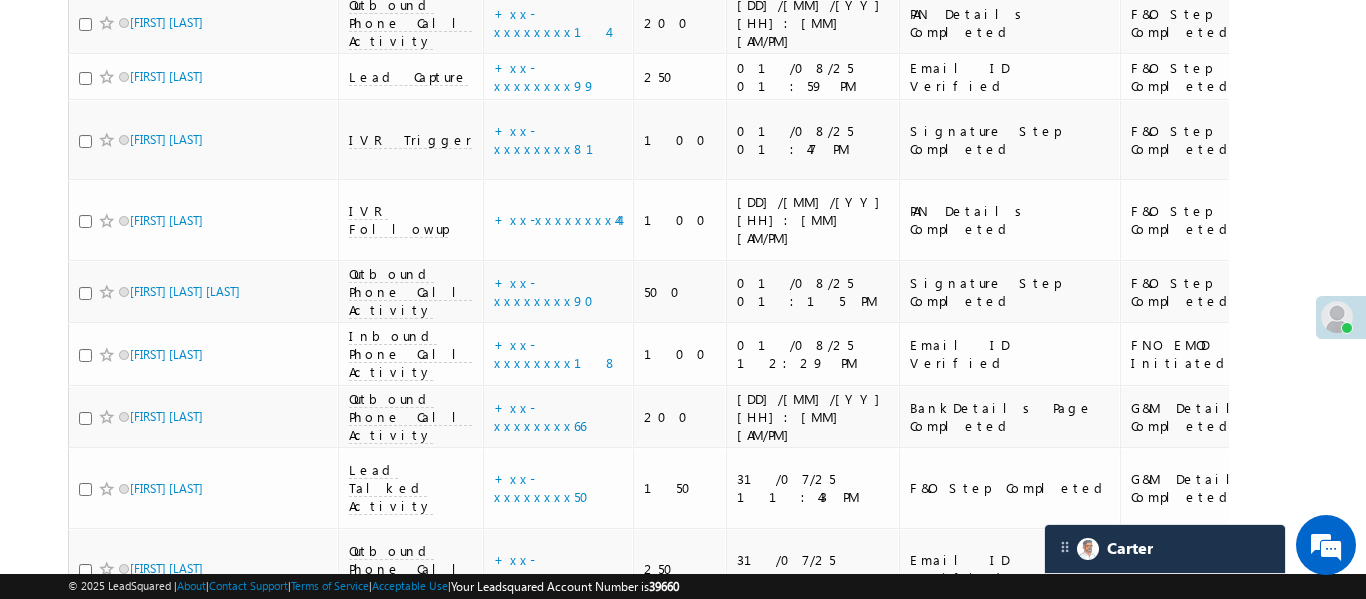 click on "Menu
Aakansha .d
Aakan sha.D @ange lbrok ing.c om" at bounding box center (683, 247) 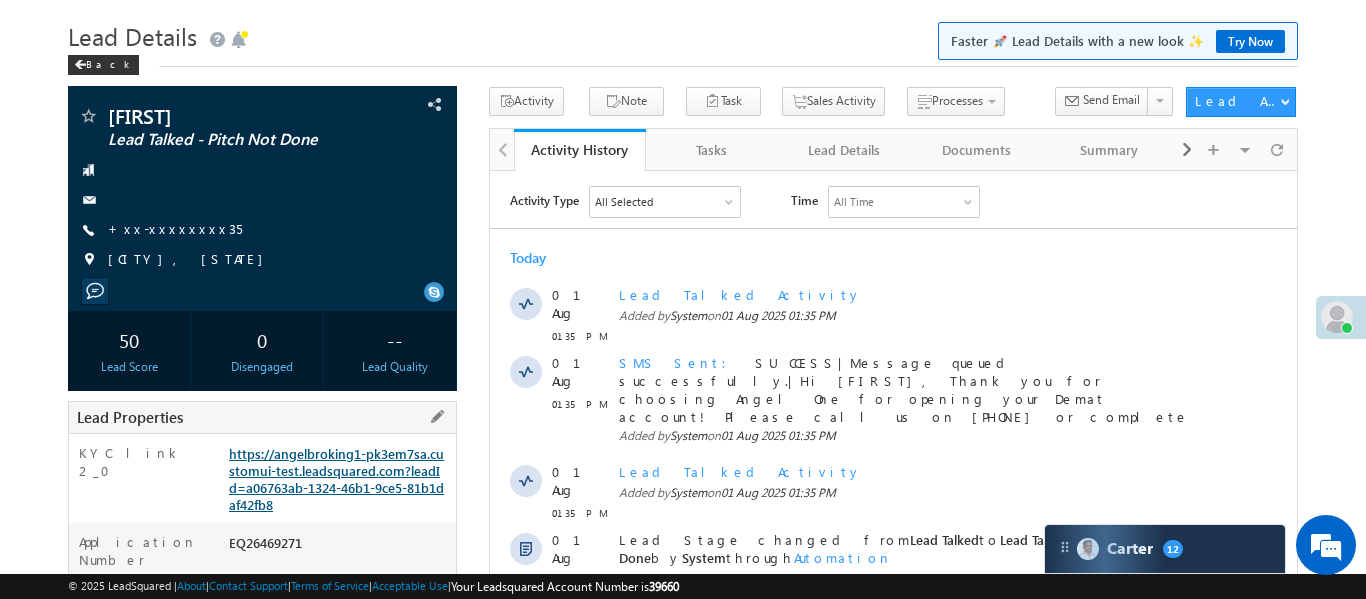 scroll, scrollTop: 189, scrollLeft: 0, axis: vertical 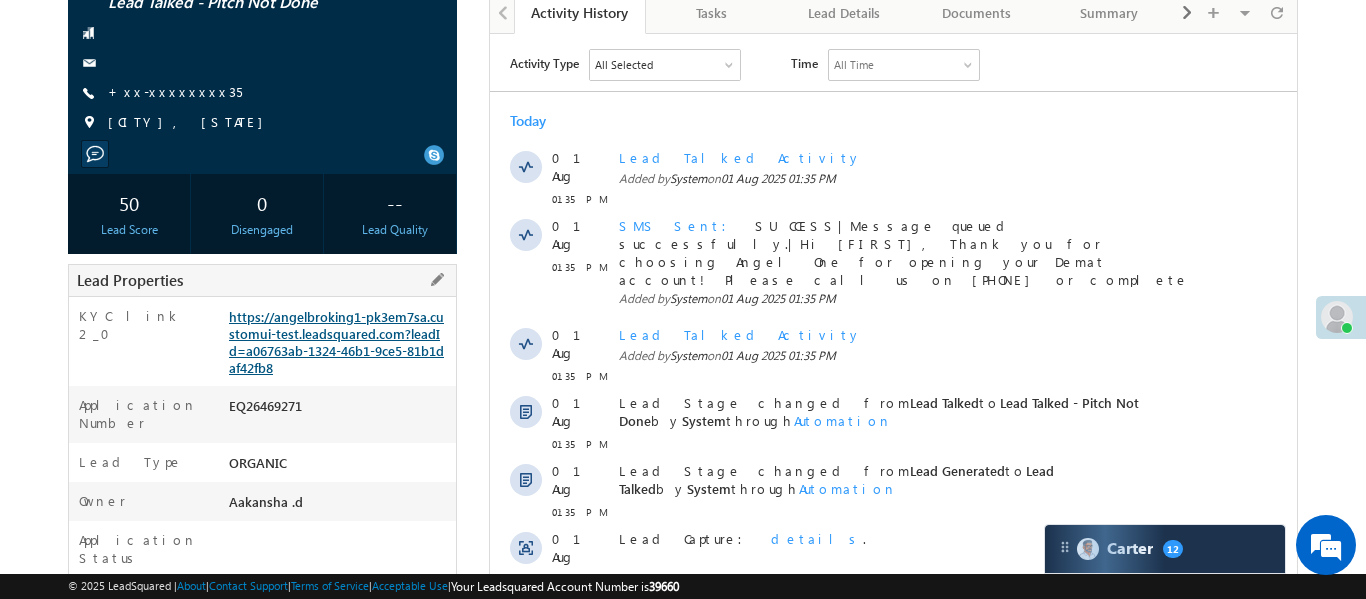 click on "https://angelbroking1-pk3em7sa.customui-test.leadsquared.com?leadId=a06763ab-1324-46b1-9ce5-81b1daf42fb8" at bounding box center [336, 342] 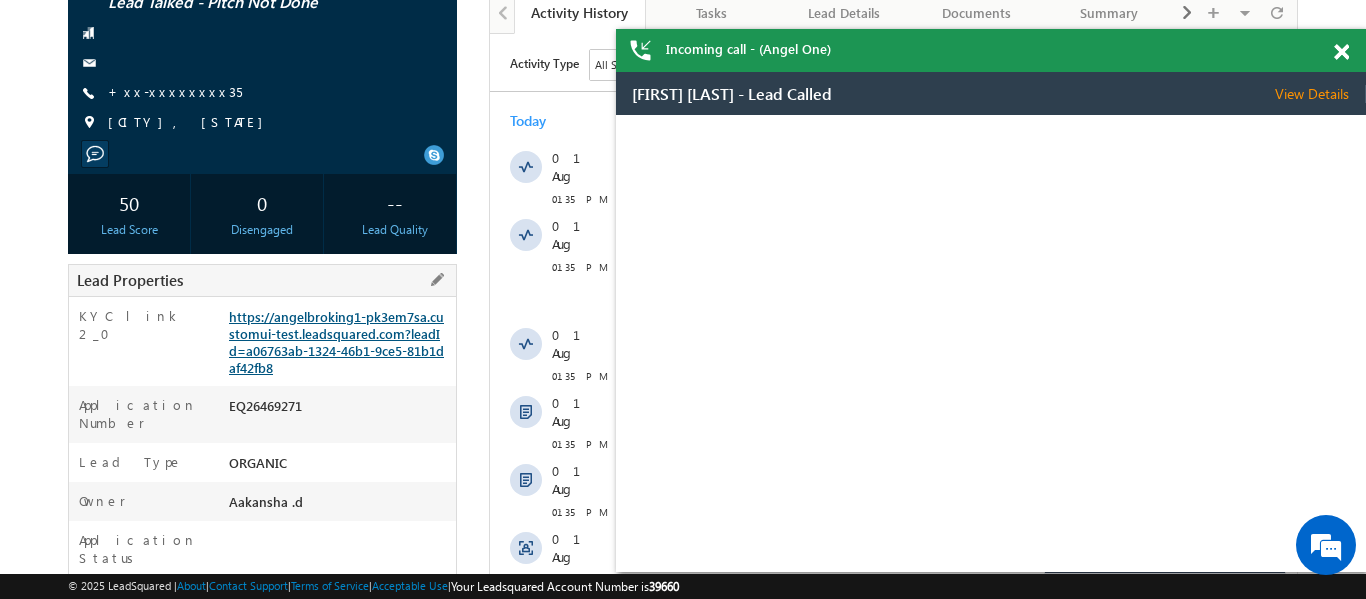 scroll, scrollTop: 0, scrollLeft: 0, axis: both 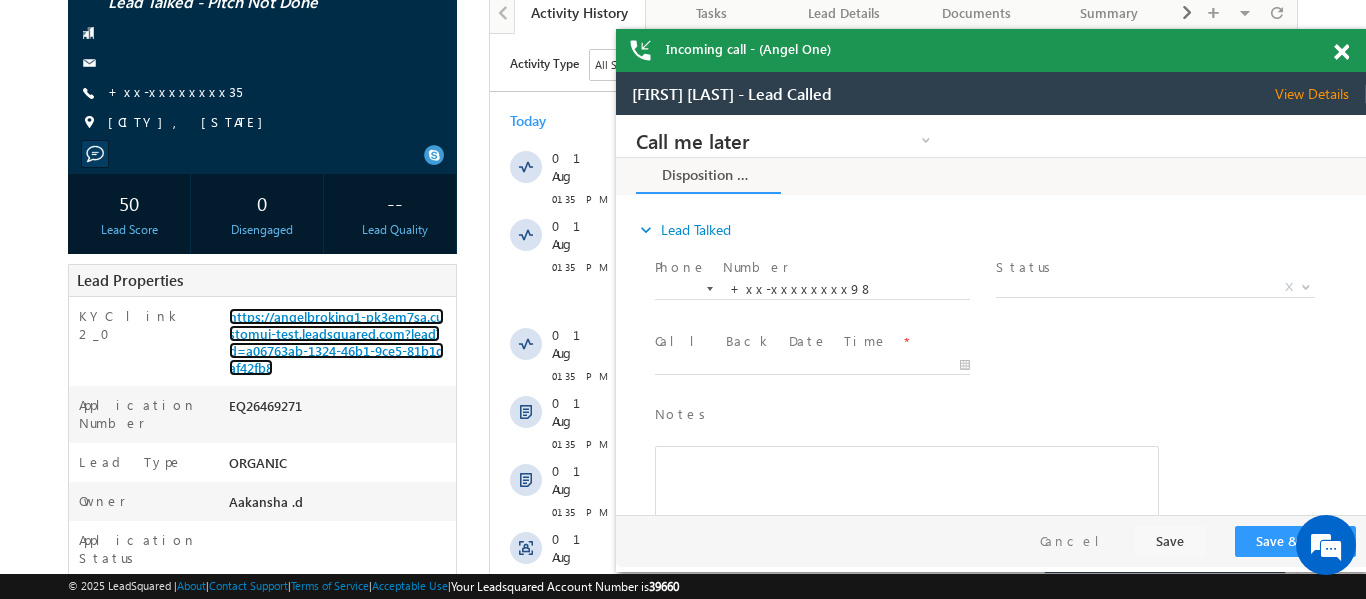 click at bounding box center [1341, 52] 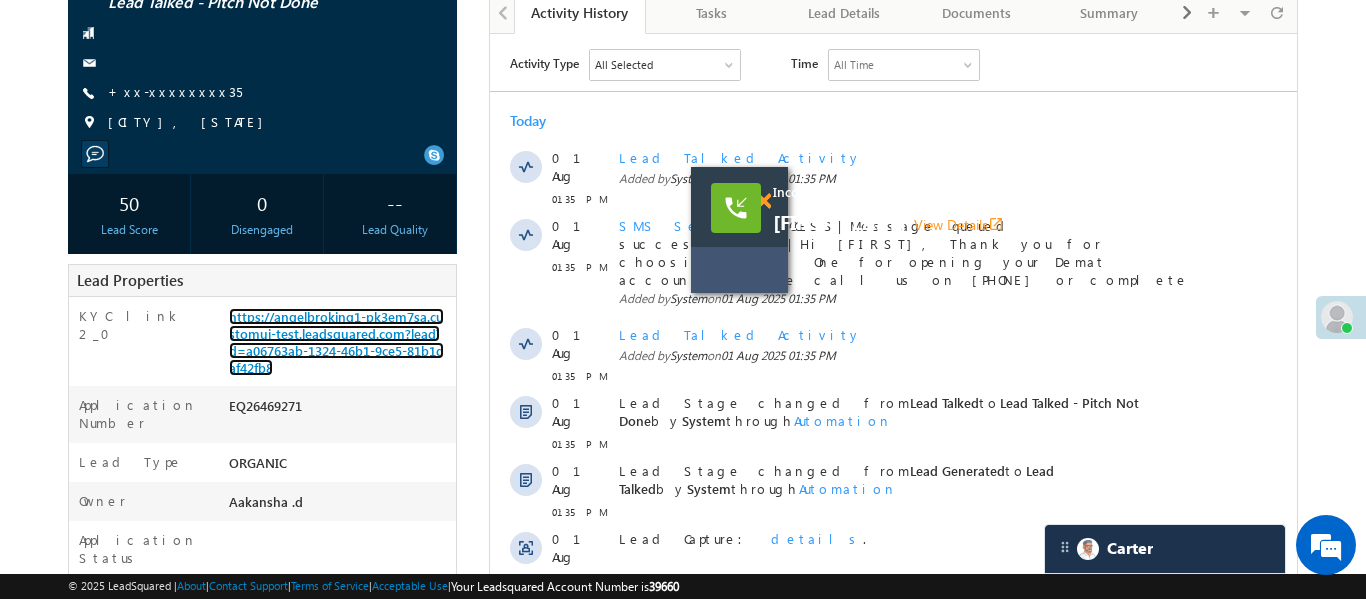click at bounding box center [763, 201] 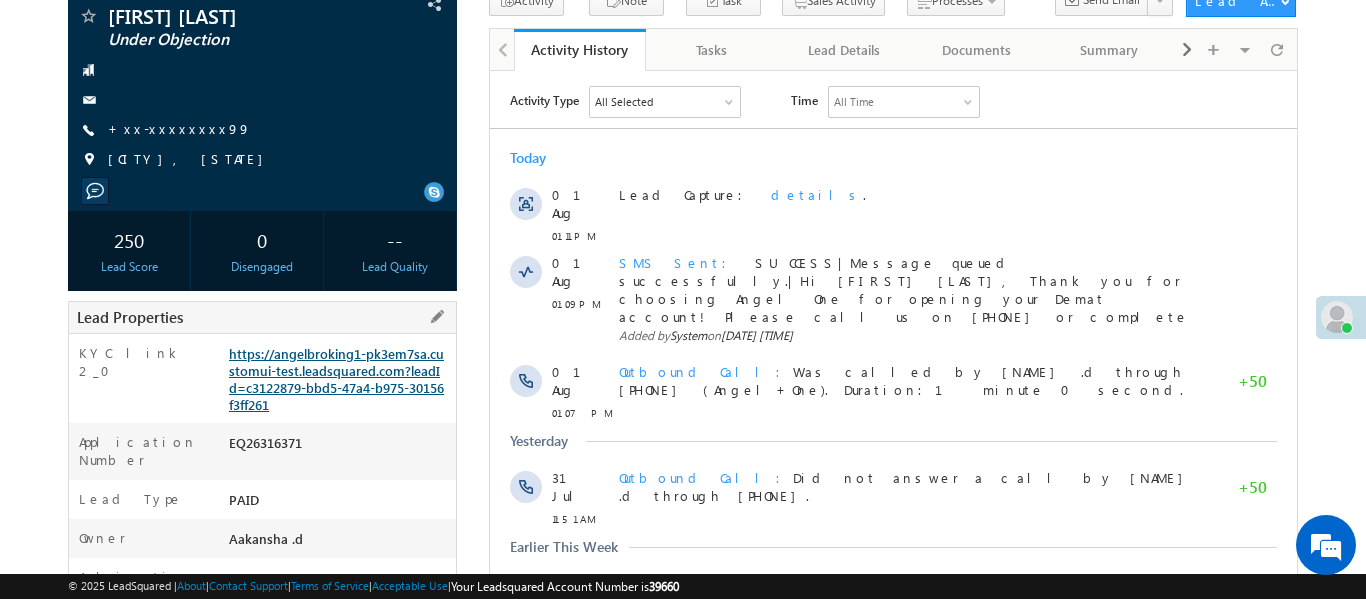 scroll, scrollTop: 0, scrollLeft: 0, axis: both 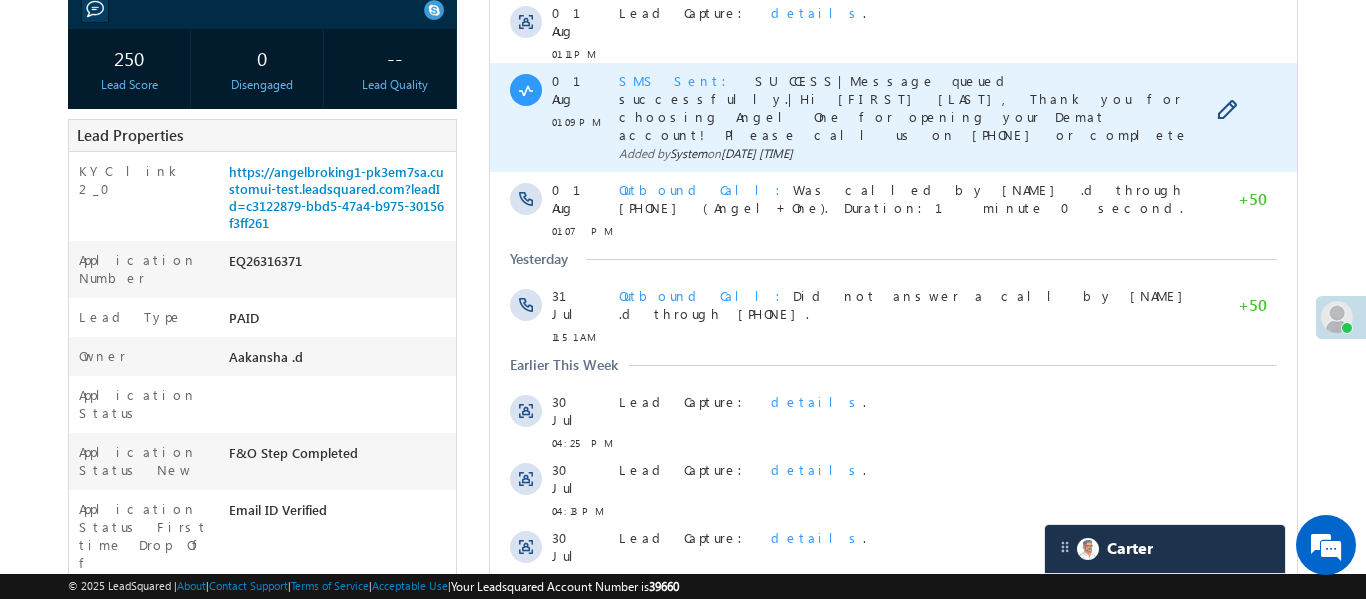 click on "SMS Sent" at bounding box center (678, 80) 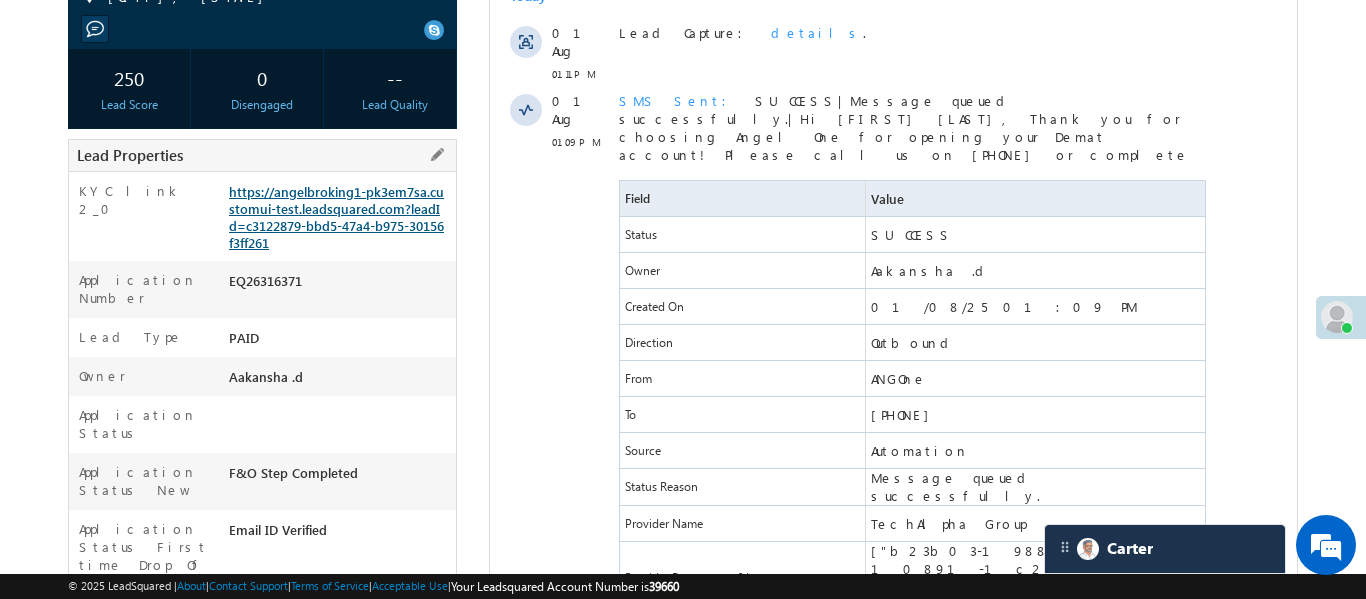 scroll, scrollTop: 313, scrollLeft: 0, axis: vertical 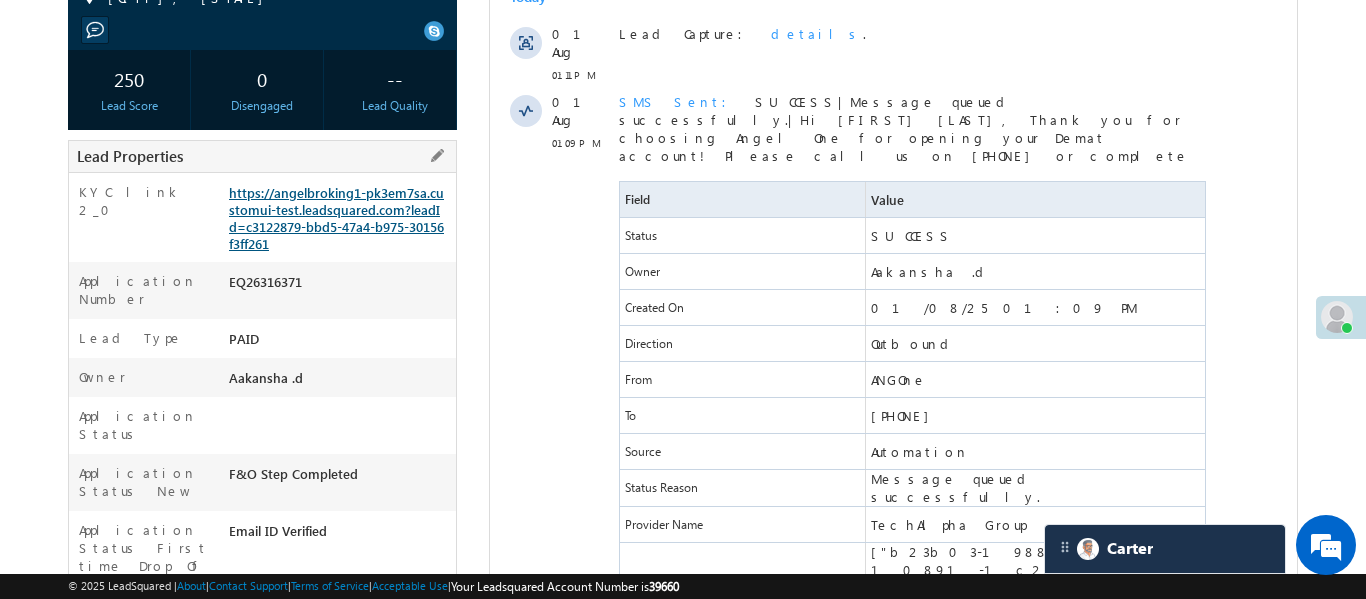 click on "https://angelbroking1-pk3em7sa.customui-test.leadsquared.com?leadId=c3122879-bbd5-47a4-b975-30156f3ff261" at bounding box center [336, 218] 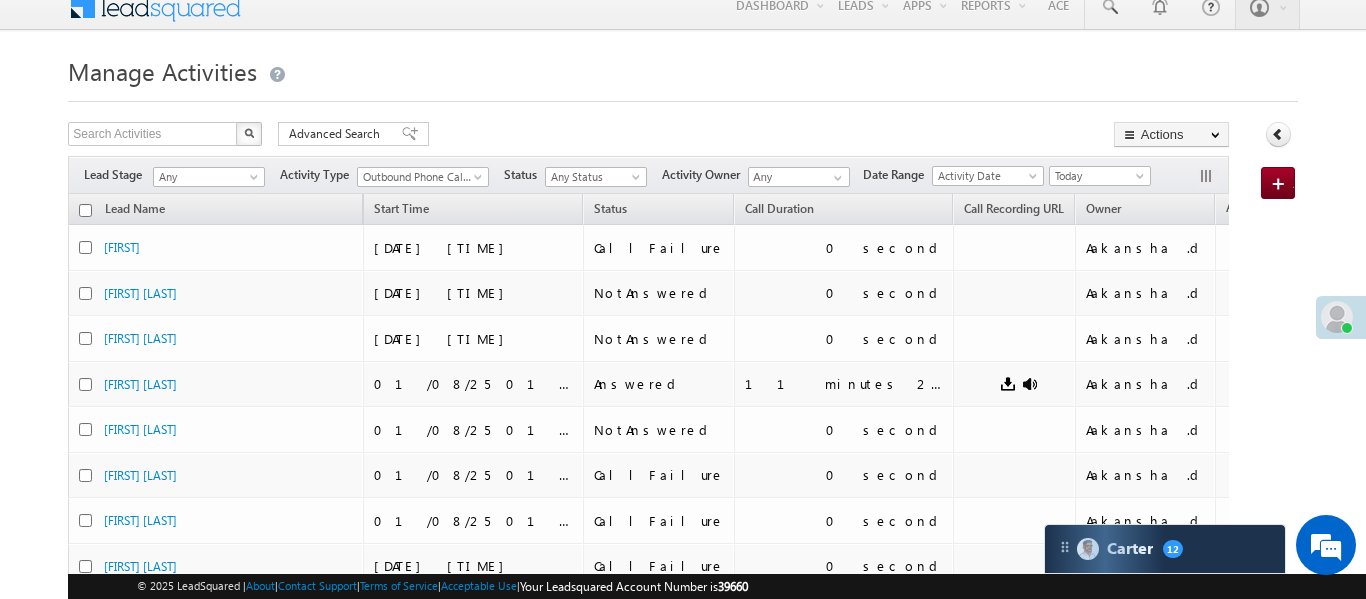scroll, scrollTop: 0, scrollLeft: 0, axis: both 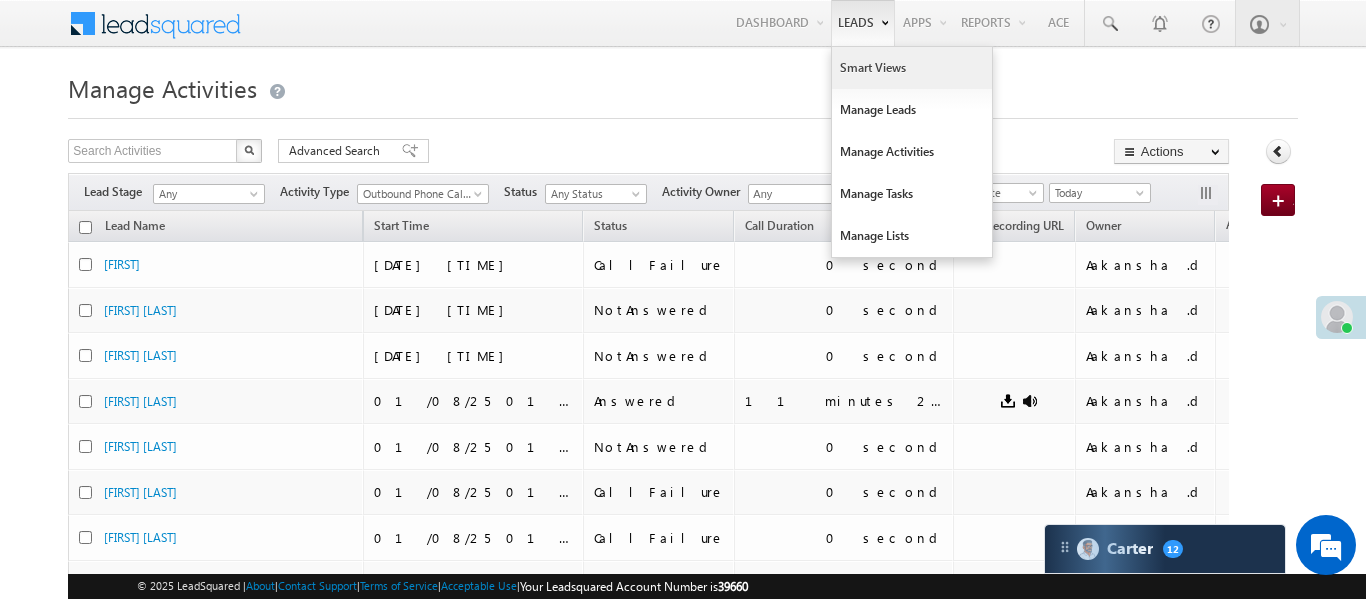 click on "Smart Views" at bounding box center (912, 68) 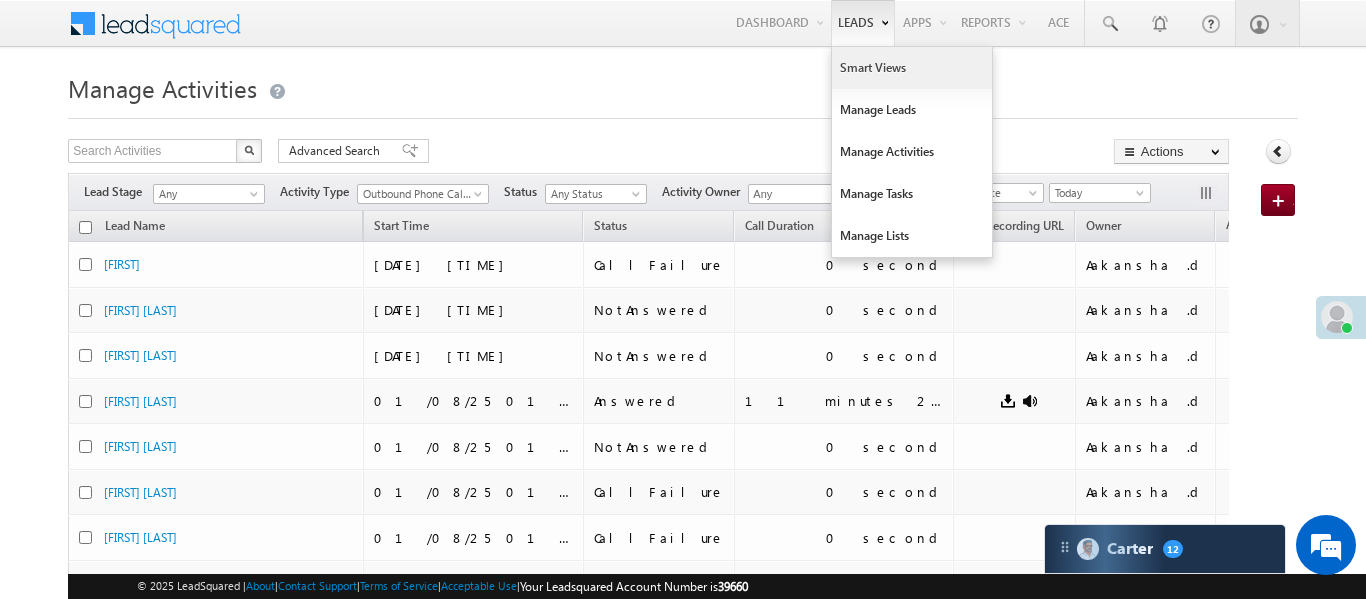click on "Smart Views" at bounding box center (912, 68) 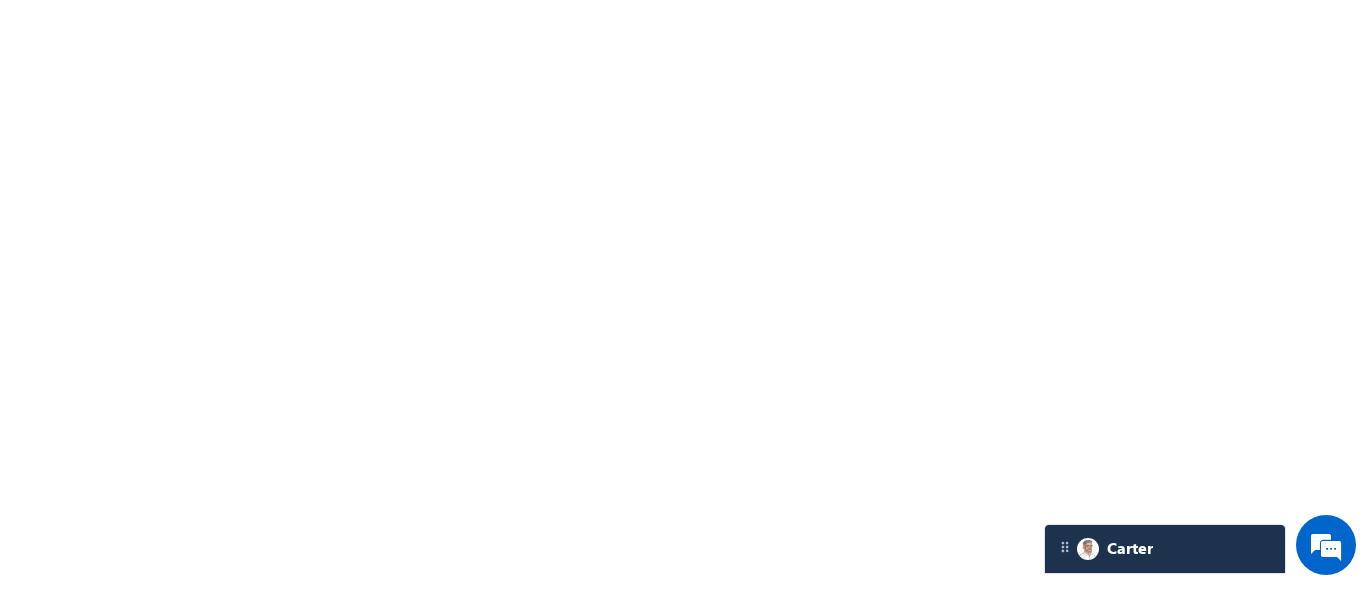 scroll, scrollTop: 0, scrollLeft: 0, axis: both 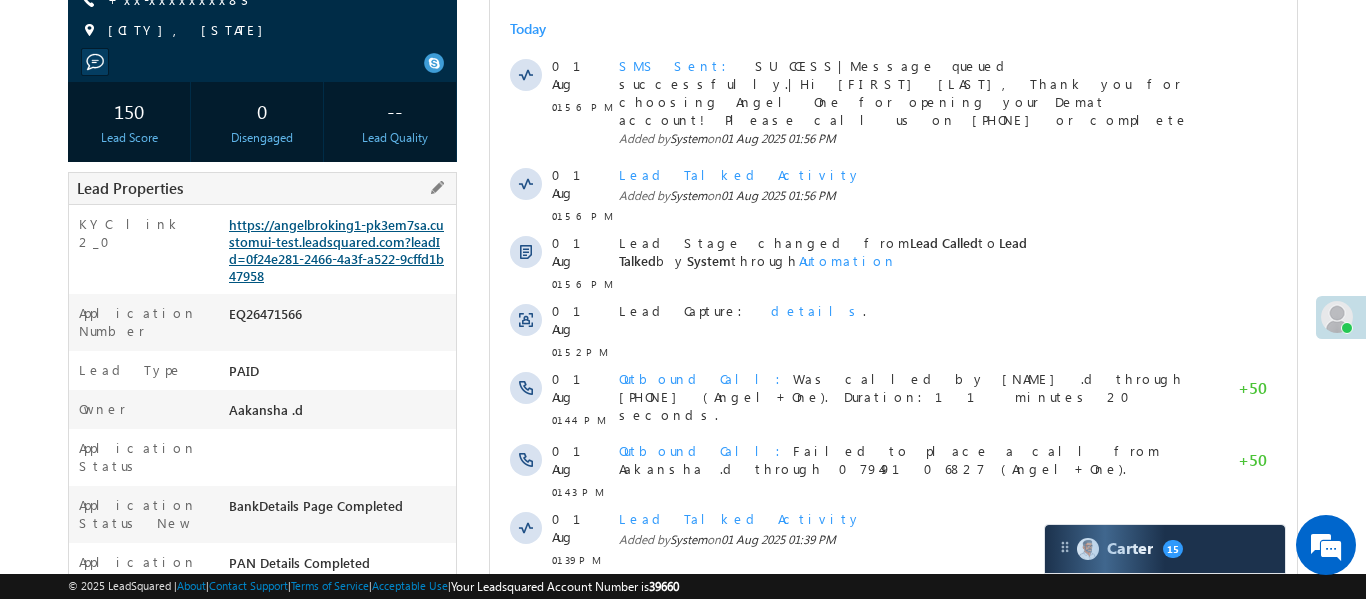 drag, startPoint x: 326, startPoint y: 206, endPoint x: 333, endPoint y: 219, distance: 14.764823 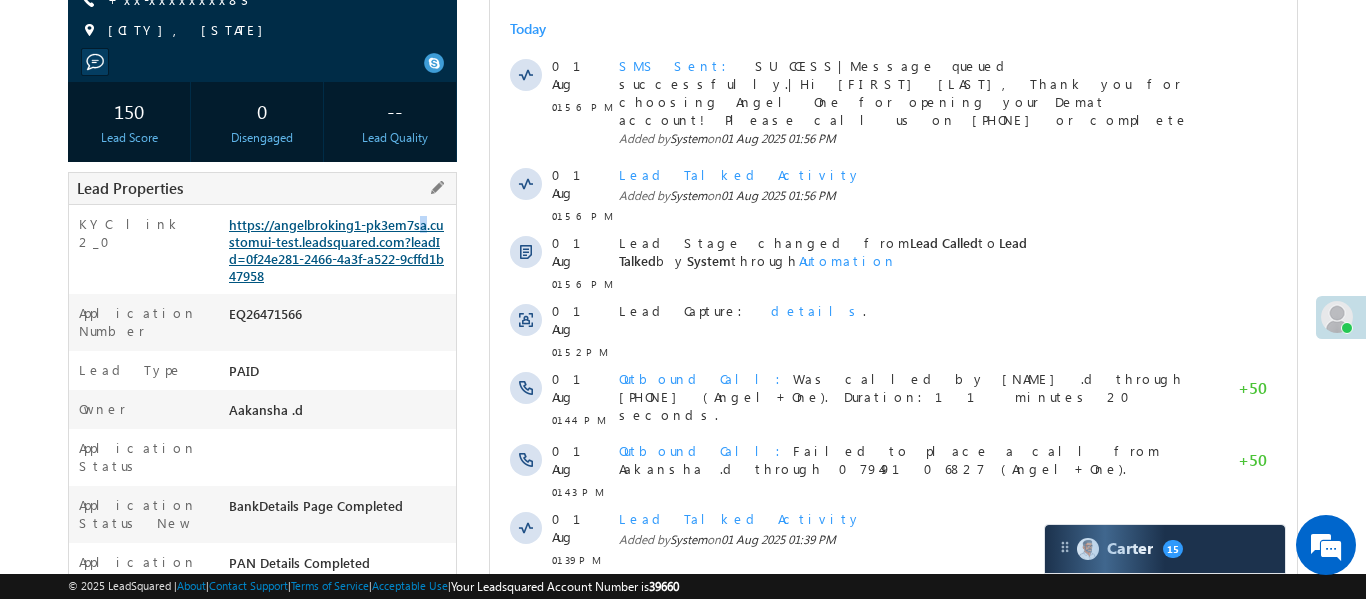 click on "https://angelbroking1-pk3em7sa.customui-test.leadsquared.com?leadId=0f24e281-2466-4a3f-a522-9cffd1b47958" at bounding box center (336, 250) 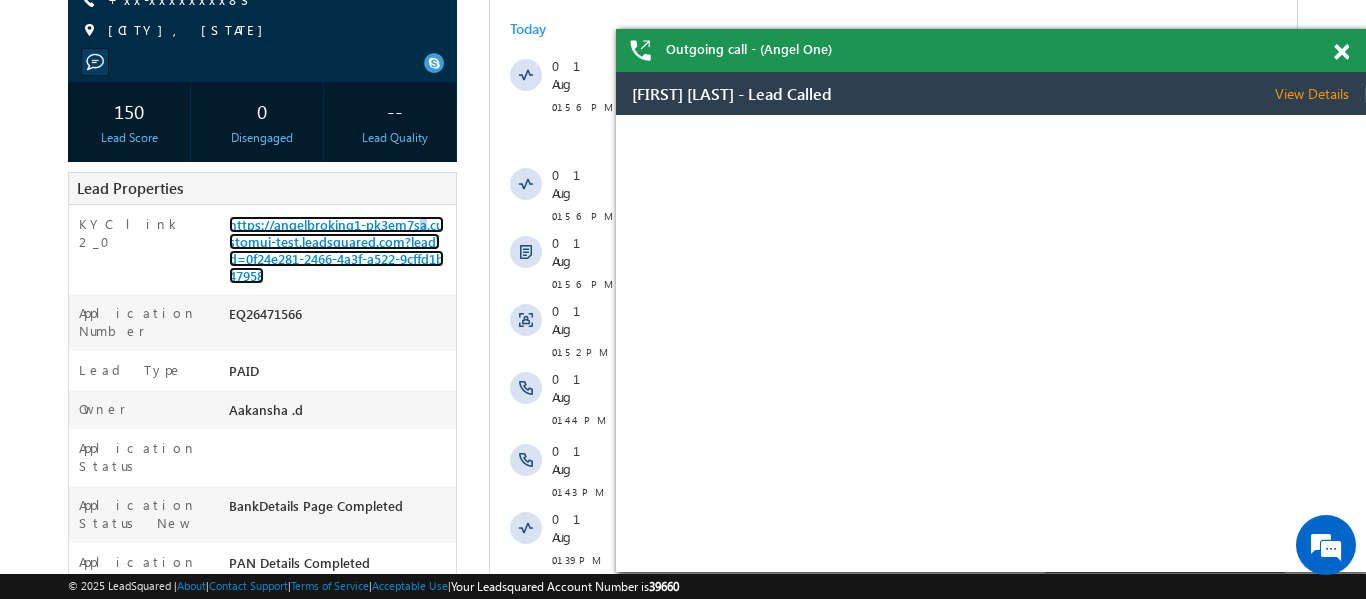 scroll, scrollTop: 0, scrollLeft: 0, axis: both 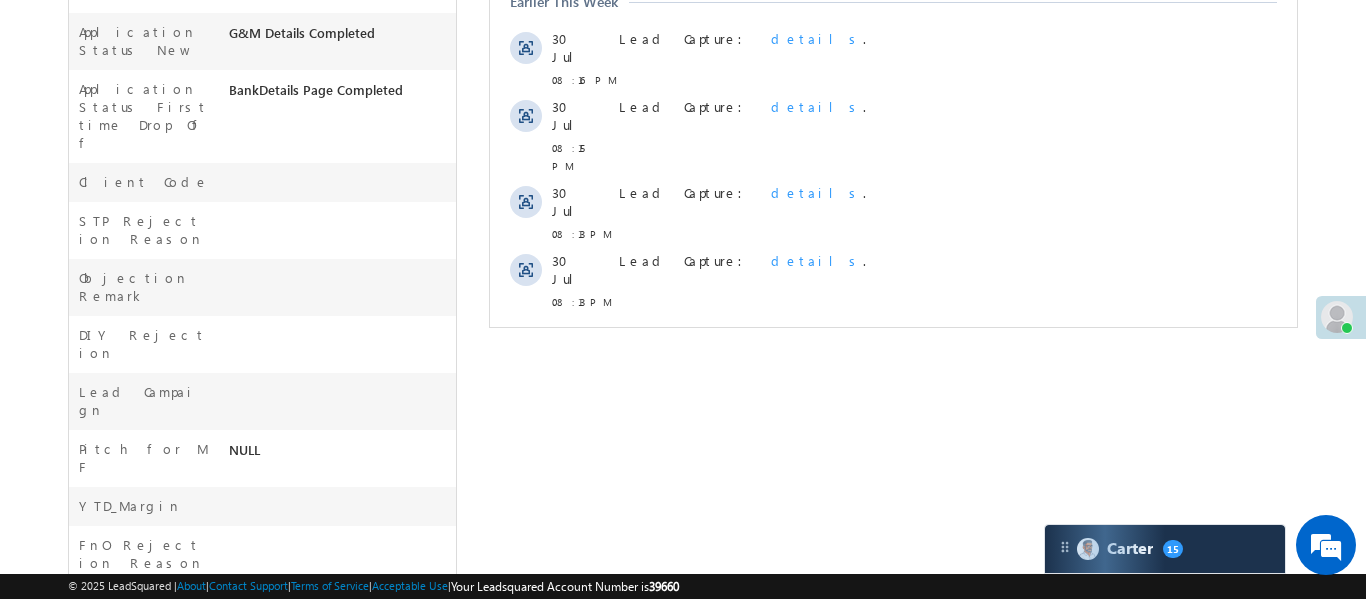 click on "Show More" at bounding box center [902, 346] 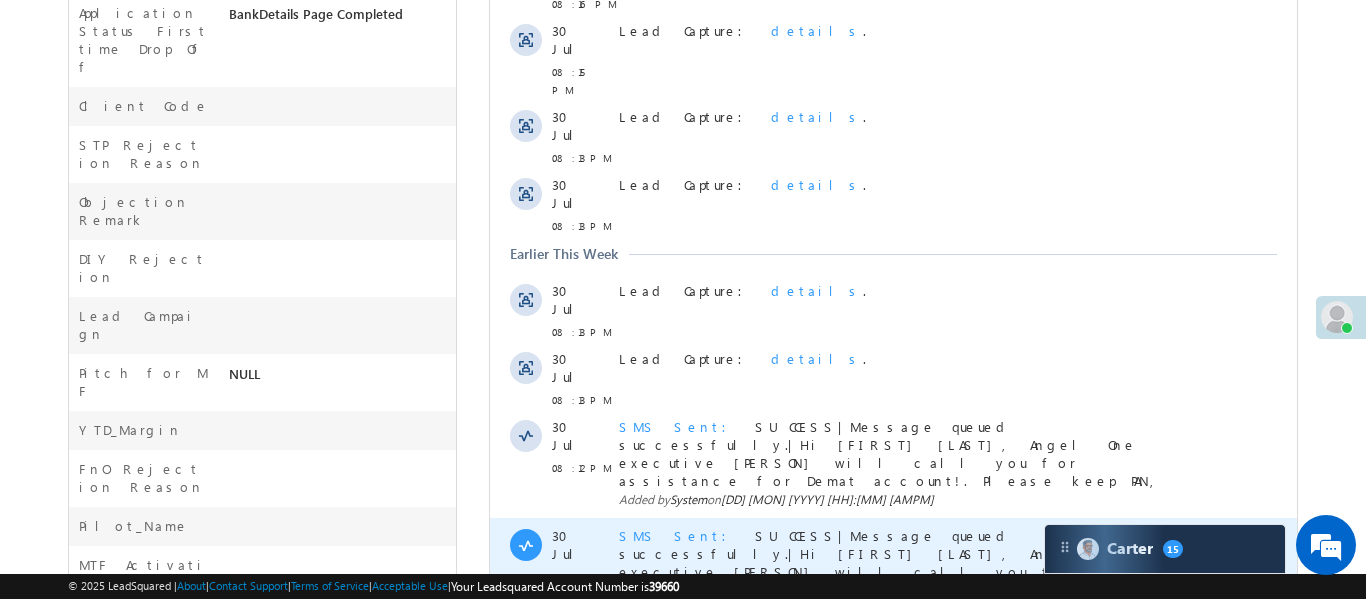 scroll, scrollTop: 955, scrollLeft: 0, axis: vertical 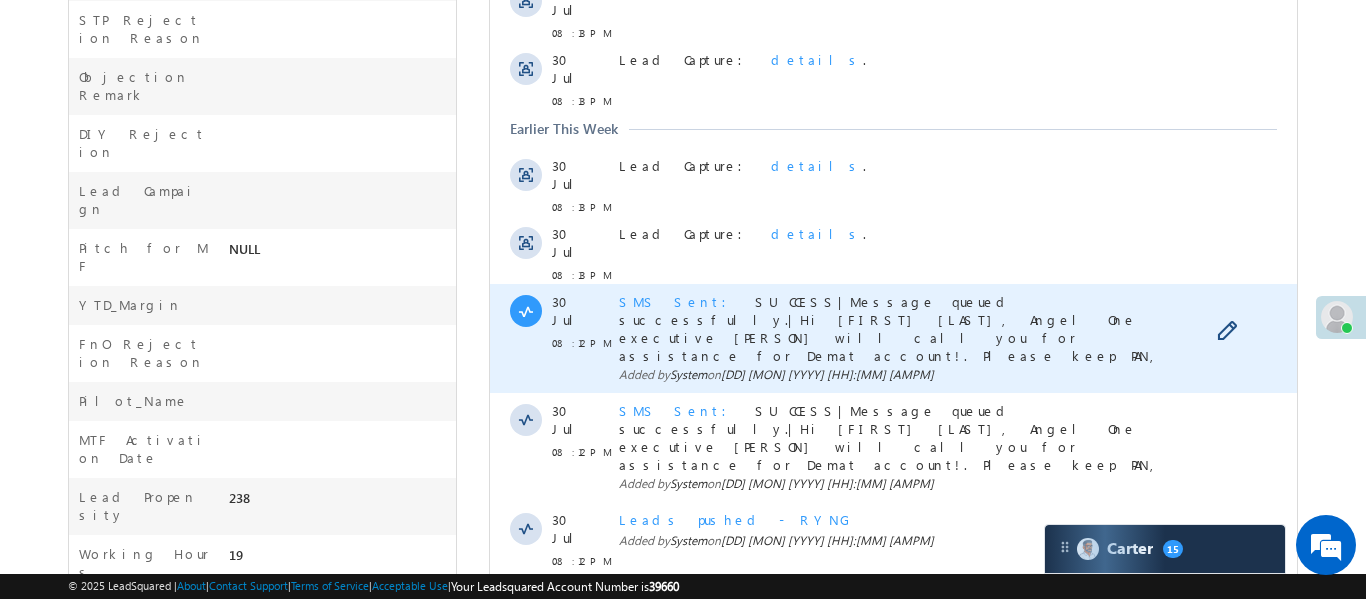 click on "SMS Sent" at bounding box center (678, 301) 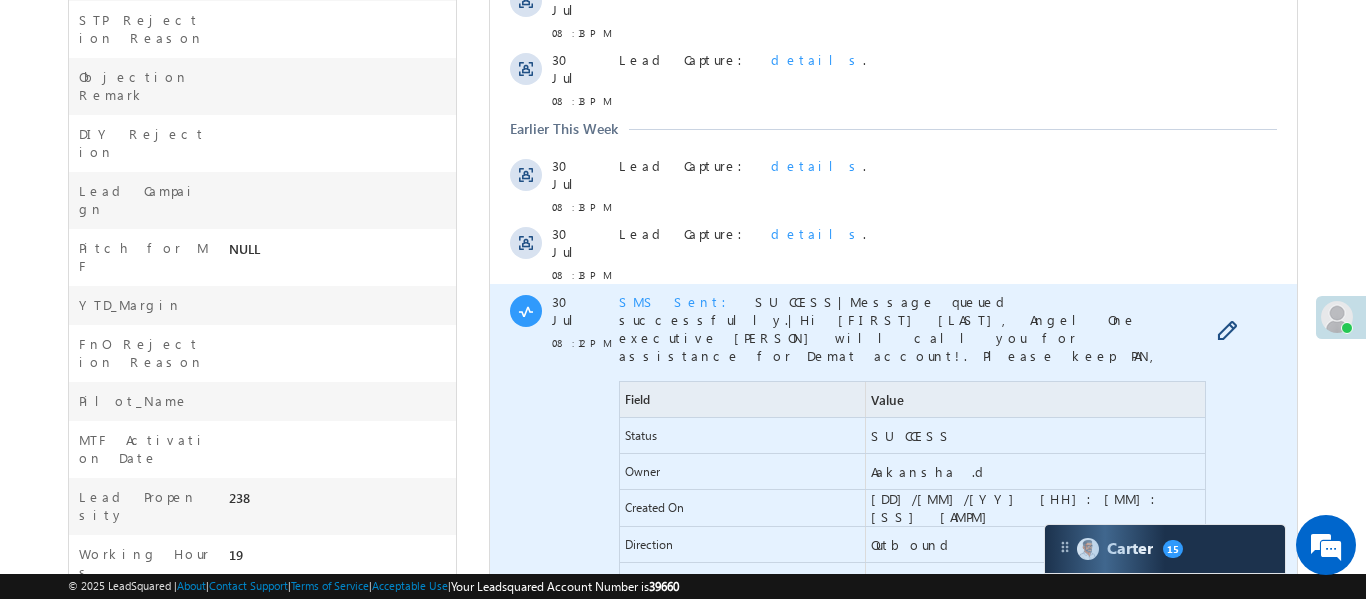 scroll, scrollTop: 1051, scrollLeft: 0, axis: vertical 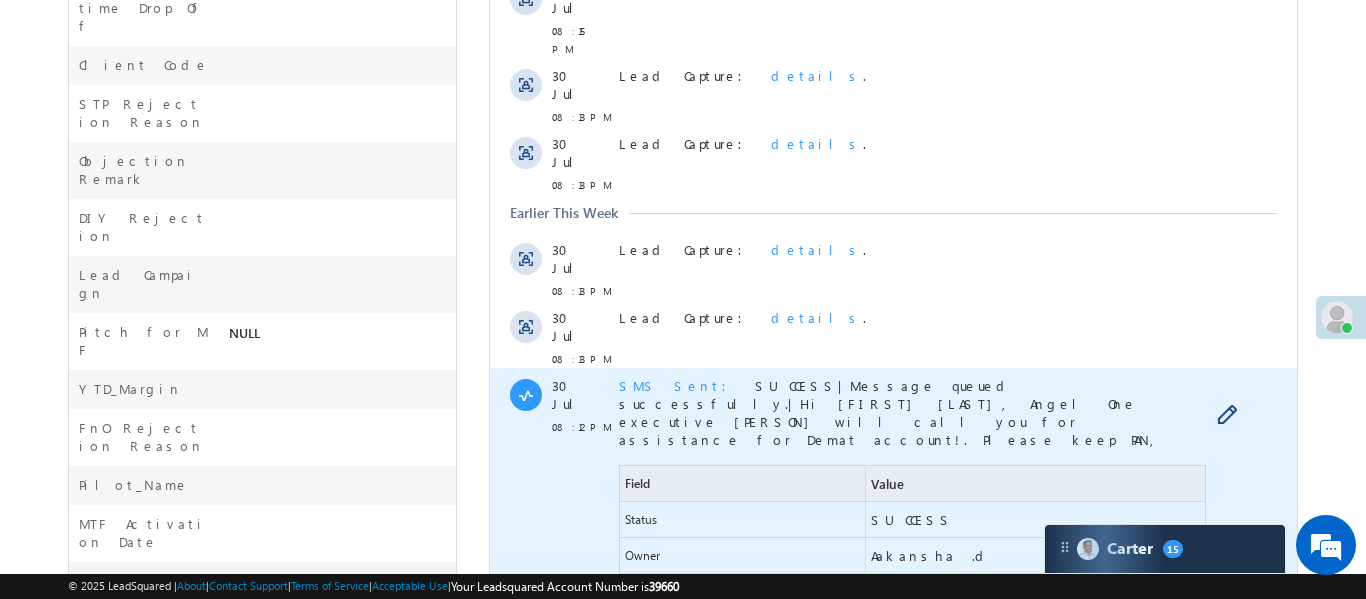 click on "SMS Sent" at bounding box center (678, 385) 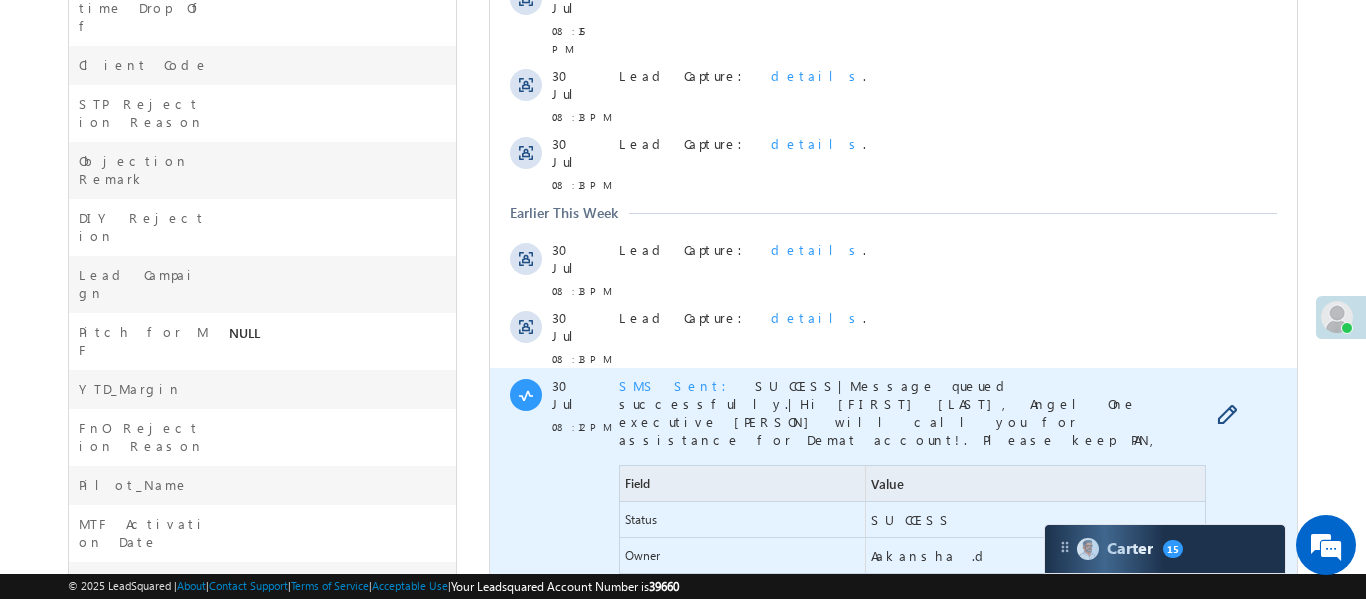 click on "SMS Sent" at bounding box center (678, 385) 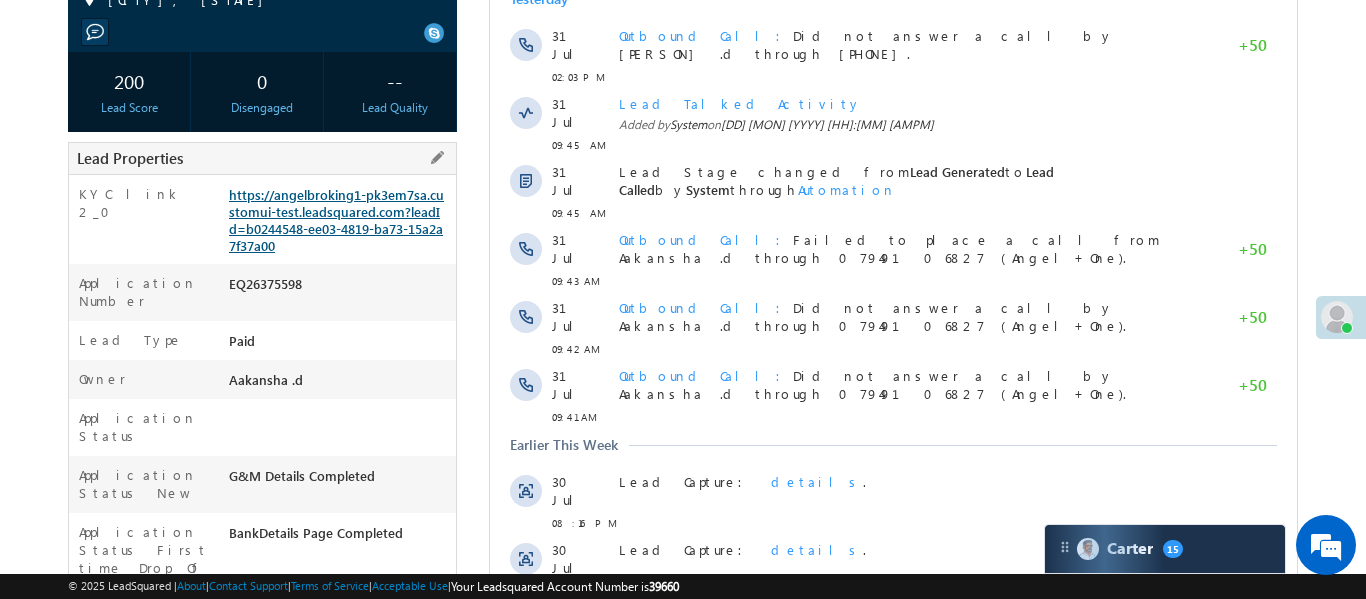 scroll, scrollTop: 235, scrollLeft: 0, axis: vertical 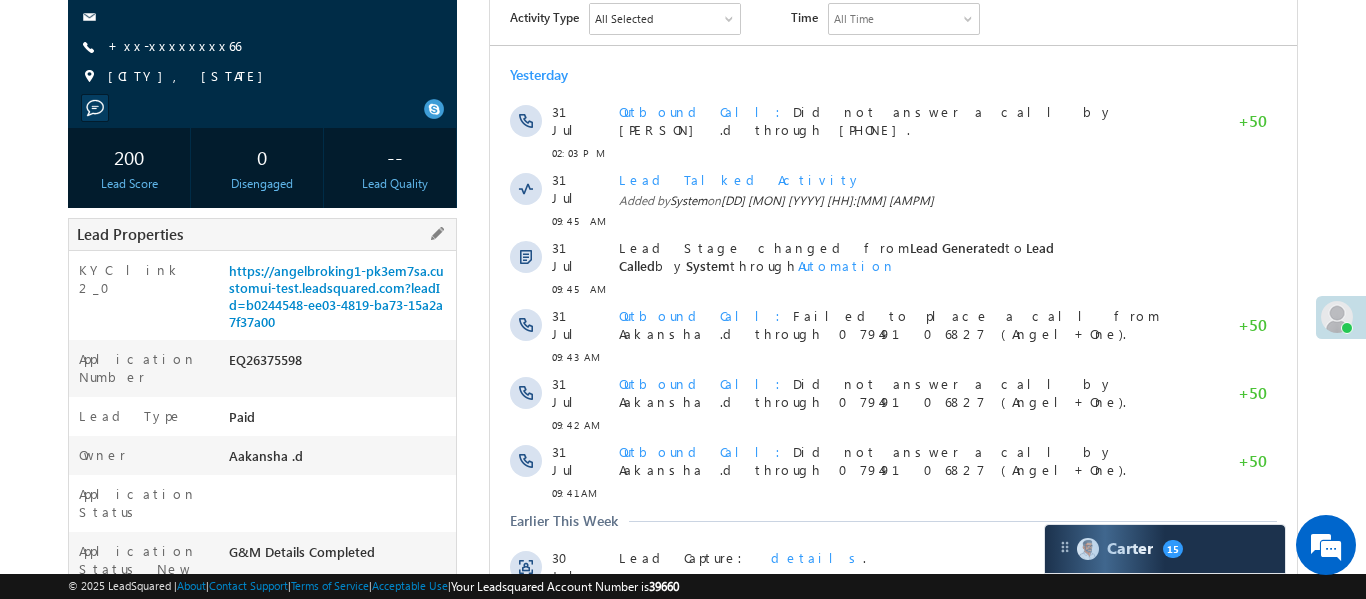 click on "KYC link 2_0
https://angelbroking1-pk3em7sa.customui-test.leadsquared.com?leadId=b0244548-ee03-4819-ba73-15a2a7f37a00" at bounding box center (262, 295) 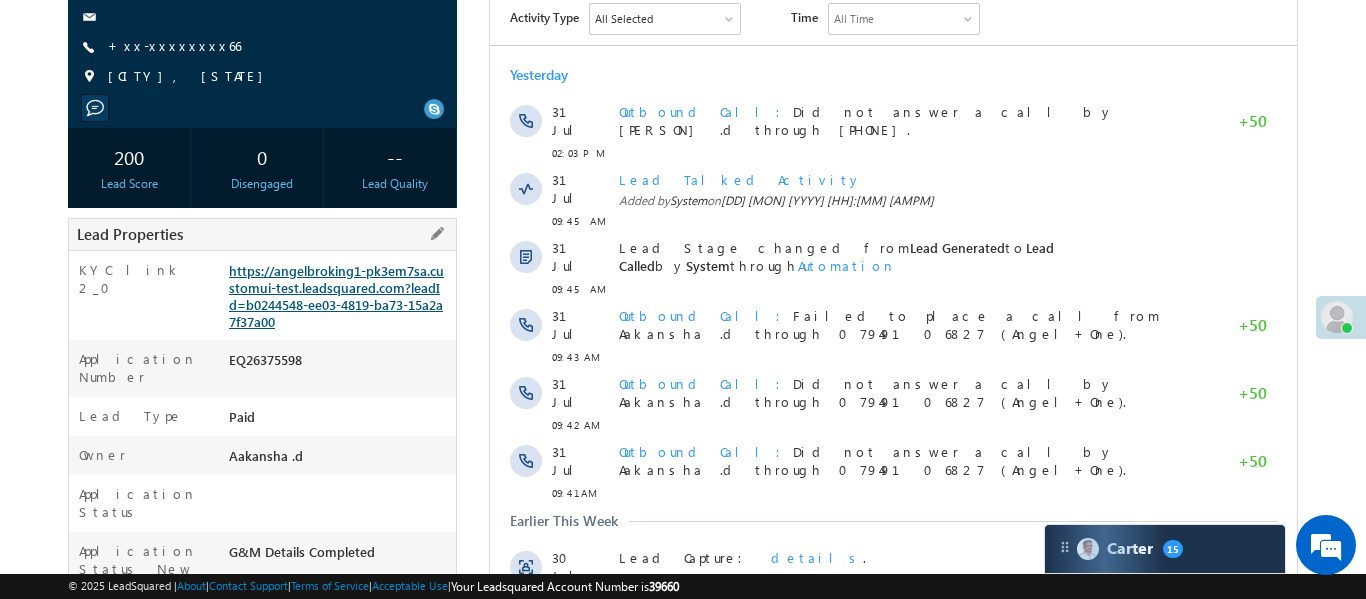 click on "https://angelbroking1-pk3em7sa.customui-test.leadsquared.com?leadId=b0244548-ee03-4819-ba73-15a2a7f37a00" at bounding box center [336, 296] 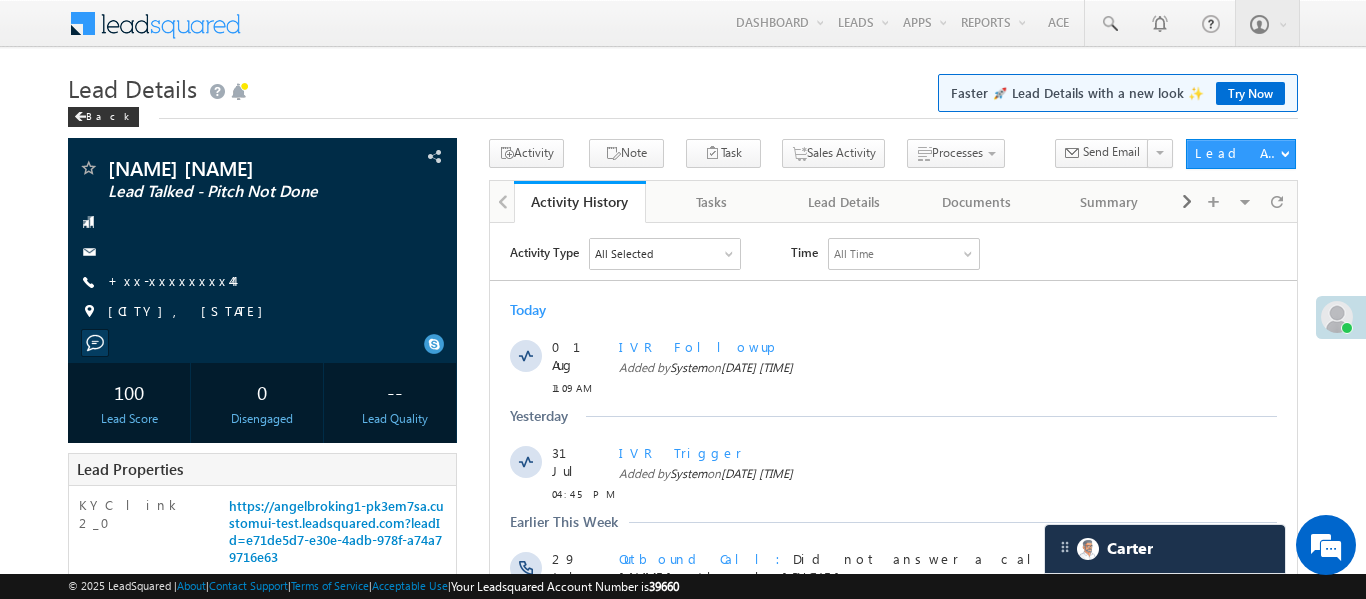 scroll, scrollTop: 0, scrollLeft: 0, axis: both 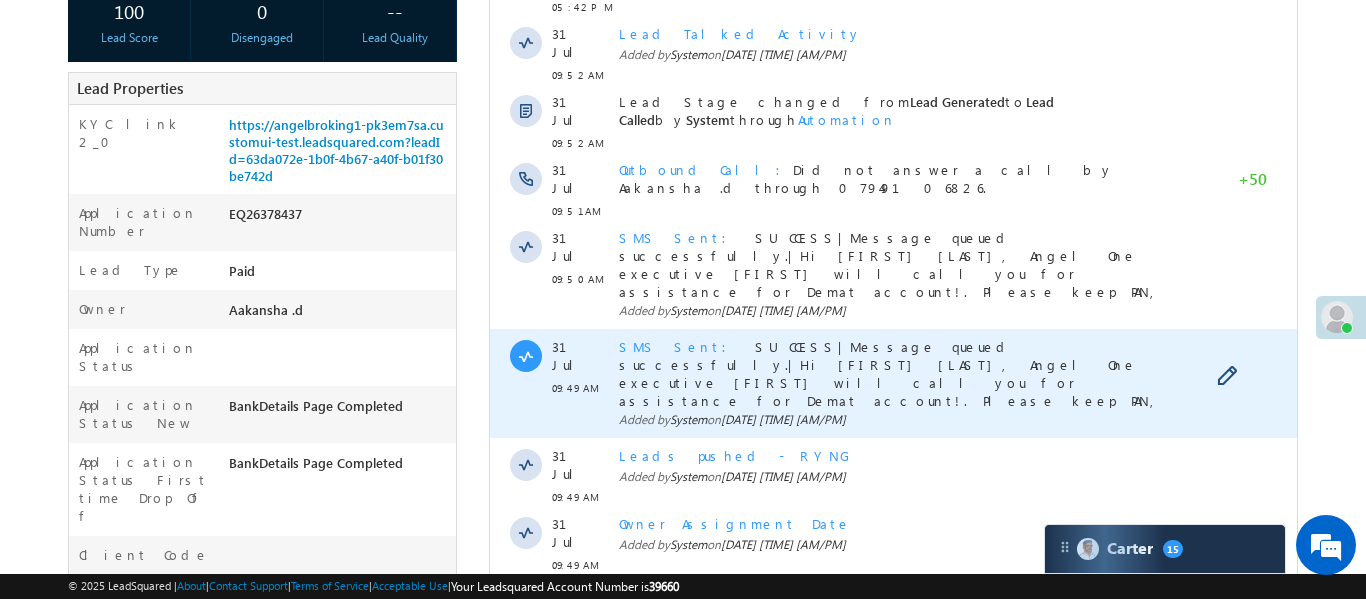 click on "SMS Sent" at bounding box center (678, 346) 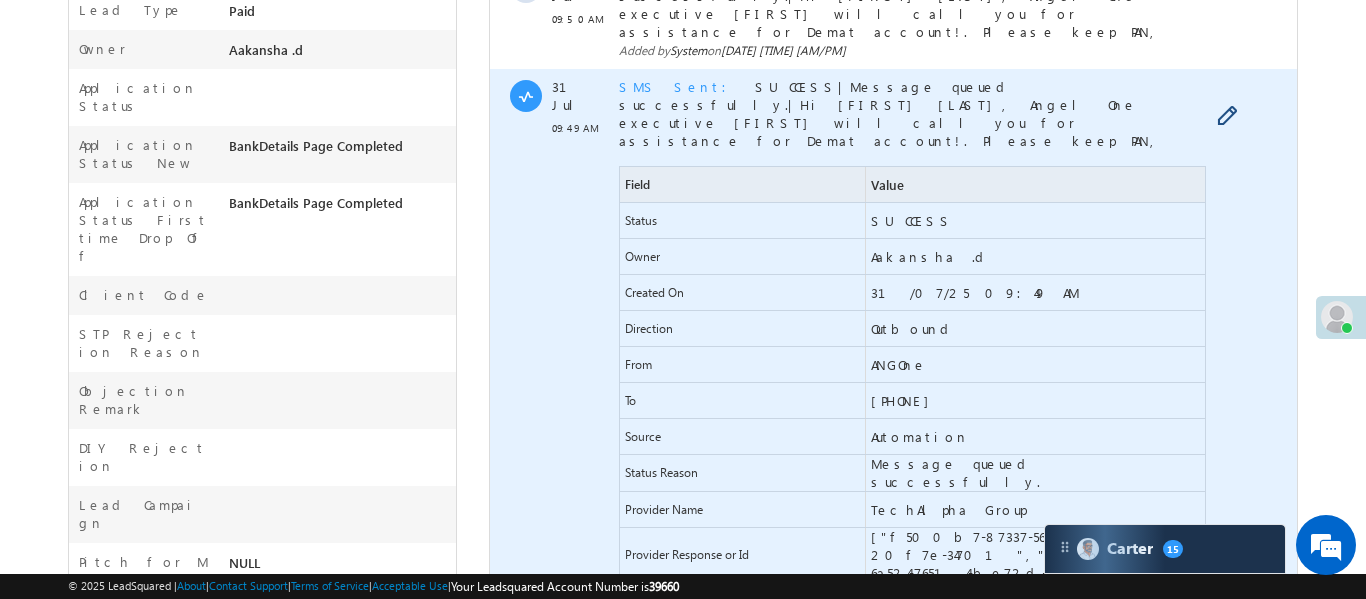 scroll, scrollTop: 495, scrollLeft: 0, axis: vertical 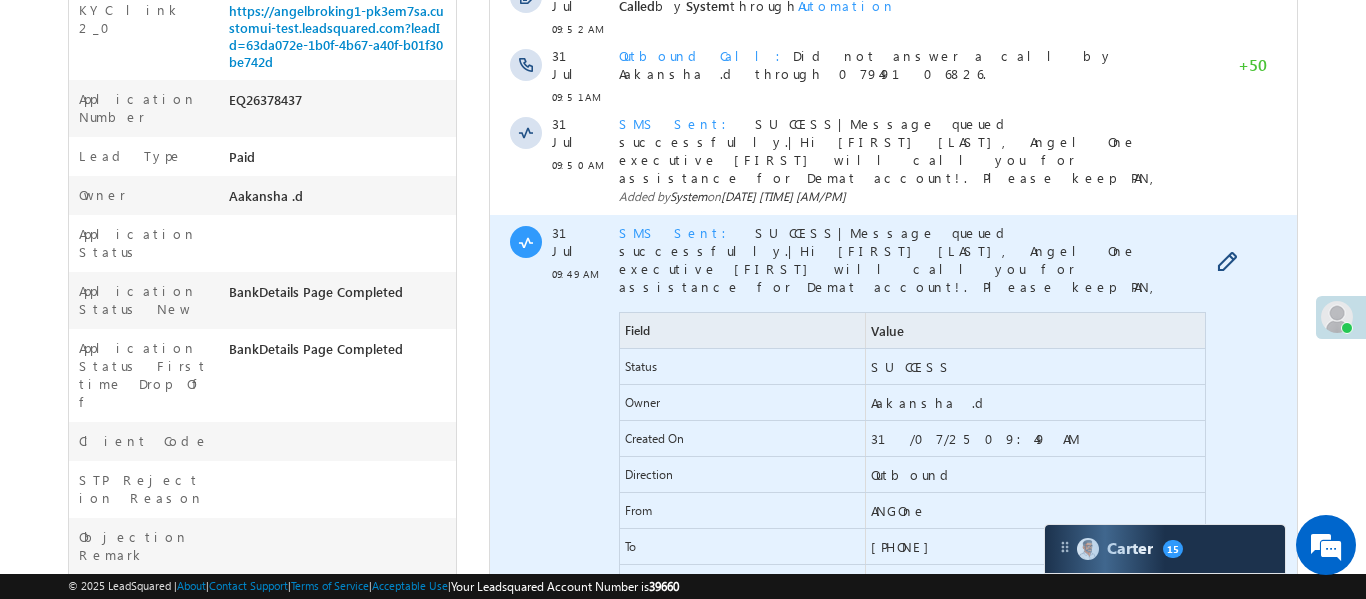 click on "SMS Sent" at bounding box center (678, 232) 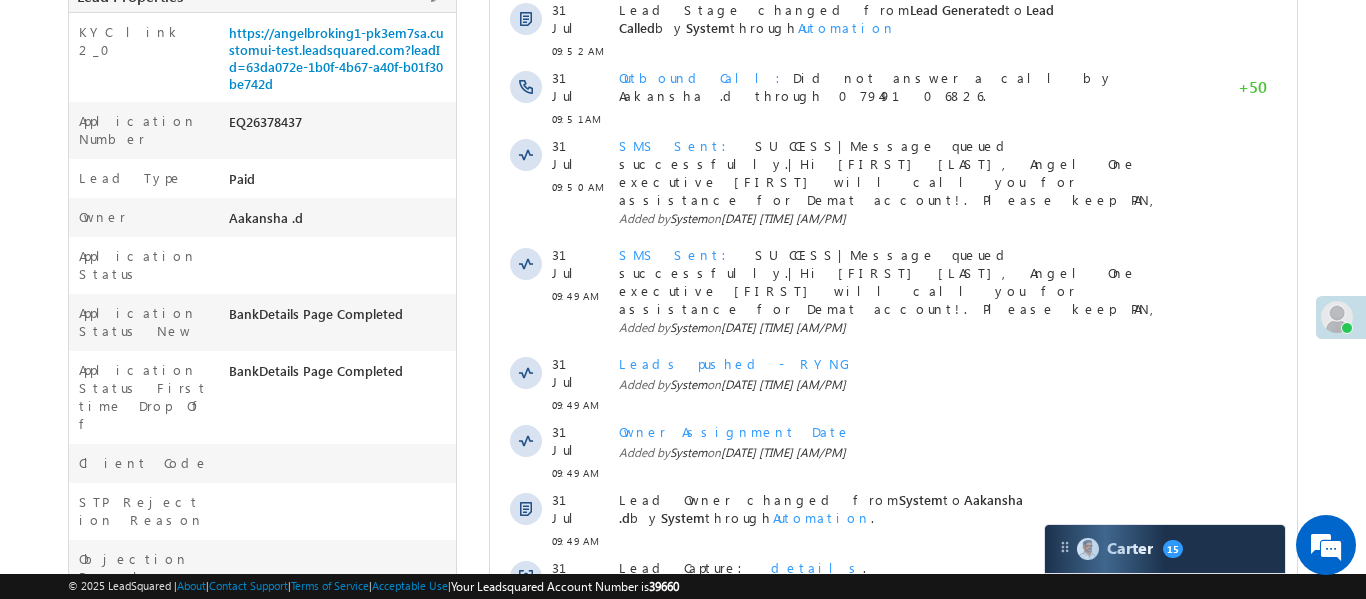 scroll, scrollTop: 461, scrollLeft: 0, axis: vertical 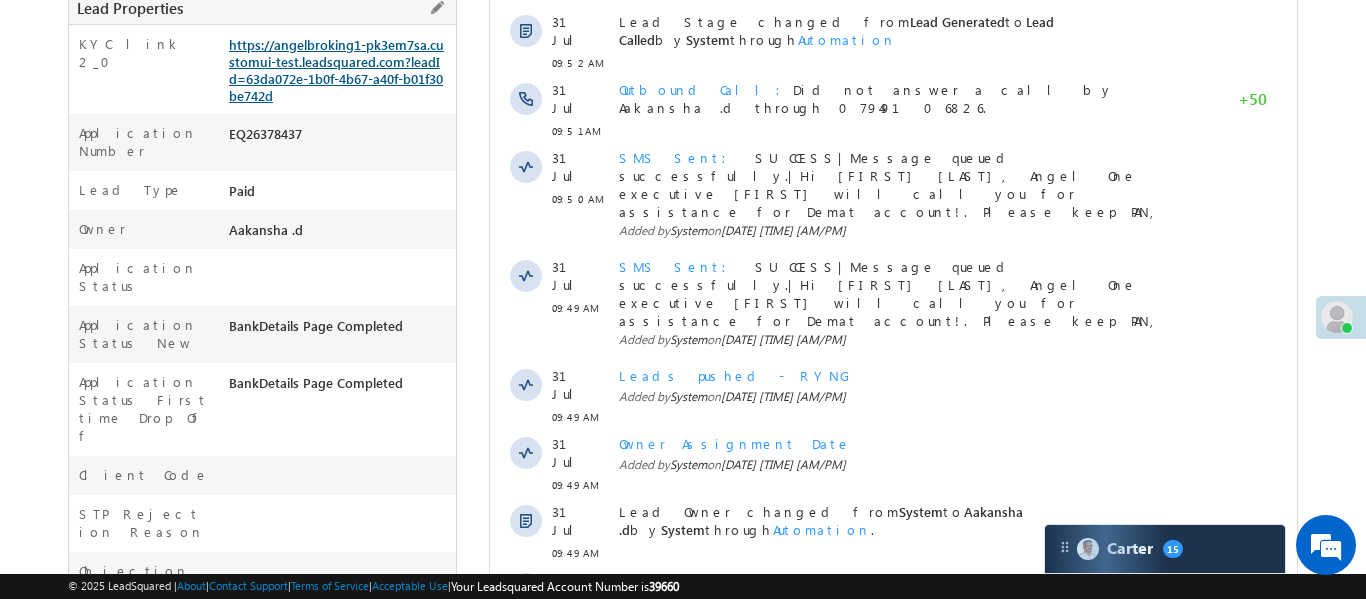 click on "https://angelbroking1-pk3em7sa.customui-test.leadsquared.com?leadId=63da072e-1b0f-4b67-a40f-b01f30be742d" at bounding box center (336, 70) 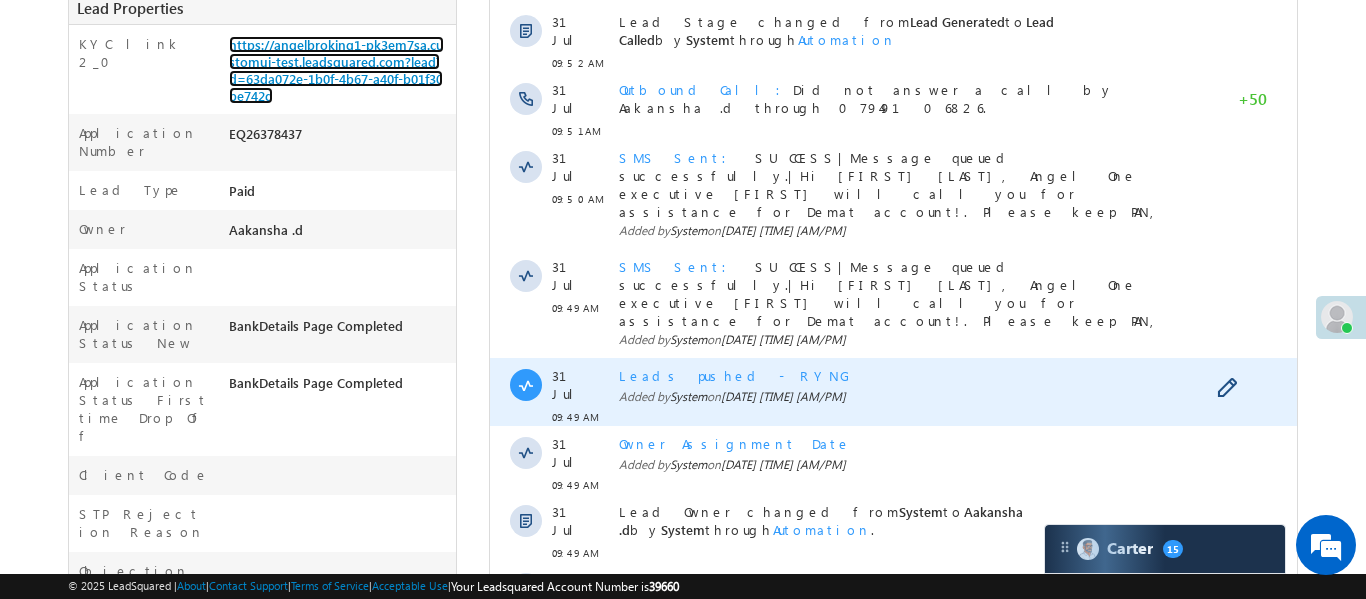 scroll, scrollTop: 556, scrollLeft: 0, axis: vertical 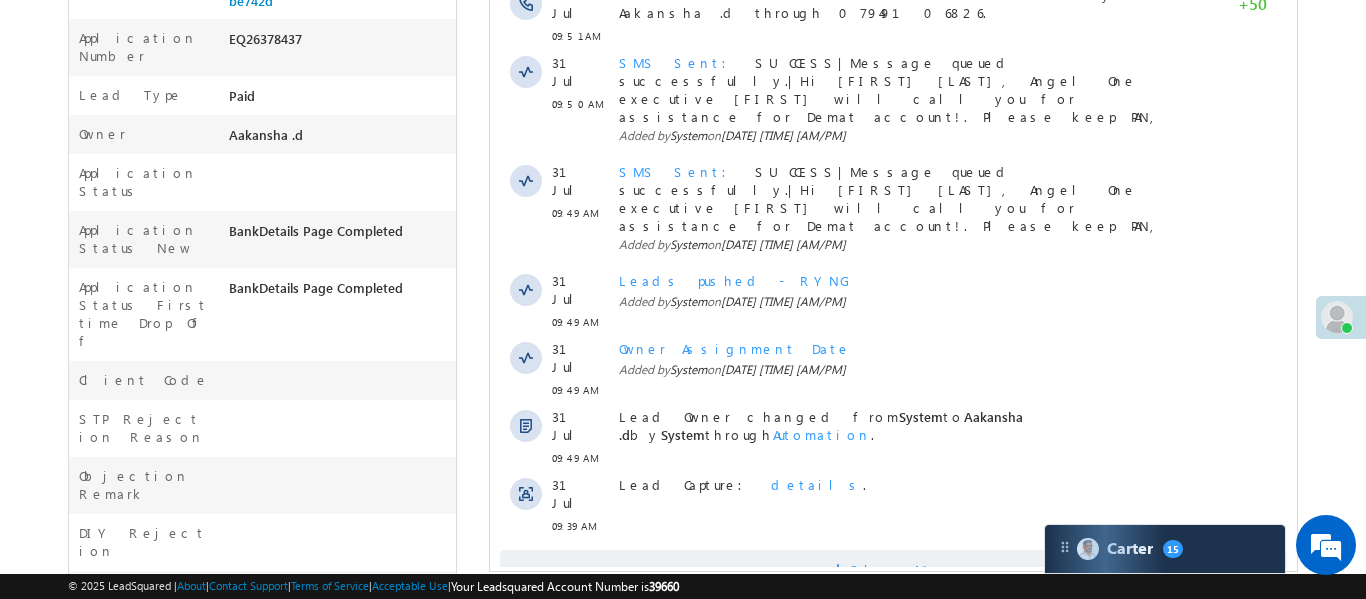 click on "Show More" at bounding box center [892, 570] 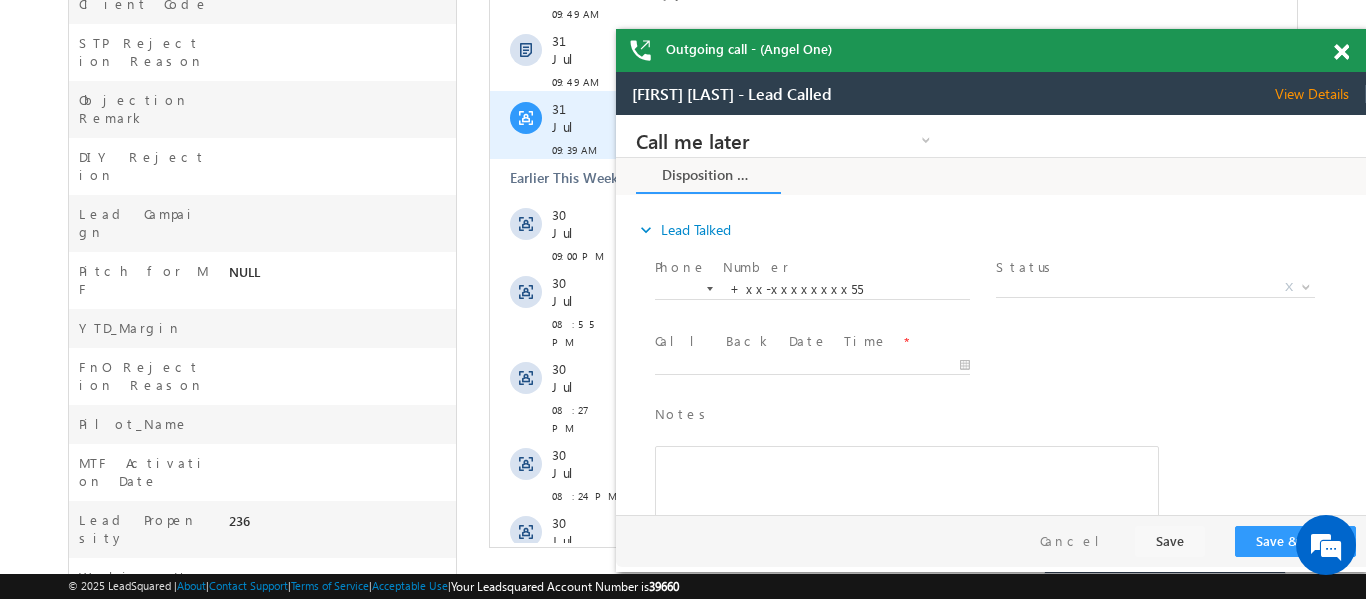 scroll, scrollTop: 0, scrollLeft: 0, axis: both 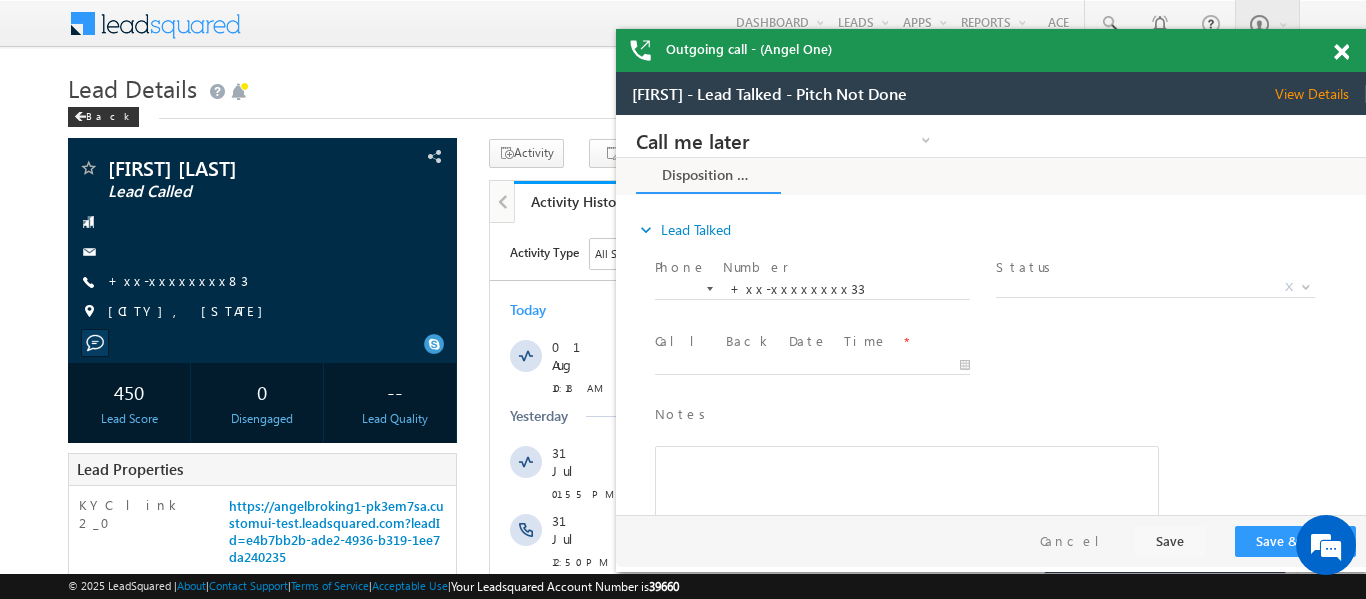 click at bounding box center [1341, 52] 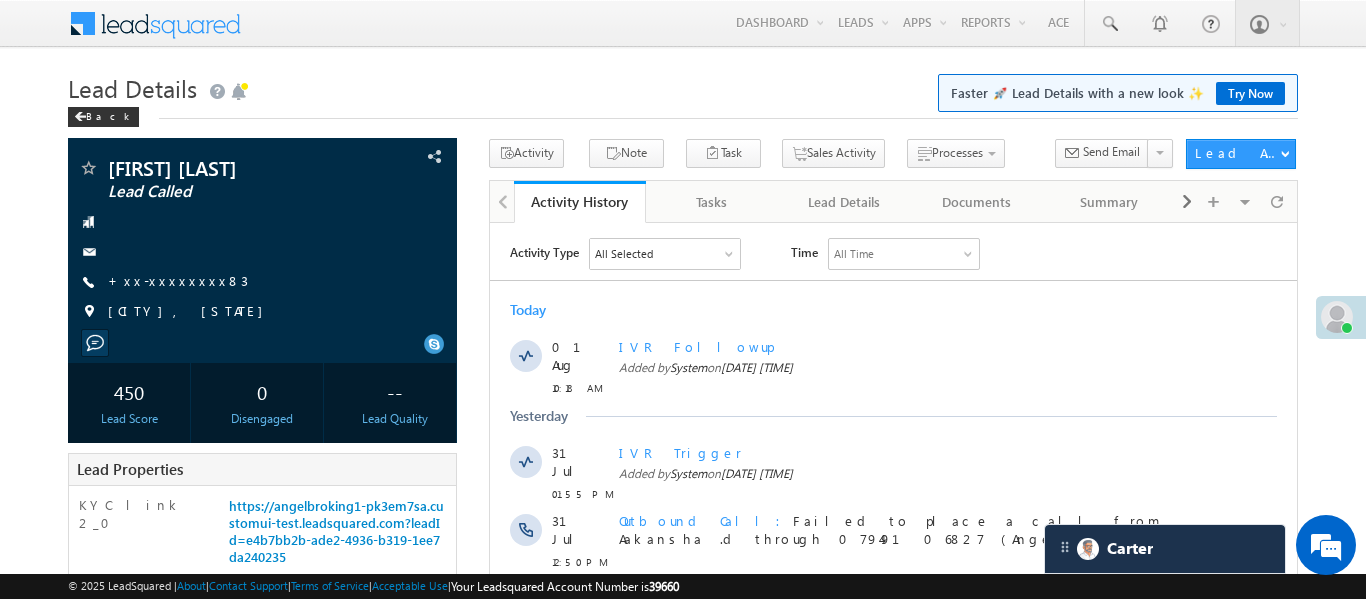 click on "Menu
[FIRST] [LAST]
[EMAIL]" at bounding box center (683, 855) 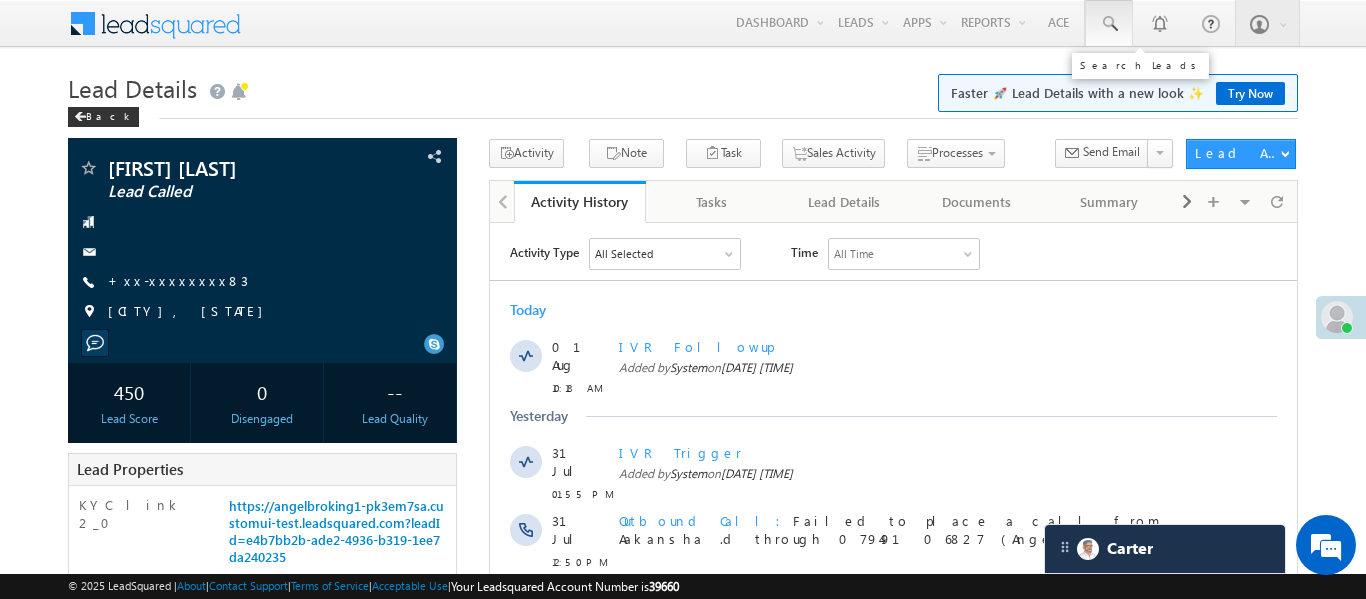 click at bounding box center (1109, 23) 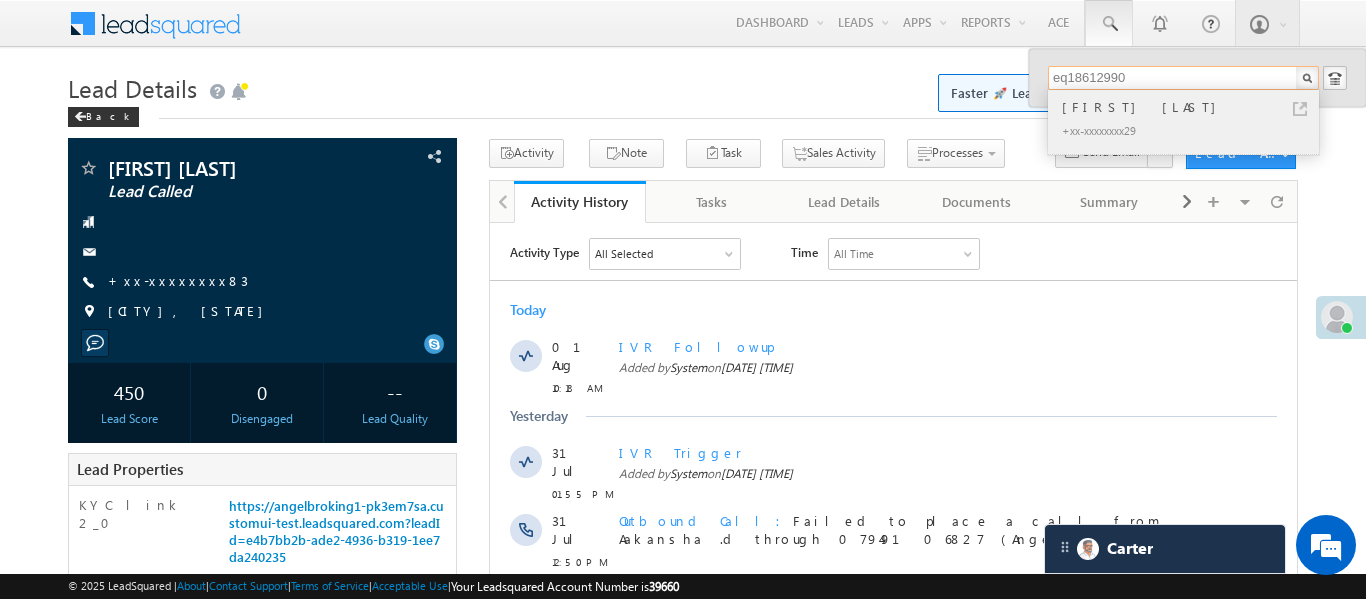 type on "eq18612990" 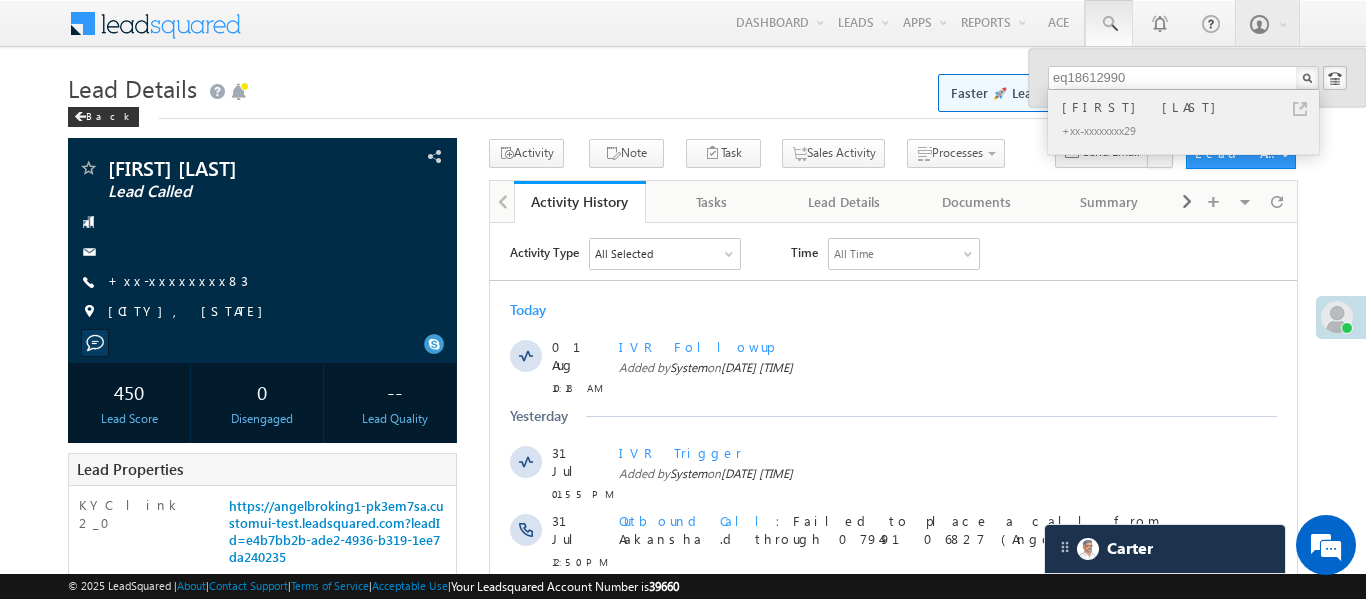 click on "+xx-xxxxxxxx29" at bounding box center (1192, 130) 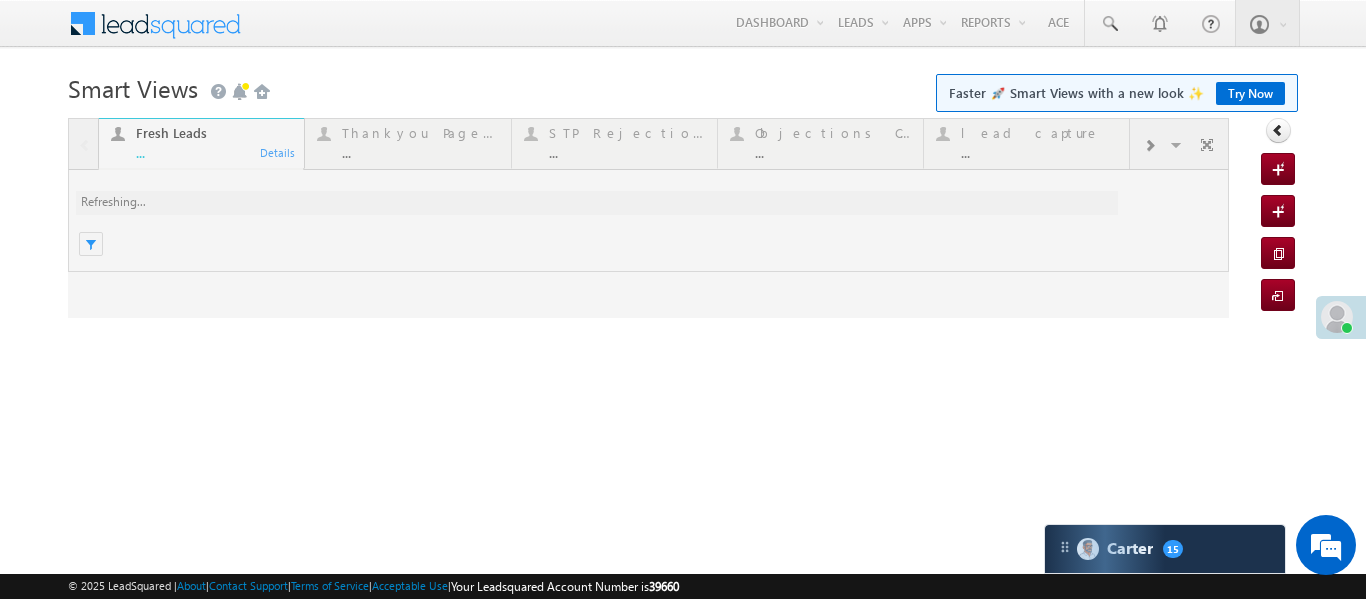 scroll, scrollTop: 0, scrollLeft: 0, axis: both 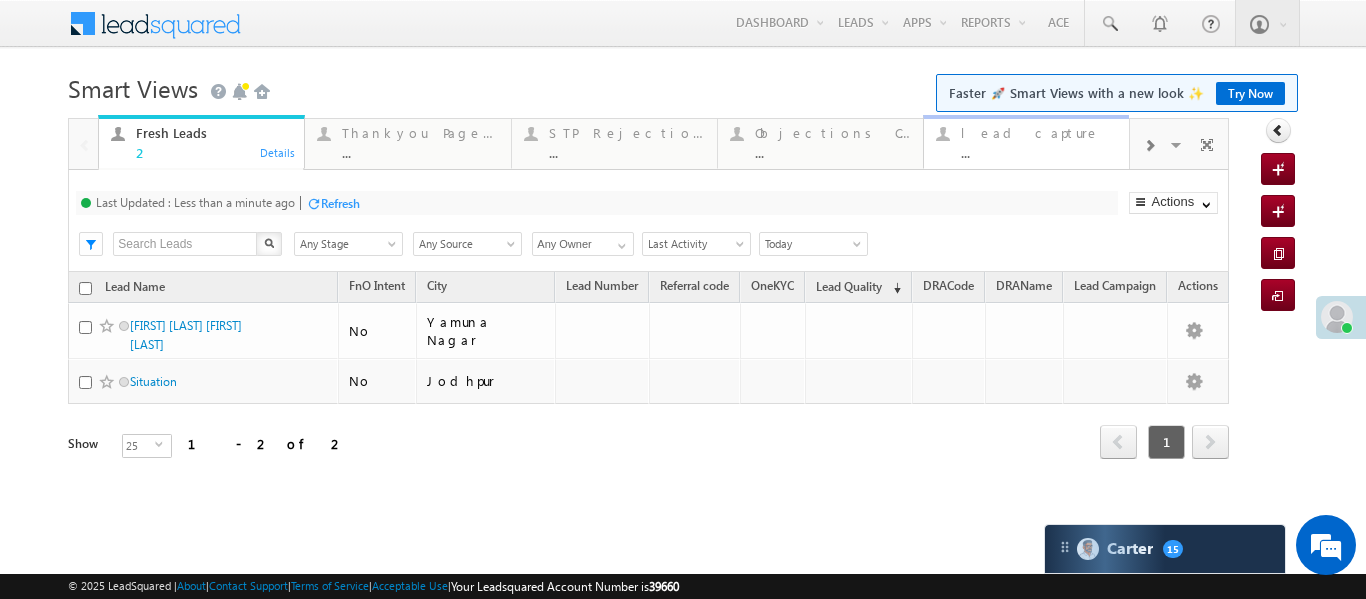 click on "..." at bounding box center [1039, 152] 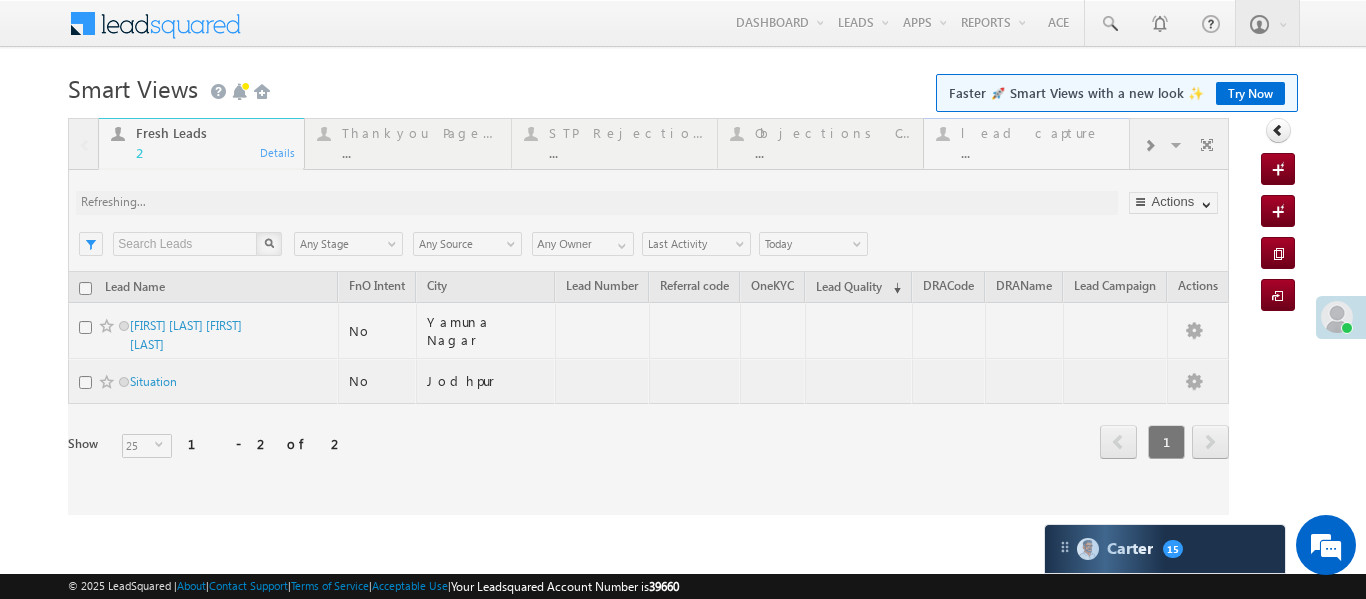 click at bounding box center [648, 316] 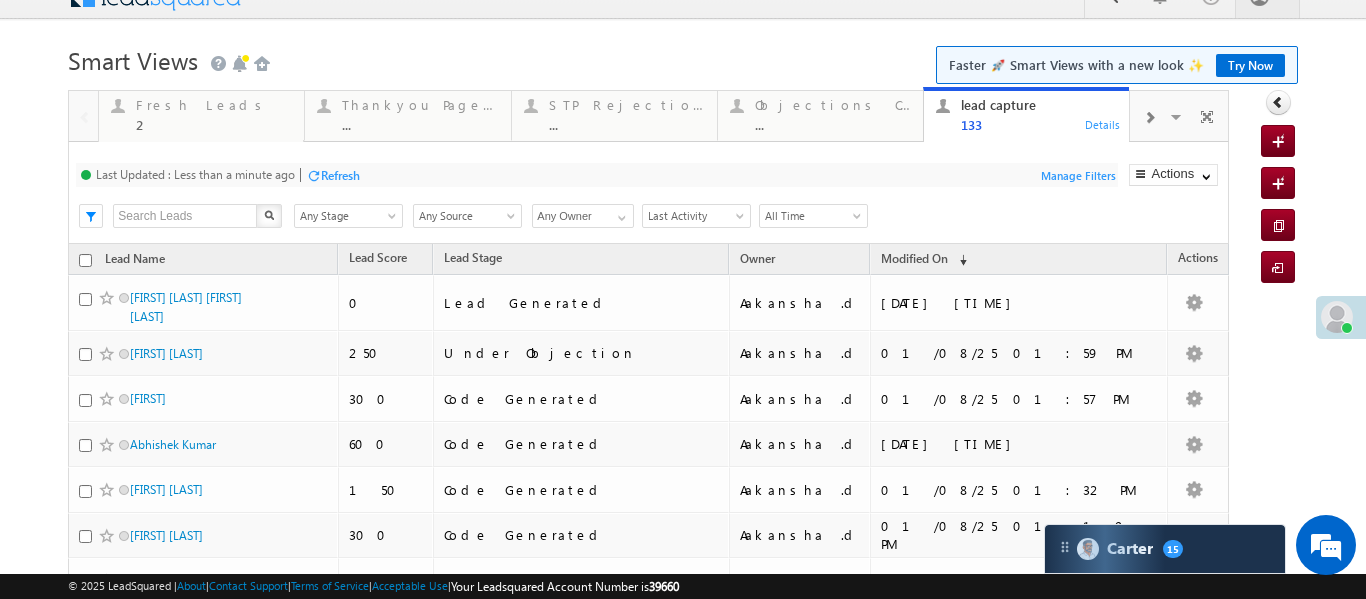 scroll, scrollTop: 0, scrollLeft: 0, axis: both 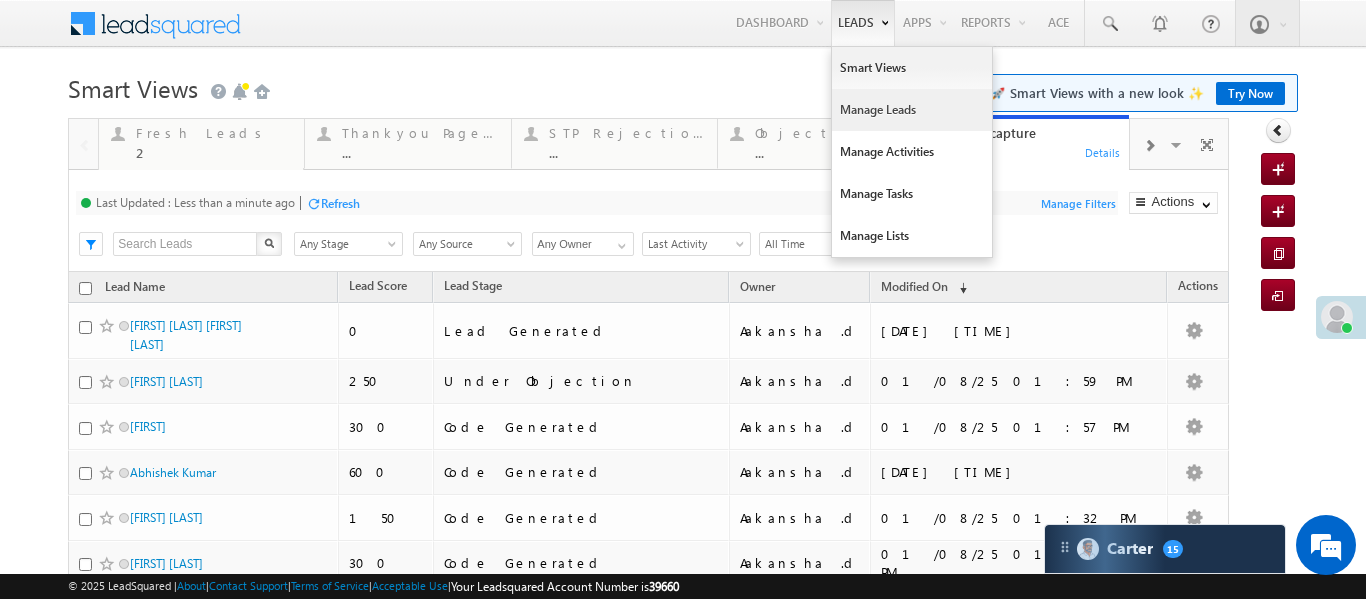 click on "Manage Leads" at bounding box center (912, 110) 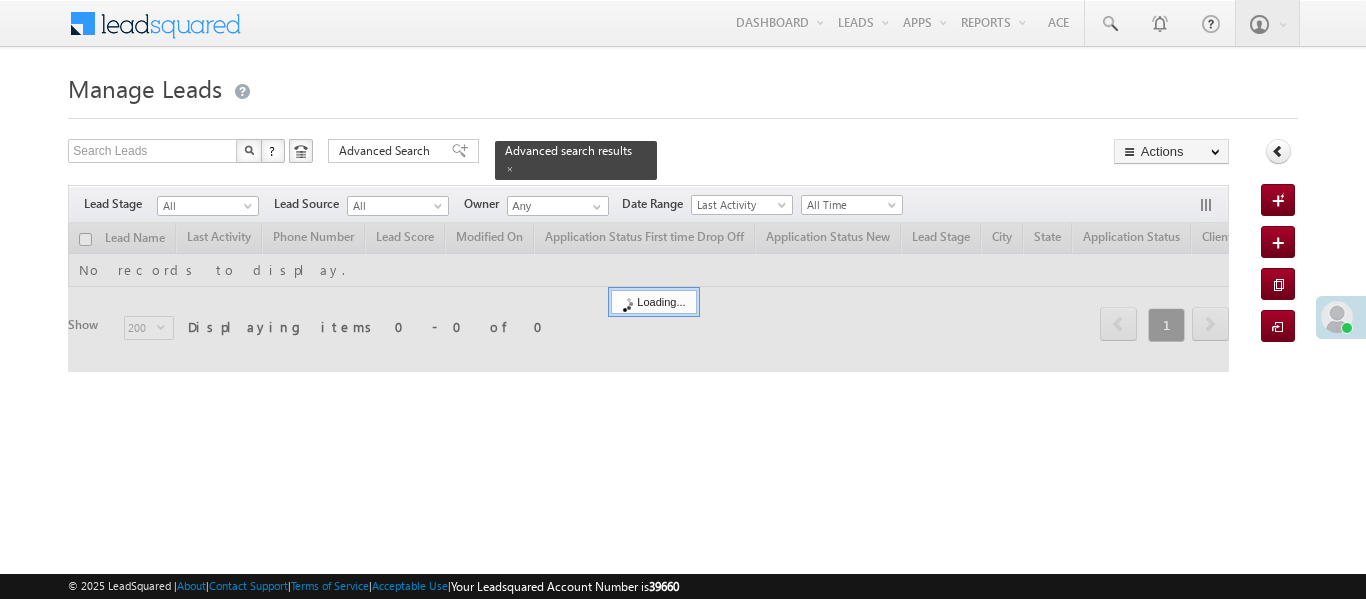 scroll, scrollTop: 0, scrollLeft: 0, axis: both 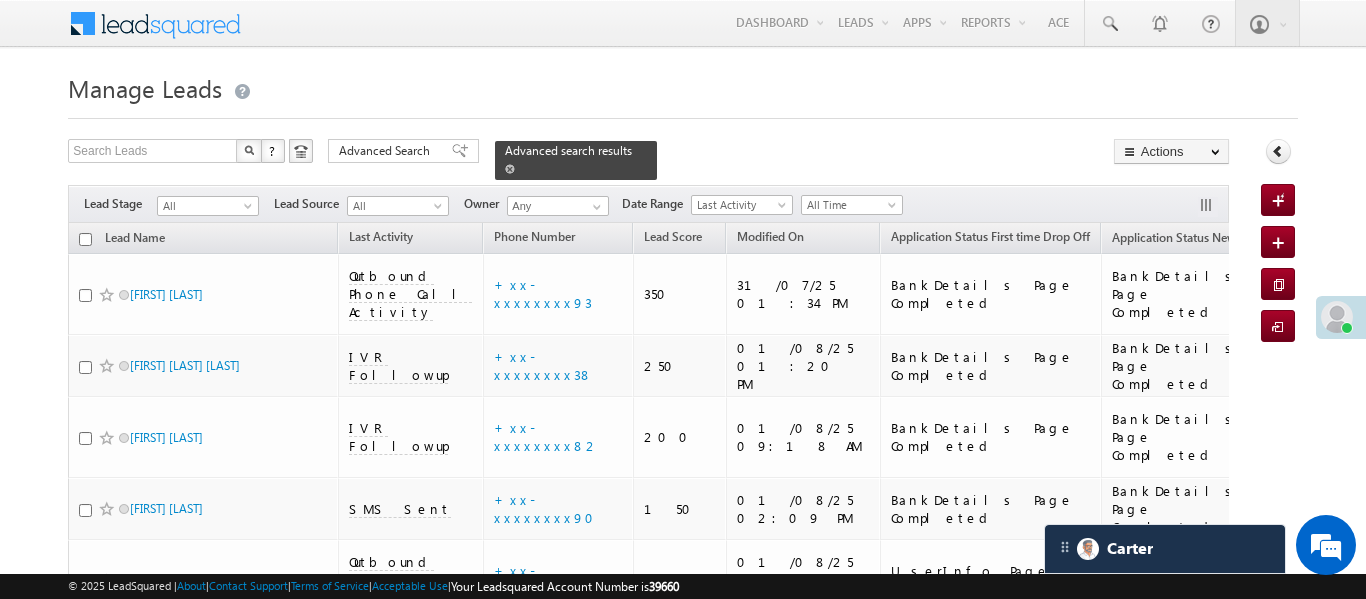 click at bounding box center (510, 168) 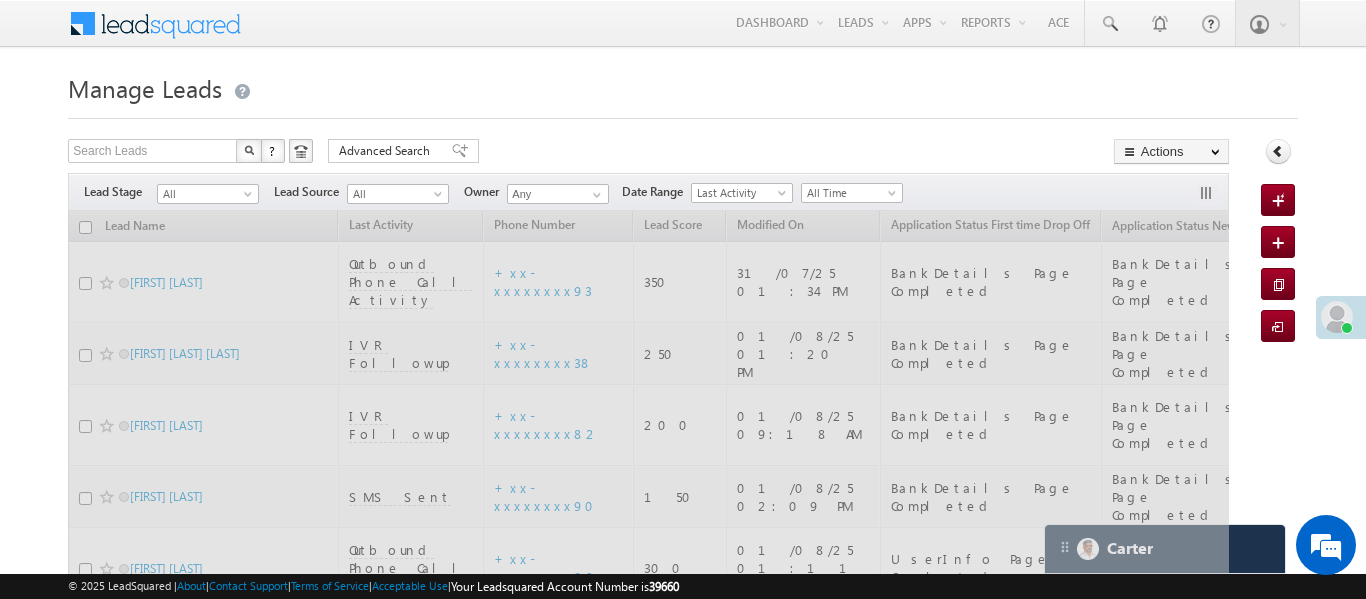 click on "Search Leads X ?   191 results found
Advanced Search
Advanced Search
Advanced search results
Actions Export Leads Reset all Filters
Actions Export Leads Bulk Update Send Email Add to List Add Activity Change Owner Change Stage Delete Merge Leads" at bounding box center (648, 153) 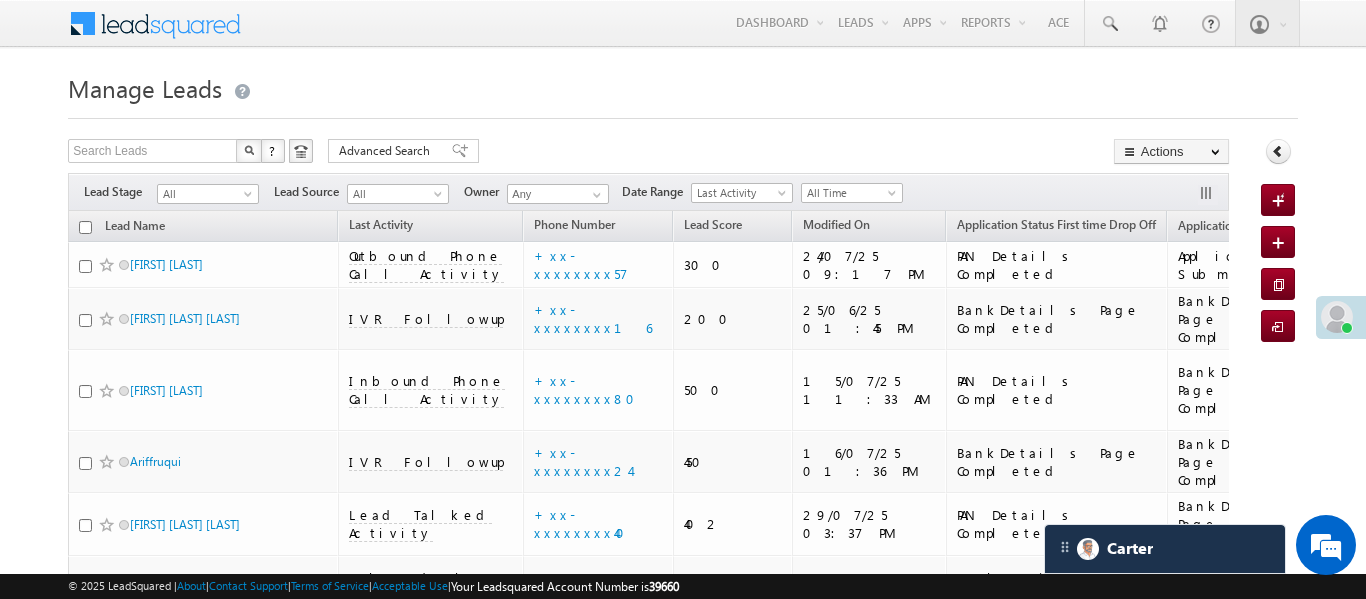 scroll, scrollTop: 650, scrollLeft: 0, axis: vertical 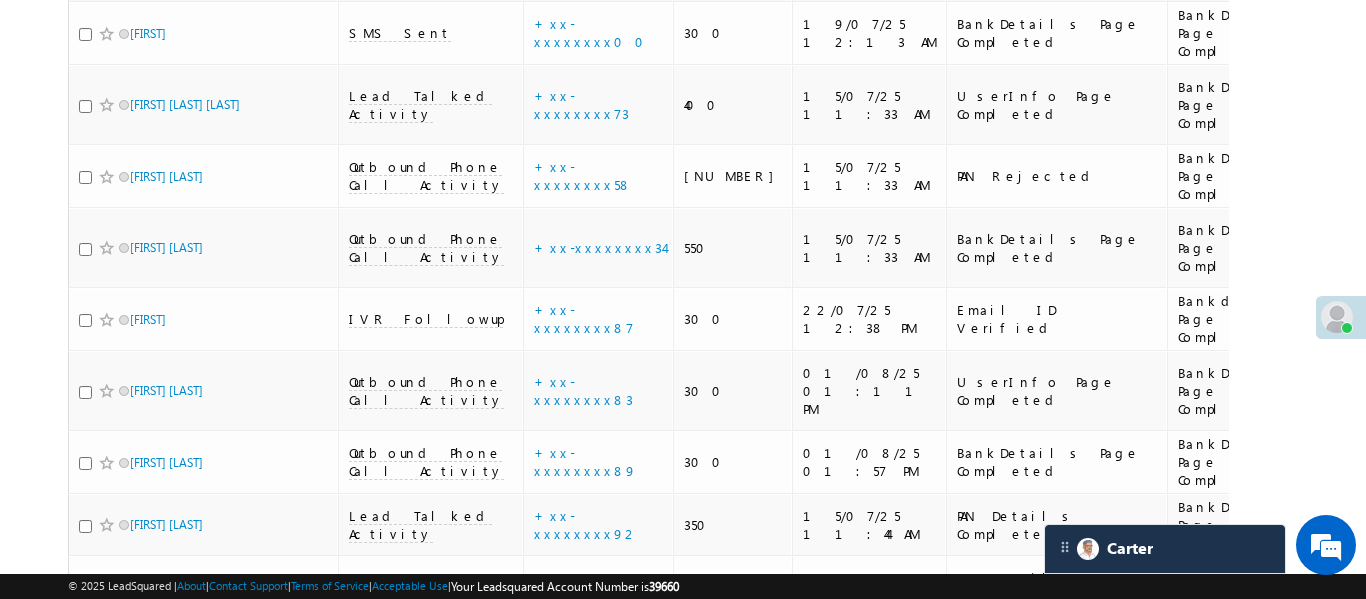 click on "+xx-xxxxxxxx04" at bounding box center (585, 1122) 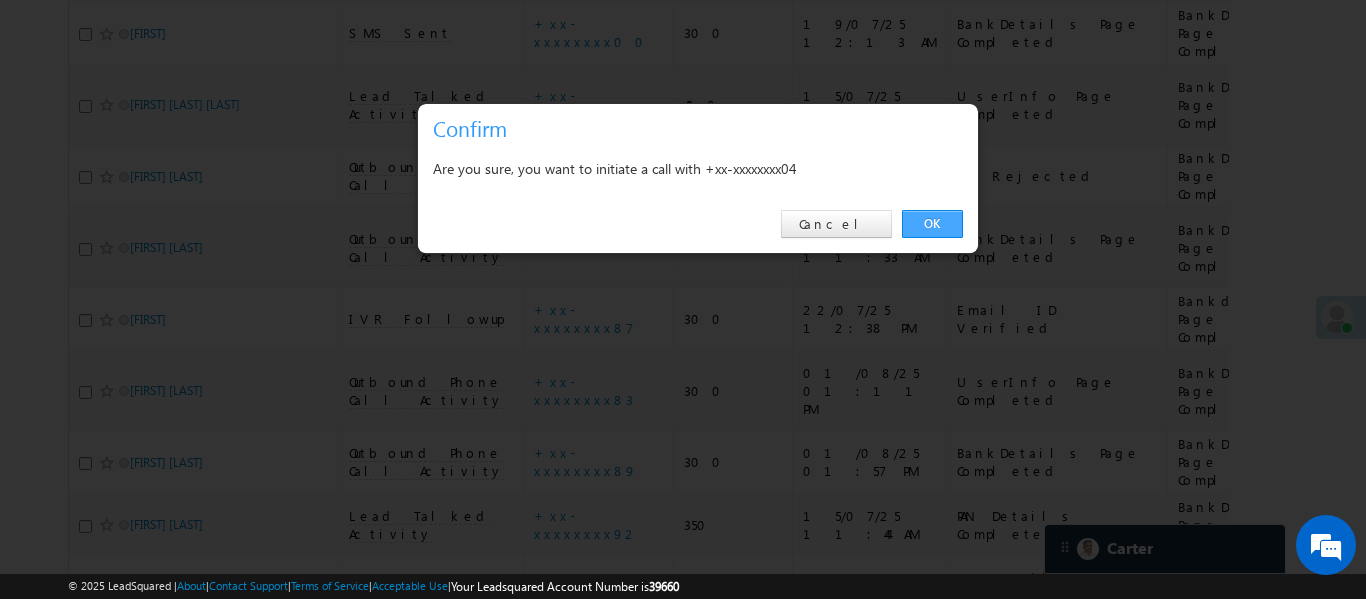 click on "OK" at bounding box center (932, 224) 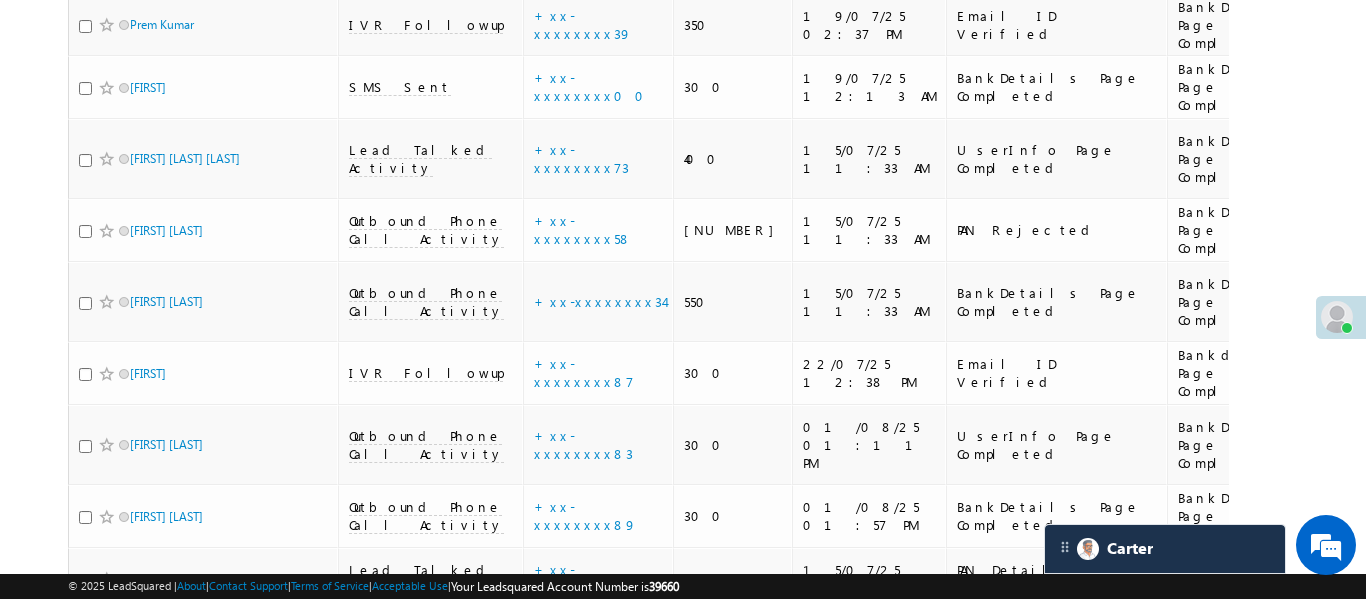 scroll, scrollTop: 5851, scrollLeft: 0, axis: vertical 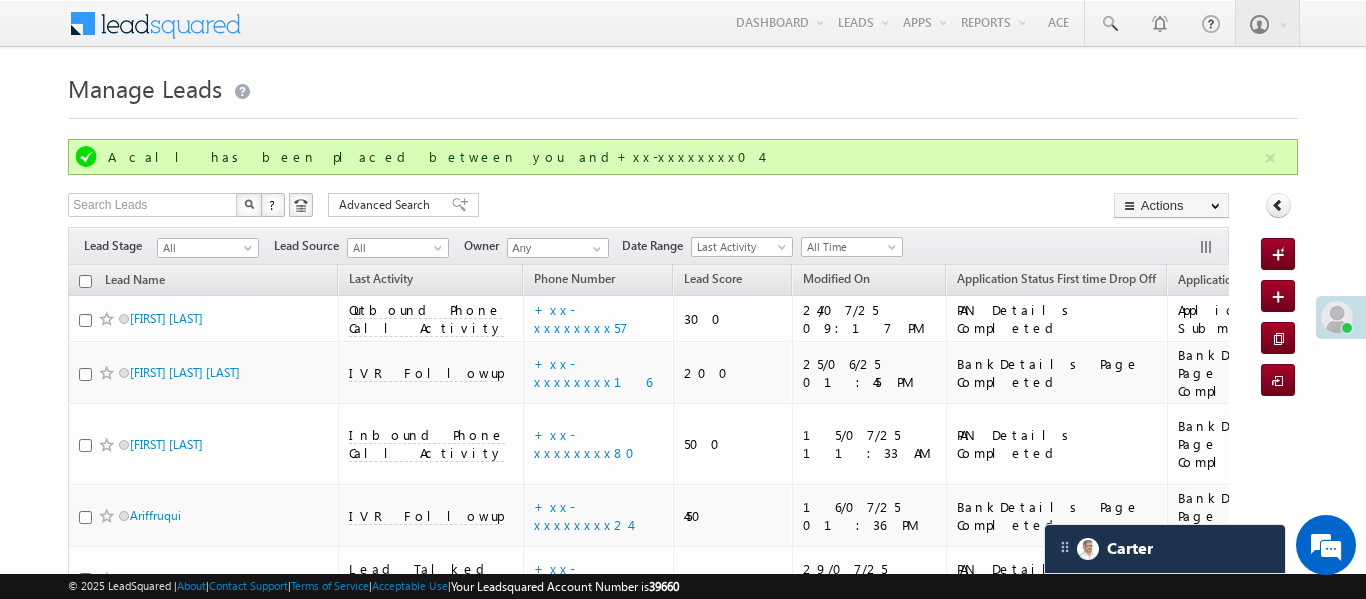 click on "Filters
Lead Stage
All All
Lead Source
All All
Owner
Any Any
Date Range Go maxdate" at bounding box center (648, 246) 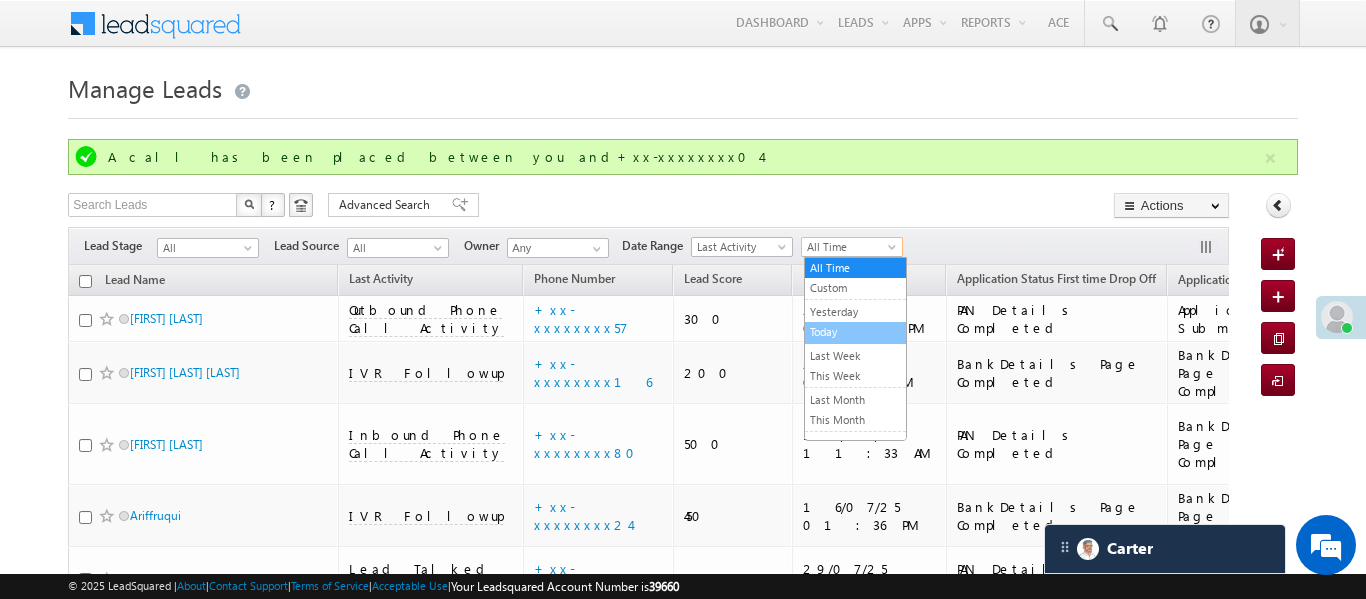click on "Today" at bounding box center (855, 332) 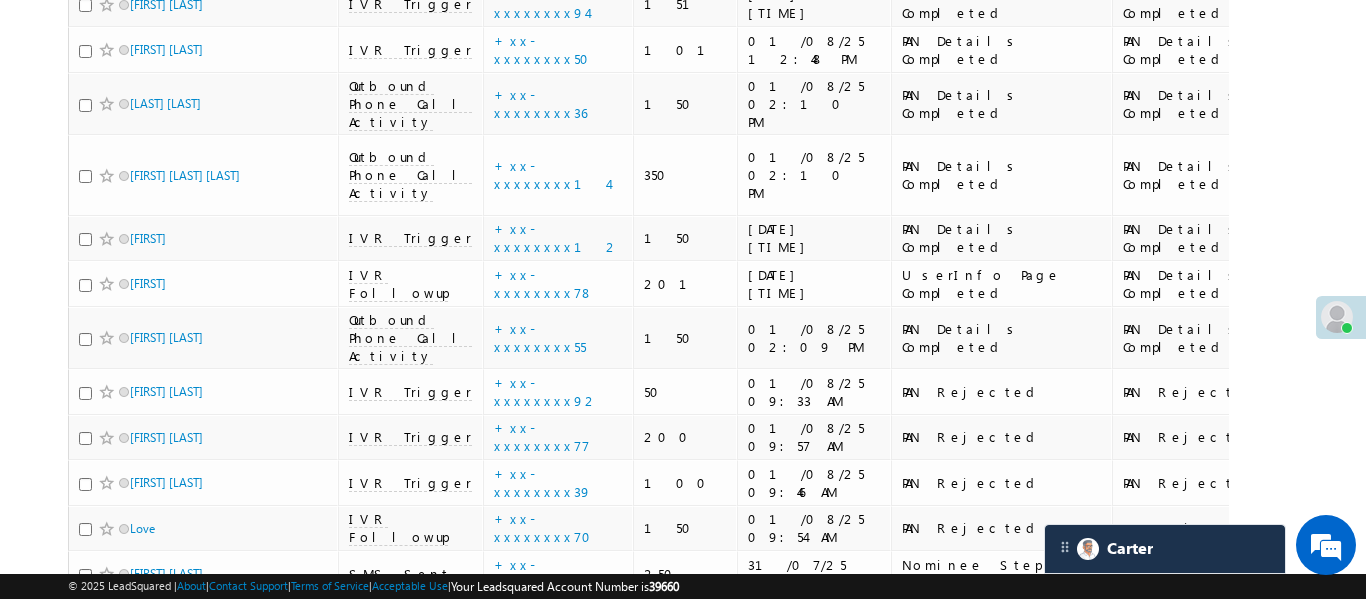 scroll, scrollTop: 11829, scrollLeft: 0, axis: vertical 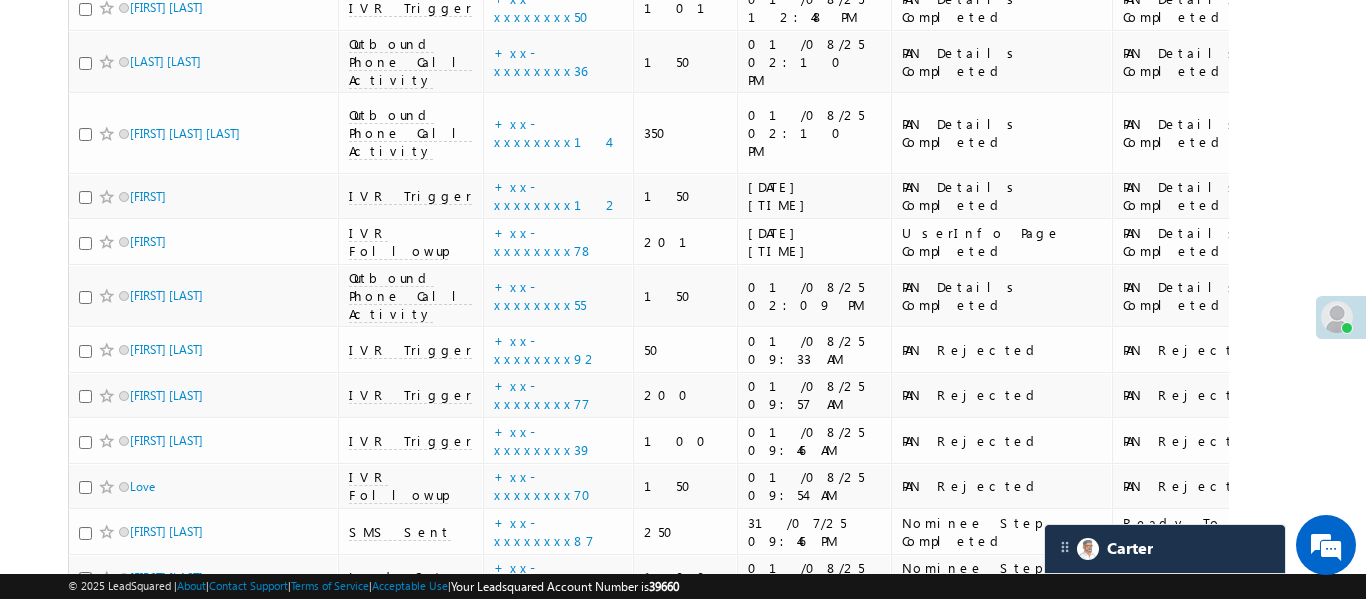 click on "2" at bounding box center (1167, 928) 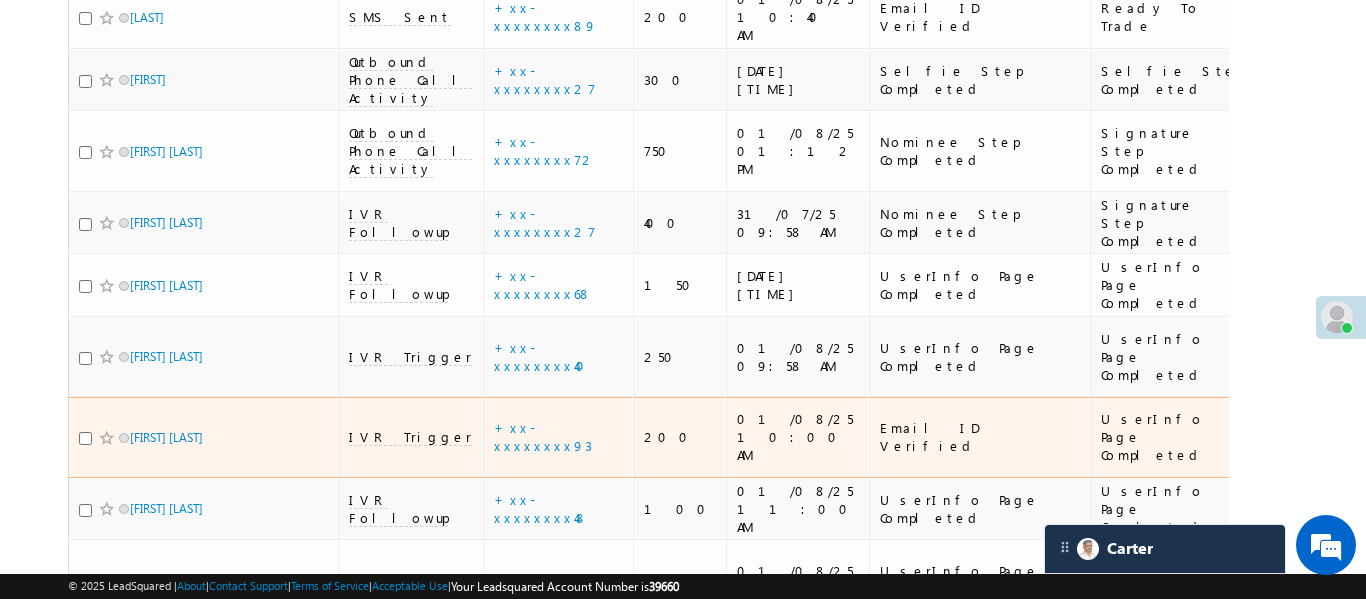 scroll, scrollTop: 364, scrollLeft: 0, axis: vertical 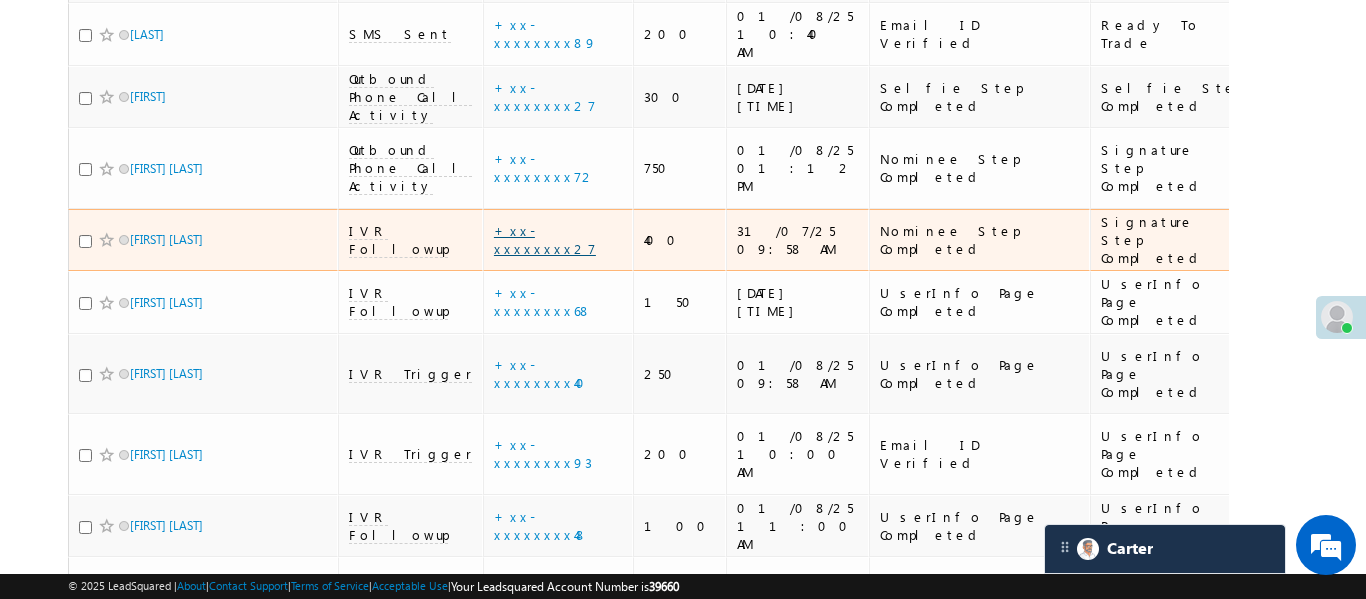 click on "+xx-xxxxxxxx27" at bounding box center (545, 239) 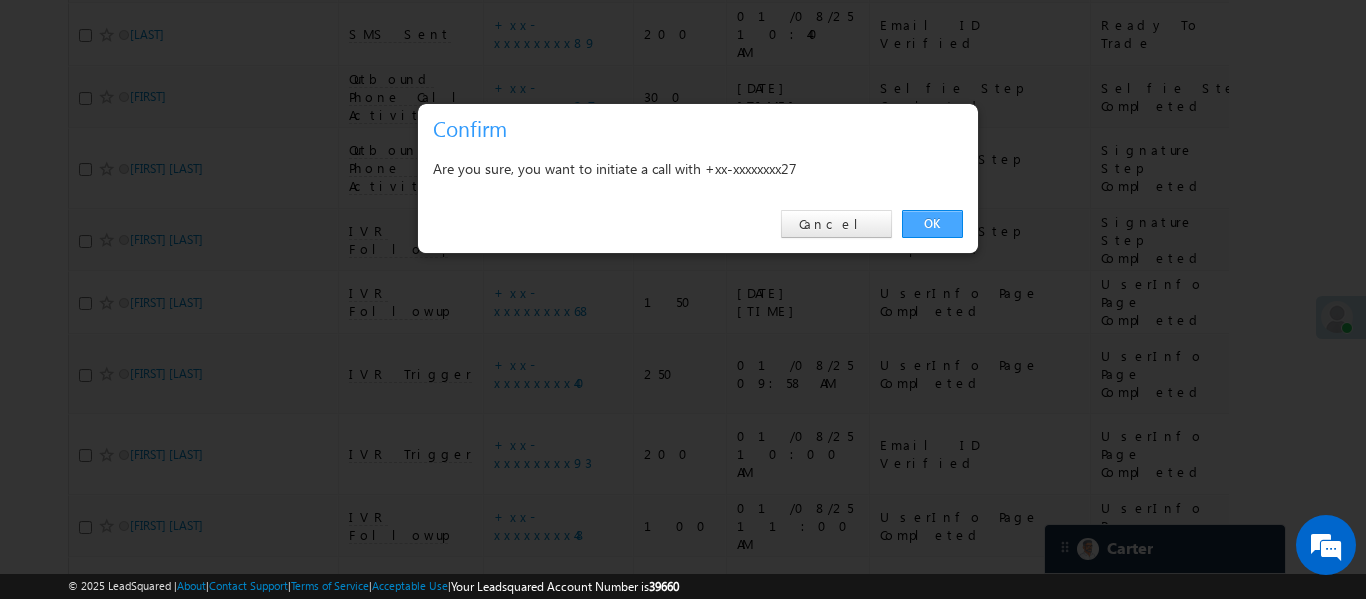 click on "OK" at bounding box center (932, 224) 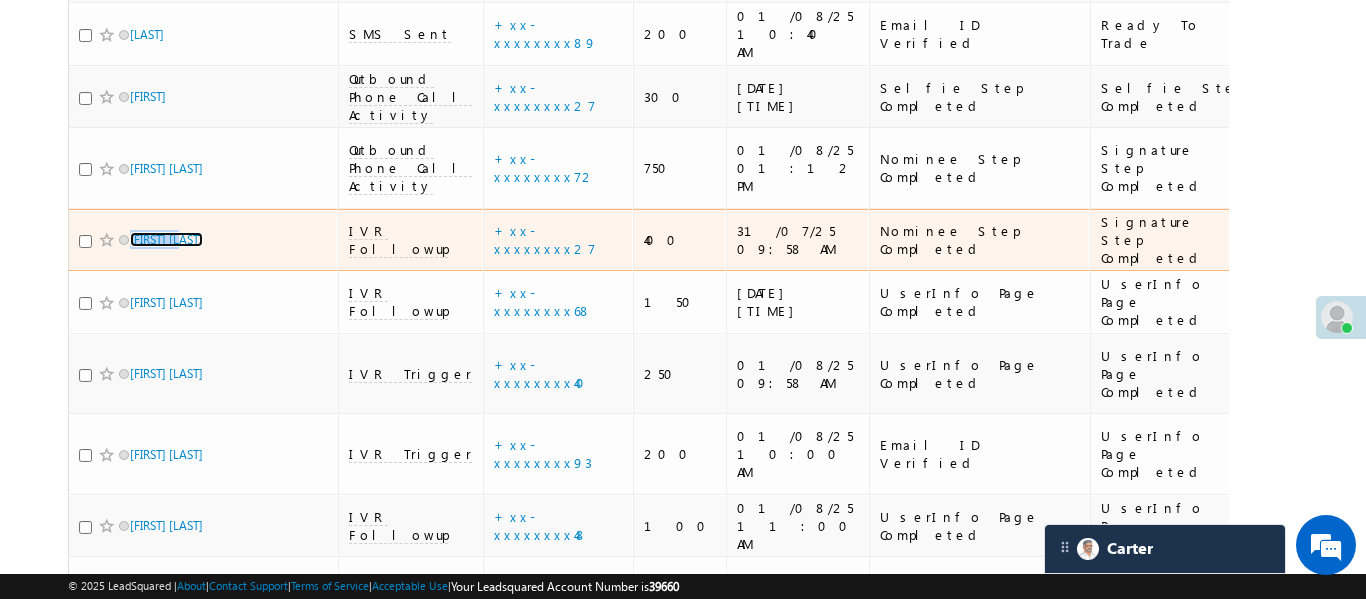 scroll, scrollTop: 458, scrollLeft: 0, axis: vertical 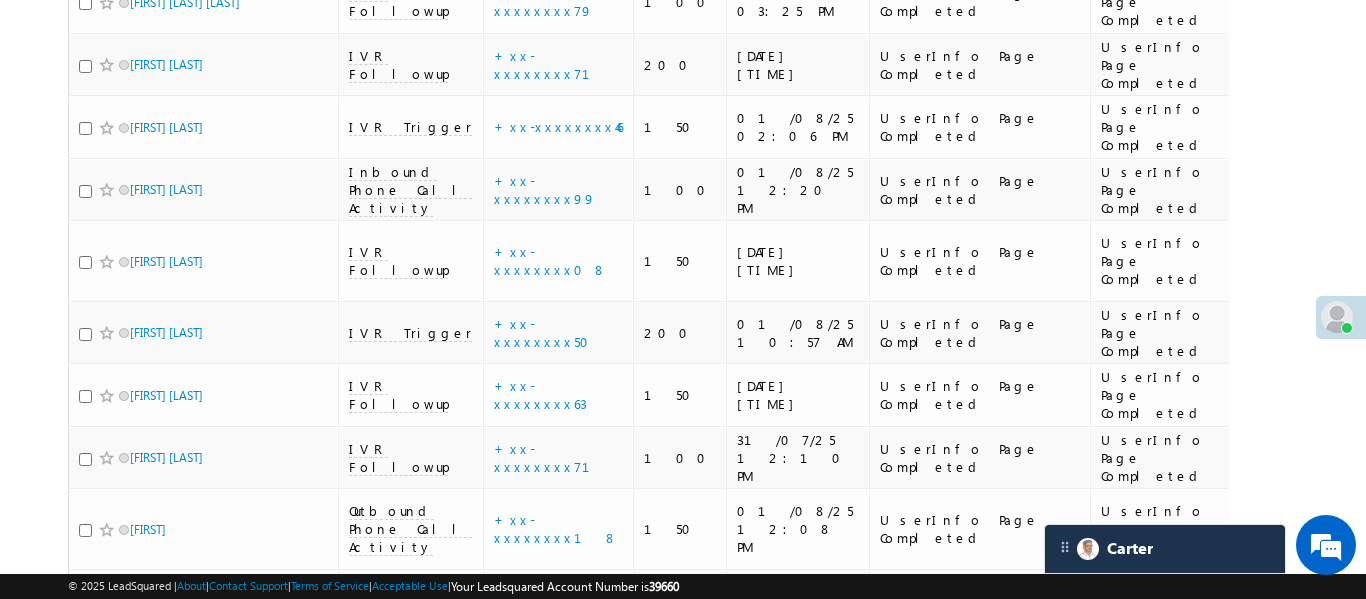 click on "1" at bounding box center [1126, 1081] 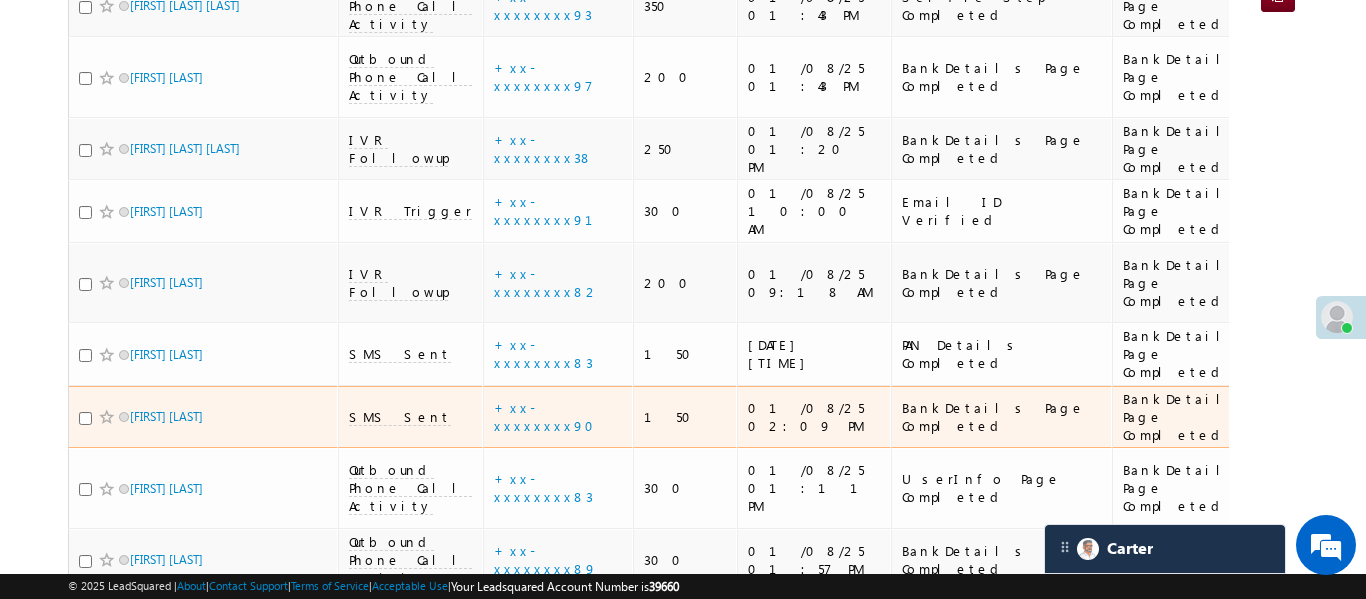 scroll, scrollTop: 179, scrollLeft: 0, axis: vertical 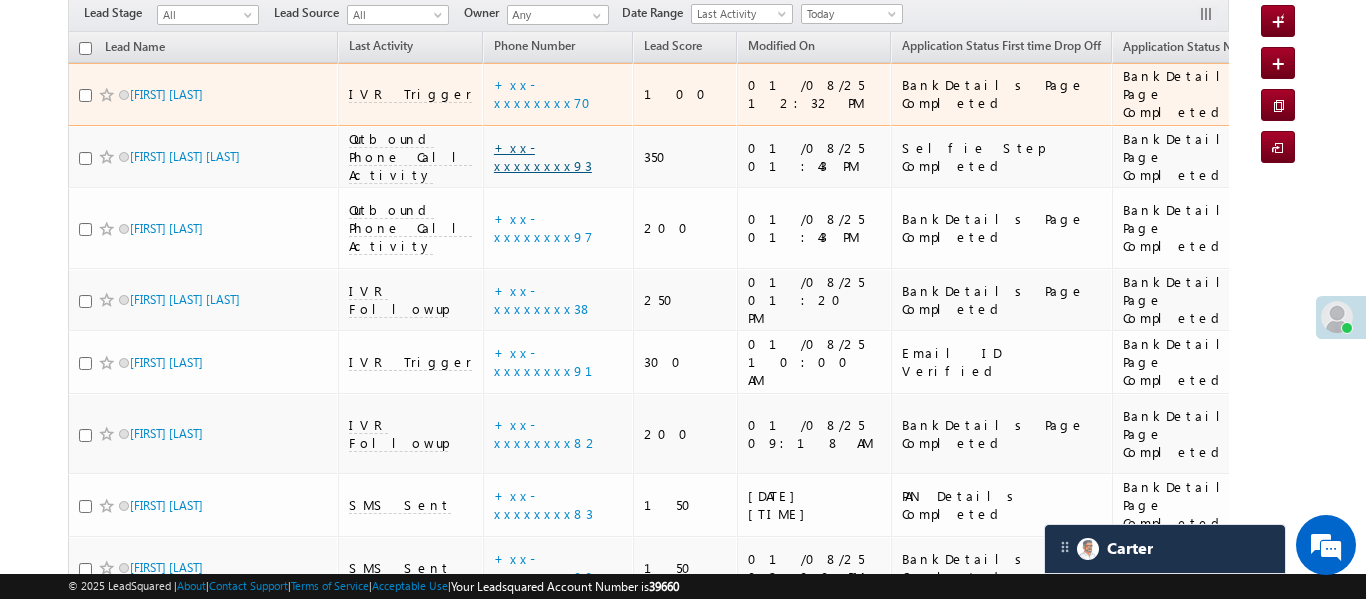 click on "+xx-xxxxxxxx93" at bounding box center [543, 156] 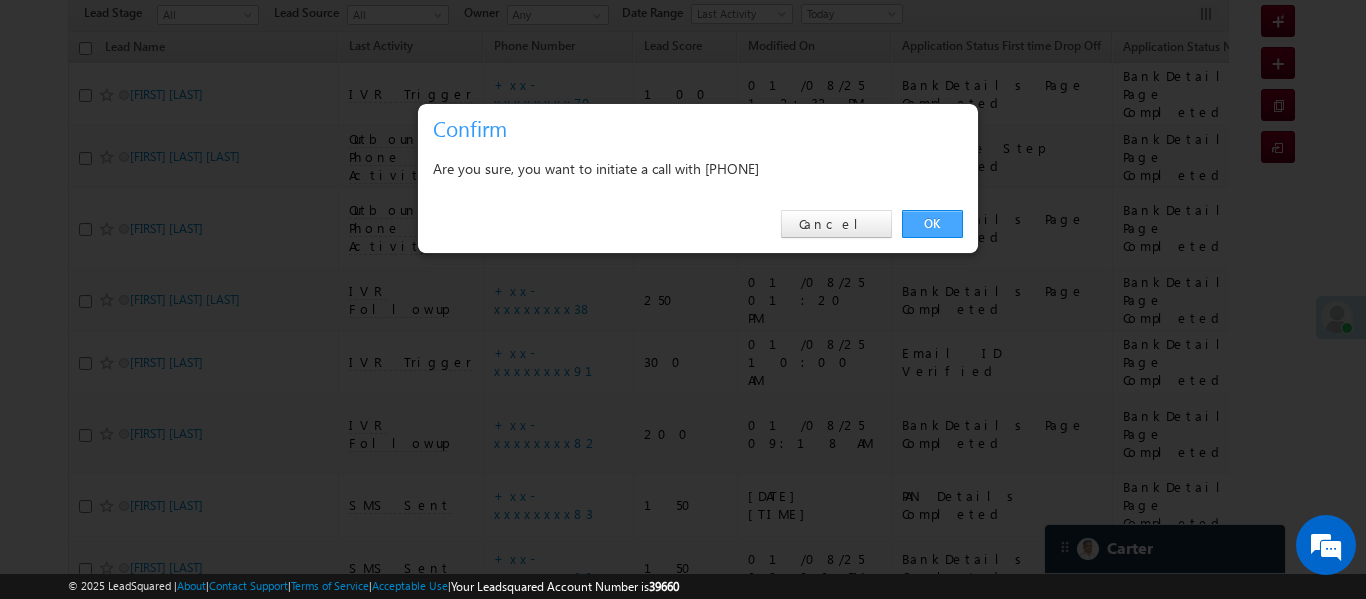 click on "OK" at bounding box center (932, 224) 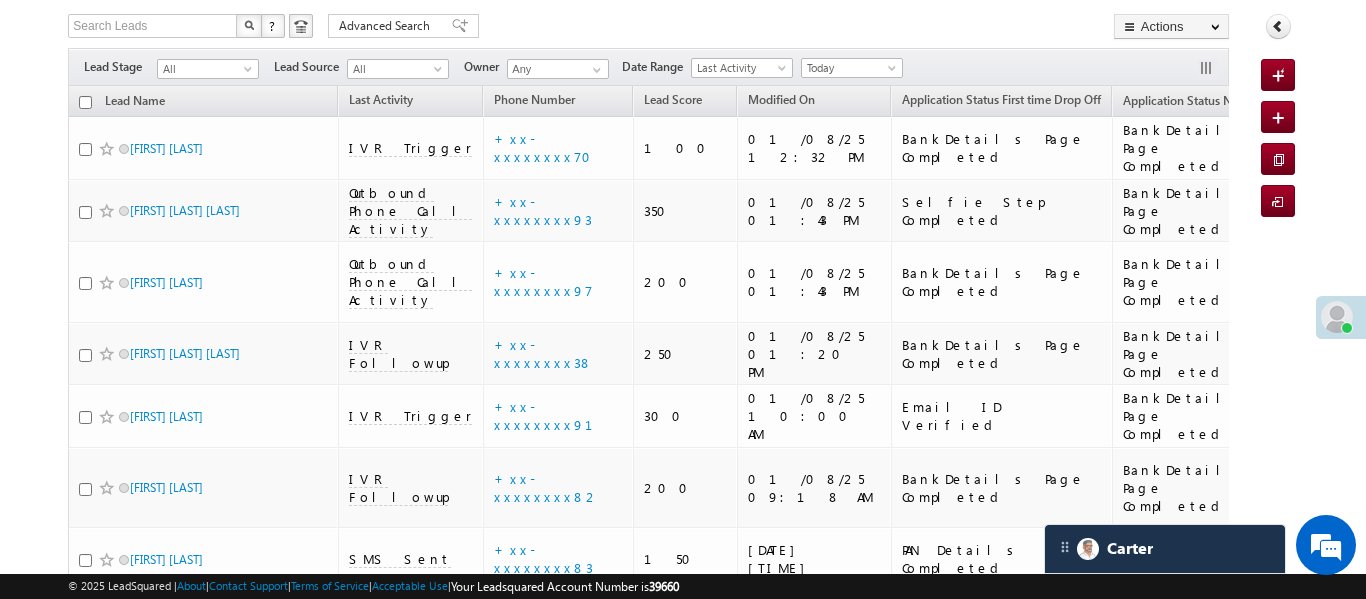 scroll, scrollTop: 233, scrollLeft: 0, axis: vertical 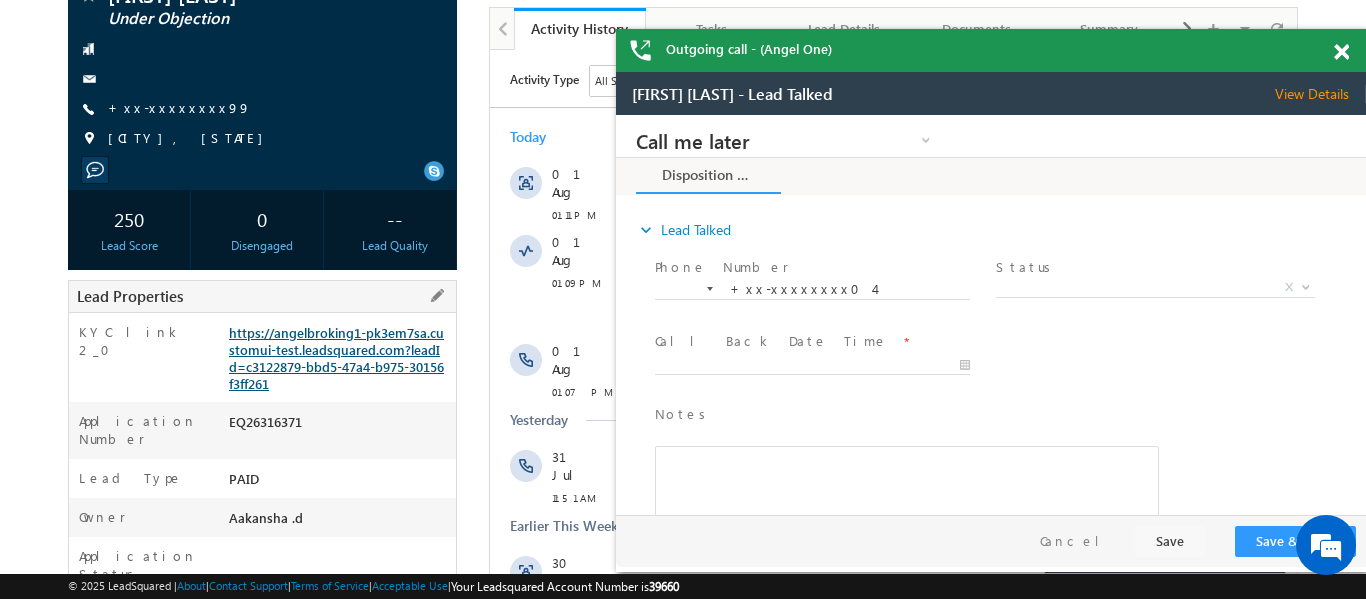 click on "https://angelbroking1-pk3em7sa.customui-test.leadsquared.com?leadId=c3122879-bbd5-47a4-b975-30156f3ff261" at bounding box center [336, 358] 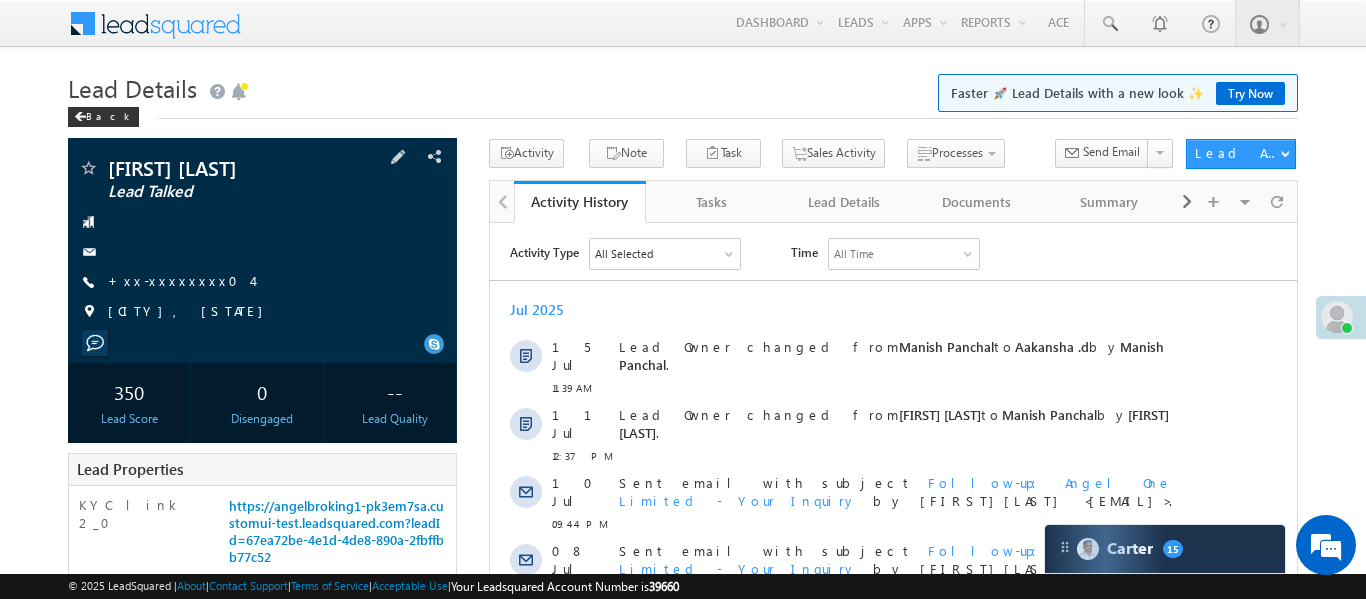 scroll, scrollTop: 0, scrollLeft: 0, axis: both 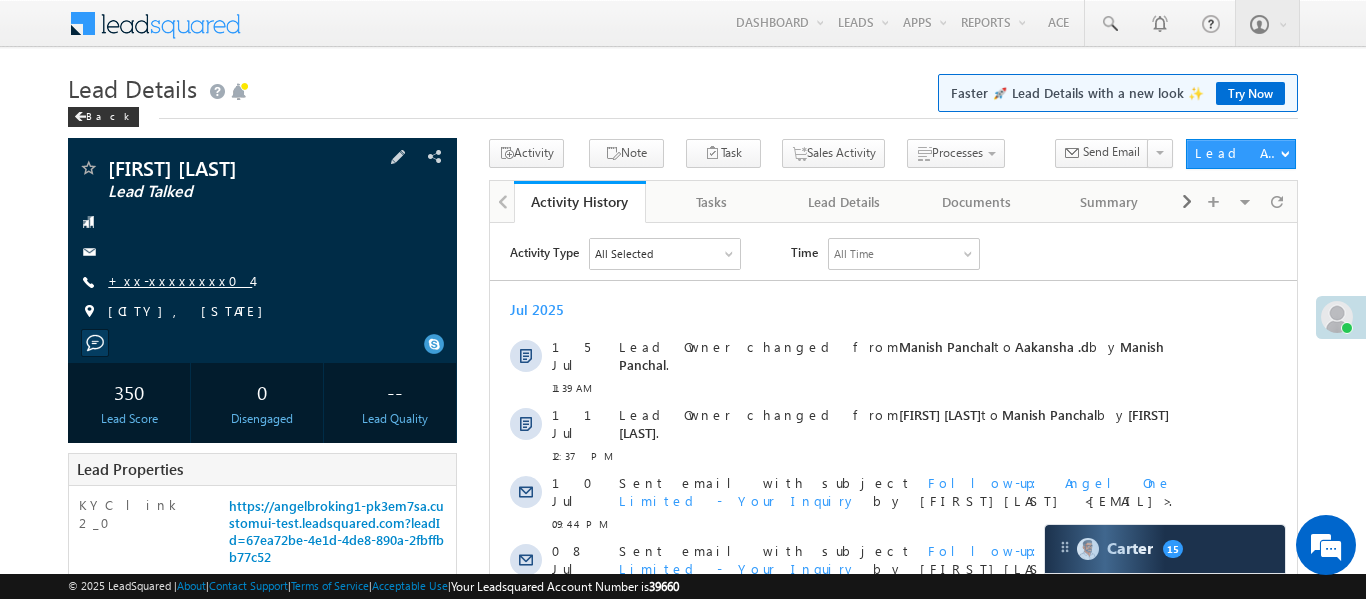 click on "+xx-xxxxxxxx04" at bounding box center (180, 280) 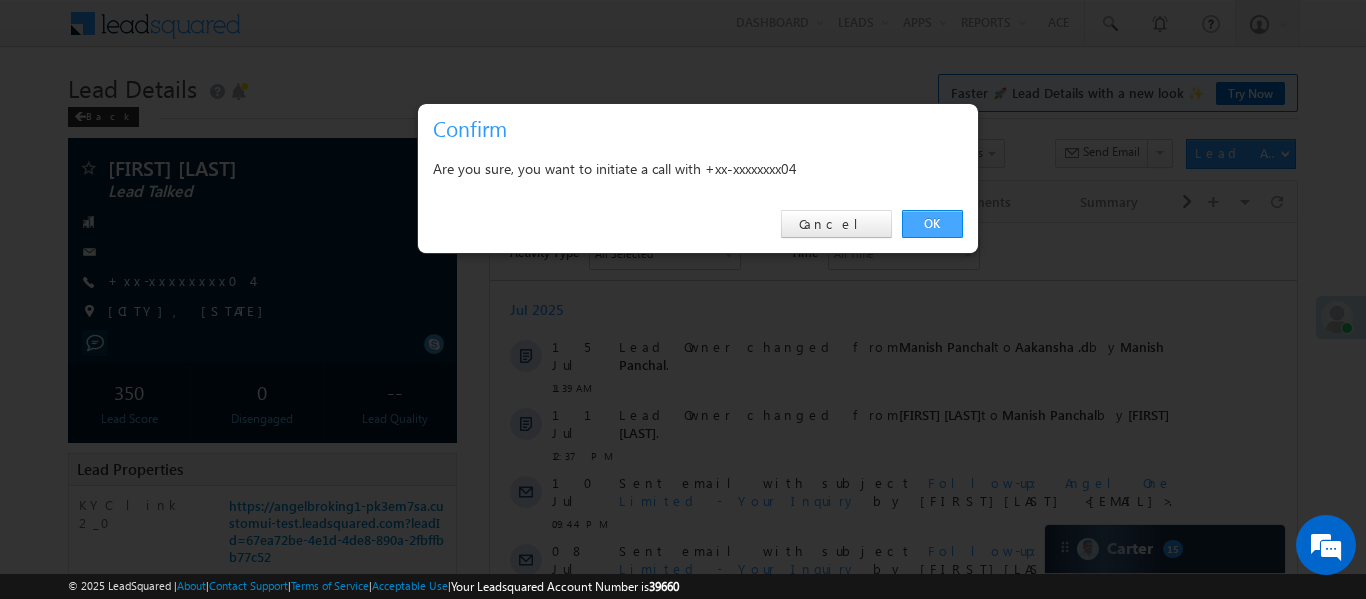 drag, startPoint x: 944, startPoint y: 230, endPoint x: 453, endPoint y: 6, distance: 539.6823 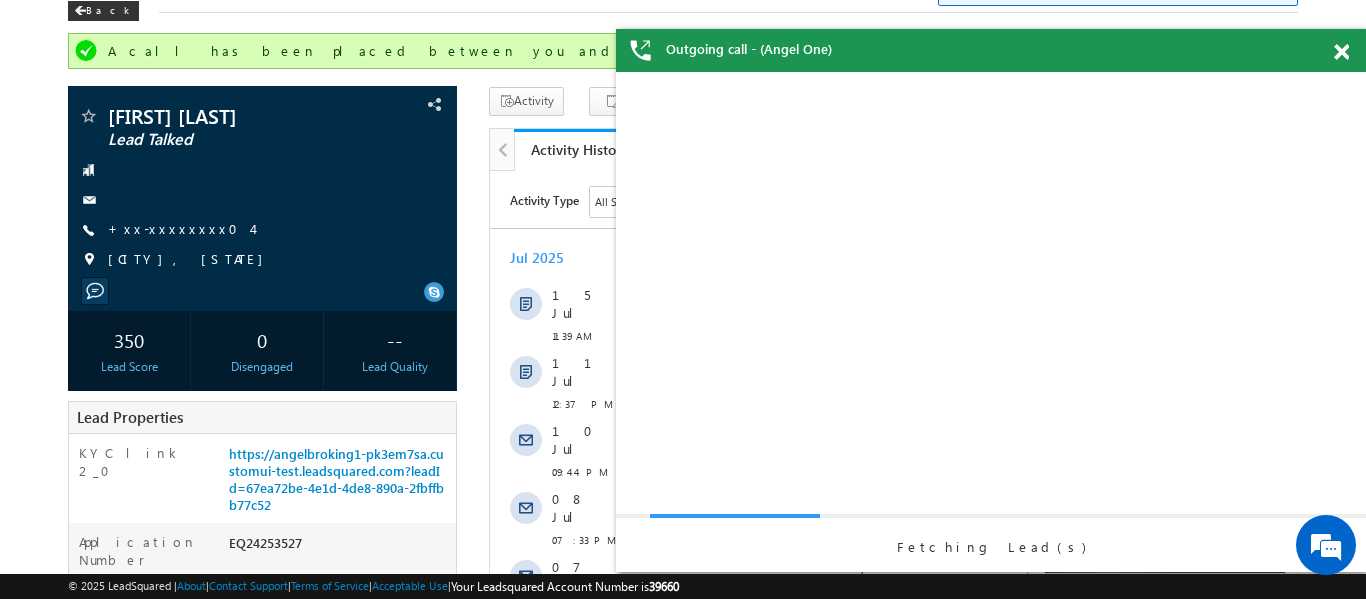 scroll, scrollTop: 0, scrollLeft: 0, axis: both 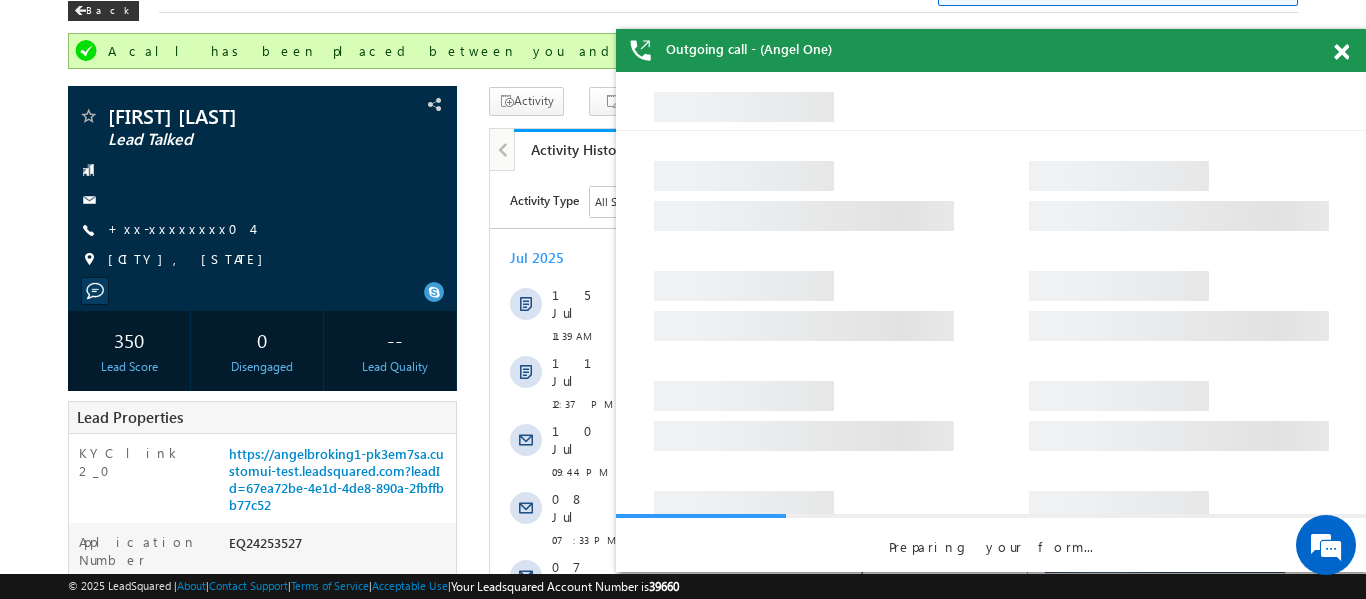 click at bounding box center (1341, 52) 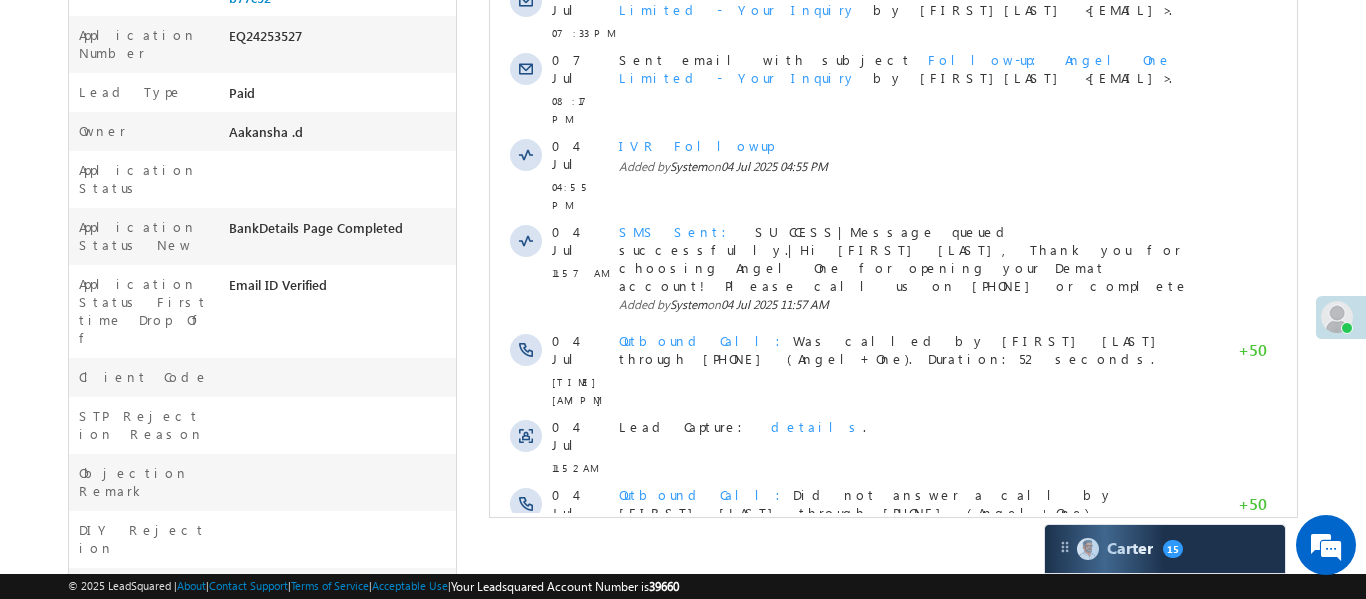 scroll, scrollTop: 634, scrollLeft: 0, axis: vertical 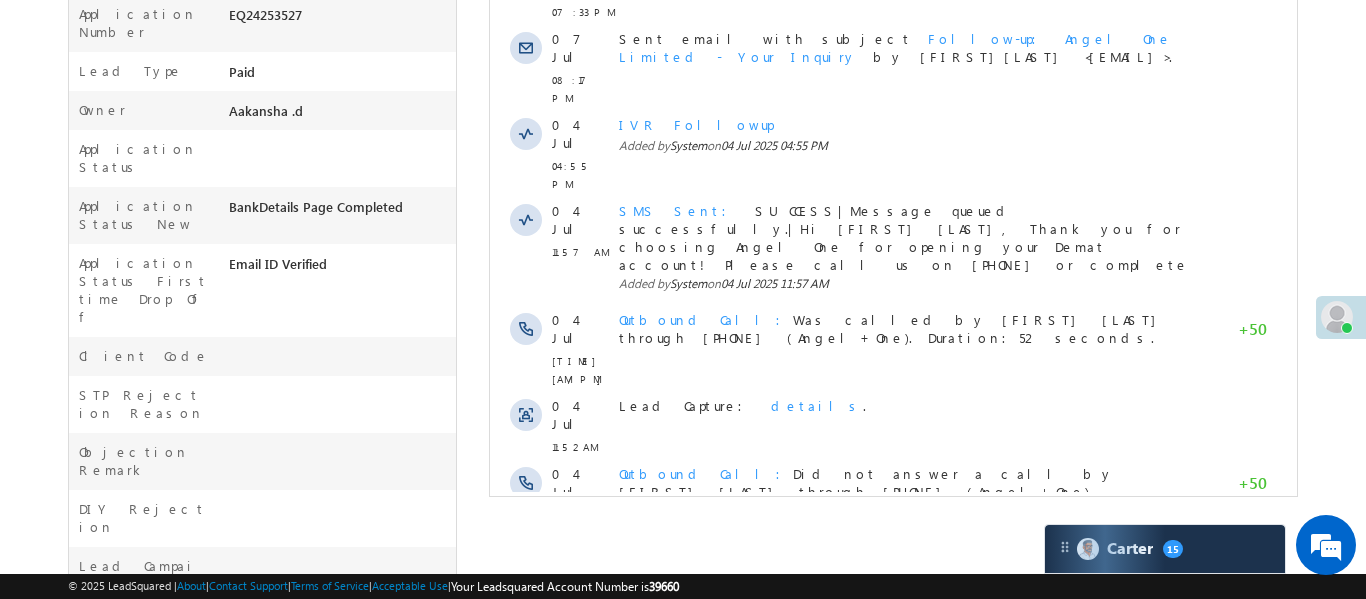 click on "Show More" at bounding box center [892, 559] 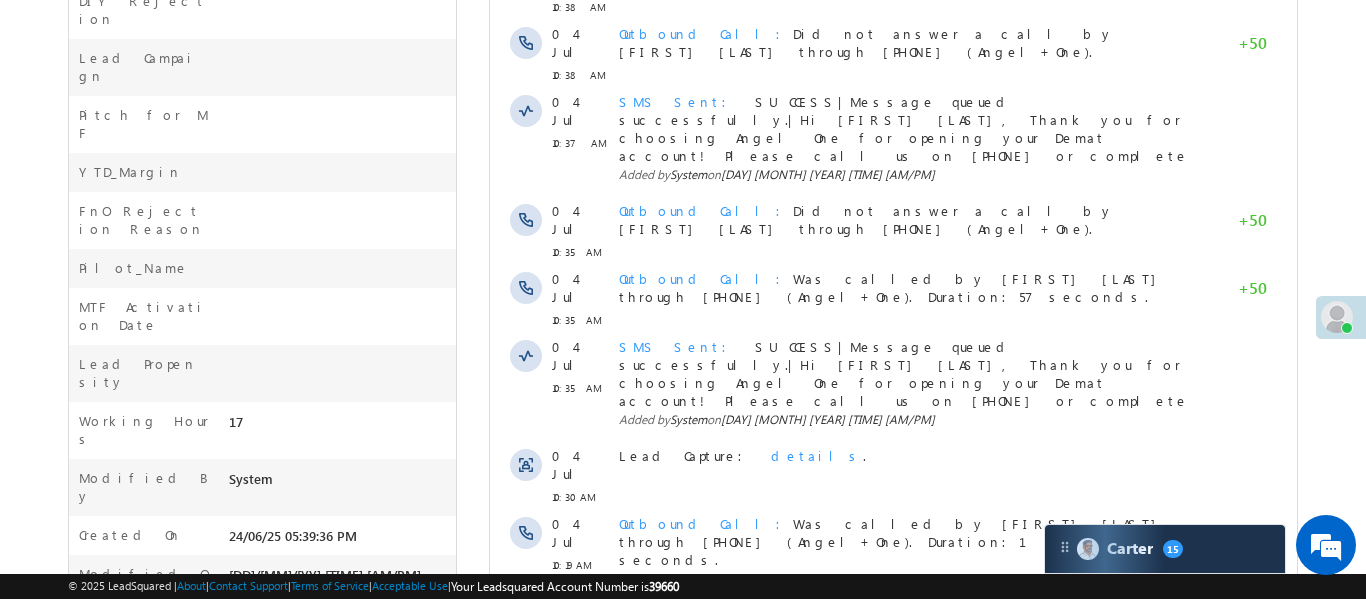 scroll, scrollTop: 1221, scrollLeft: 0, axis: vertical 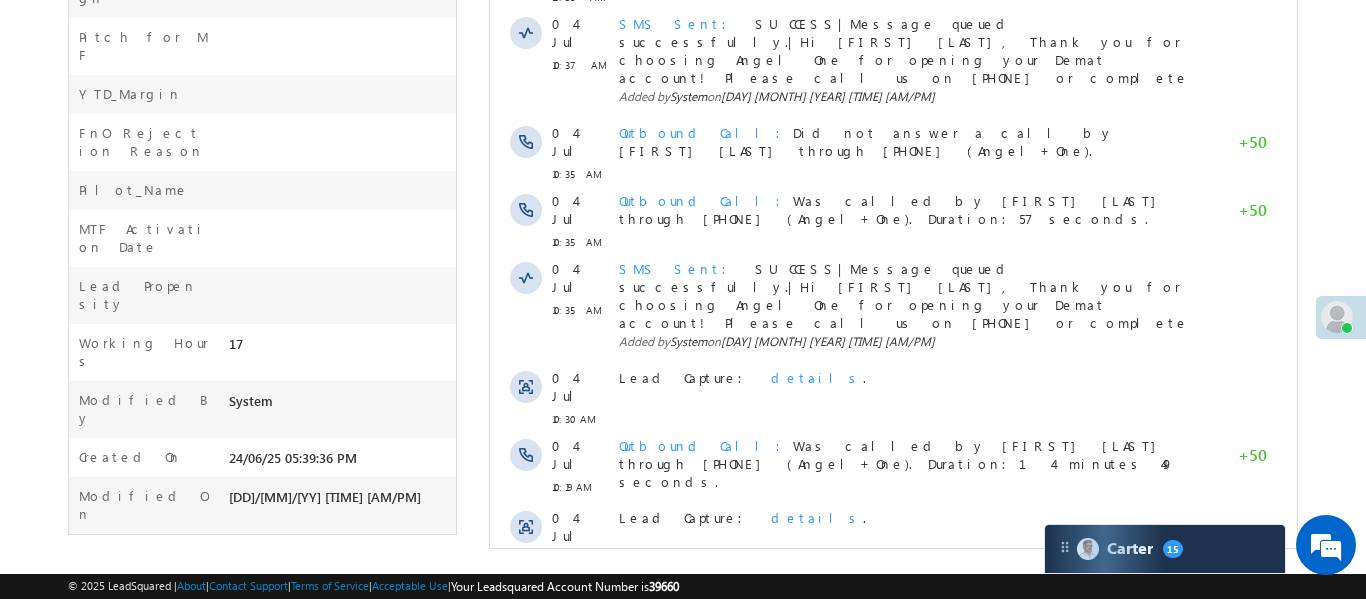 click on "Show More" at bounding box center (892, 739) 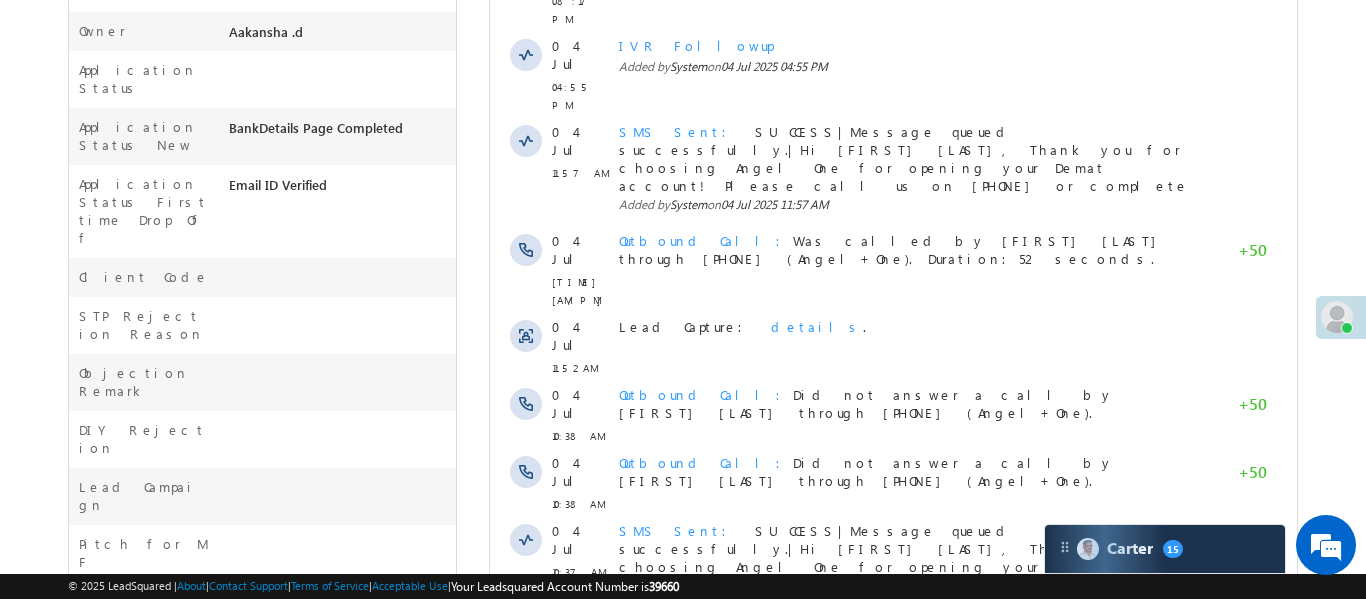 scroll, scrollTop: 202, scrollLeft: 0, axis: vertical 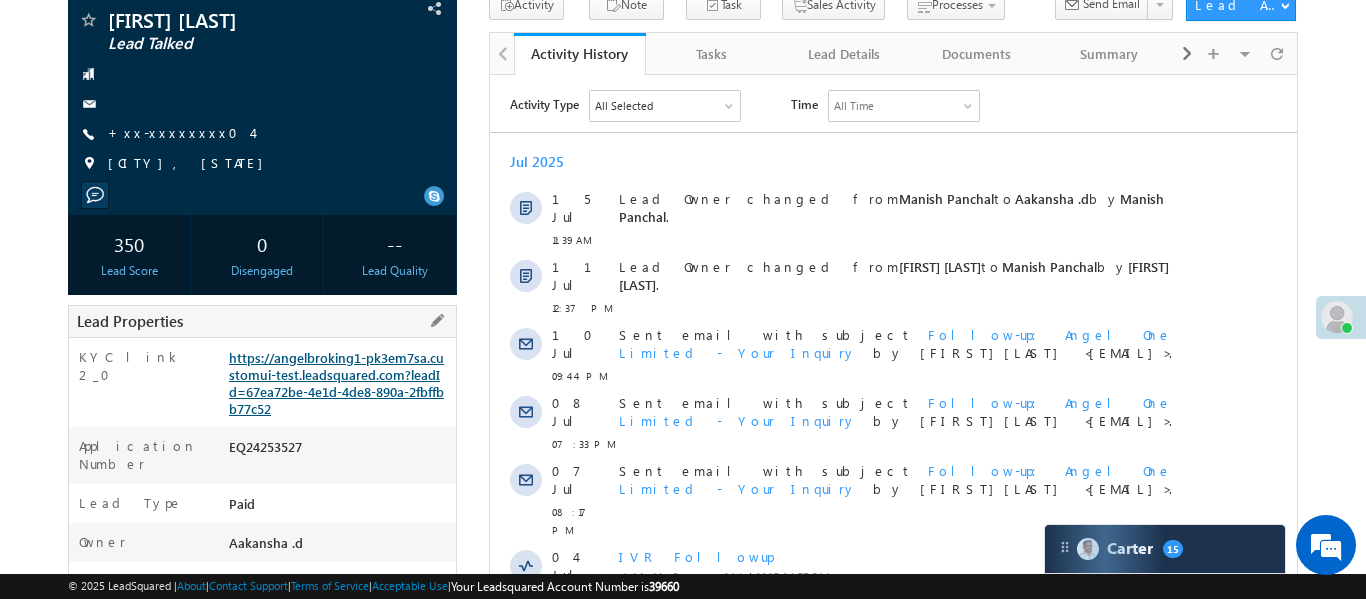 click on "https://angelbroking1-pk3em7sa.customui-test.leadsquared.com?leadId=67ea72be-4e1d-4de8-890a-2fbffbb77c52" at bounding box center (336, 383) 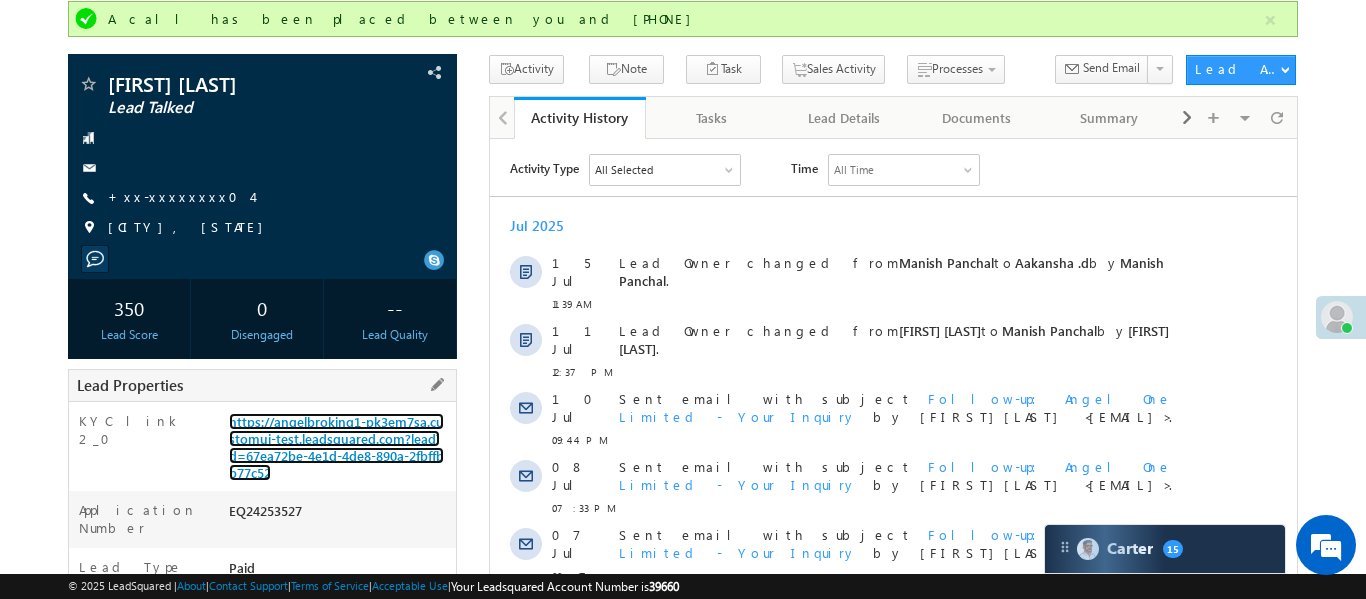 scroll, scrollTop: 95, scrollLeft: 0, axis: vertical 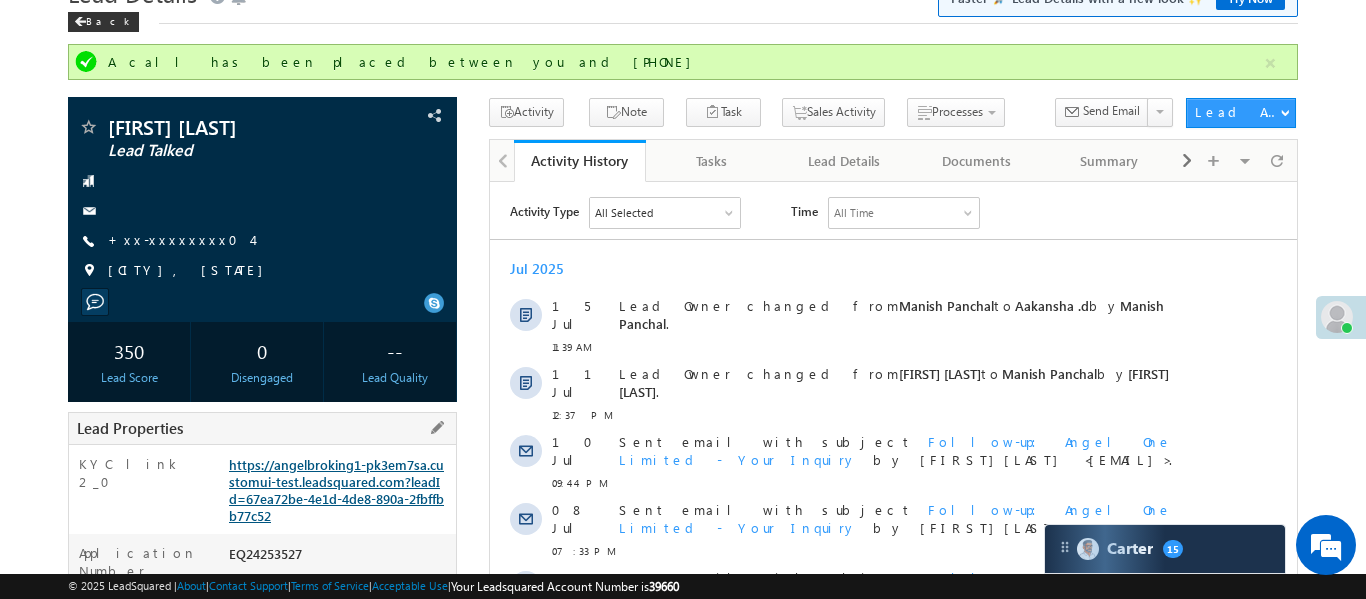 click on "https://angelbroking1-pk3em7sa.customui-test.leadsquared.com?leadId=67ea72be-4e1d-4de8-890a-2fbffbb77c52" at bounding box center [336, 490] 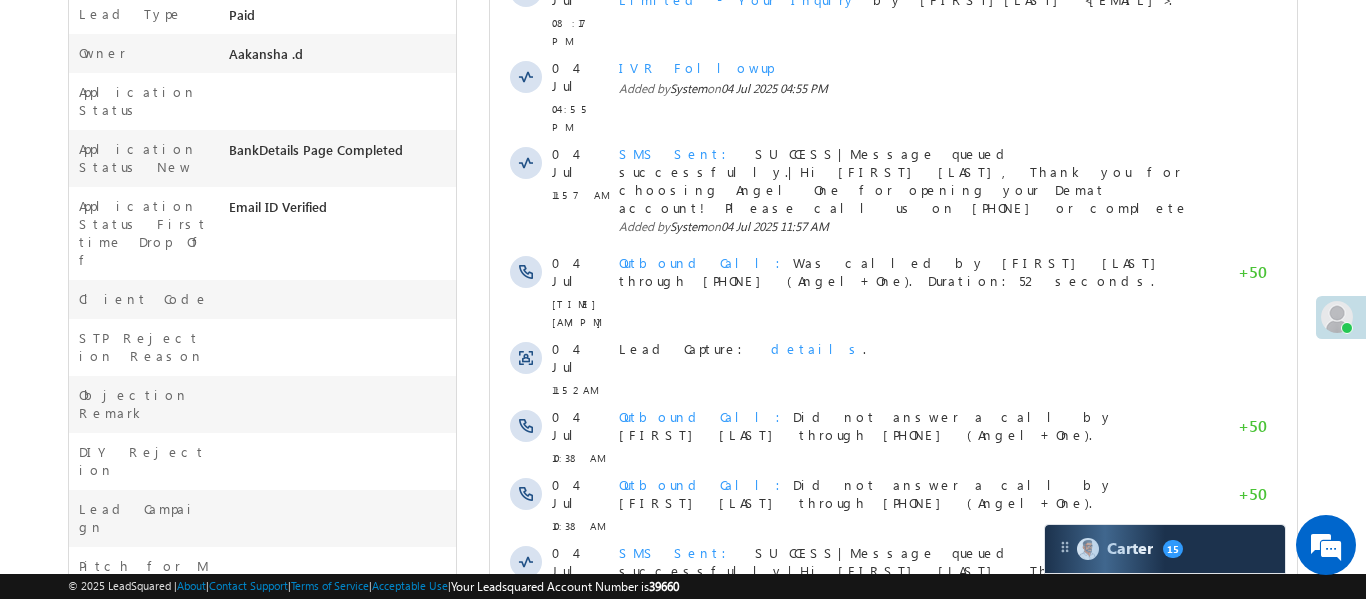 scroll, scrollTop: 386, scrollLeft: 0, axis: vertical 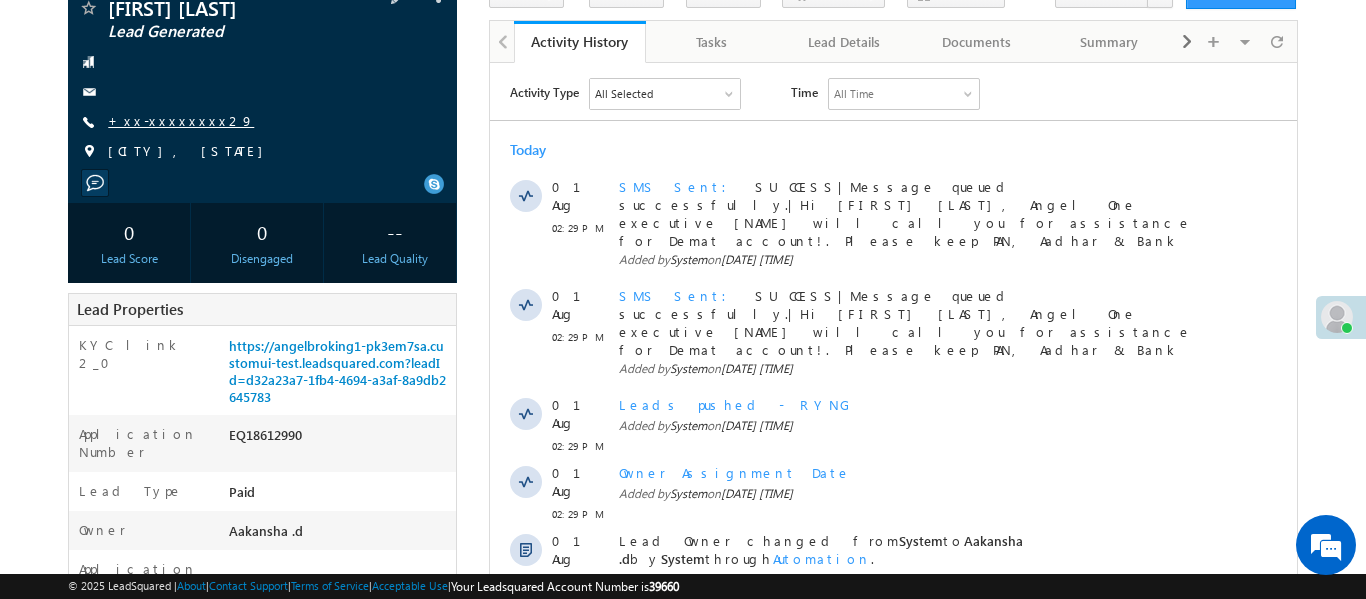 click on "+xx-xxxxxxxx29" at bounding box center [181, 120] 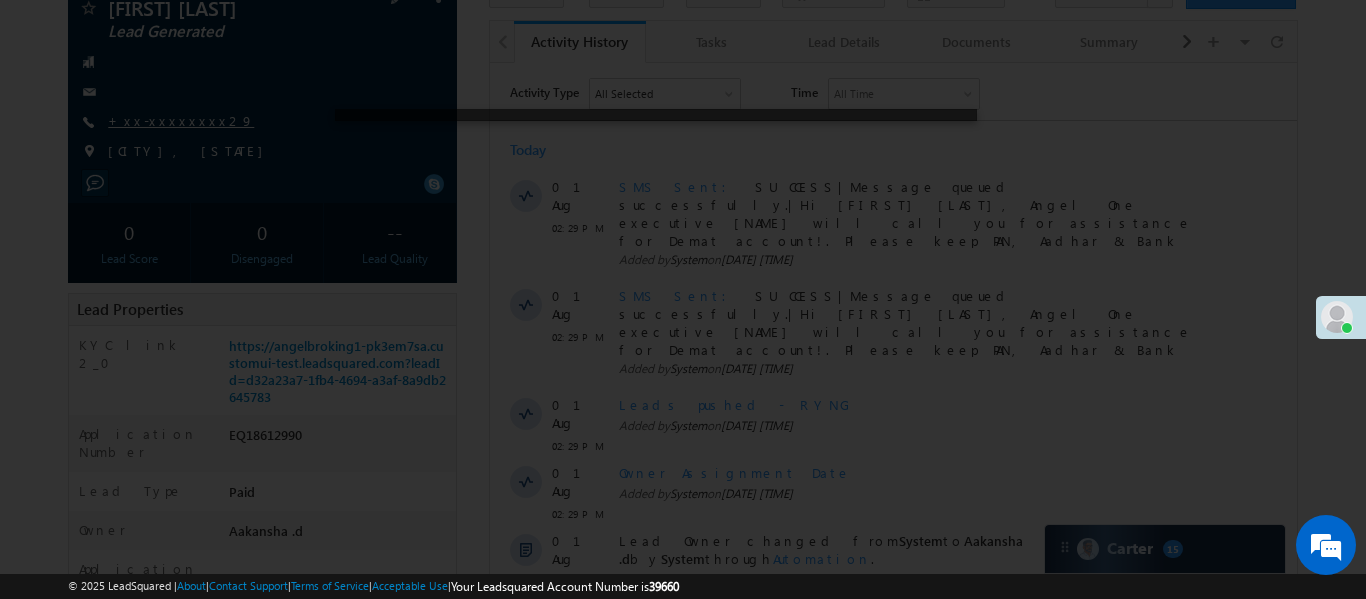 click at bounding box center (683, 299) 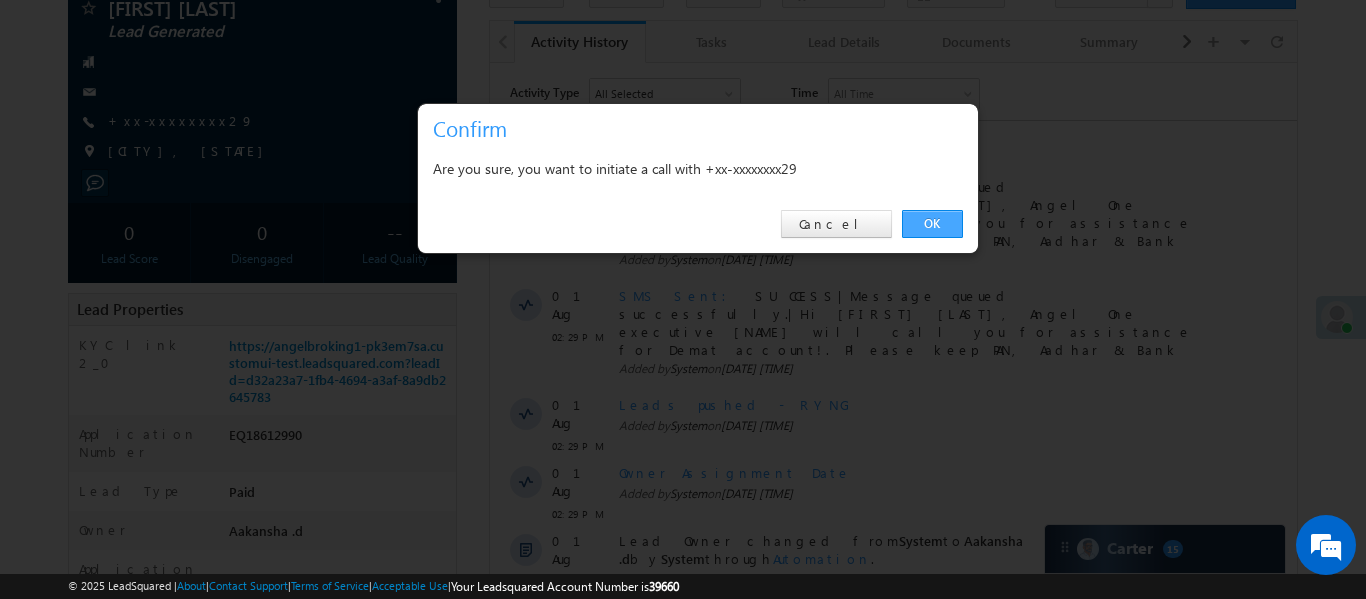 drag, startPoint x: 935, startPoint y: 226, endPoint x: 442, endPoint y: 161, distance: 497.26654 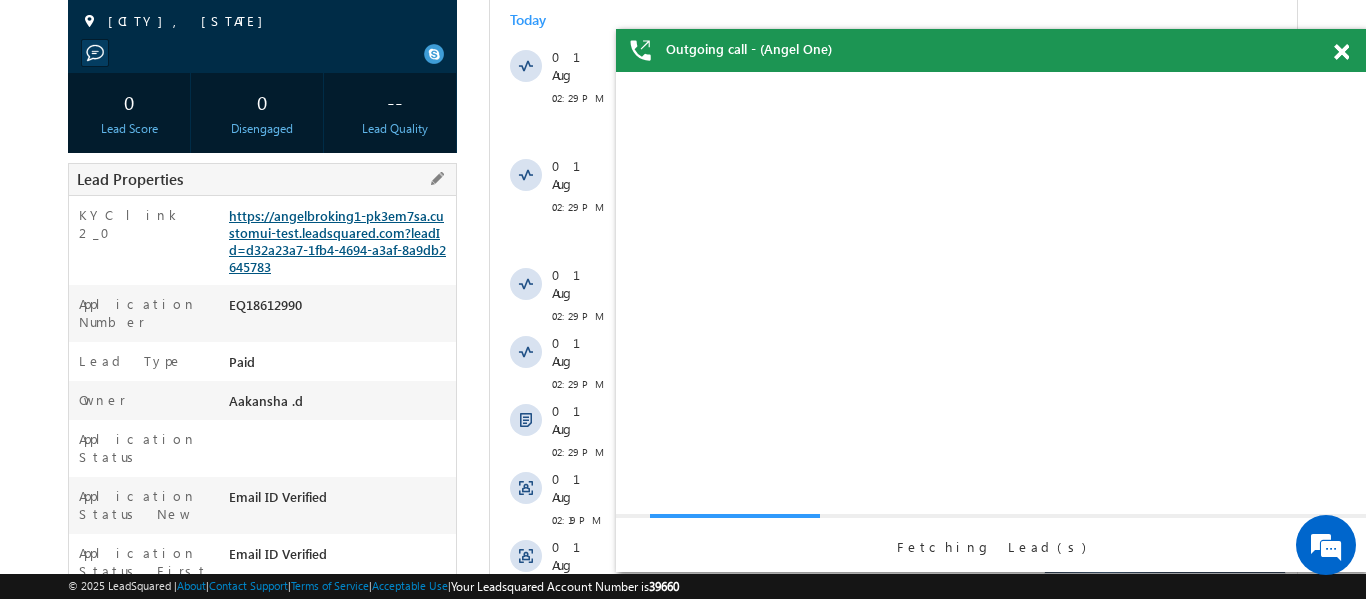 scroll, scrollTop: 0, scrollLeft: 0, axis: both 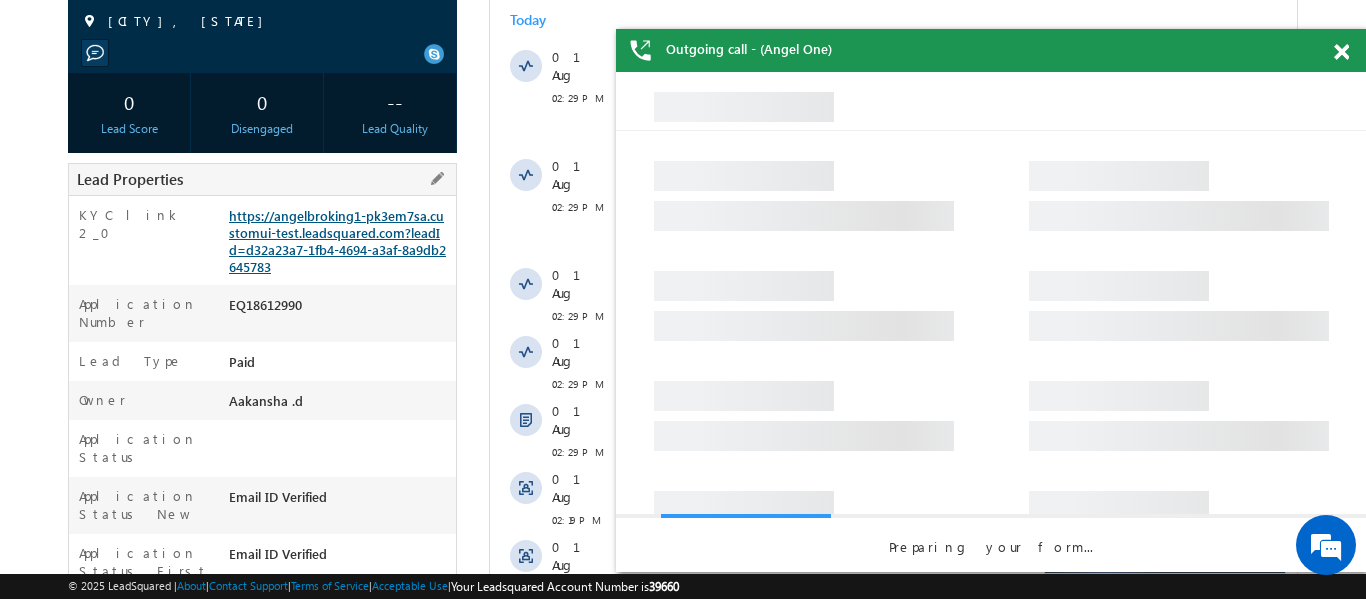click on "https://angelbroking1-pk3em7sa.customui-test.leadsquared.com?leadId=d32a23a7-1fb4-4694-a3af-8a9db2645783" at bounding box center (337, 241) 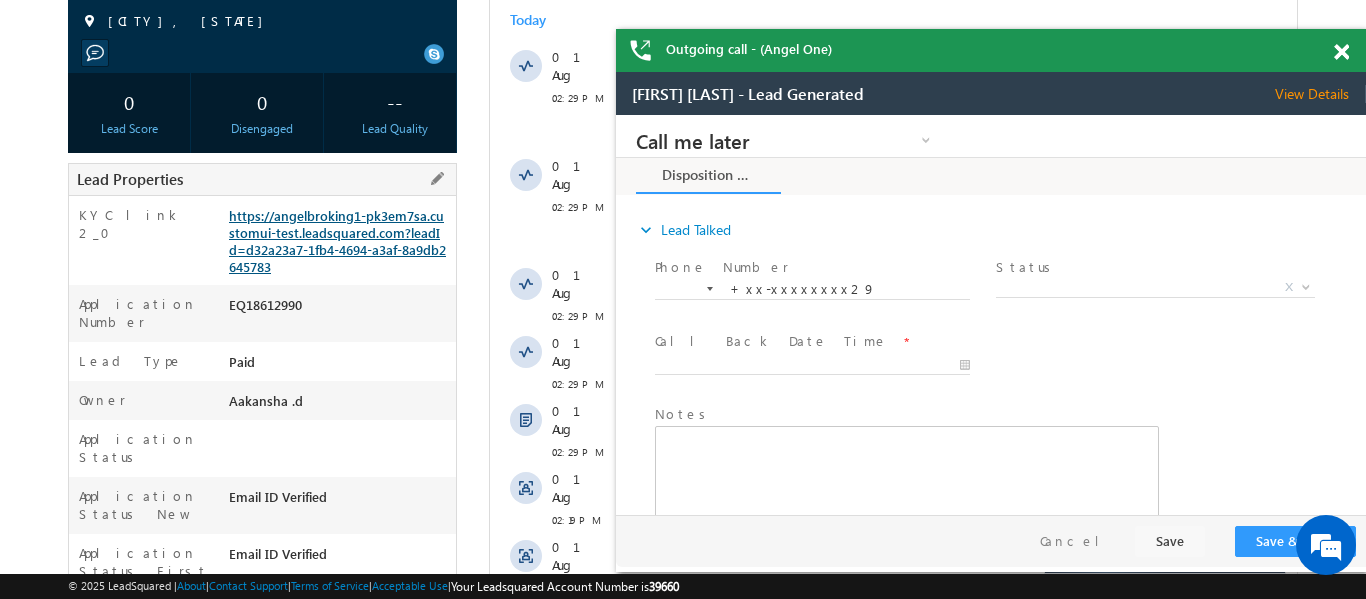 scroll, scrollTop: 0, scrollLeft: 0, axis: both 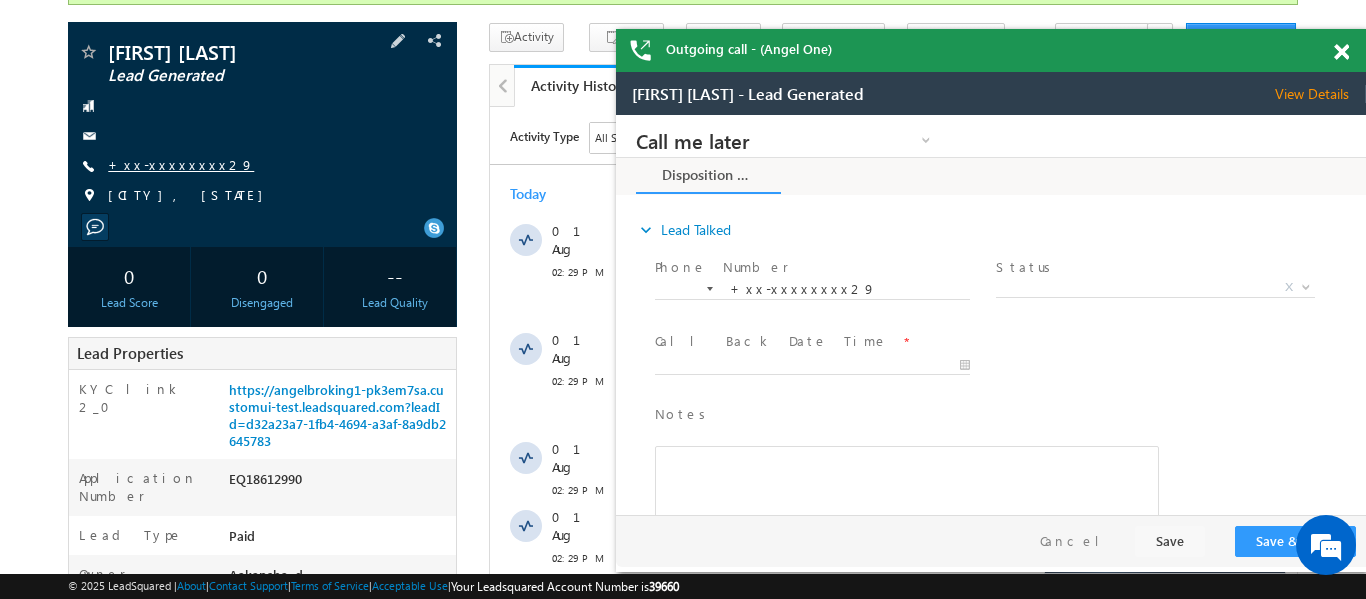click on "+xx-xxxxxxxx29" at bounding box center (181, 164) 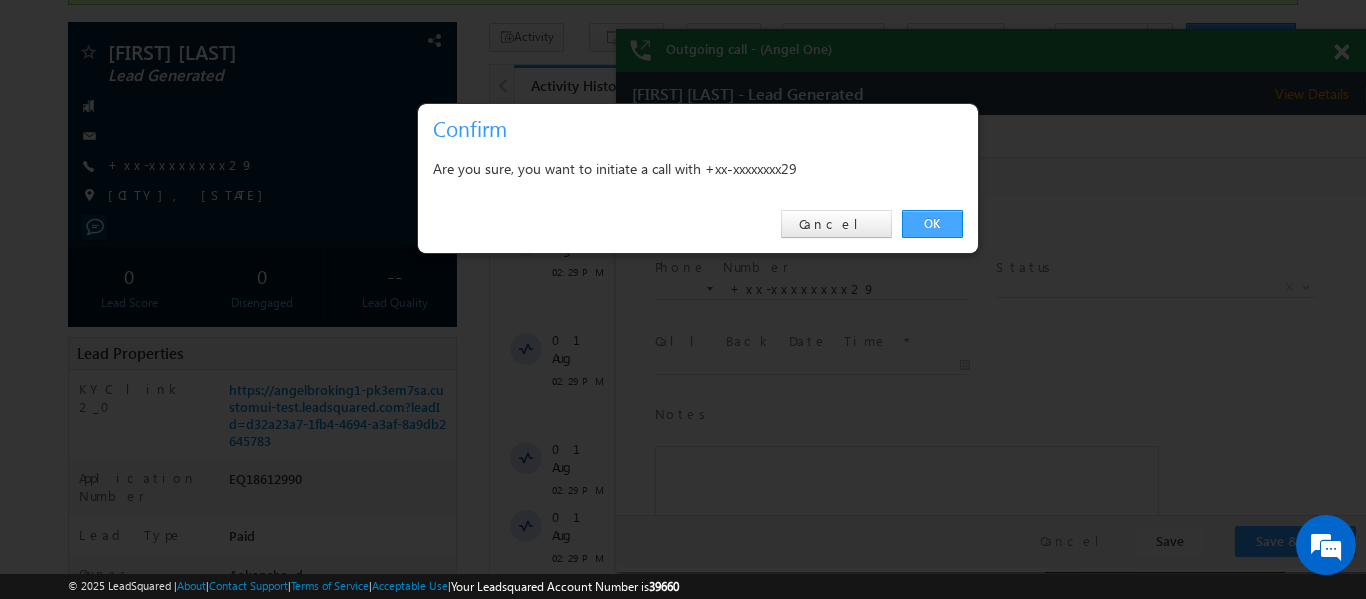 drag, startPoint x: 940, startPoint y: 223, endPoint x: 268, endPoint y: 68, distance: 689.6441 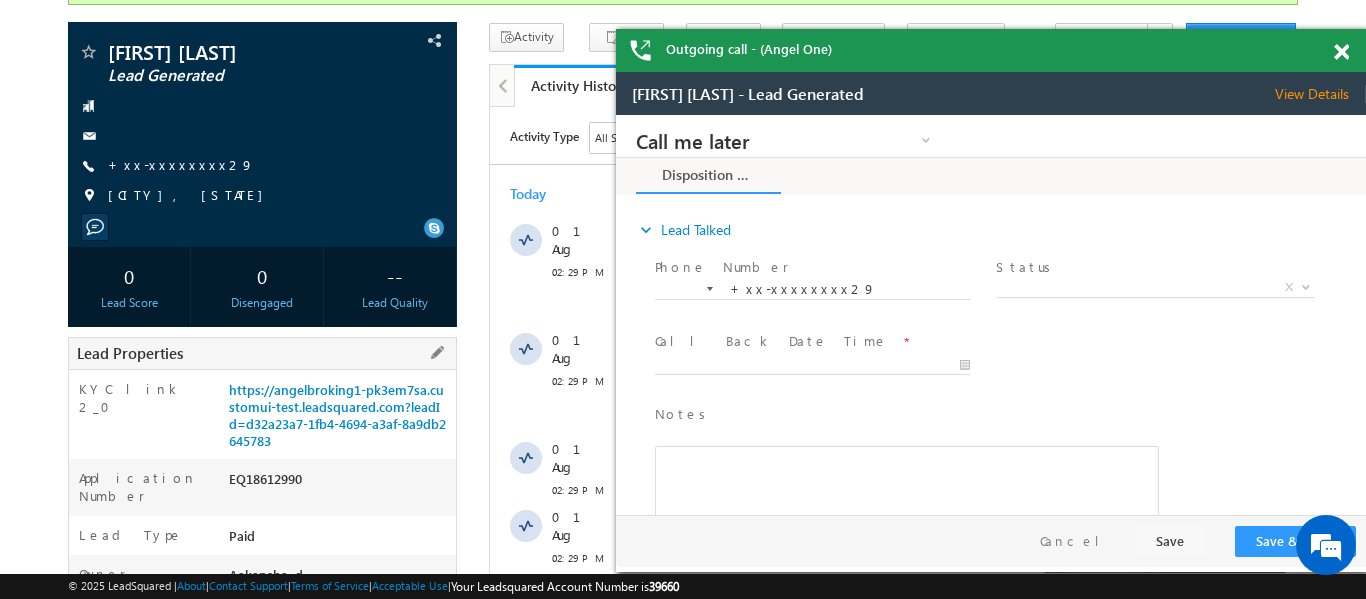 scroll, scrollTop: 0, scrollLeft: 0, axis: both 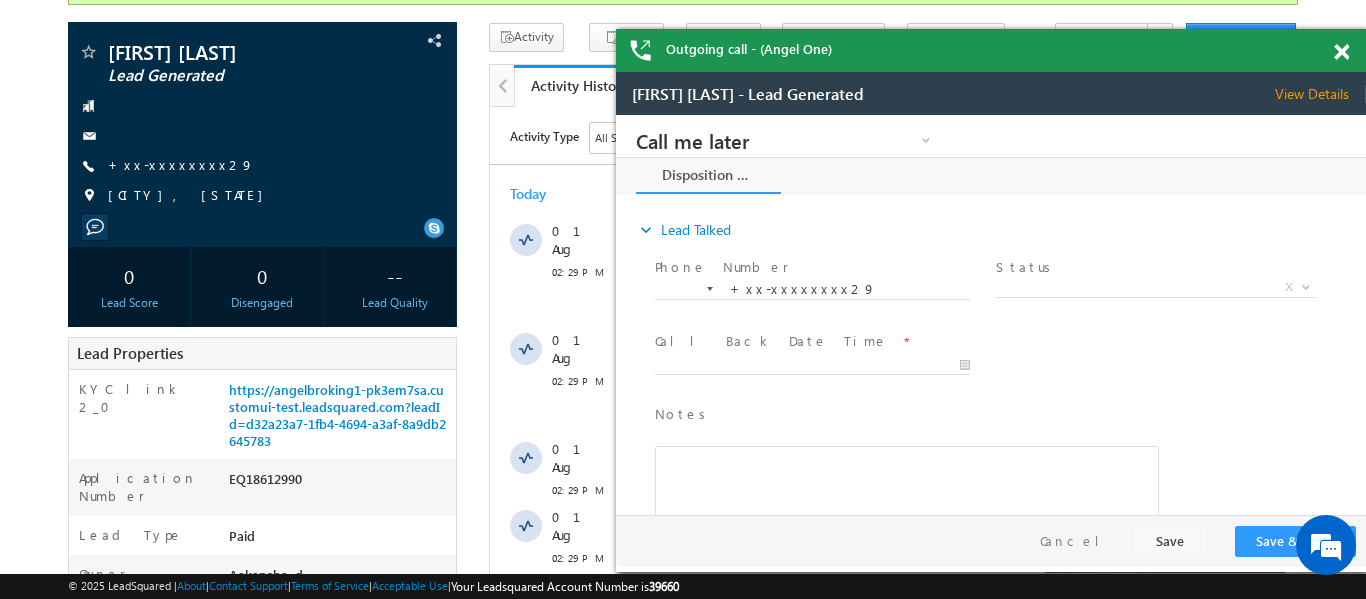 click at bounding box center [1341, 52] 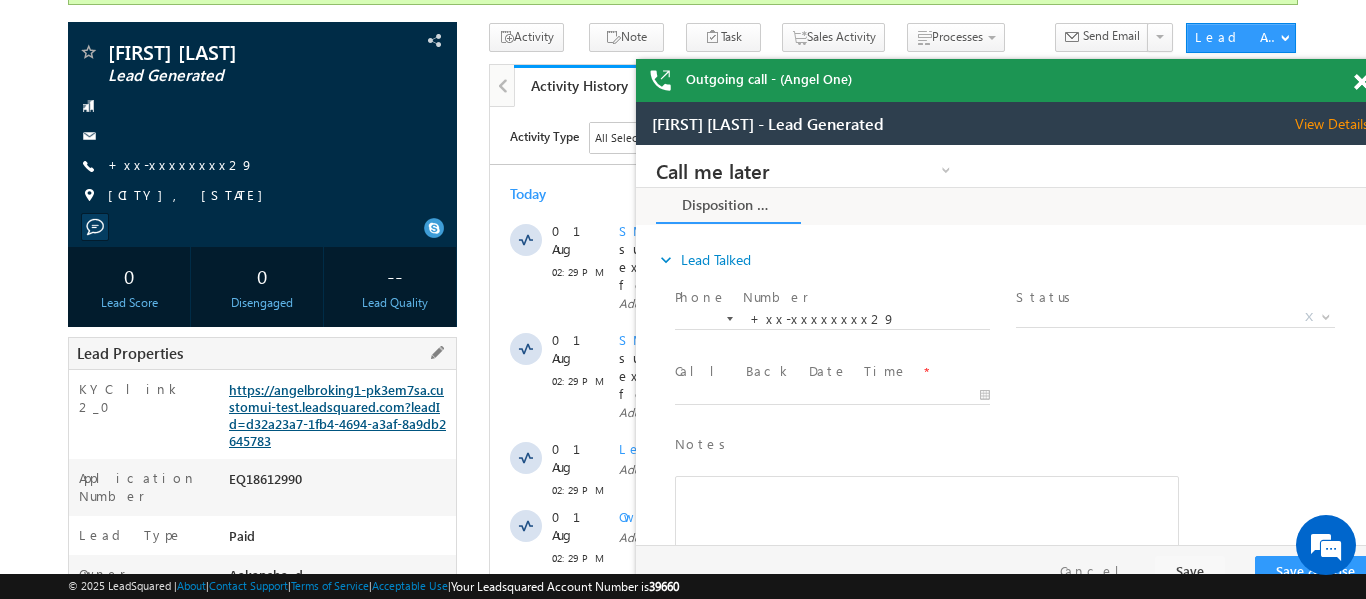 click on "https://angelbroking1-pk3em7sa.customui-test.leadsquared.com?leadId=d32a23a7-1fb4-4694-a3af-8a9db2645783" at bounding box center [337, 415] 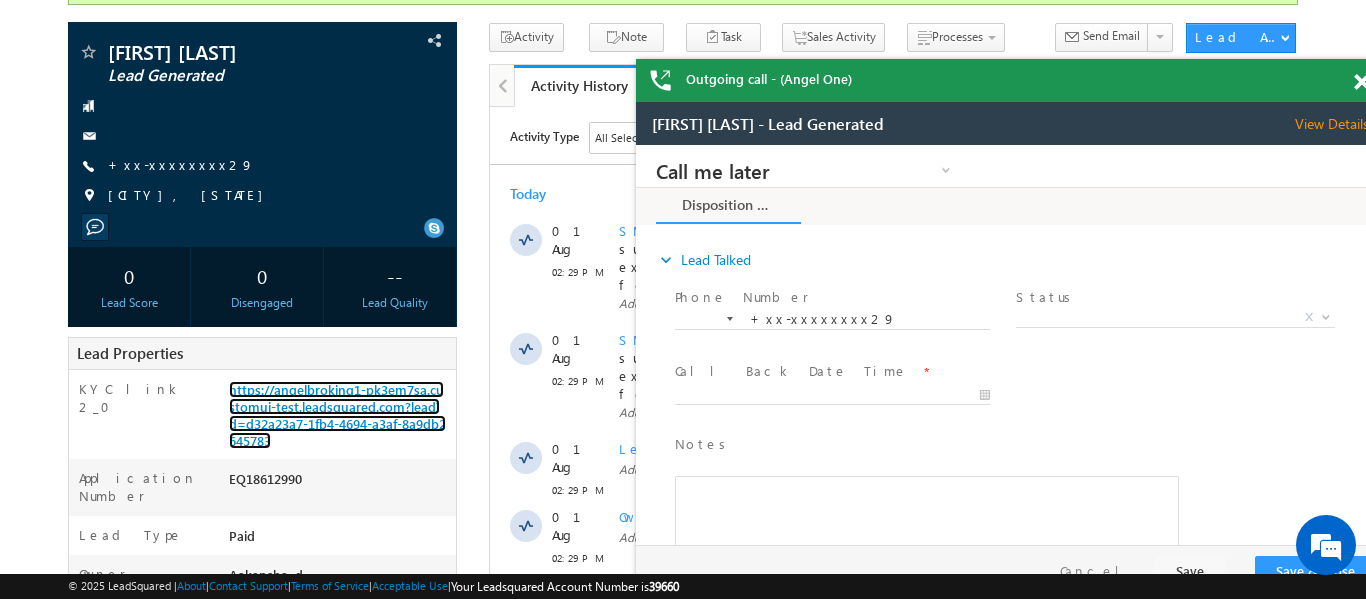click on "Outgoing call -  (Angel One)" at bounding box center (1011, 80) 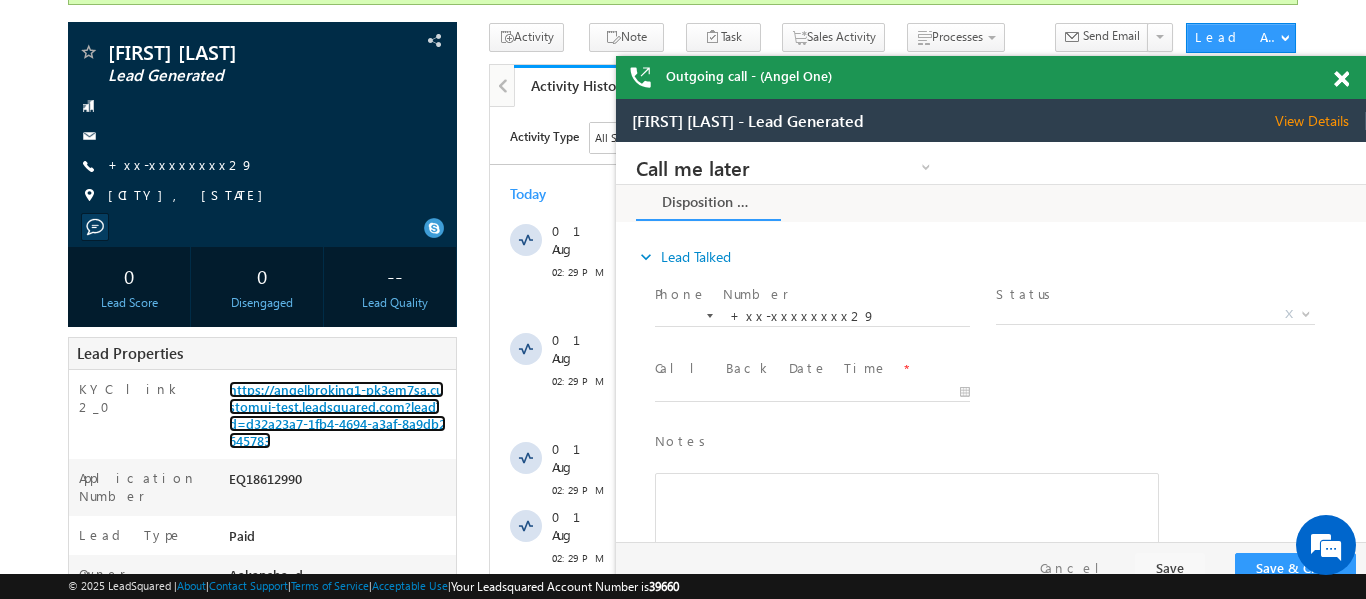click at bounding box center (1341, 79) 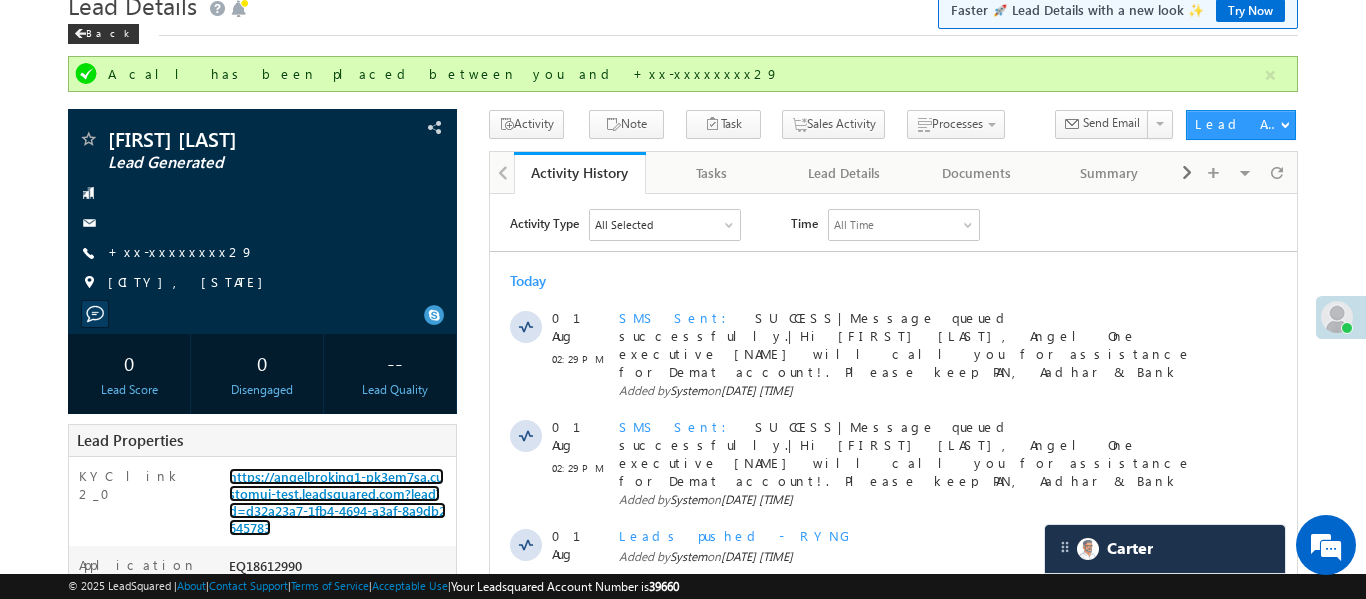 scroll, scrollTop: 0, scrollLeft: 0, axis: both 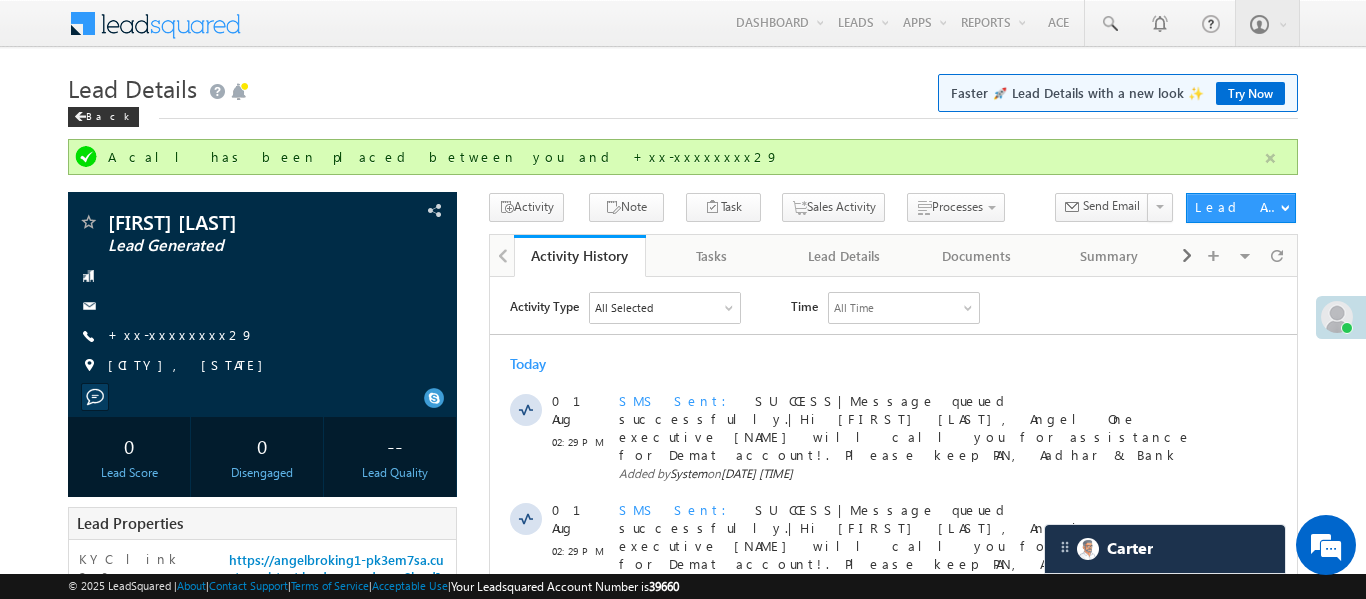 click at bounding box center [1270, 158] 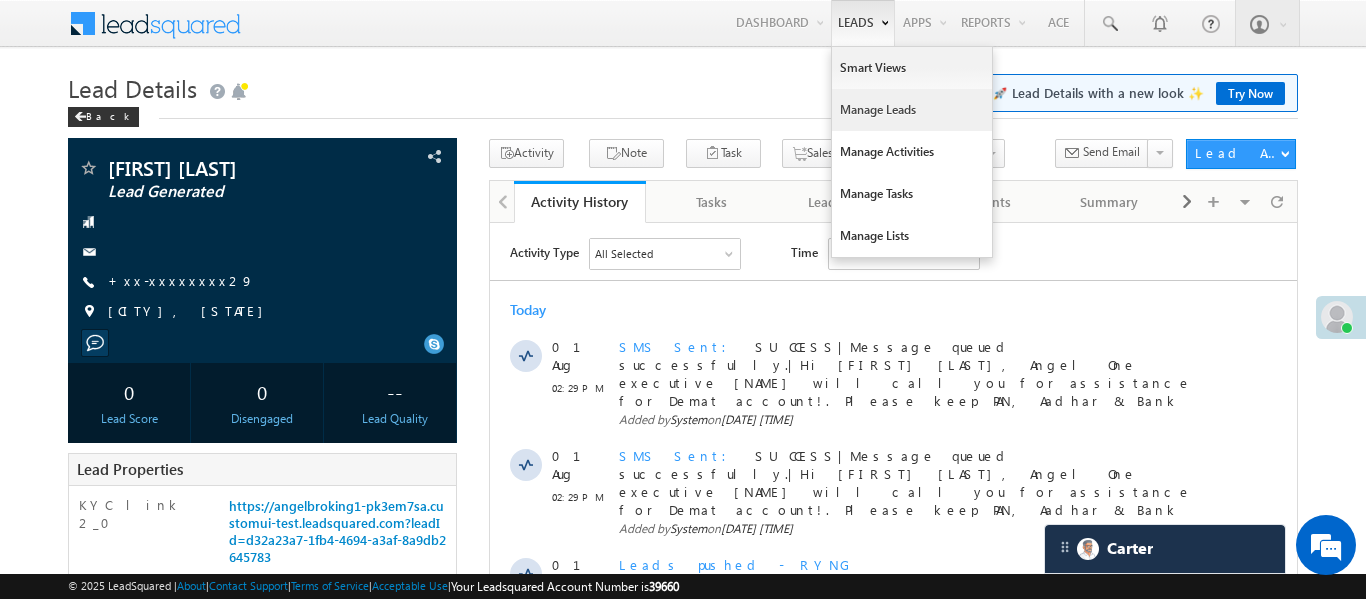 click on "Manage Leads" at bounding box center [912, 110] 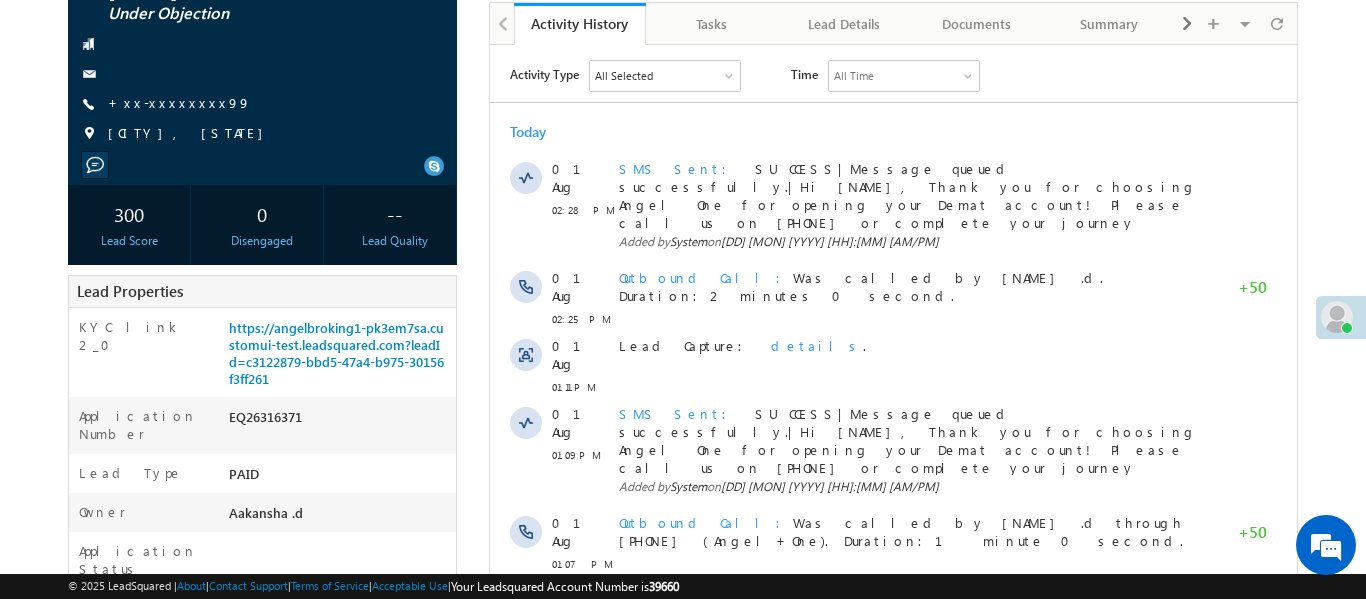 scroll, scrollTop: 0, scrollLeft: 0, axis: both 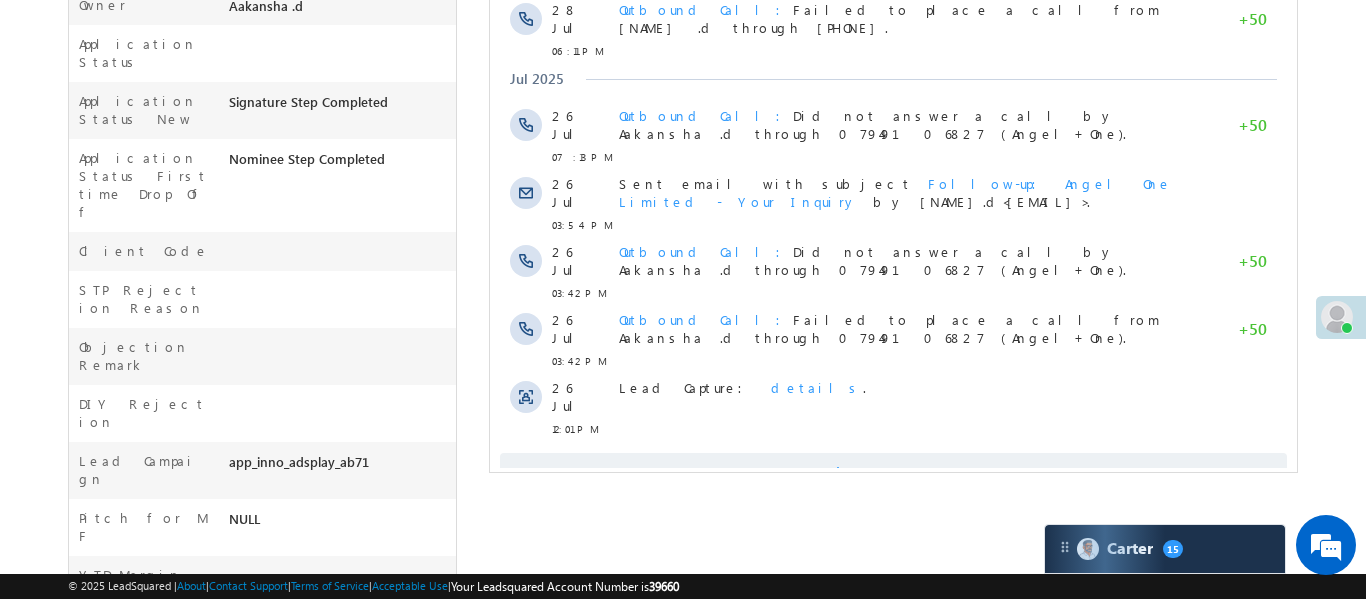 drag, startPoint x: 767, startPoint y: 411, endPoint x: 765, endPoint y: 400, distance: 11.18034 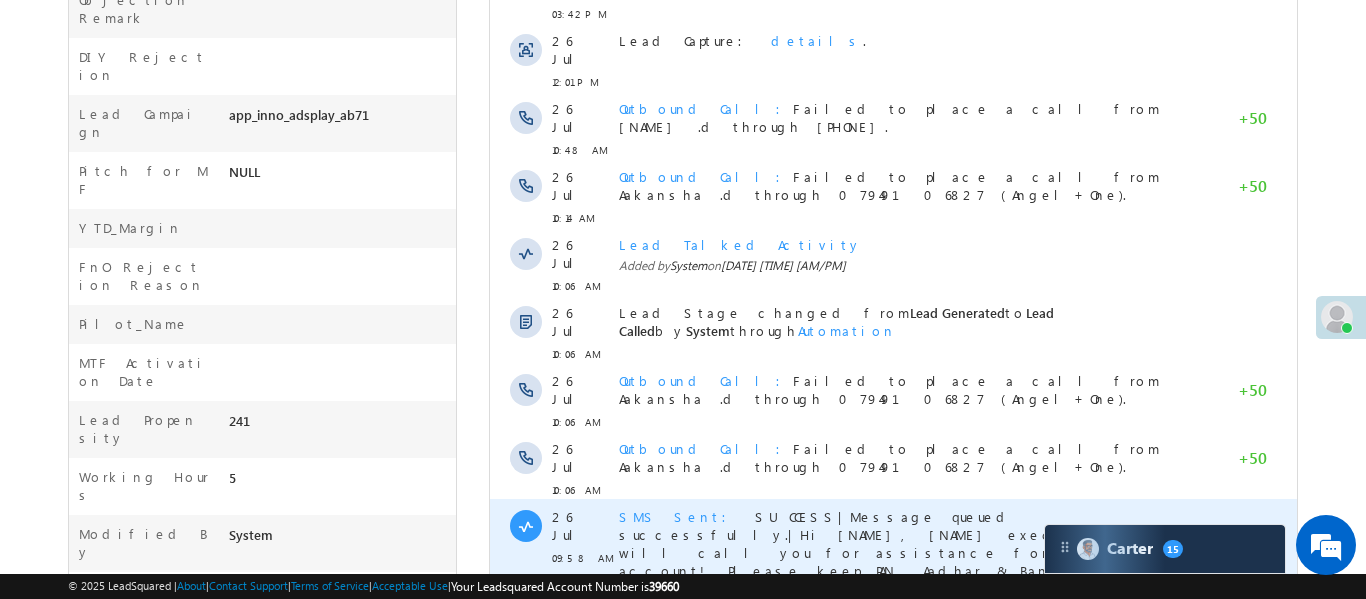 scroll, scrollTop: 1118, scrollLeft: 0, axis: vertical 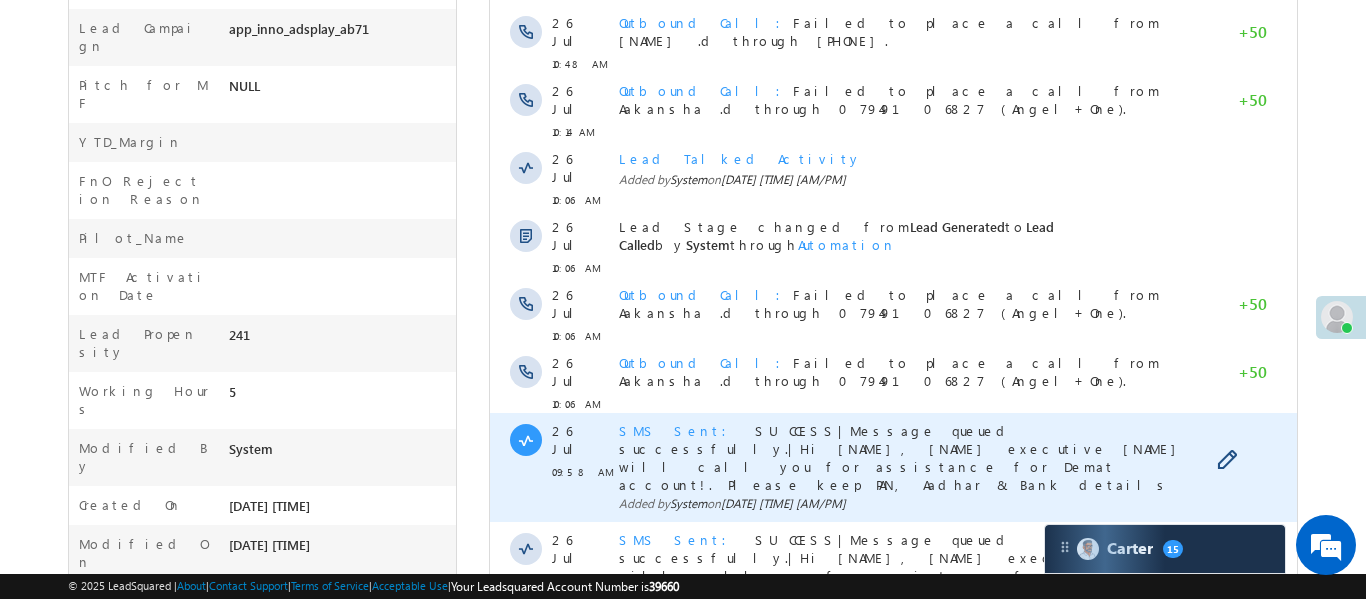 click on "SMS Sent" at bounding box center [678, 430] 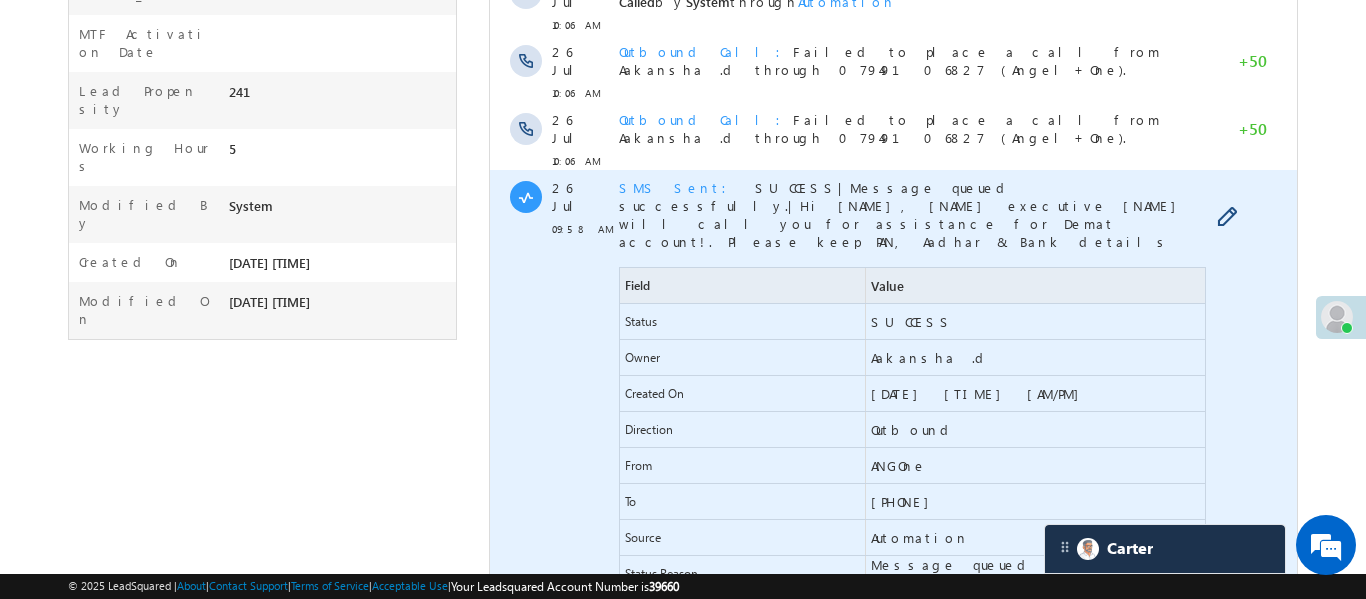 scroll, scrollTop: 1299, scrollLeft: 0, axis: vertical 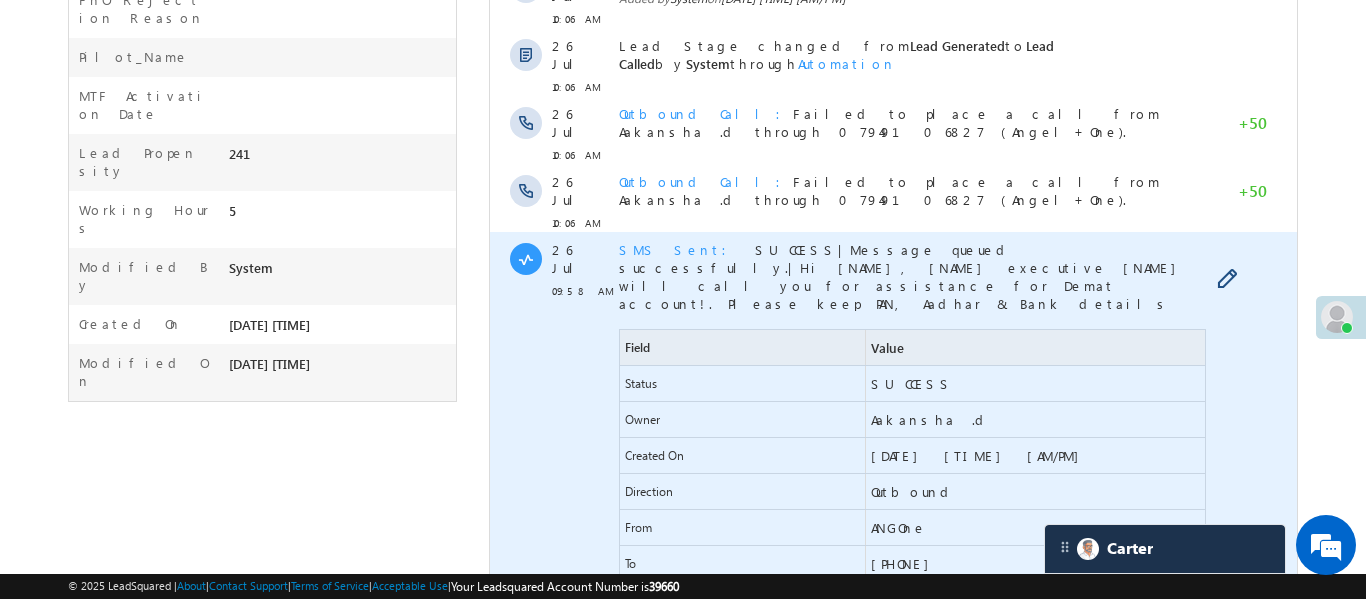 click on "SMS Sent" at bounding box center (678, 249) 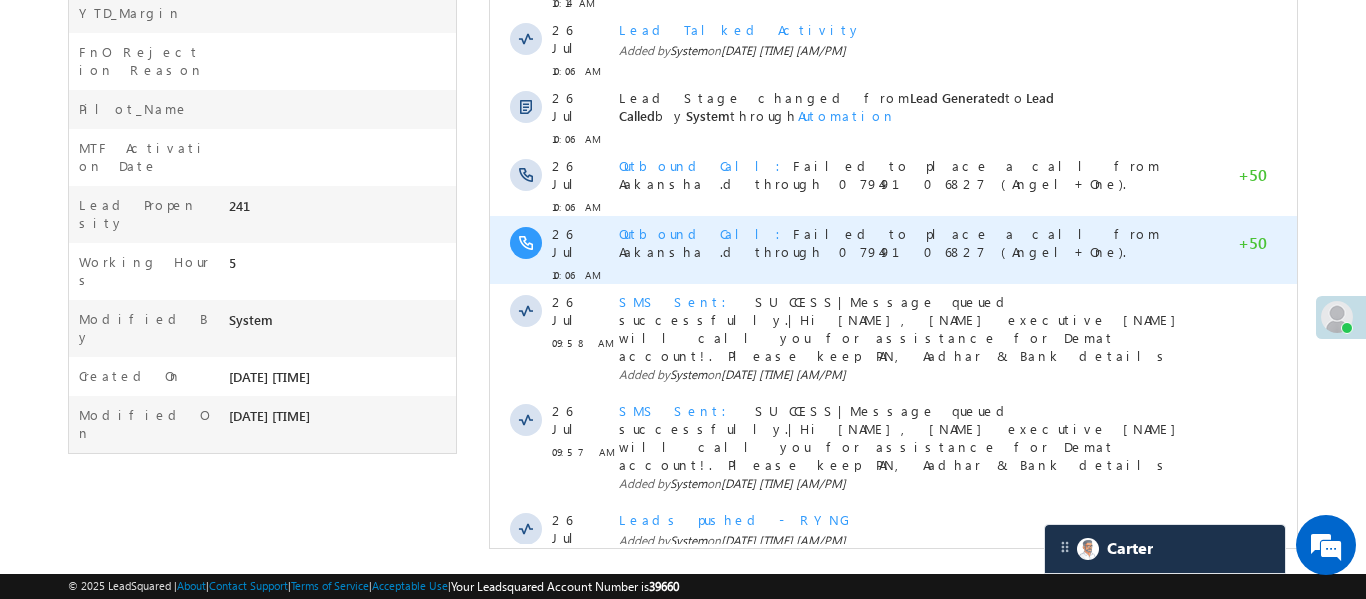 scroll, scrollTop: 1248, scrollLeft: 0, axis: vertical 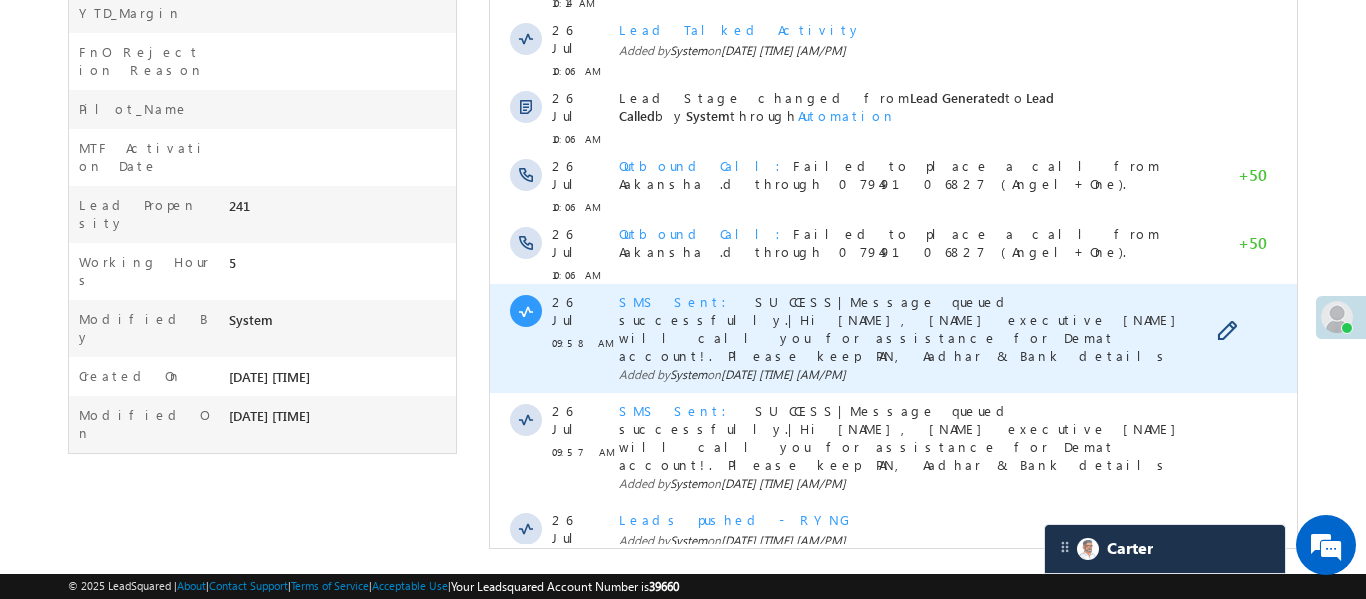 click on "SMS Sent" at bounding box center (678, 301) 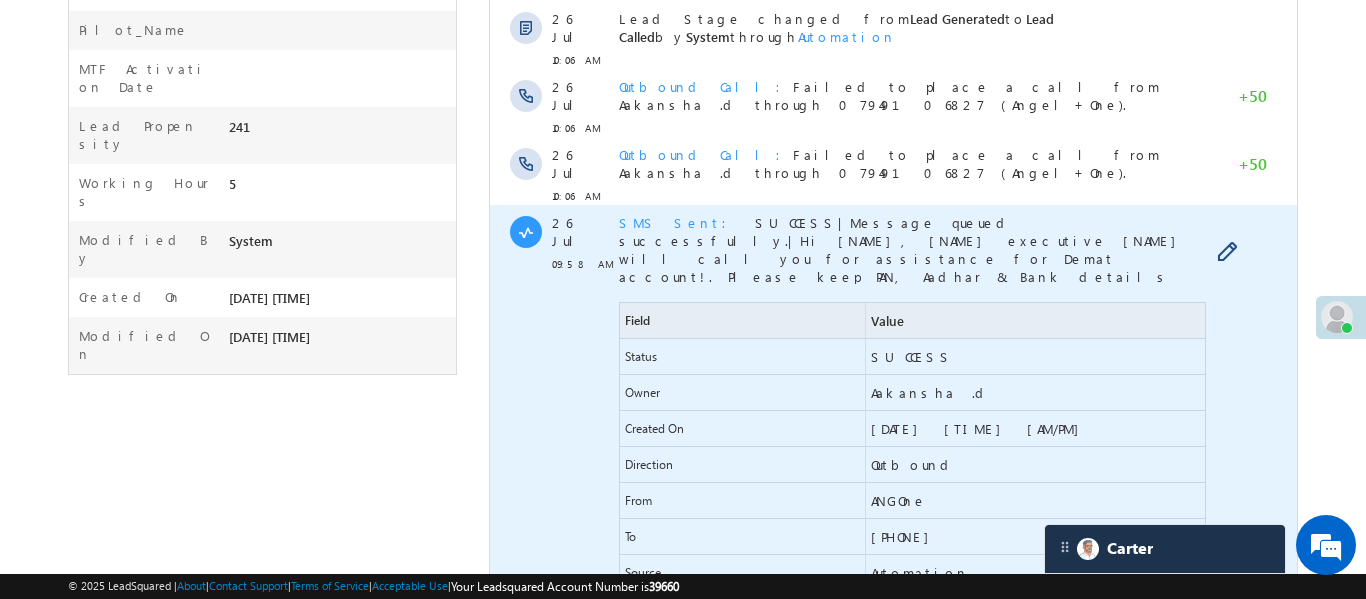 scroll, scrollTop: 1395, scrollLeft: 0, axis: vertical 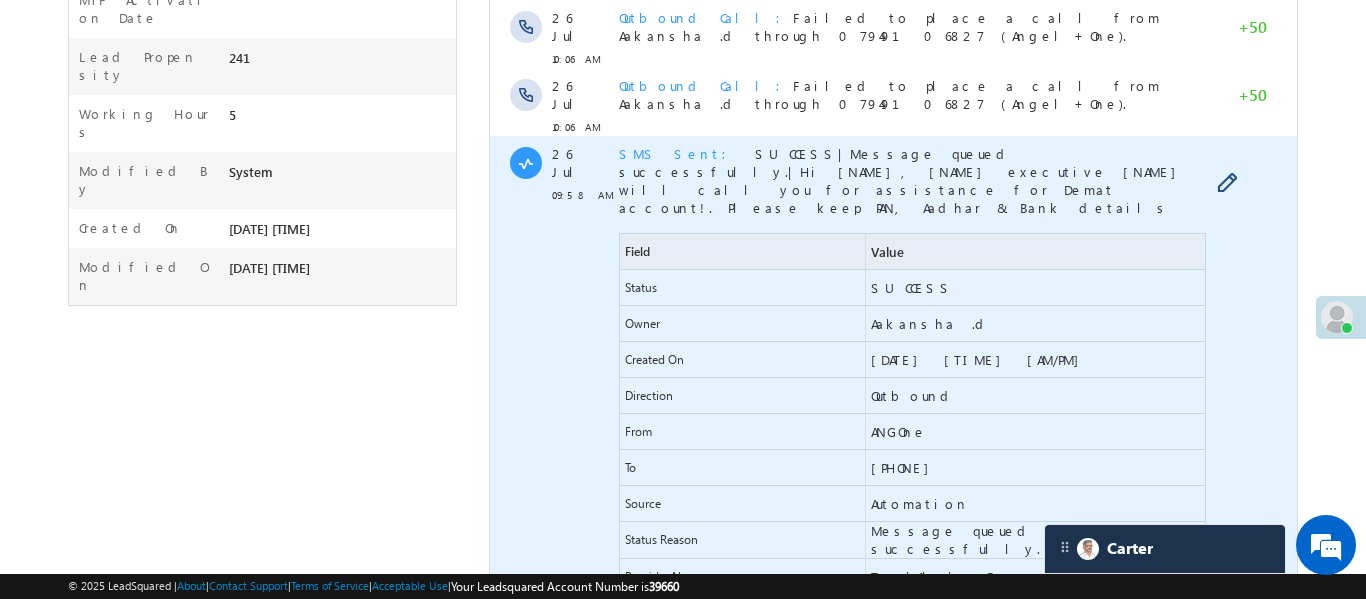 drag, startPoint x: 901, startPoint y: 329, endPoint x: 1033, endPoint y: 324, distance: 132.09467 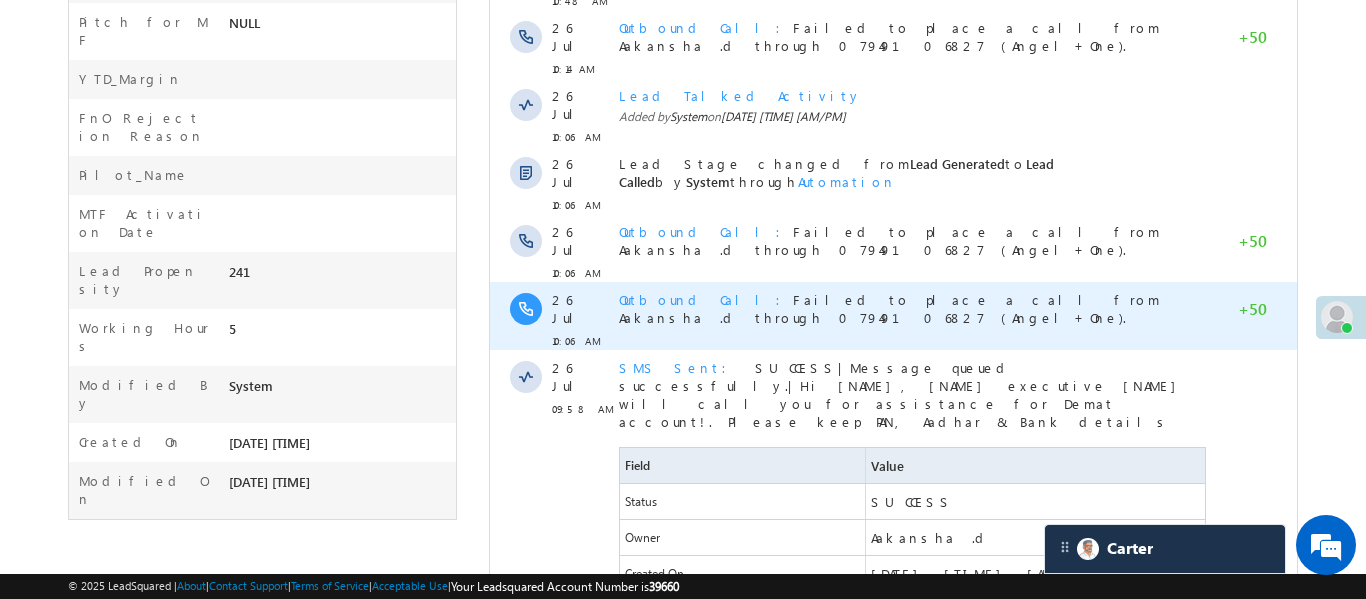 scroll, scrollTop: 1030, scrollLeft: 0, axis: vertical 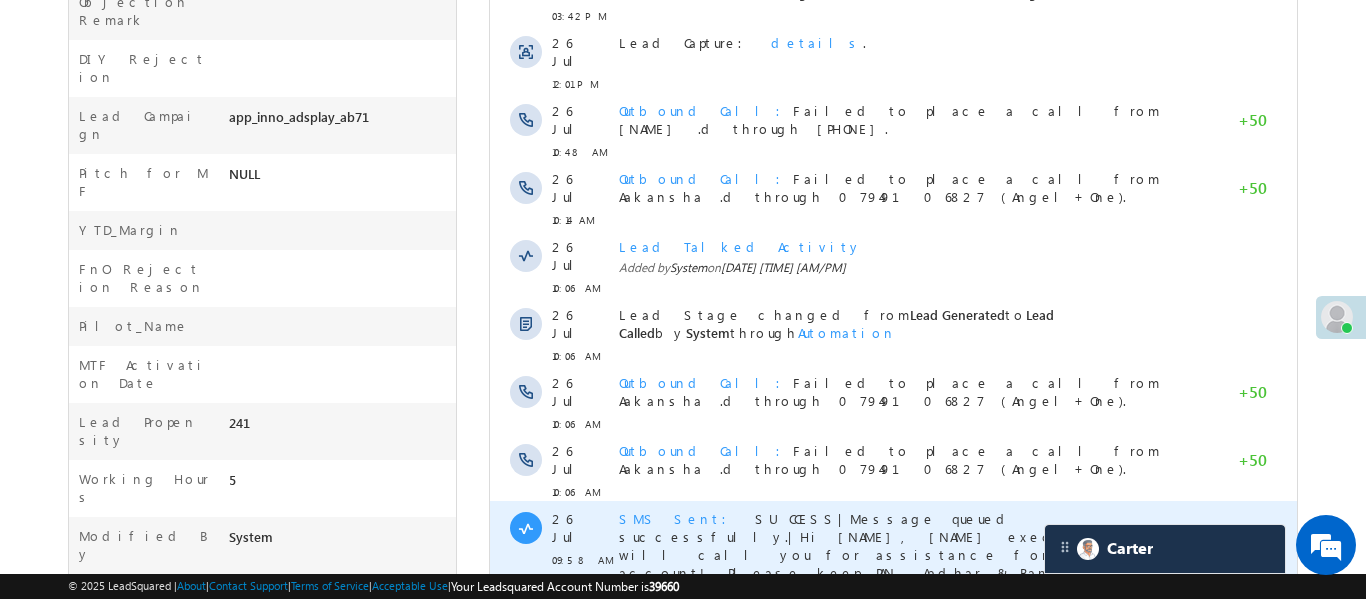 drag, startPoint x: 642, startPoint y: 396, endPoint x: 742, endPoint y: -752, distance: 1152.3472 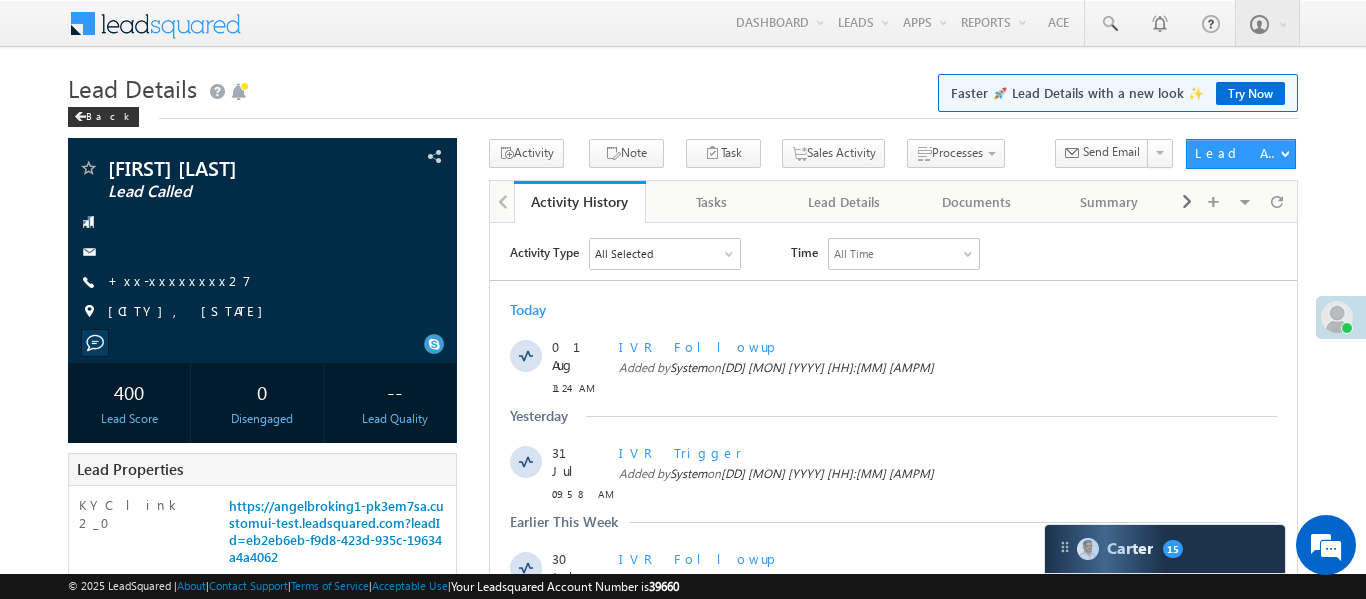 scroll, scrollTop: 0, scrollLeft: 0, axis: both 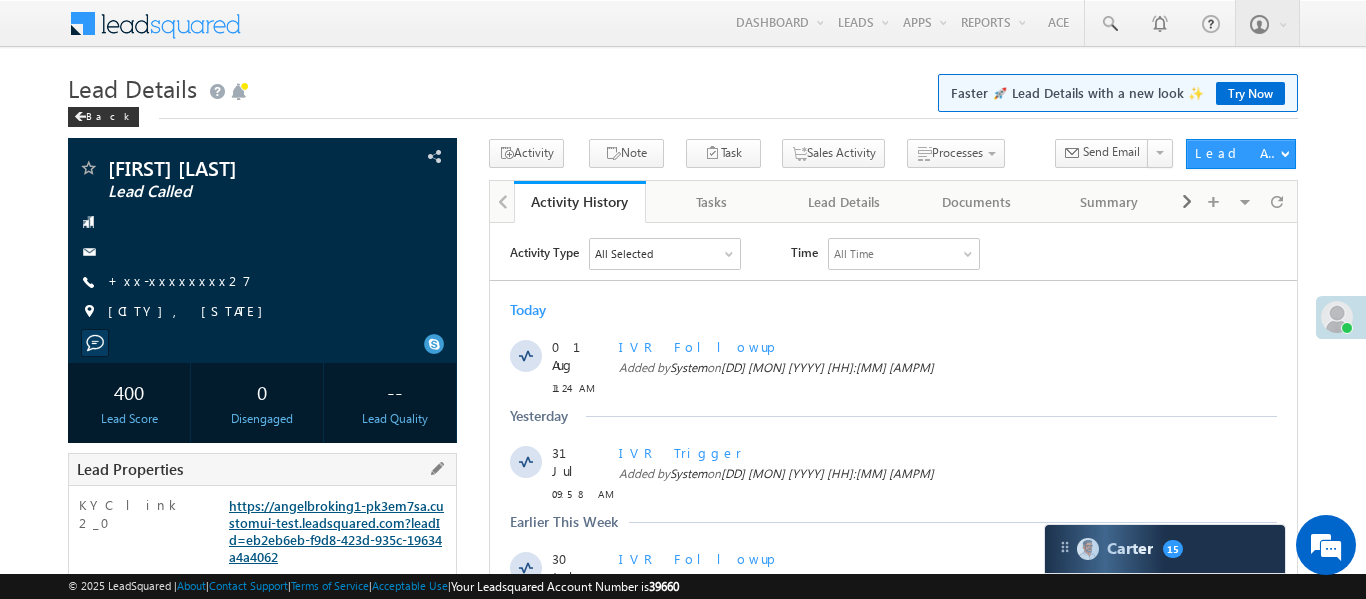 click on "https://angelbroking1-pk3em7sa.customui-test.leadsquared.com?leadId=eb2eb6eb-f9d8-423d-935c-19634a4a4062" at bounding box center [336, 531] 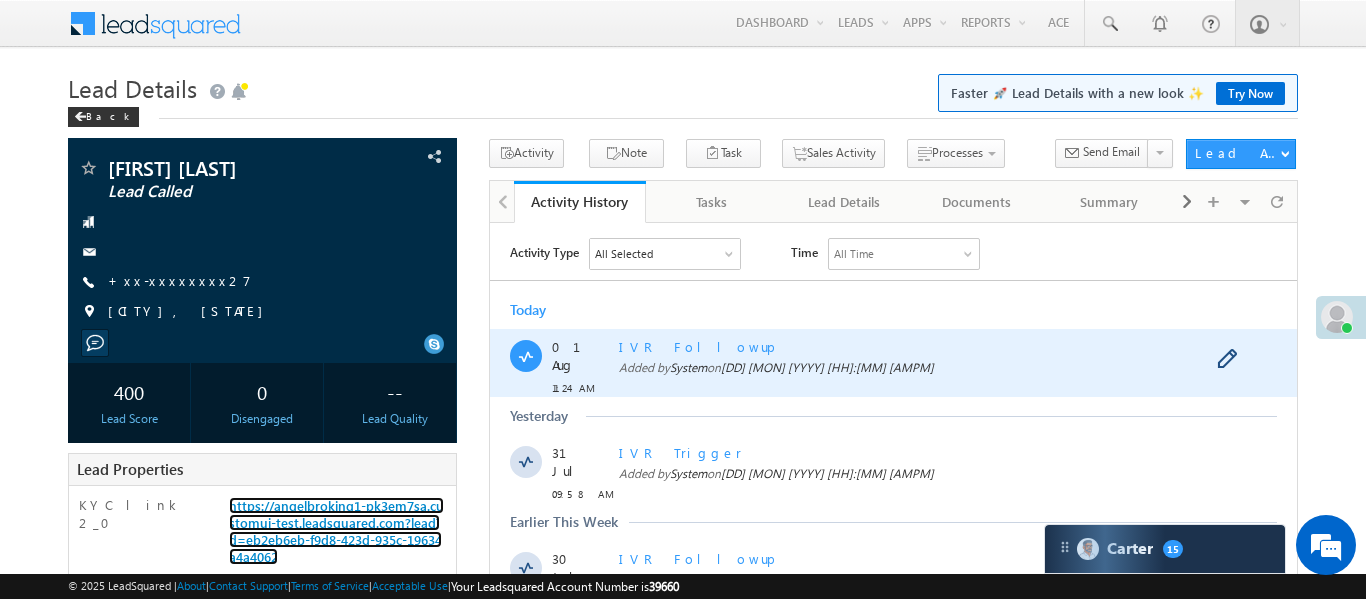 scroll, scrollTop: 494, scrollLeft: 0, axis: vertical 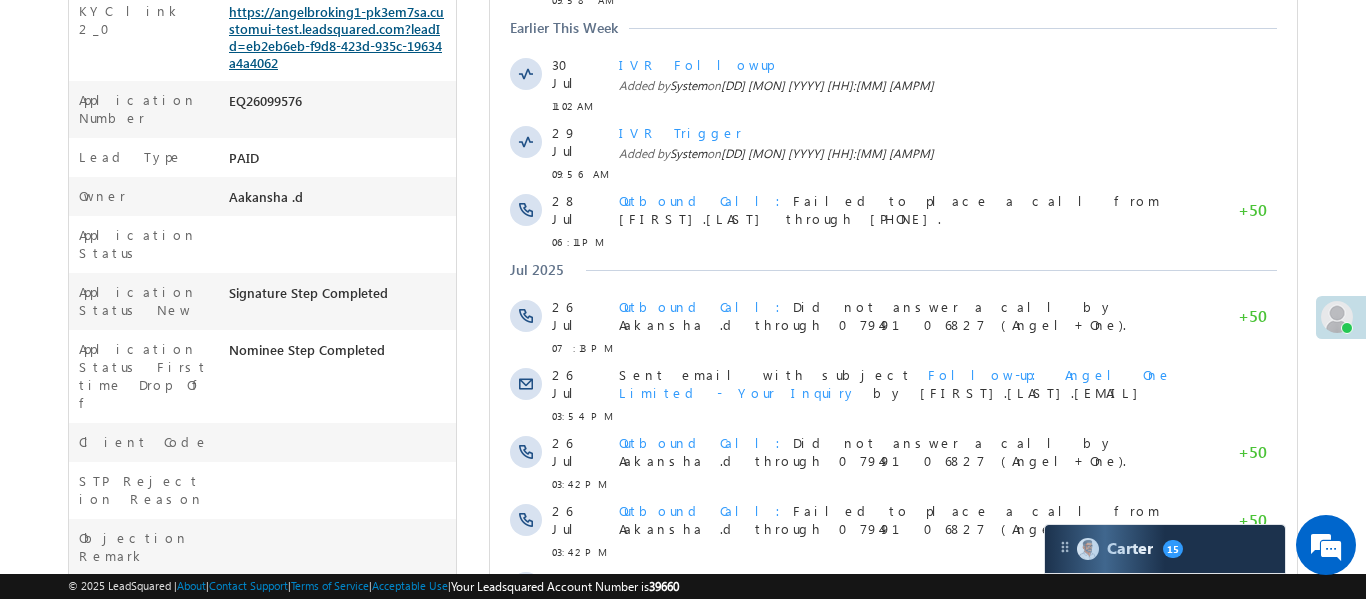 click on "https://angelbroking1-pk3em7sa.customui-test.leadsquared.com?leadId=eb2eb6eb-f9d8-423d-935c-19634a4a4062" at bounding box center [336, 37] 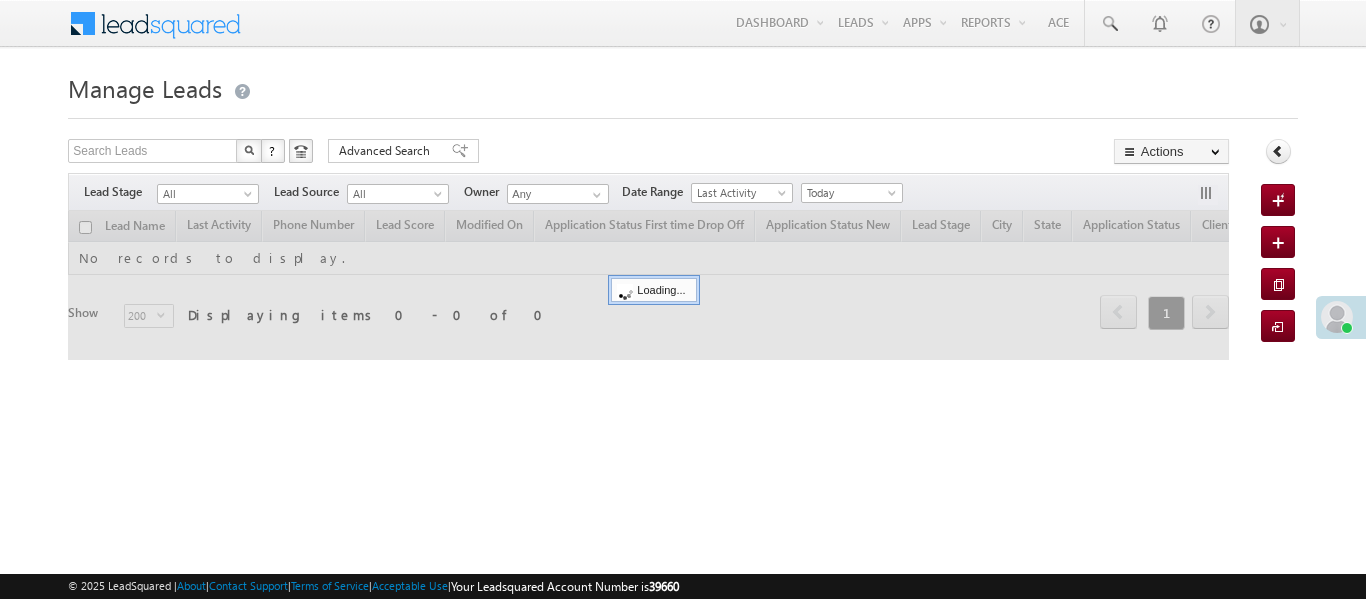 scroll, scrollTop: 0, scrollLeft: 0, axis: both 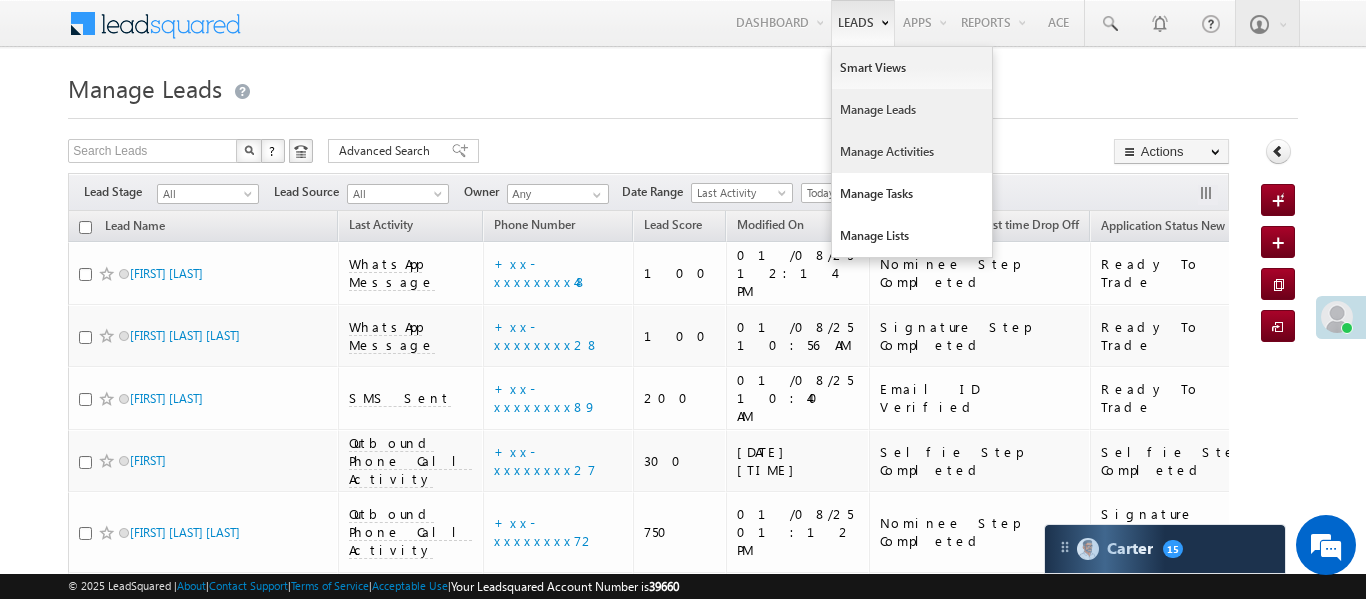 click on "Manage Activities" at bounding box center [912, 152] 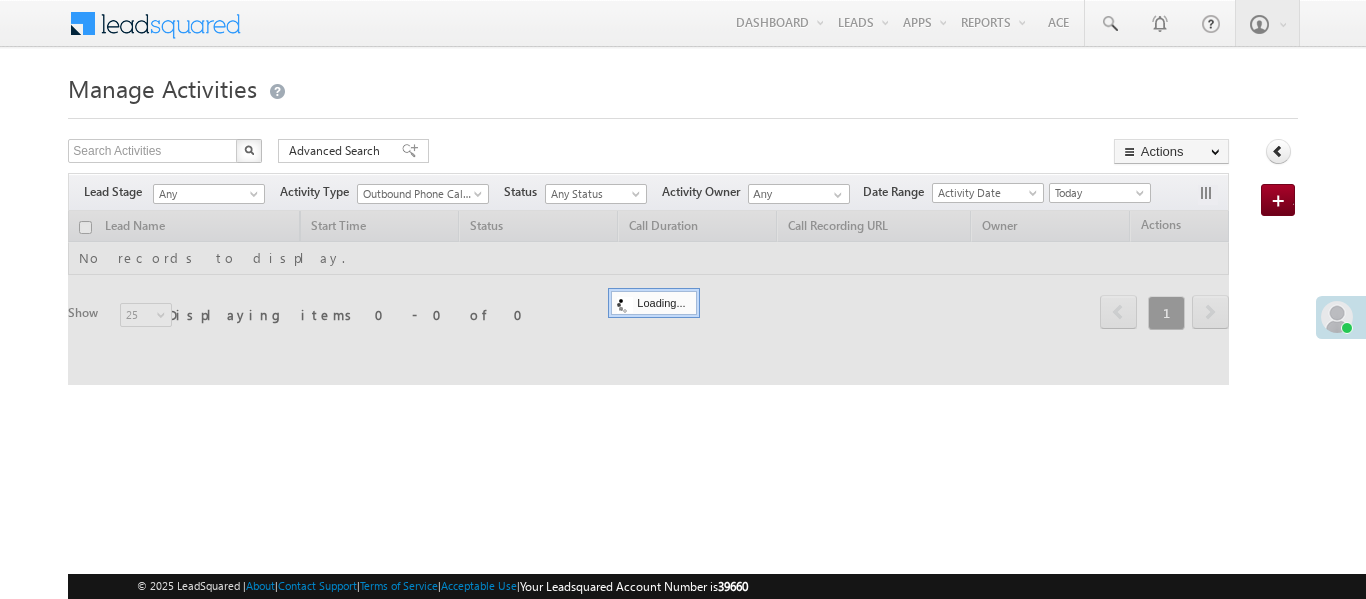 scroll, scrollTop: 0, scrollLeft: 0, axis: both 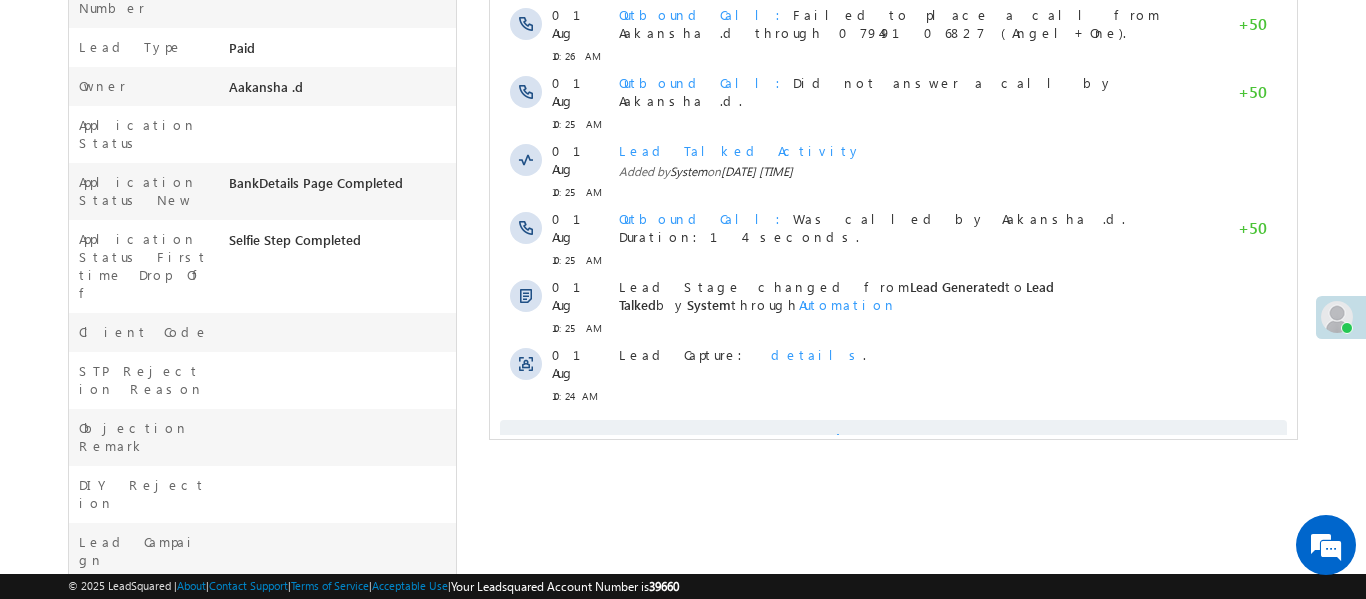 click on "Show More" at bounding box center [892, 440] 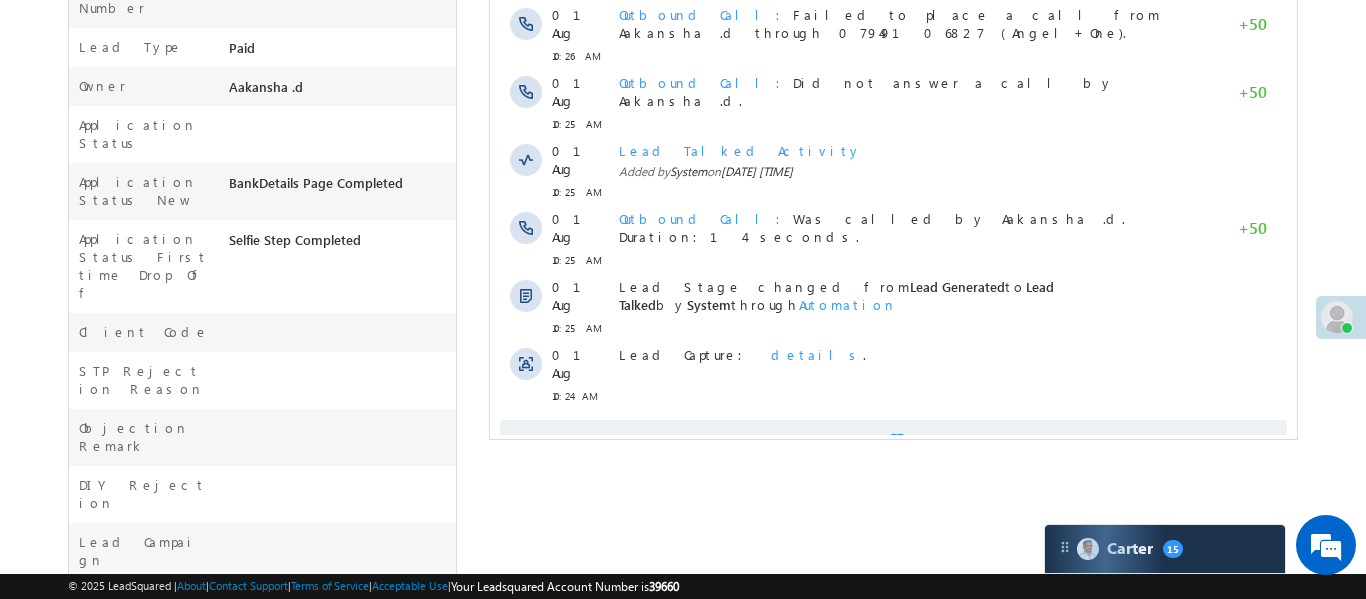 click on "Activity Type
All Selected
Select All Sales Activities 1 Sales Activity Email Activities 18 Email Bounced Email Link Clicked Email Marked Spam Email Opened Inbound Lead through Email Mailing preference link clicked Negative Response to Email Neutral Response to Email Positive Response to Email Resubscribed Subscribed To Newsletter Subscribed To Promotional Emails Unsubscribe Link Clicked Unsubscribed Unsubscribed From Newsletter Unsubscribed From Promotional Emails View in browser link Clicked Email Sent Web Activities 5 Conversion Button Clicked Converted to Lead Form Submitted on Website Page Visited on Website Tracking URL Clicked Lead Capture Activities 1 Lead Capture Phone Call Activities 2 Inbound Phone Call Activity Outbound Phone Call Activity Other Activities 175 3 Hours Redistribution Account Inactive Date Add_Alternate_Number Agreed for Payment App Downloaded Appointment 2" at bounding box center (892, 47) 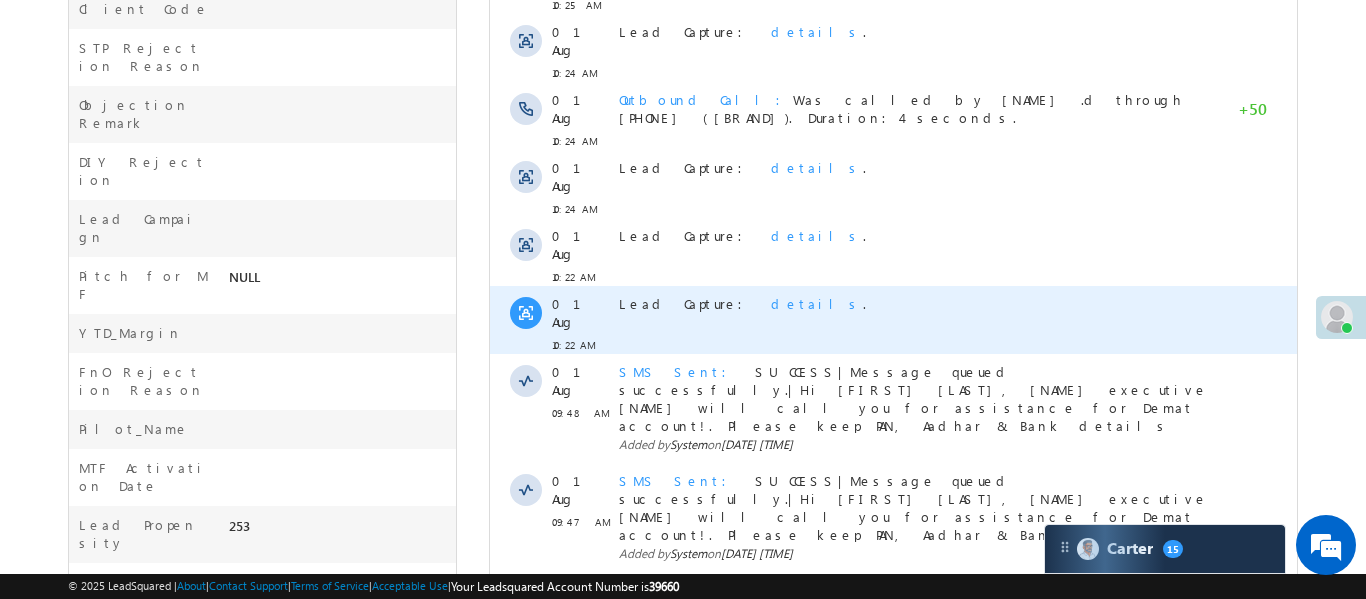 scroll, scrollTop: 1078, scrollLeft: 0, axis: vertical 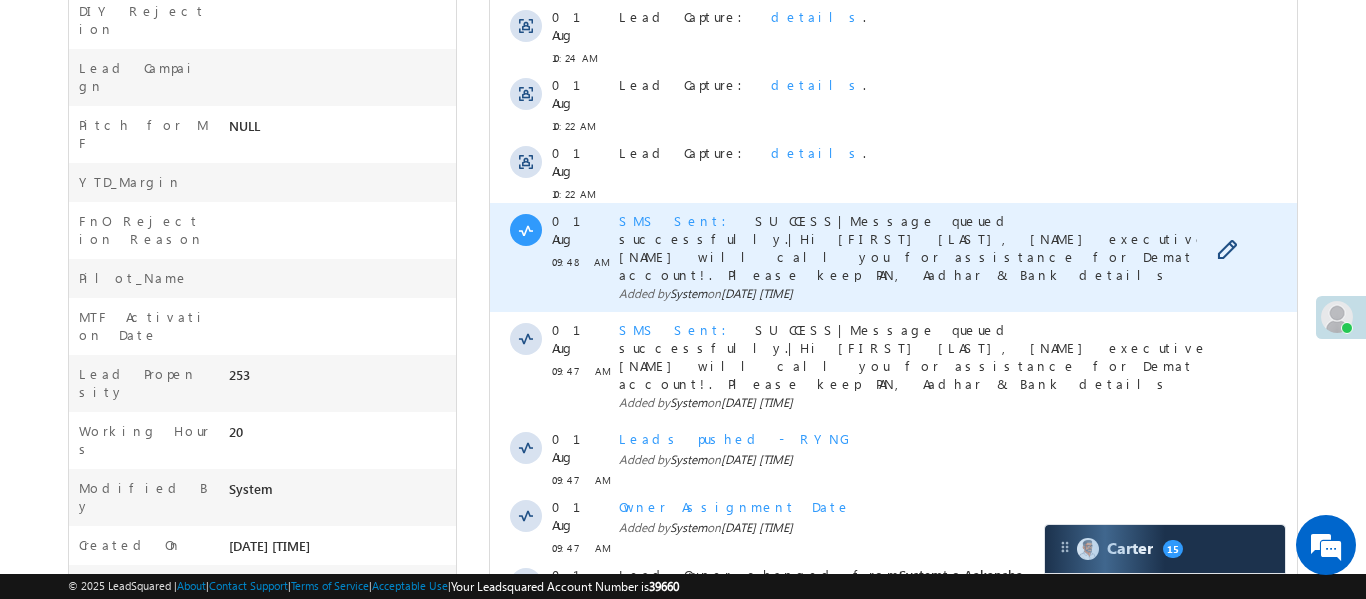 click on "SMS Sent" at bounding box center [678, 220] 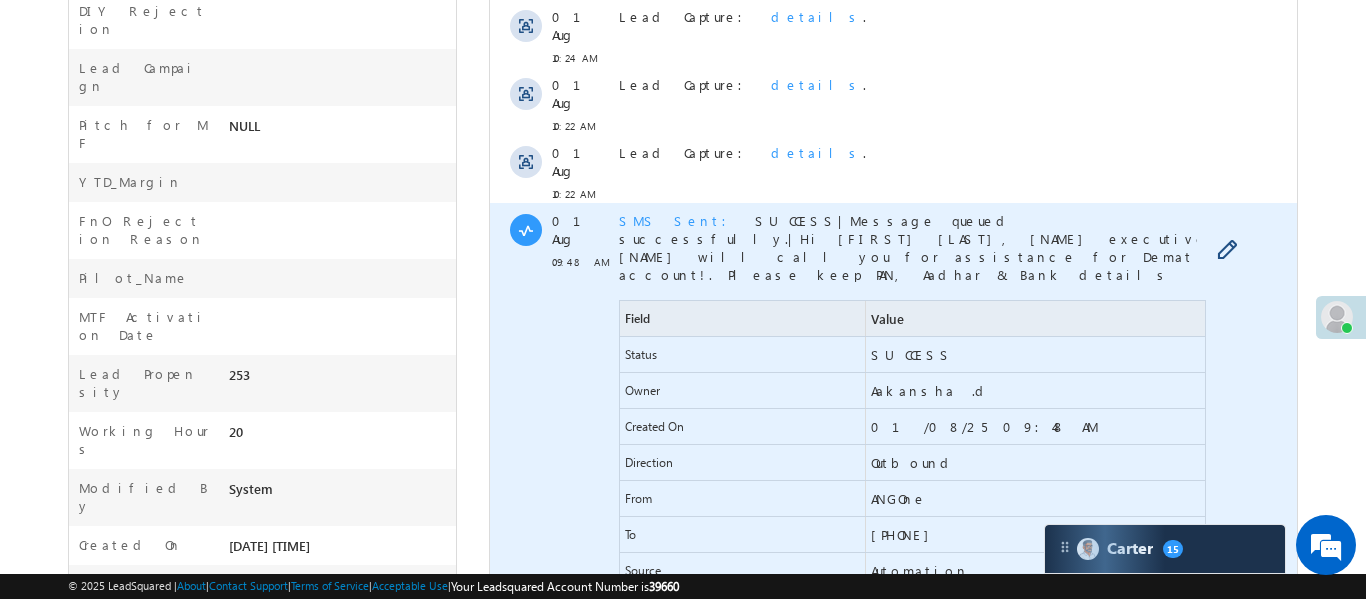 scroll, scrollTop: 0, scrollLeft: 0, axis: both 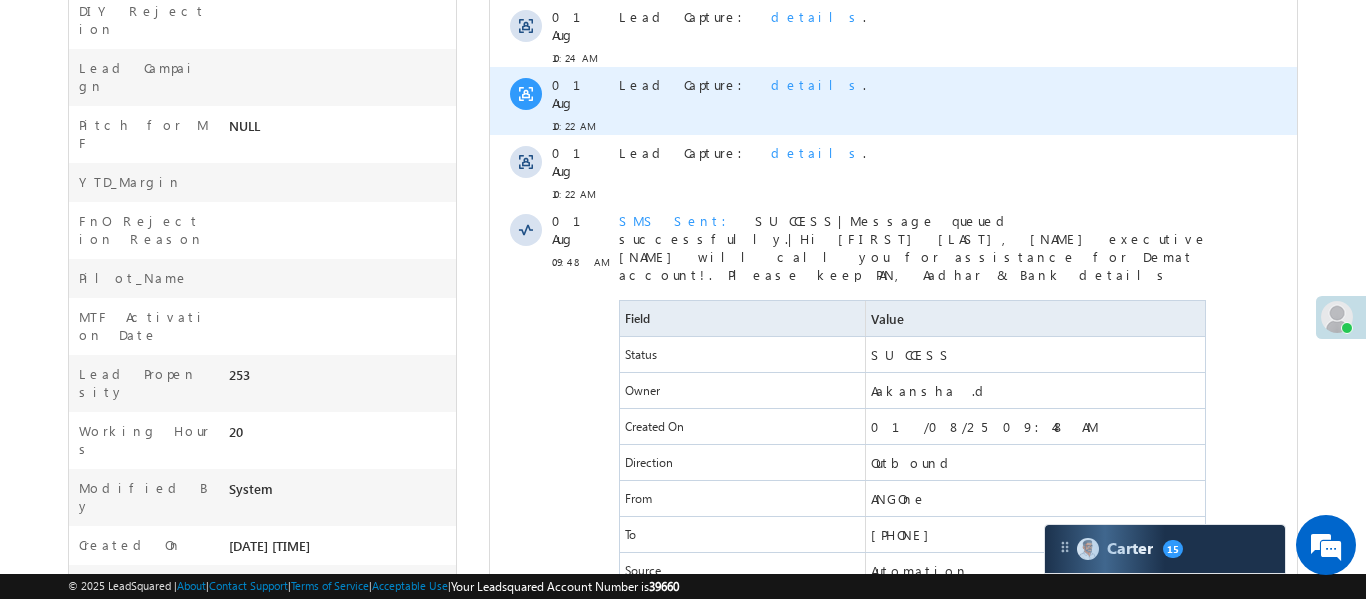 copy on "[PHONE]" 